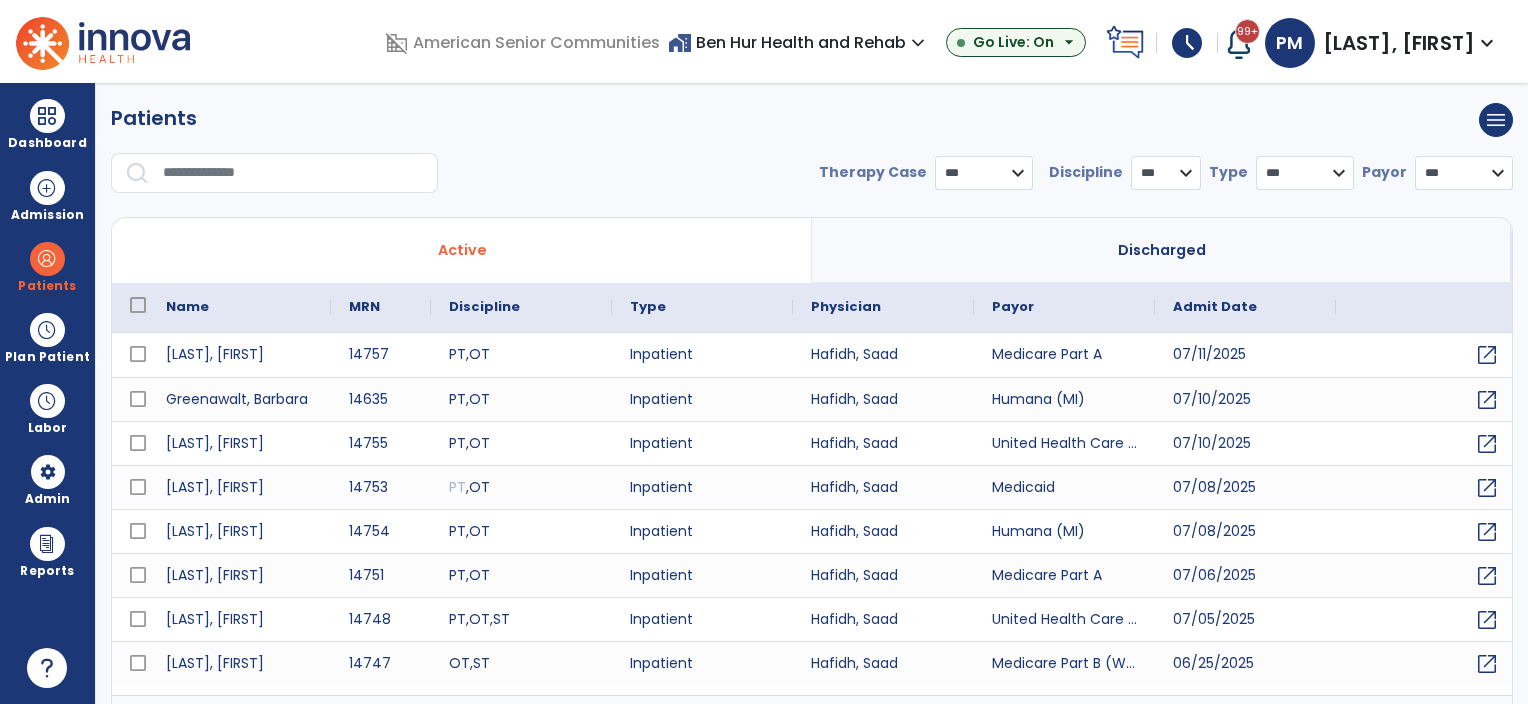 scroll, scrollTop: 0, scrollLeft: 0, axis: both 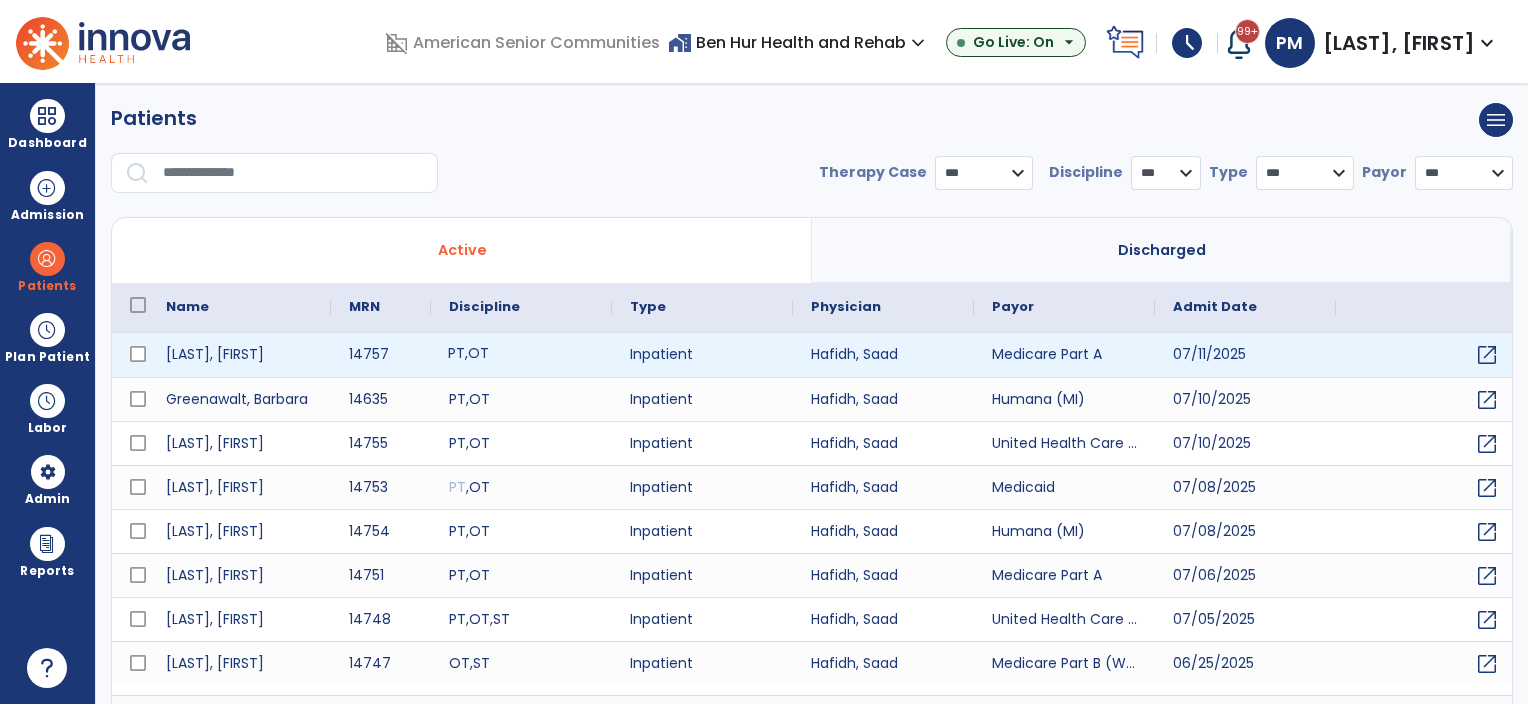 click on "PT , OT" at bounding box center [521, 355] 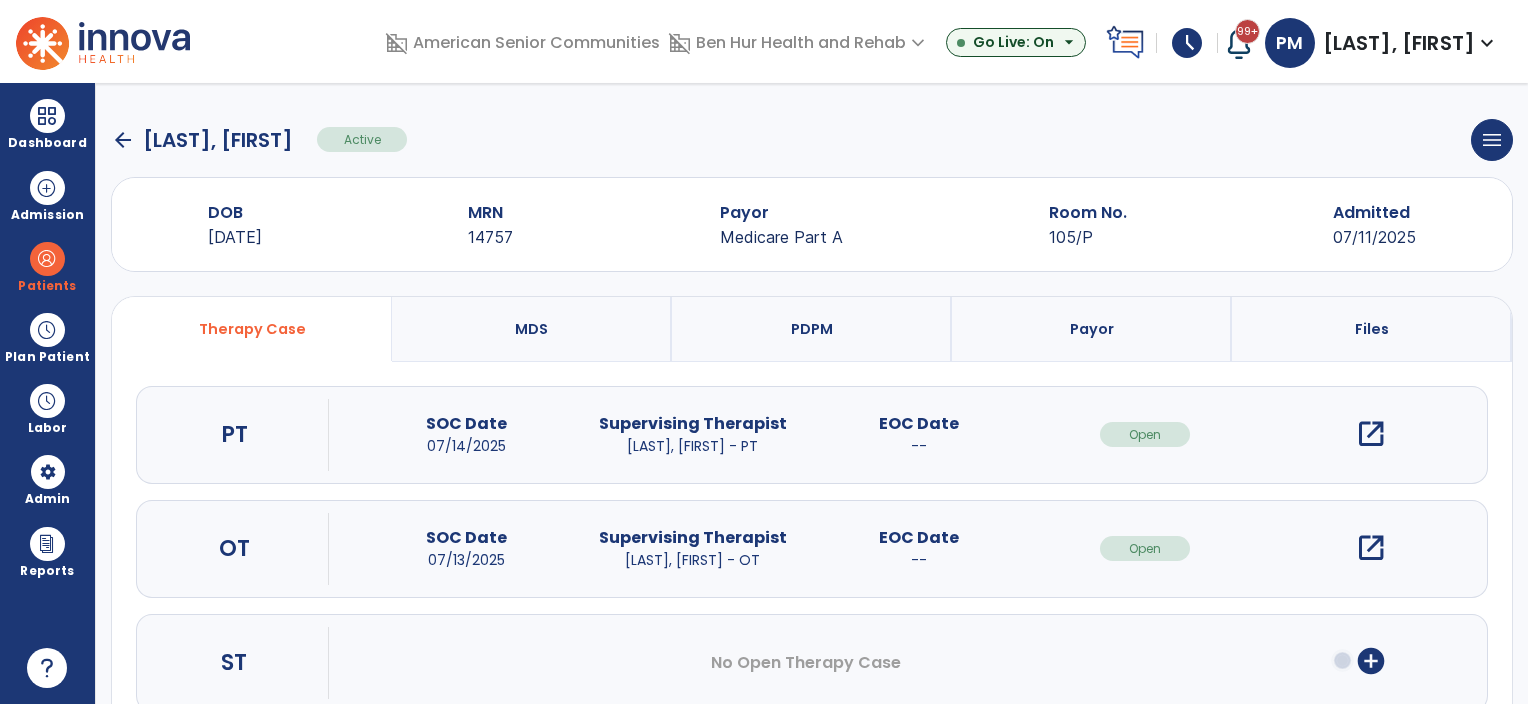 click on "open_in_new" at bounding box center (1371, 434) 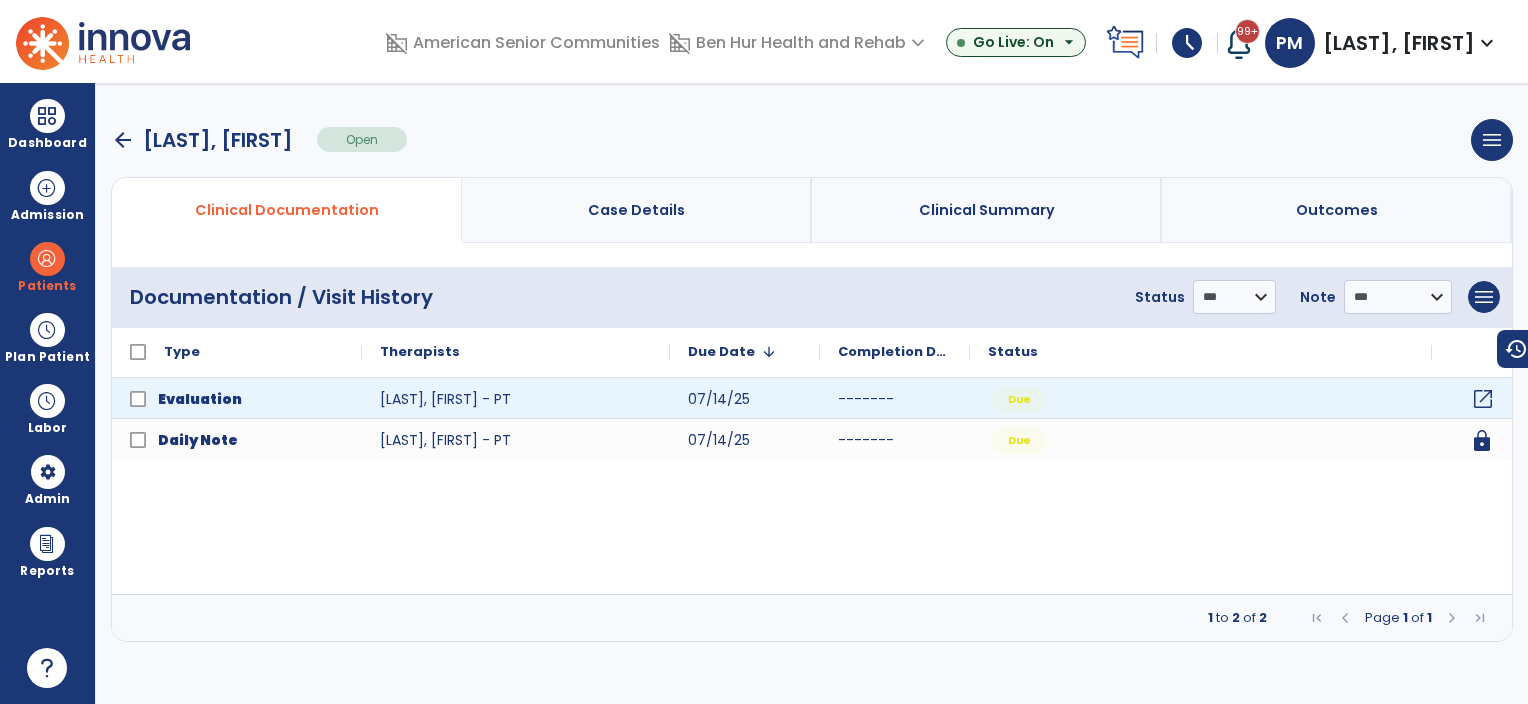 click on "open_in_new" 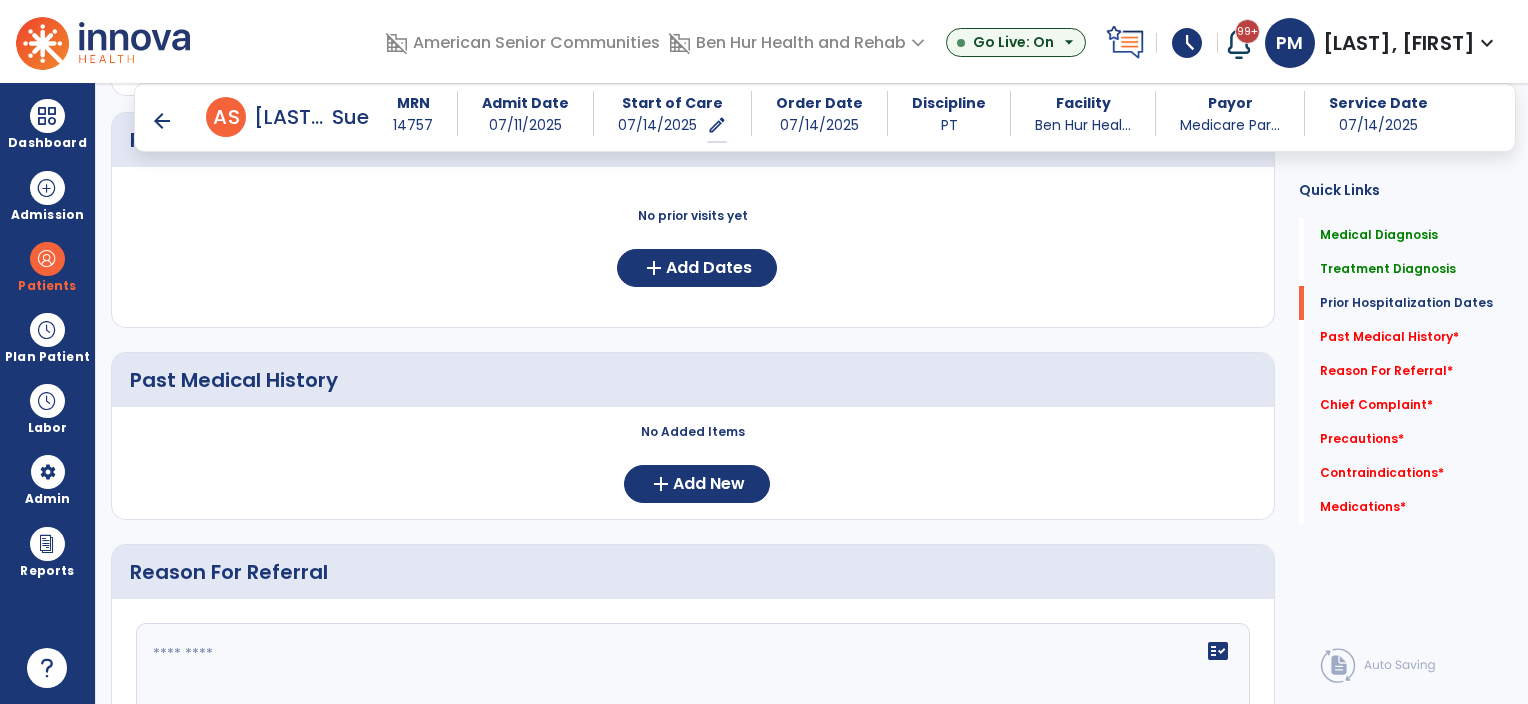 scroll, scrollTop: 800, scrollLeft: 0, axis: vertical 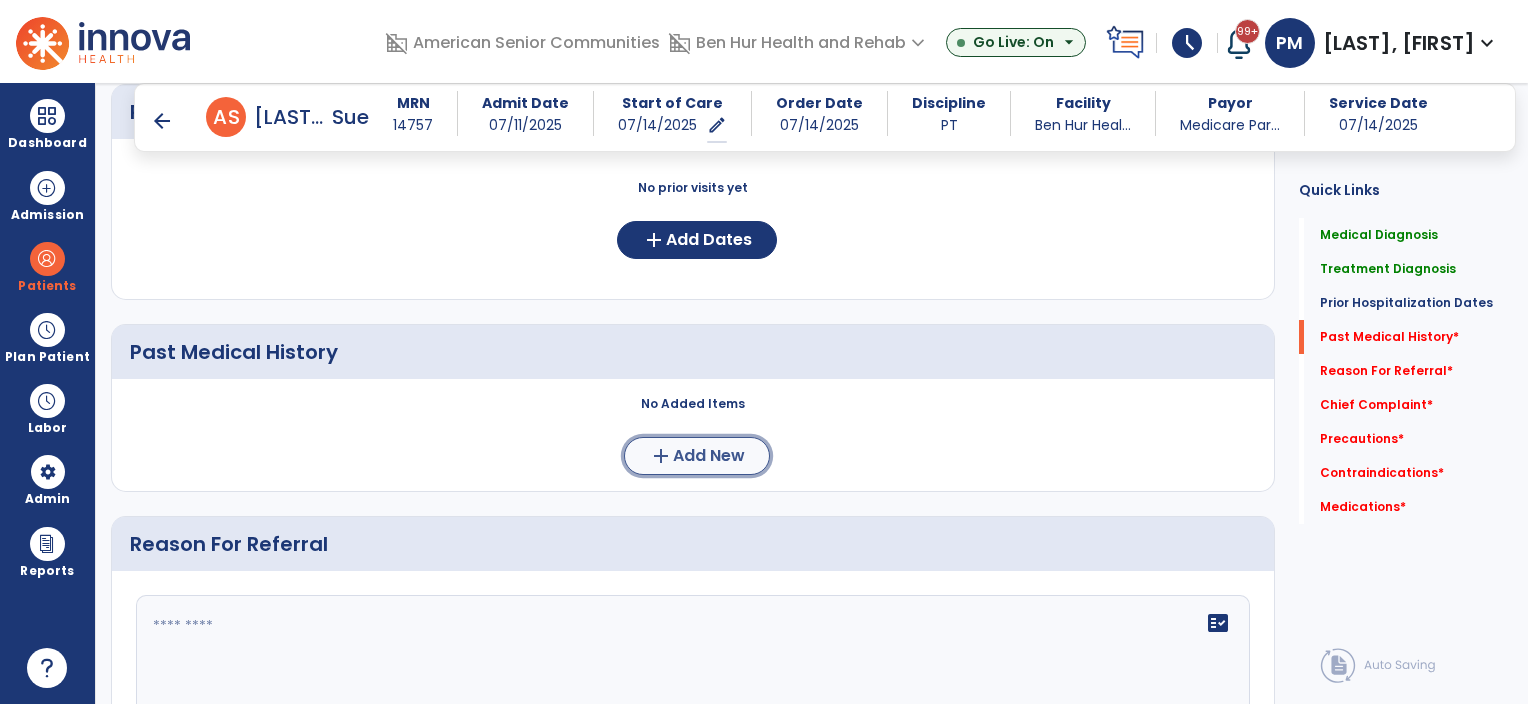 click on "Add New" 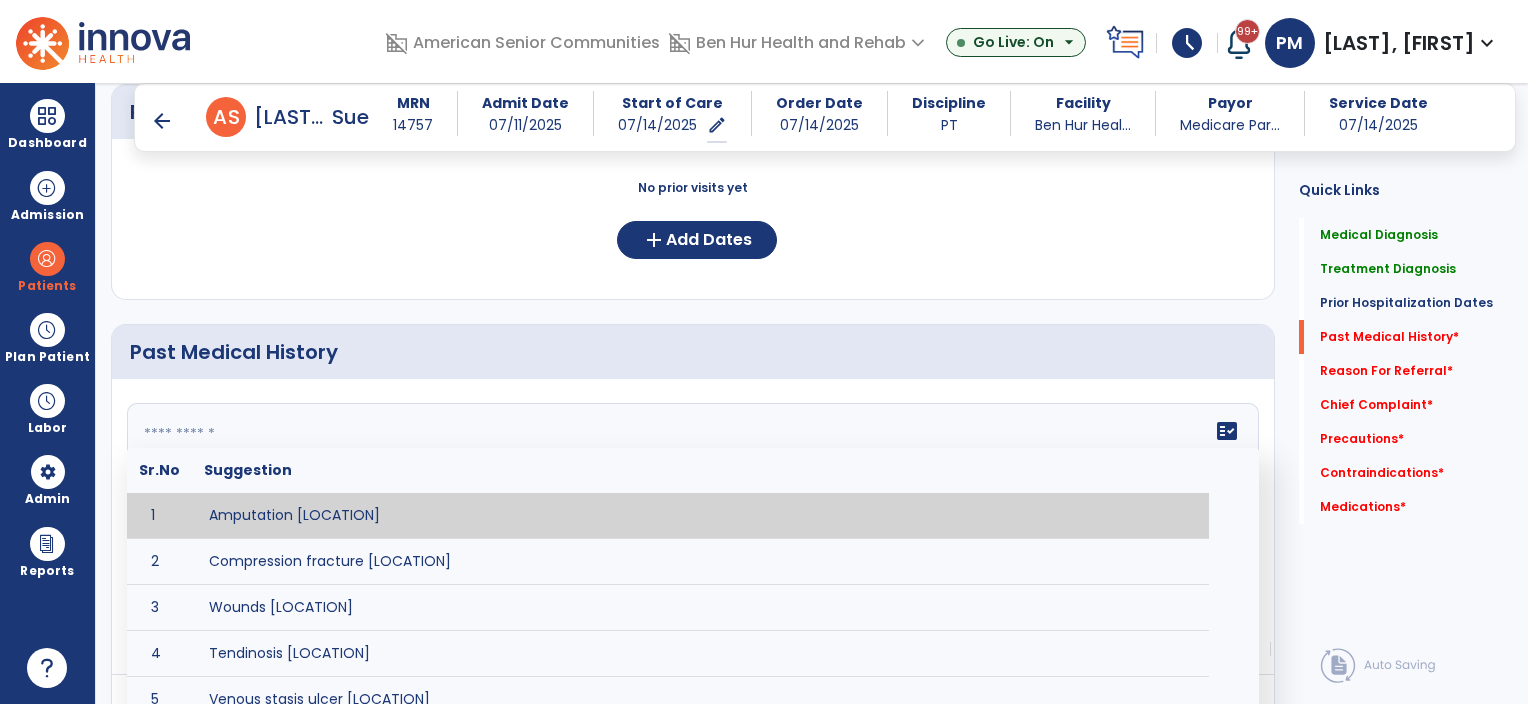 click on "fact_check  Sr.No Suggestion 1 Amputation [LOCATION] 2 Compression fracture [LOCATION] 3 Wounds [LOCATION] 4 Tendinosis [LOCATION] 5 Venous stasis ulcer [LOCATION] 6 Achilles tendon tear [LOCATION] 7 ACL tear surgically repaired [LOCATION] 8 Above knee amputation (AKA) [LOCATION] 9 Below knee amputation (BKE) [LOCATION] 10 Cancer (SITE/TYPE) 11 Surgery (TYPE) 12 AAA (Abdominal Aortic Aneurysm) 13 Achilles tendon tear [LOCATION] 14 Acute Renal Failure 15 AIDS (Acquired Immune Deficiency Syndrome) 16 Alzheimer's Disease 17 Anemia 18 Angina 19 Anxiety 20 ASHD (Arteriosclerotic Heart Disease) 21 Atrial Fibrillation 22 Bipolar Disorder 23 Bowel Obstruction 24 C-Diff 25 Coronary Artery Bypass Graft (CABG) 26 CAD (Coronary Artery Disease) 27 Carpal tunnel syndrome 28 Chronic bronchitis 29 Chronic renal failure 30 Colostomy 31 COPD (Chronic Obstructive Pulmonary Disease) 32 CRPS (Complex Regional Pain Syndrome) 33 CVA (Cerebrovascular Accident) 34 CVI (Chronic Venous Insufficiency) 35 DDD (Degenerative Disc Disease)" 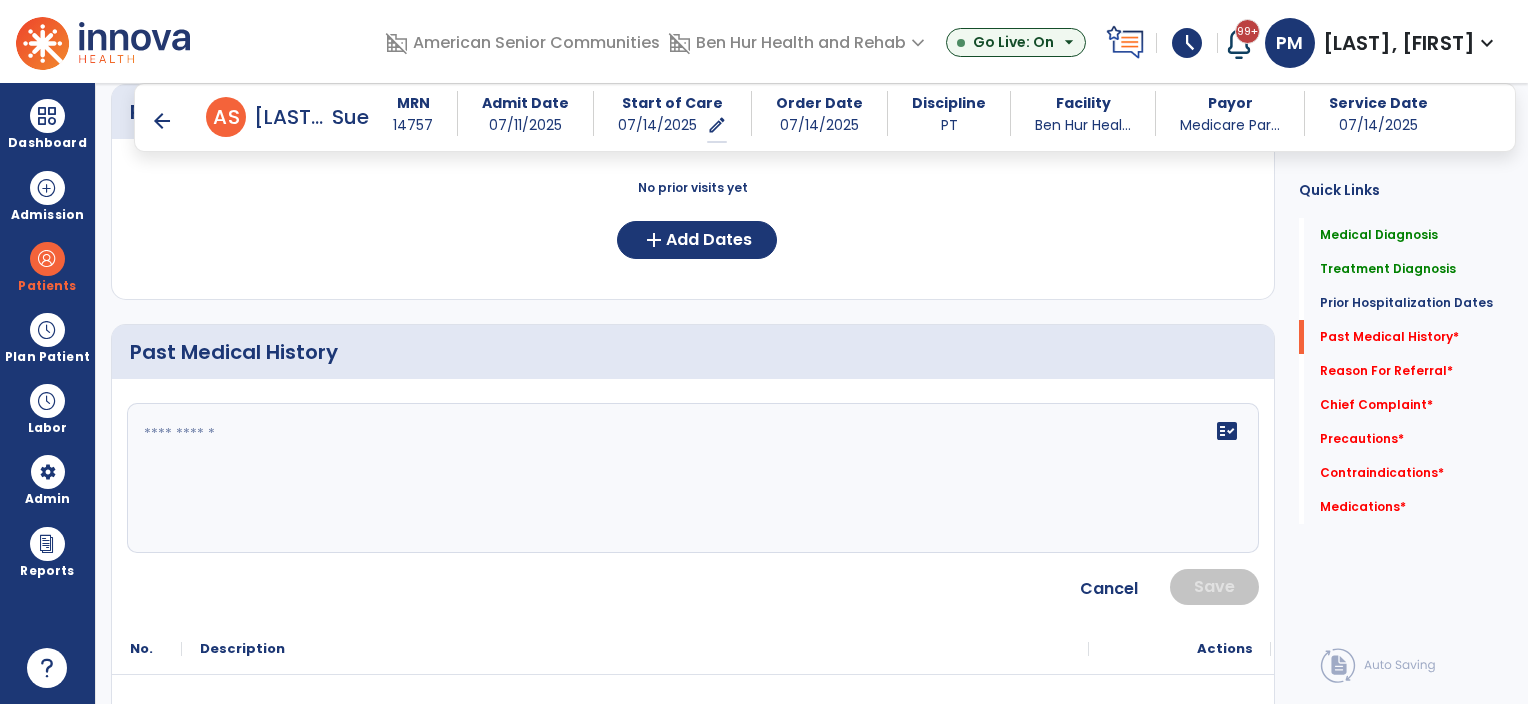 click 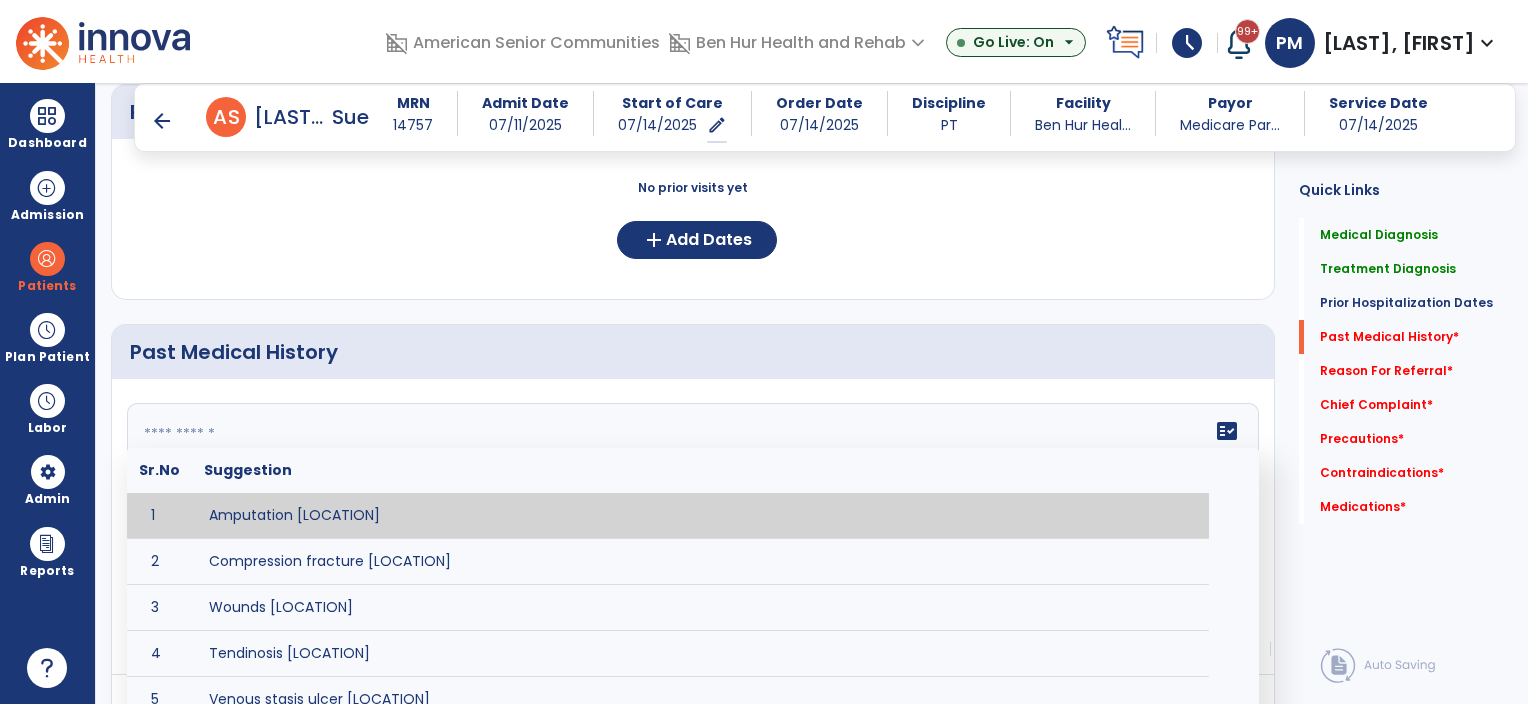 paste on "**********" 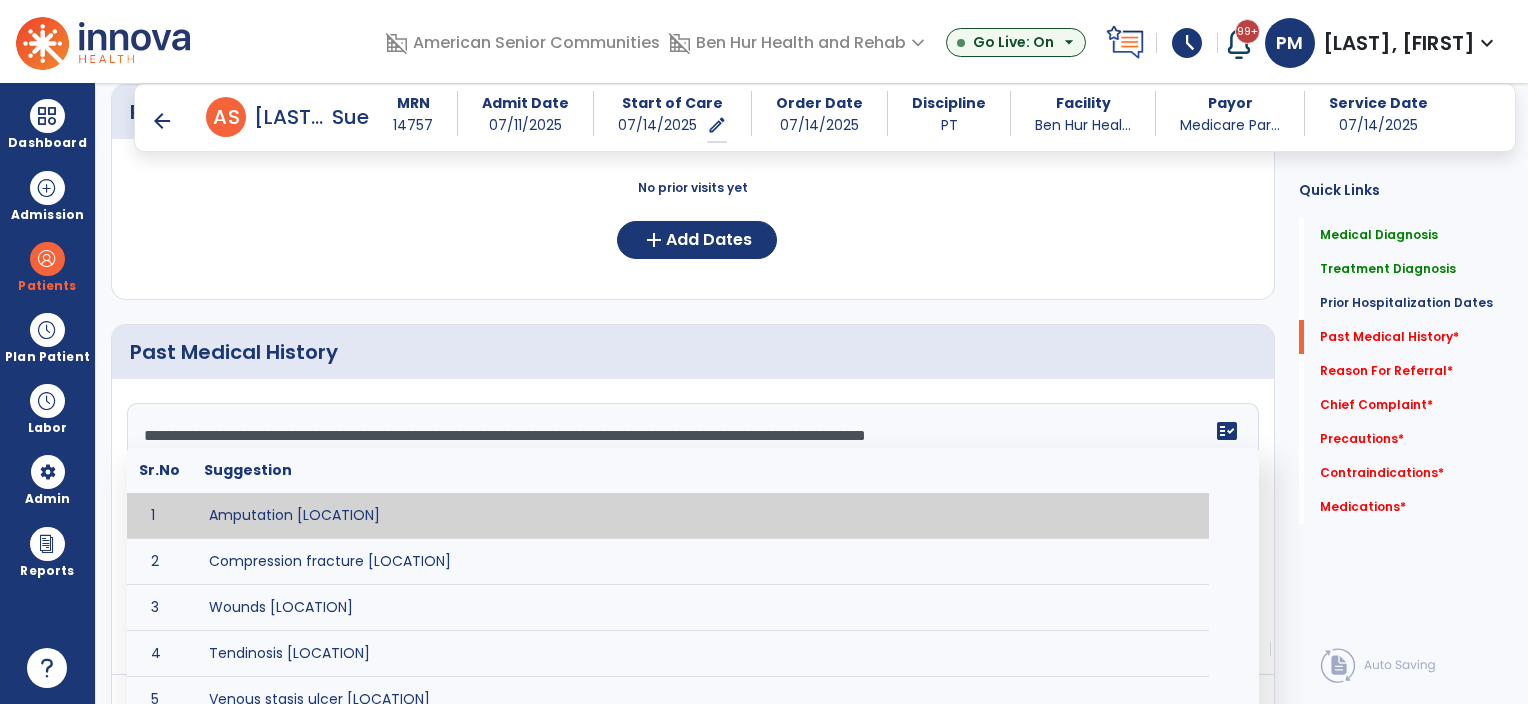 scroll, scrollTop: 15, scrollLeft: 0, axis: vertical 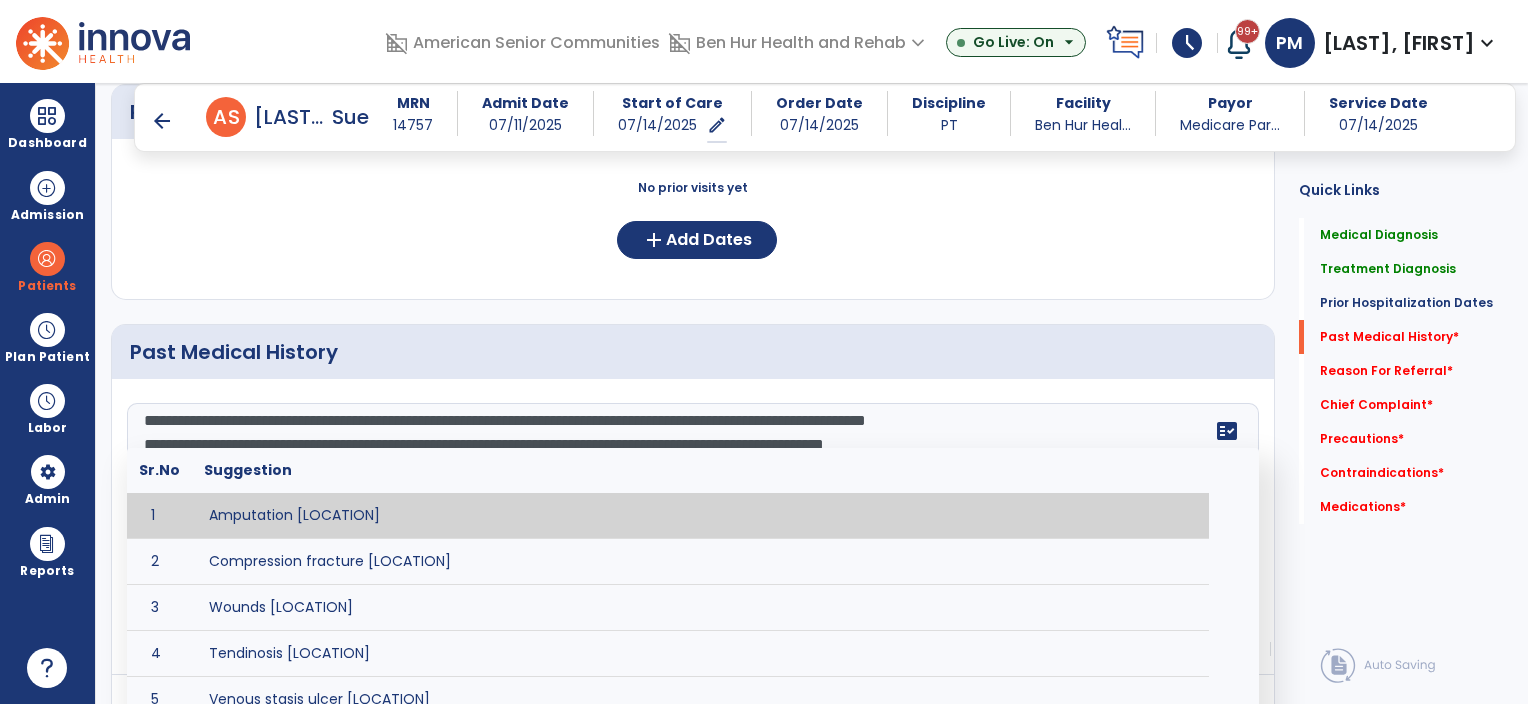 type on "**********" 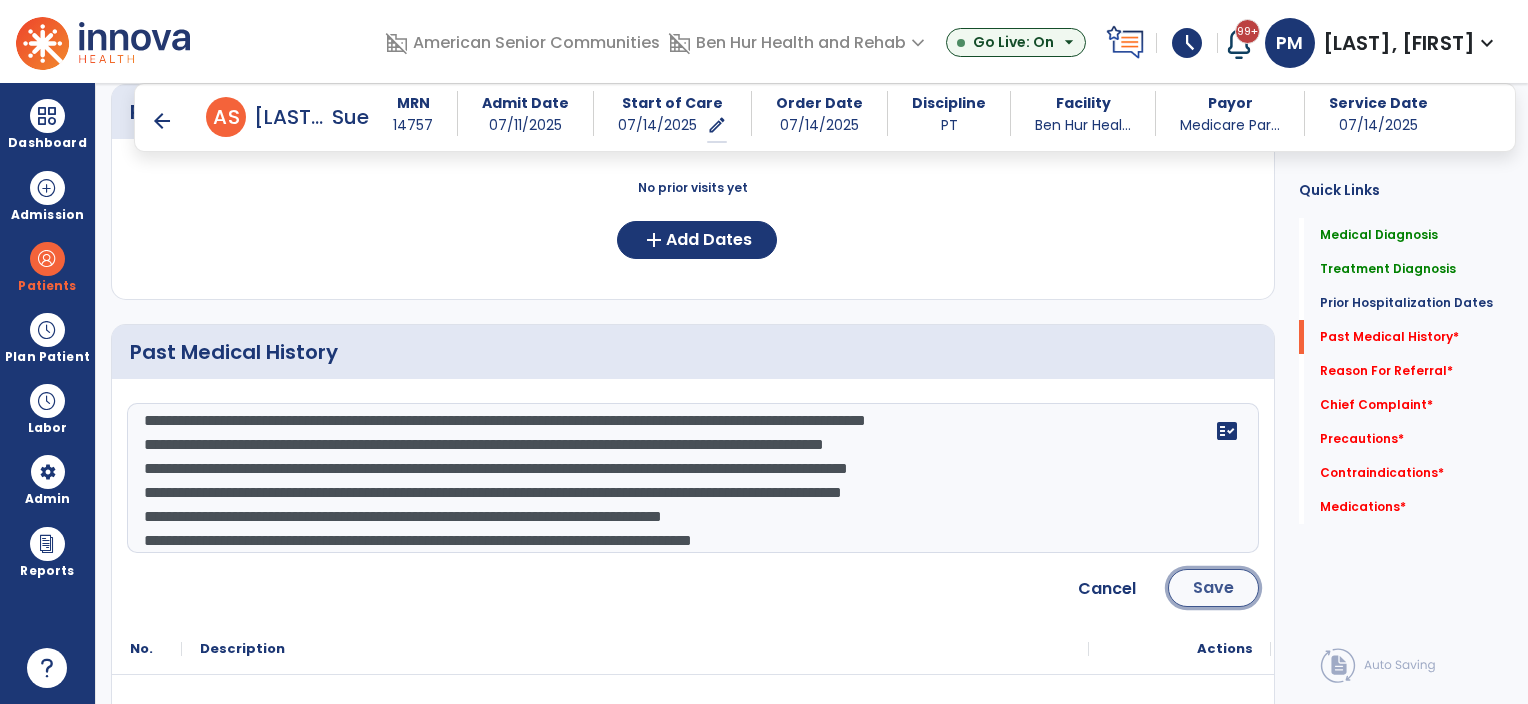 click on "Save" 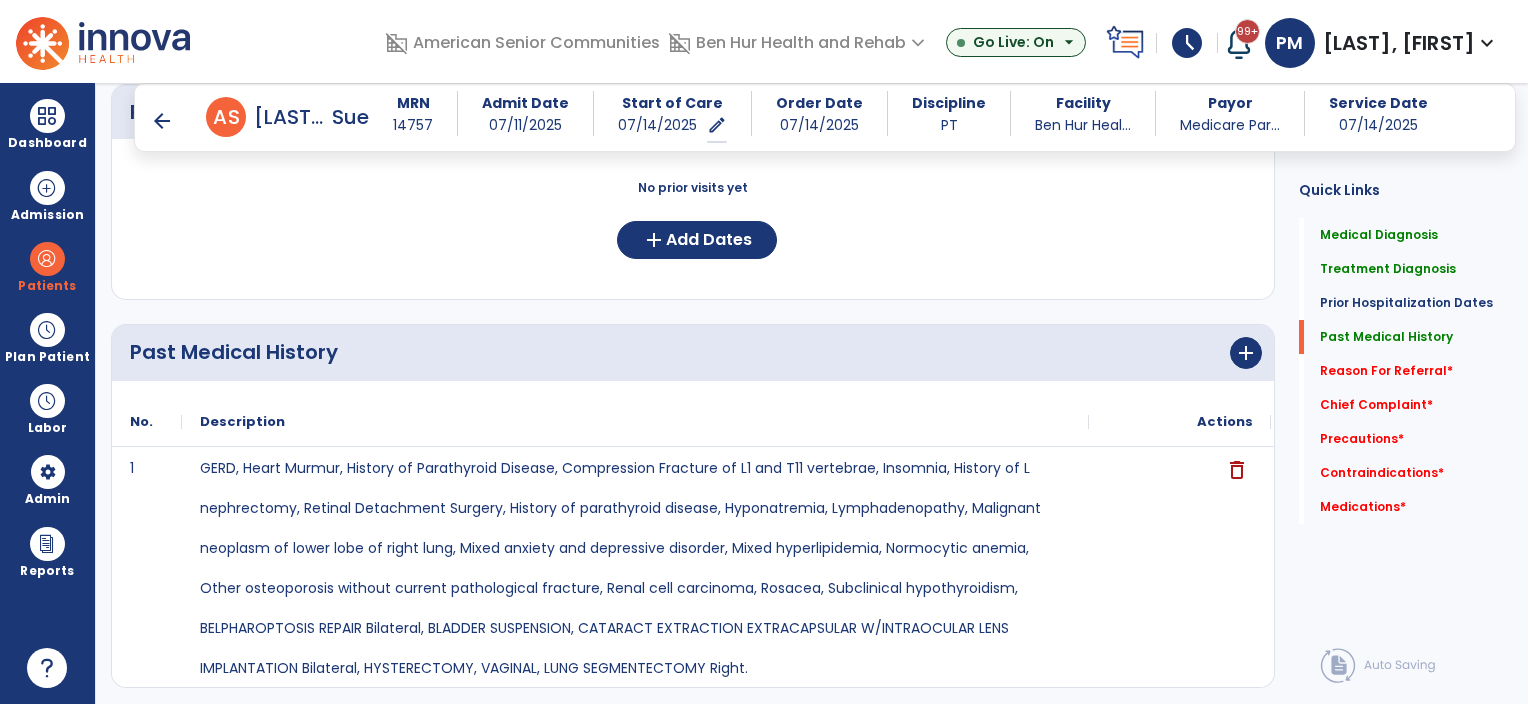 click on "No prior visits yet  add  Add Dates" 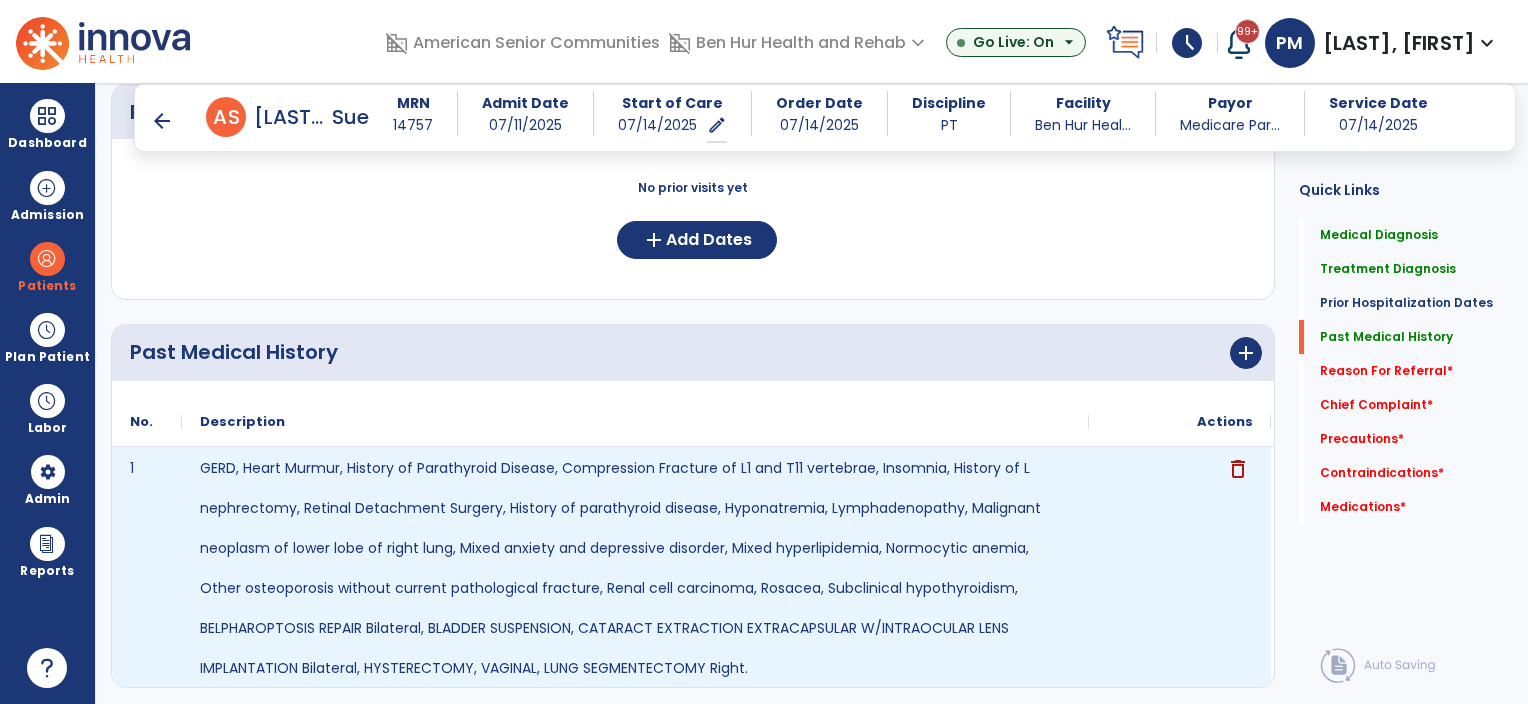 click on "delete" 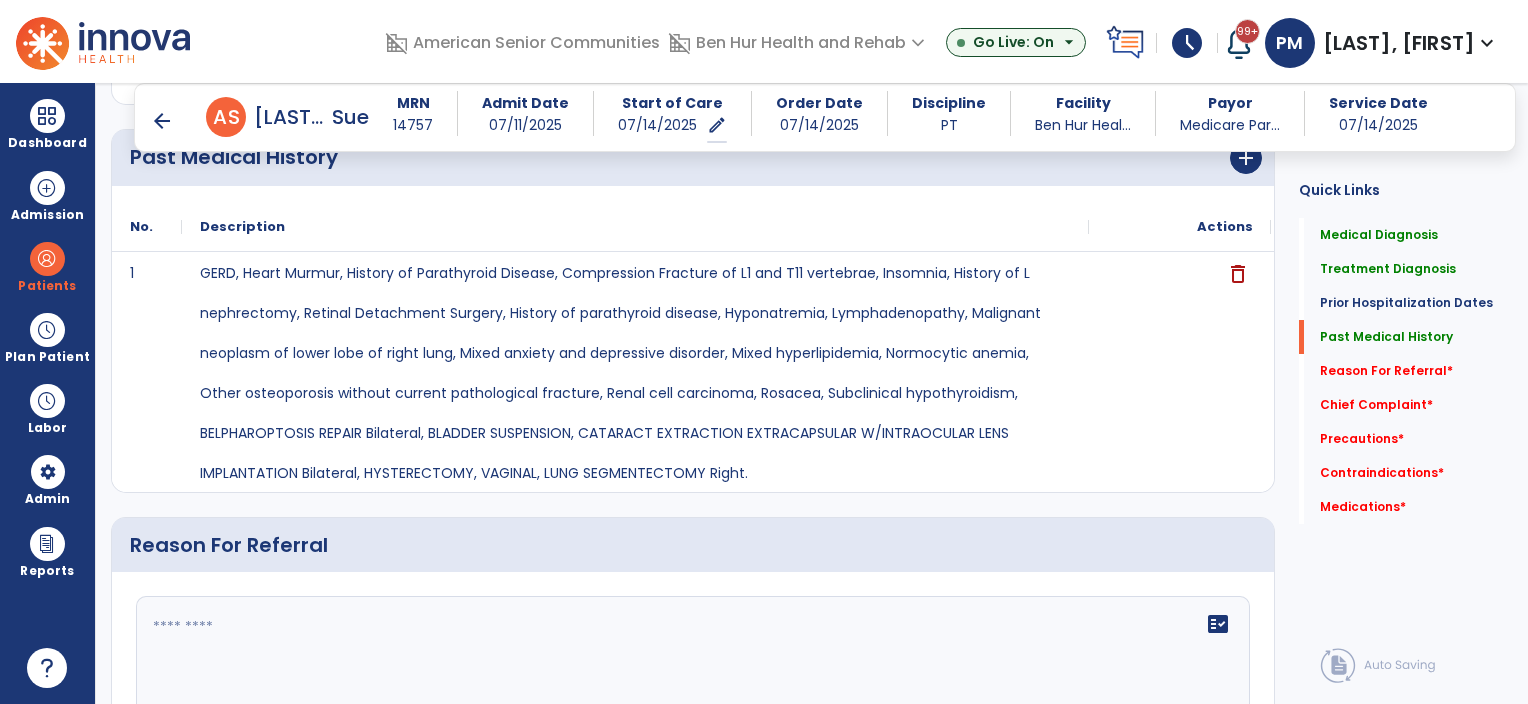 scroll, scrollTop: 1200, scrollLeft: 0, axis: vertical 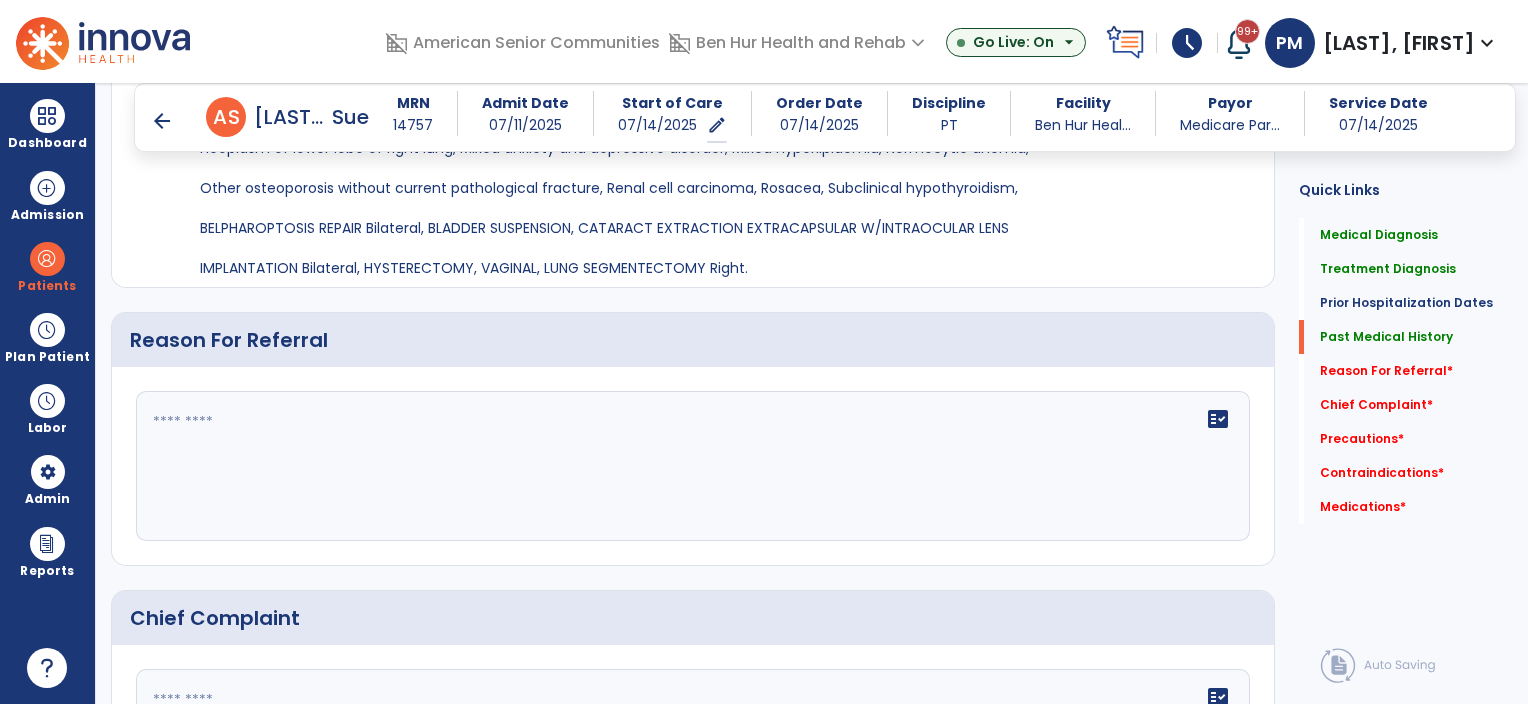 click 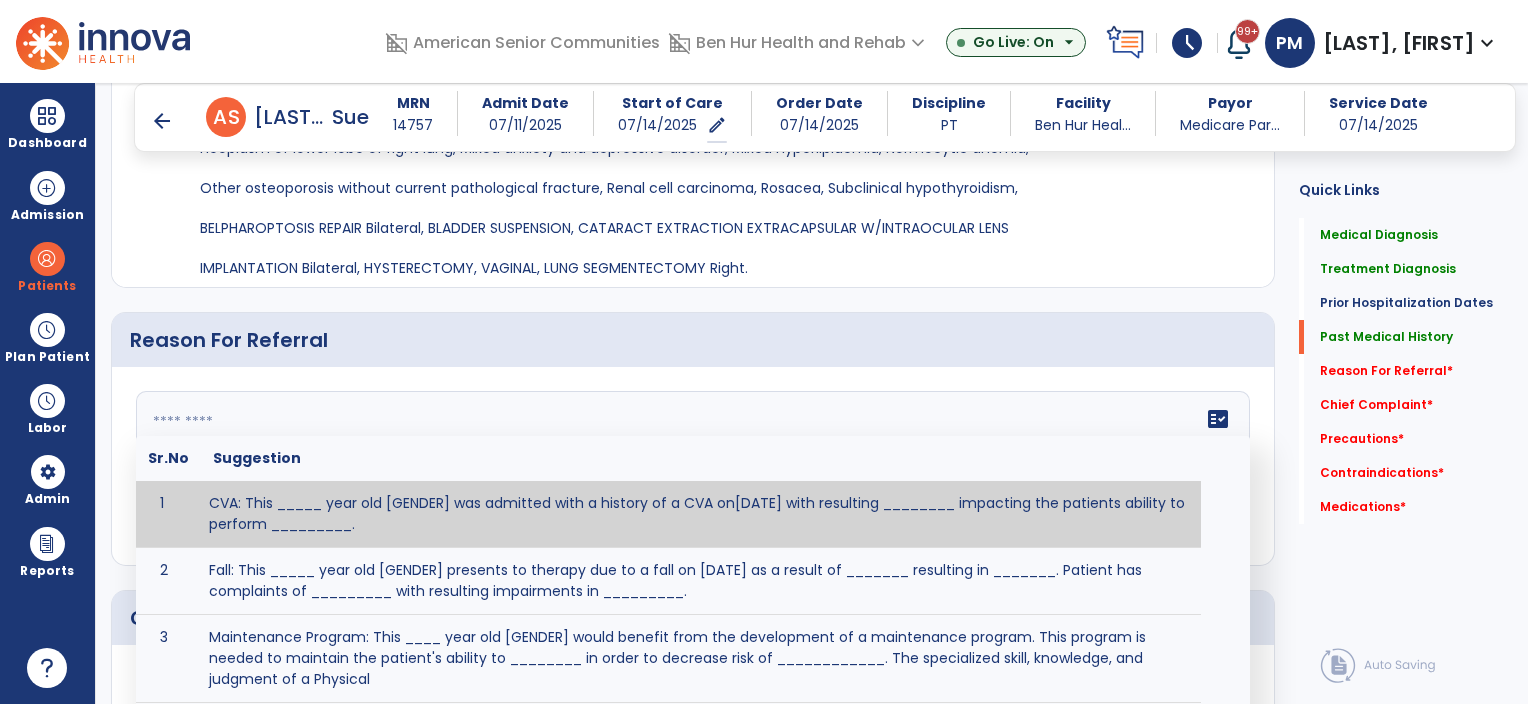 click 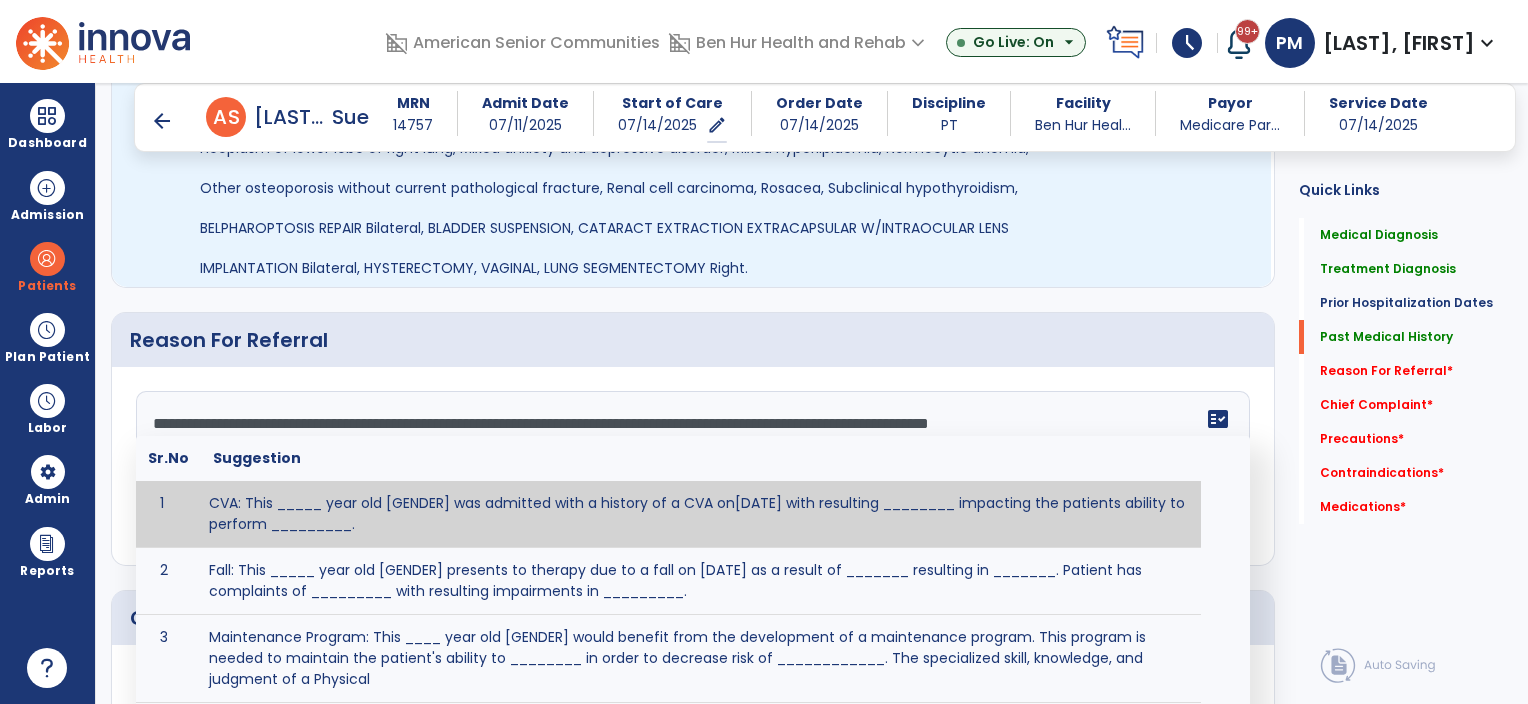 scroll, scrollTop: 160, scrollLeft: 0, axis: vertical 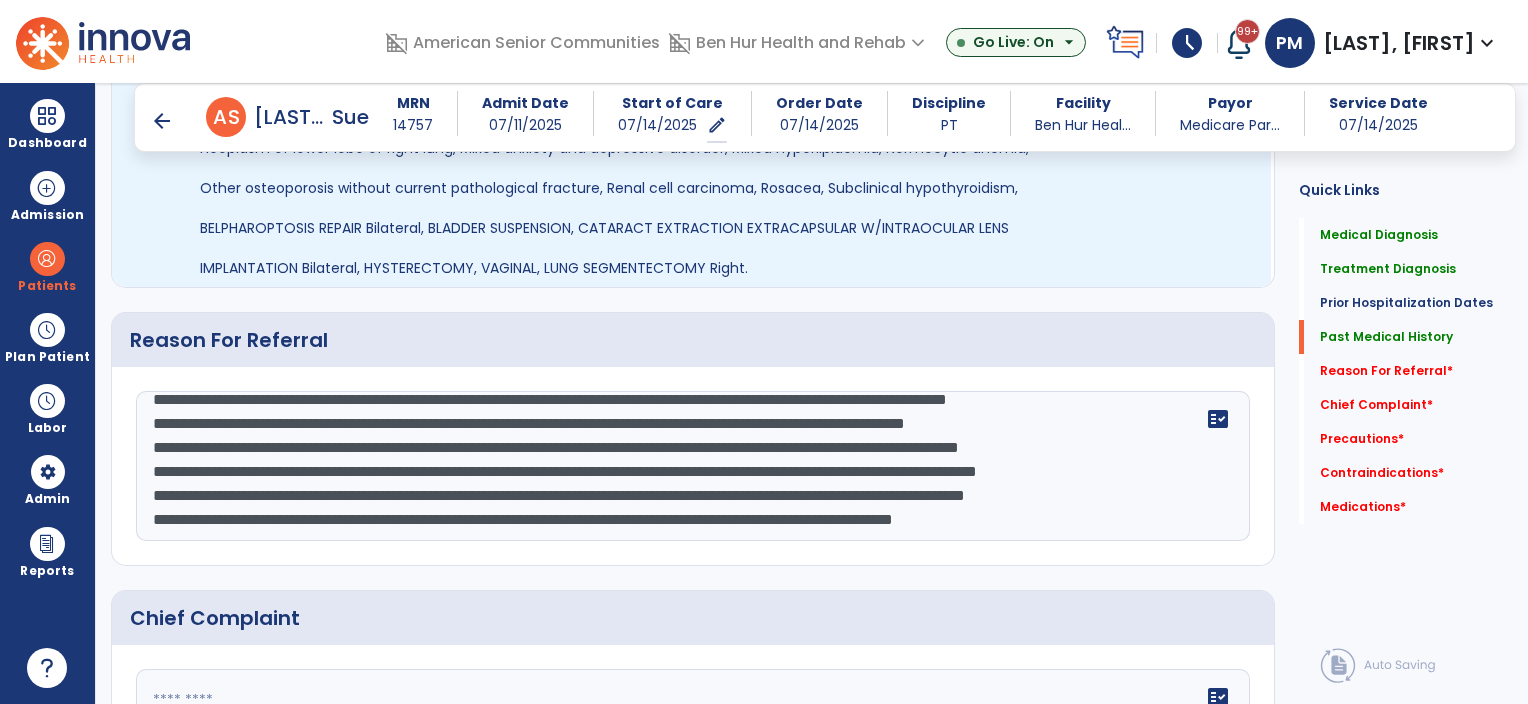 click on "delete" 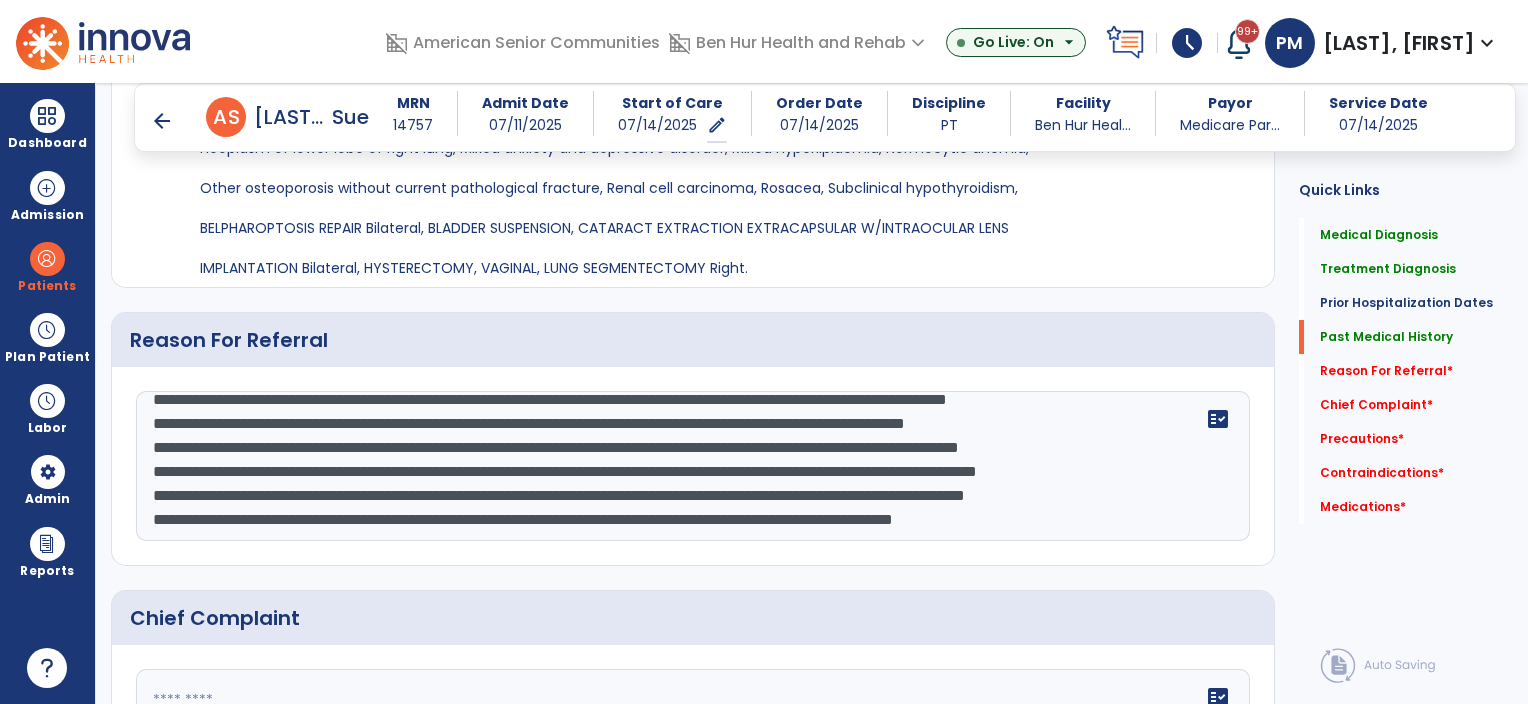 scroll, scrollTop: 167, scrollLeft: 0, axis: vertical 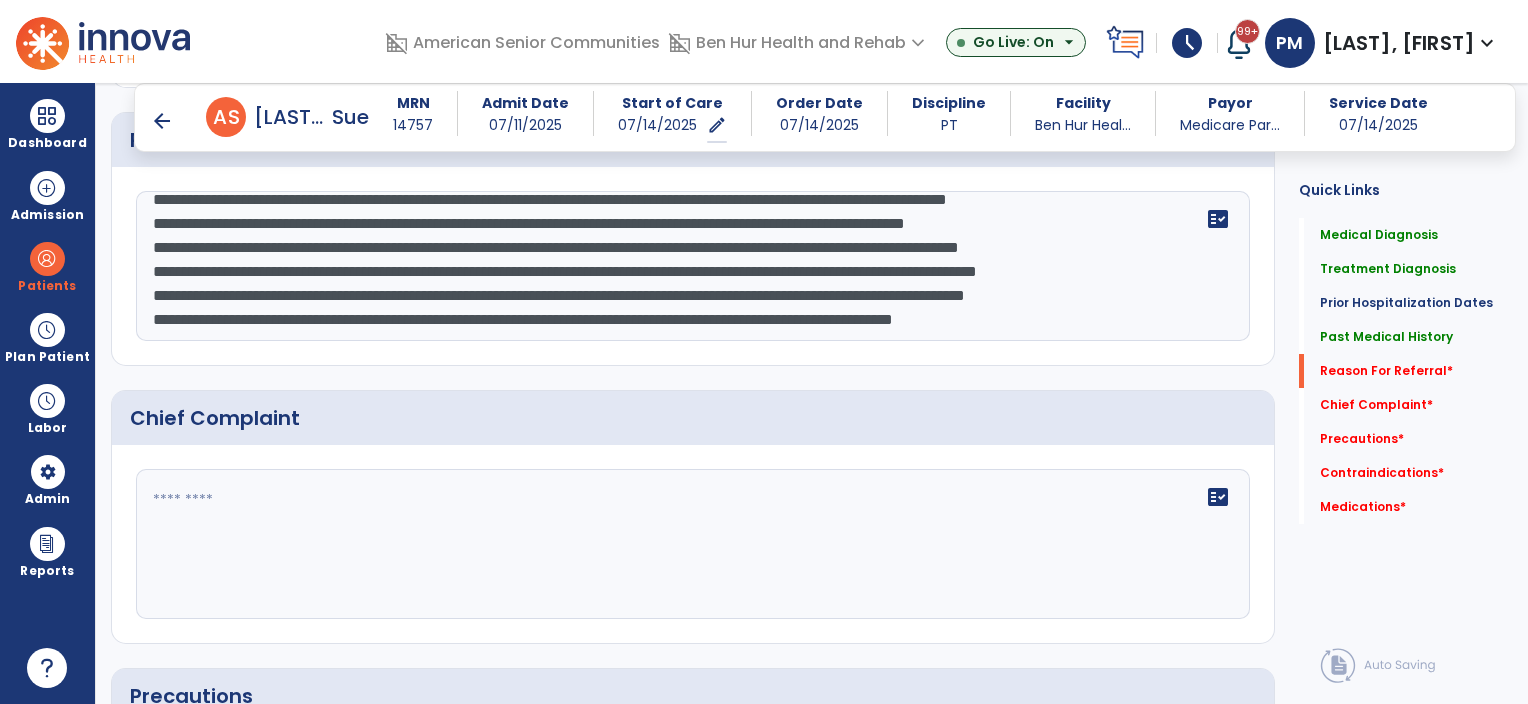 click on "fact_check" 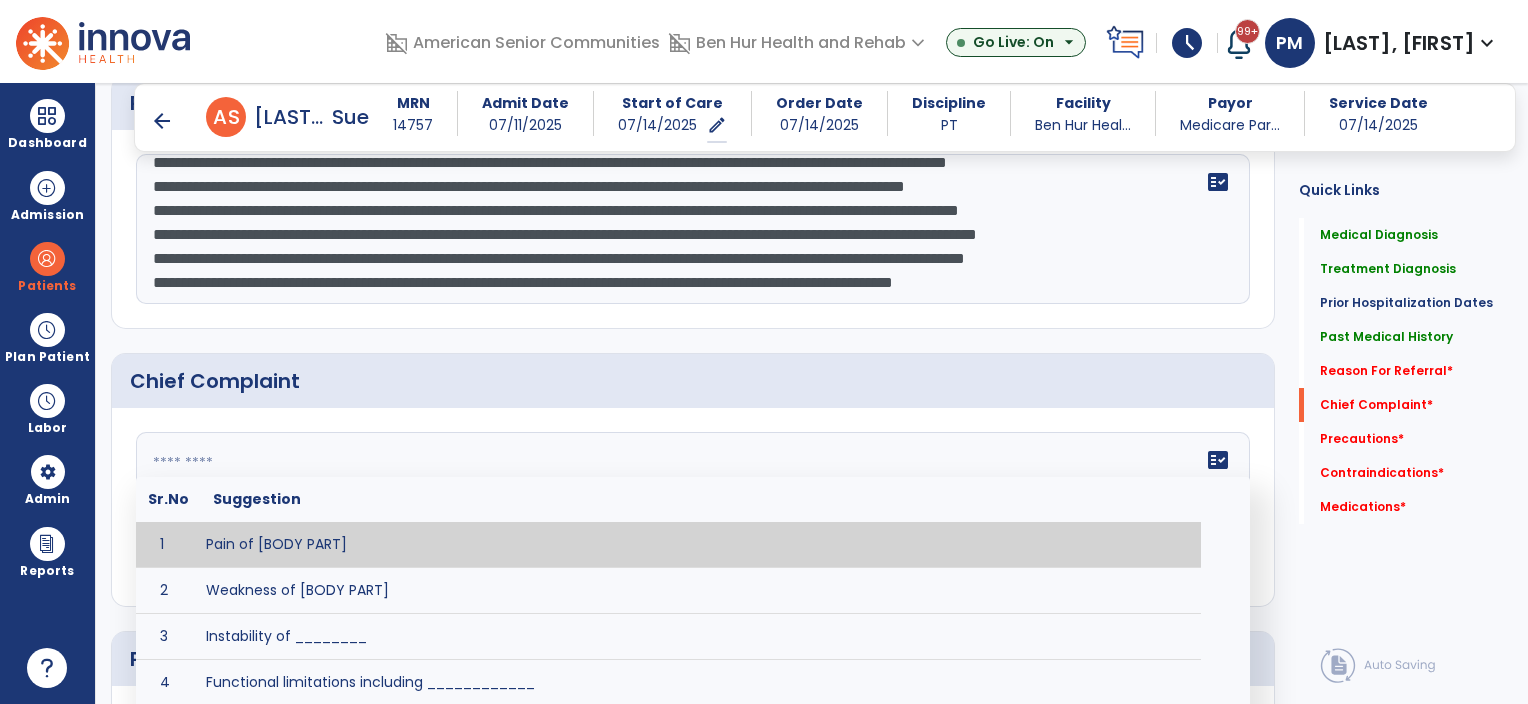 scroll, scrollTop: 1400, scrollLeft: 0, axis: vertical 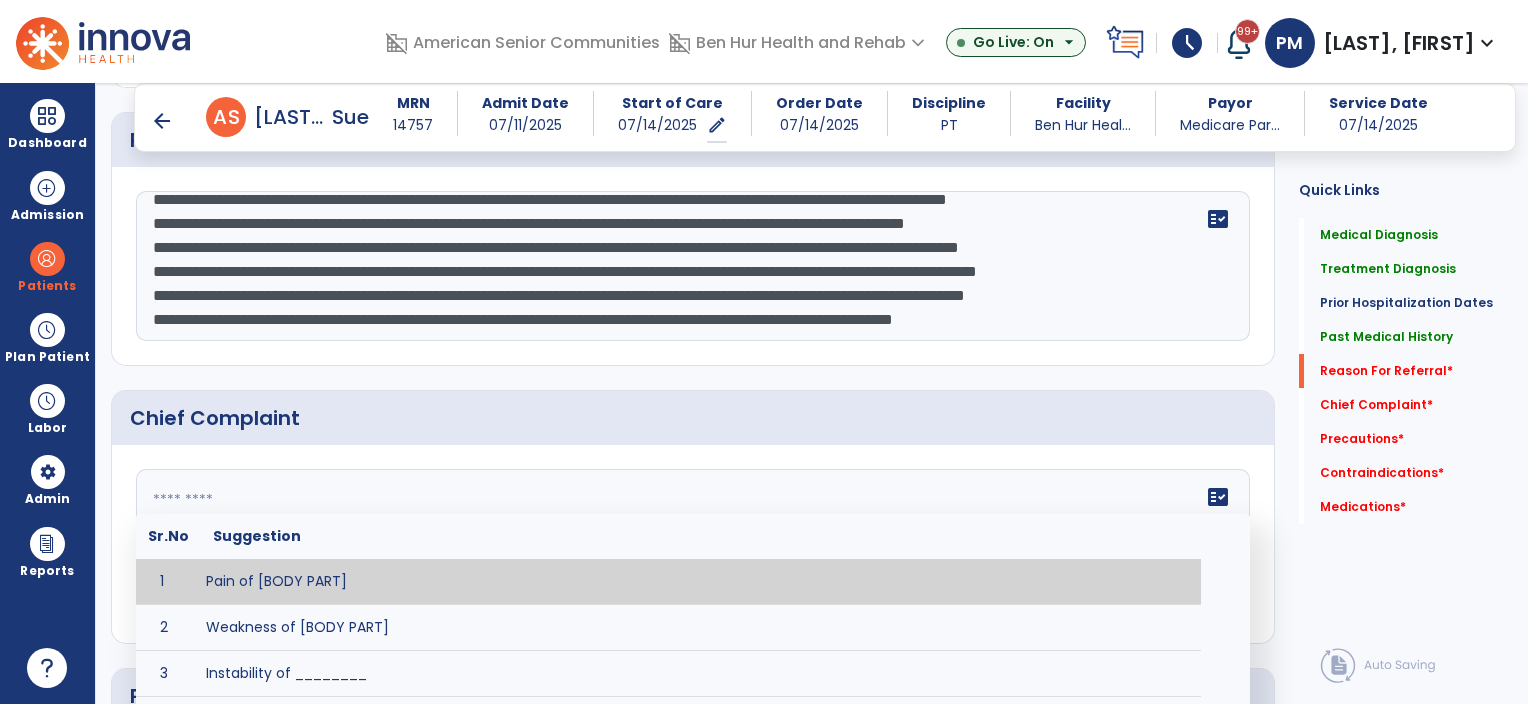 click on "**********" 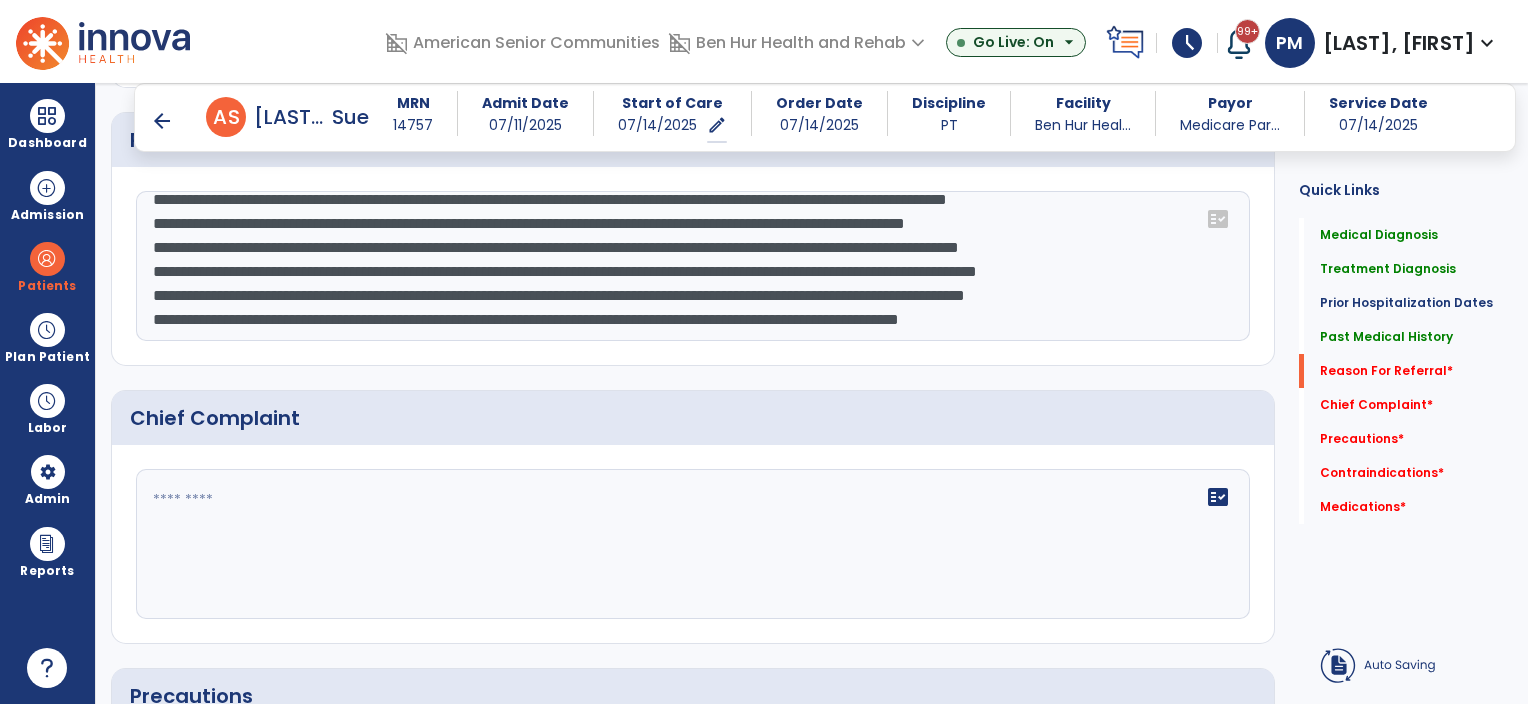 click on "Chief Complaint" 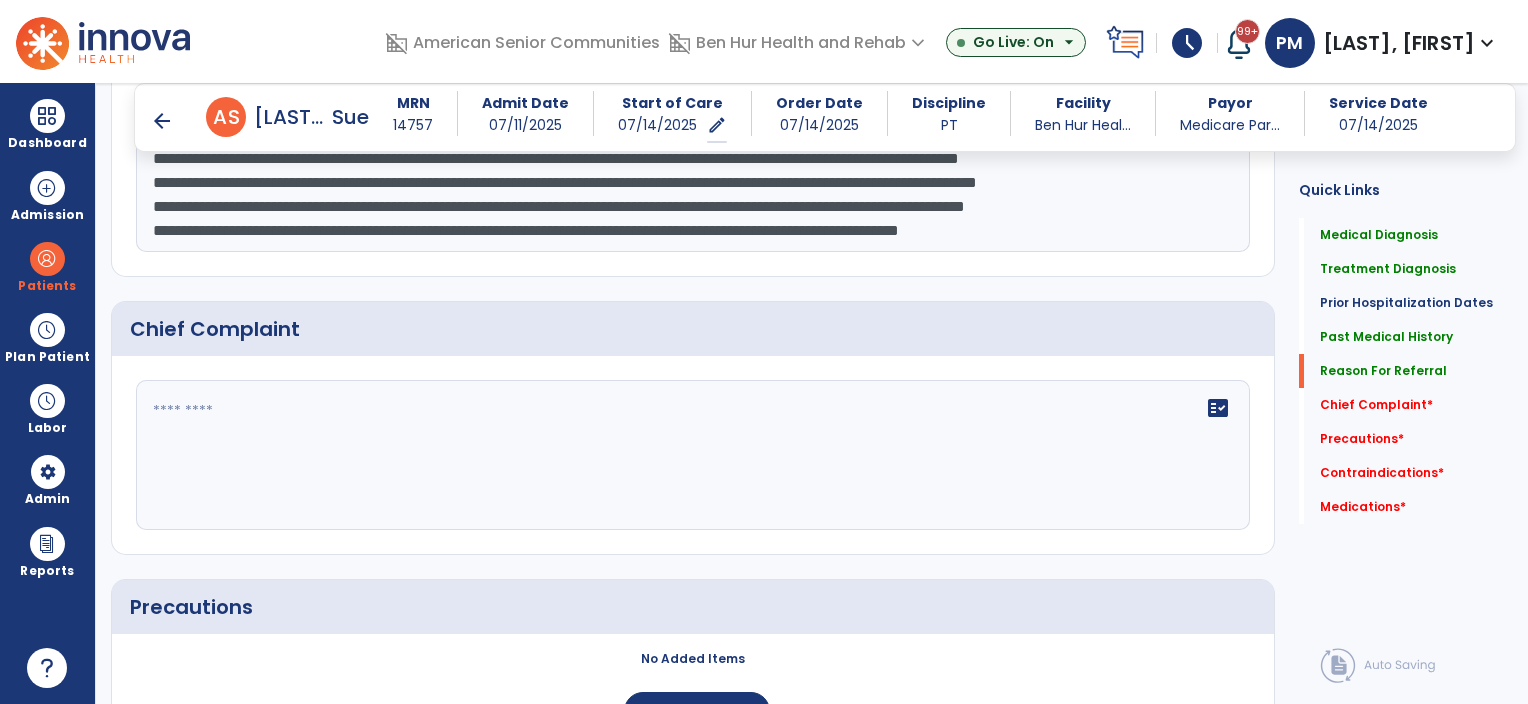 click on "**********" 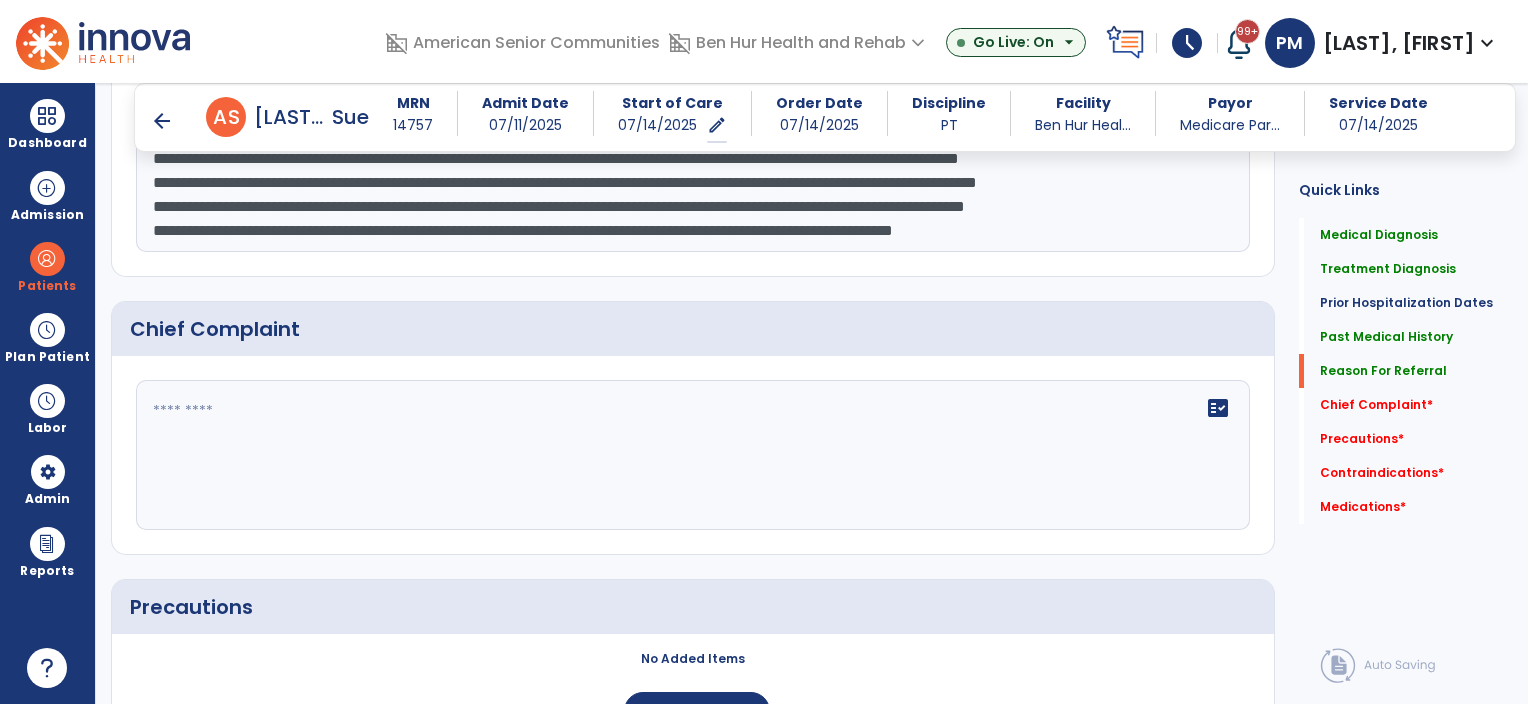 type on "**********" 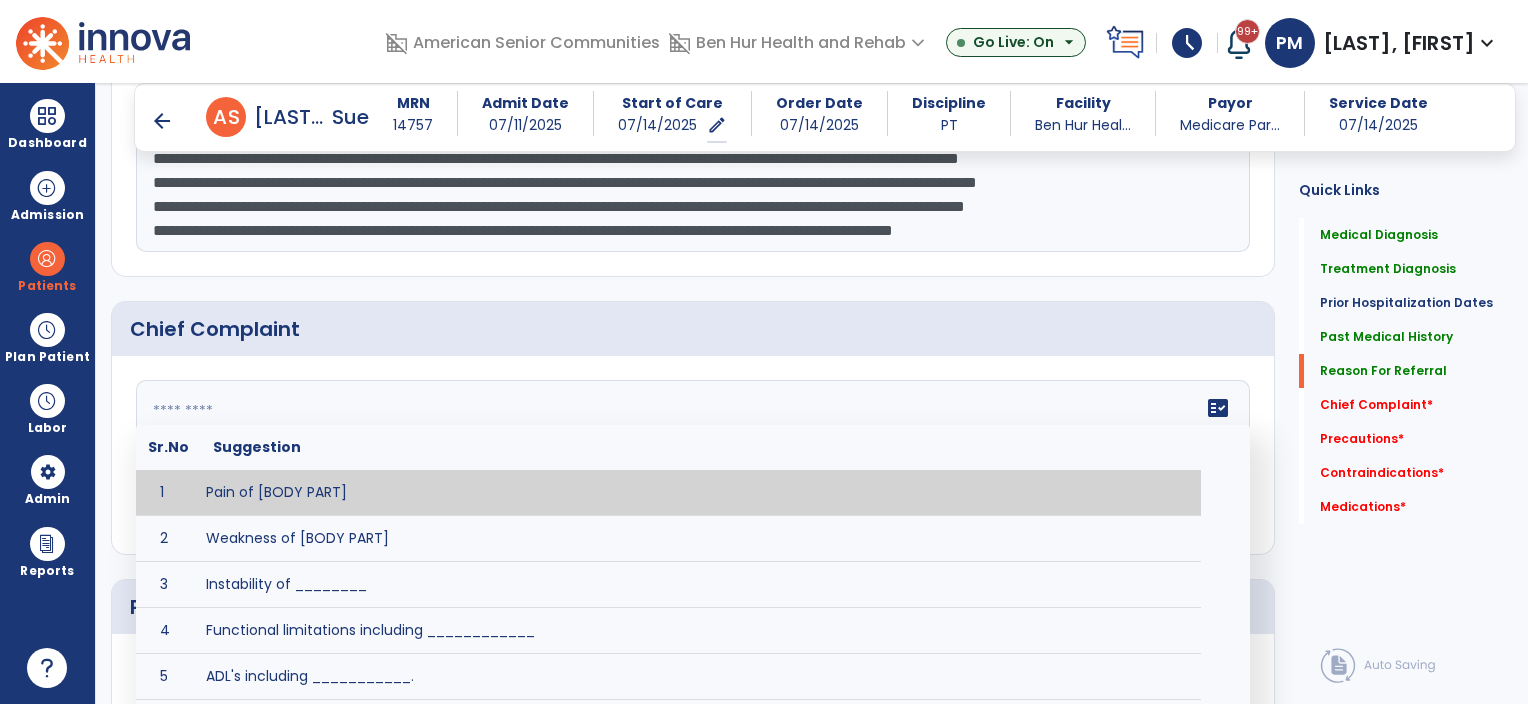 click on "fact_check  Sr.No Suggestion 1 Pain of [BODY PART] 2 Weakness of [BODY PART] 3 Instability of ________ 4 Functional limitations including ____________ 5 ADL's including ___________. 6 Inability to perform work related duties such as _________ 7 Inability to perform house hold duties such as __________. 8 Loss of balance. 9 Problems with gait including _________." 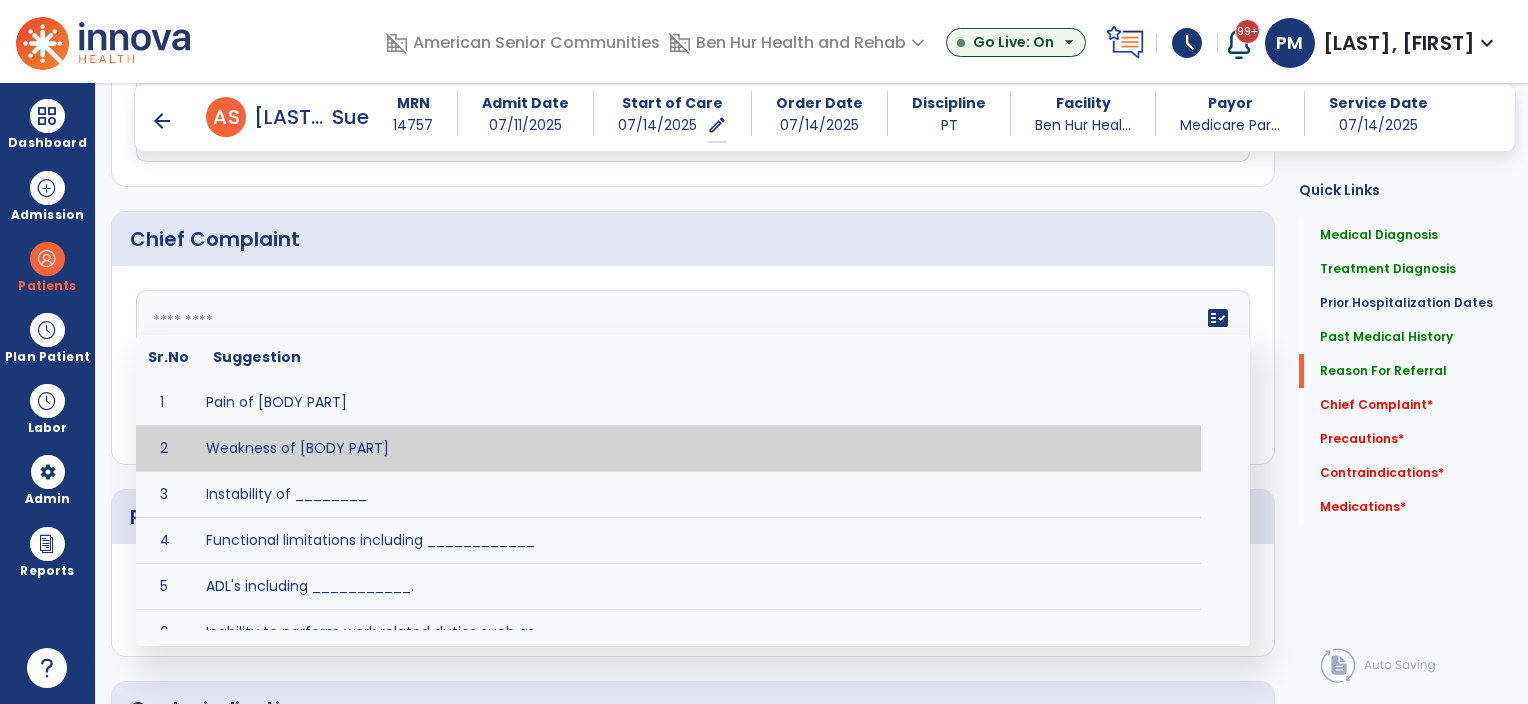 scroll, scrollTop: 1489, scrollLeft: 0, axis: vertical 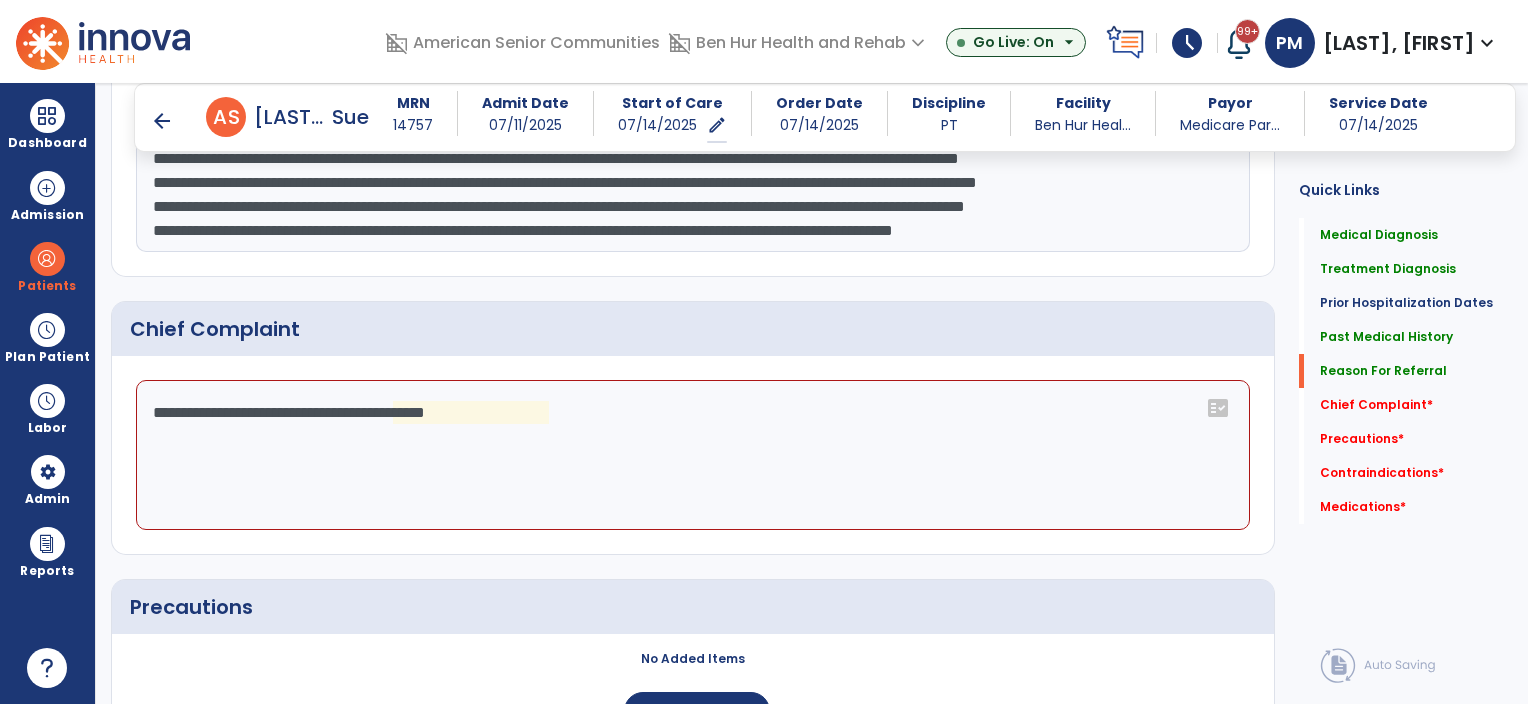 click on "**********" 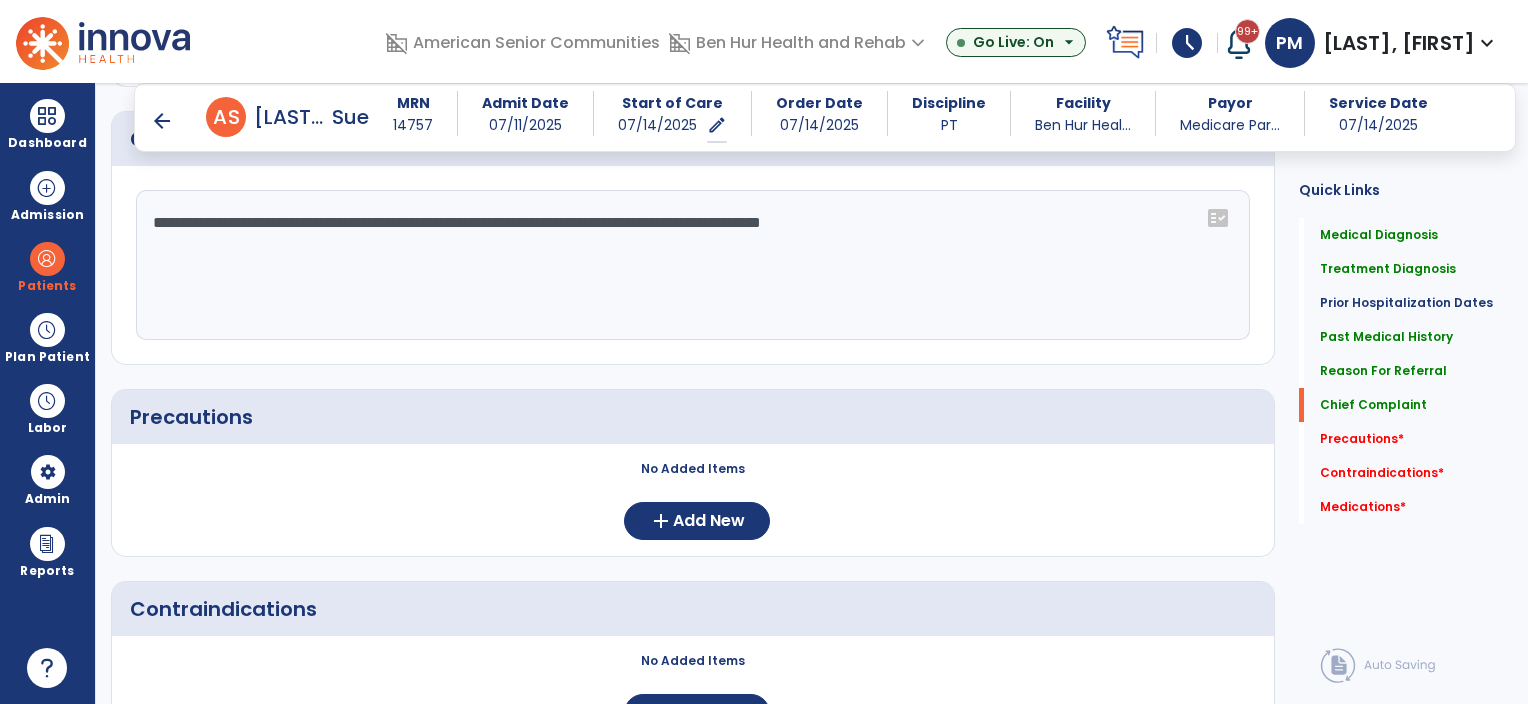 scroll, scrollTop: 1589, scrollLeft: 0, axis: vertical 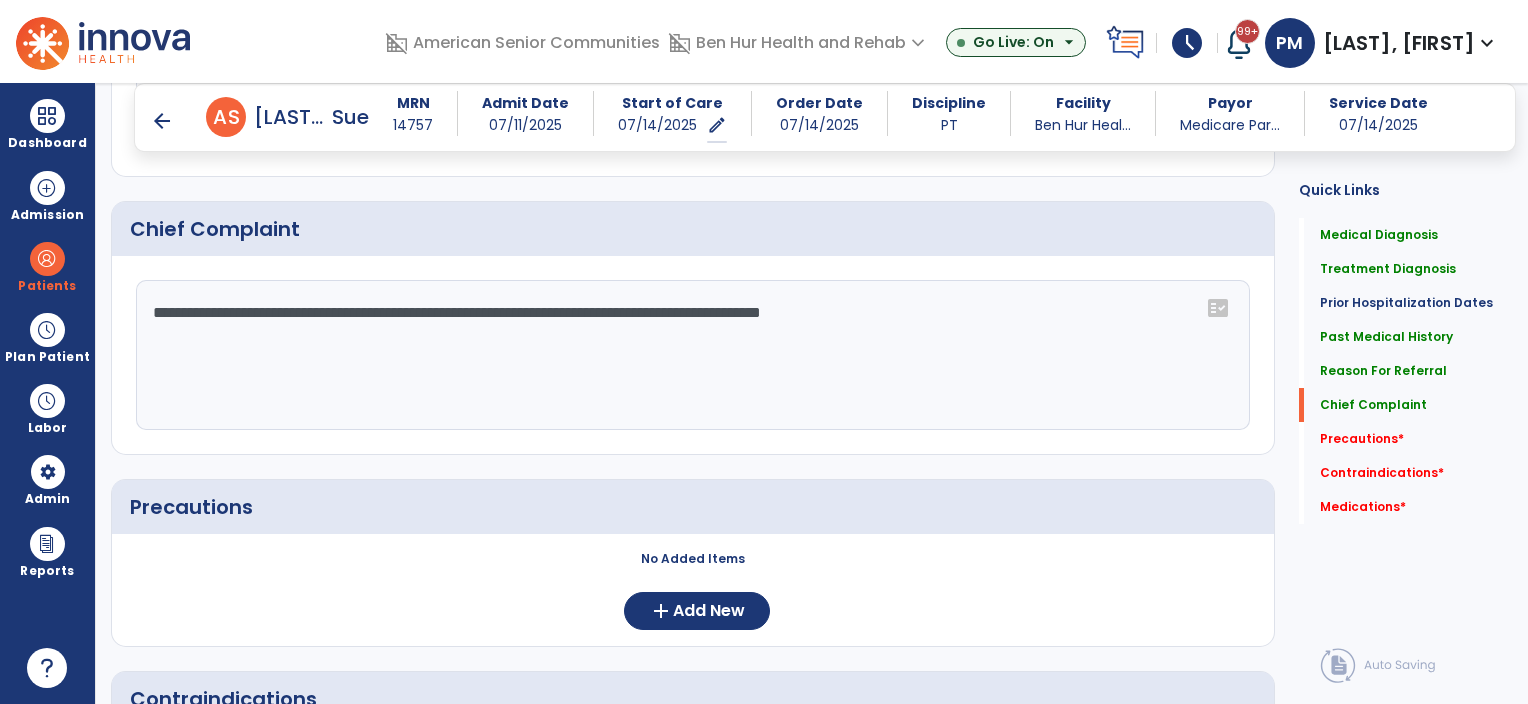type on "**********" 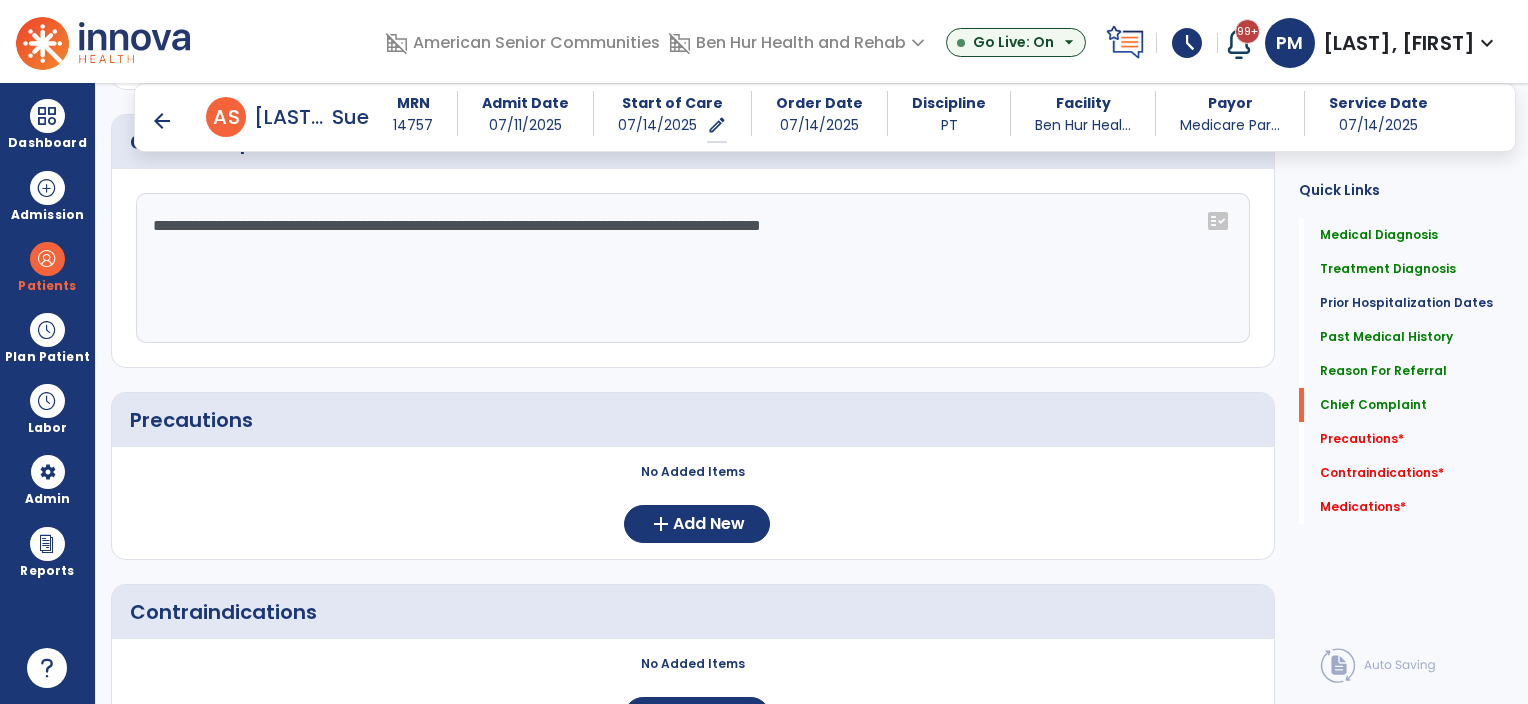 scroll, scrollTop: 1980, scrollLeft: 0, axis: vertical 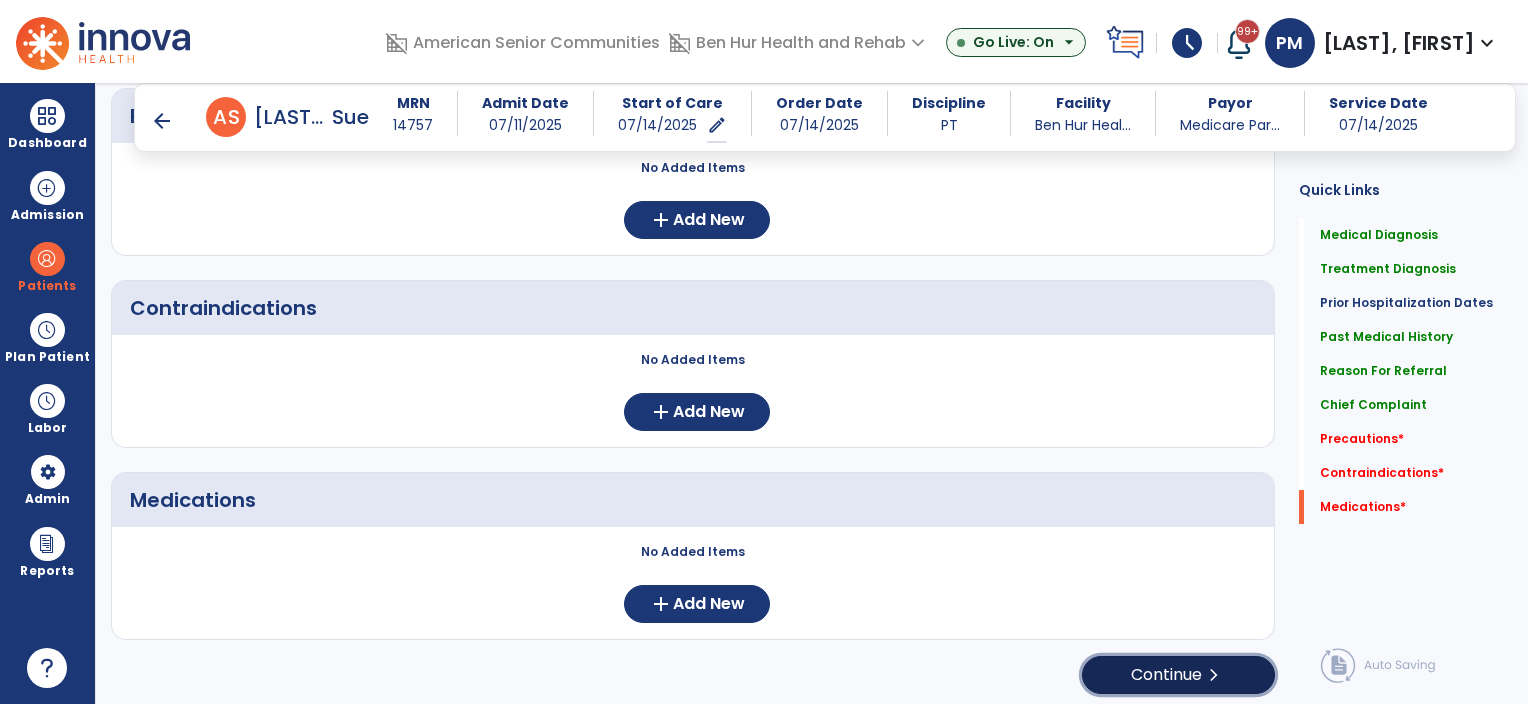 click on "Continue  chevron_right" 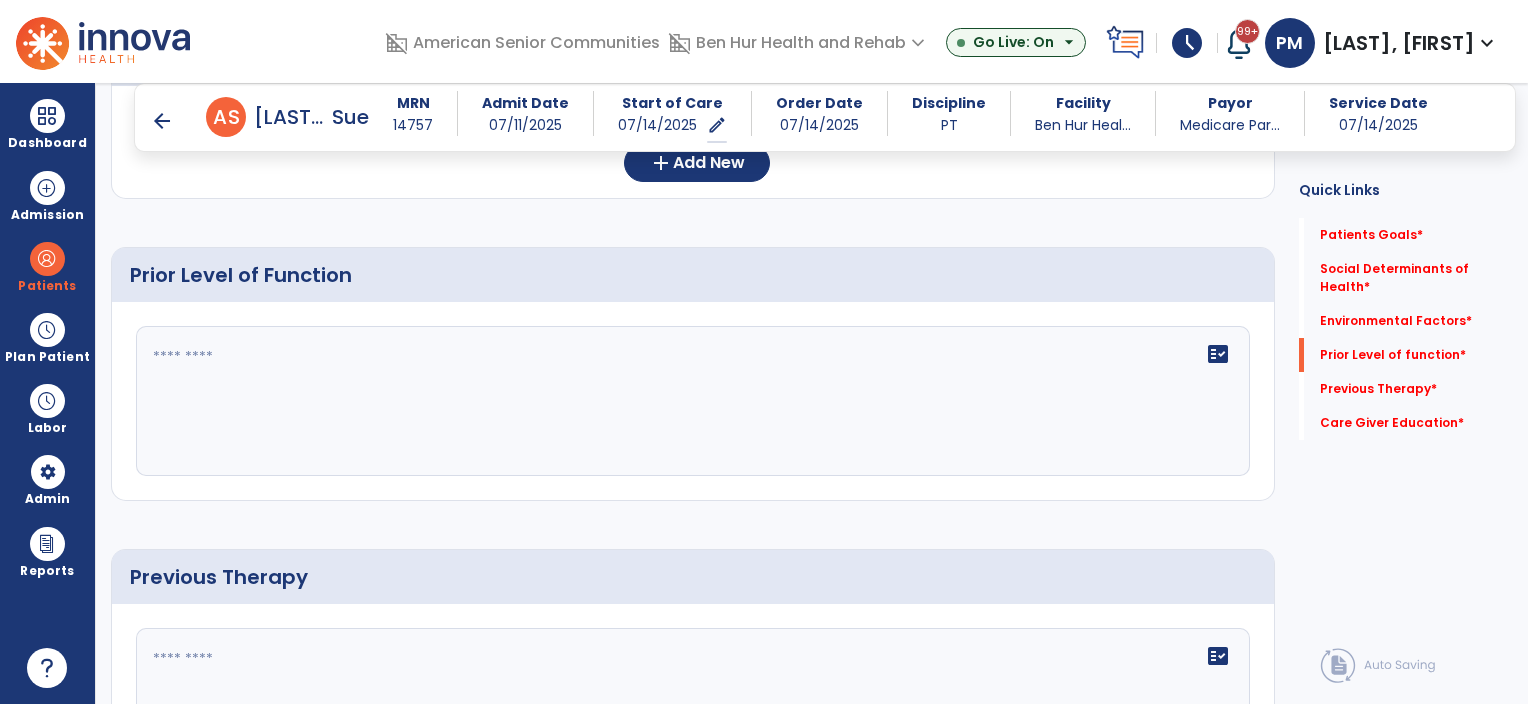 scroll, scrollTop: 695, scrollLeft: 0, axis: vertical 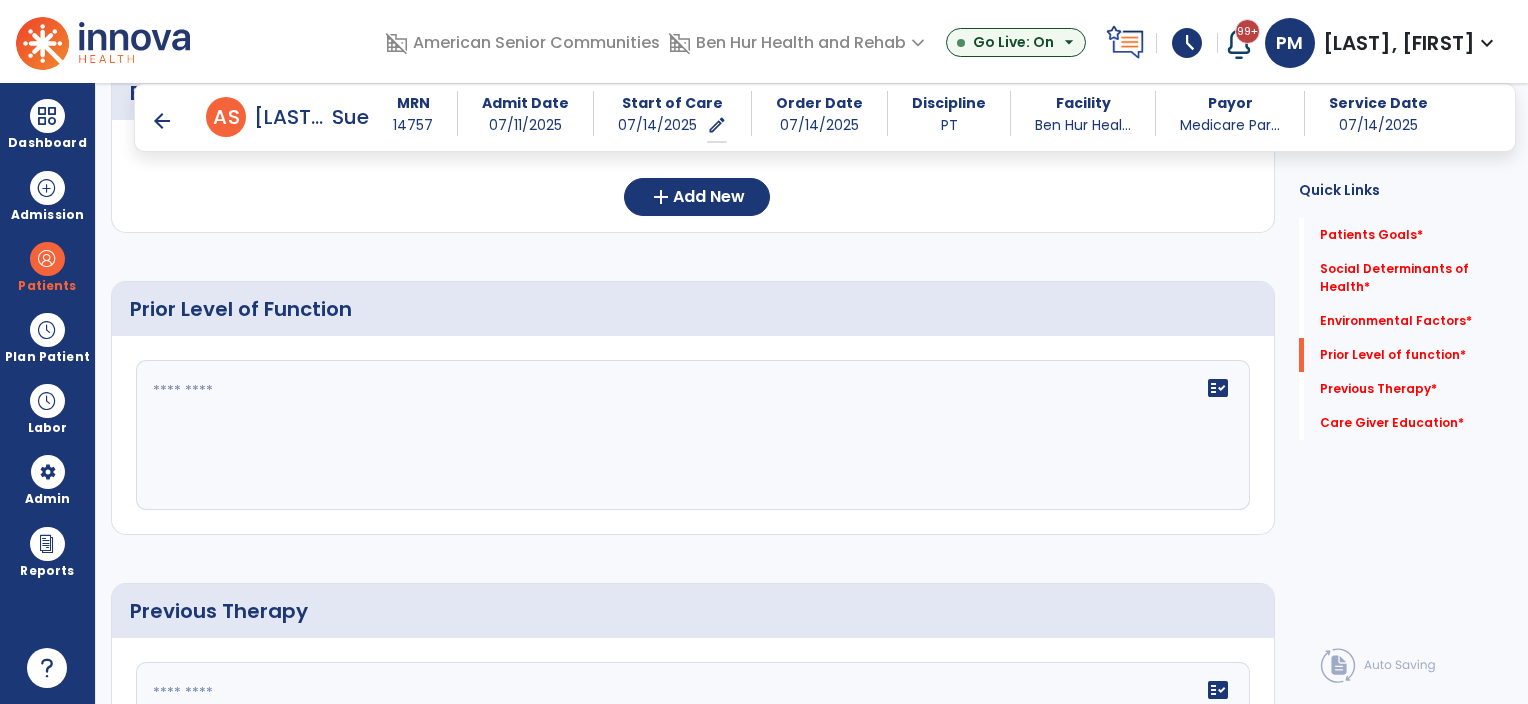 click 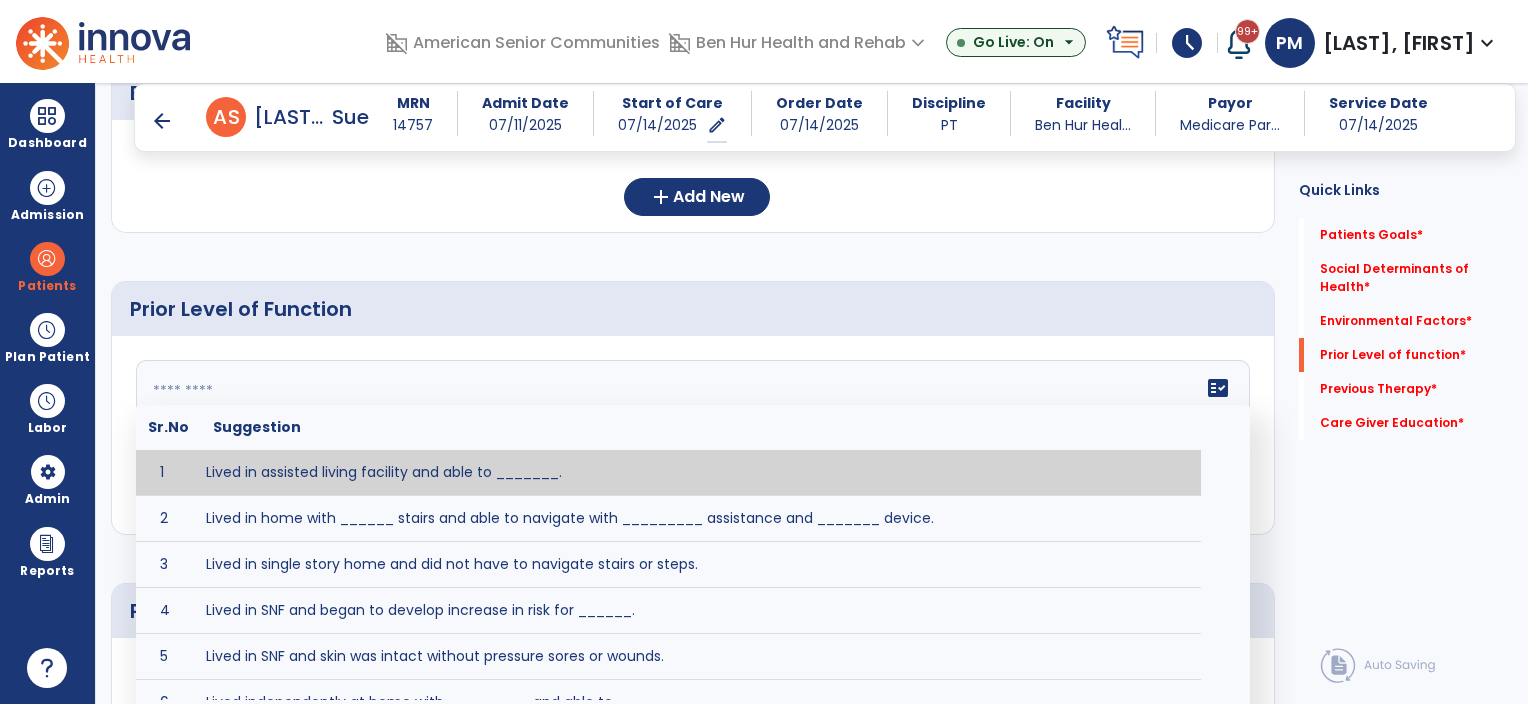paste on "**********" 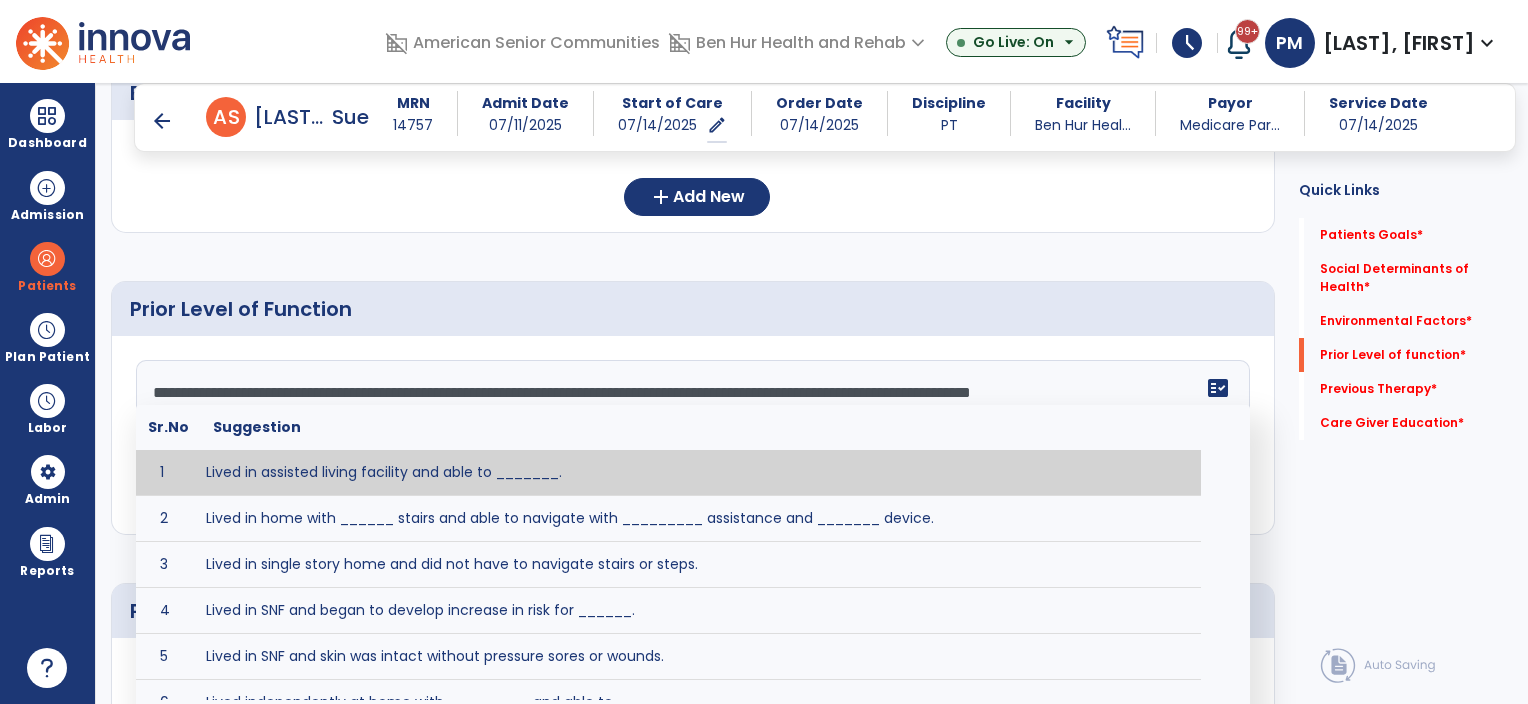 scroll, scrollTop: 111, scrollLeft: 0, axis: vertical 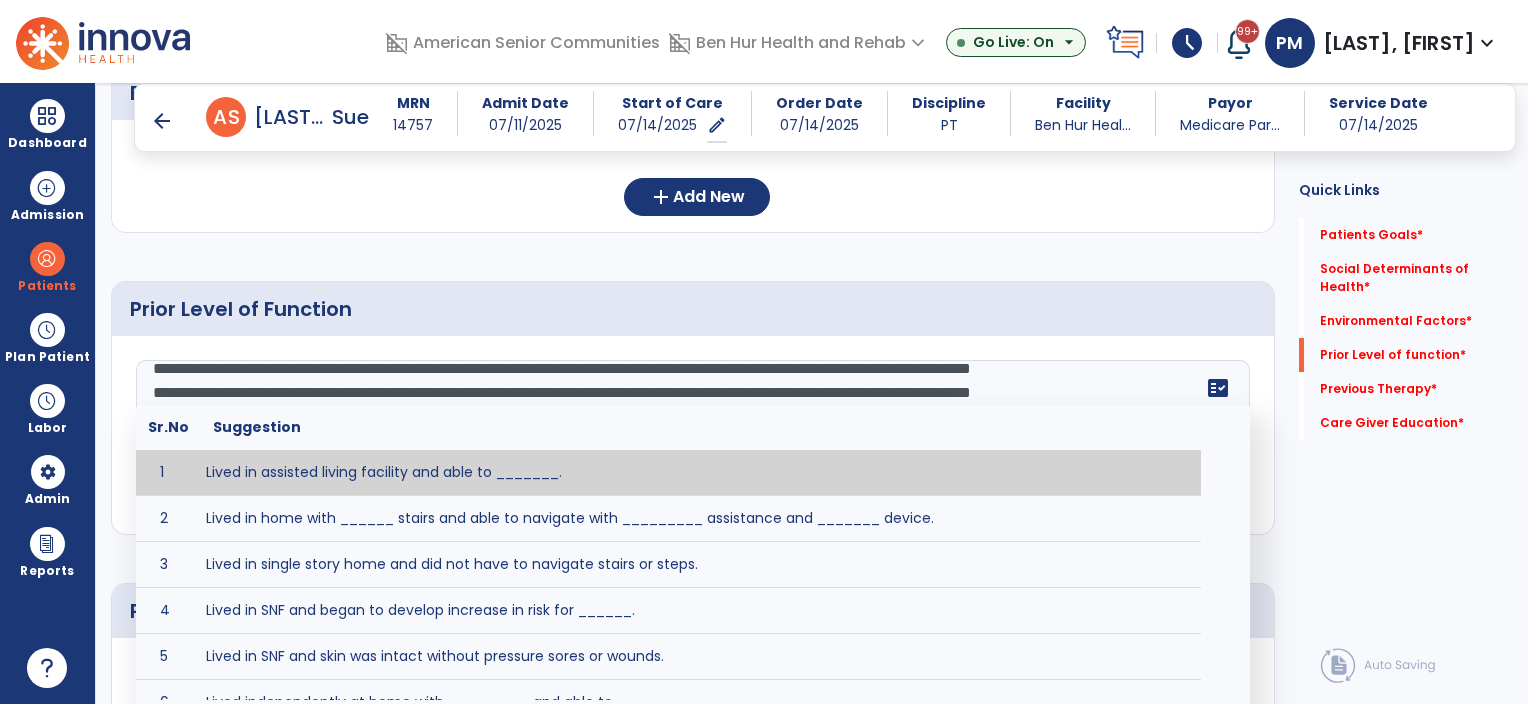 click on "No Added Items  add  Add New" 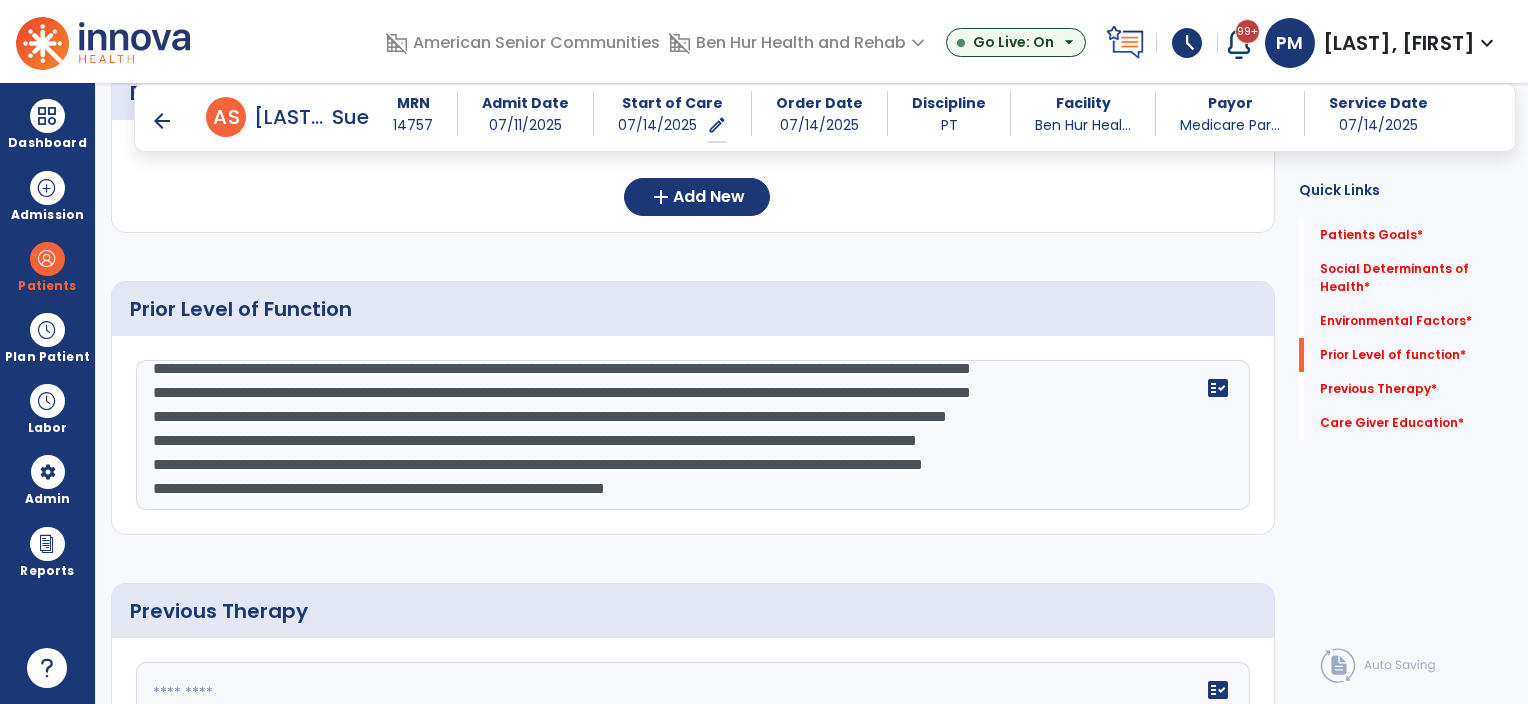 click on "**********" 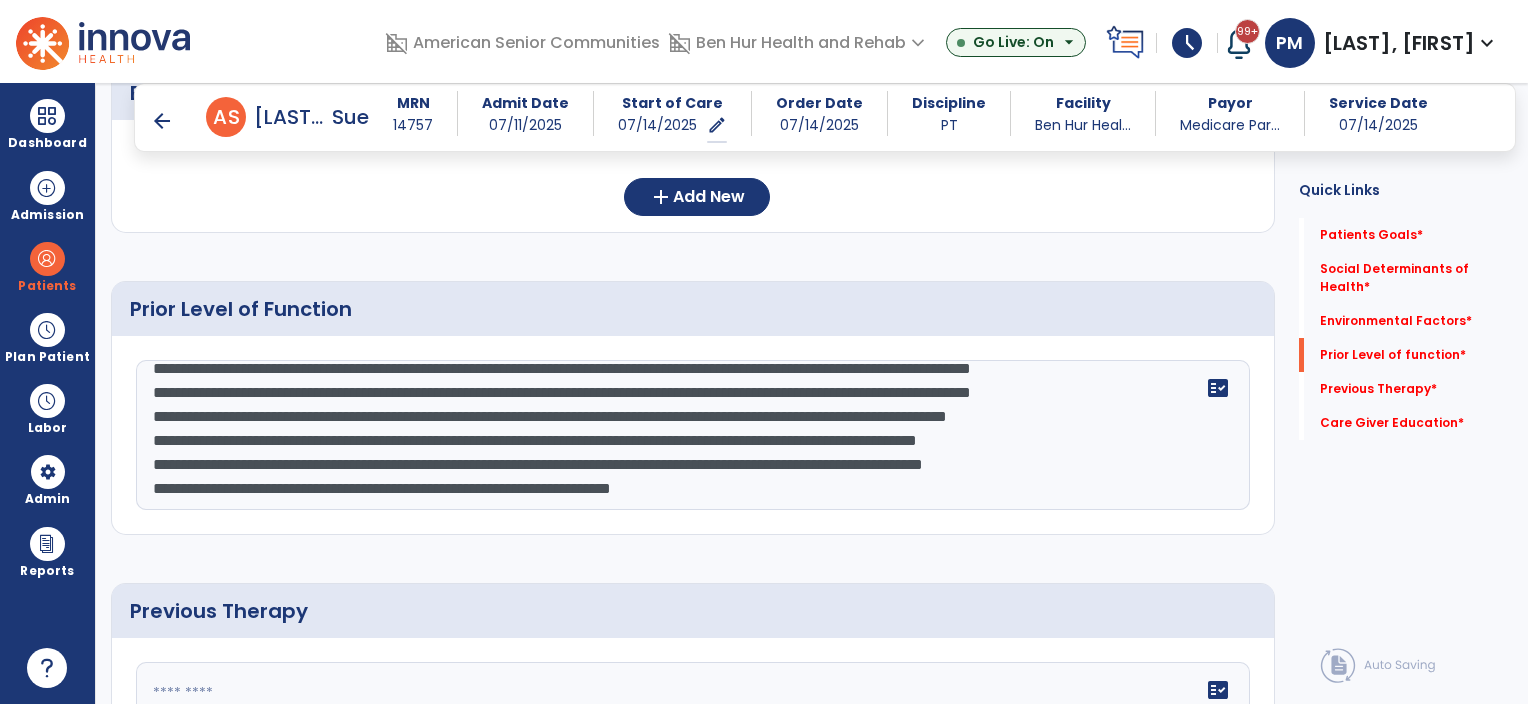 click on "**********" 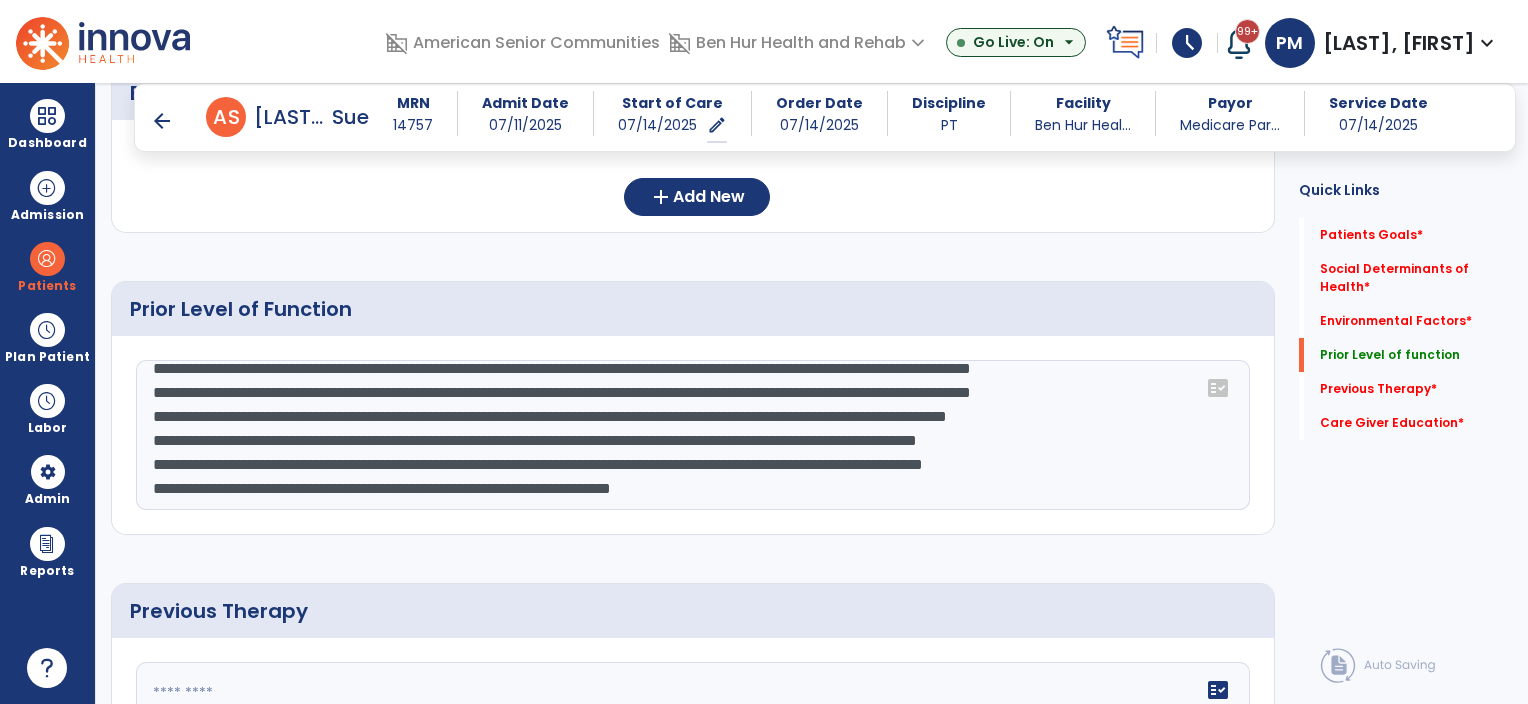 type on "**********" 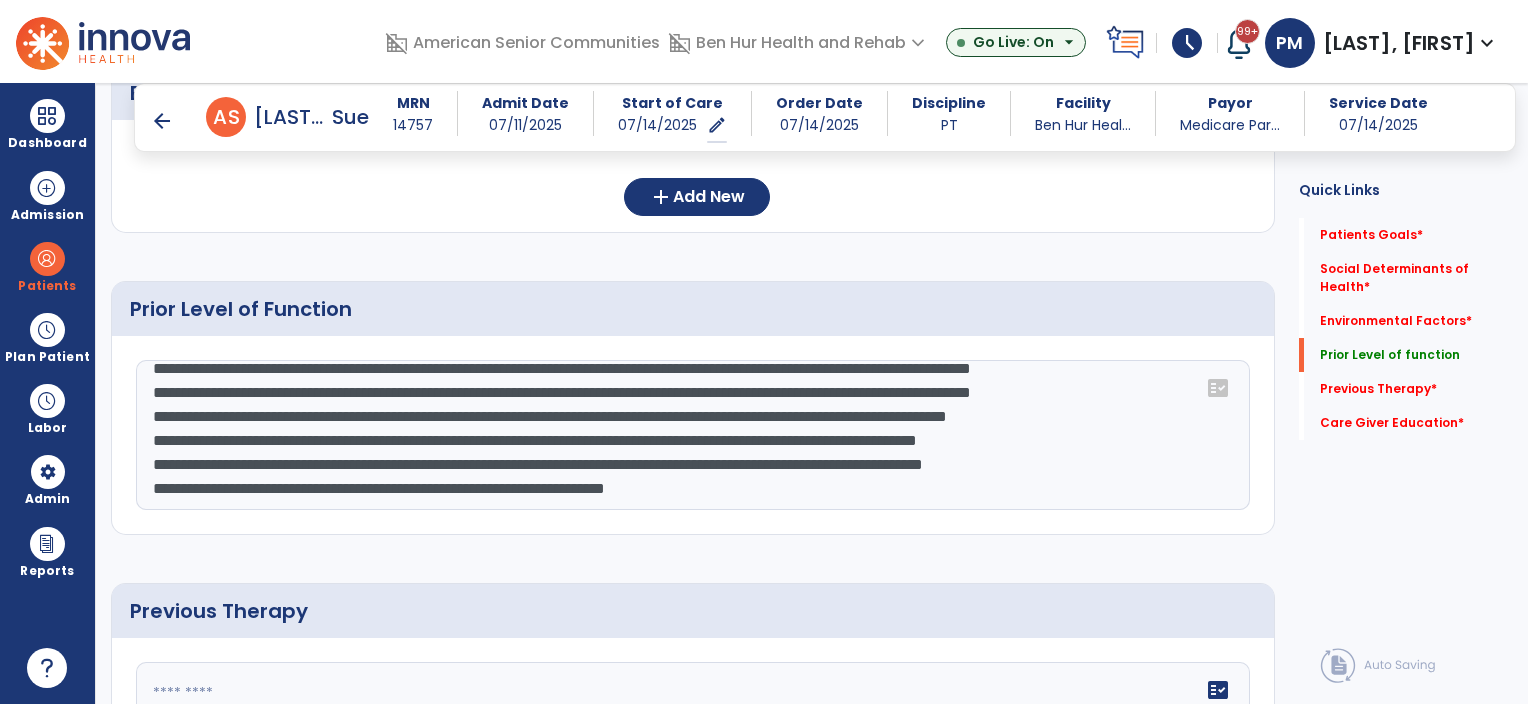 click on "Prior Level of Function" 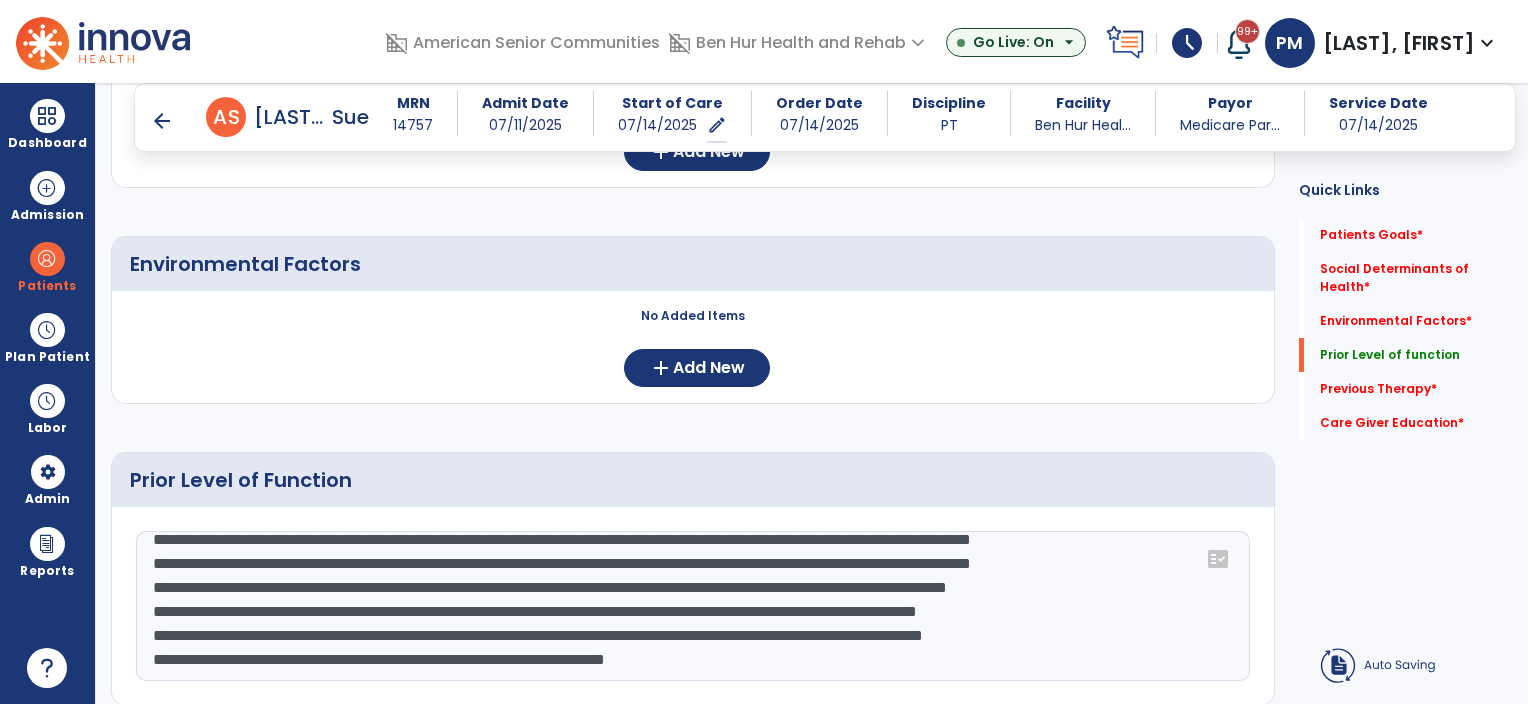 scroll, scrollTop: 495, scrollLeft: 0, axis: vertical 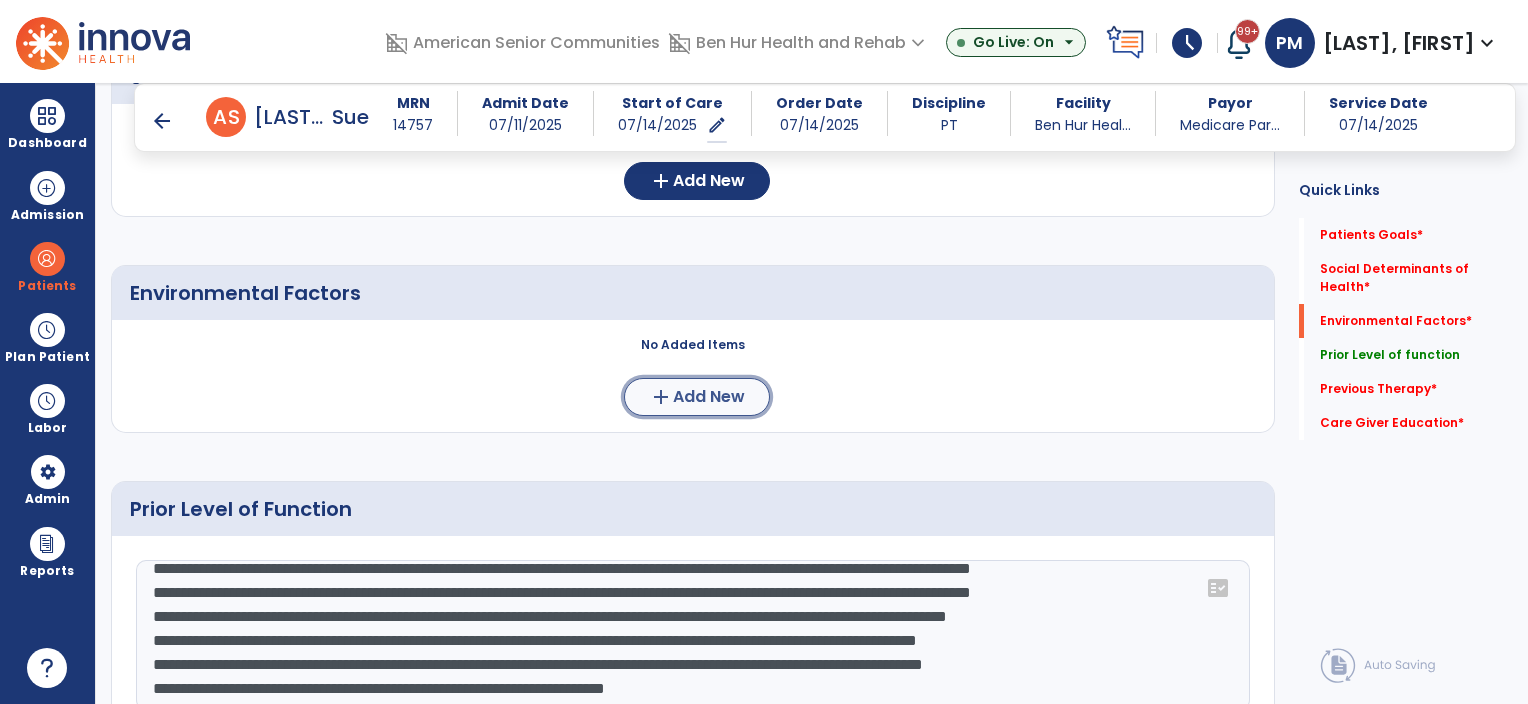 click on "Add New" 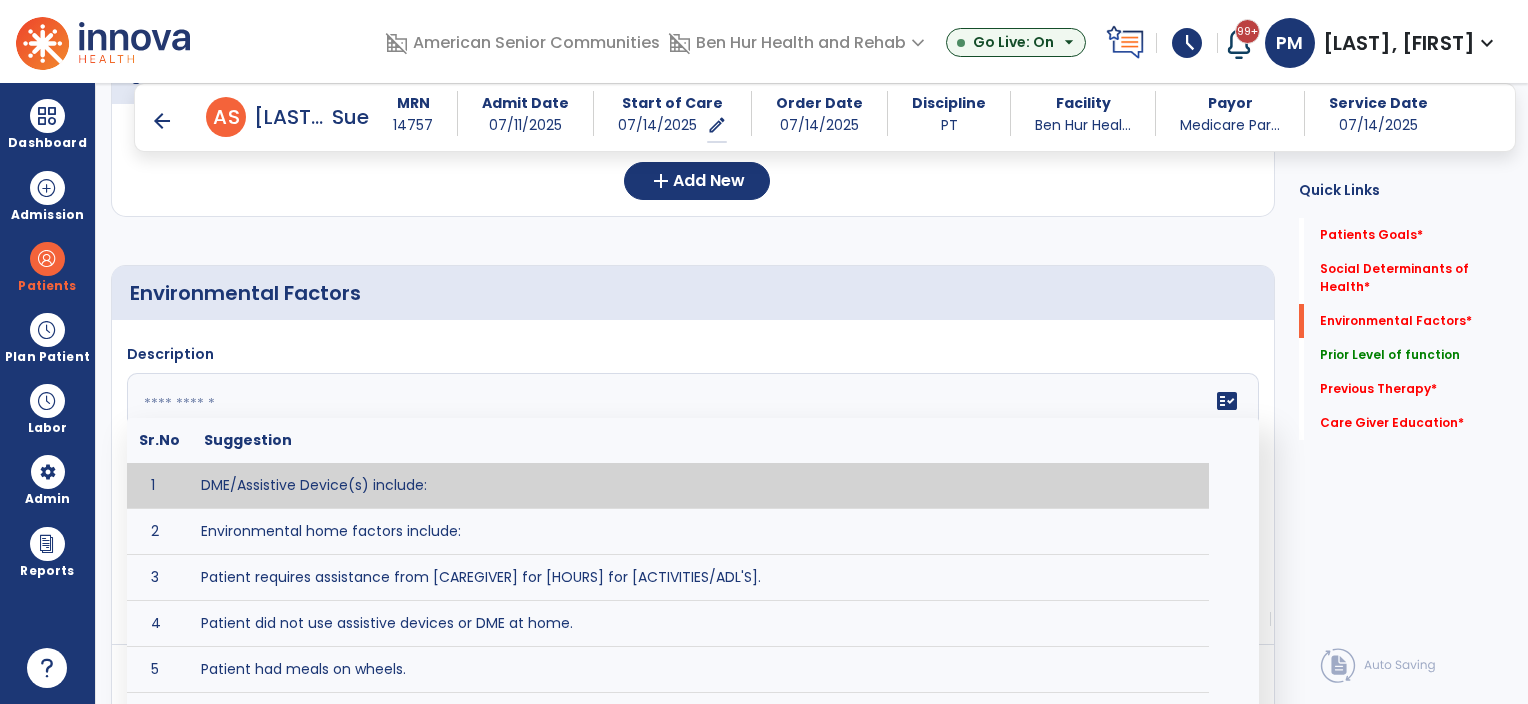 click on "fact_check  Sr.No Suggestion 1 DME/Assistive Device(s) include:  2 Environmental home factors include:  3 Patient requires assistance from [CAREGIVER] for [HOURS] for [ACTIVITIES/ADL'S]. 4 Patient did not use assistive devices or DME at home. 5 Patient had meals on wheels. 6 Patient has caregiver help at home who will be able to provide assistance upon discharge. 7 Patient lived alone at home prior to admission and will [HAVE or HAVE NOT] assistance at home from [CAREGIVER] upon discharge. 8 Patient lives alone. 9 Patient lives with caregiver who provides support/aid for ____________. 10 Patient lives with spouse/significant other. 11 Patient needs to clime [NUMBER] stairs [WITH/WITHOUT] railing in order to reach [ROOM]. 12 Patient uses adaptive equipment at home including [EQUIPMENT] and has the following home modifications __________. 13 Patient was able to complete community activities (driving, shopping, community ambulation, etc.) independently. 14 15 16 17" 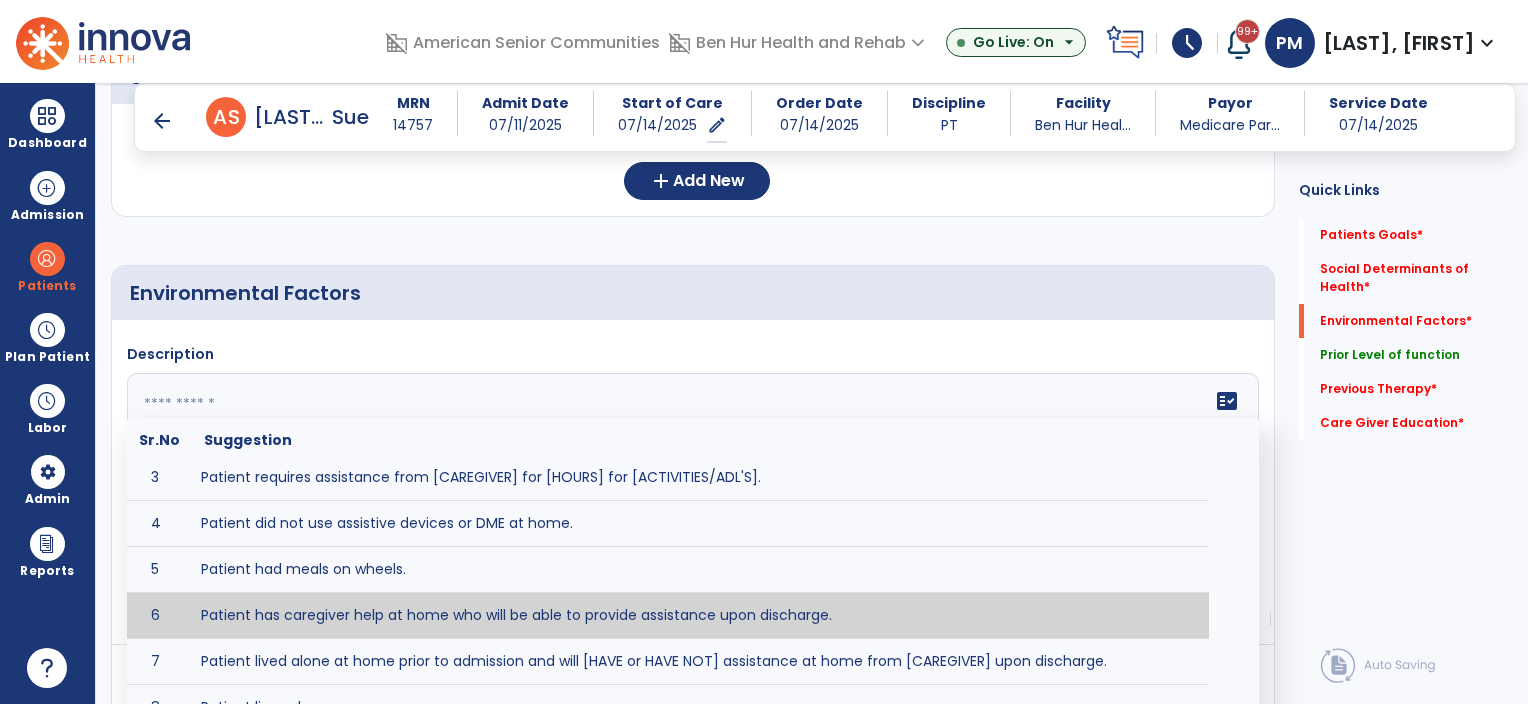 scroll, scrollTop: 0, scrollLeft: 0, axis: both 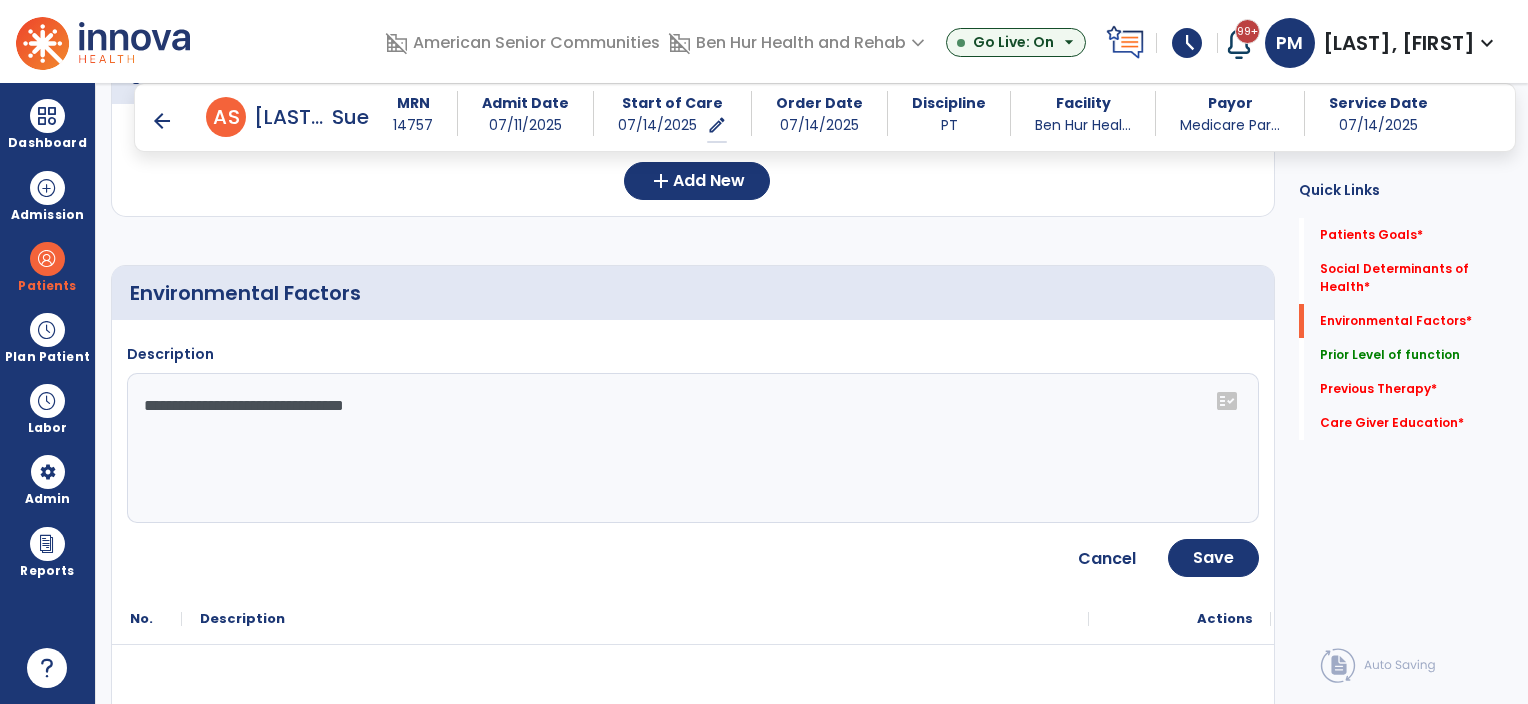 click on "**********" 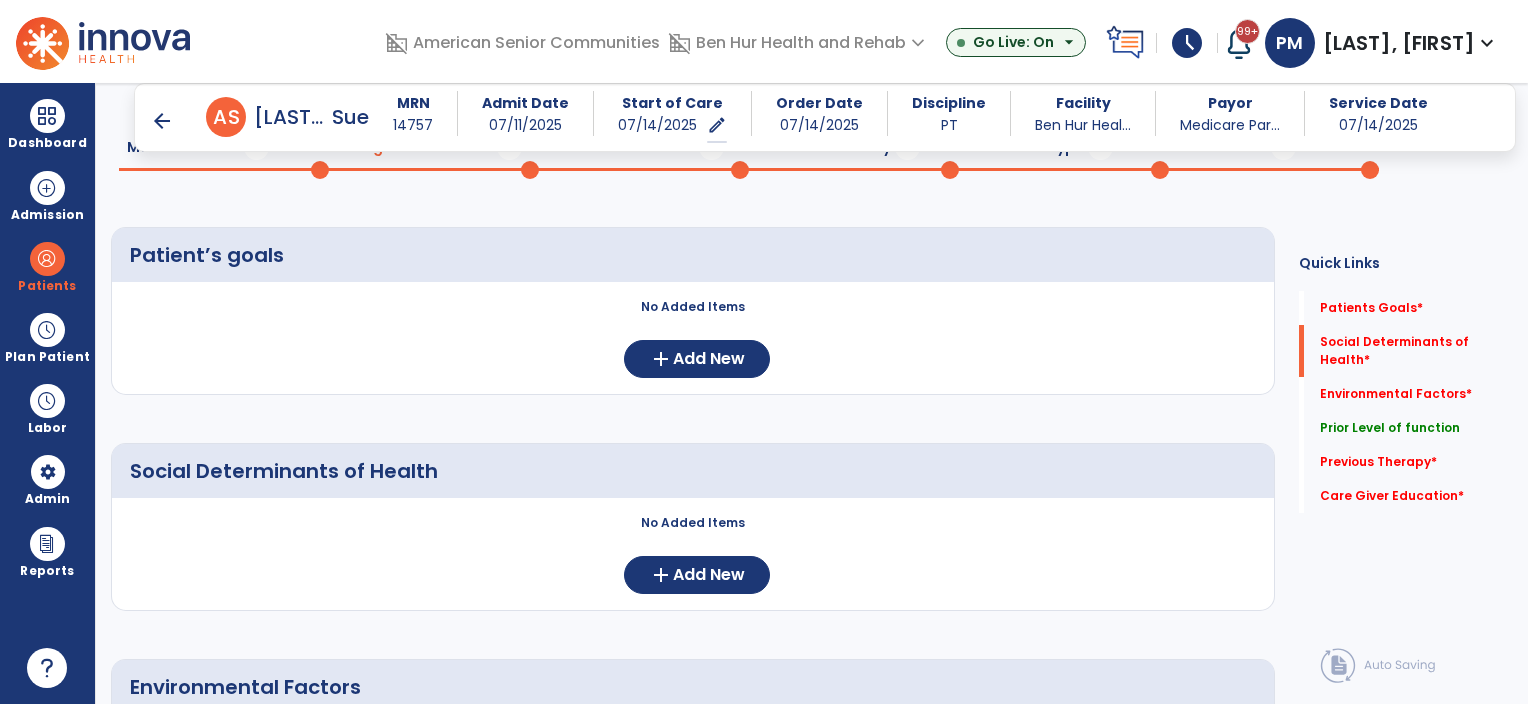 scroll, scrollTop: 95, scrollLeft: 0, axis: vertical 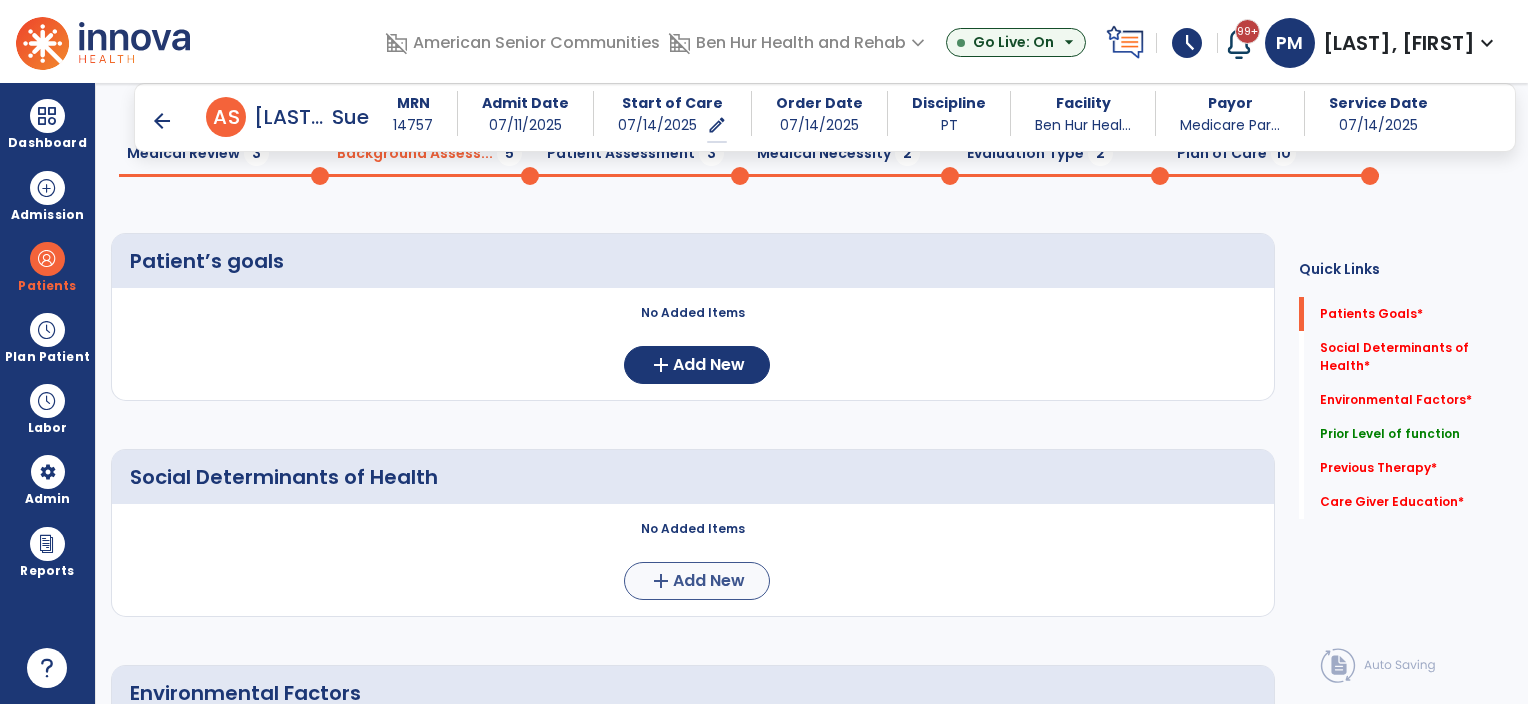 type on "**********" 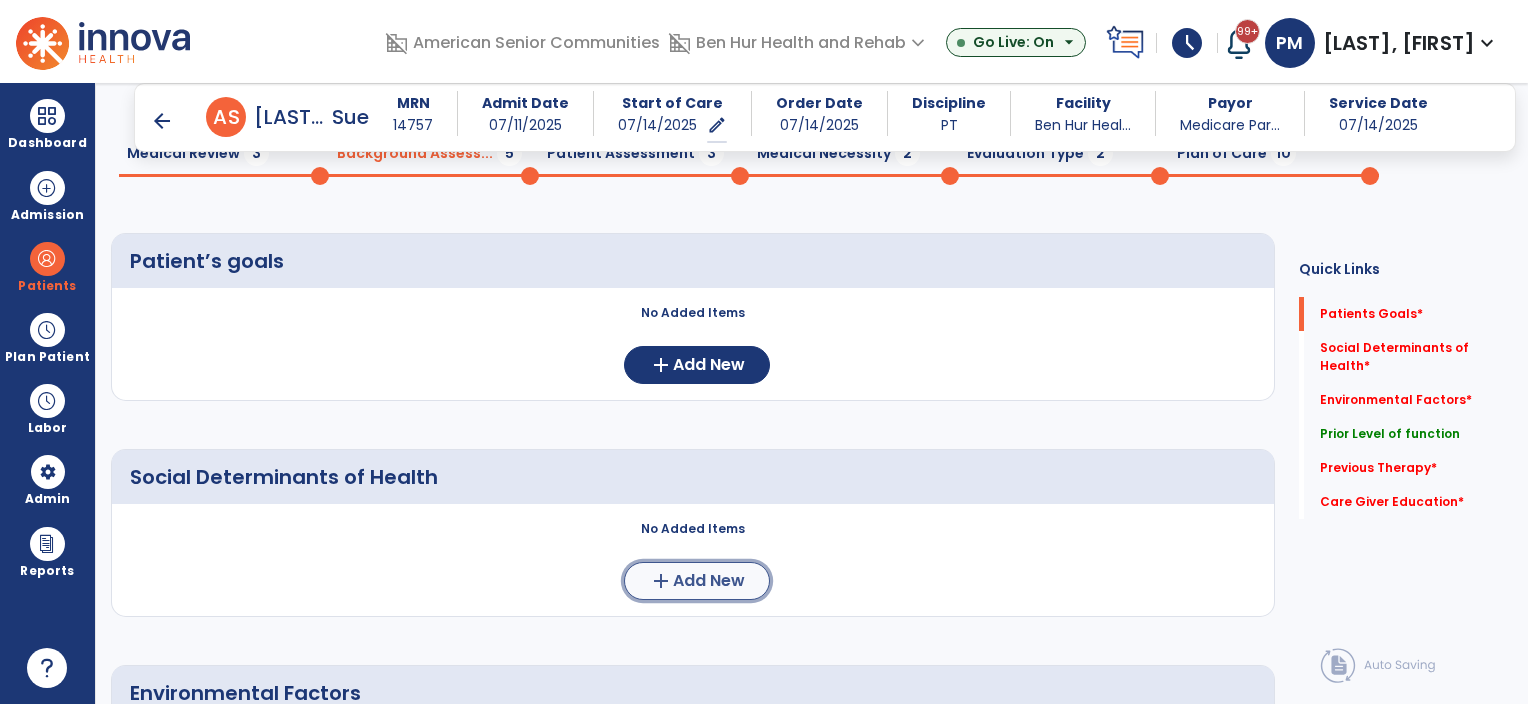 click on "add" 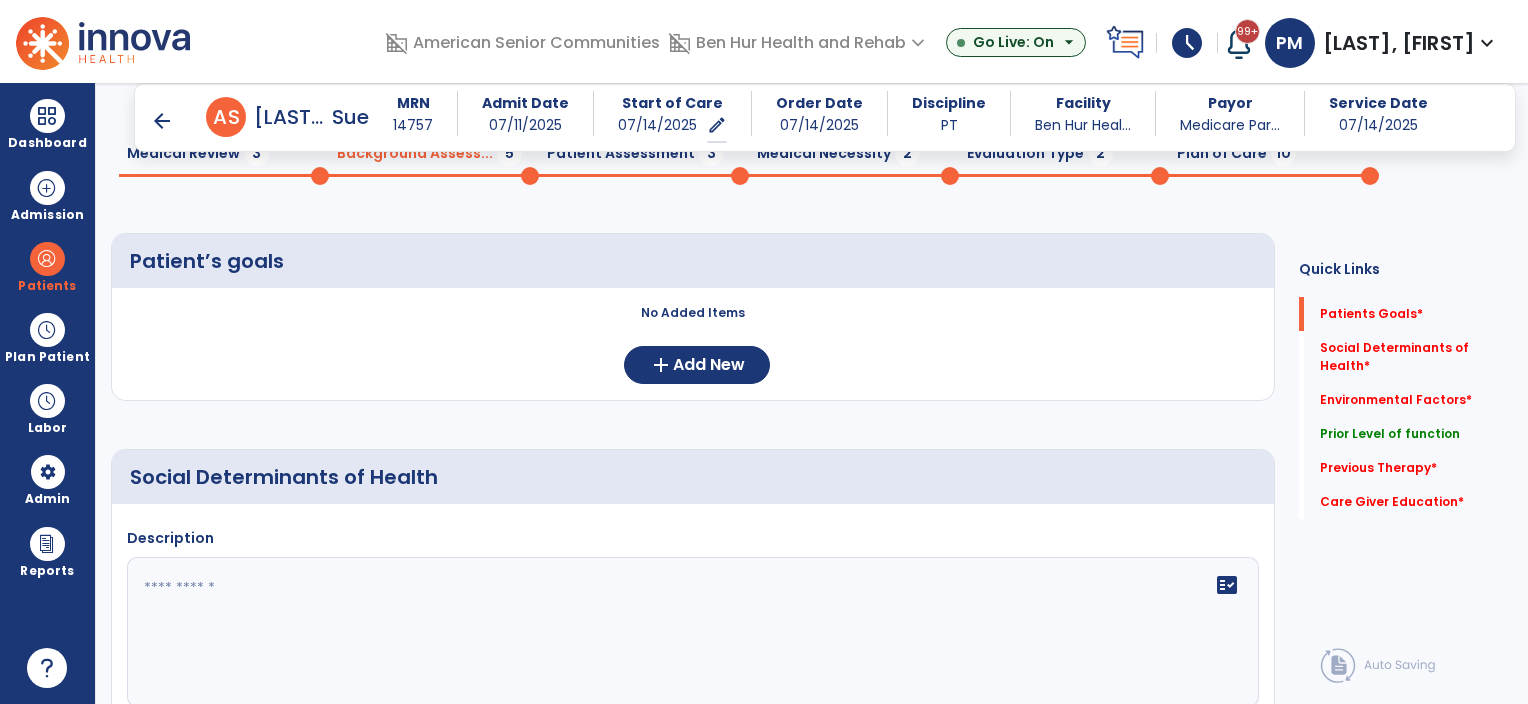 click on "fact_check" 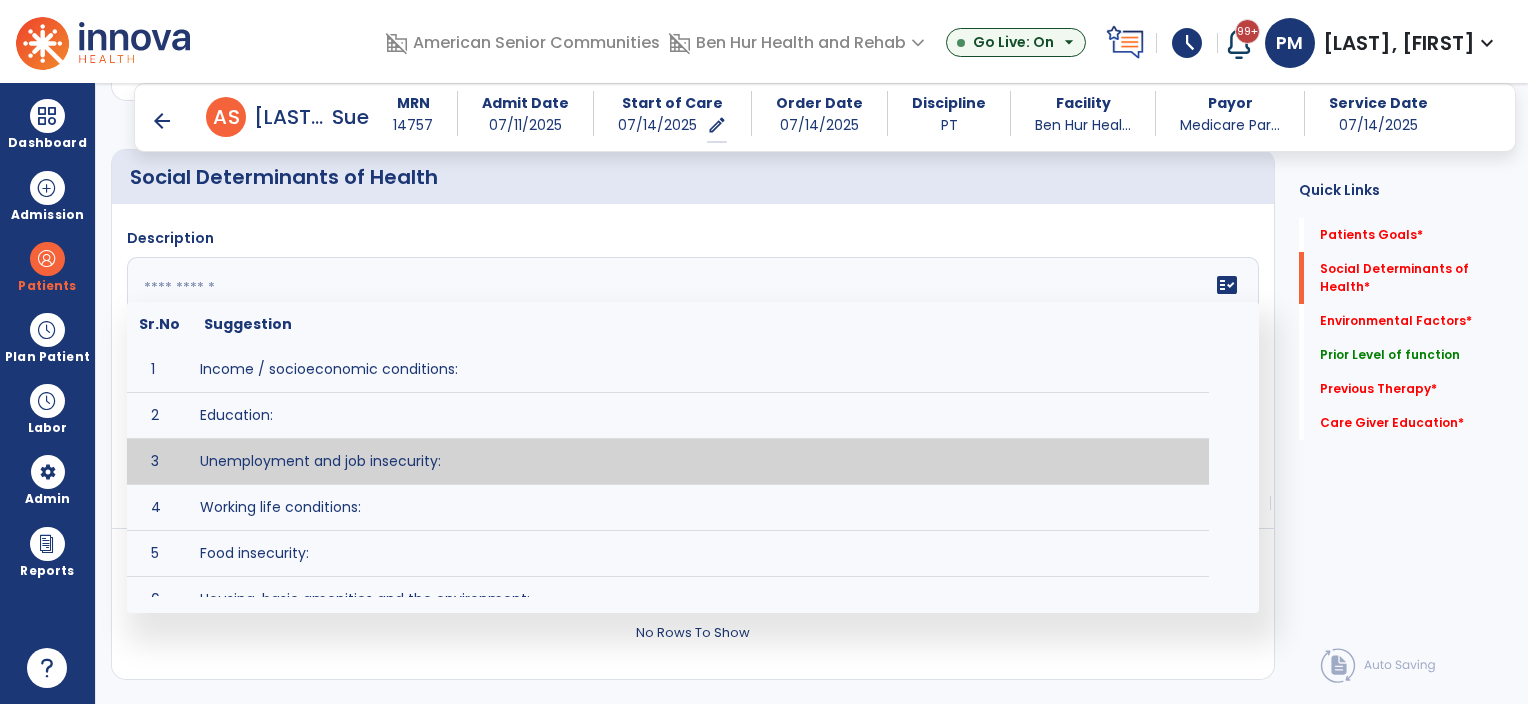 scroll, scrollTop: 295, scrollLeft: 0, axis: vertical 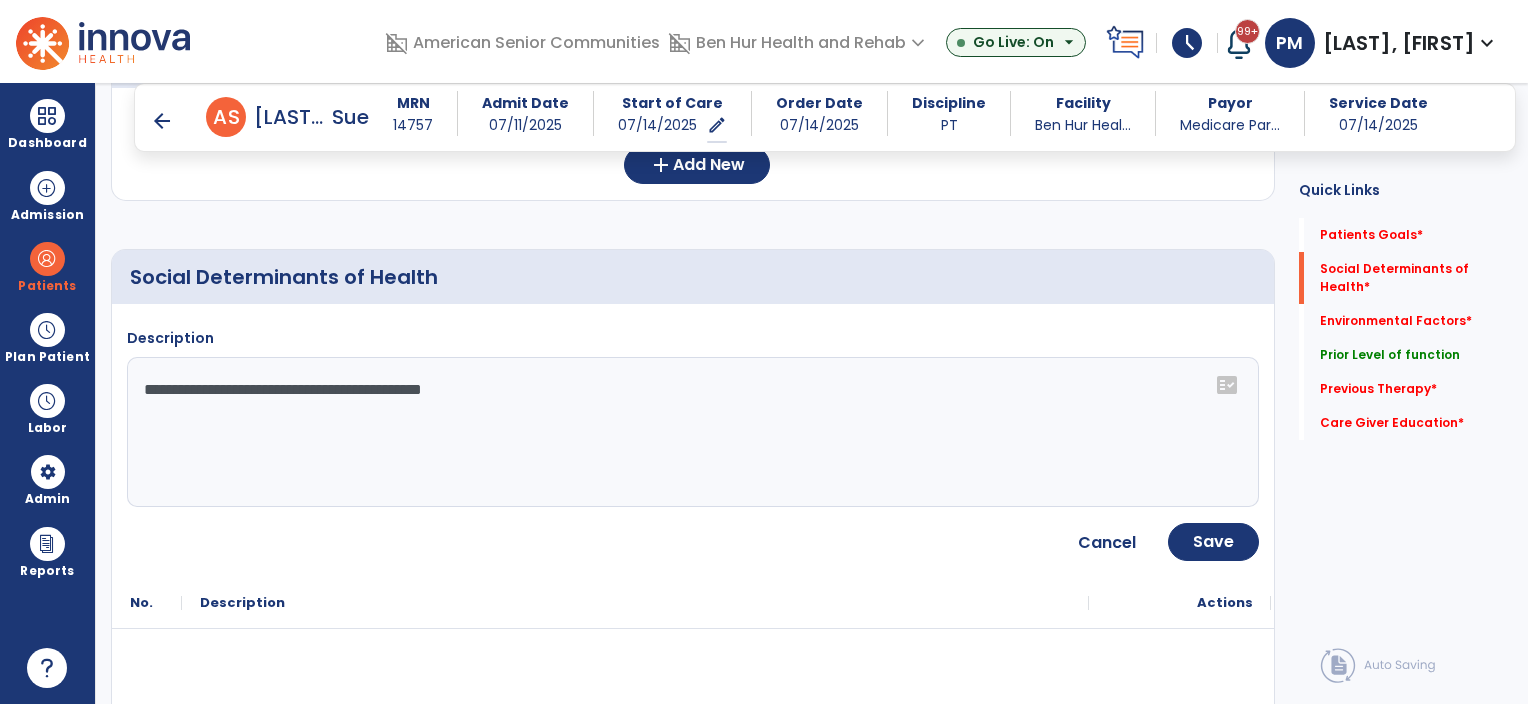 click on "**********" 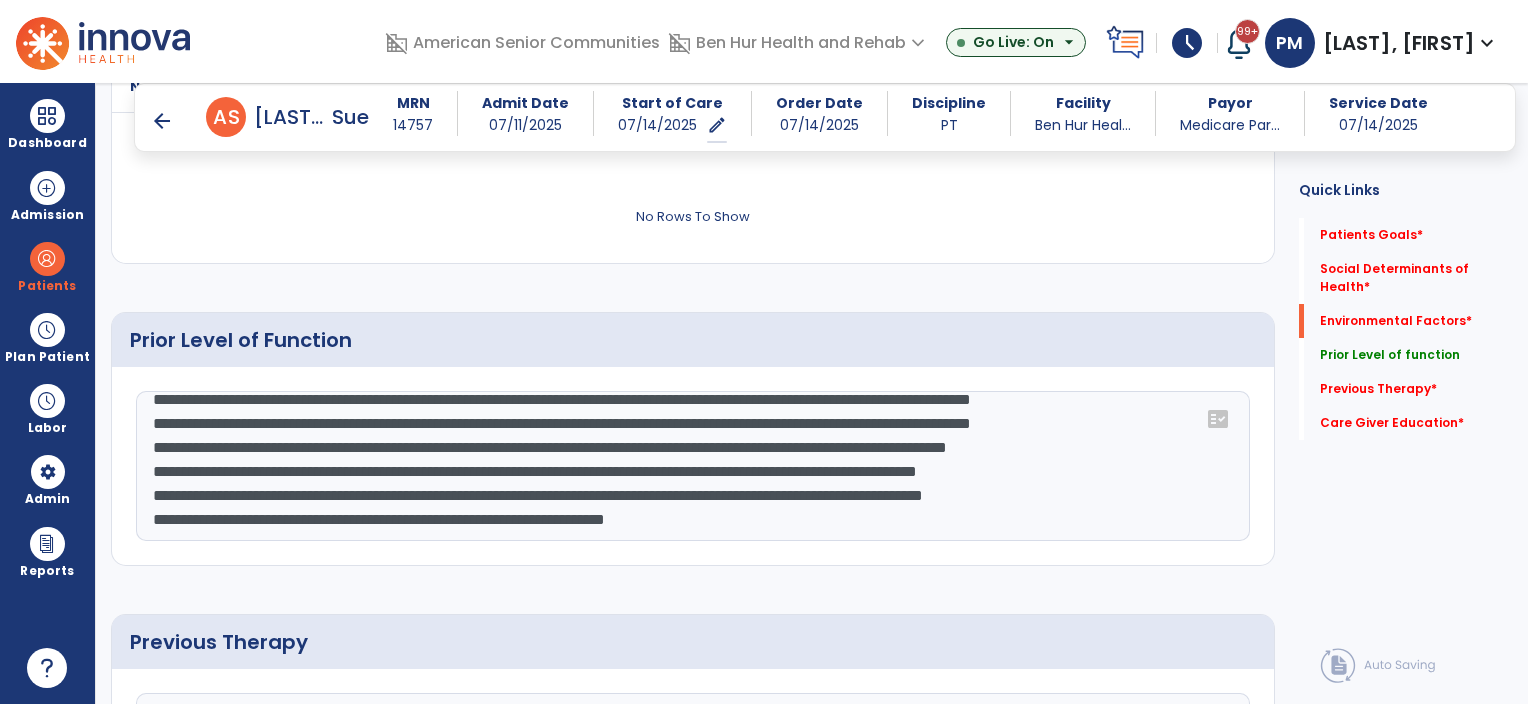 scroll, scrollTop: 1395, scrollLeft: 0, axis: vertical 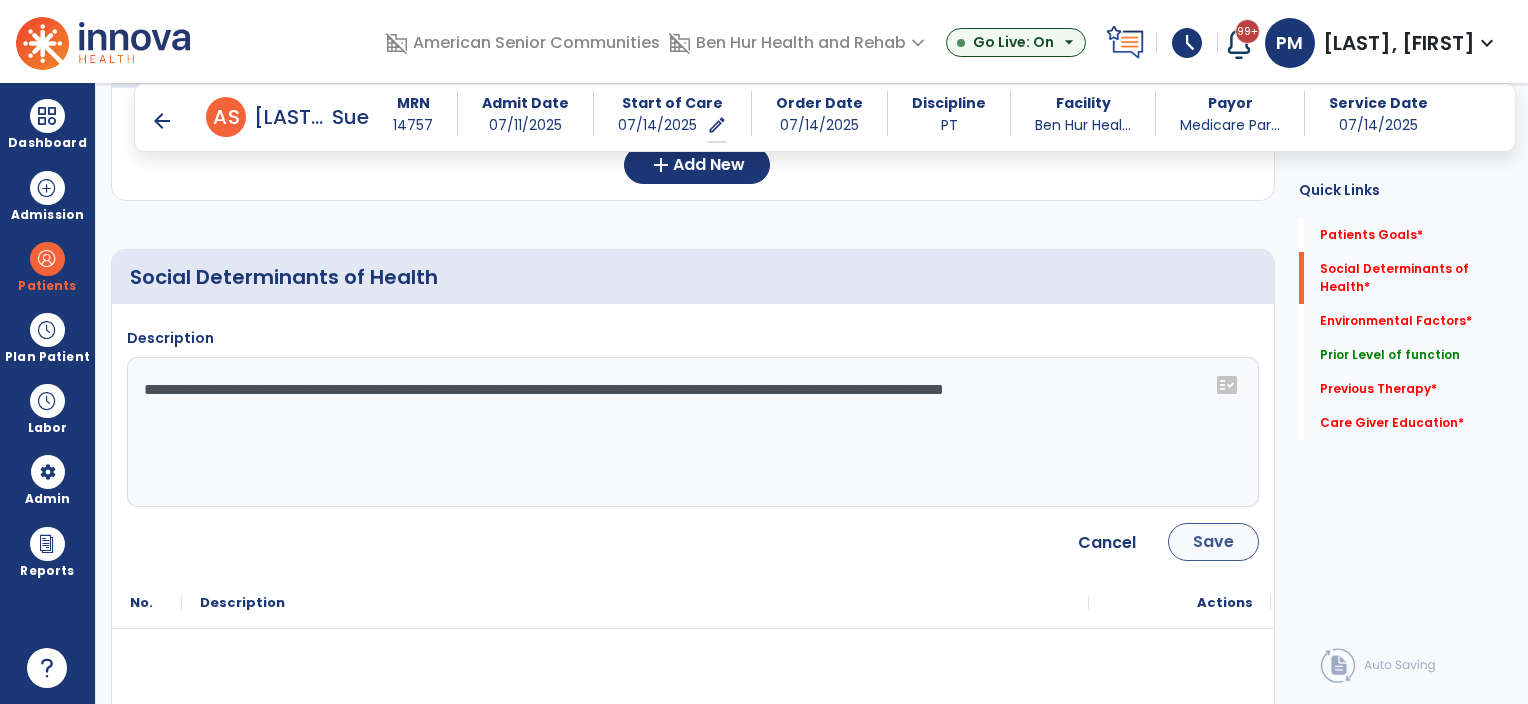type on "**********" 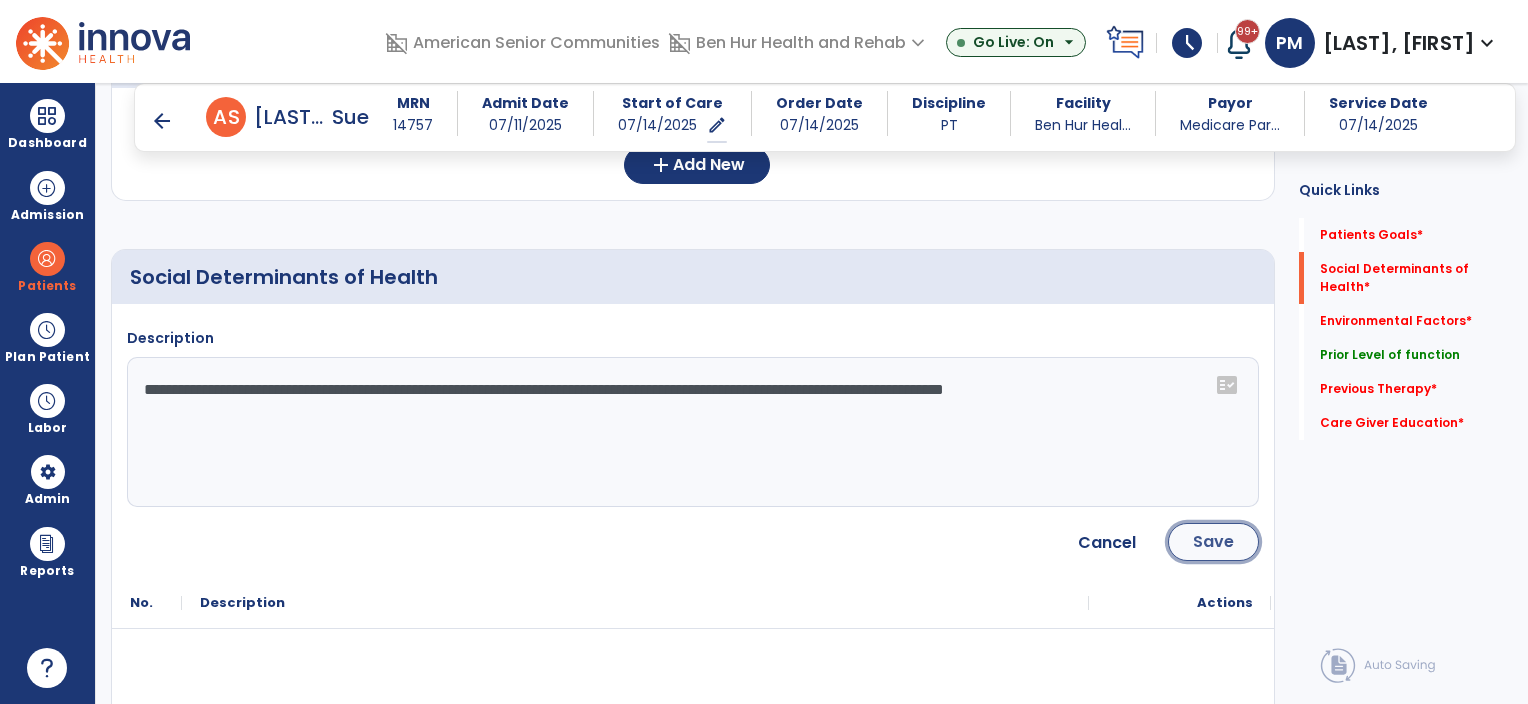 click on "Save" 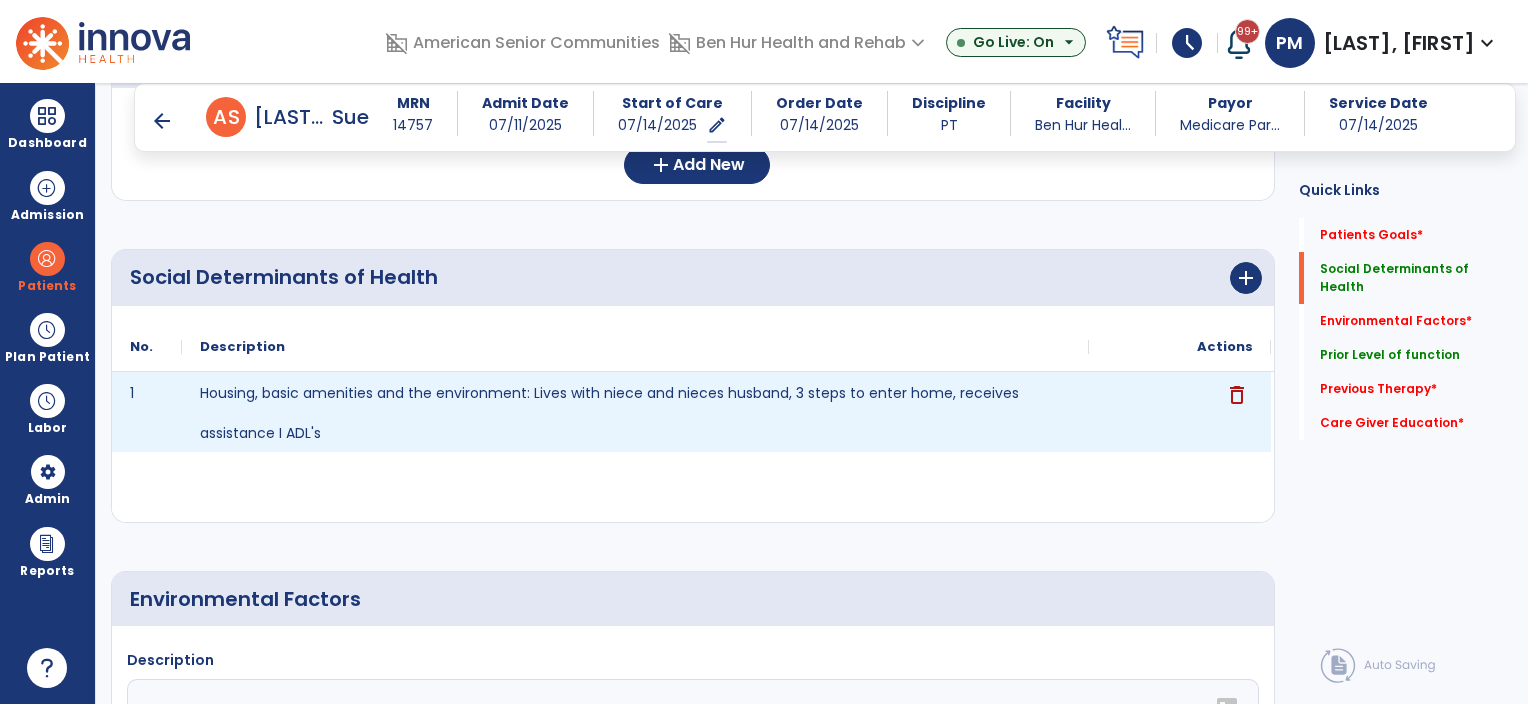 scroll, scrollTop: 0, scrollLeft: 0, axis: both 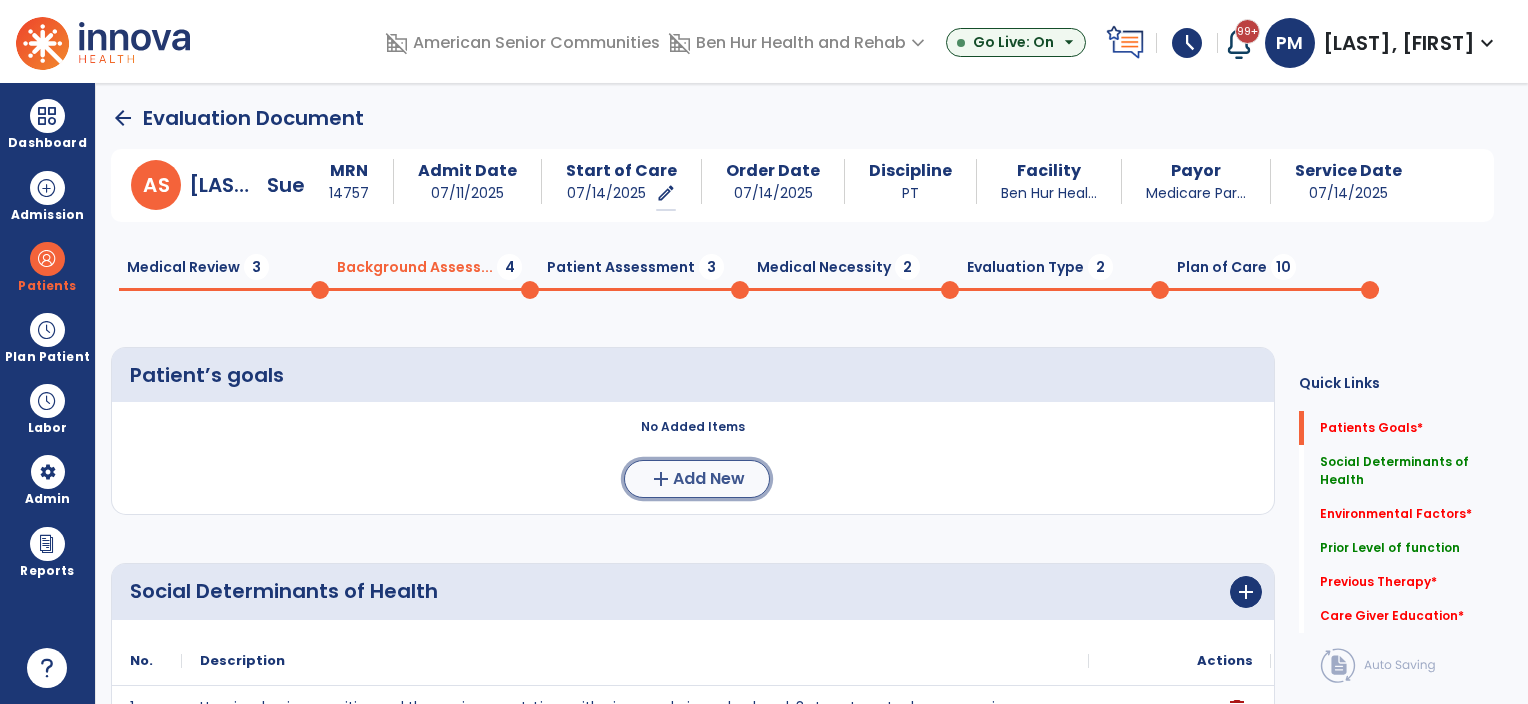 click on "Add New" 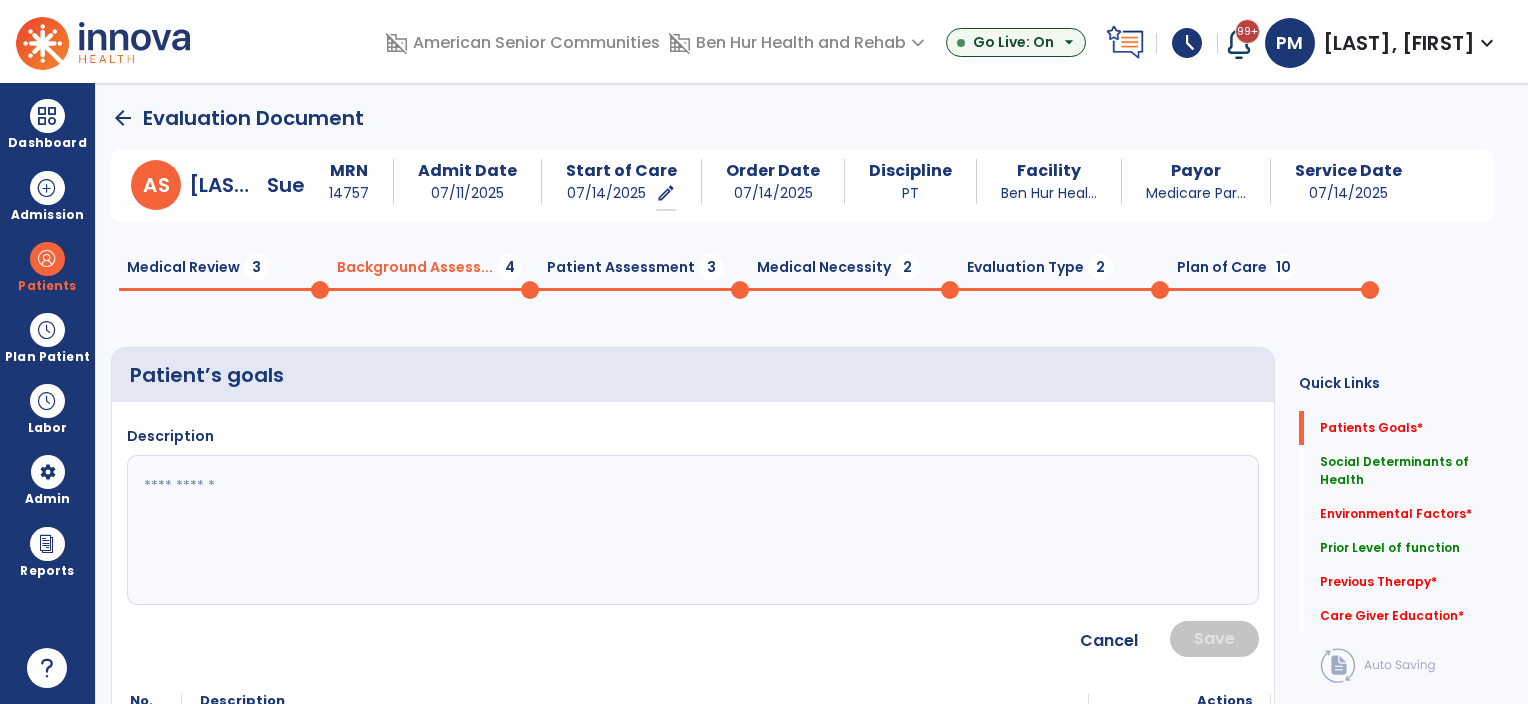 click 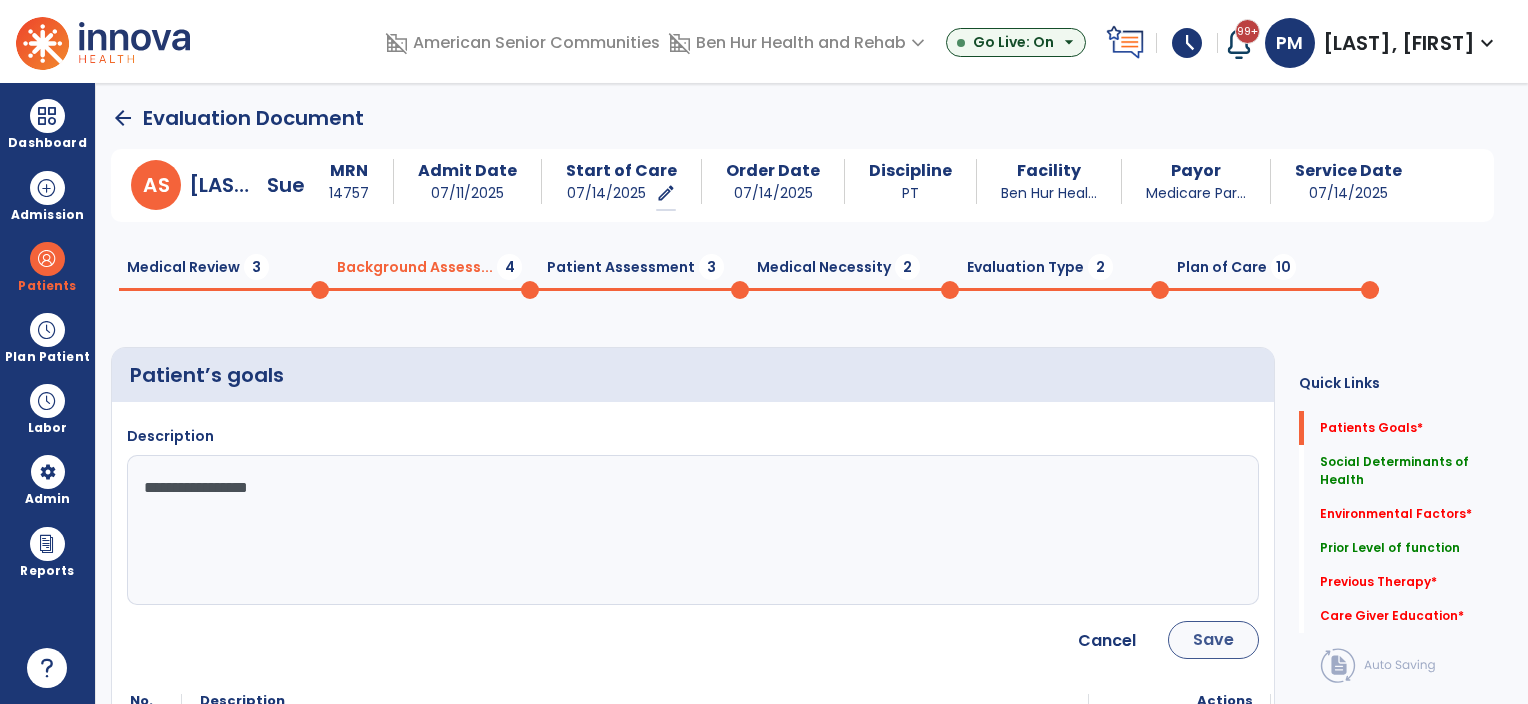type on "**********" 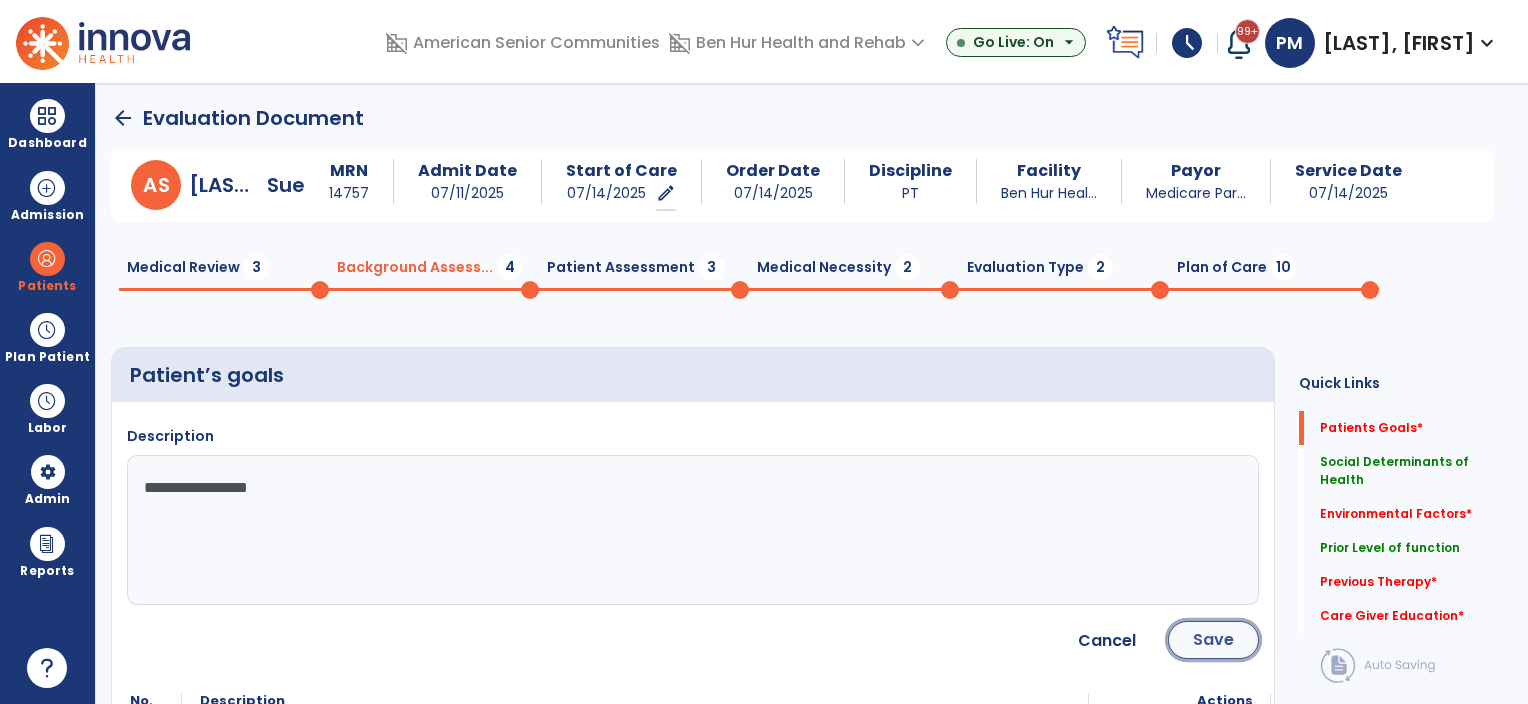 click on "Save" 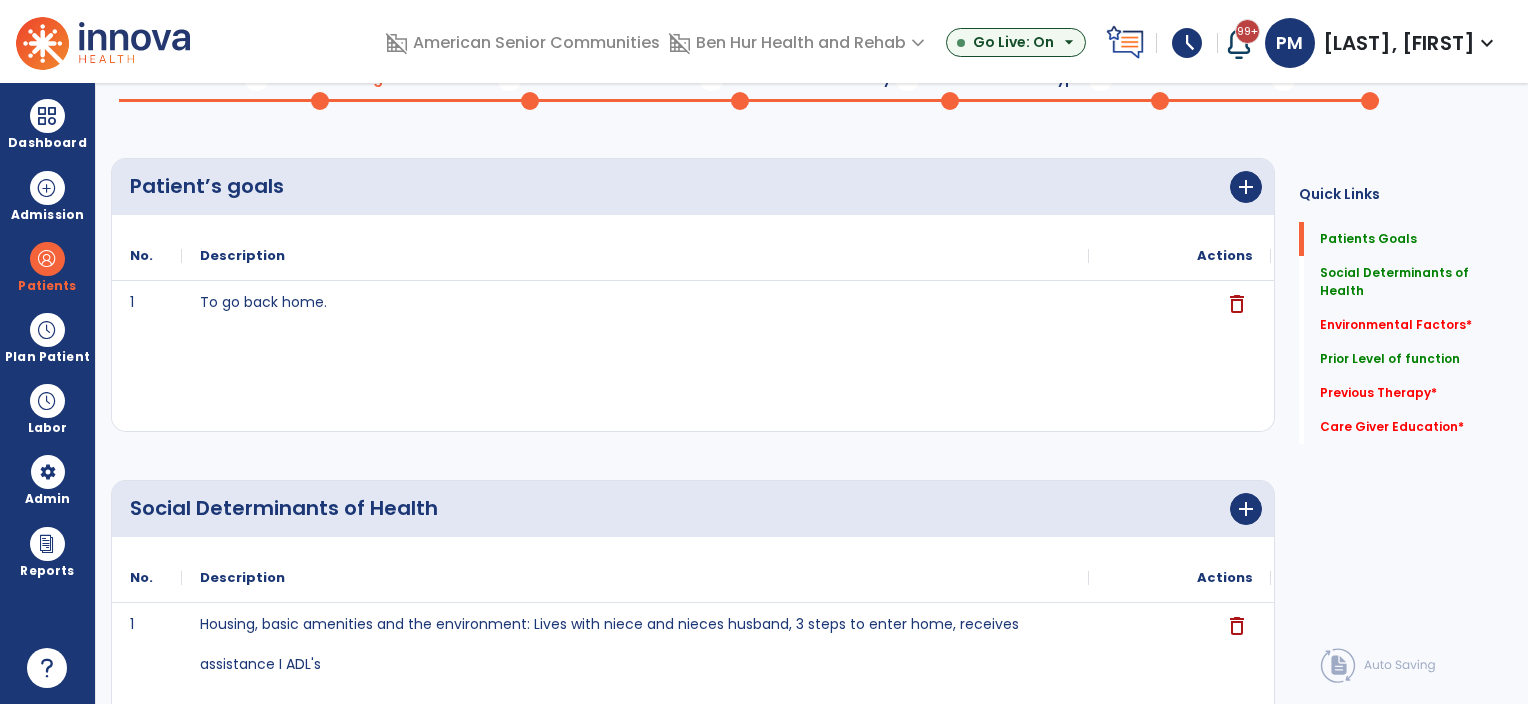 scroll, scrollTop: 0, scrollLeft: 0, axis: both 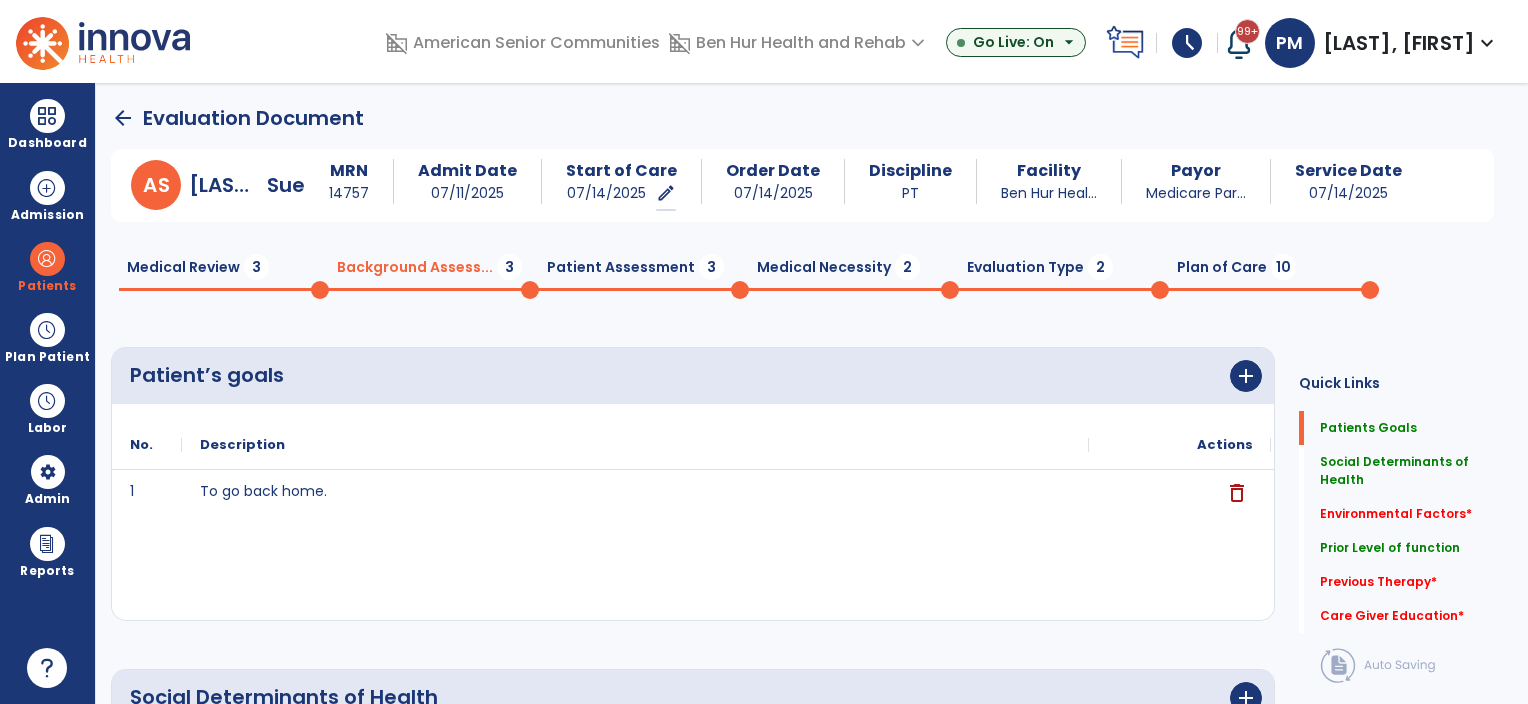 click on "arrow_back" 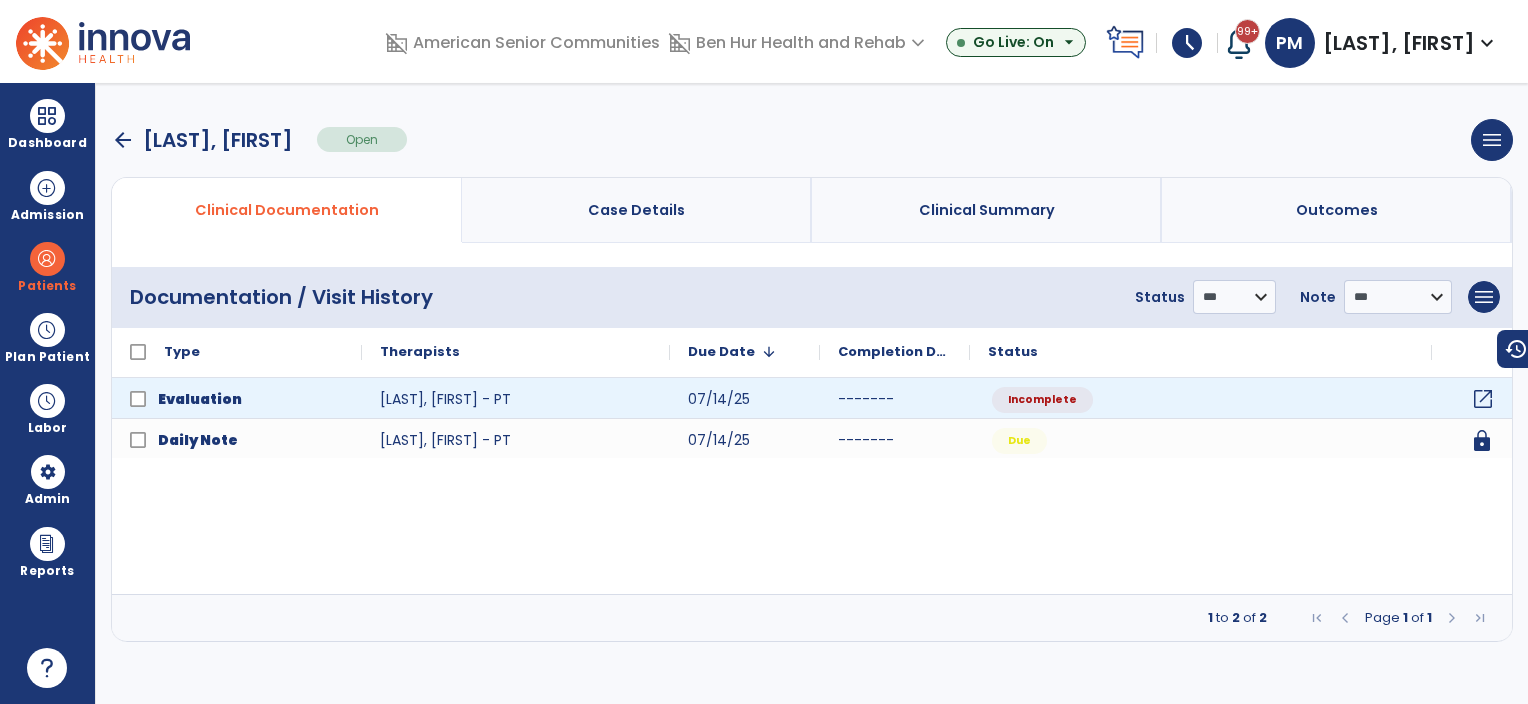 click on "open_in_new" 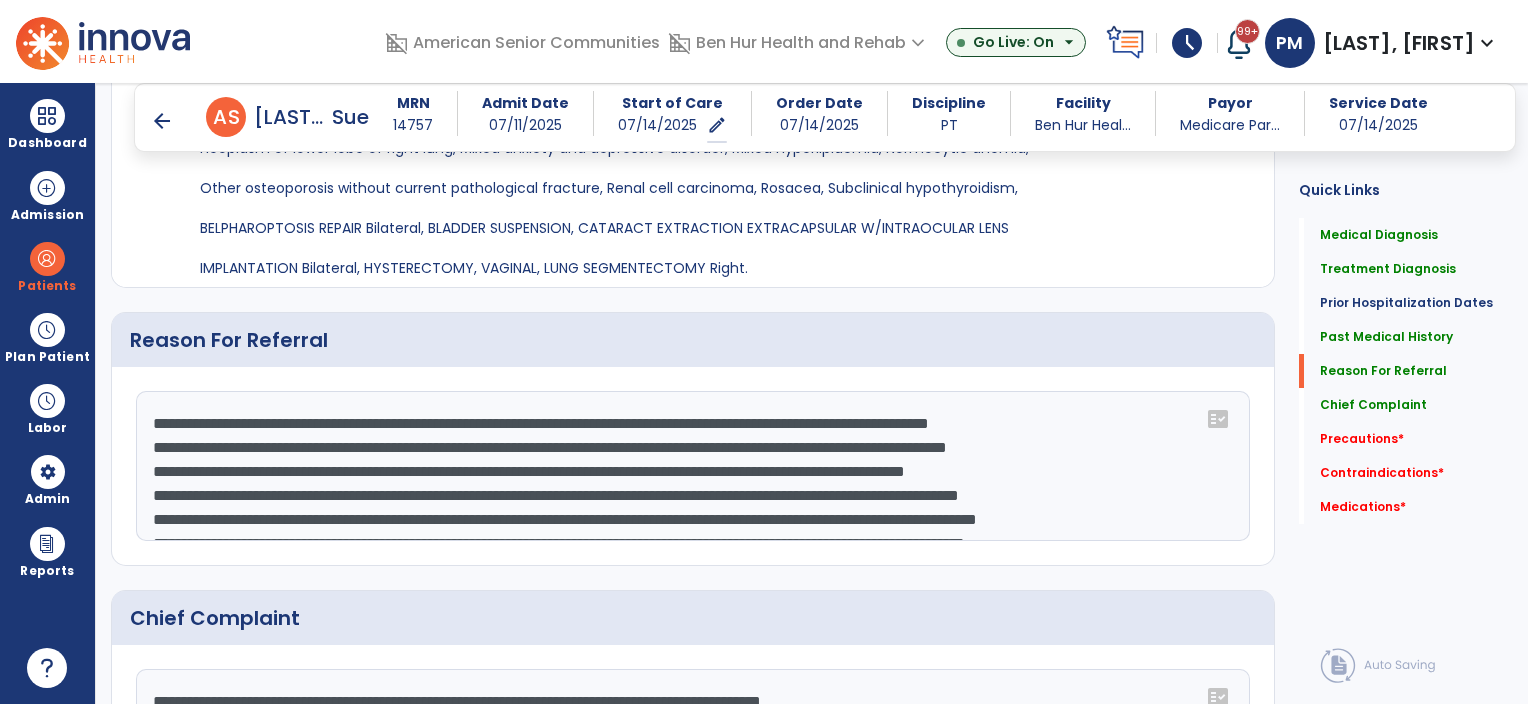 scroll, scrollTop: 1900, scrollLeft: 0, axis: vertical 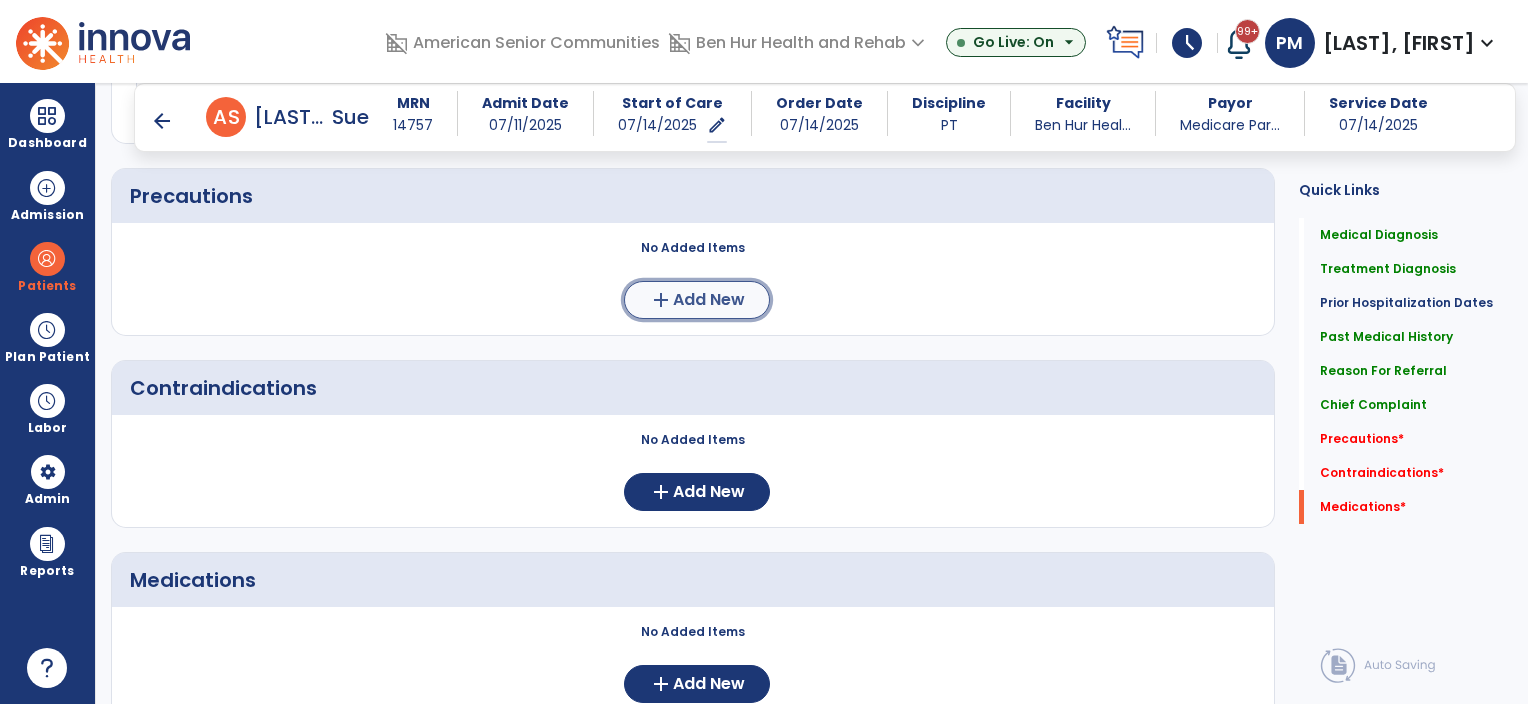 click on "add" 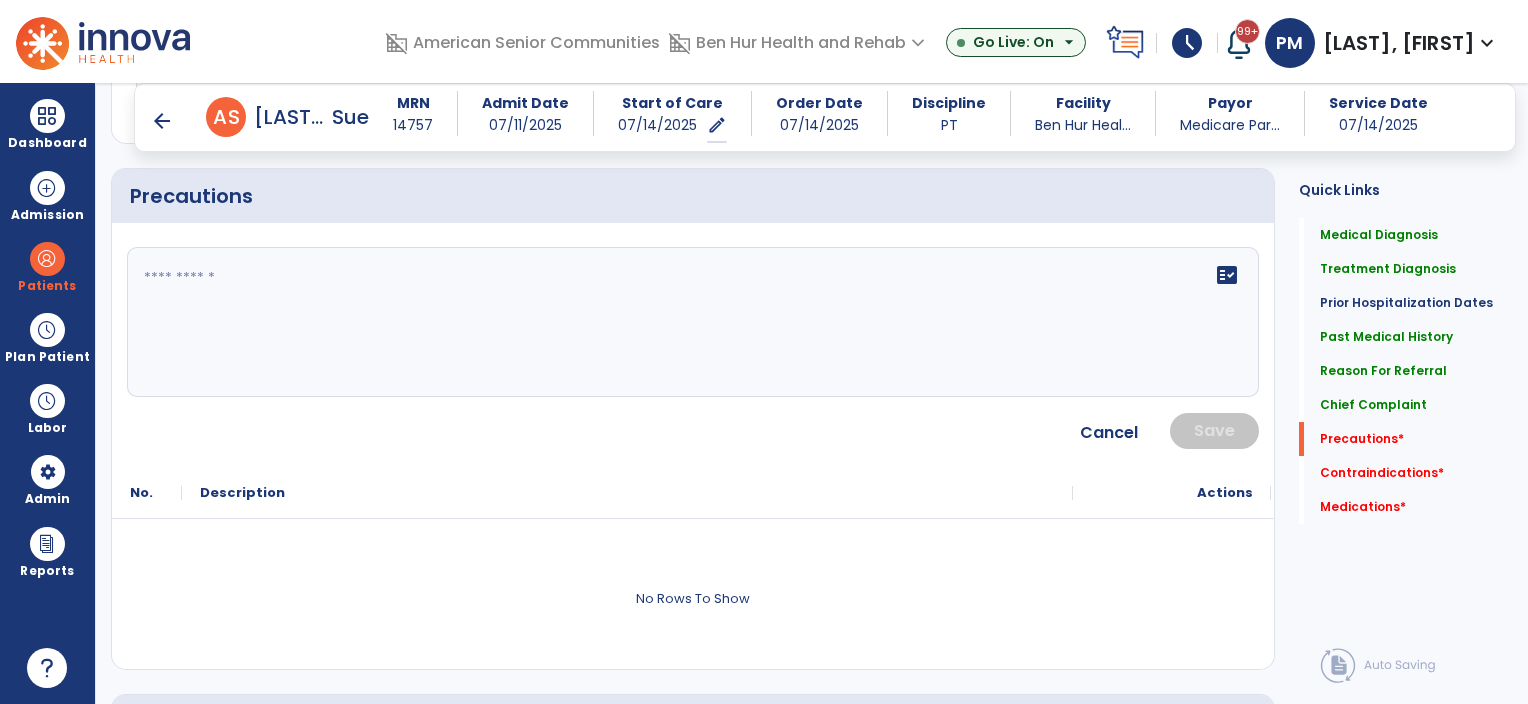 click on "fact_check" 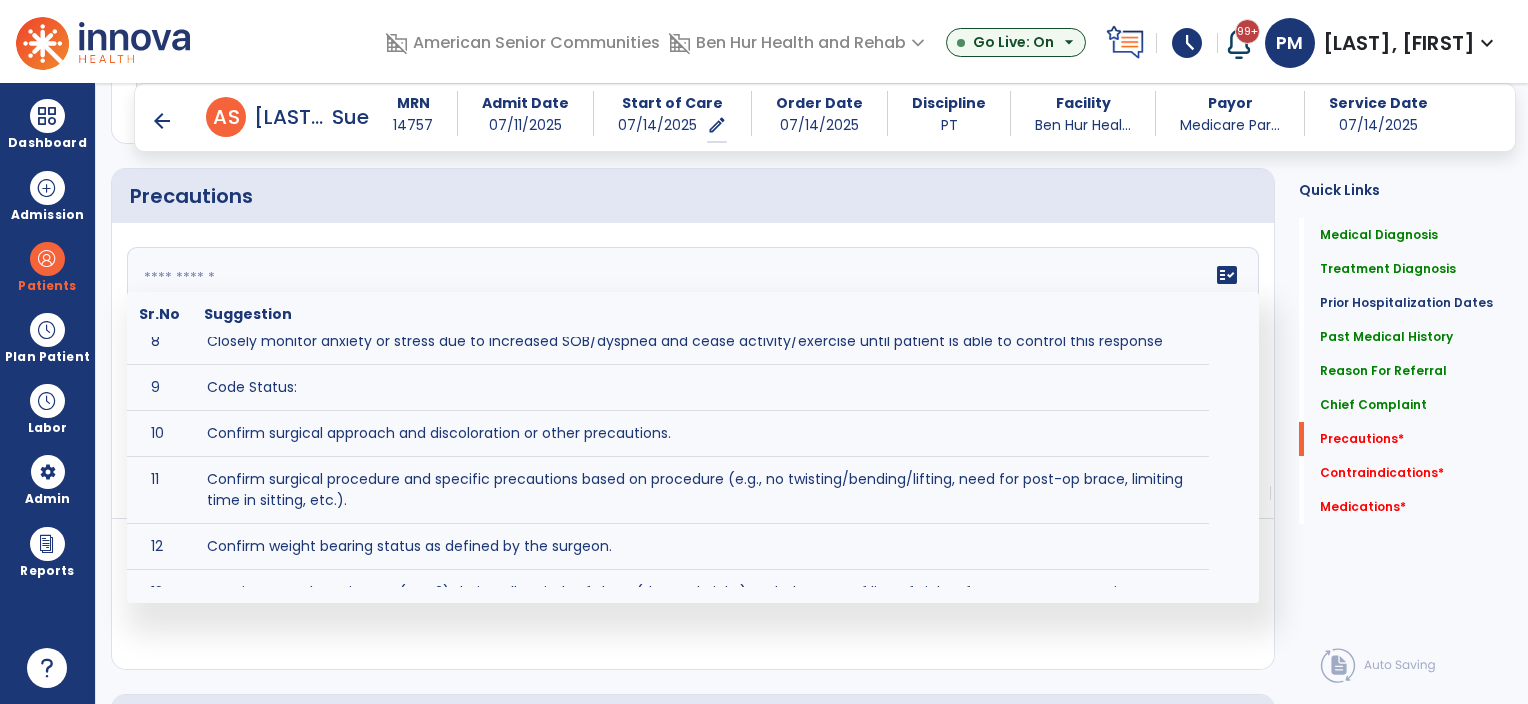 scroll, scrollTop: 800, scrollLeft: 0, axis: vertical 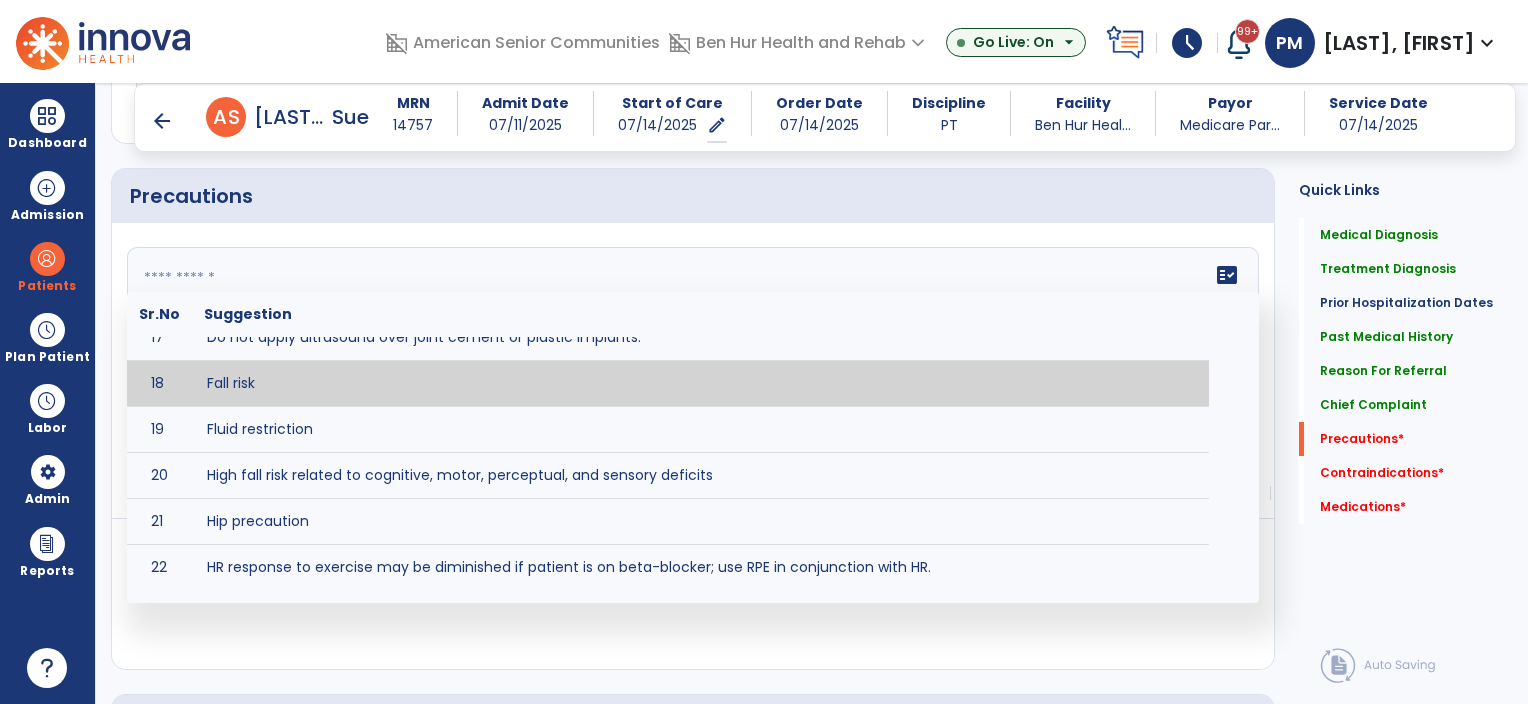 type on "*********" 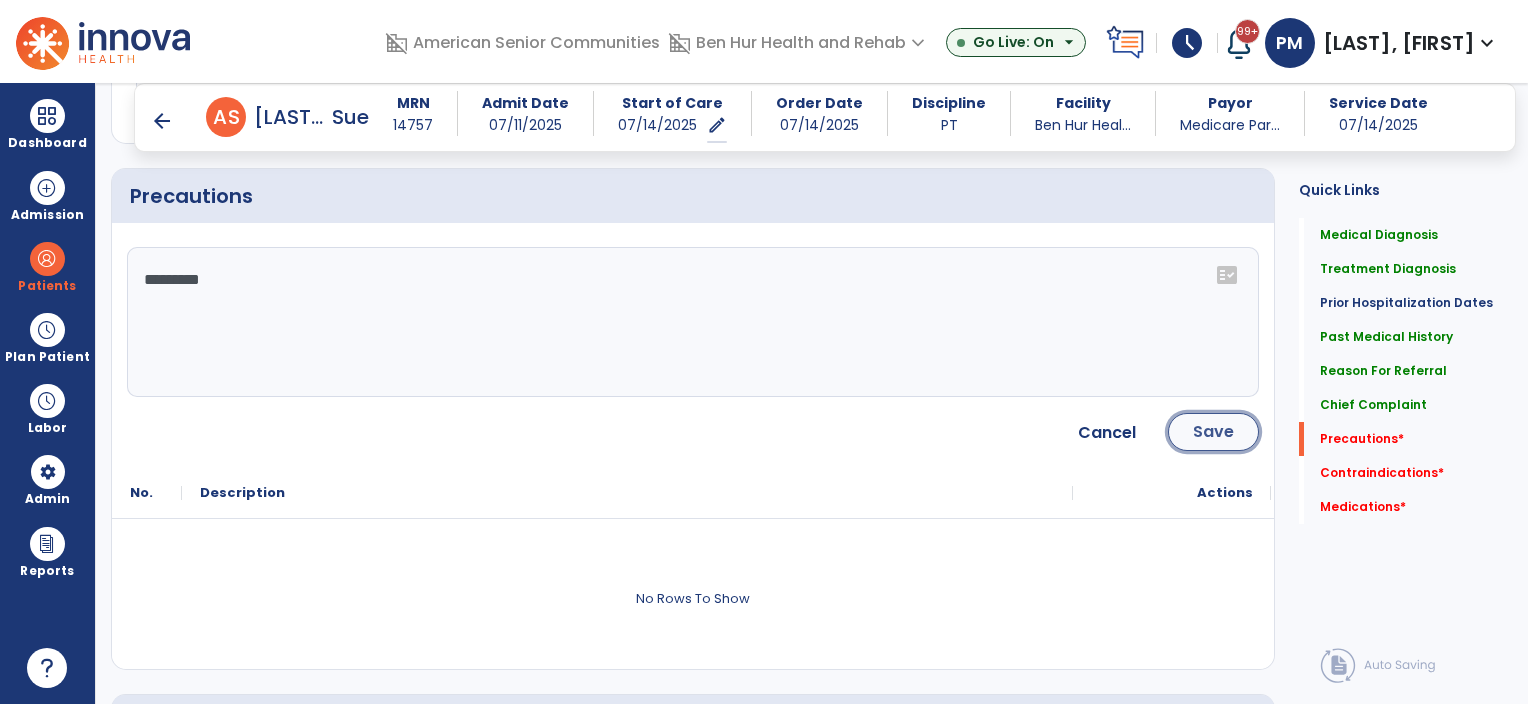 click on "Save" 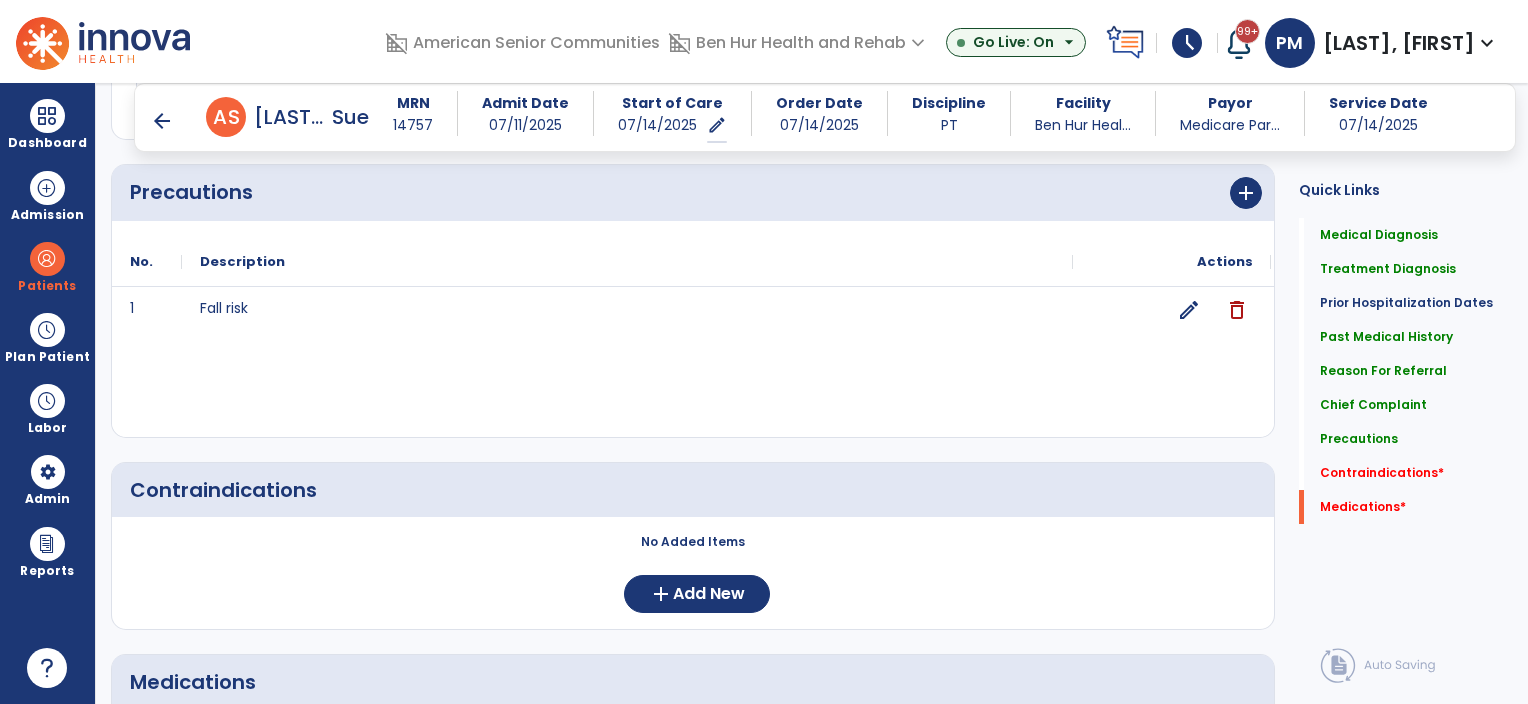 scroll, scrollTop: 2086, scrollLeft: 0, axis: vertical 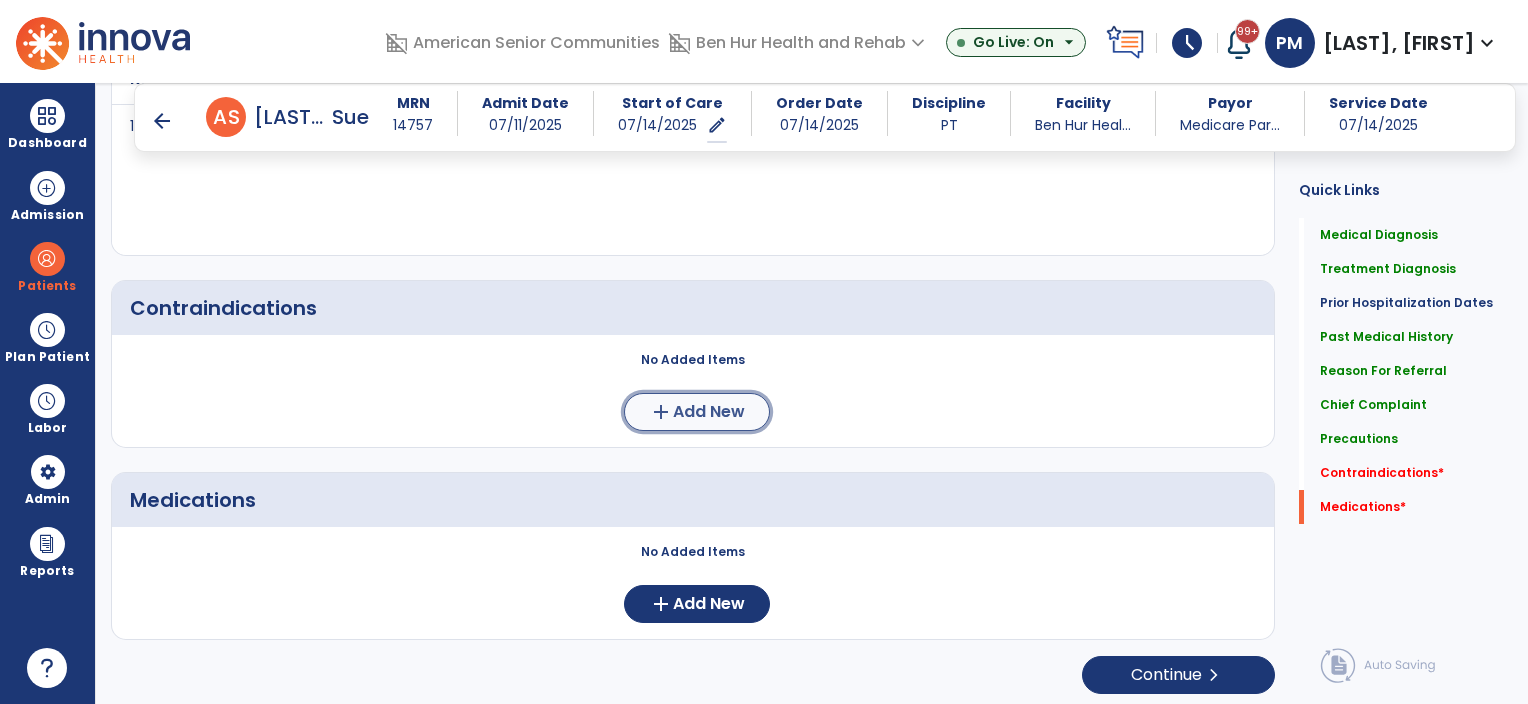 click on "Add New" 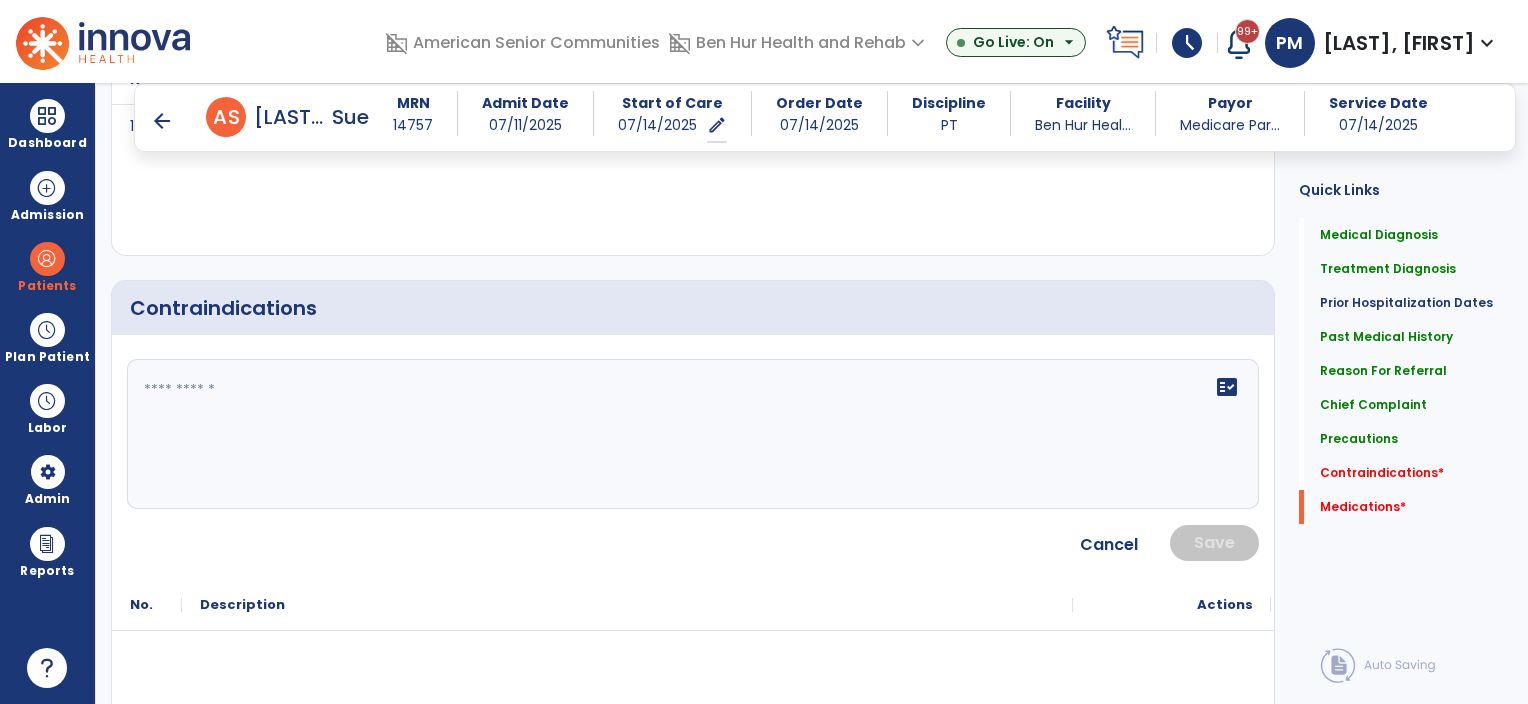 click on "fact_check" 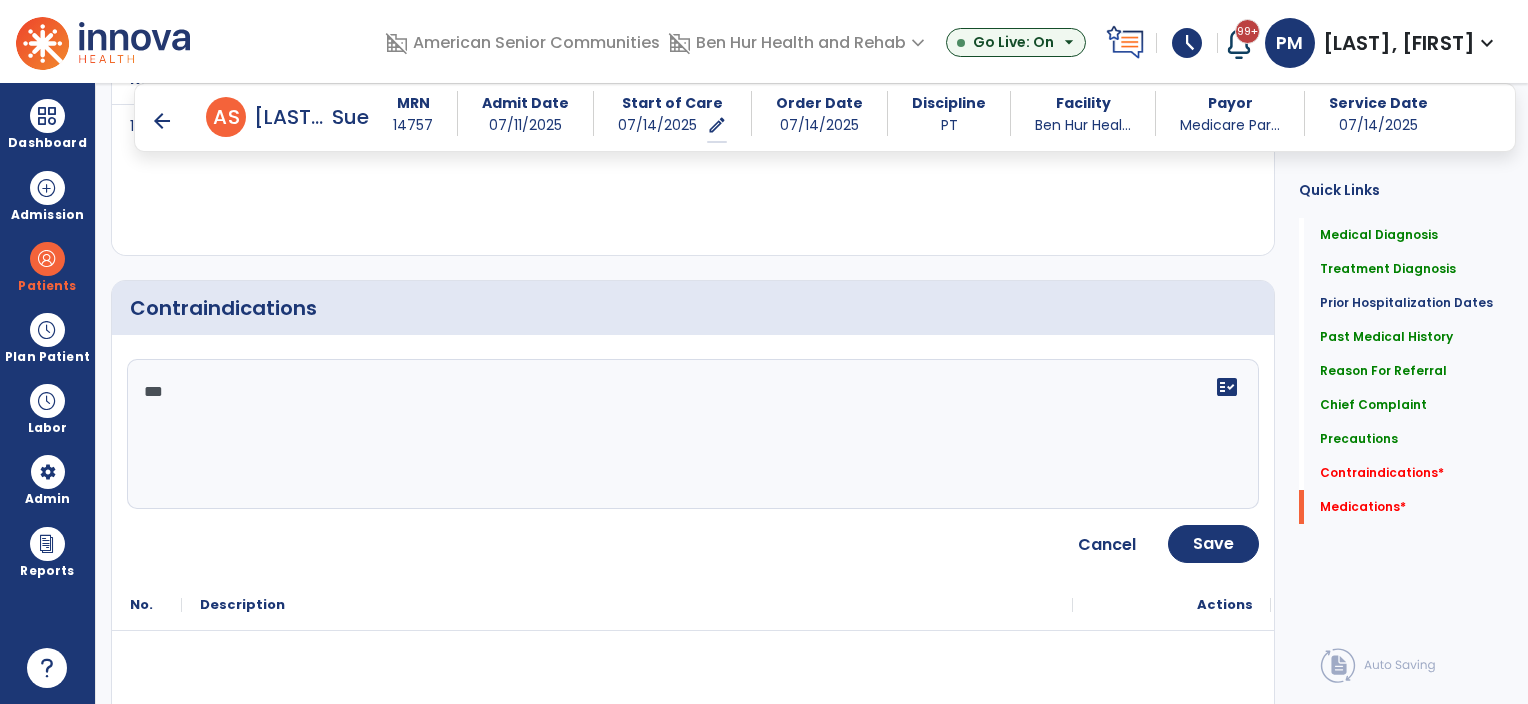 type on "****" 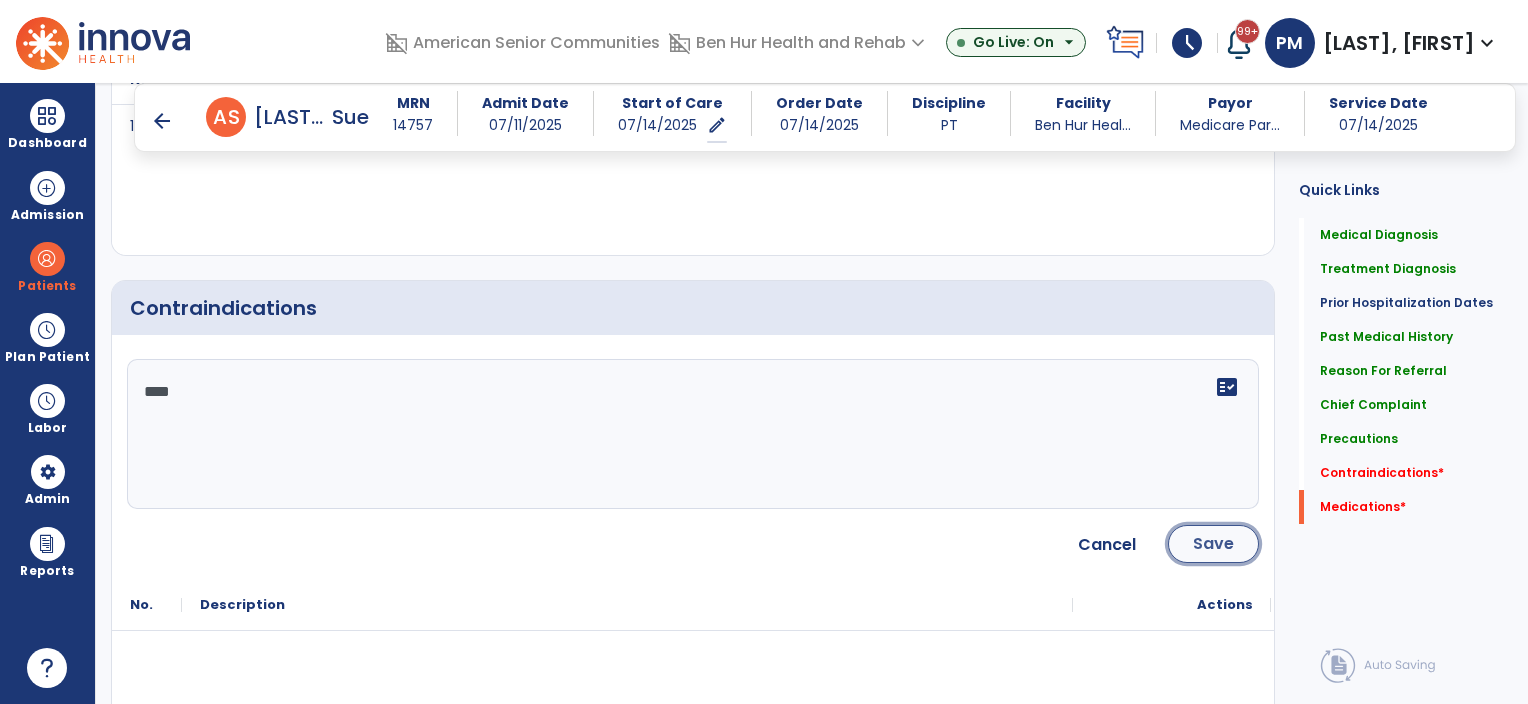 click on "Save" 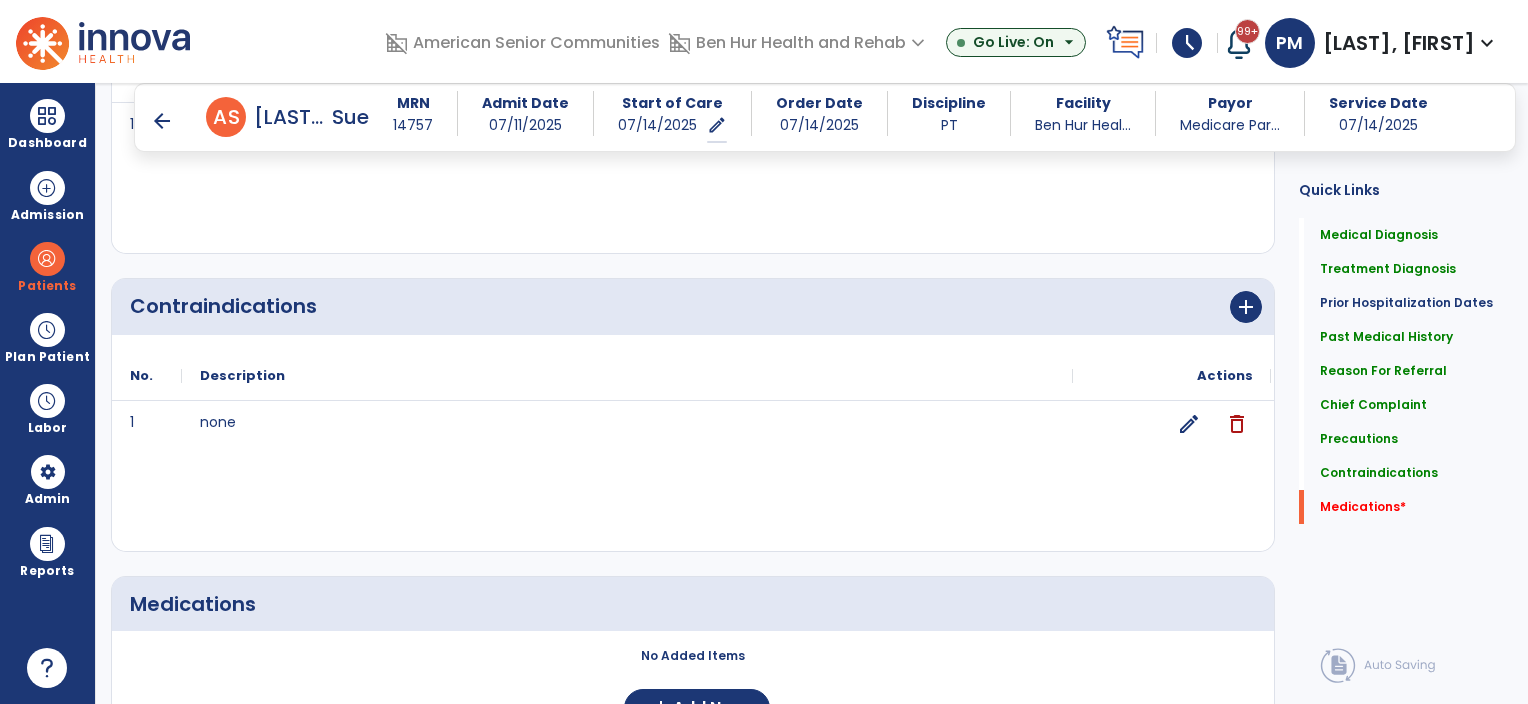 scroll, scrollTop: 2192, scrollLeft: 0, axis: vertical 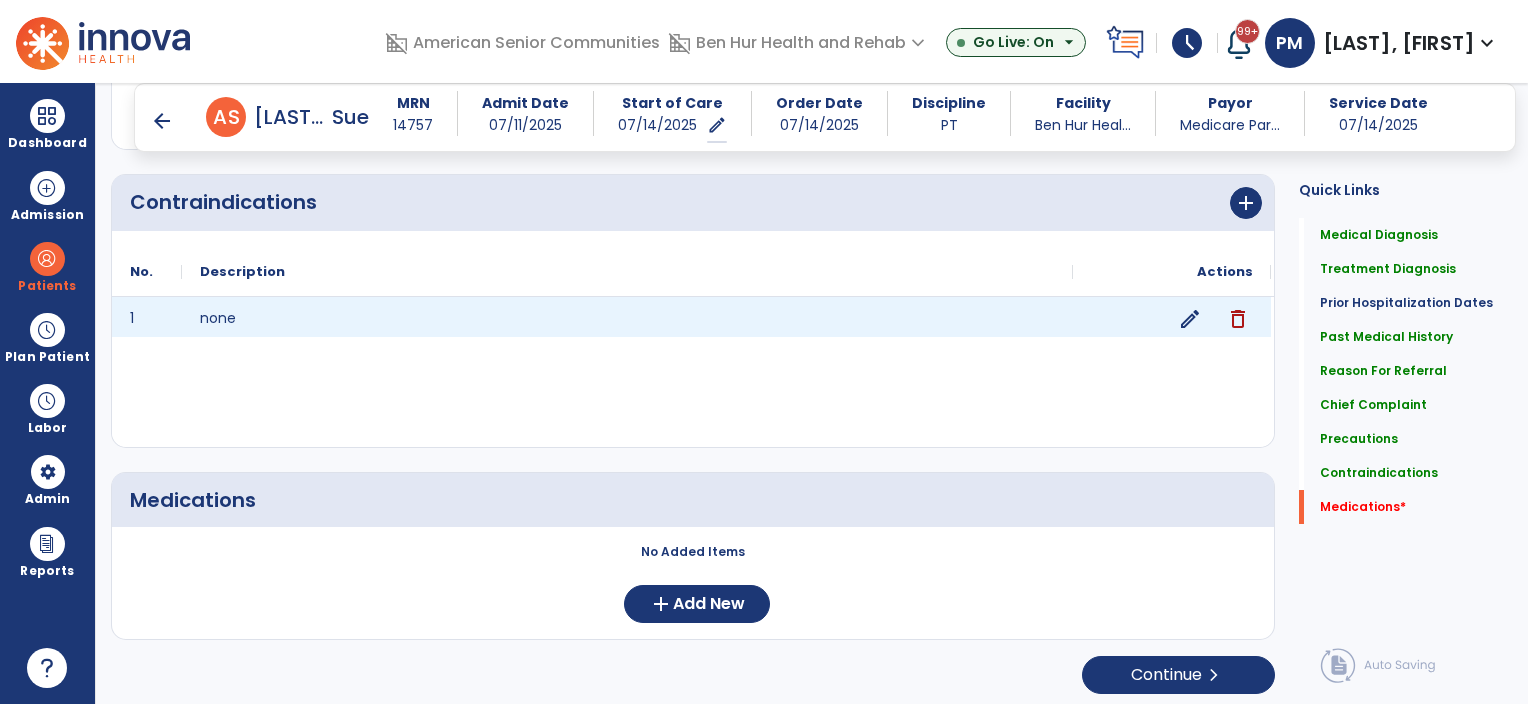click on "delete" 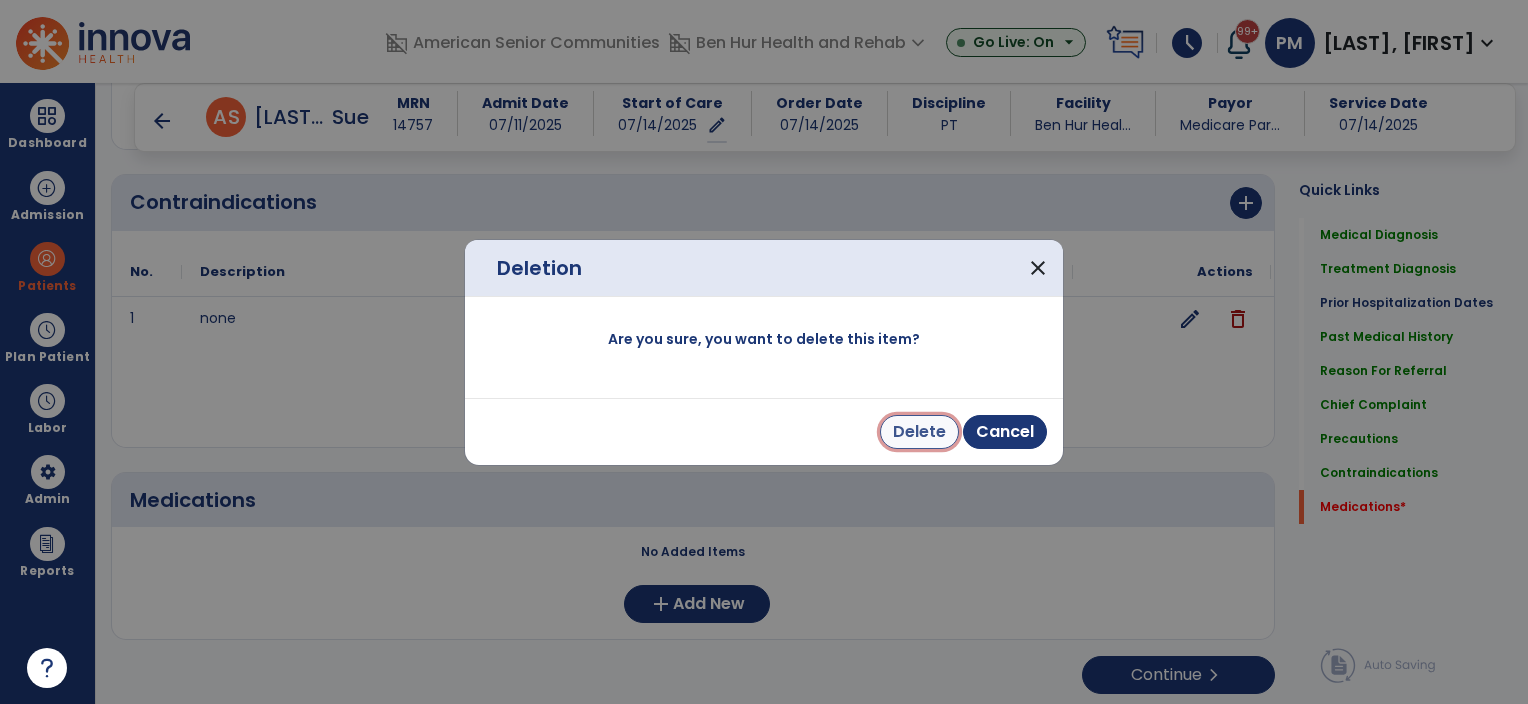 click on "Delete" at bounding box center (919, 432) 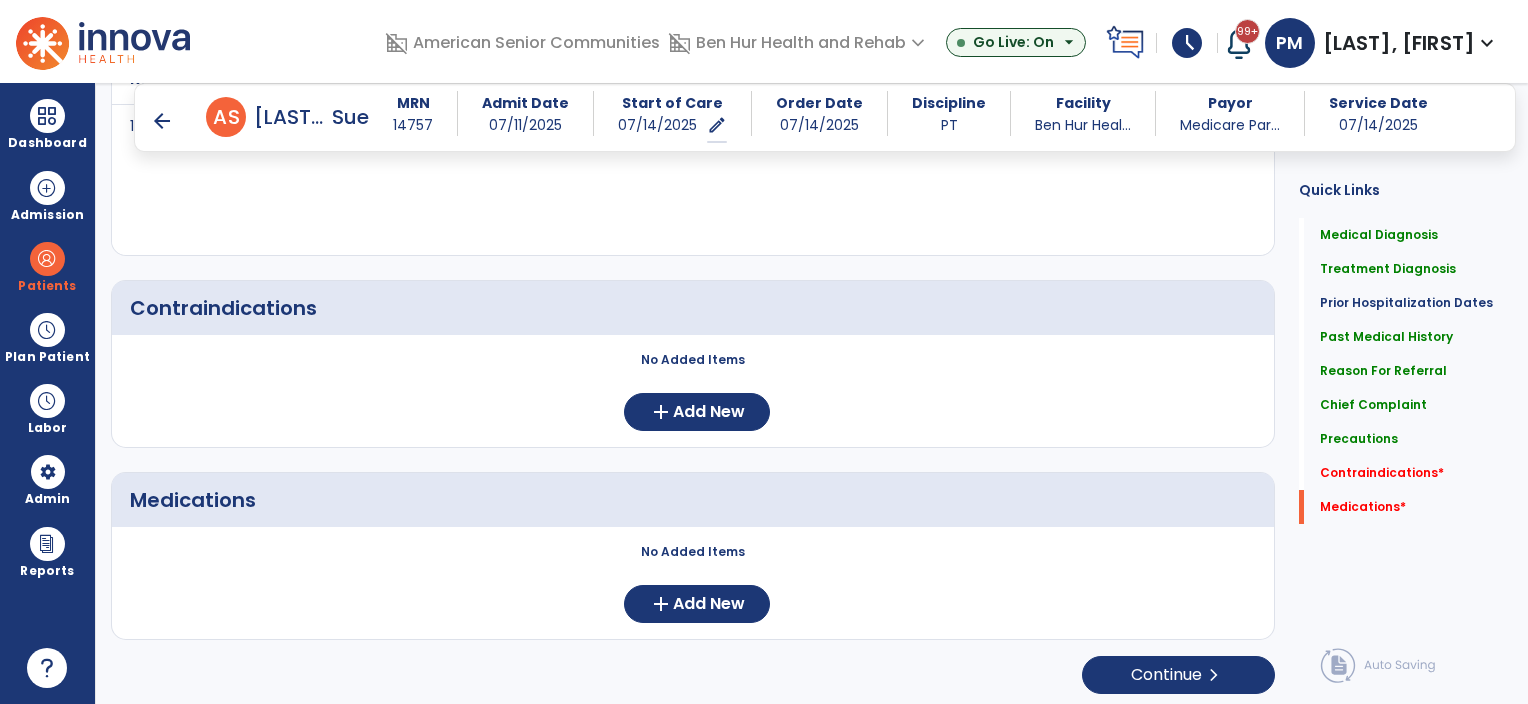 scroll, scrollTop: 2086, scrollLeft: 0, axis: vertical 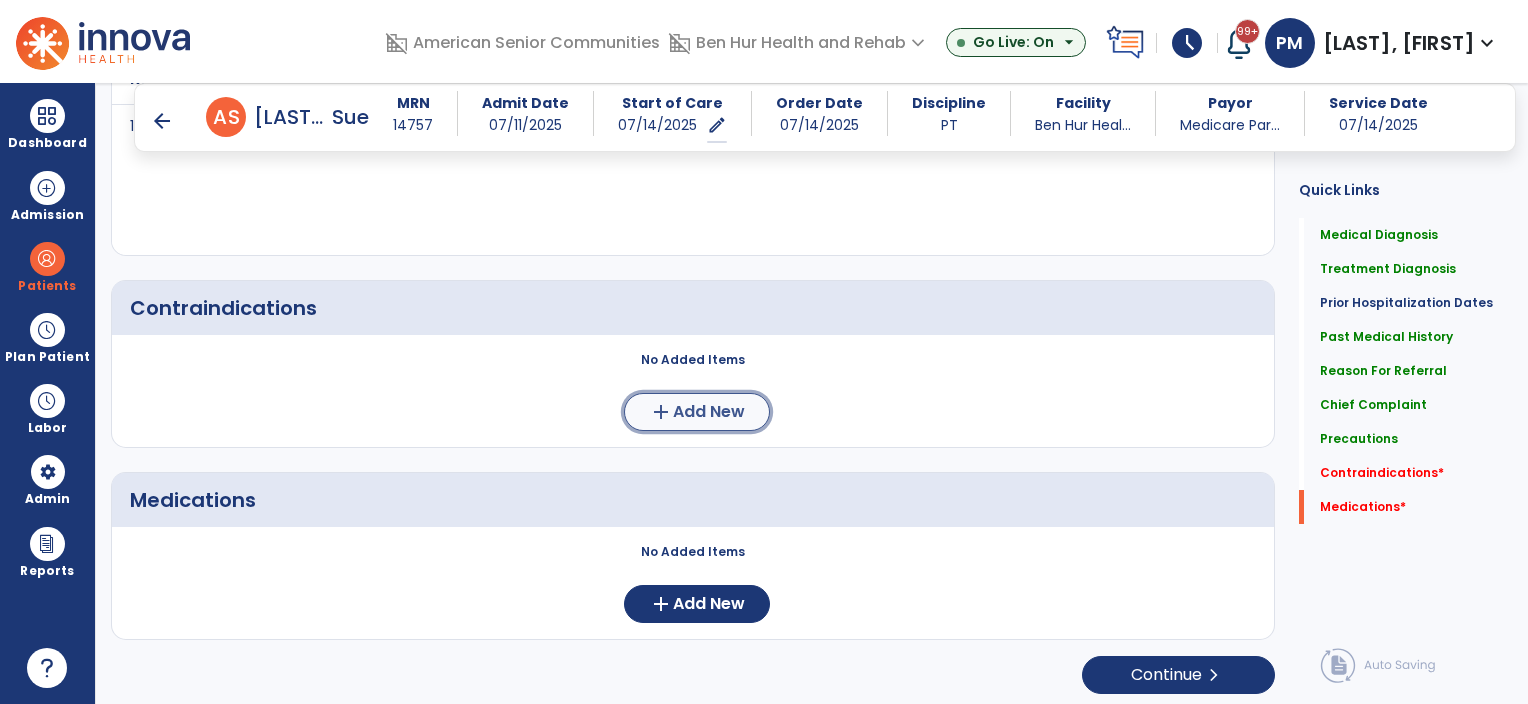 click on "add" 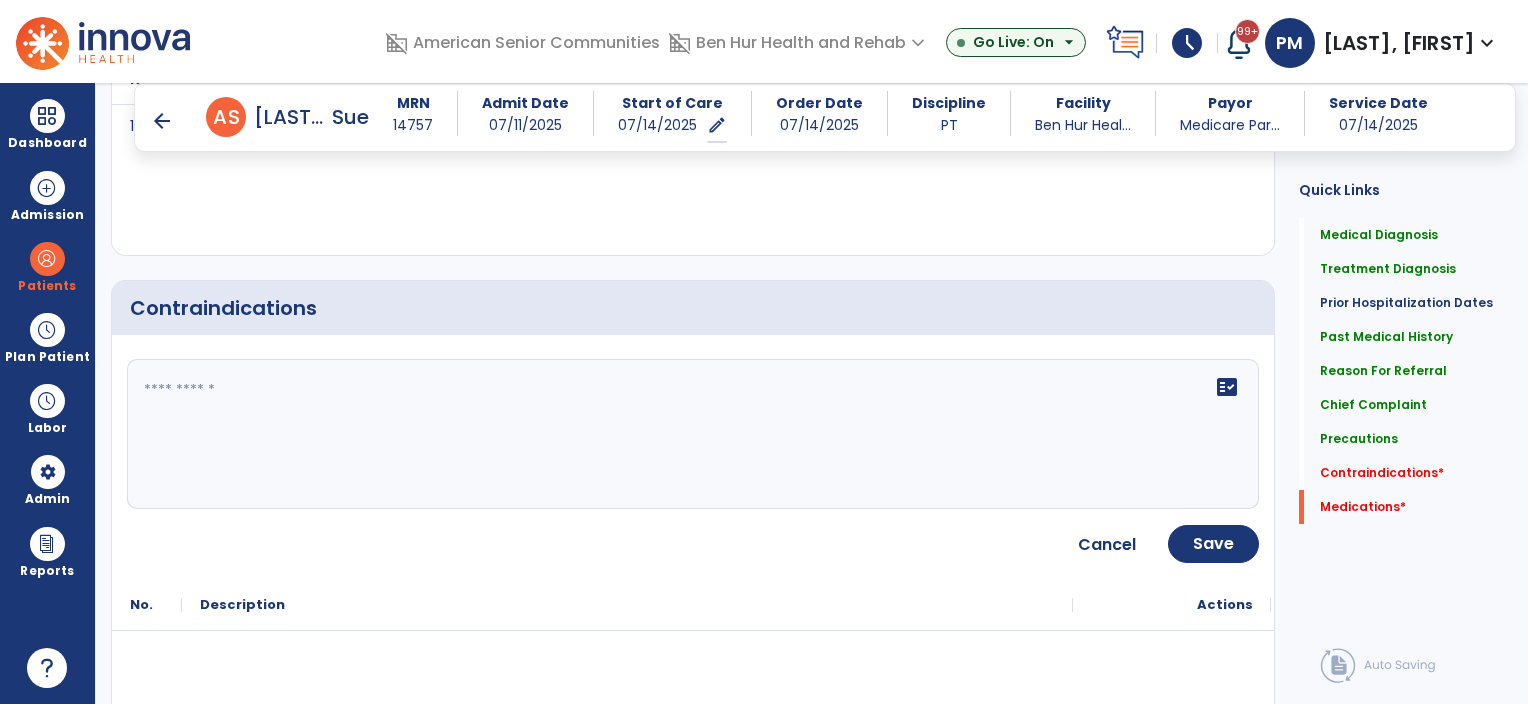 click on "fact_check" 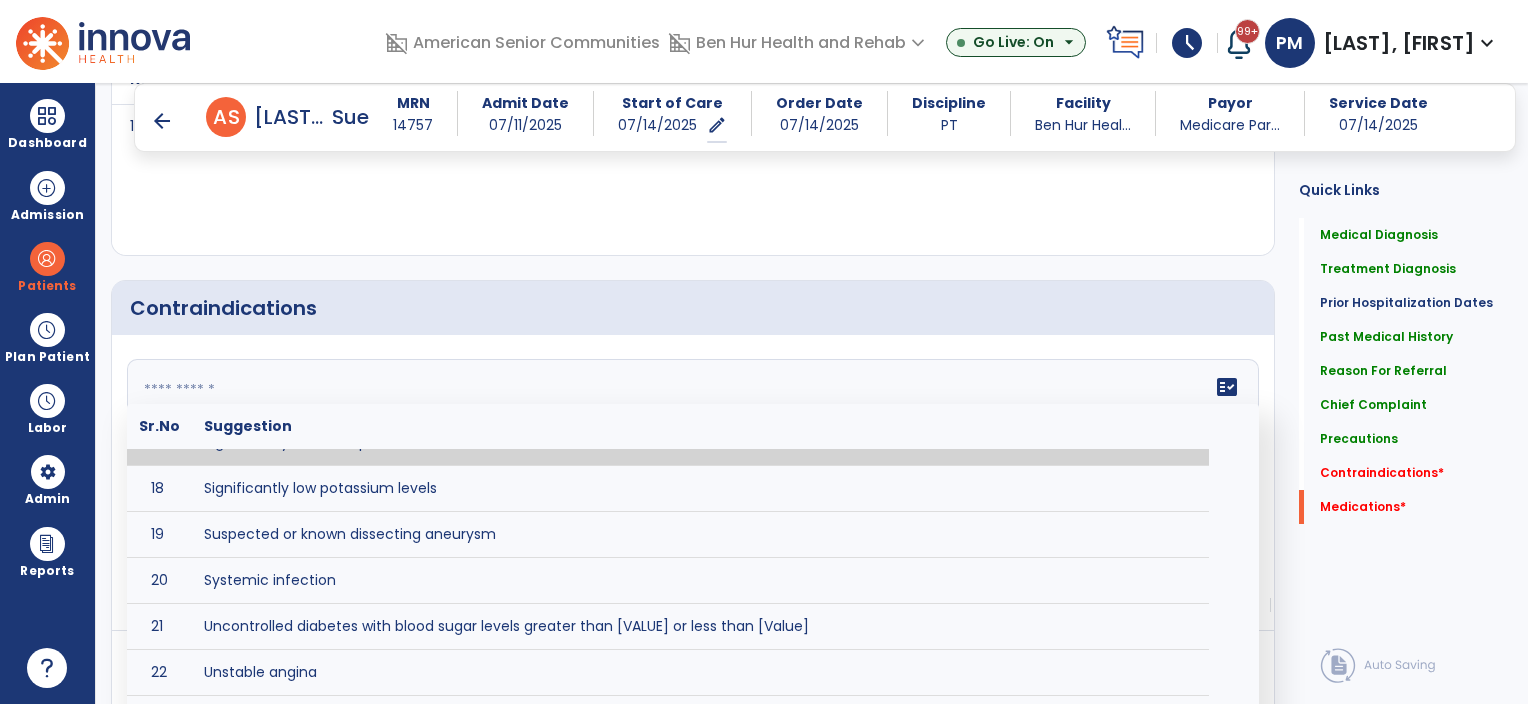 scroll, scrollTop: 803, scrollLeft: 0, axis: vertical 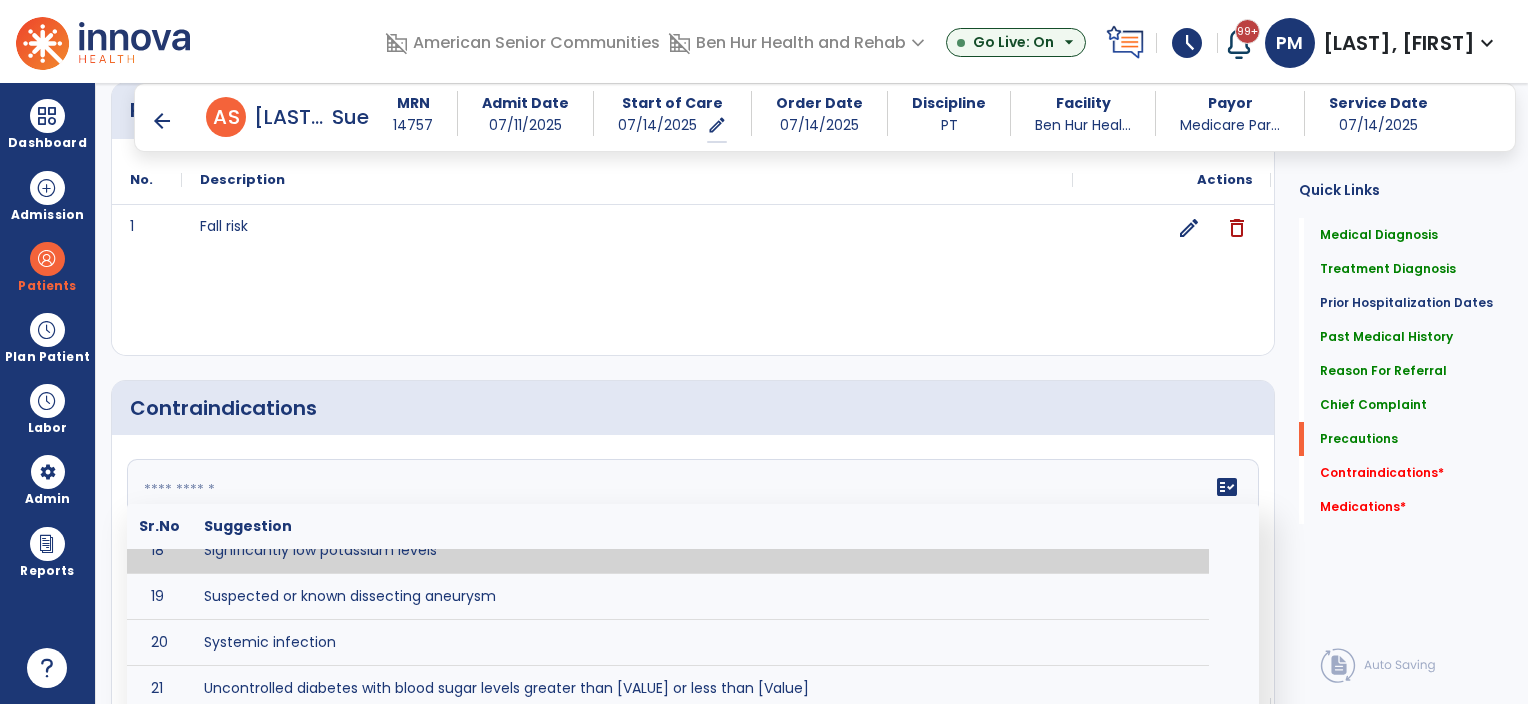 click 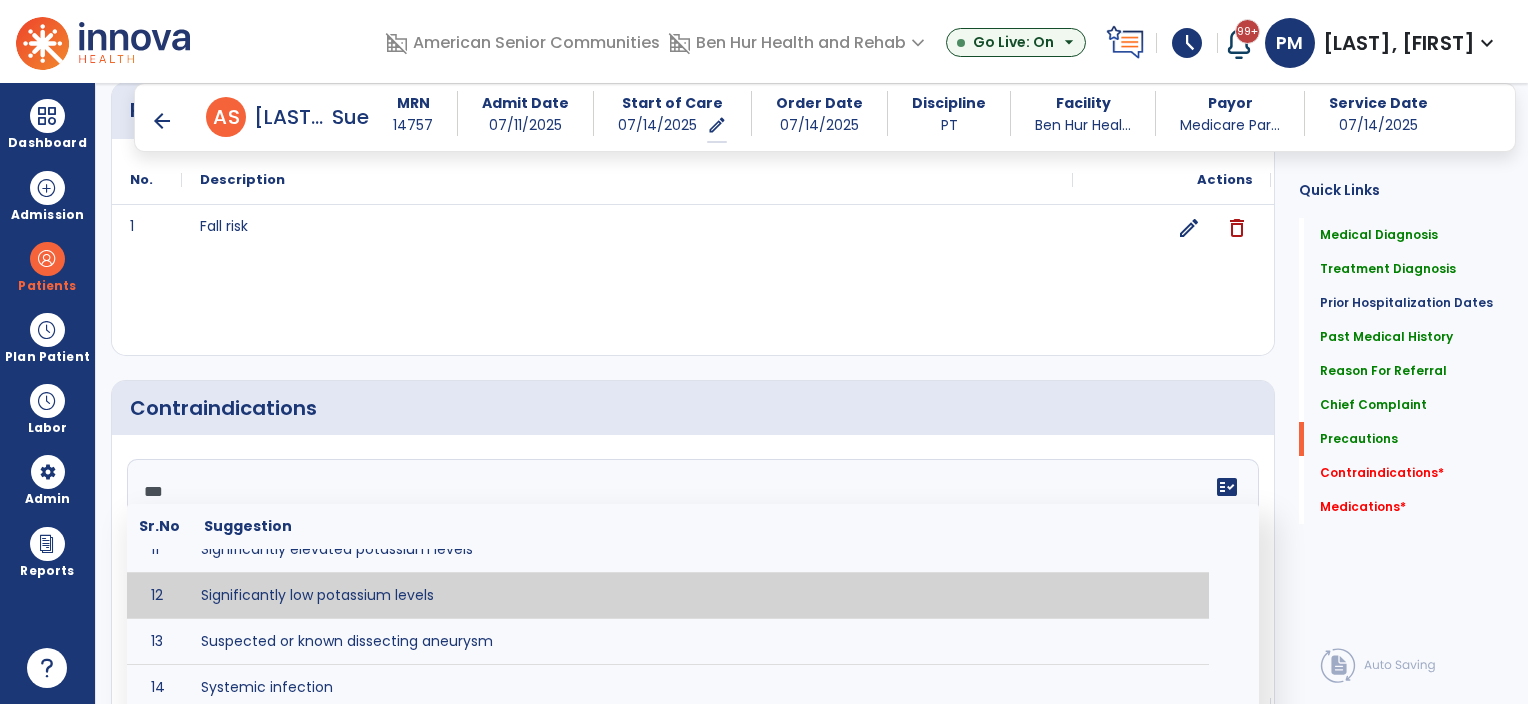 scroll, scrollTop: 0, scrollLeft: 0, axis: both 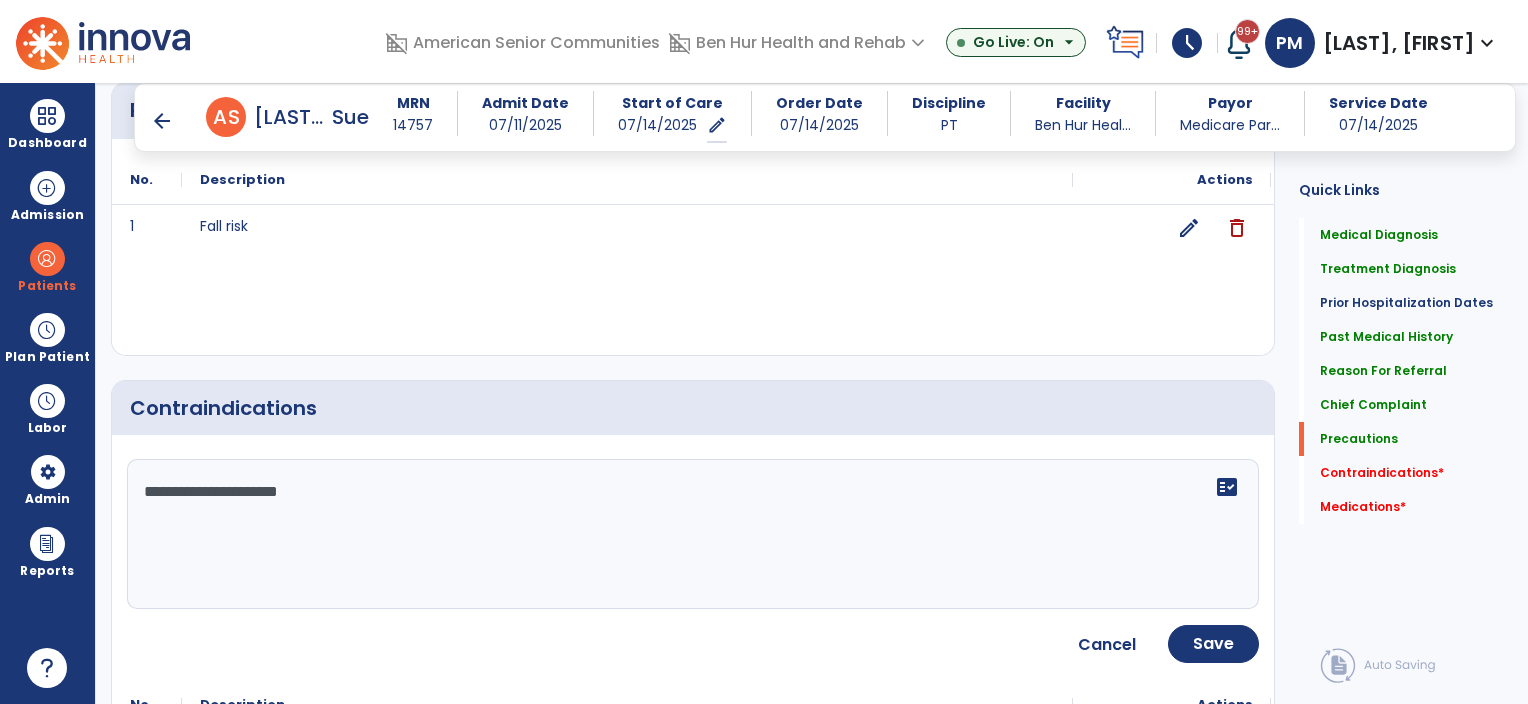 drag, startPoint x: 638, startPoint y: 544, endPoint x: 708, endPoint y: 550, distance: 70.256676 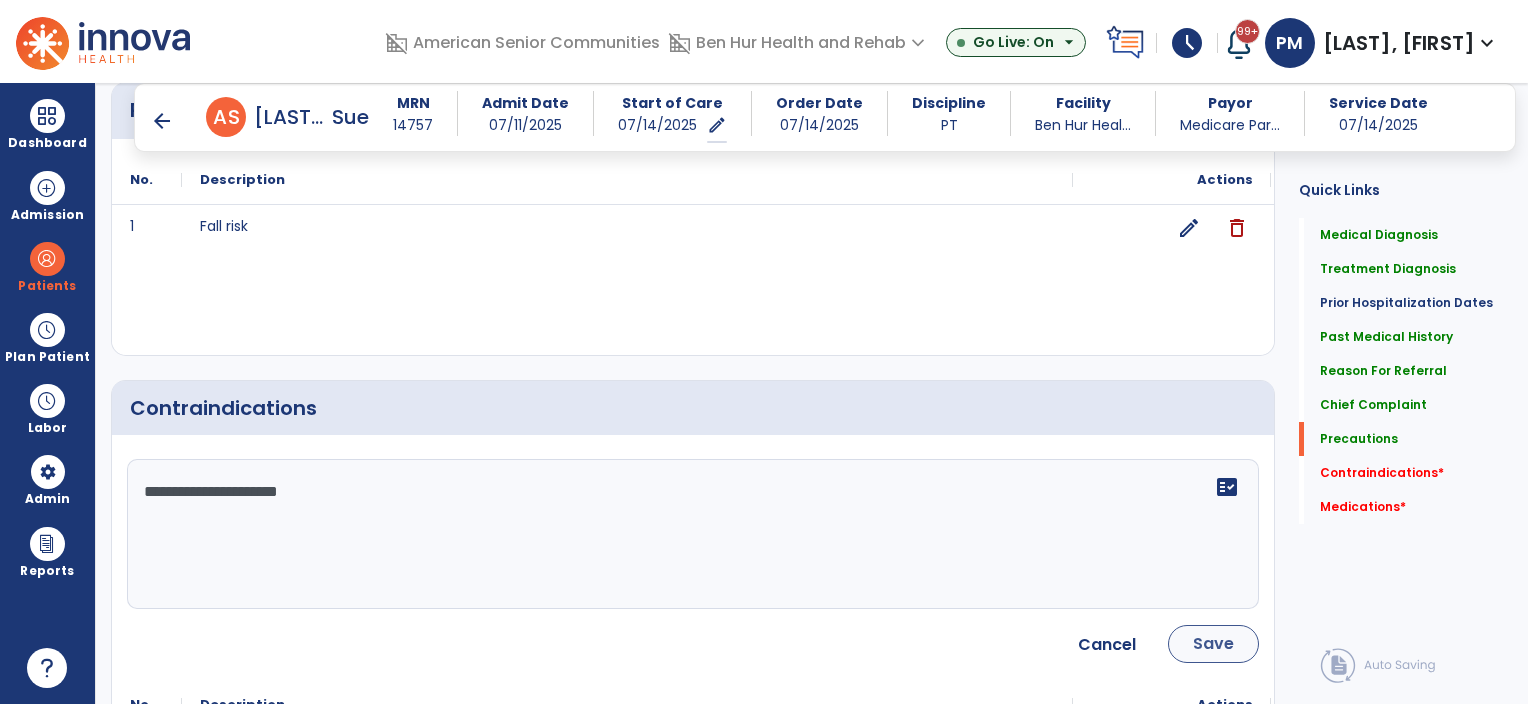type on "**********" 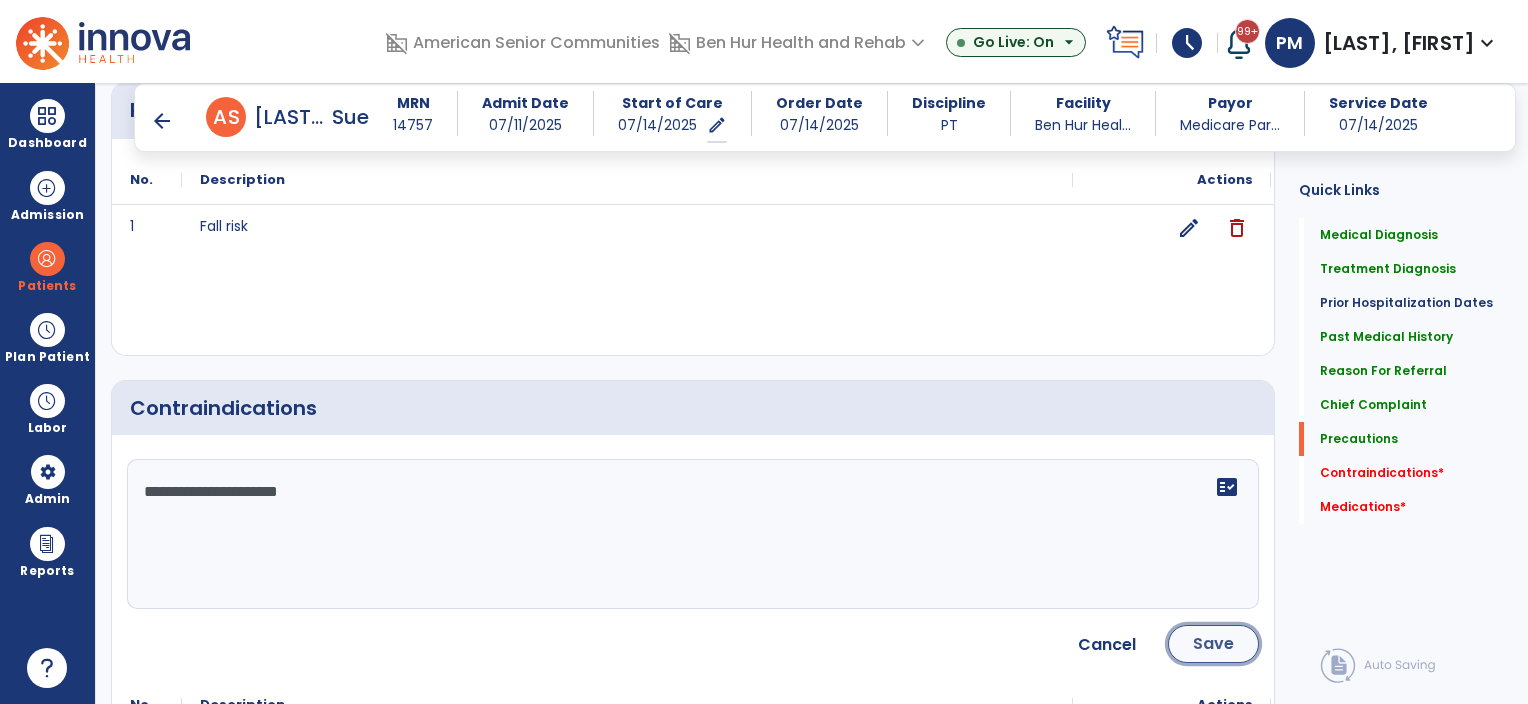 click on "Save" 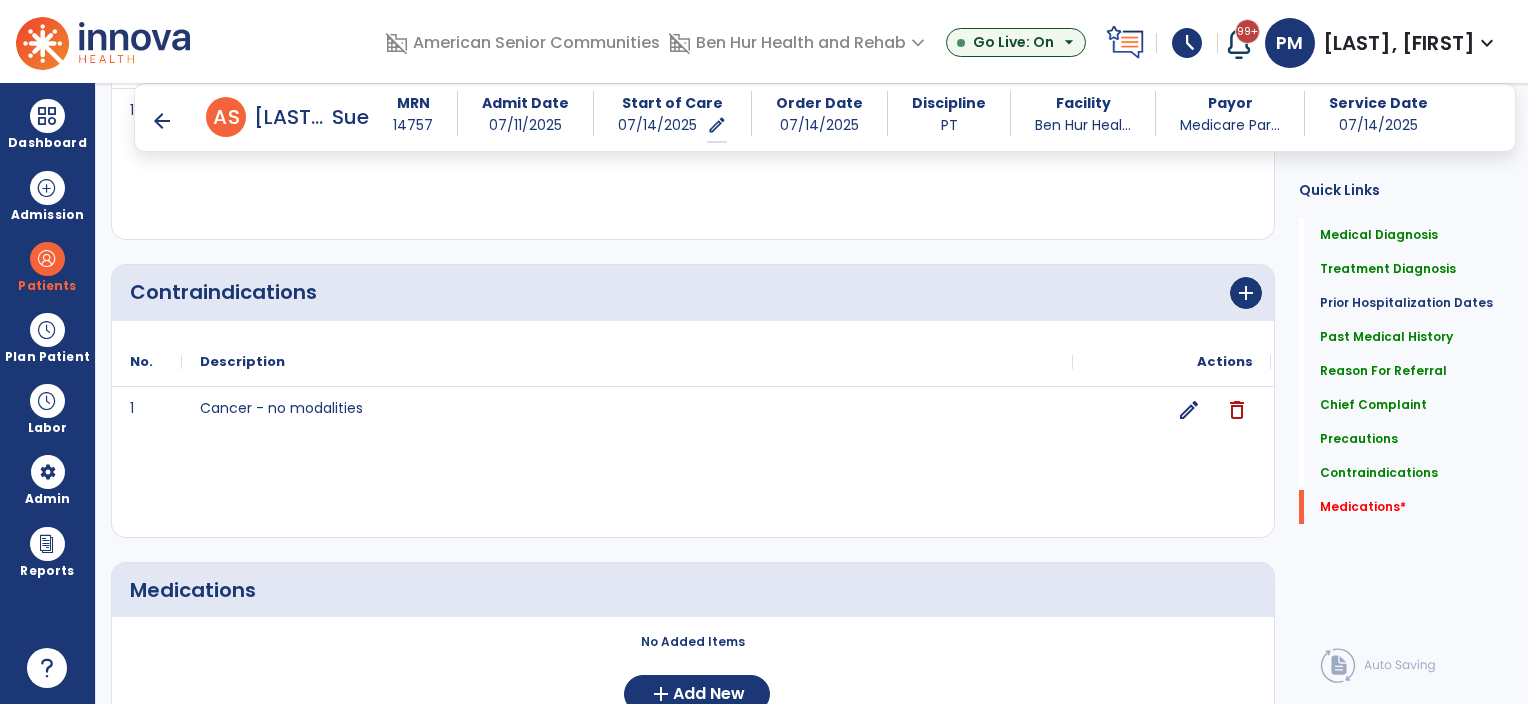 scroll, scrollTop: 2192, scrollLeft: 0, axis: vertical 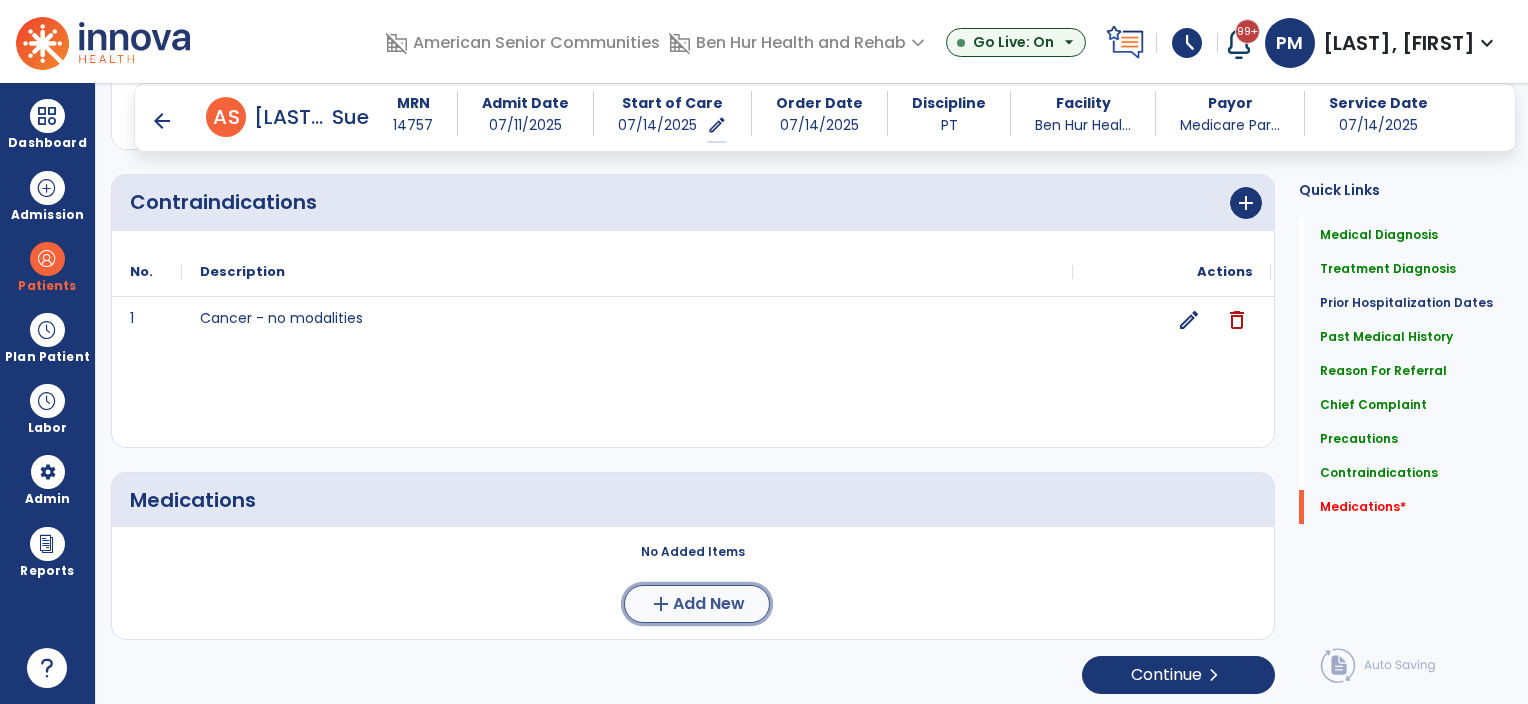 click on "Add New" 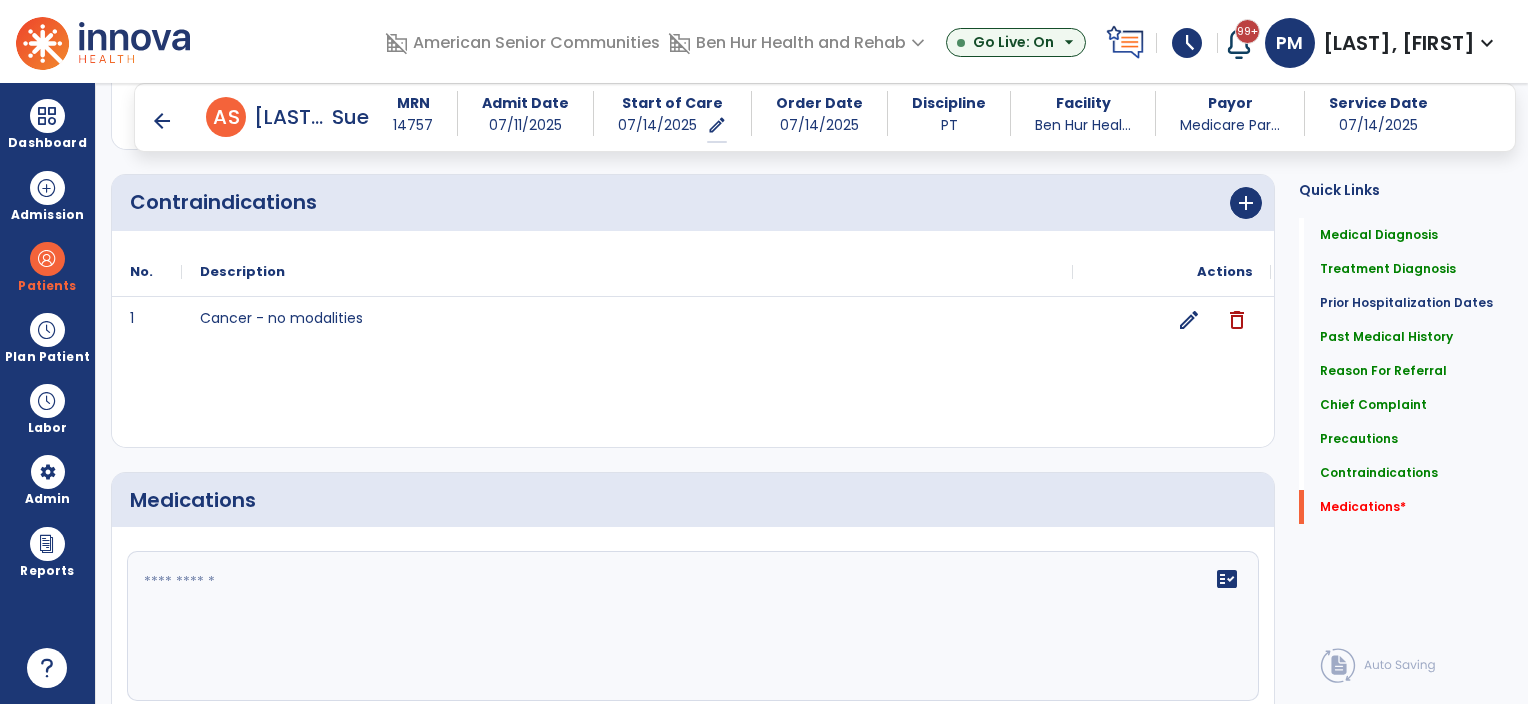 click 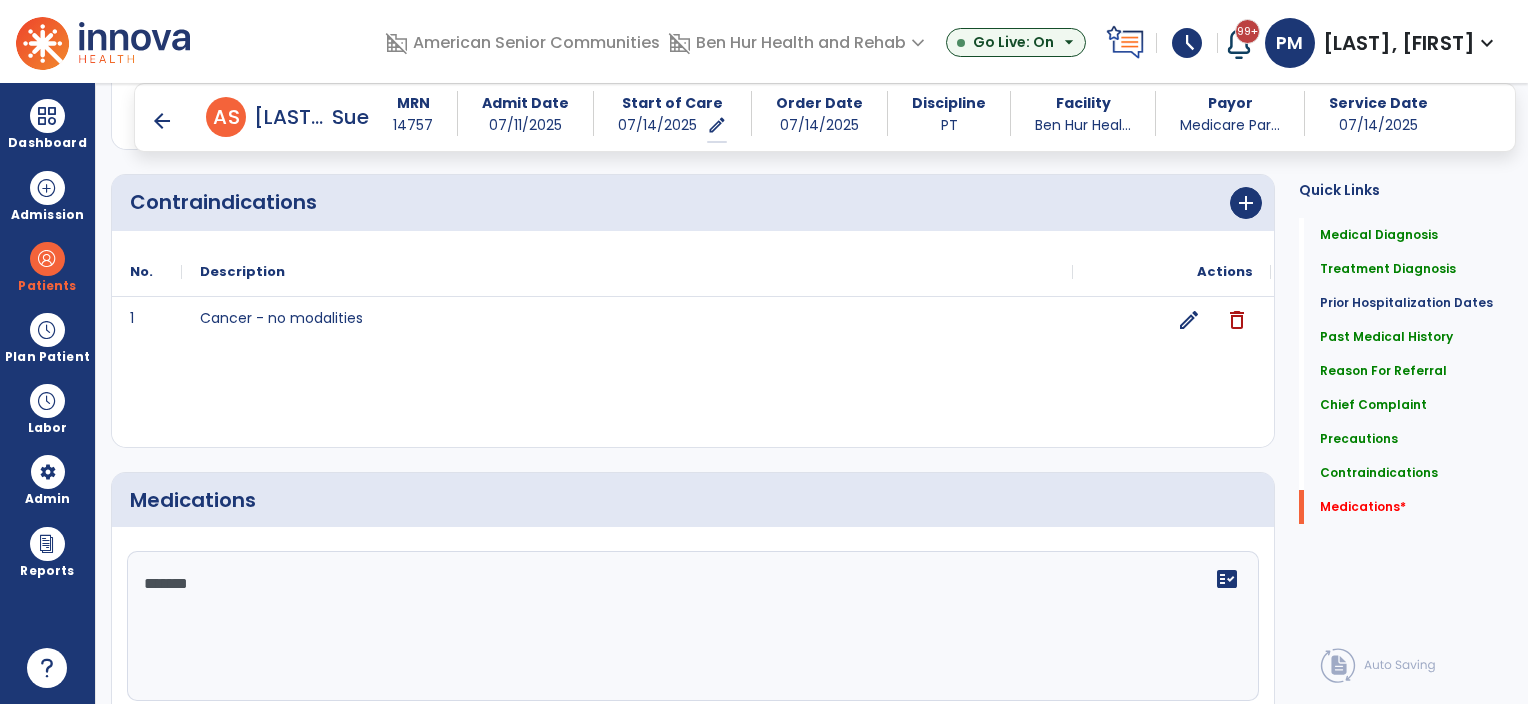 type on "*******" 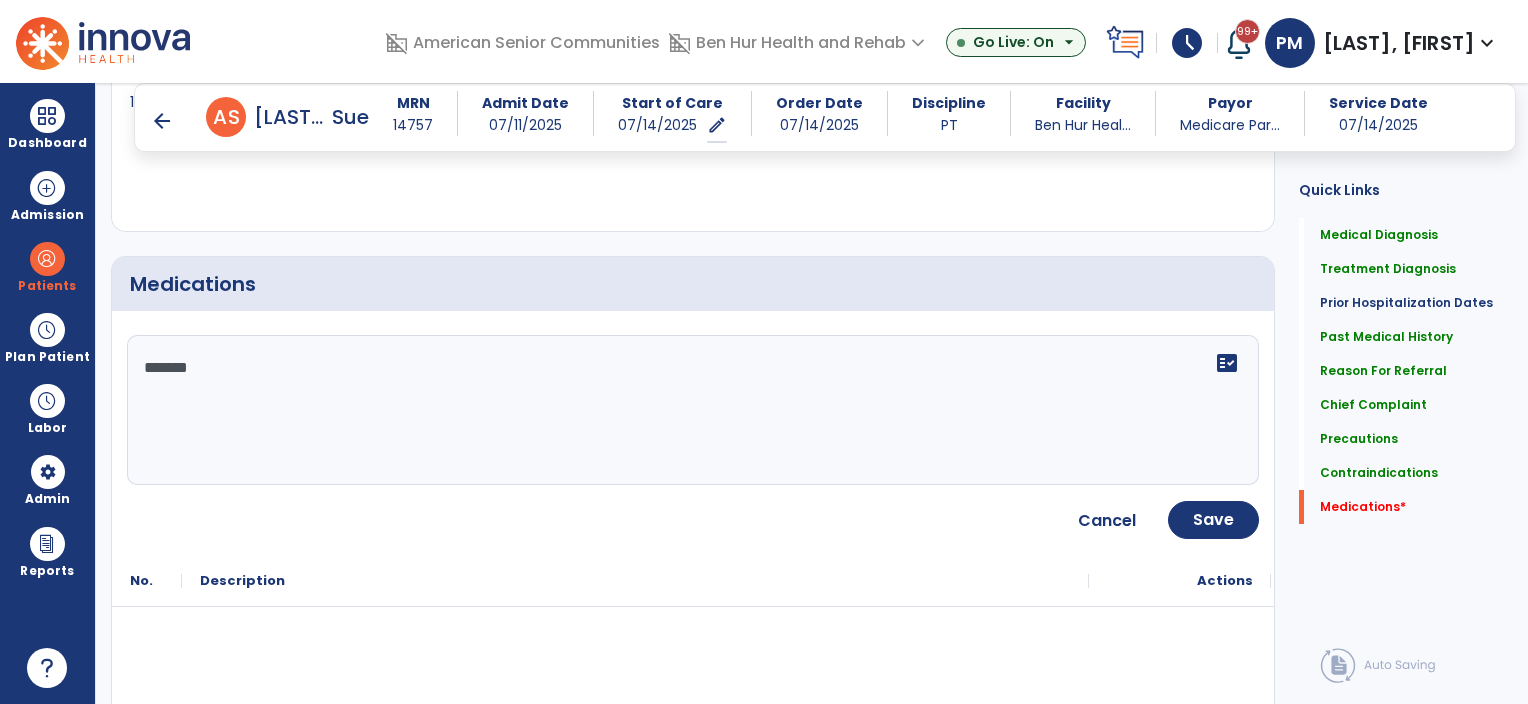 scroll, scrollTop: 2492, scrollLeft: 0, axis: vertical 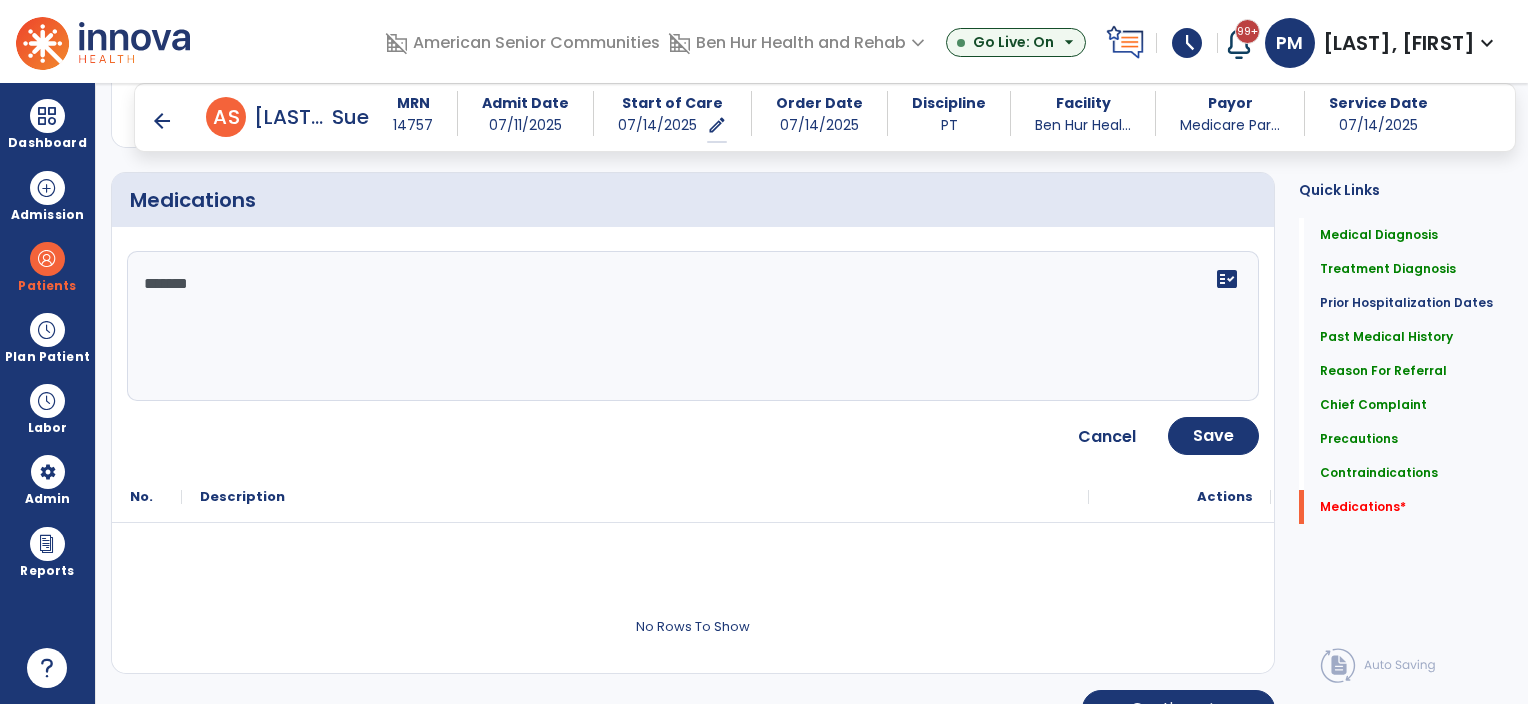 click on "*******" 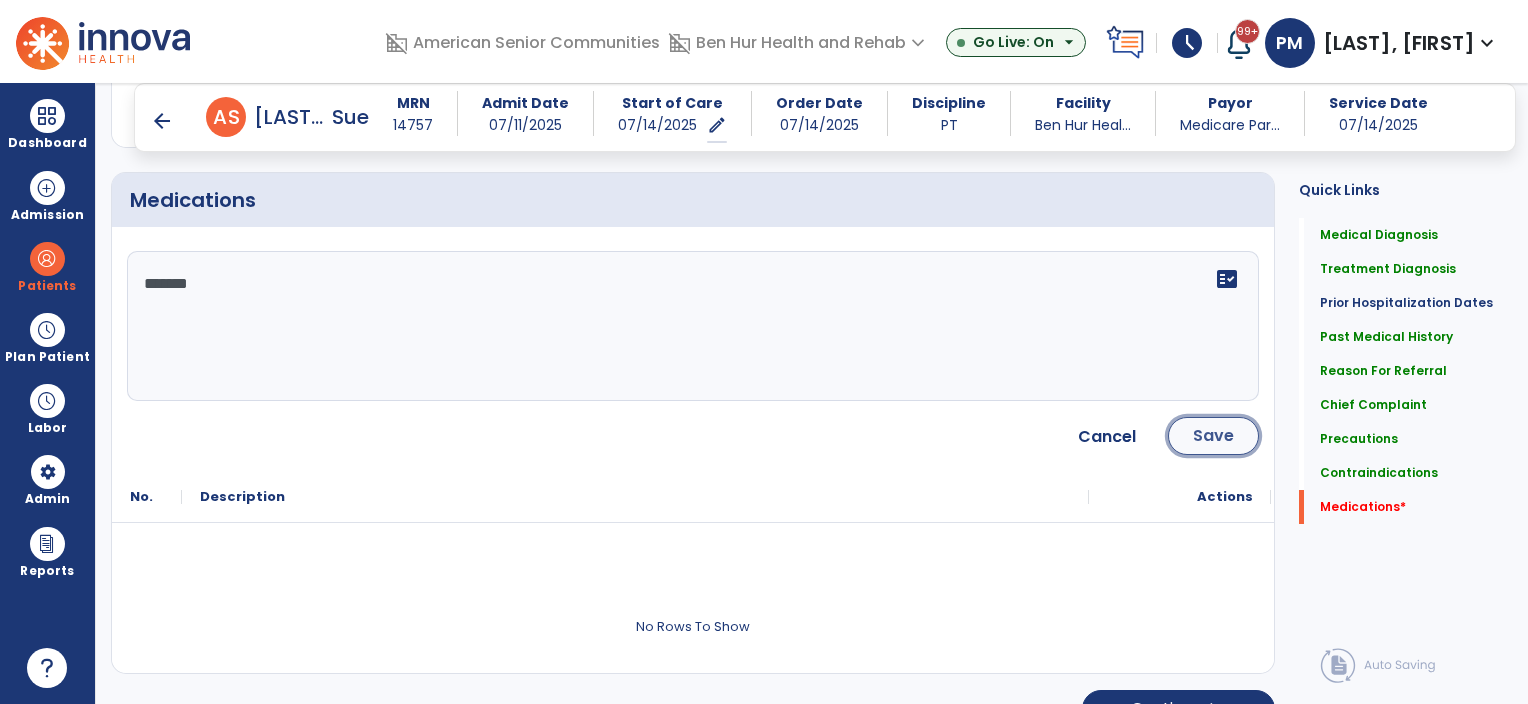 click on "Save" 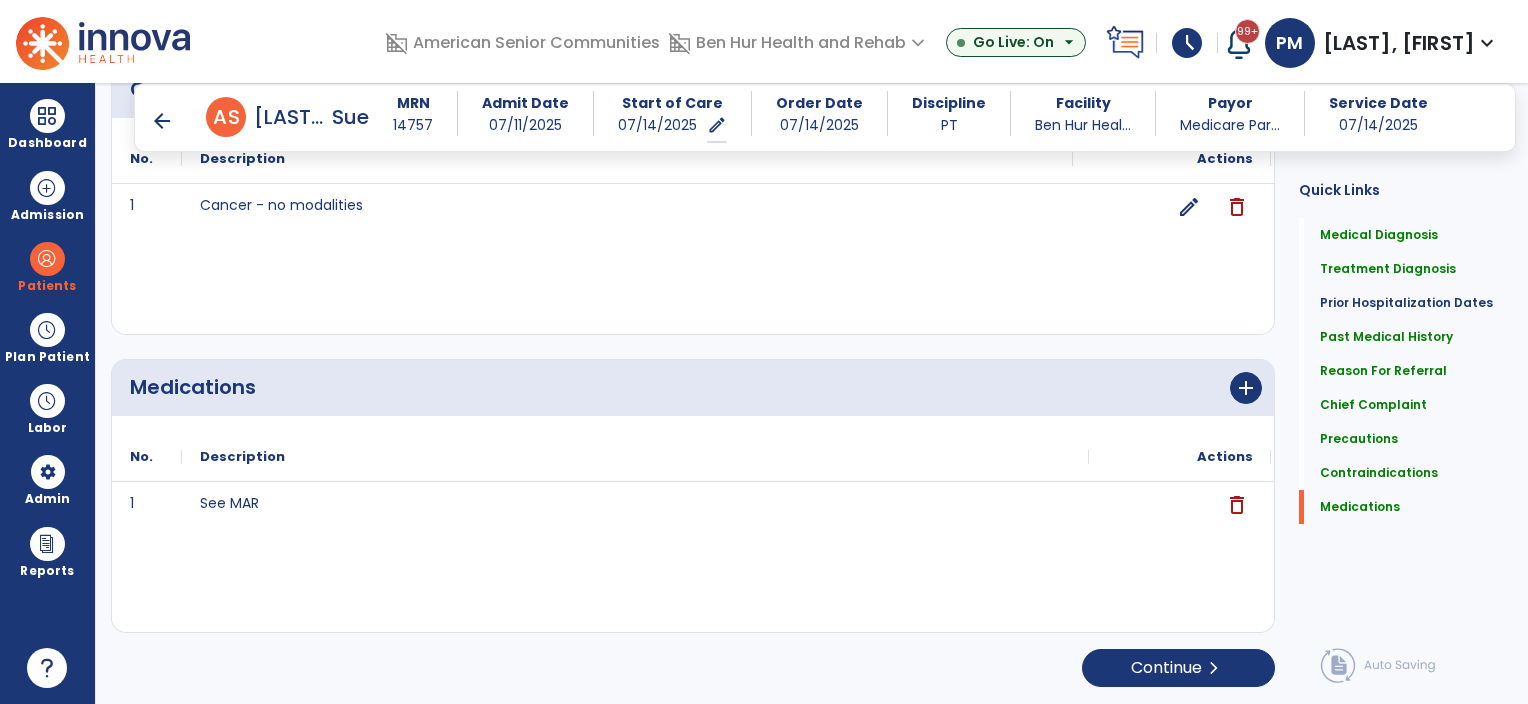 scroll, scrollTop: 2299, scrollLeft: 0, axis: vertical 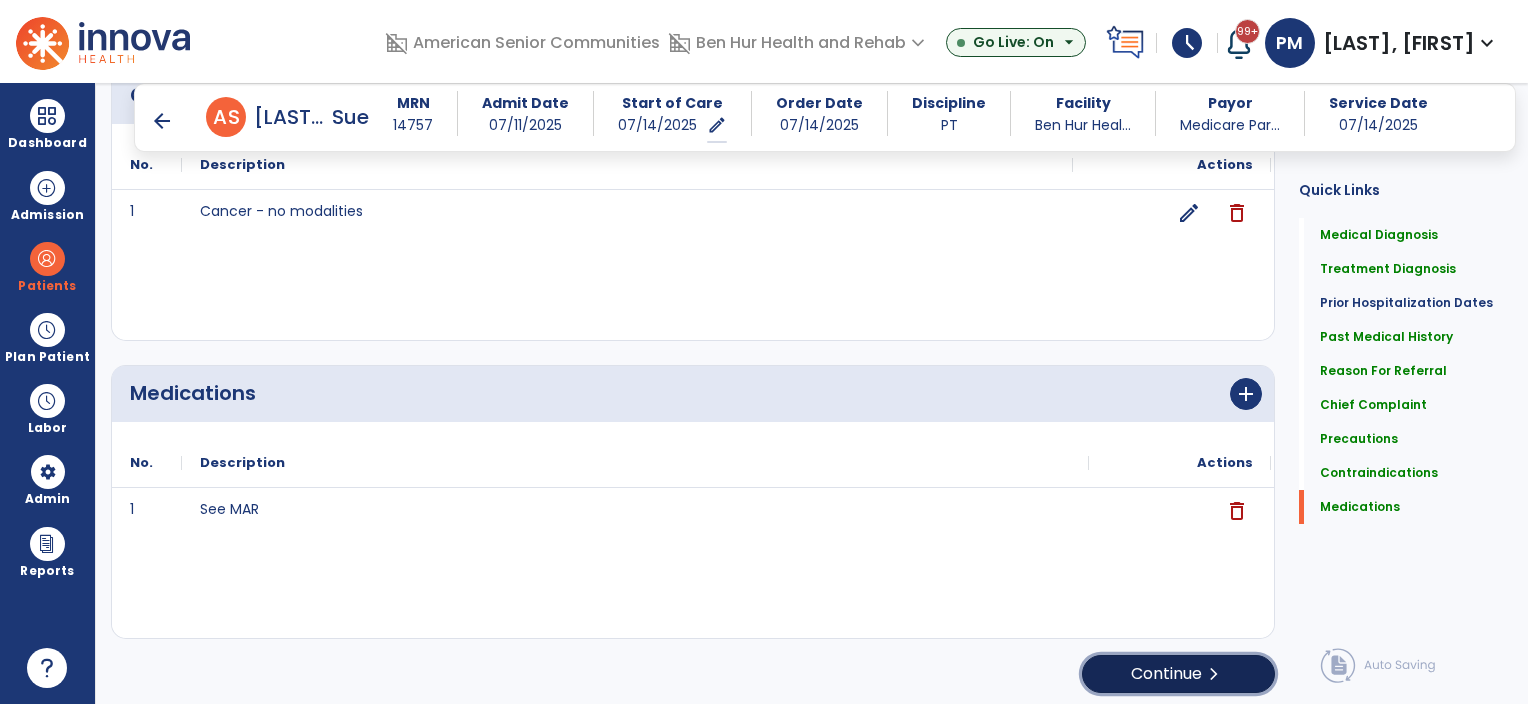 click on "Continue  chevron_right" 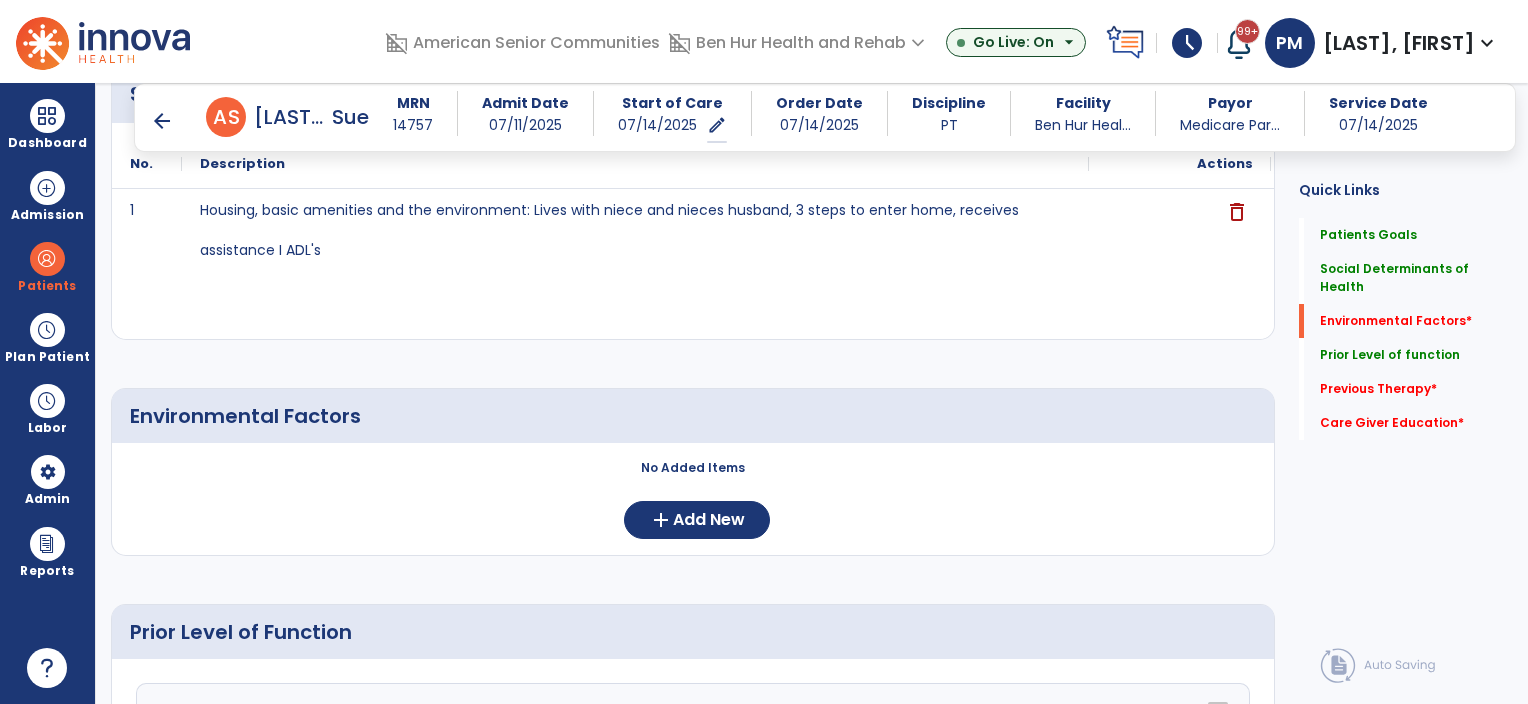 scroll, scrollTop: 600, scrollLeft: 0, axis: vertical 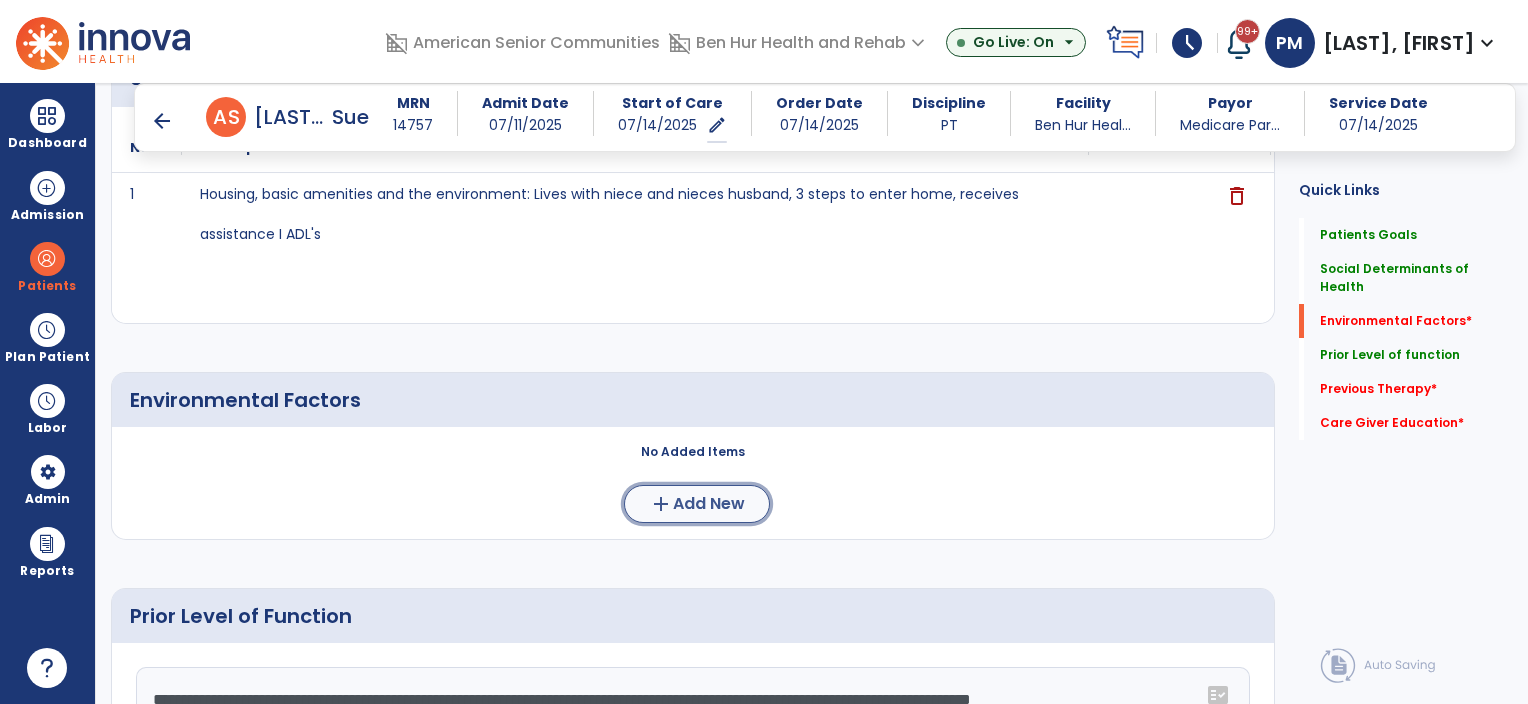 click on "add  Add New" 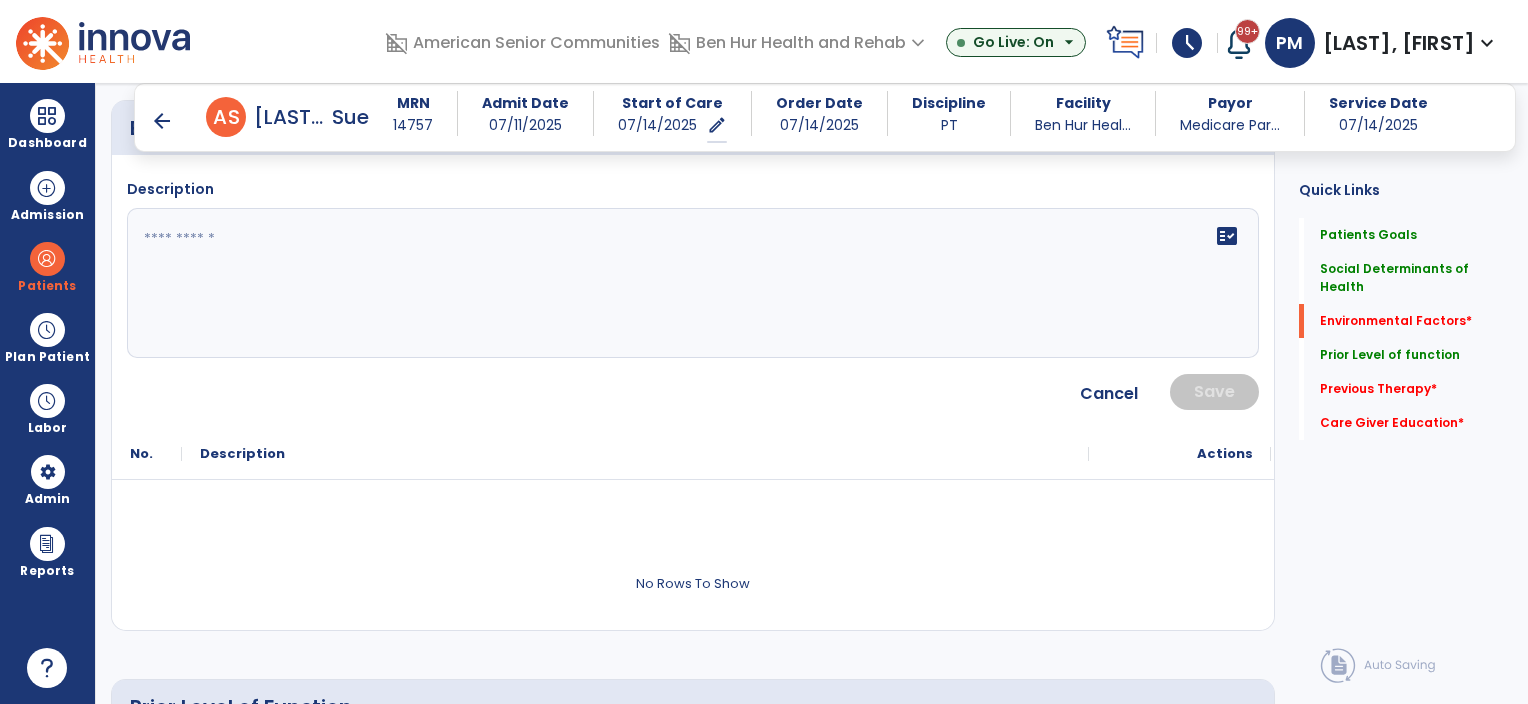 scroll, scrollTop: 900, scrollLeft: 0, axis: vertical 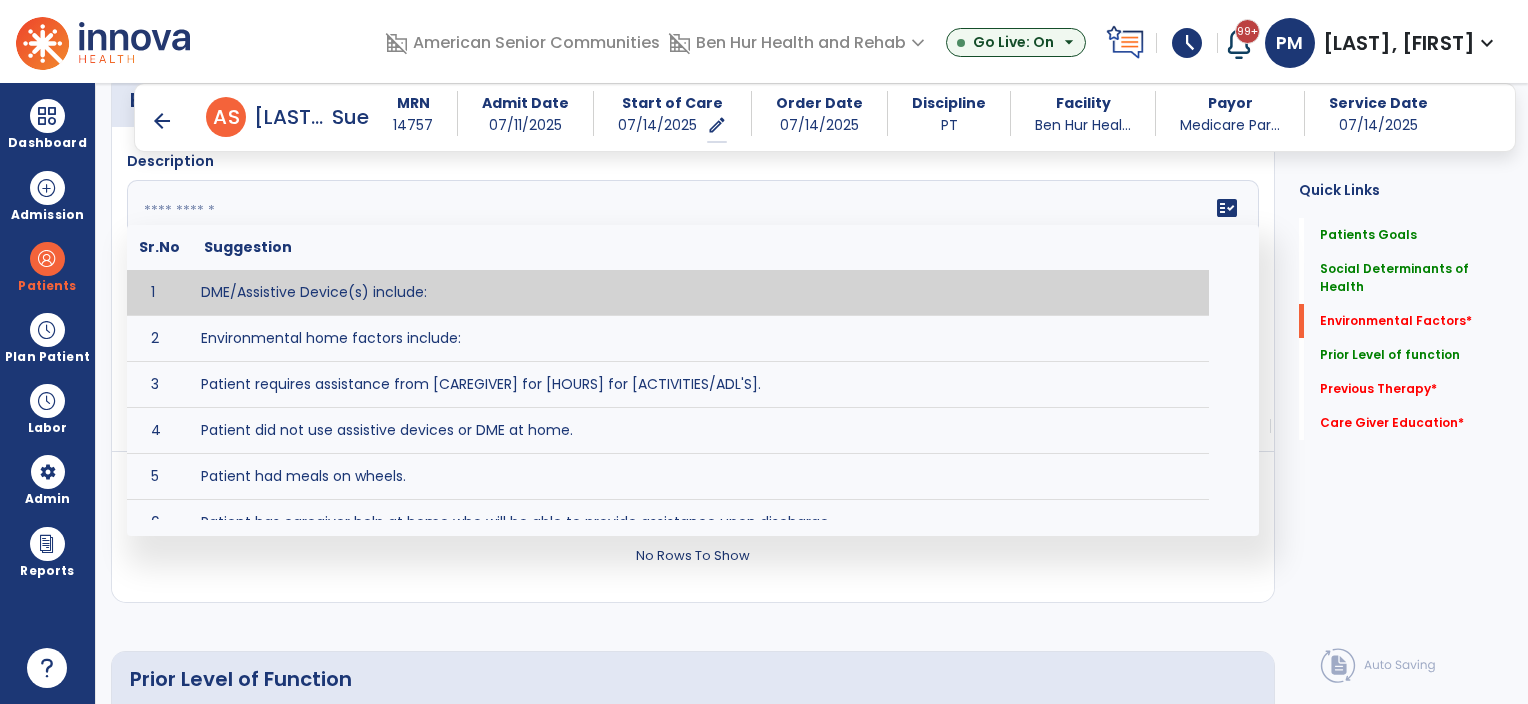 click on "fact_check  Sr.No Suggestion 1 DME/Assistive Device(s) include:  2 Environmental home factors include:  3 Patient requires assistance from [CAREGIVER] for [HOURS] for [ACTIVITIES/ADL'S]. 4 Patient did not use assistive devices or DME at home. 5 Patient had meals on wheels. 6 Patient has caregiver help at home who will be able to provide assistance upon discharge. 7 Patient lived alone at home prior to admission and will [HAVE or HAVE NOT] assistance at home from [CAREGIVER] upon discharge. 8 Patient lives alone. 9 Patient lives with caregiver who provides support/aid for ____________. 10 Patient lives with spouse/significant other. 11 Patient needs to clime [NUMBER] stairs [WITH/WITHOUT] railing in order to reach [ROOM]. 12 Patient uses adaptive equipment at home including [EQUIPMENT] and has the following home modifications __________. 13 Patient was able to complete community activities (driving, shopping, community ambulation, etc.) independently. 14 15 16 17" 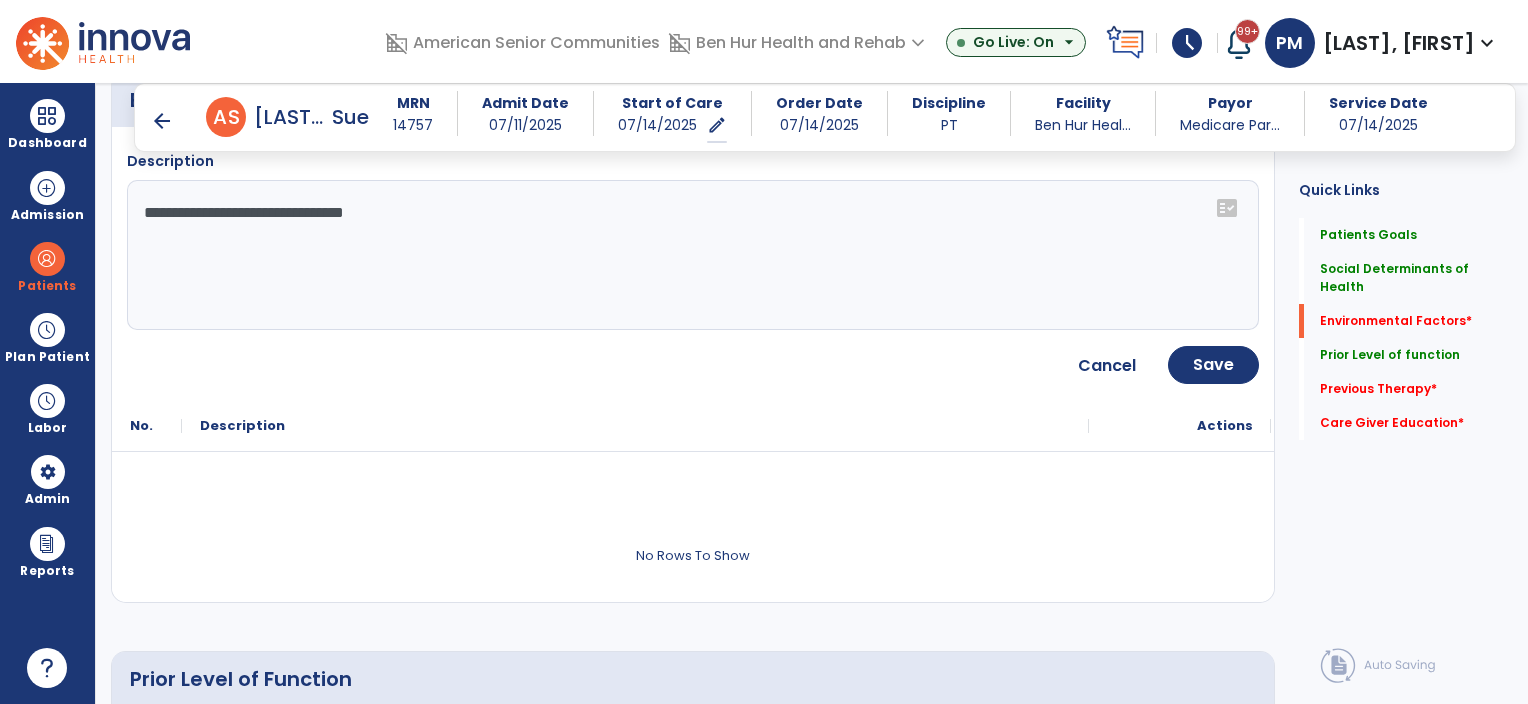 click on "**********" 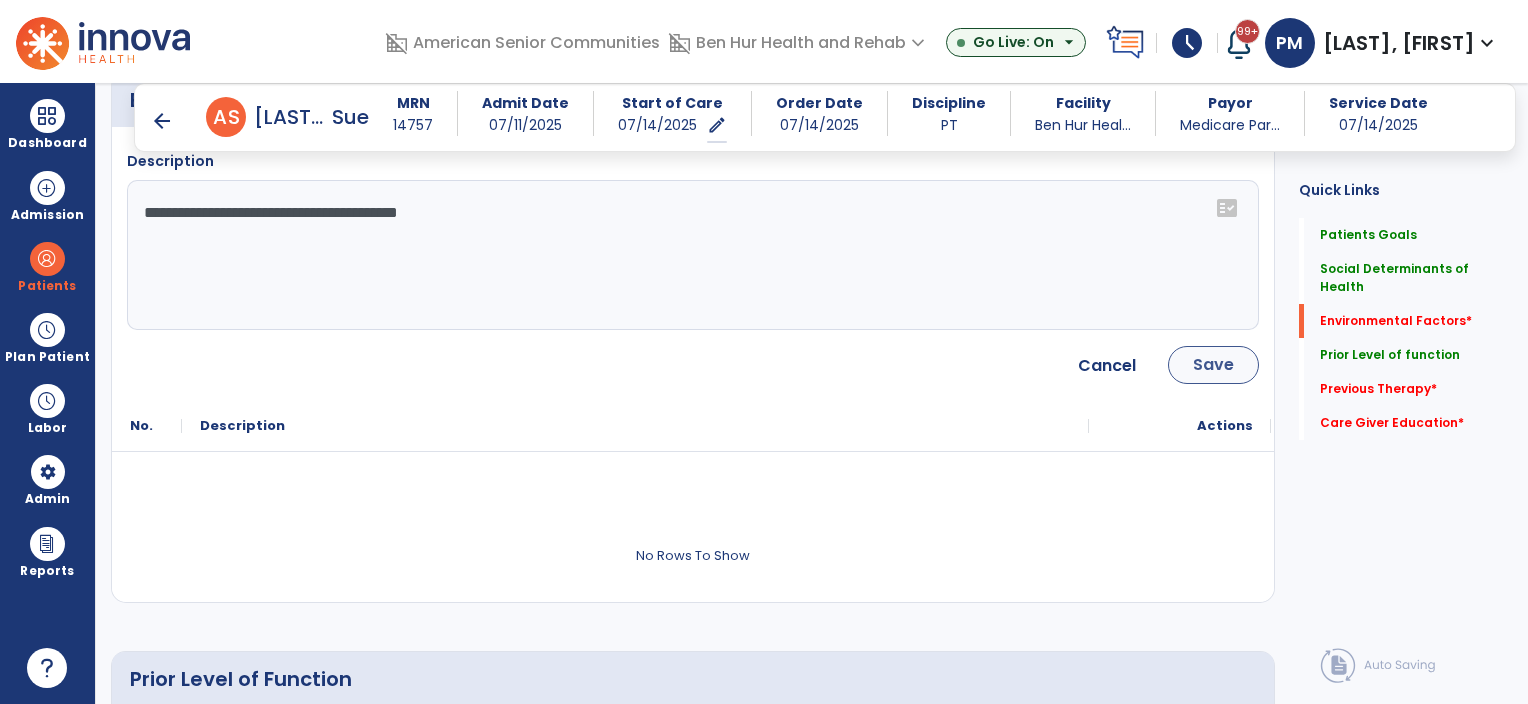 type on "**********" 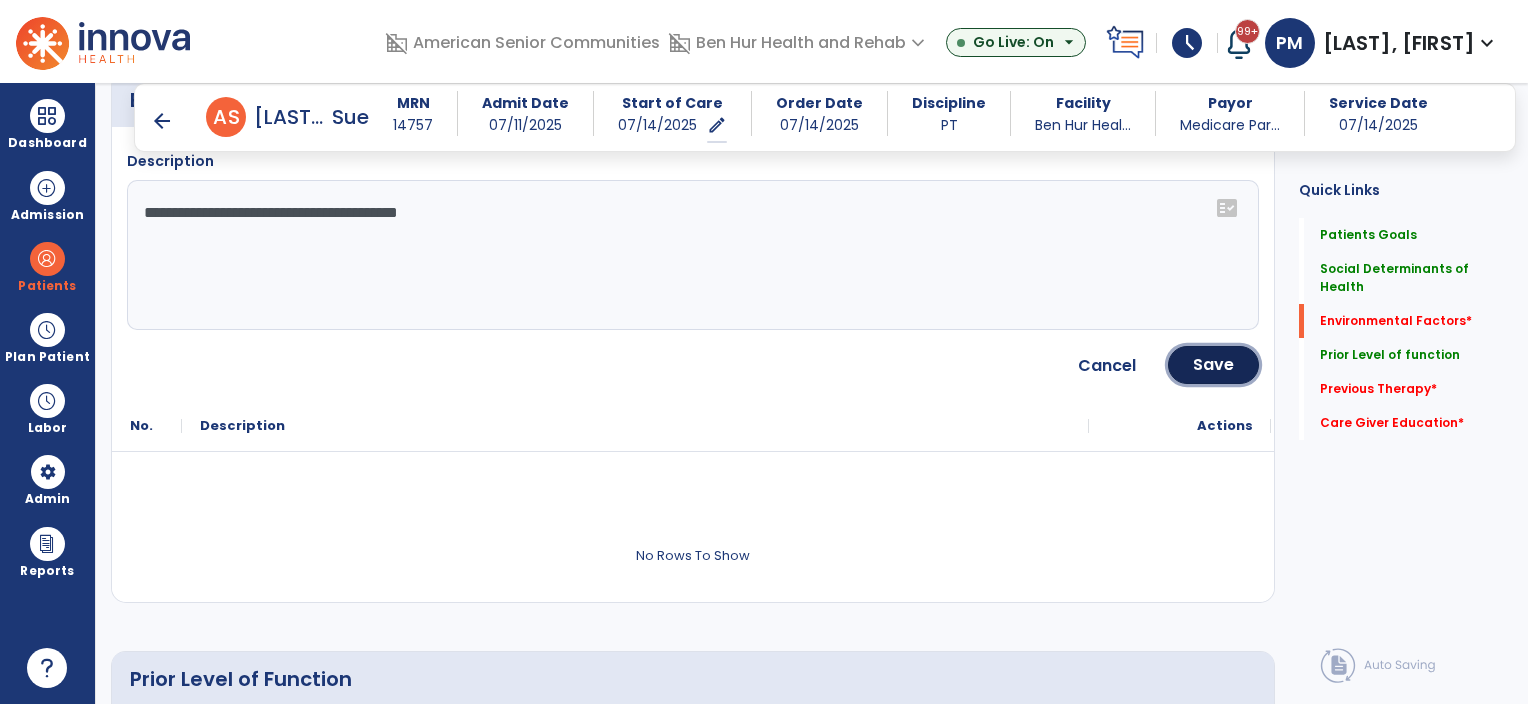 click on "Save" 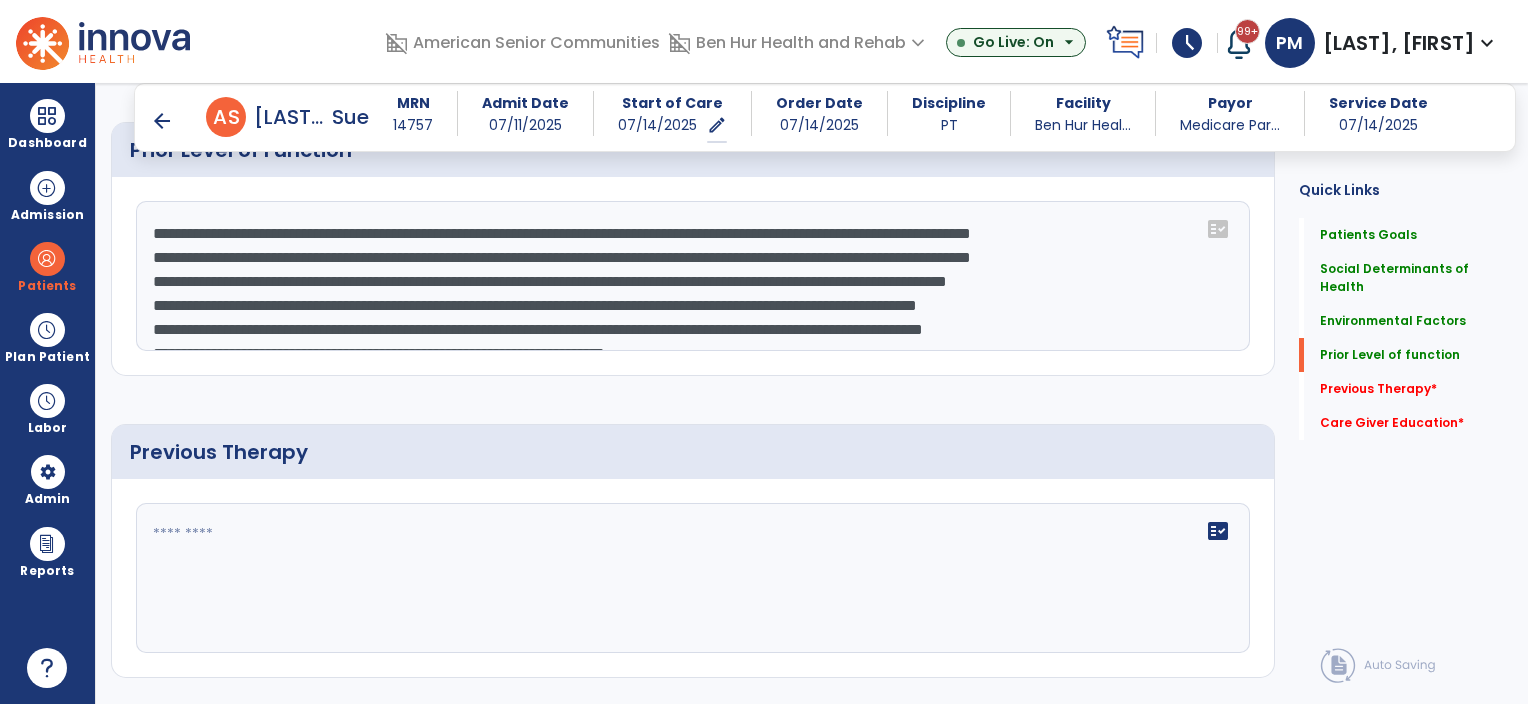 scroll, scrollTop: 1300, scrollLeft: 0, axis: vertical 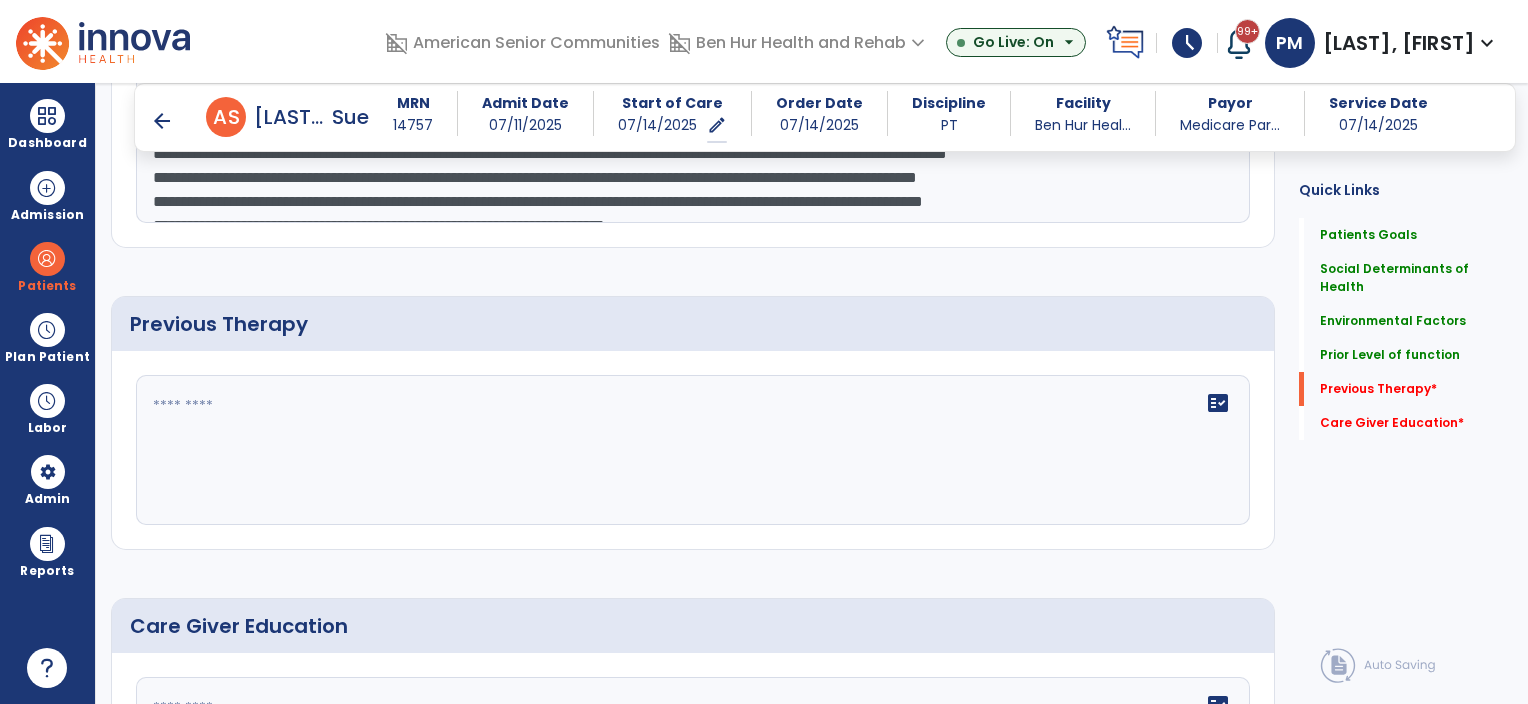 click 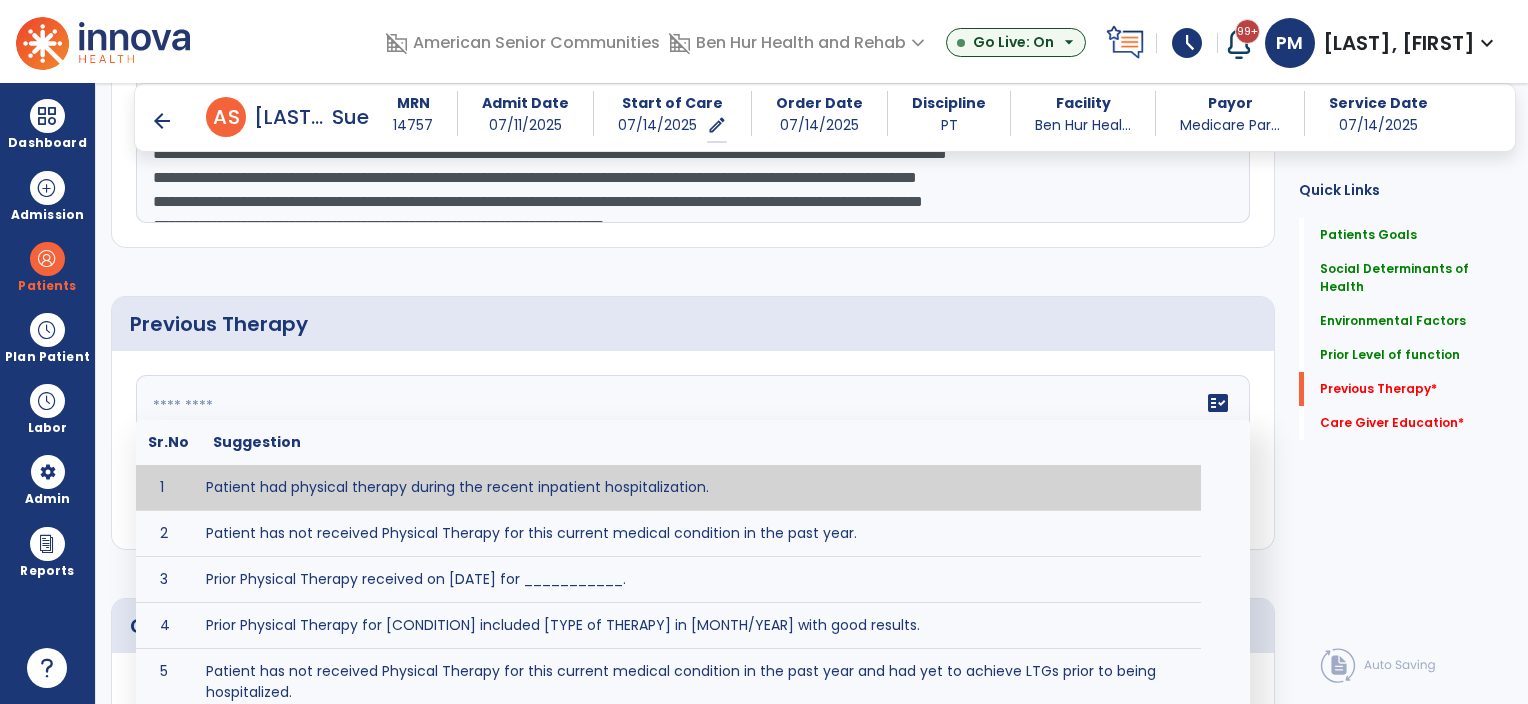 type on "**********" 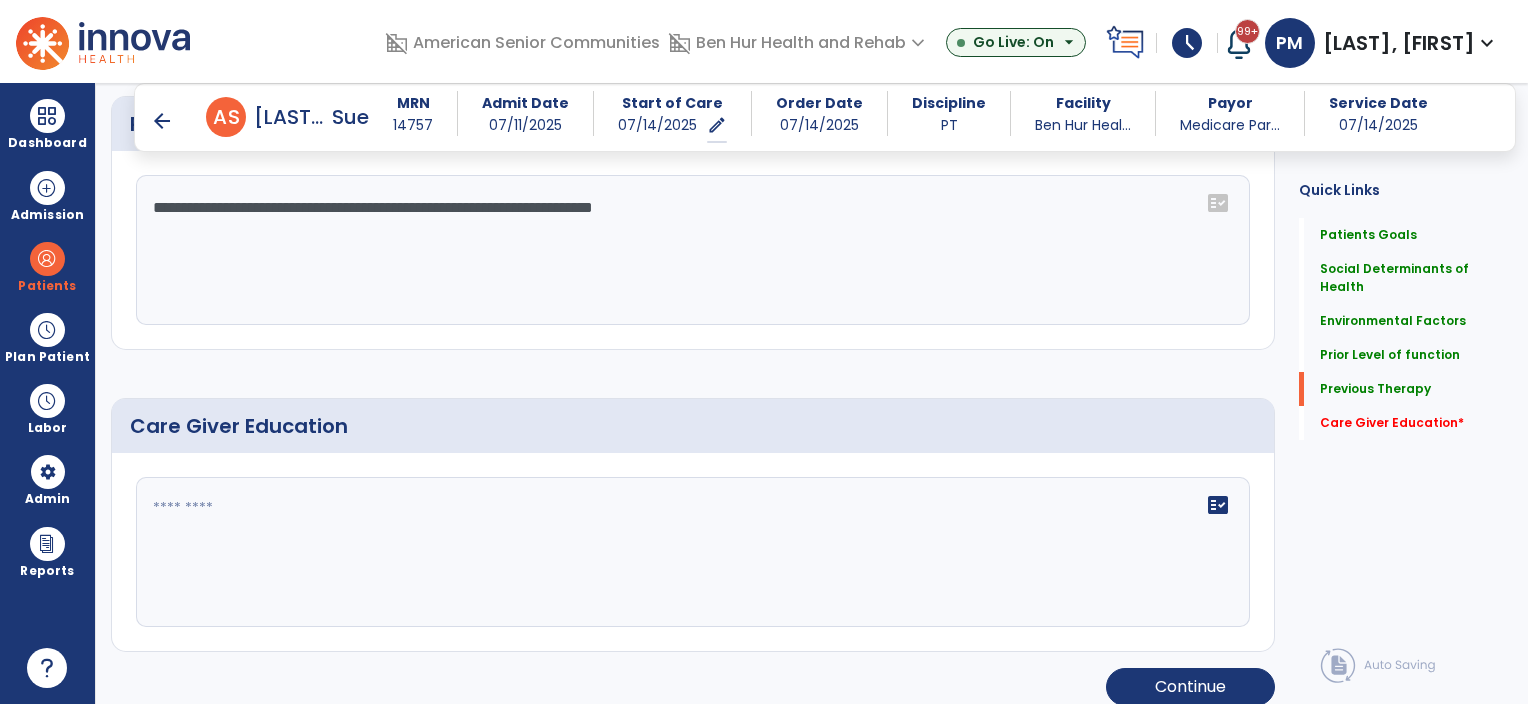 scroll, scrollTop: 1514, scrollLeft: 0, axis: vertical 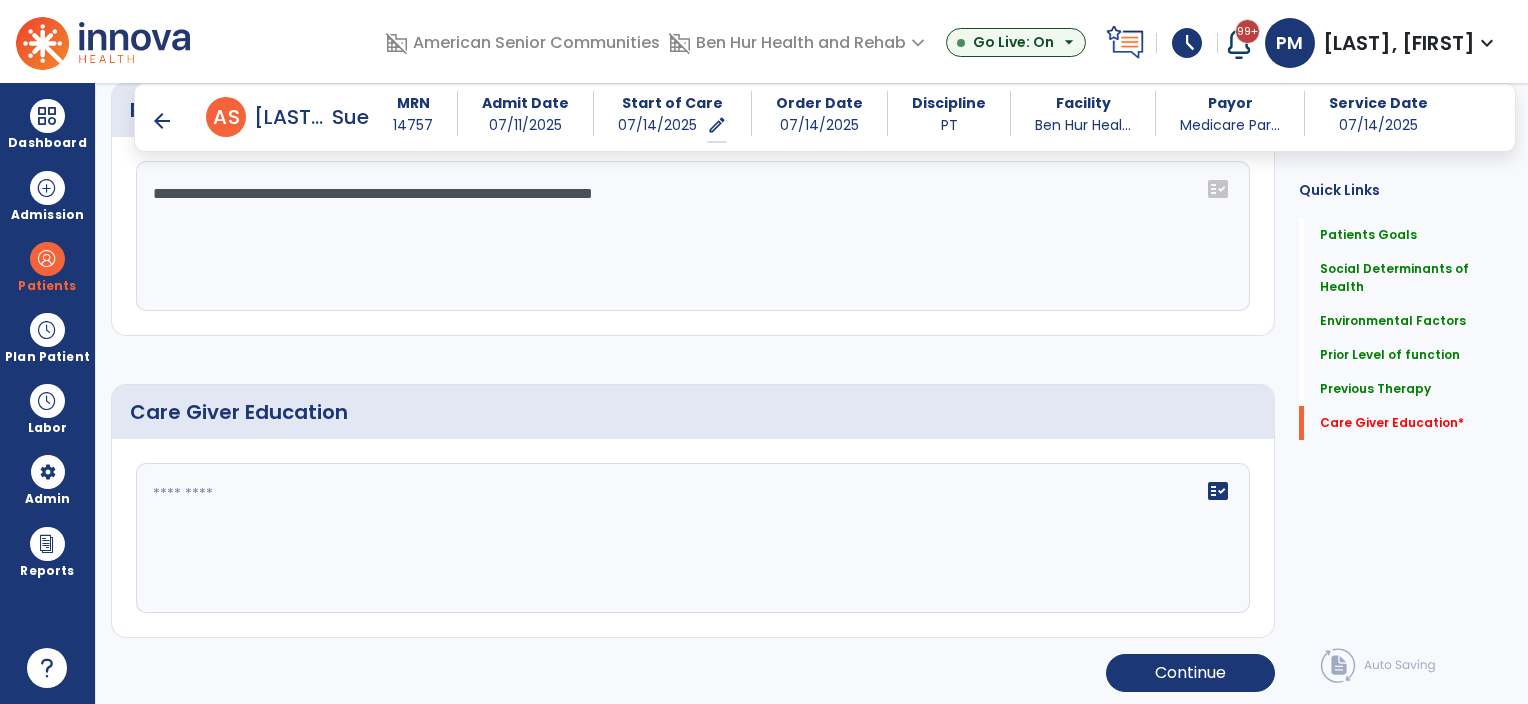 click on "fact_check" 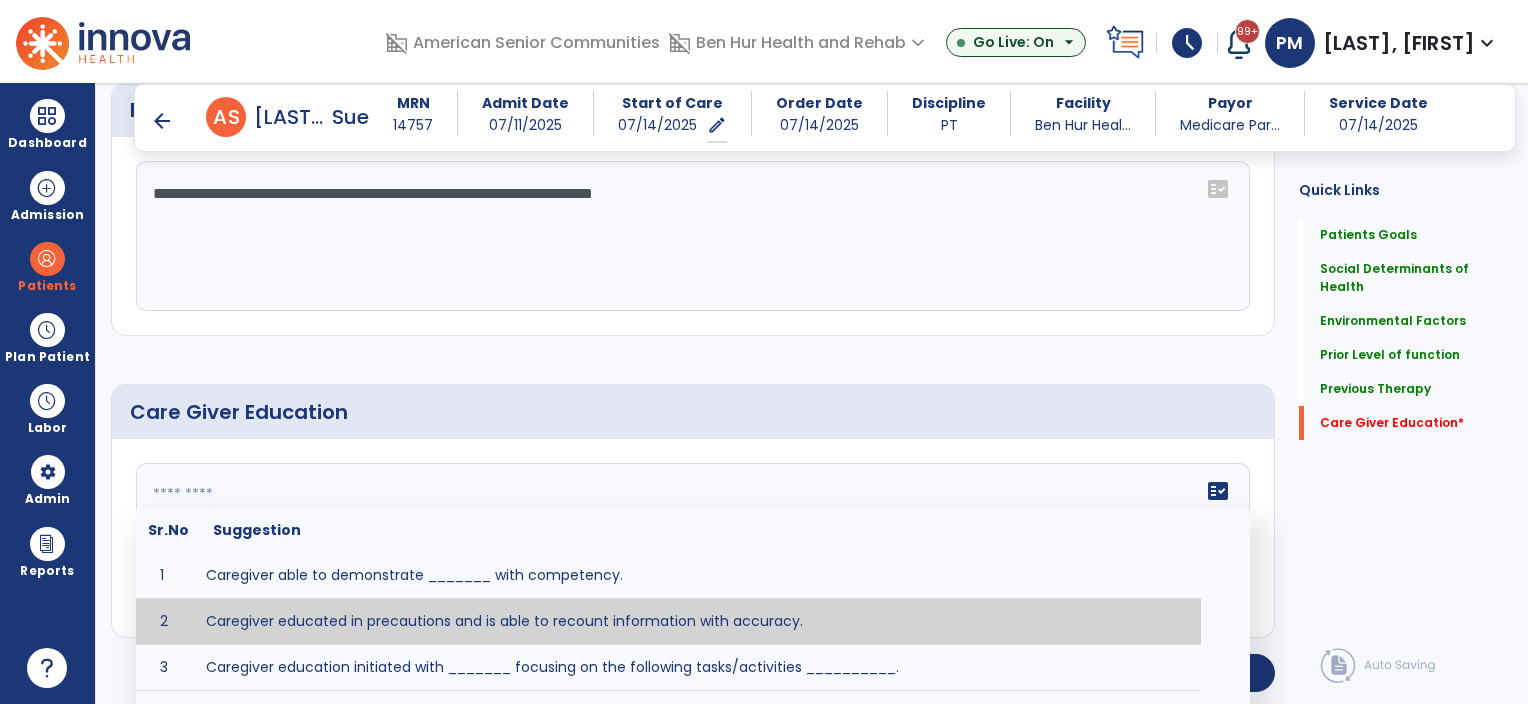 type on "**********" 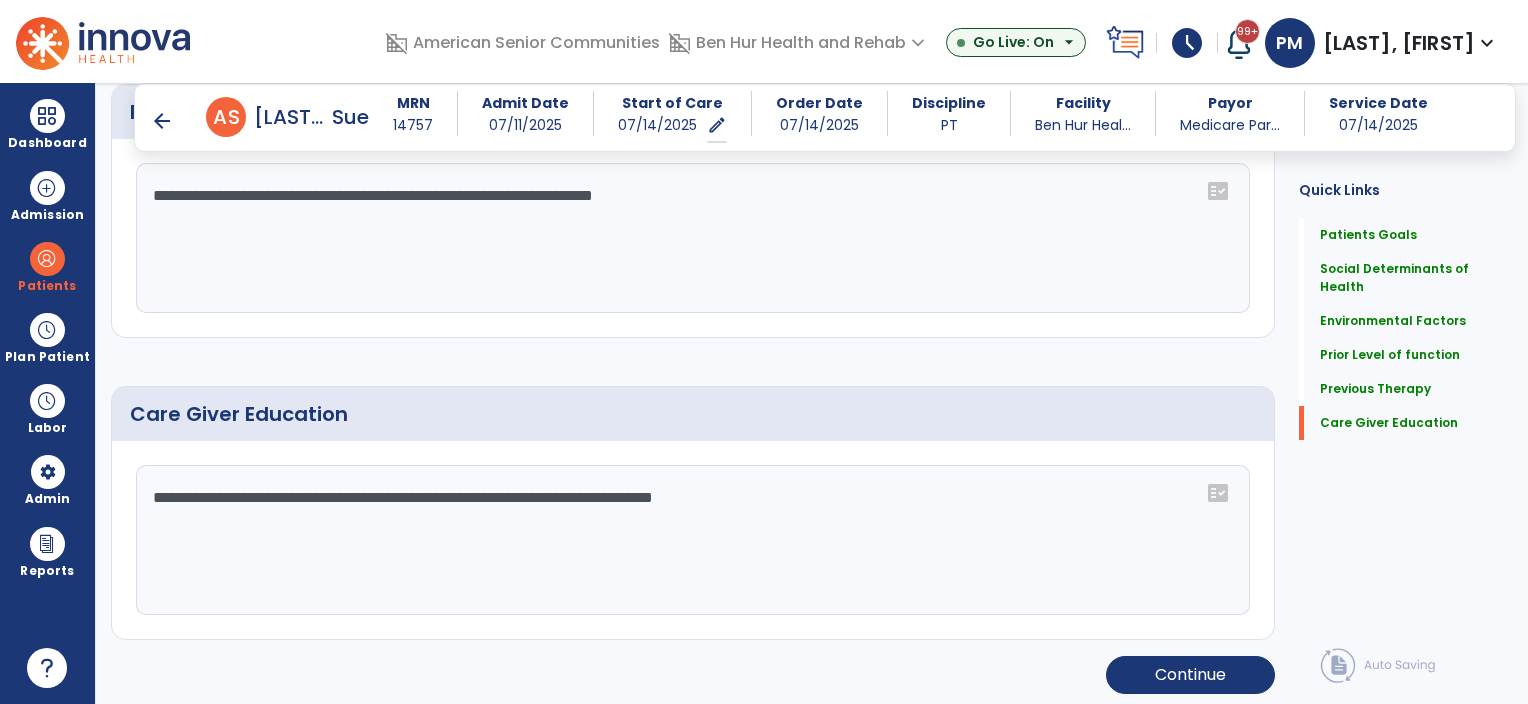 scroll, scrollTop: 1514, scrollLeft: 0, axis: vertical 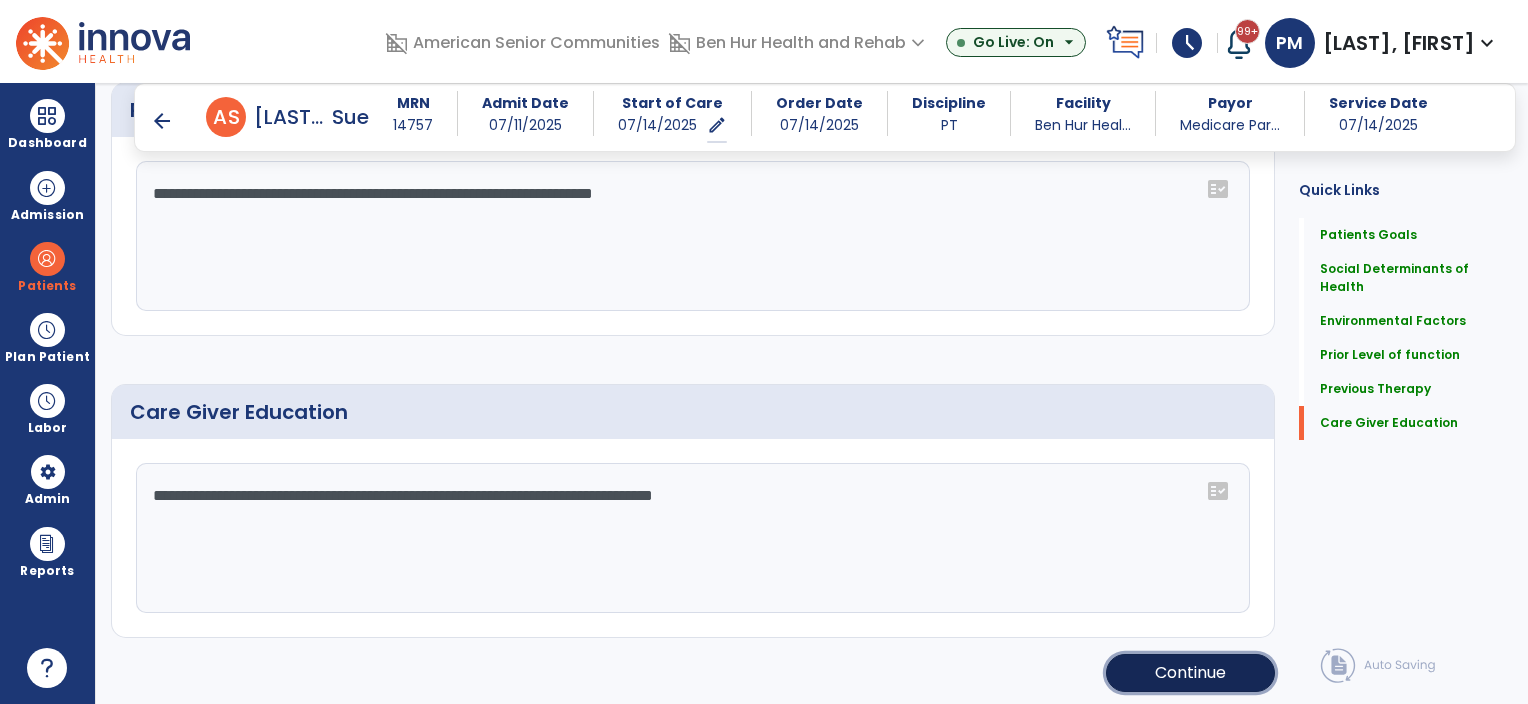 click on "Continue" 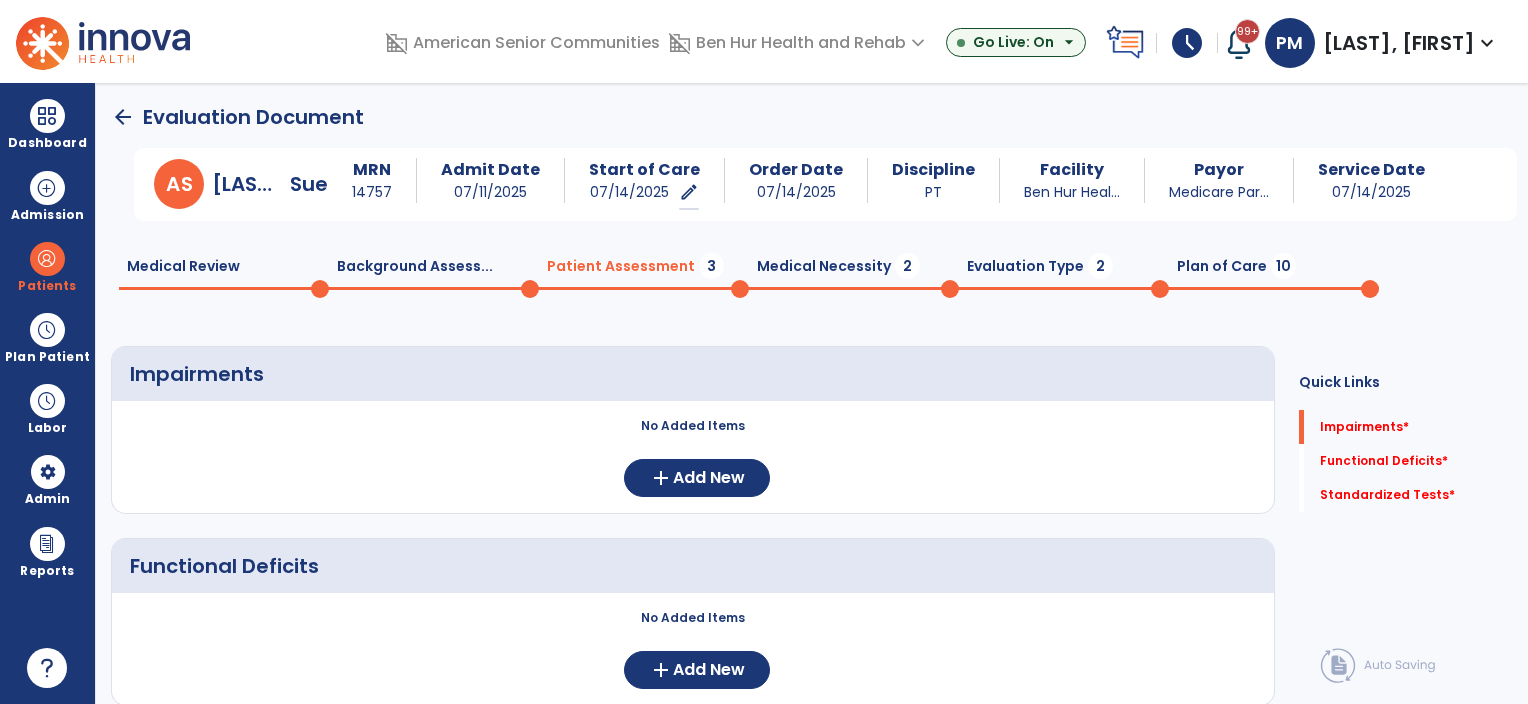 scroll, scrollTop: 0, scrollLeft: 0, axis: both 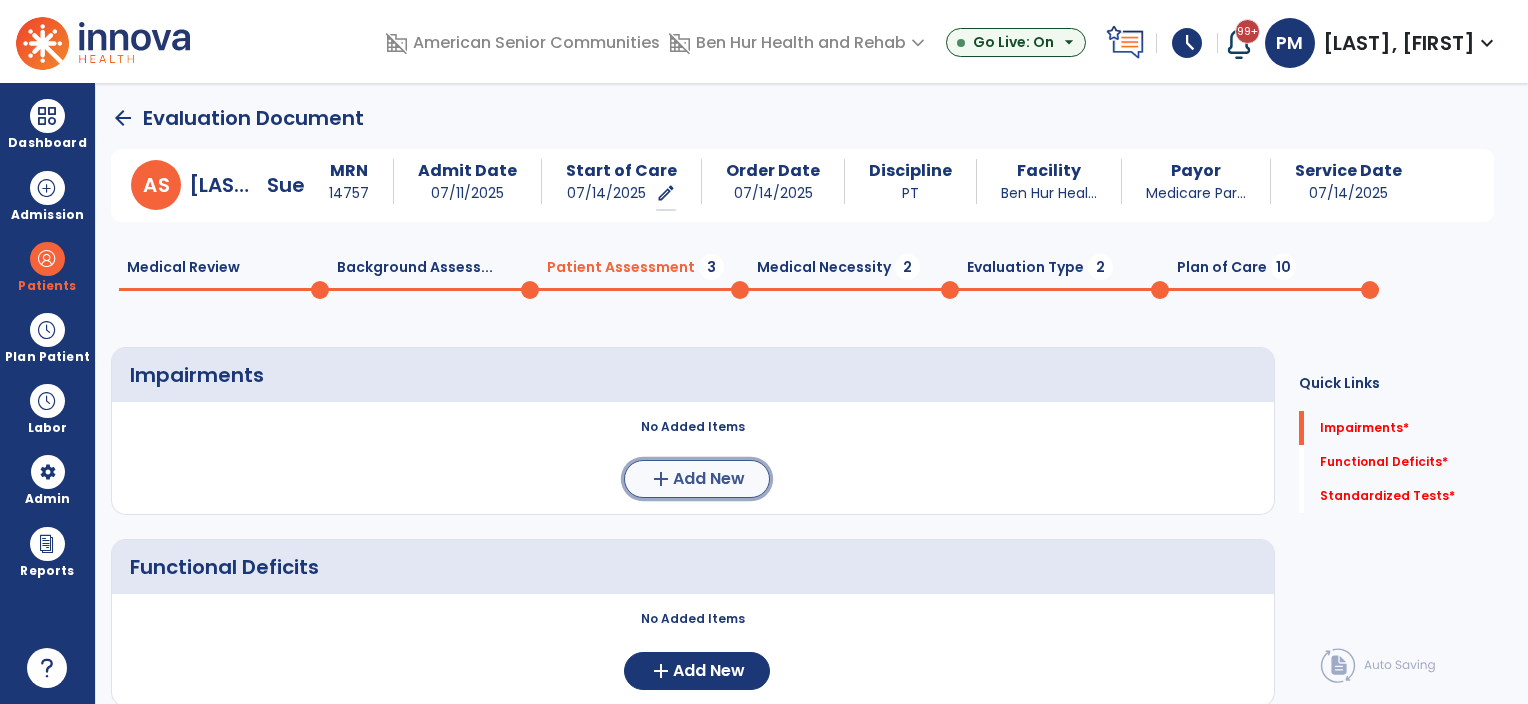 click on "add  Add New" 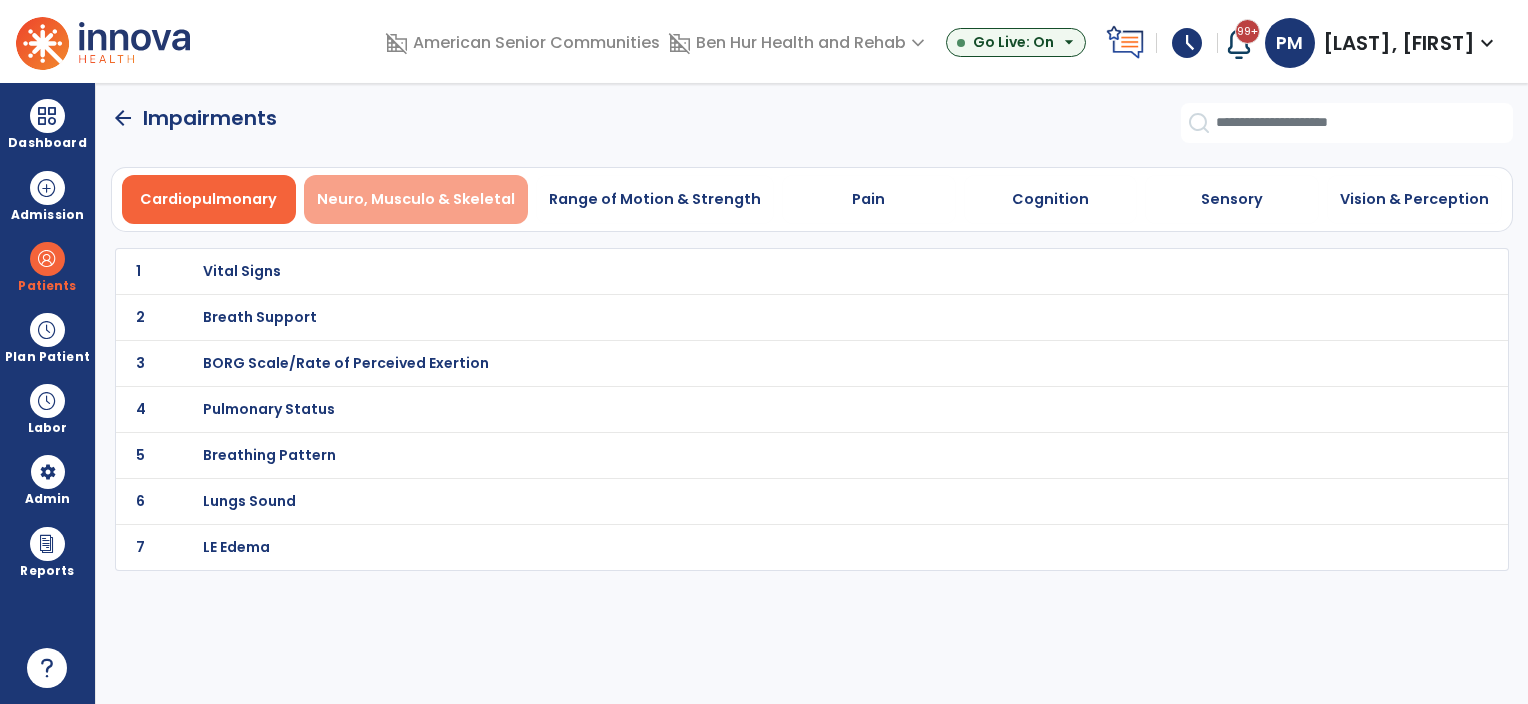 click on "Neuro, Musculo & Skeletal" at bounding box center (416, 199) 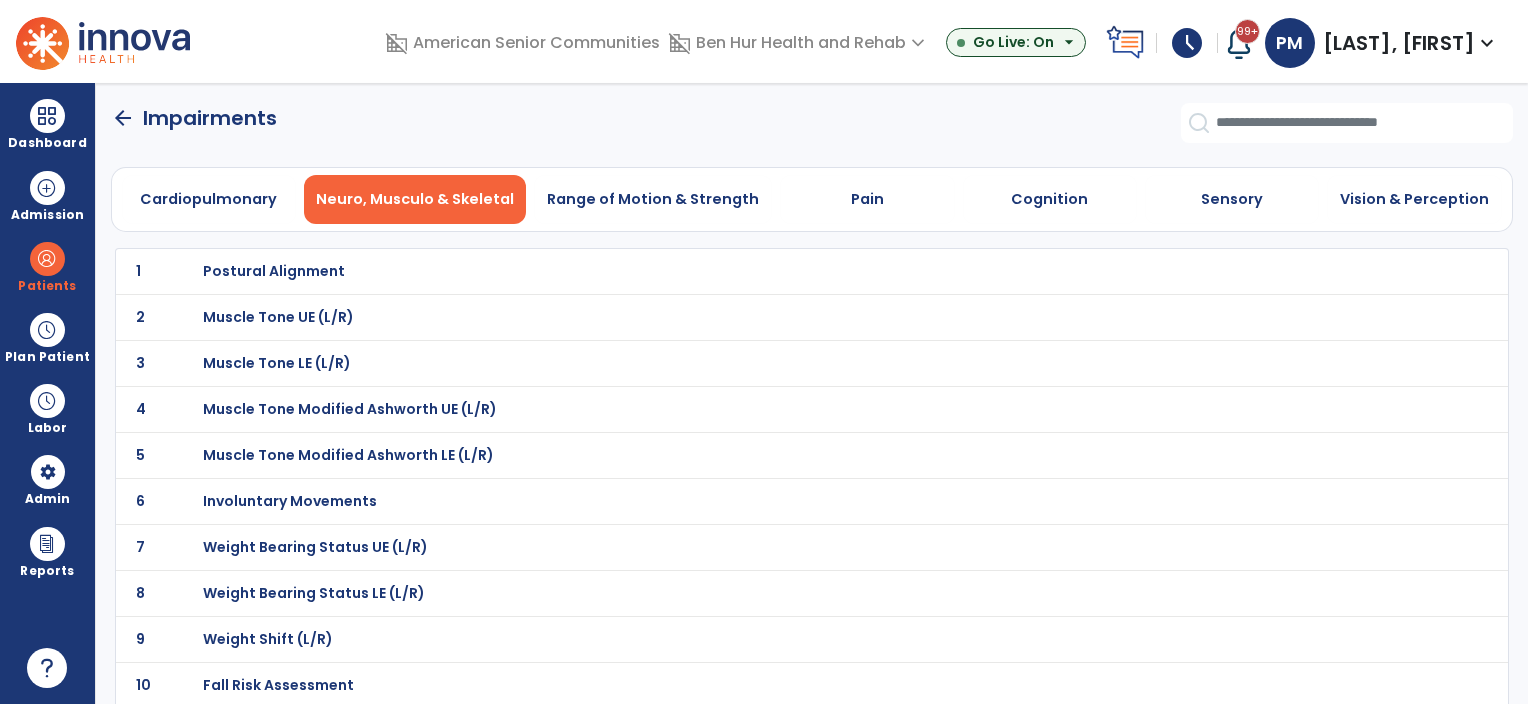 click on "Postural Alignment" at bounding box center (274, 271) 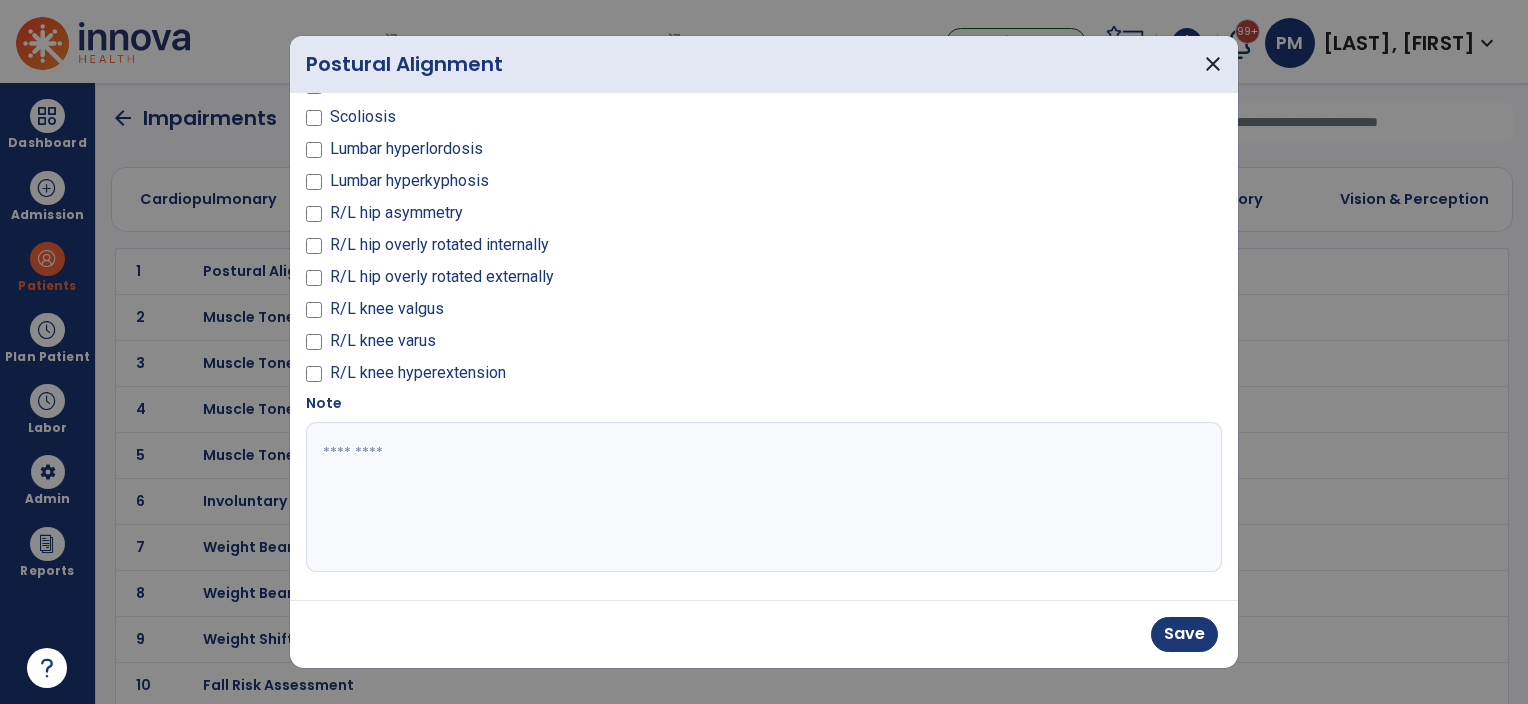 scroll, scrollTop: 126, scrollLeft: 0, axis: vertical 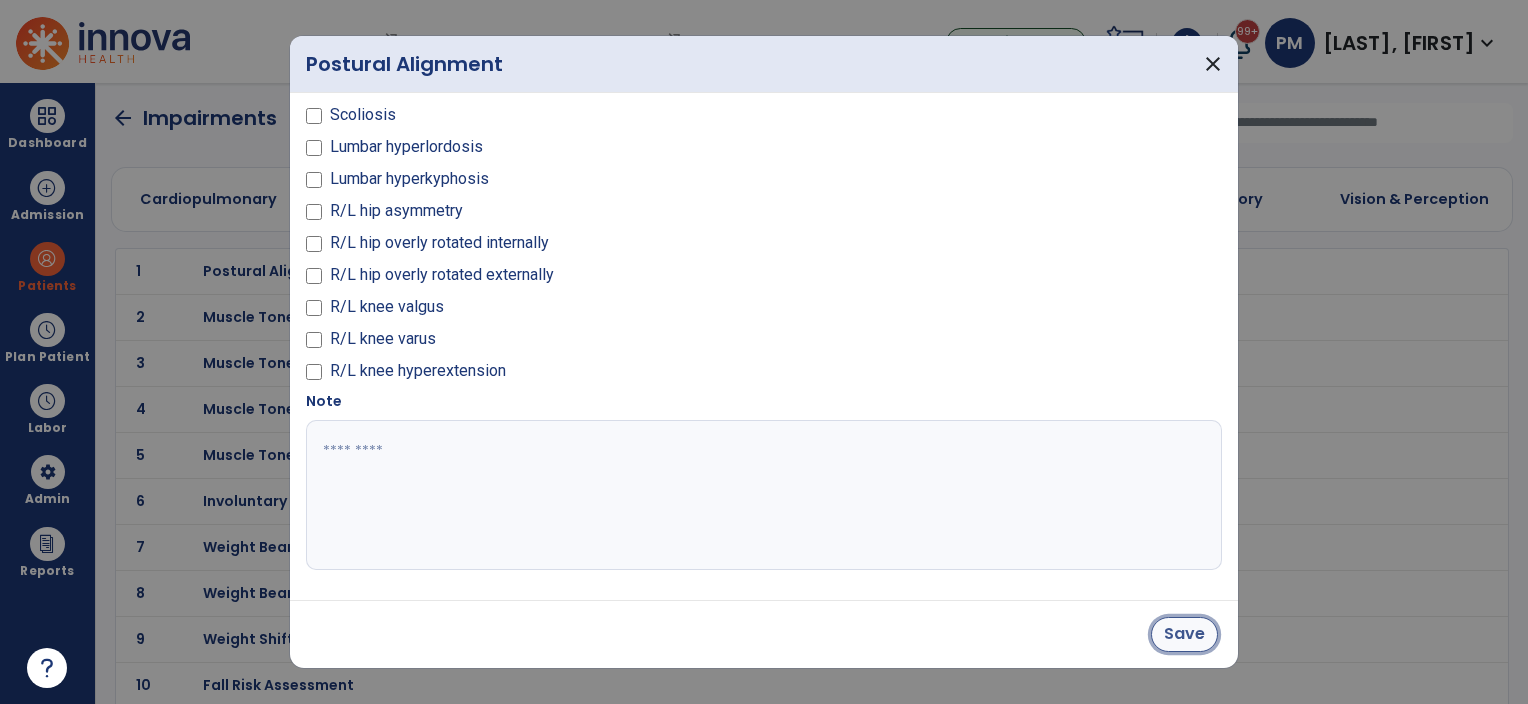 click on "Save" at bounding box center (1184, 634) 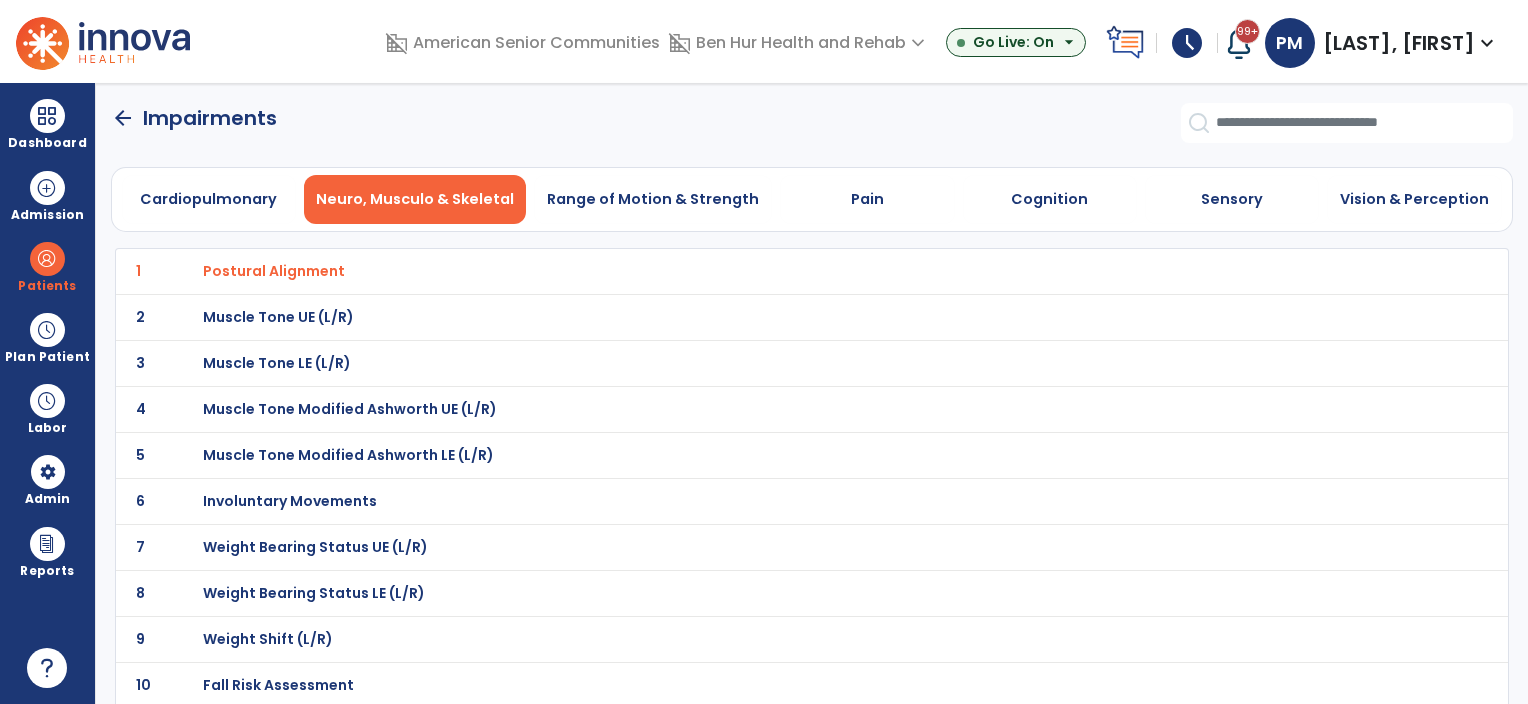 click on "Weight Bearing Status LE (L/R)" at bounding box center (274, 271) 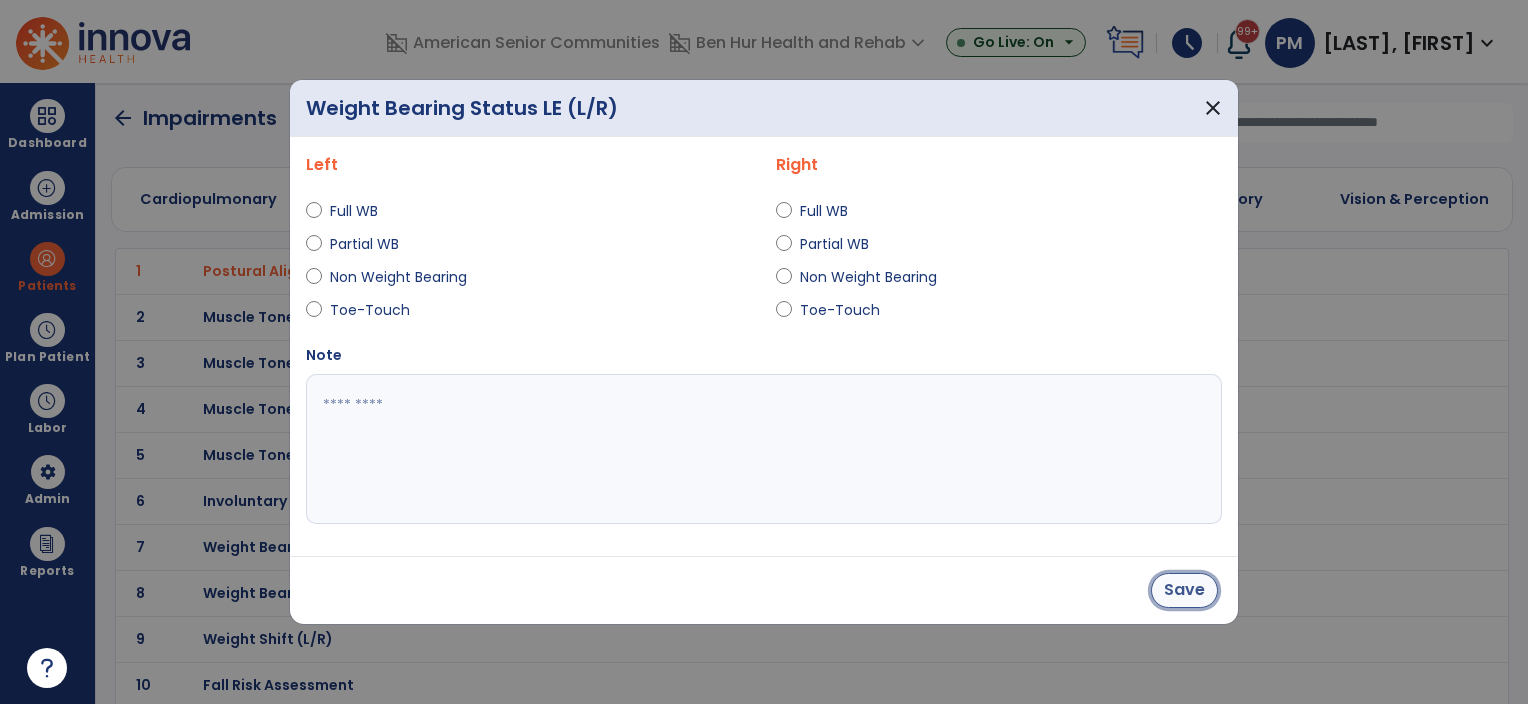 click on "Save" at bounding box center (1184, 590) 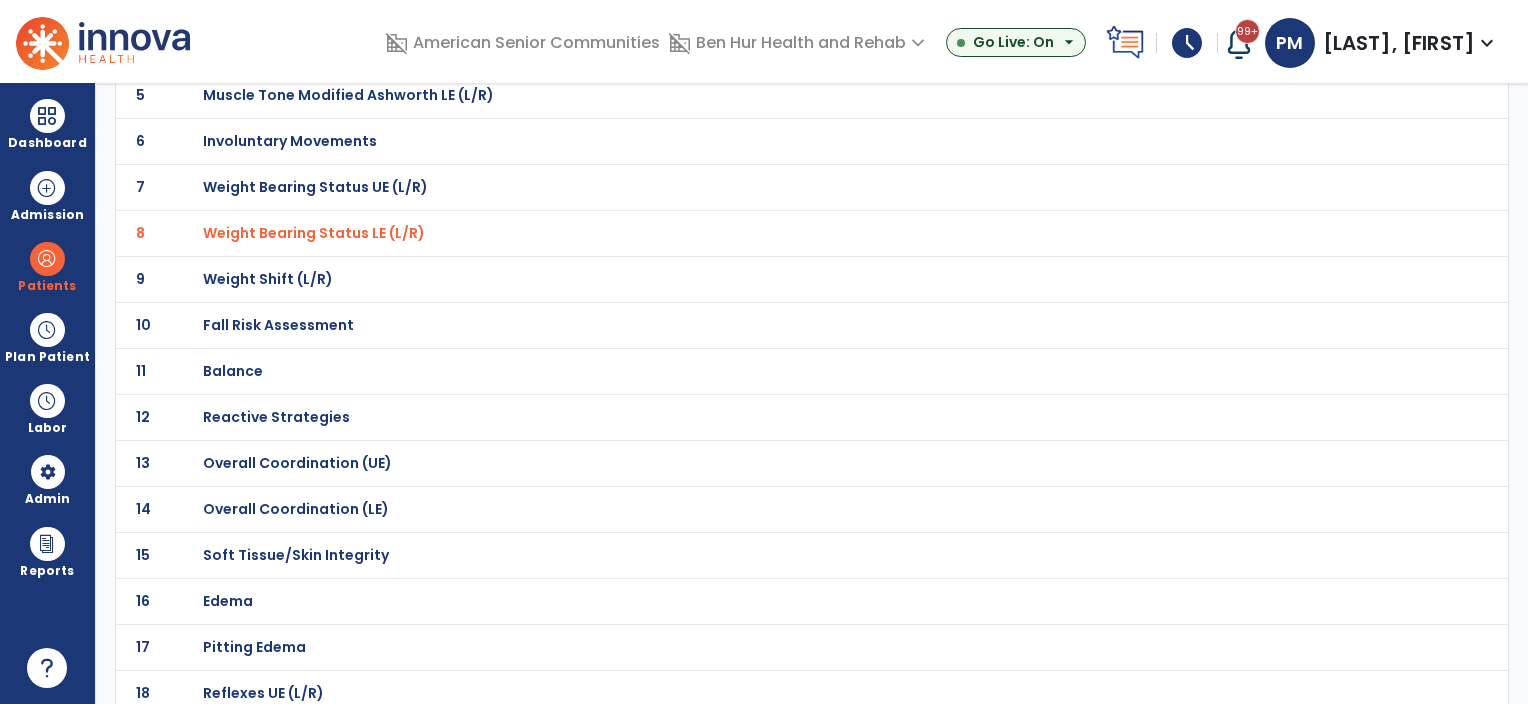 scroll, scrollTop: 400, scrollLeft: 0, axis: vertical 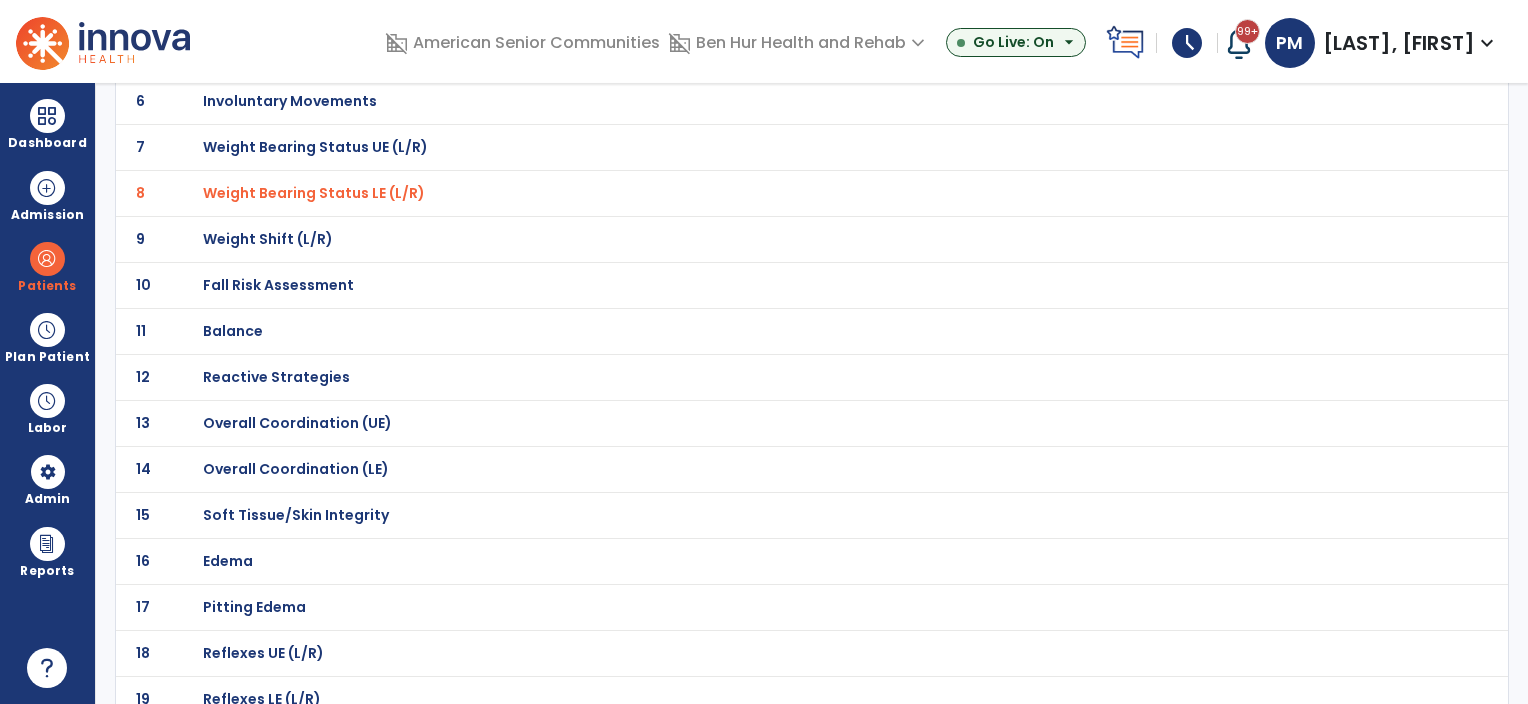click on "Fall Risk Assessment" at bounding box center [274, -129] 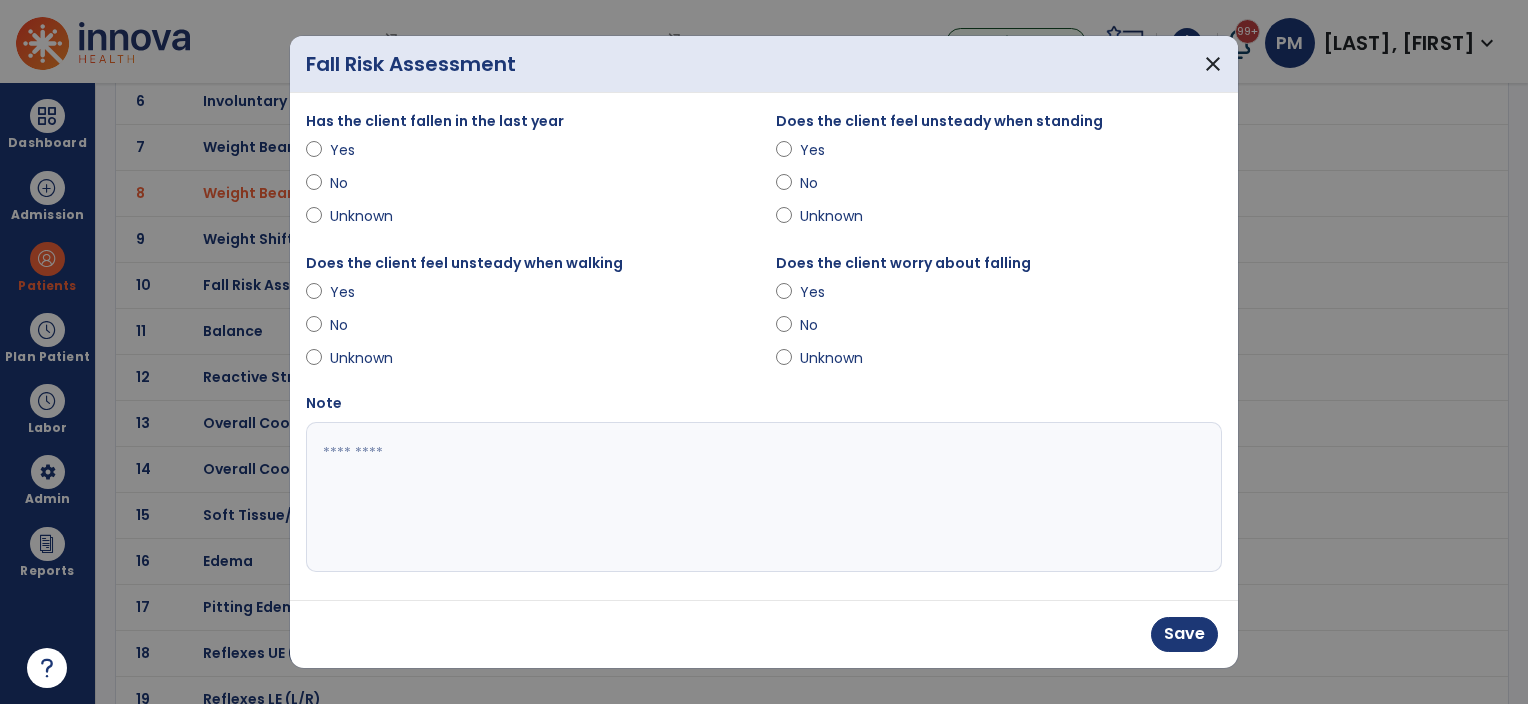 drag, startPoint x: 777, startPoint y: 281, endPoint x: 784, endPoint y: 304, distance: 24.04163 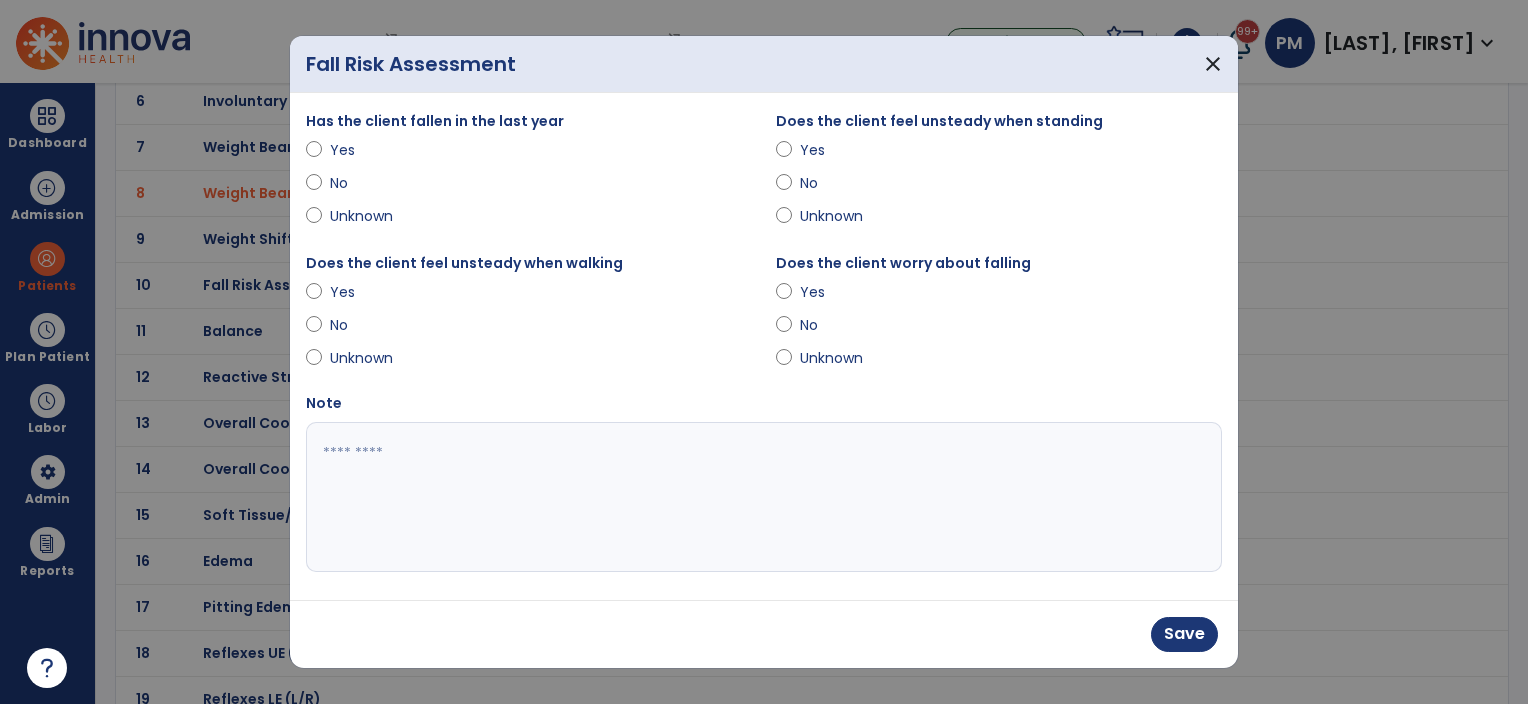 click on "Does the client worry about falling  Yes No Unknown" at bounding box center [999, 314] 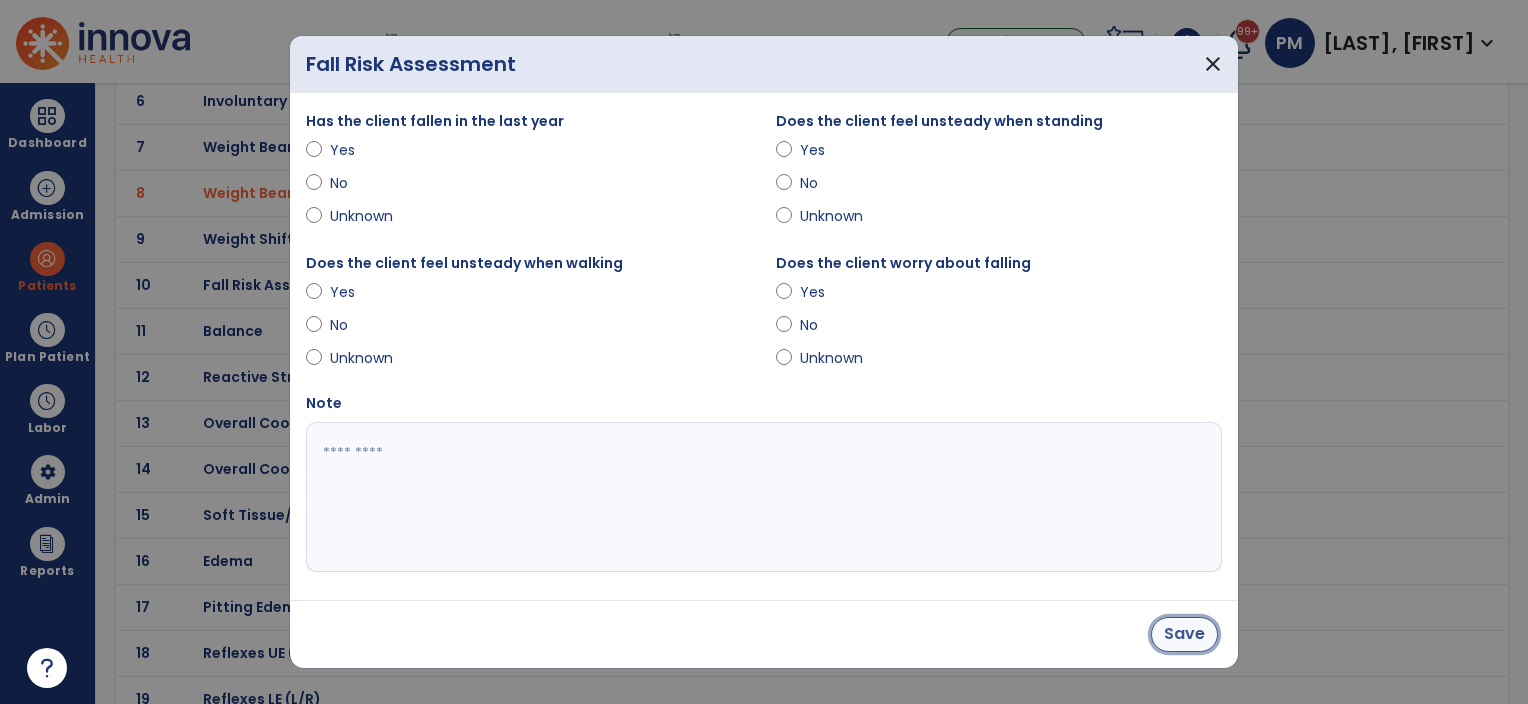 click on "Save" at bounding box center (1184, 634) 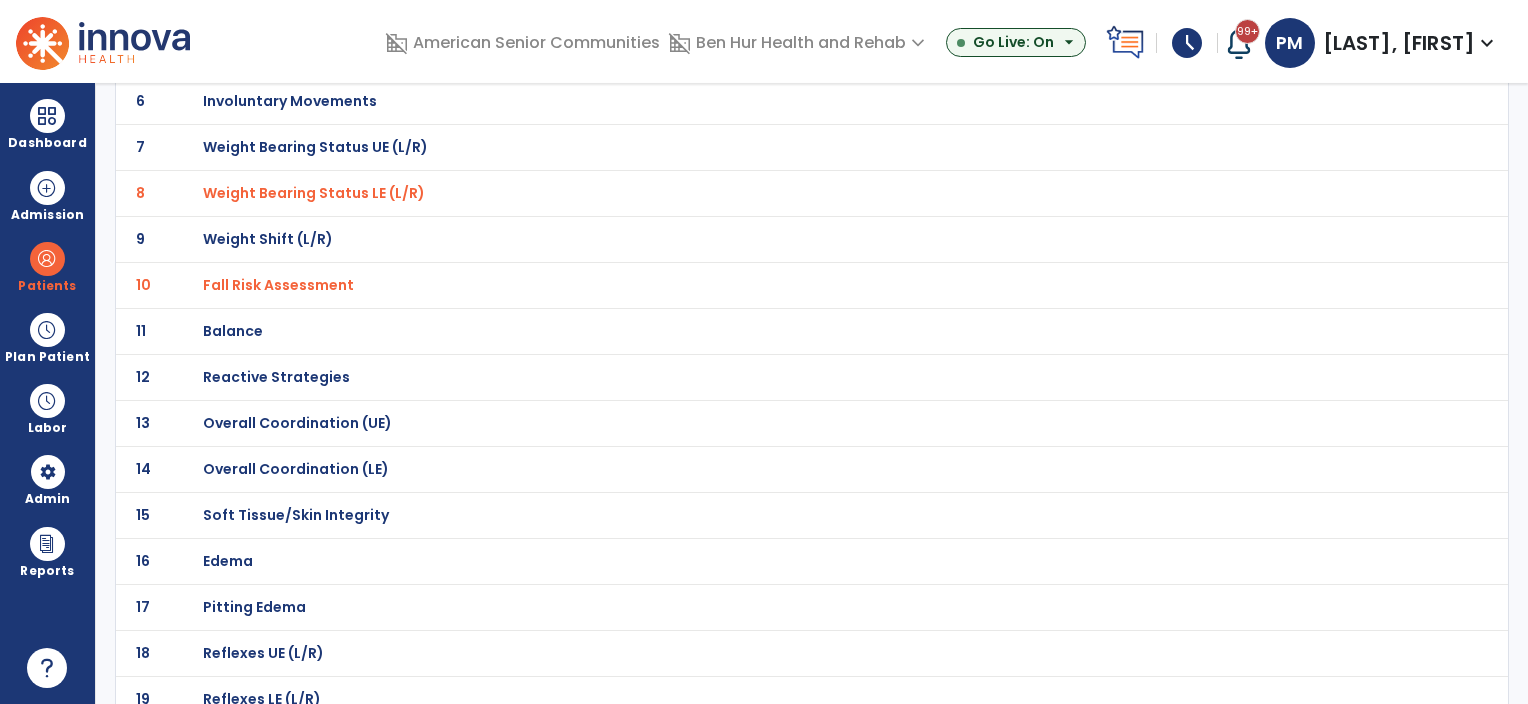 click on "Balance" at bounding box center [274, -129] 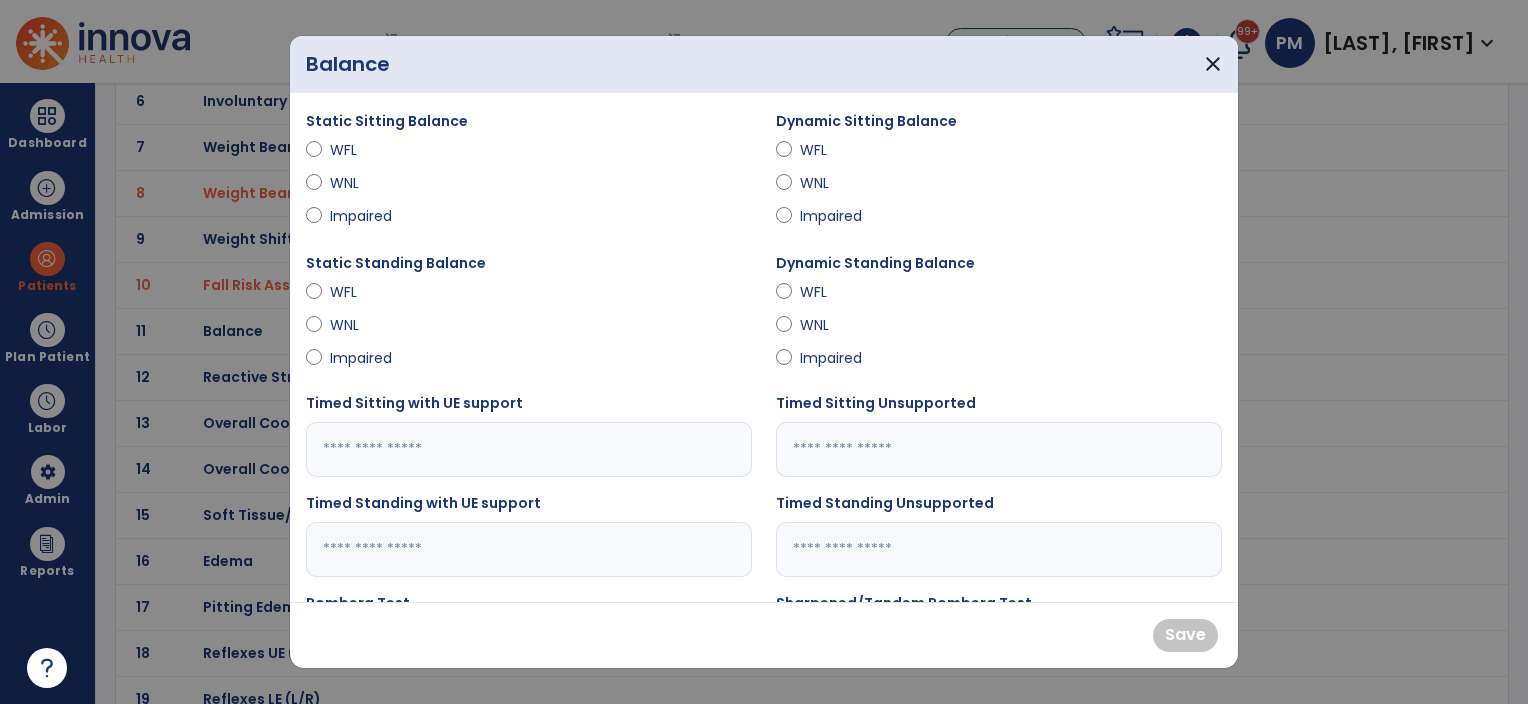 click at bounding box center (314, 187) 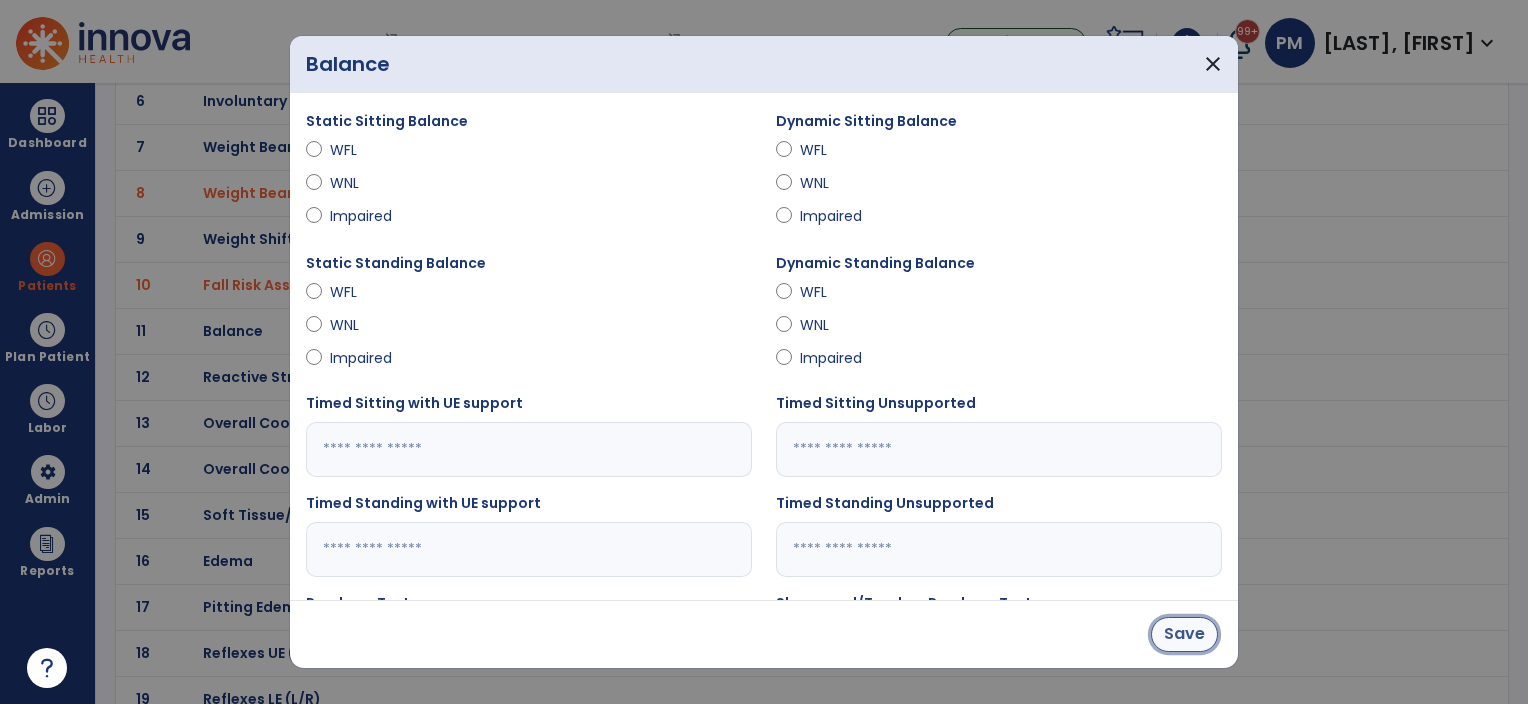 click on "Save" at bounding box center [1184, 634] 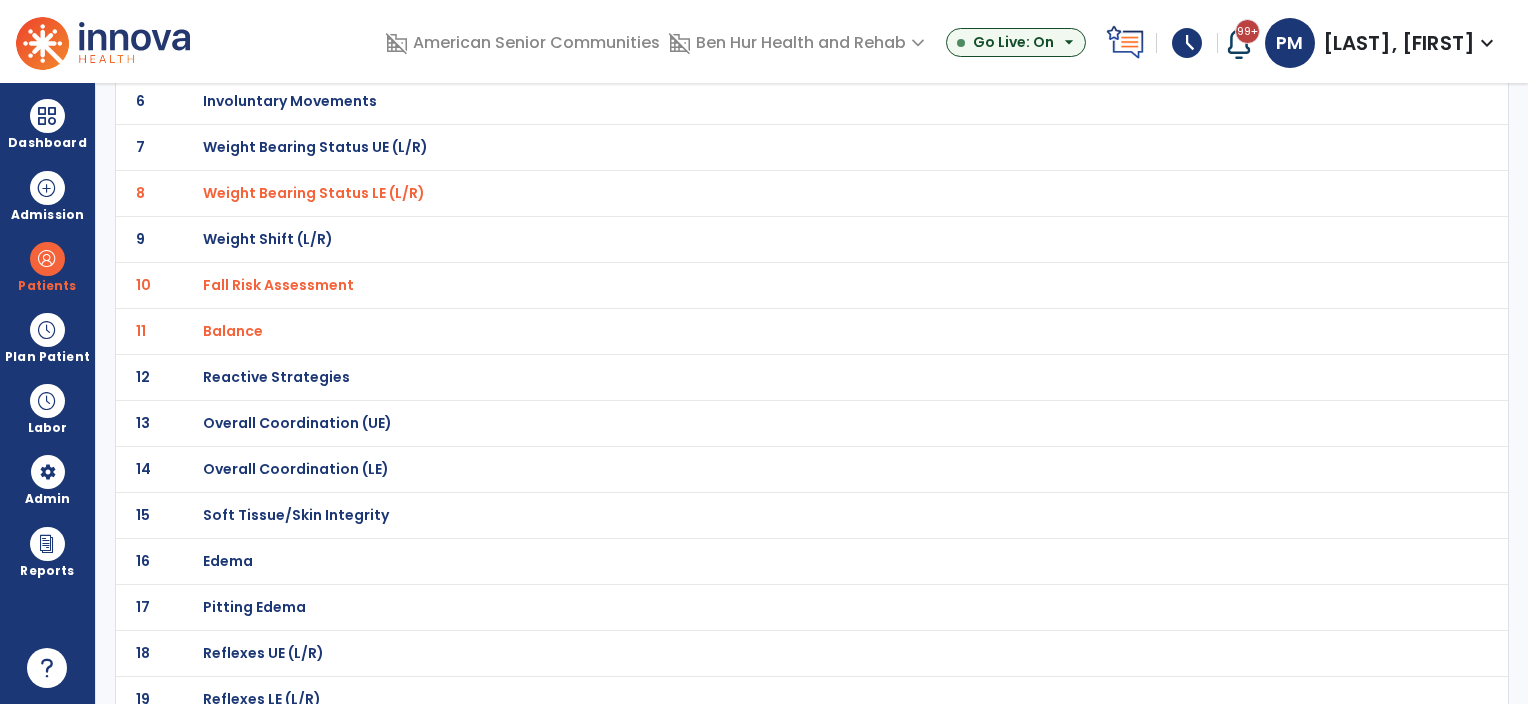 click on "Reactive Strategies" at bounding box center (274, -129) 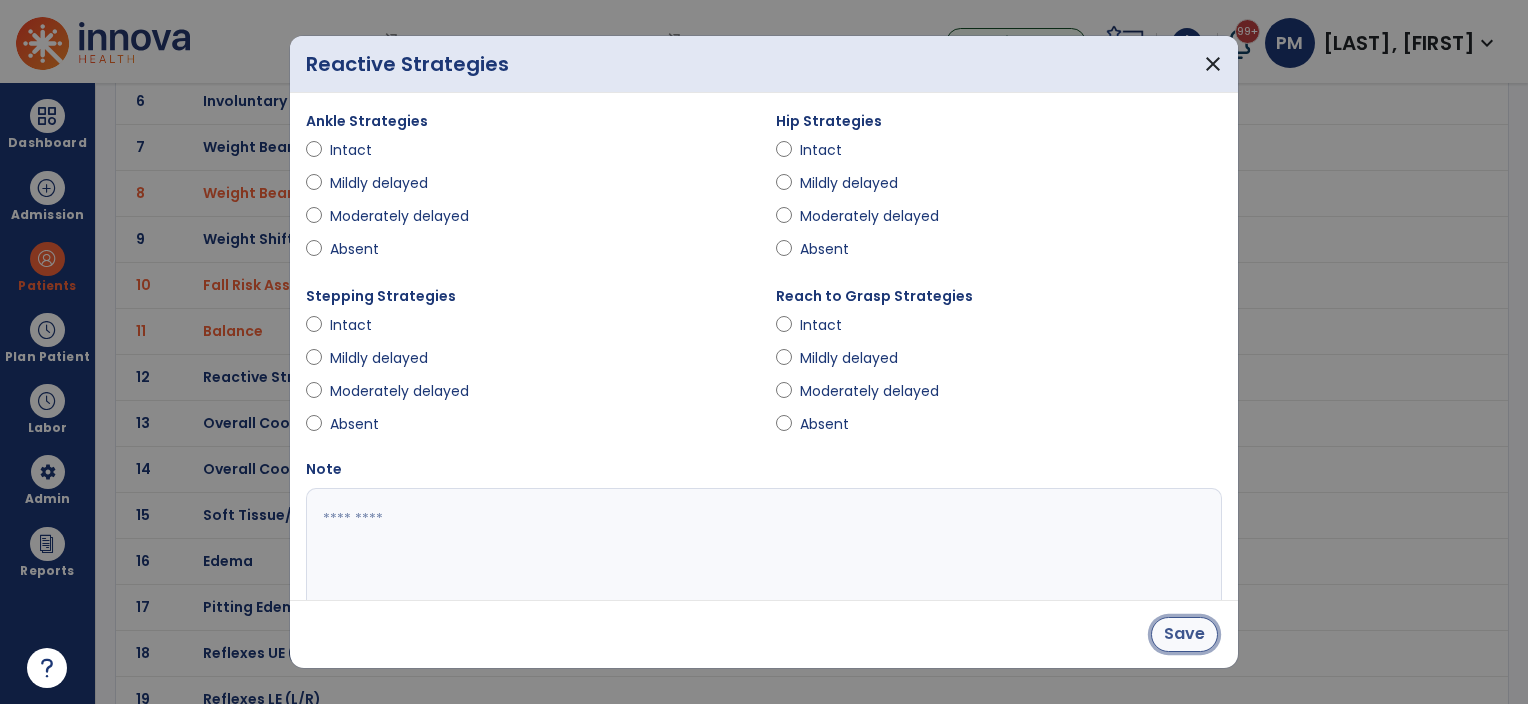 click on "Save" at bounding box center [1184, 634] 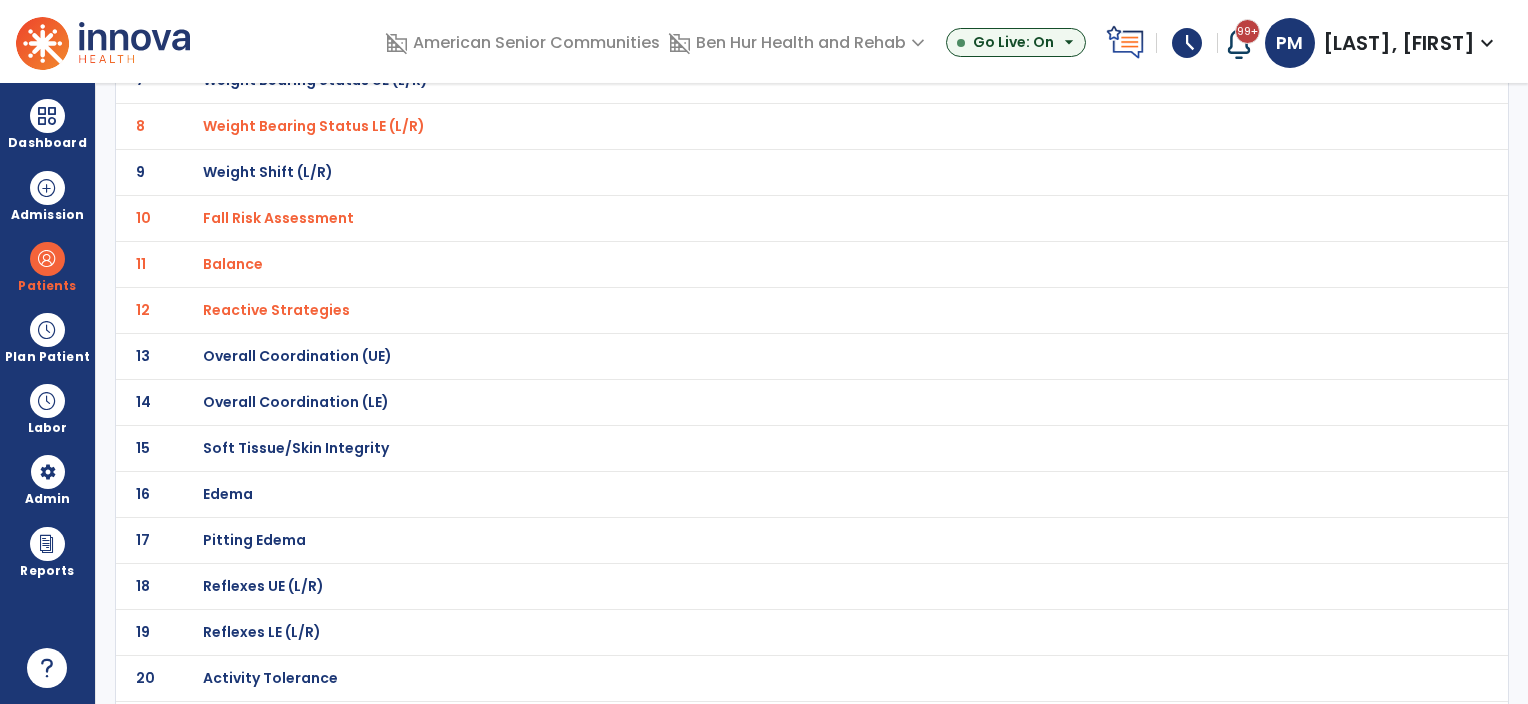 scroll, scrollTop: 500, scrollLeft: 0, axis: vertical 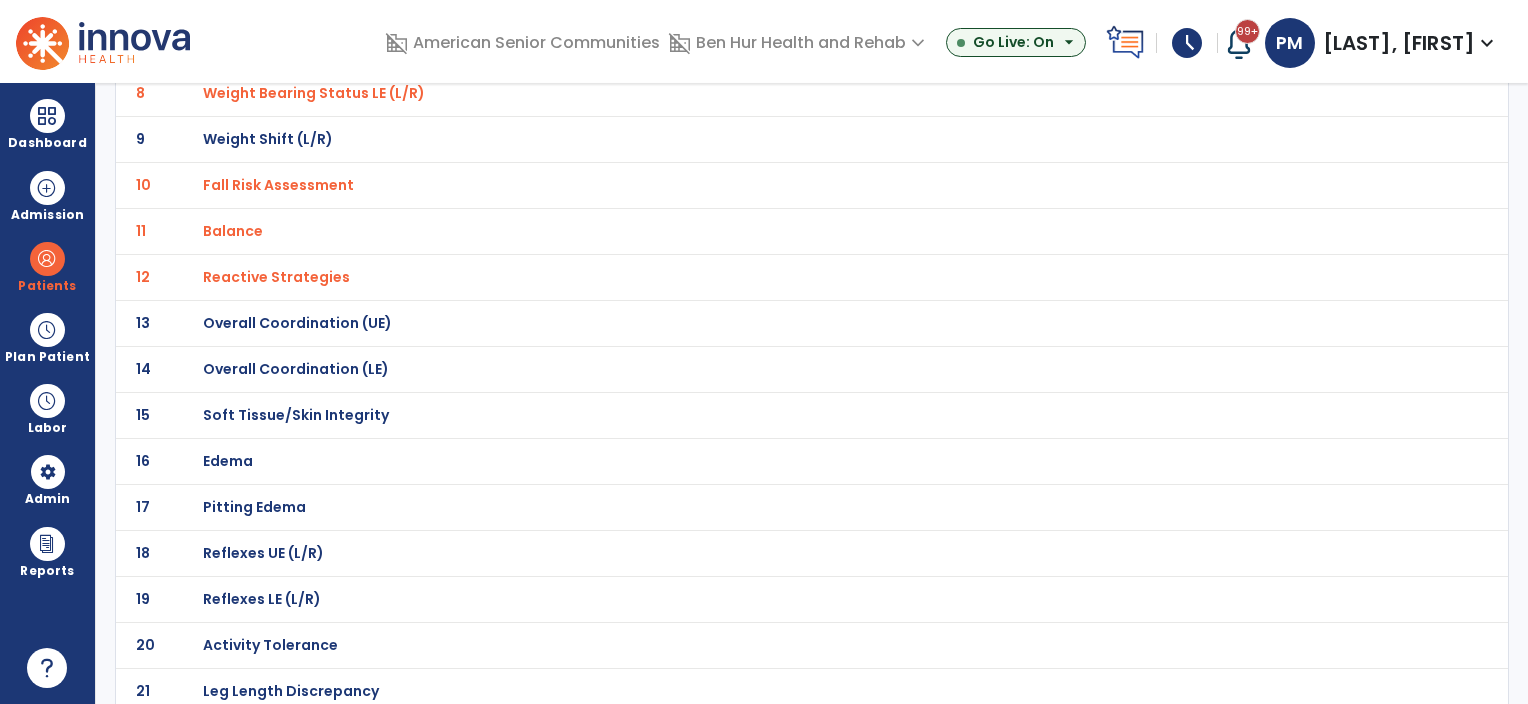 click on "Overall Coordination (LE)" at bounding box center [274, -229] 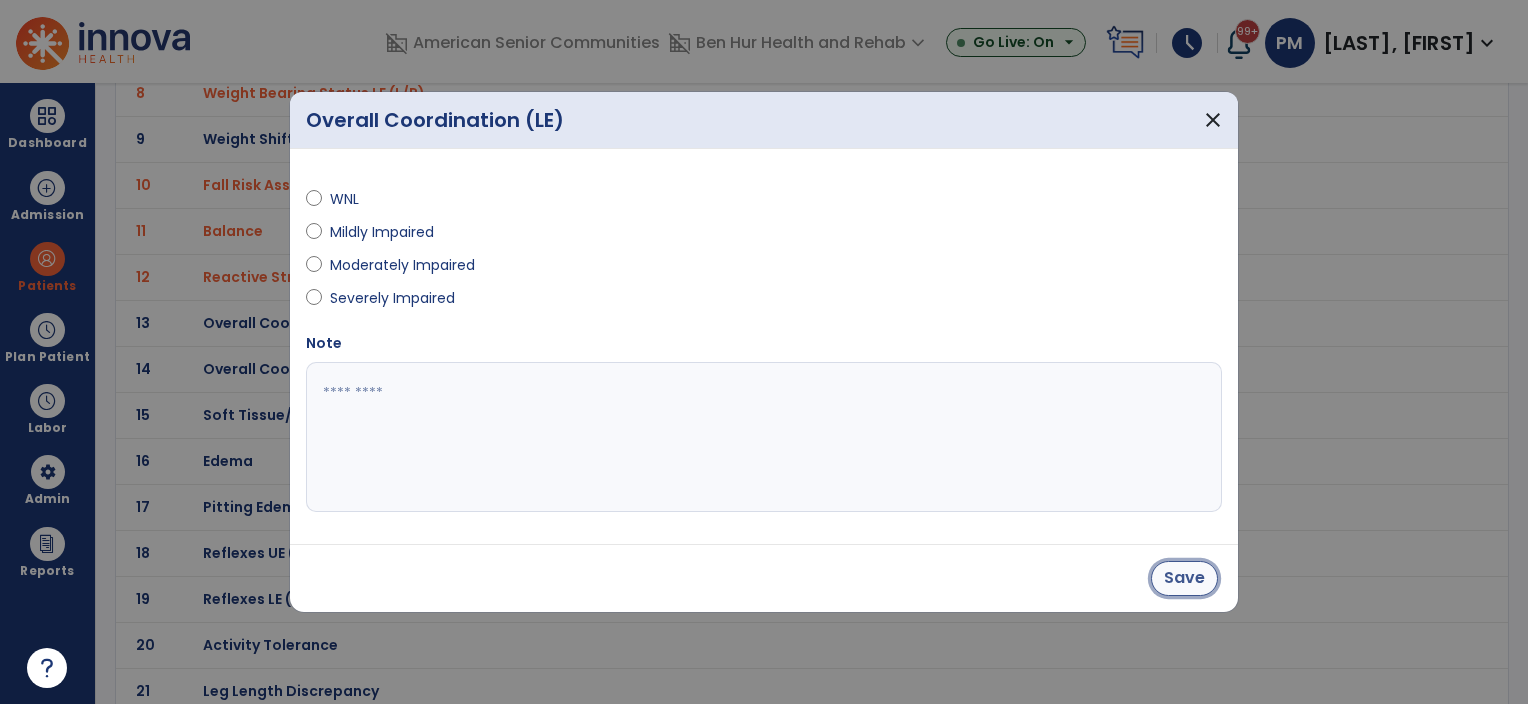 click on "Save" at bounding box center (1184, 578) 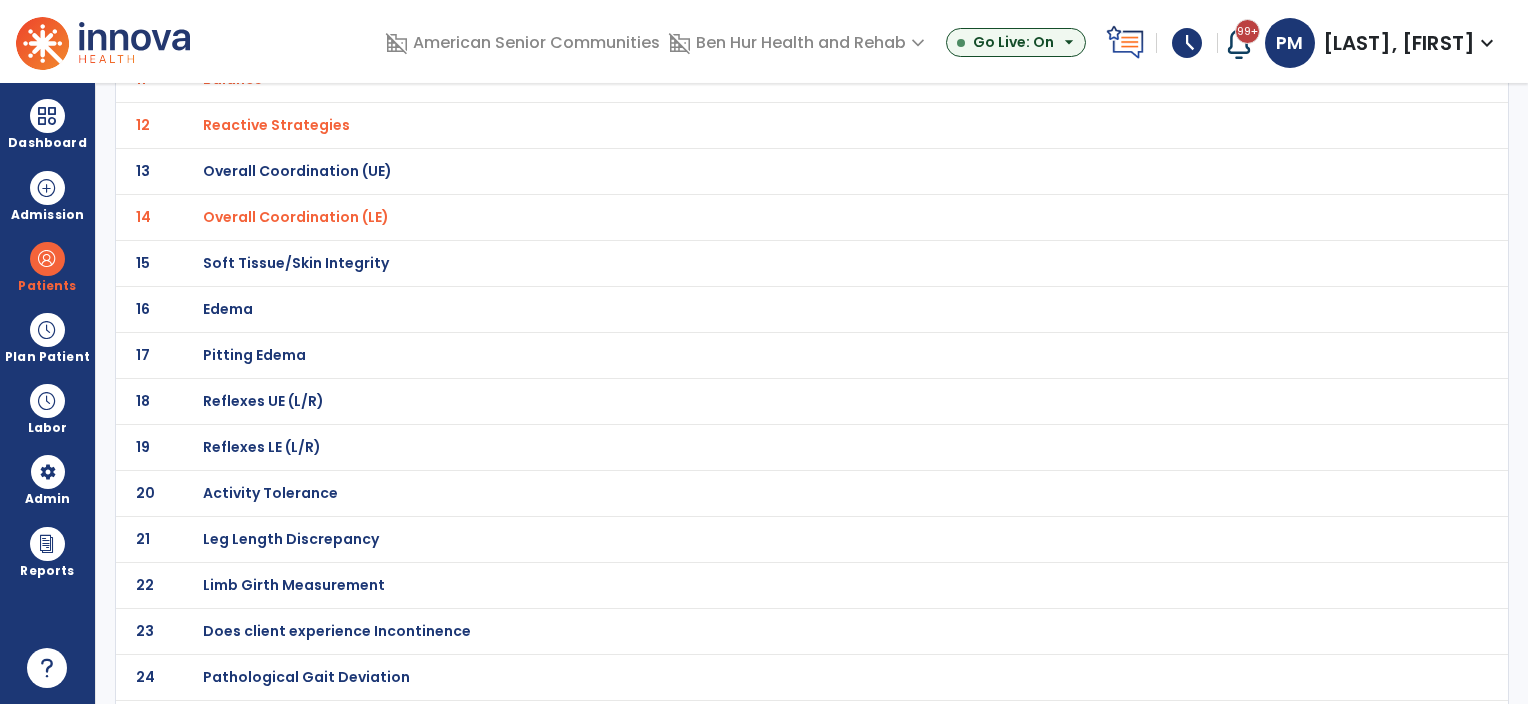 scroll, scrollTop: 689, scrollLeft: 0, axis: vertical 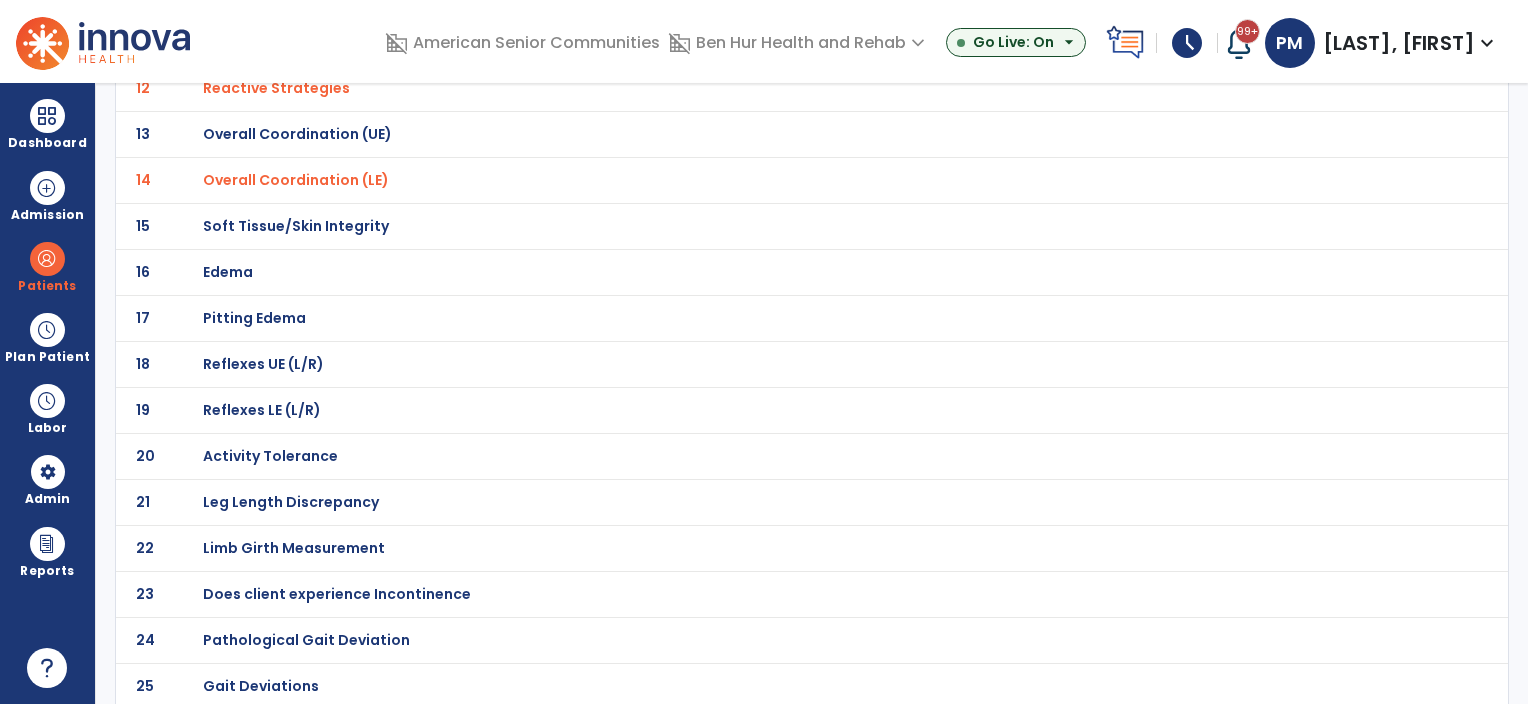 click on "Gait Deviations" at bounding box center (274, -418) 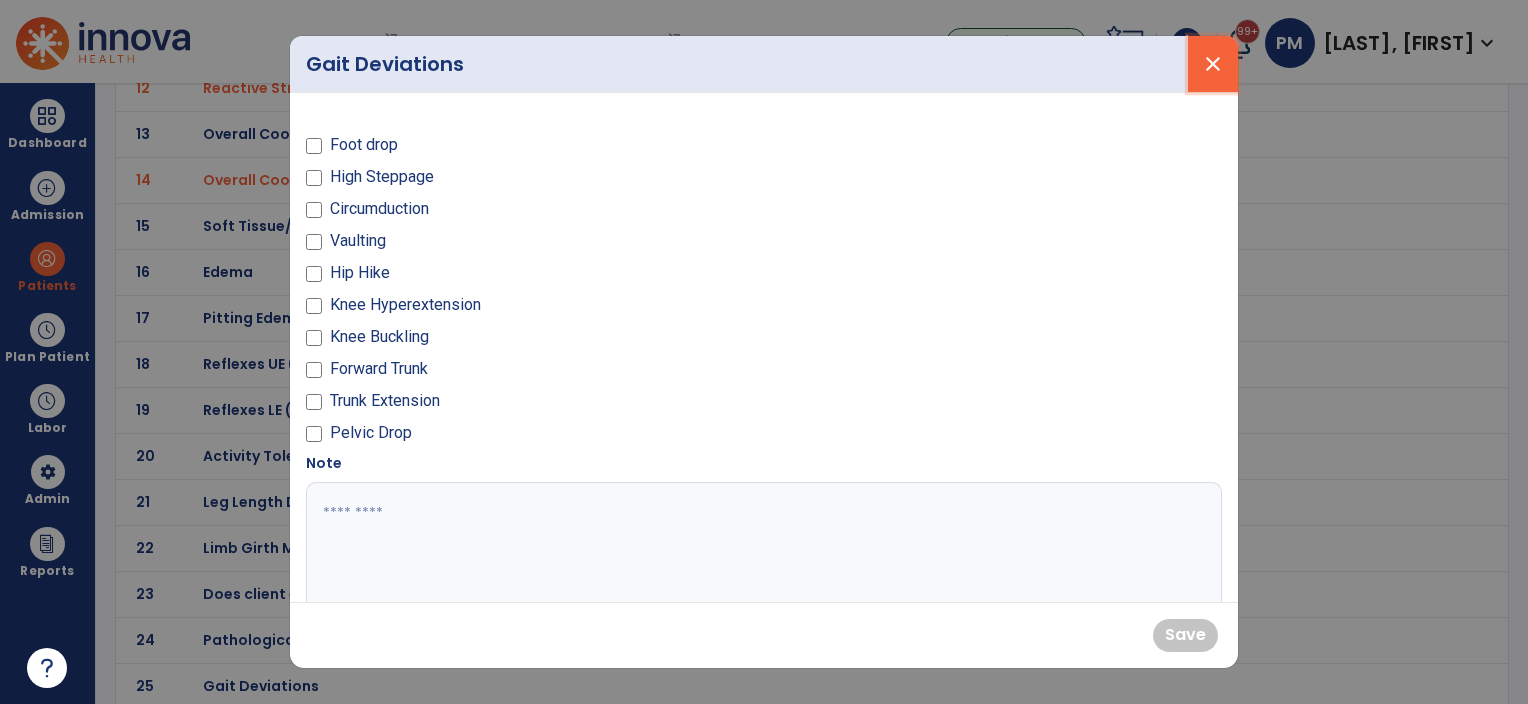 click on "close" at bounding box center [1213, 64] 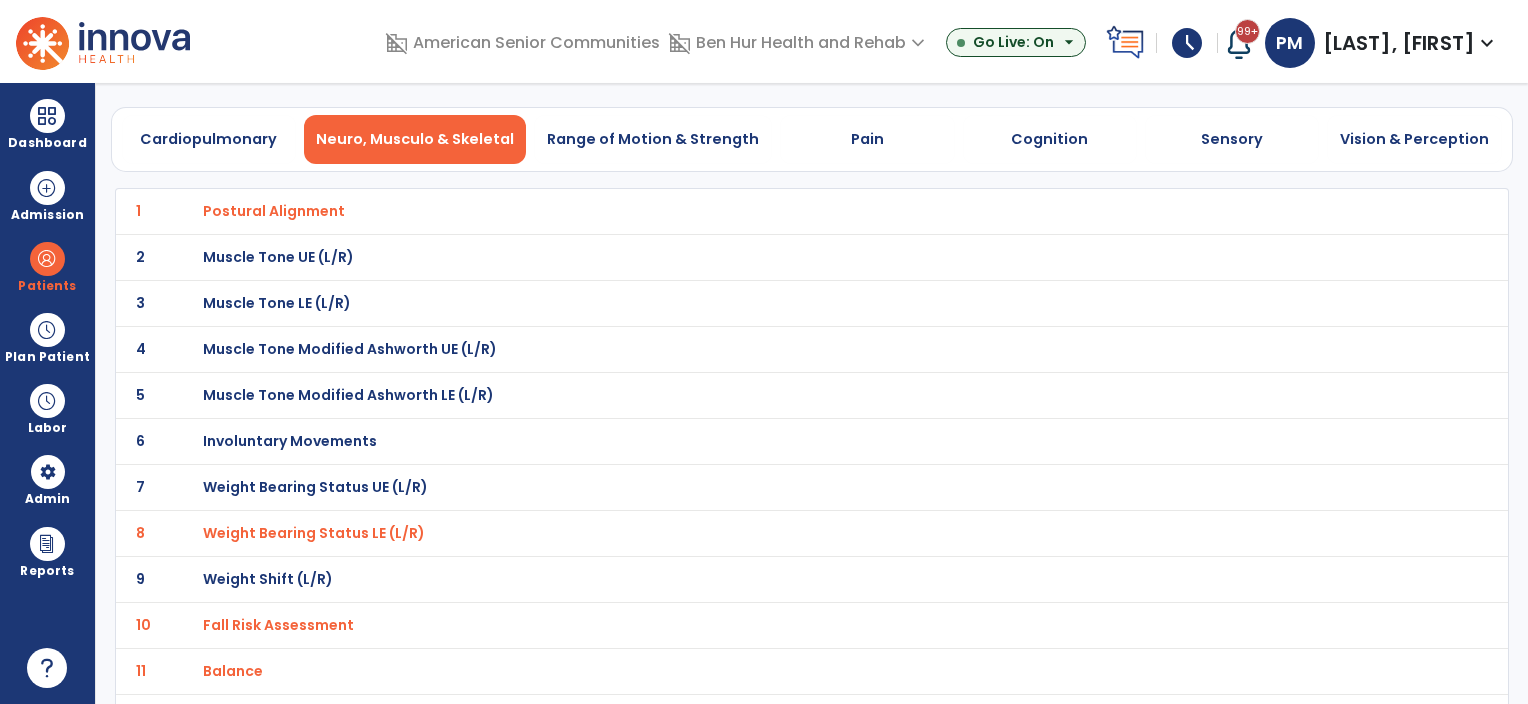 scroll, scrollTop: 0, scrollLeft: 0, axis: both 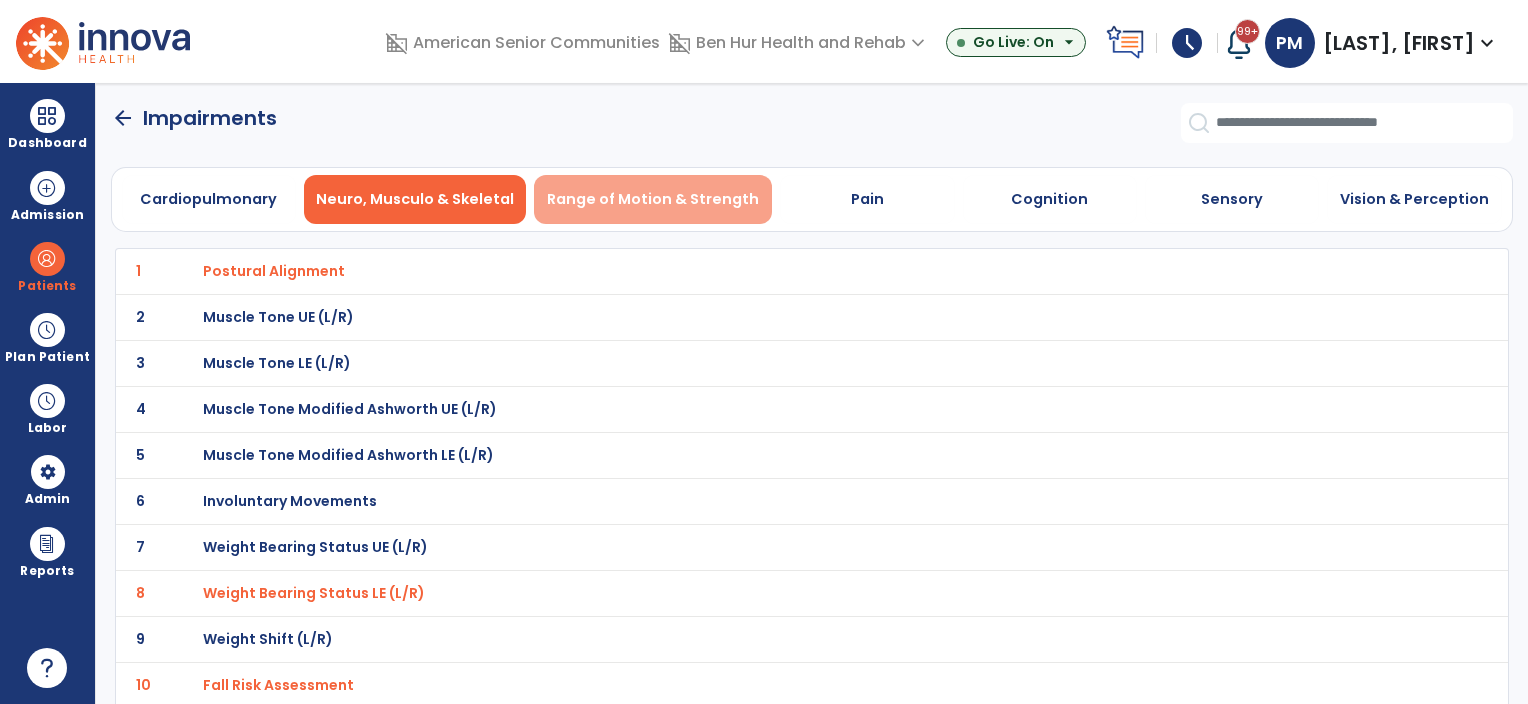 click on "Range of Motion & Strength" at bounding box center [653, 199] 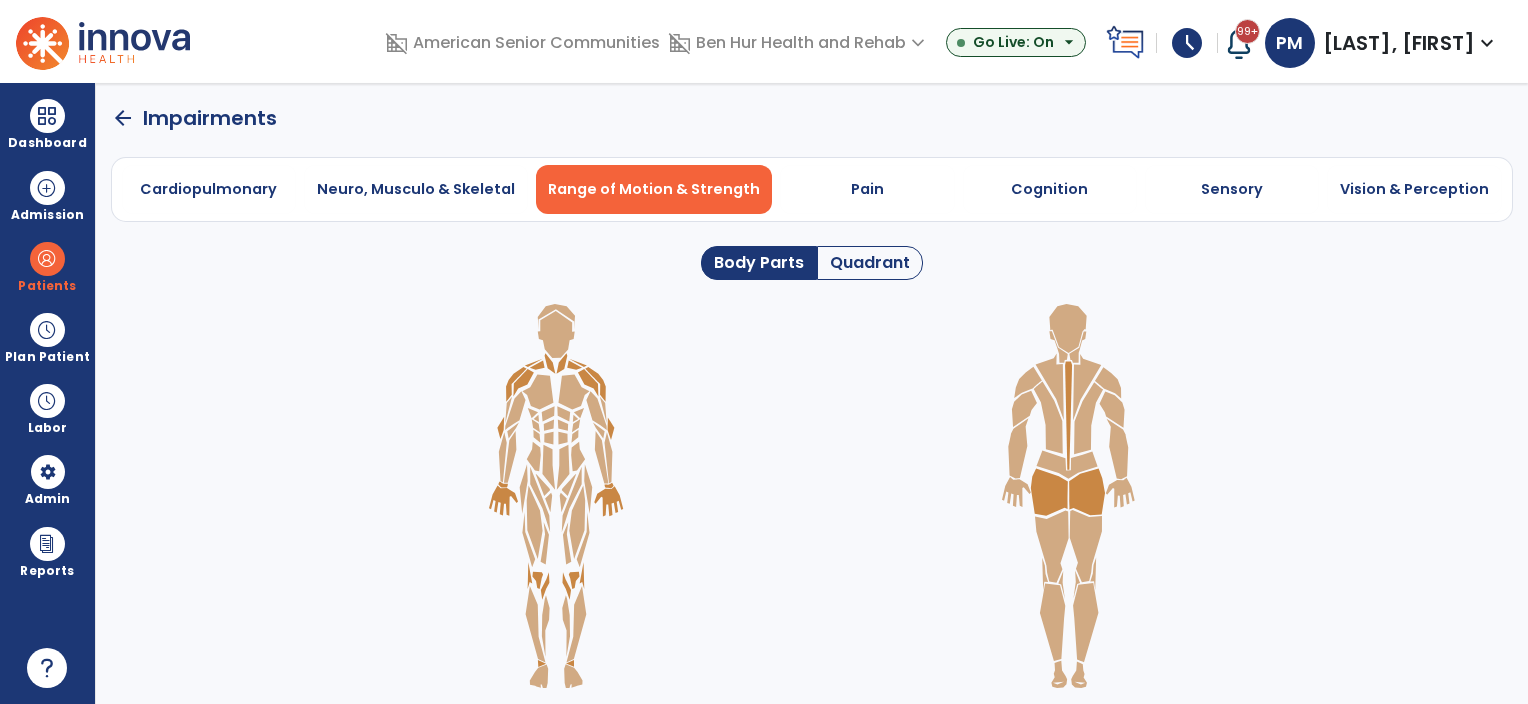 click on "Quadrant" 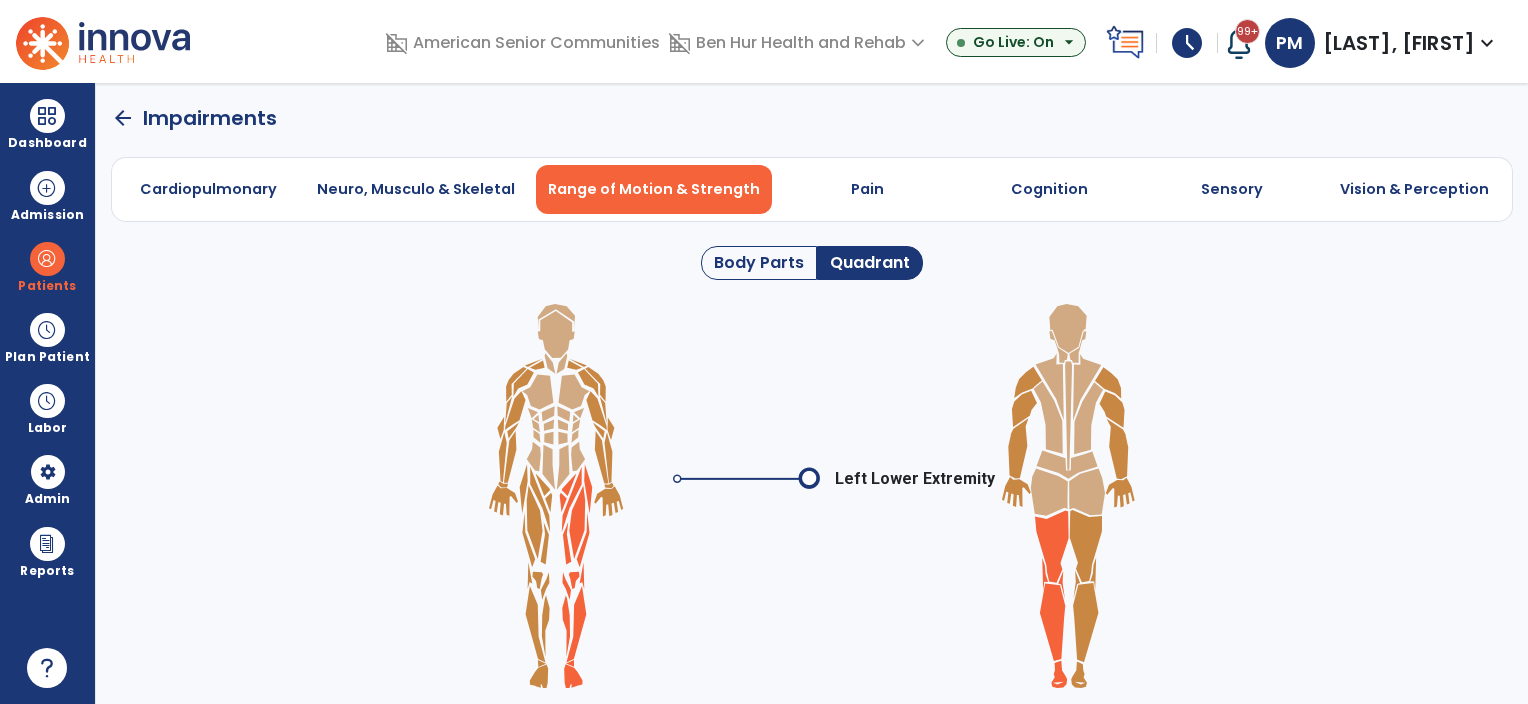 click 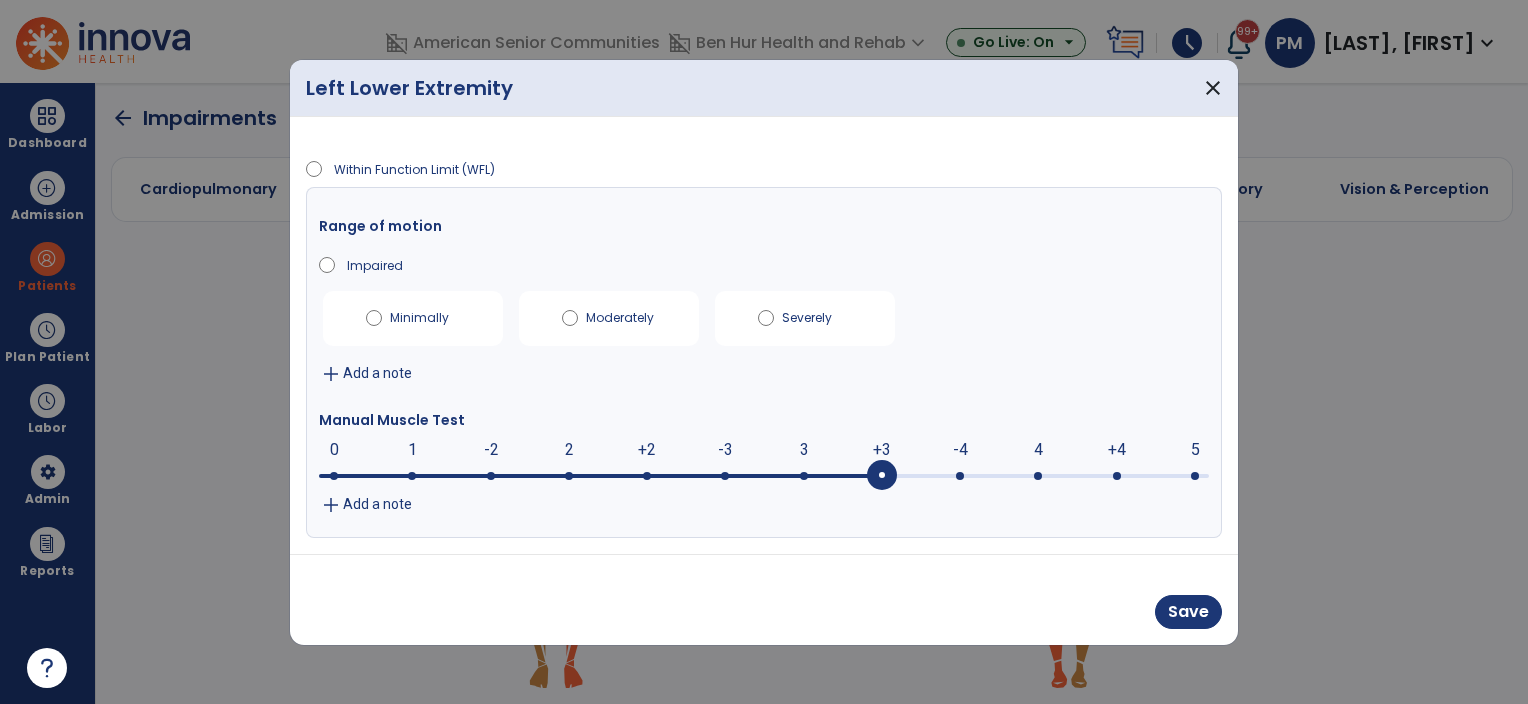 drag, startPoint x: 338, startPoint y: 465, endPoint x: 873, endPoint y: 498, distance: 536.0168 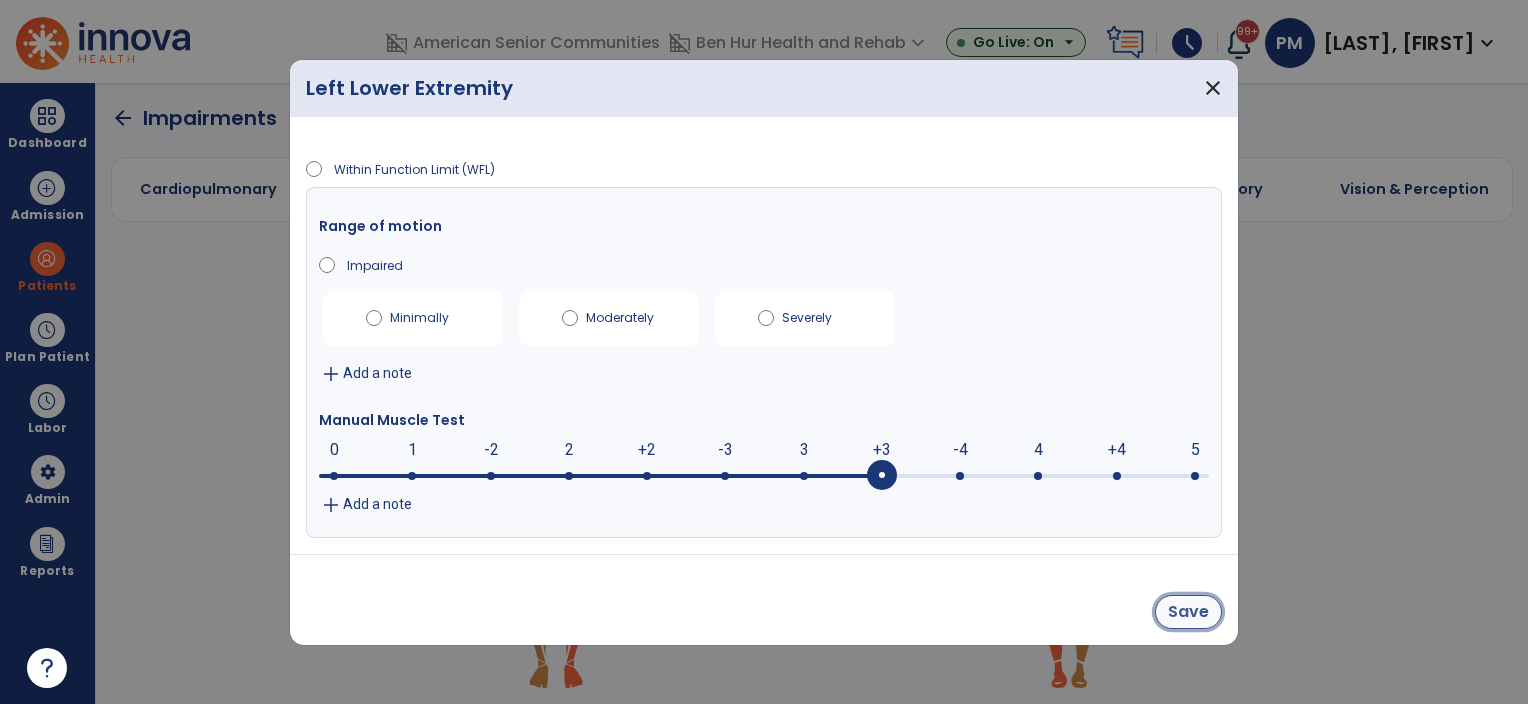 click on "Save" at bounding box center (1188, 612) 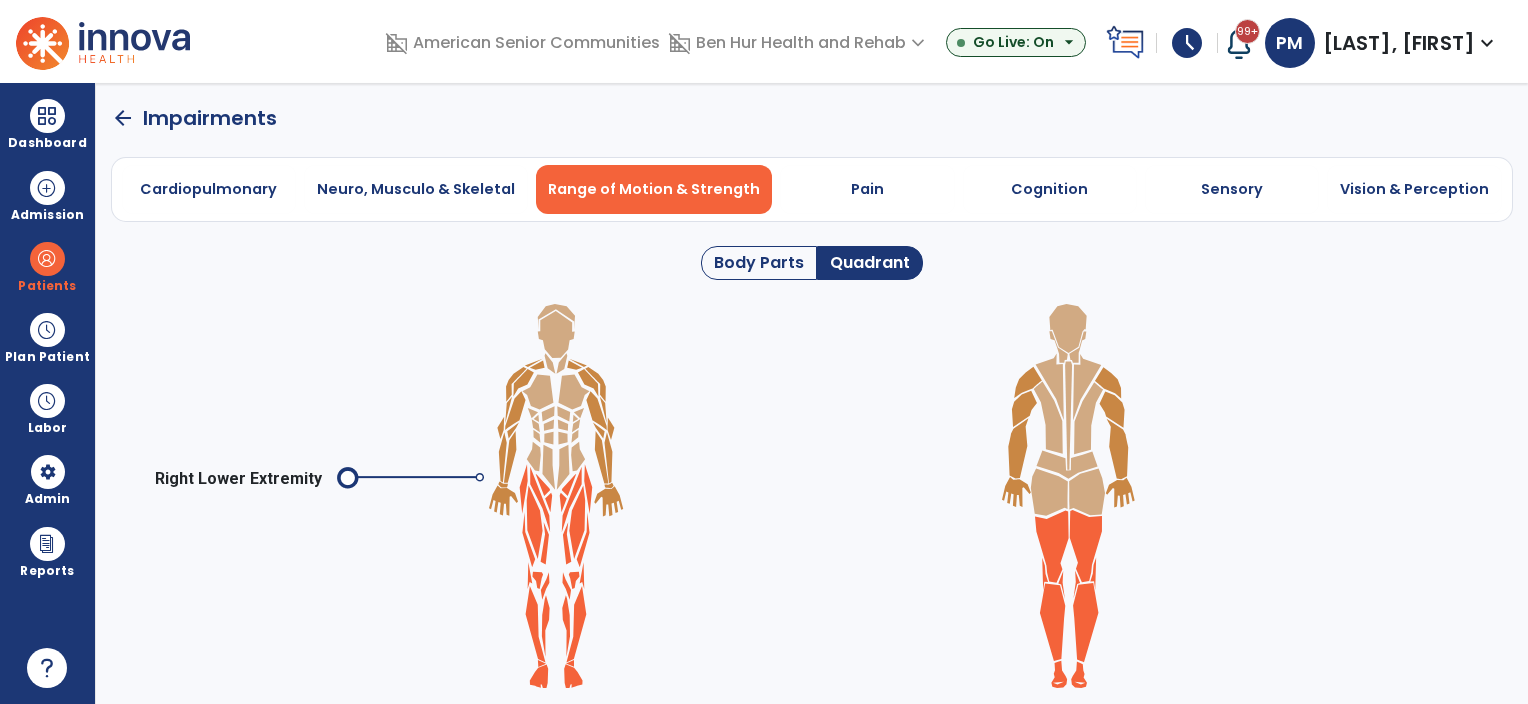 click 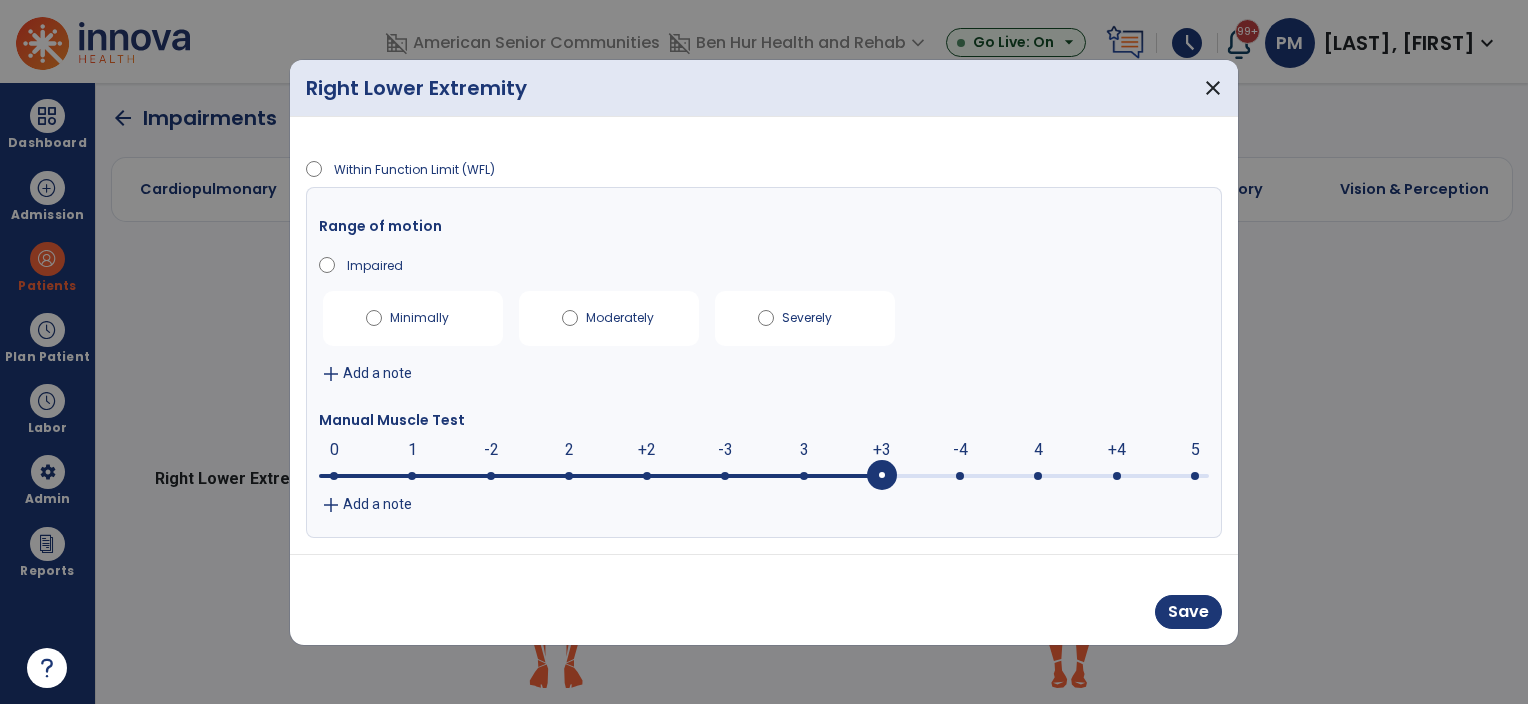 drag, startPoint x: 337, startPoint y: 465, endPoint x: 916, endPoint y: 509, distance: 580.66943 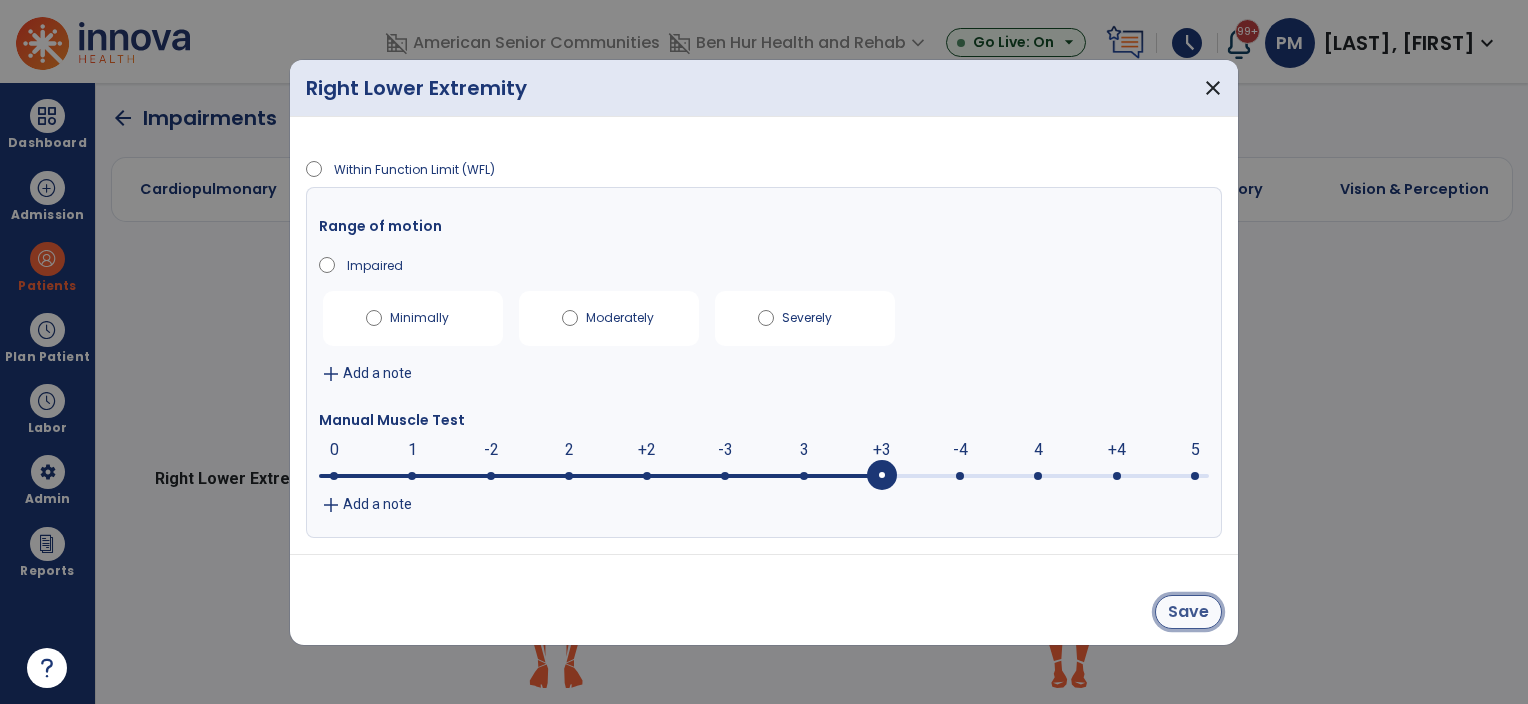 click on "Save" at bounding box center [1188, 612] 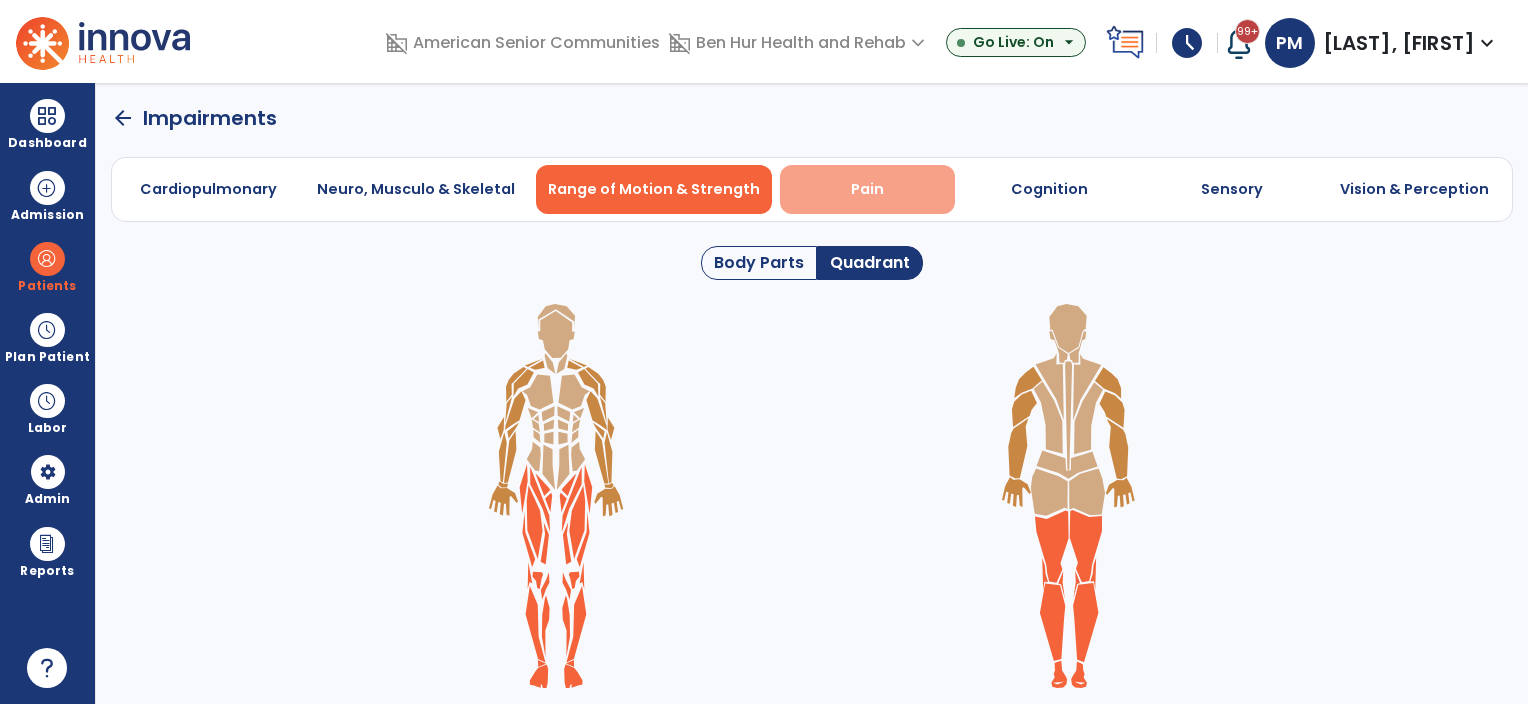 click on "Pain" at bounding box center [867, 189] 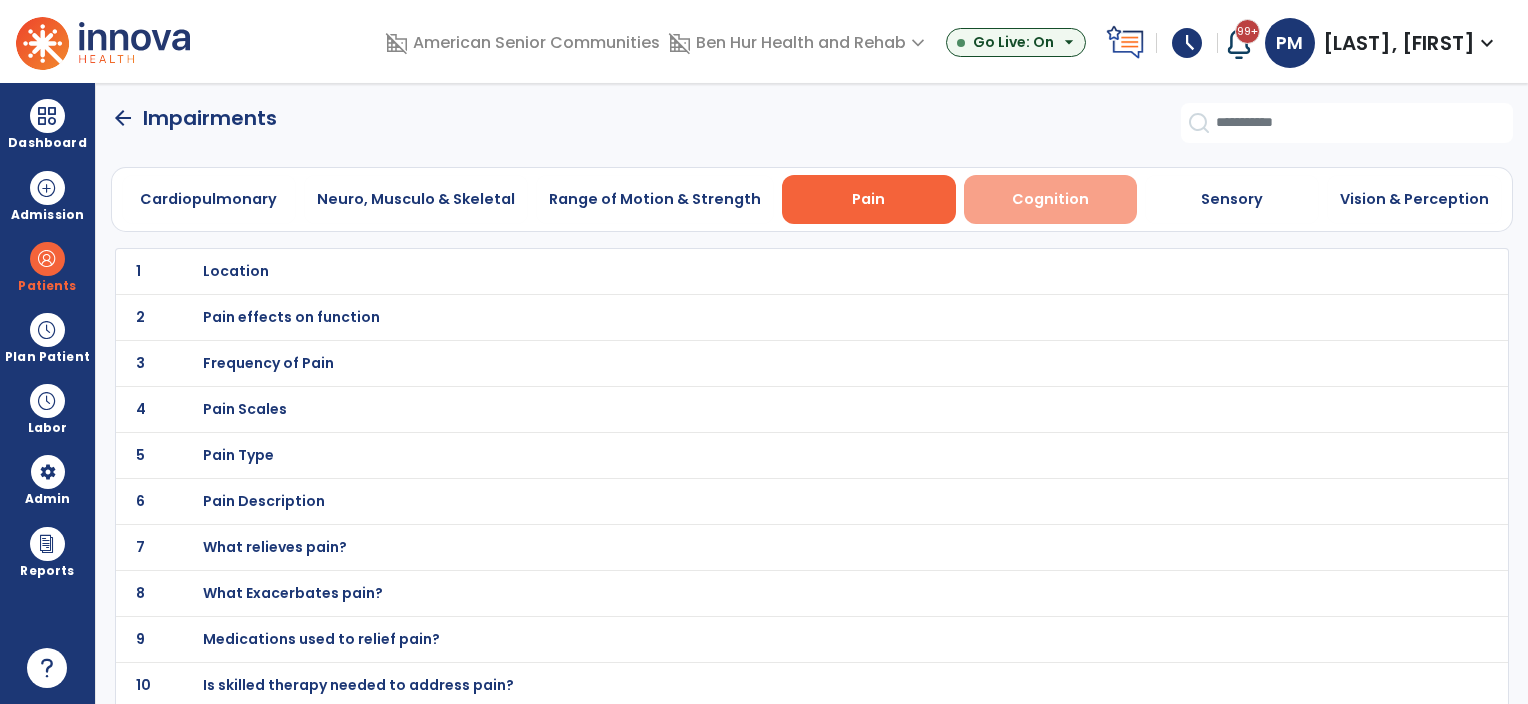 click on "Cognition" at bounding box center [1051, 199] 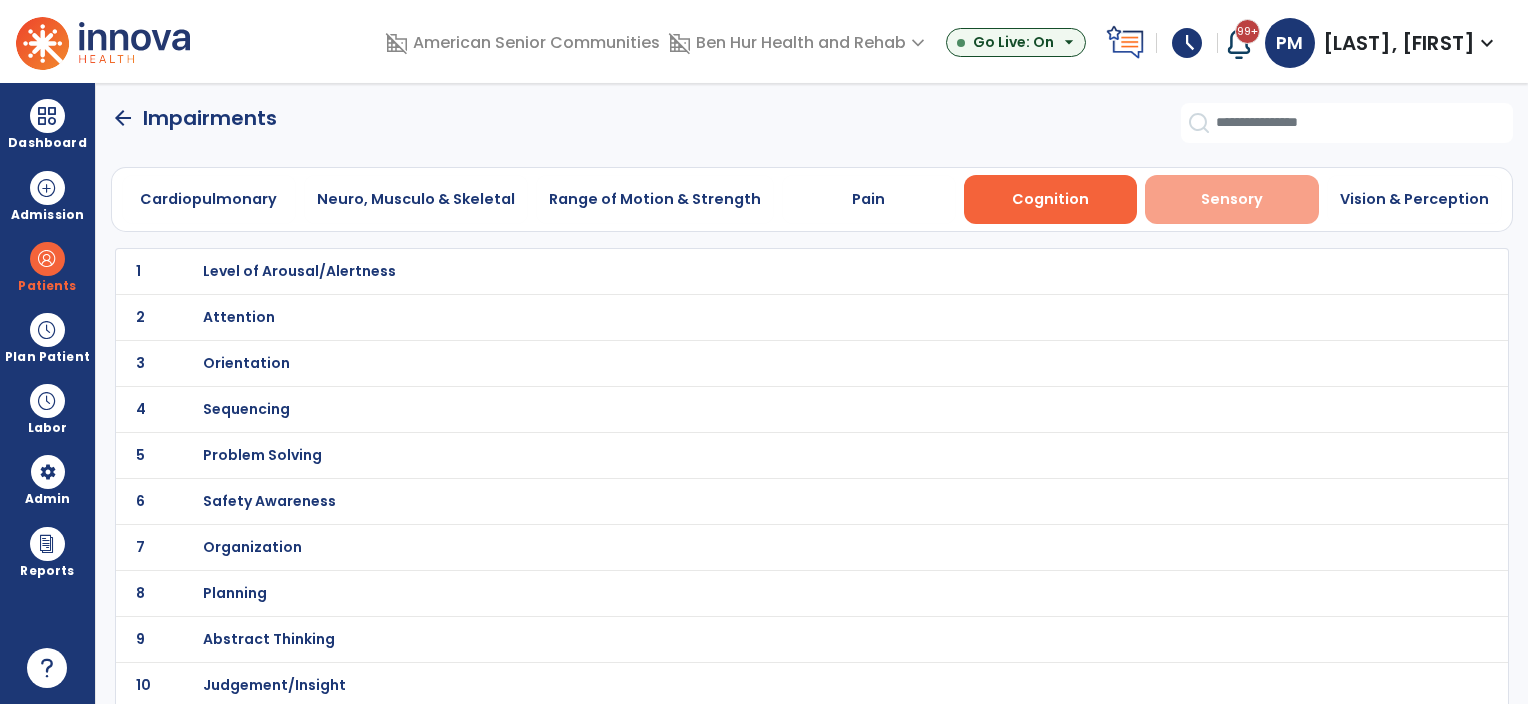 click on "Sensory" at bounding box center (1232, 199) 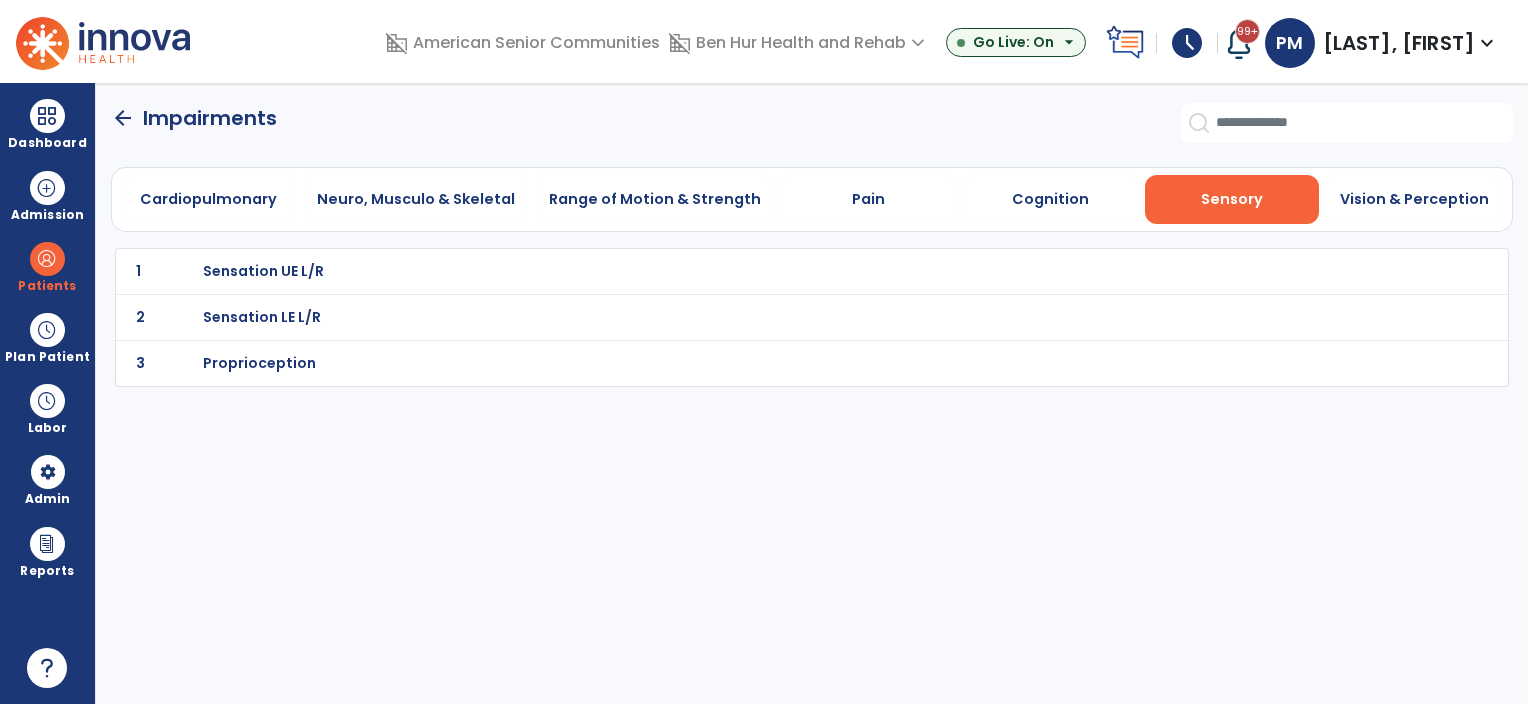 click on "Sensation LE L/R" at bounding box center (263, 271) 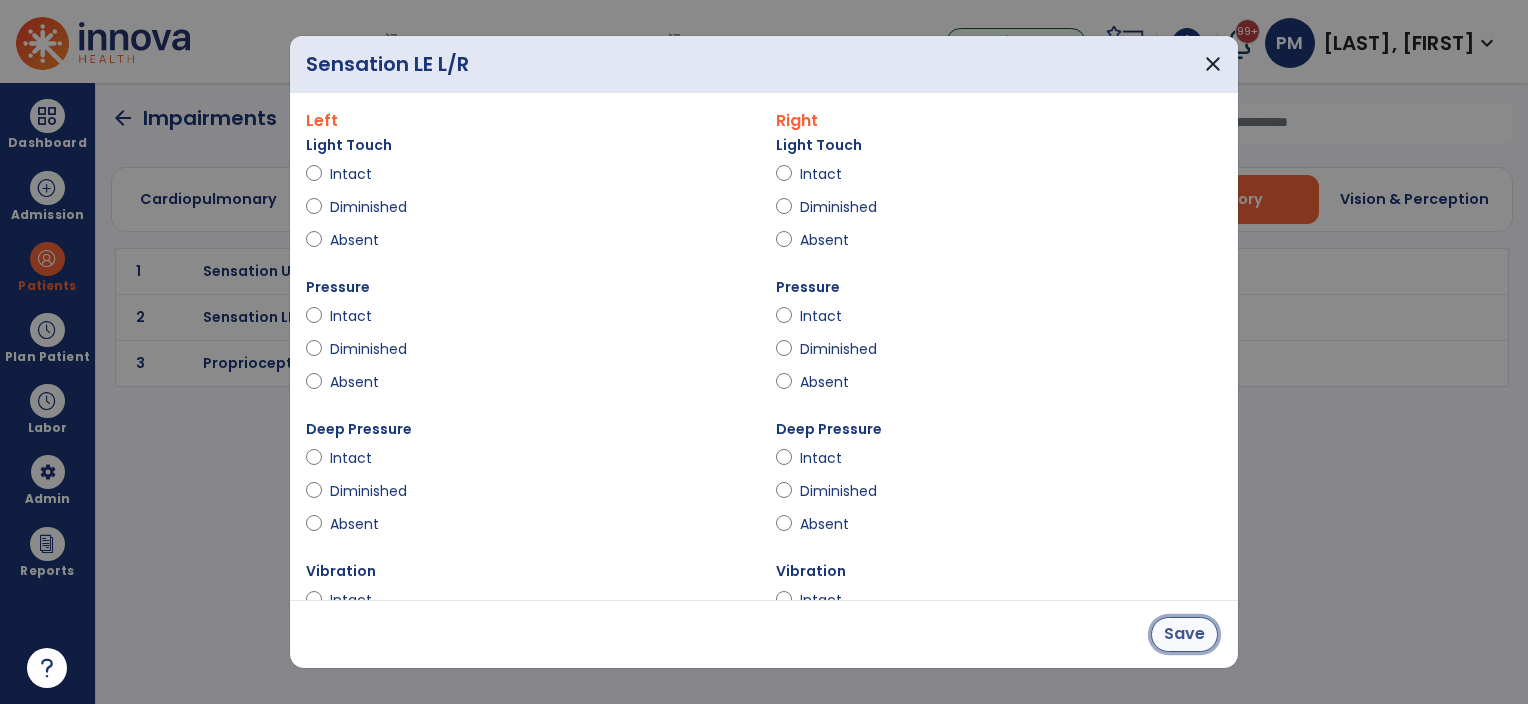 click on "Save" at bounding box center [1184, 634] 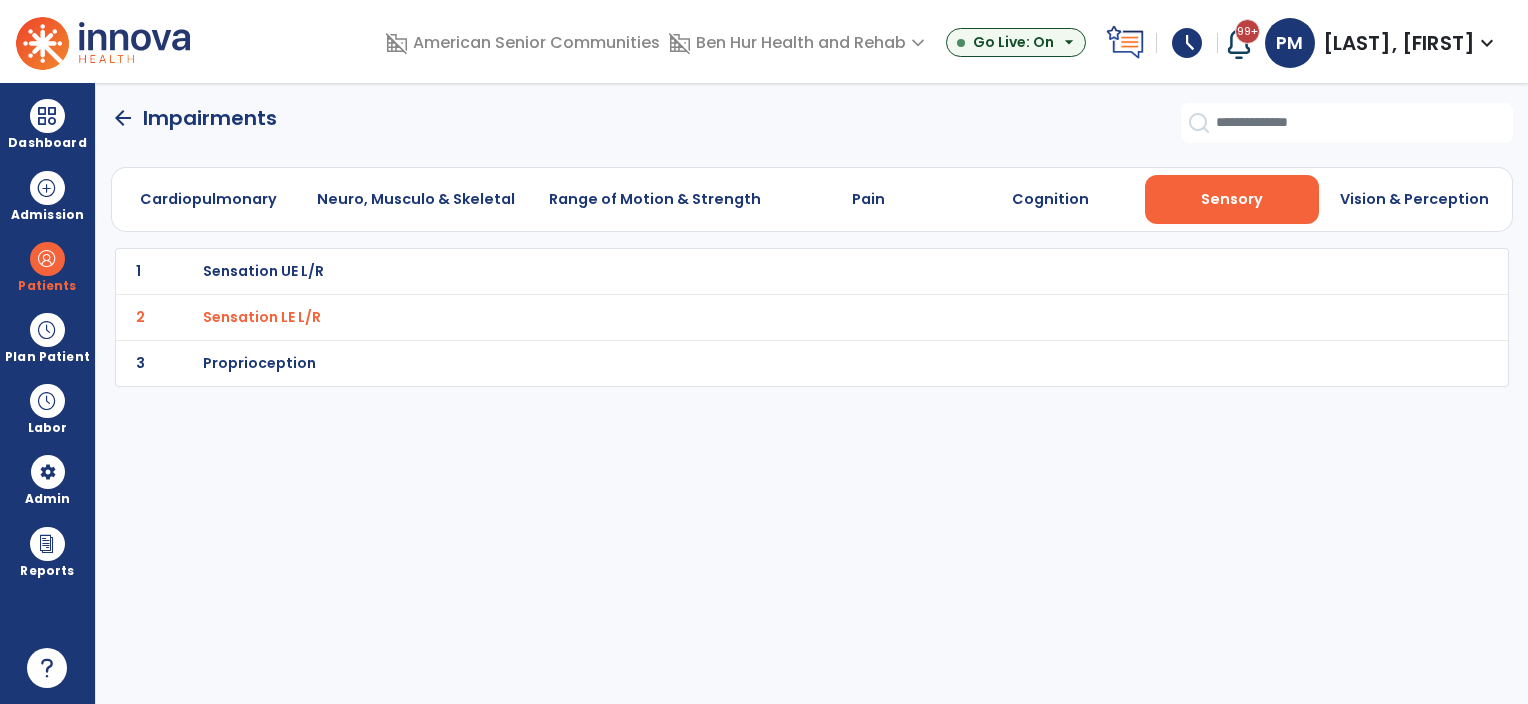 click on "arrow_back" 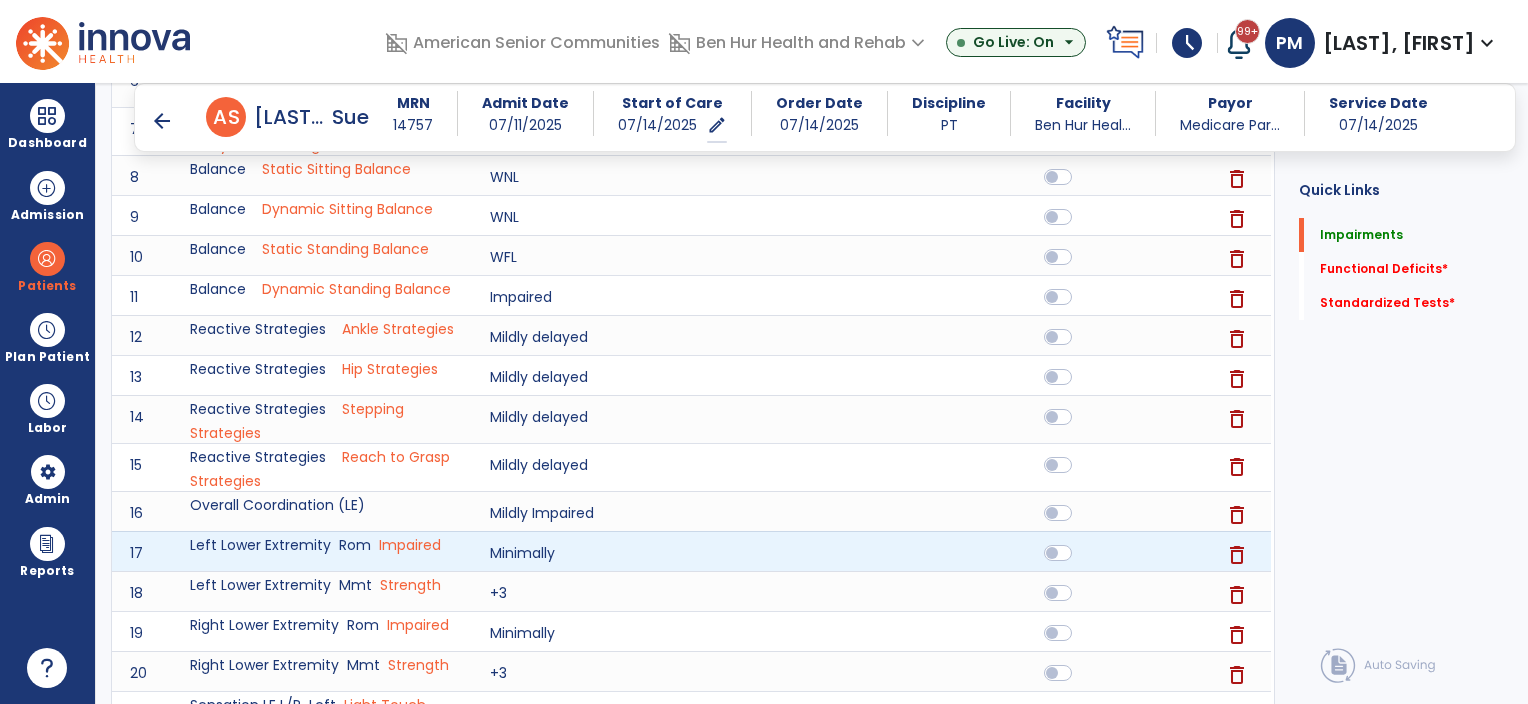 scroll, scrollTop: 700, scrollLeft: 0, axis: vertical 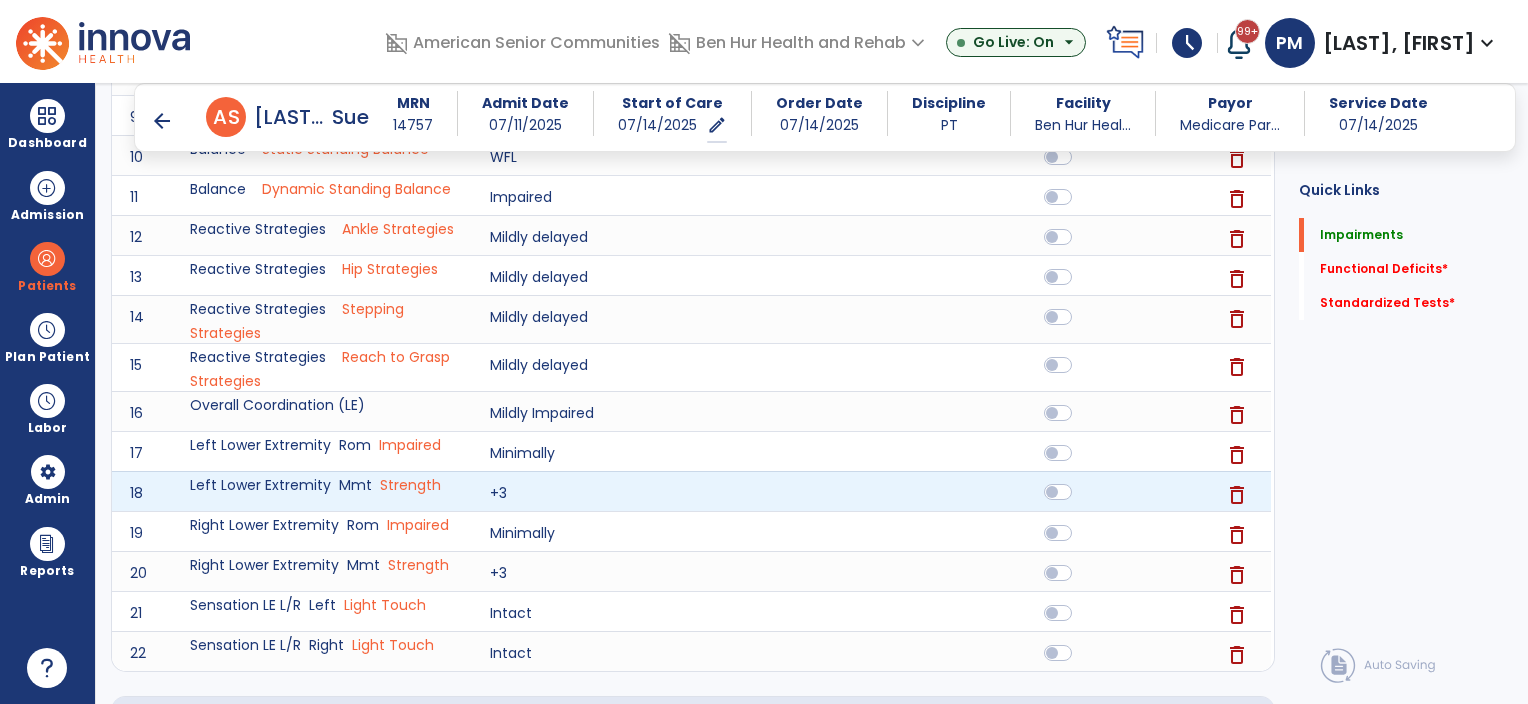 click 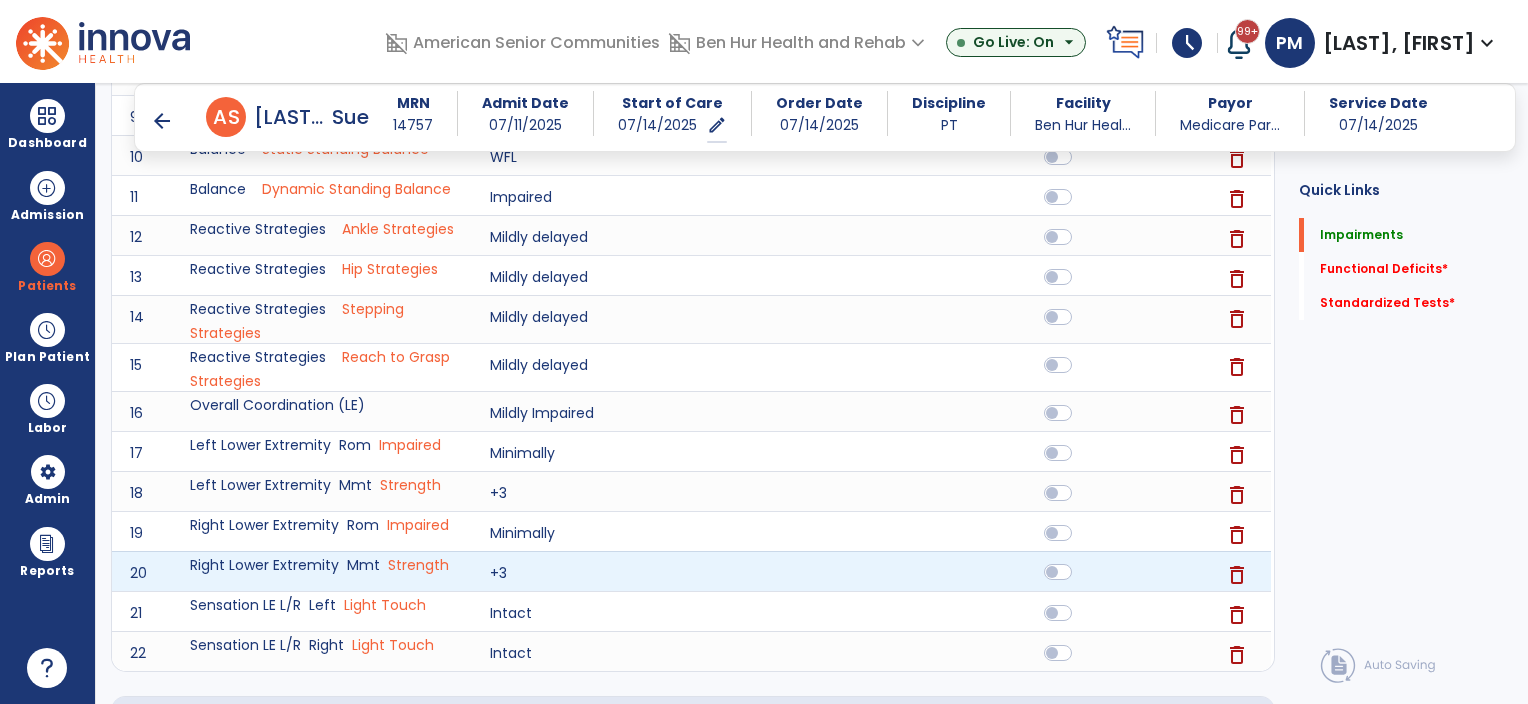 click 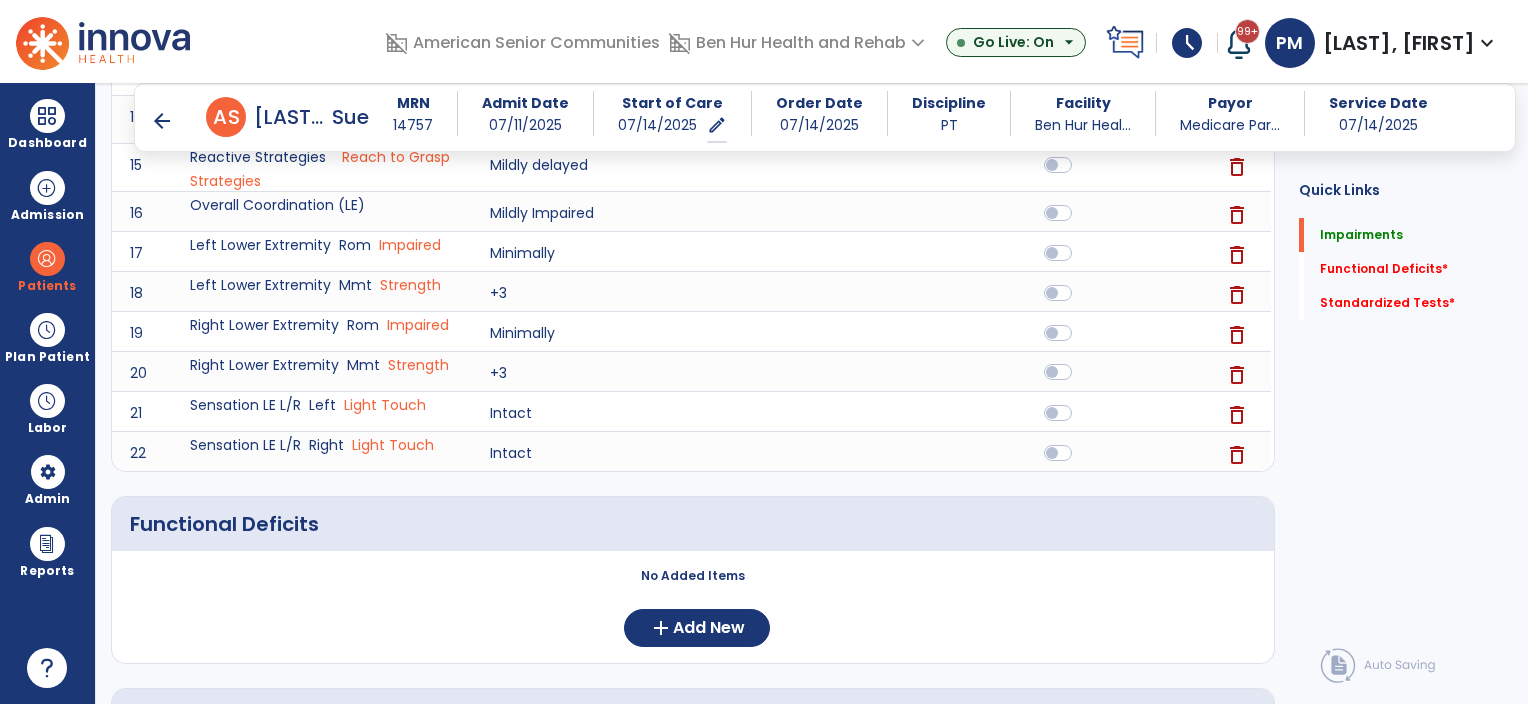 scroll, scrollTop: 1100, scrollLeft: 0, axis: vertical 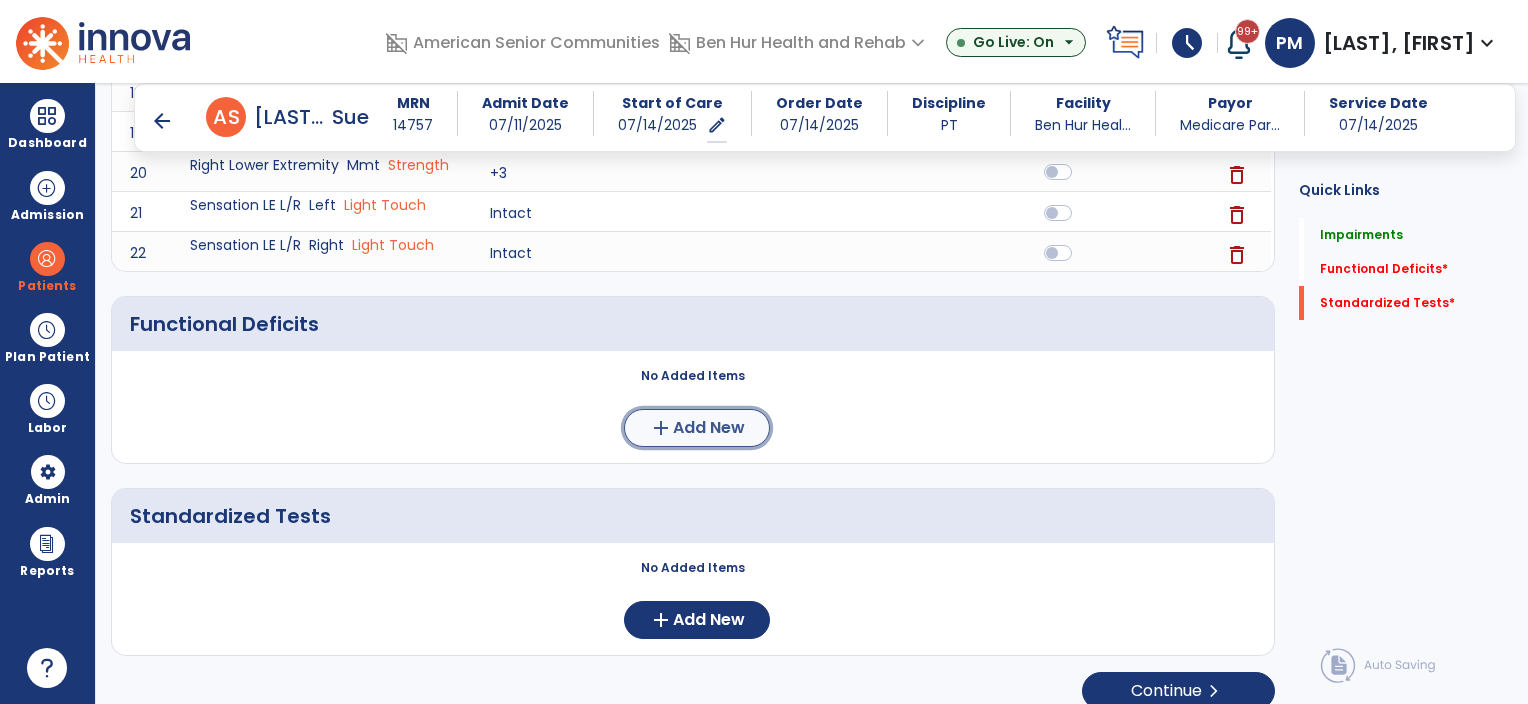 click on "Add New" 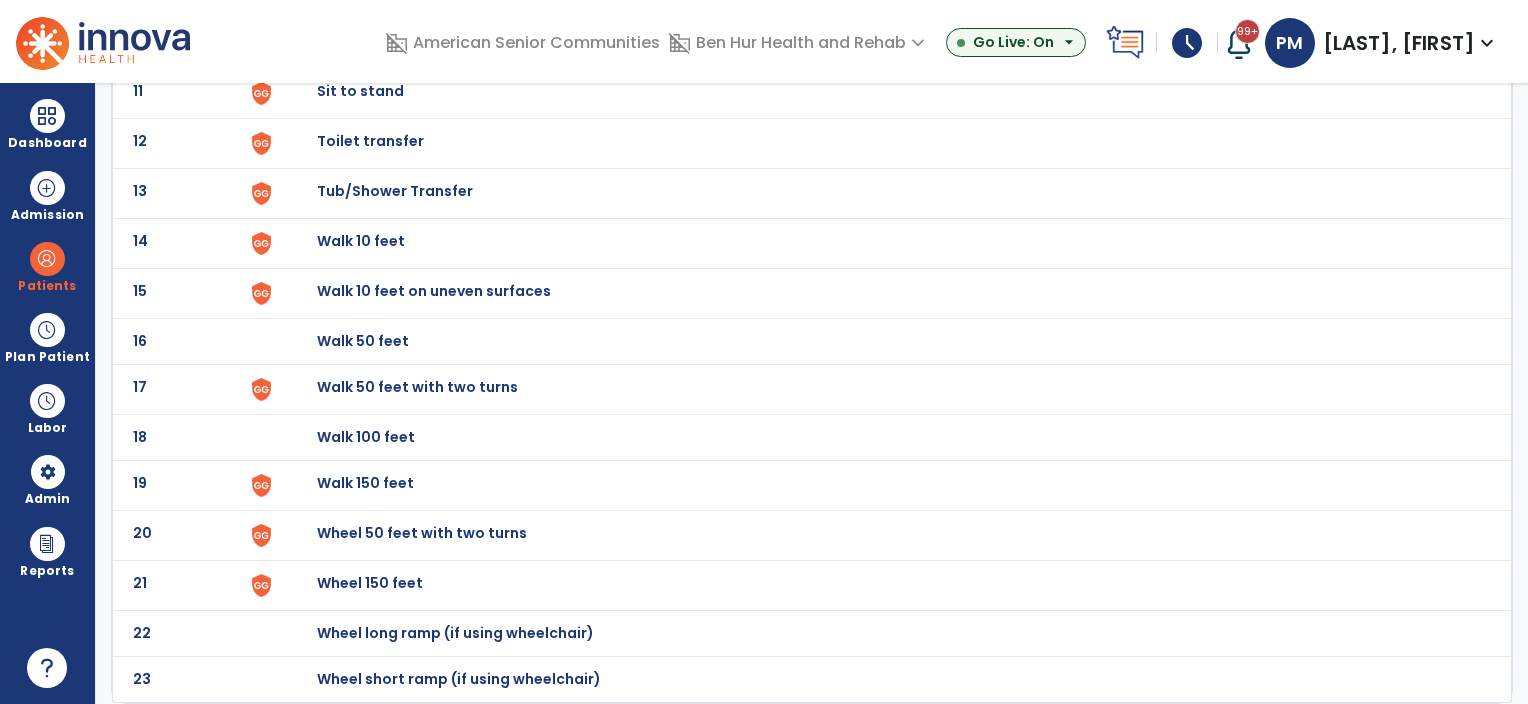 scroll, scrollTop: 0, scrollLeft: 0, axis: both 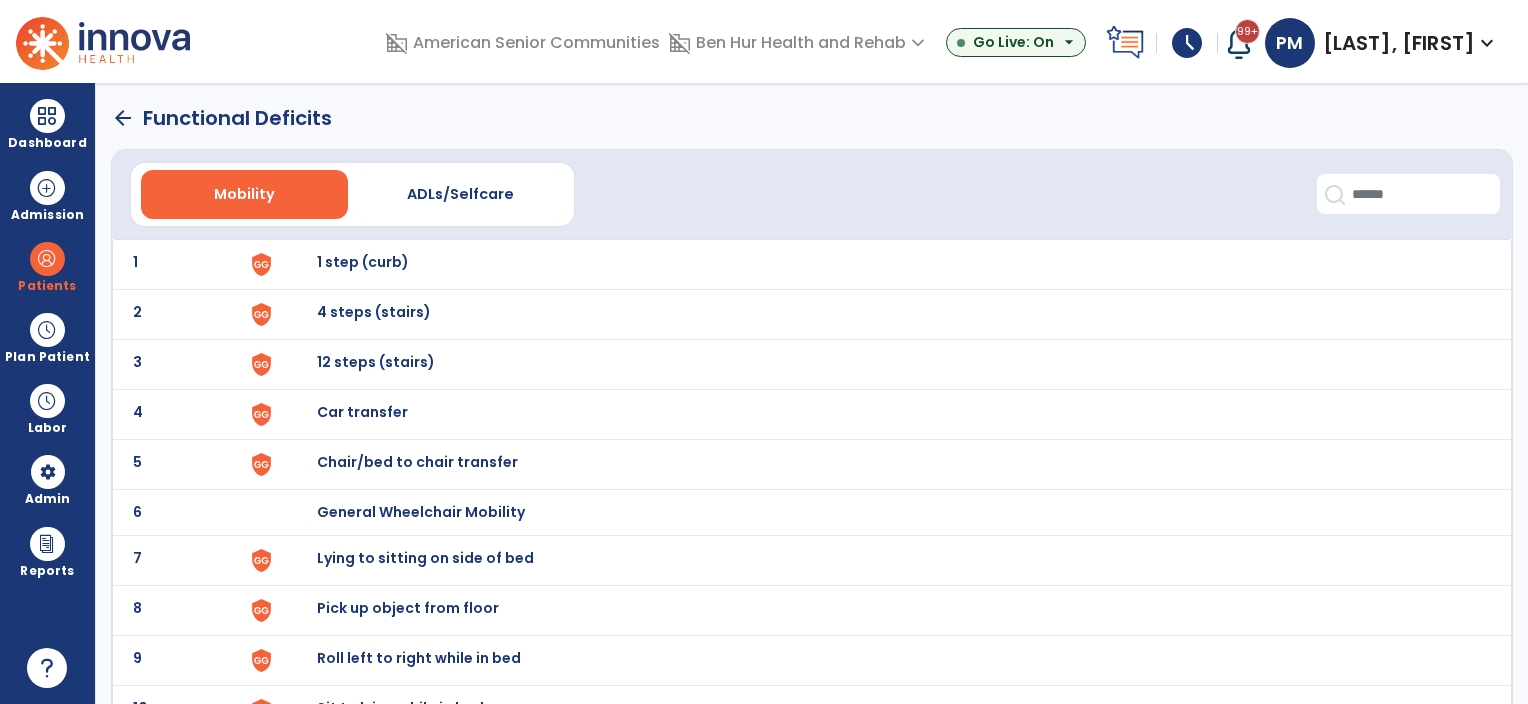 click on "1 1 step (curb)" 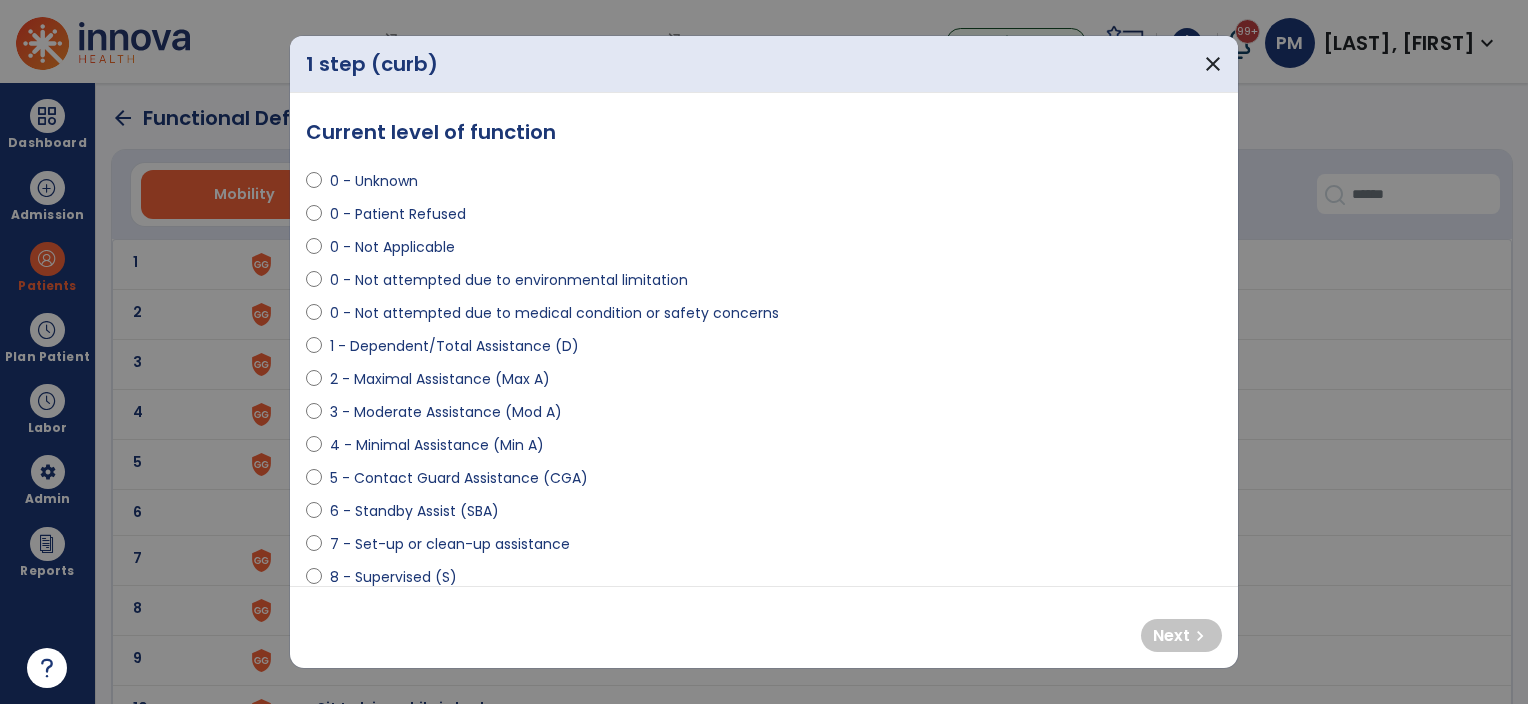 select on "**********" 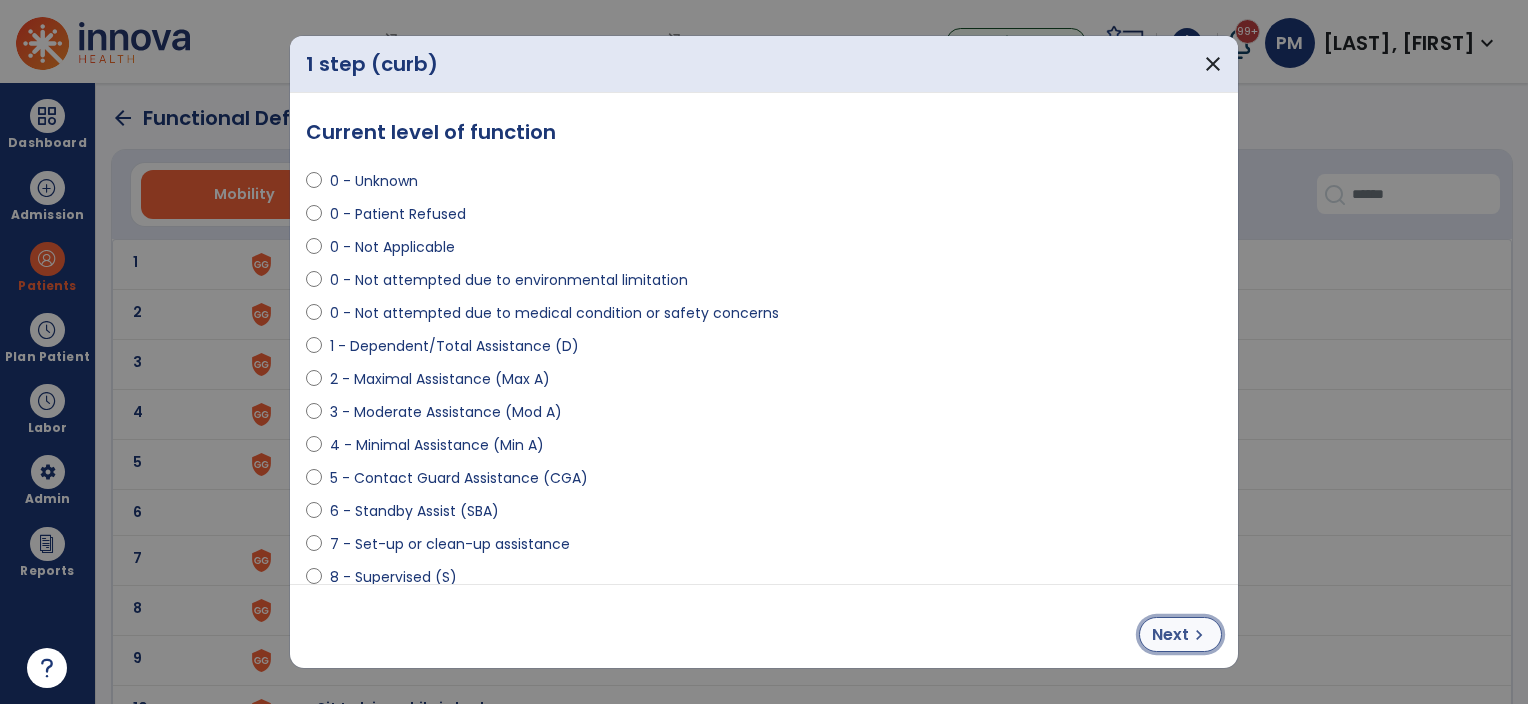 click on "Next" at bounding box center [1170, 635] 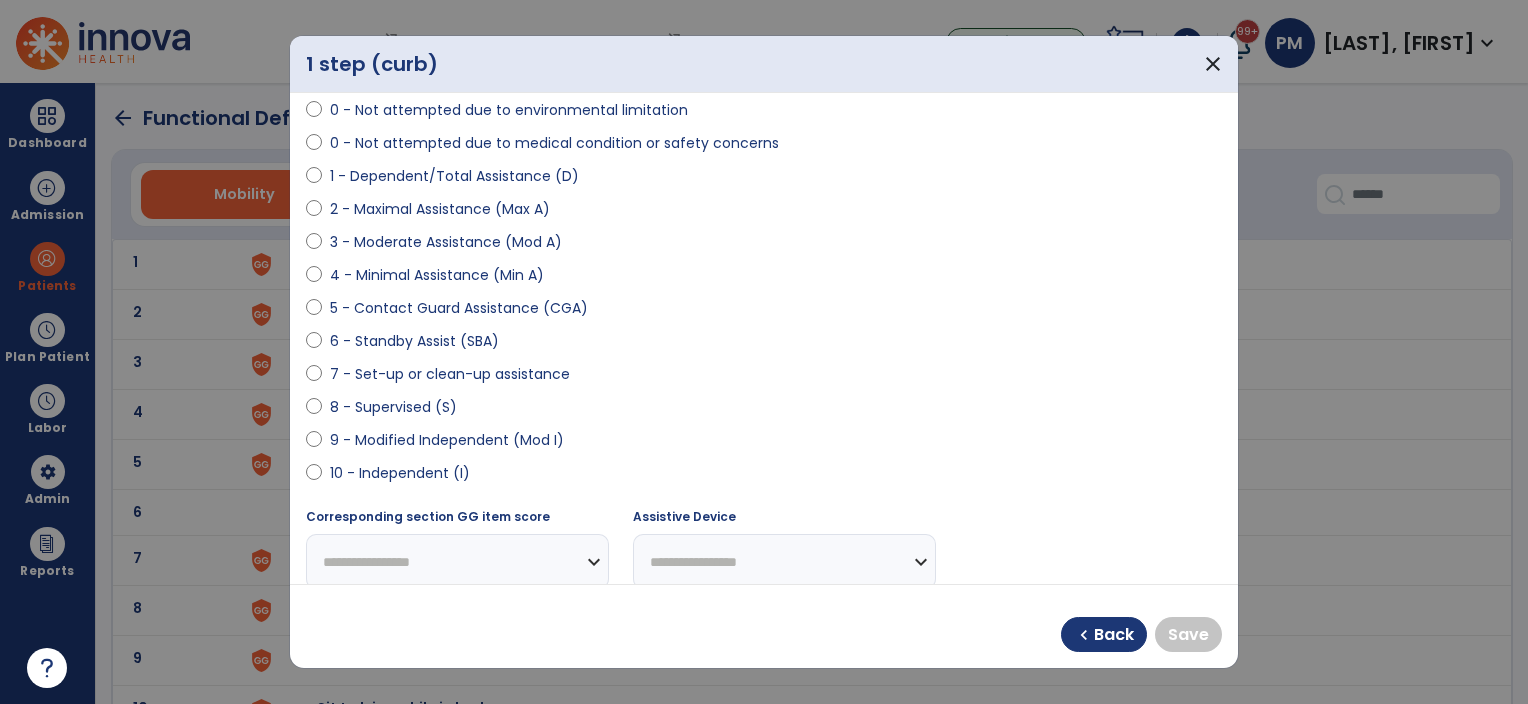 scroll, scrollTop: 200, scrollLeft: 0, axis: vertical 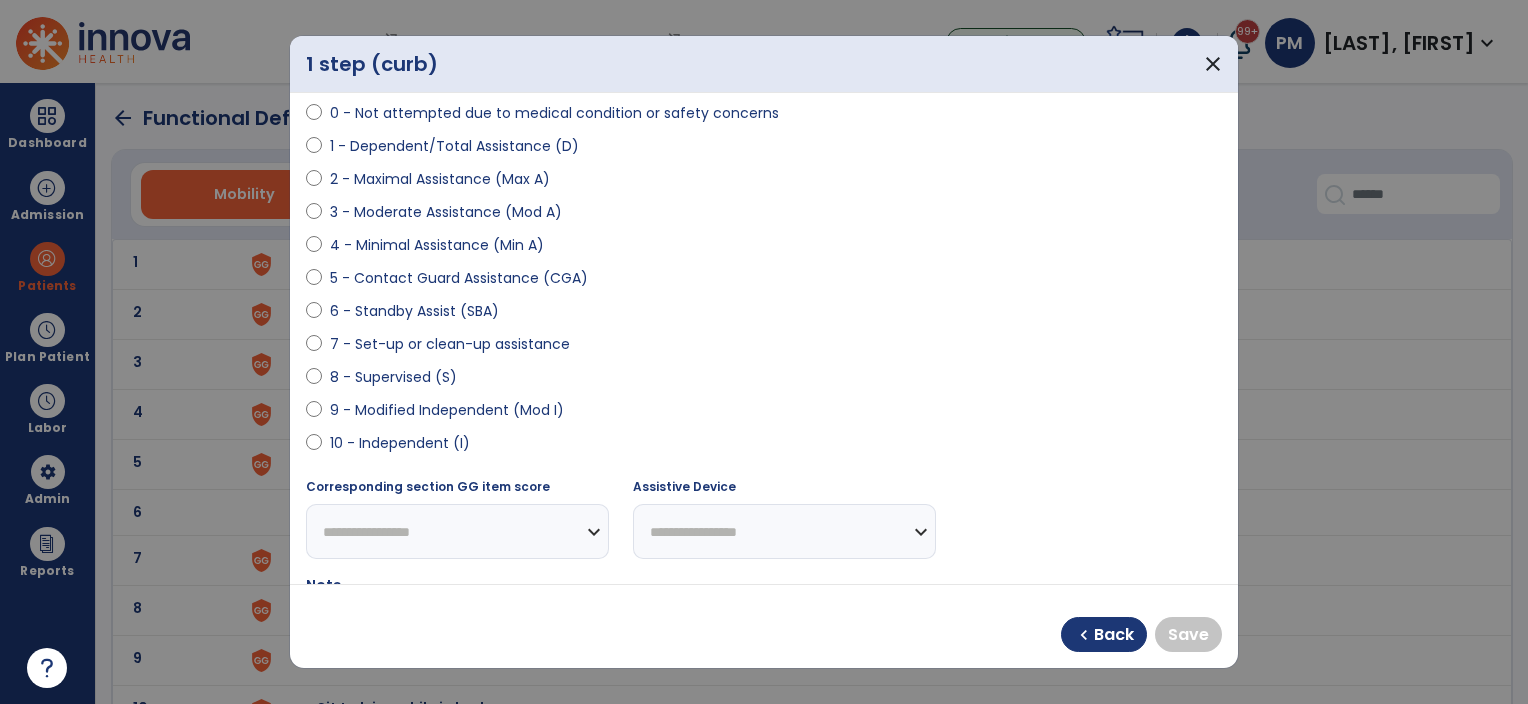 select on "**********" 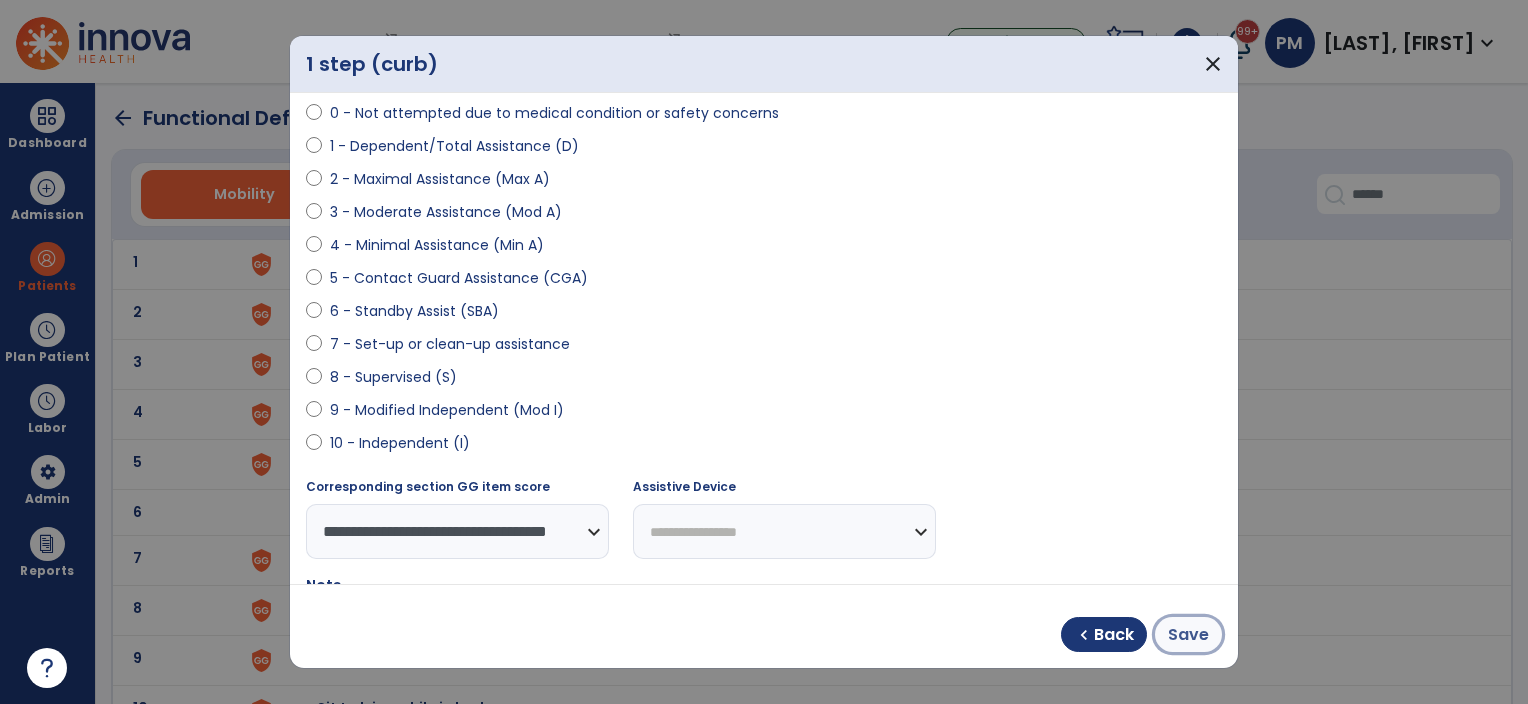 click on "Save" at bounding box center (1188, 635) 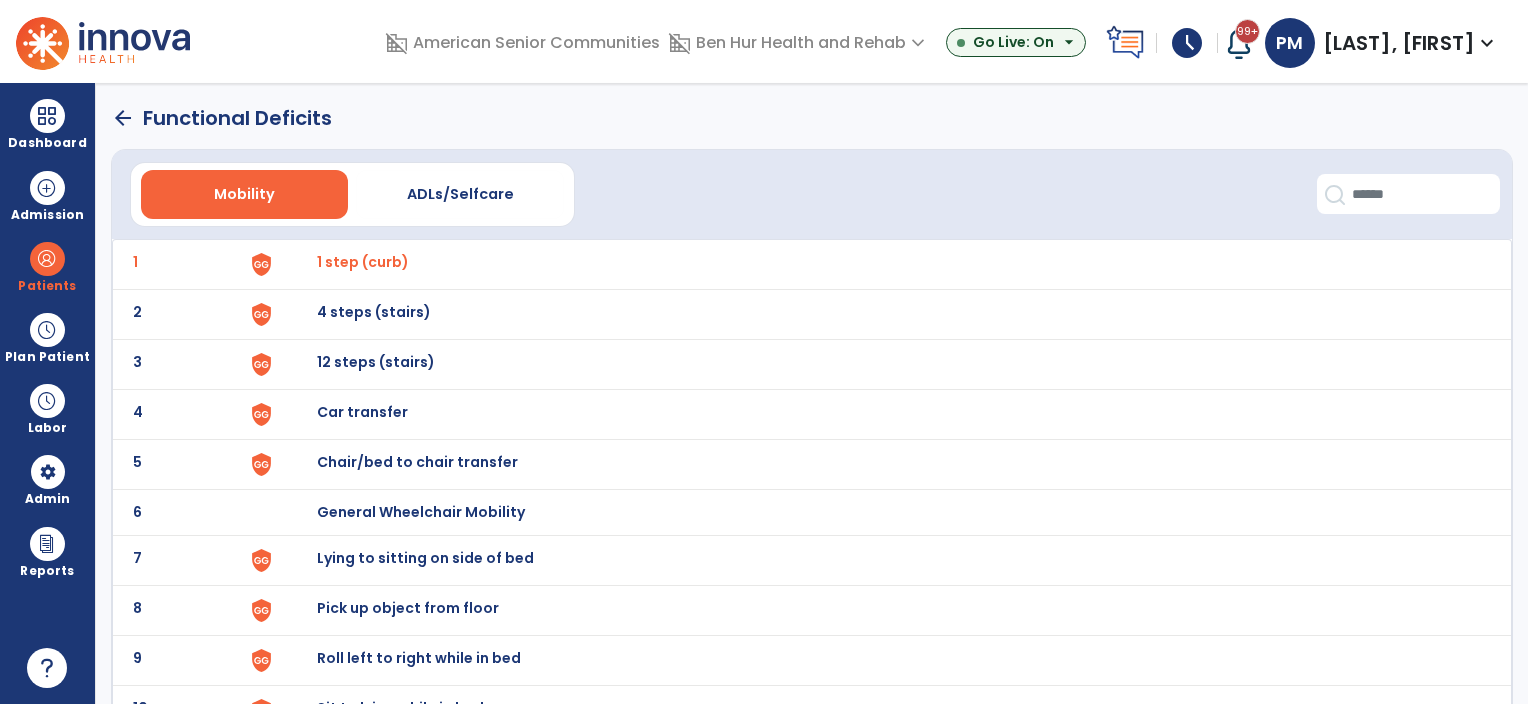 click on "4 steps (stairs)" at bounding box center (363, 262) 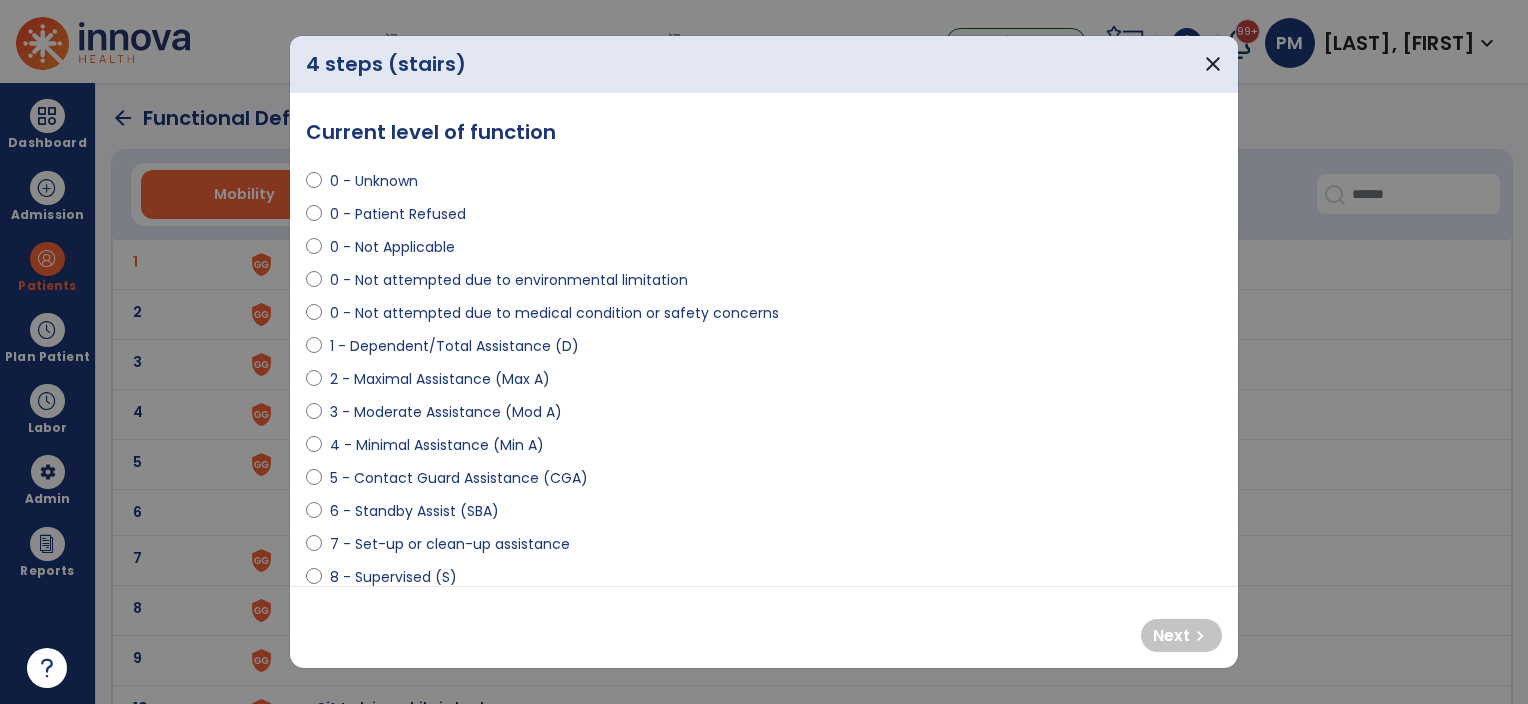 select on "**********" 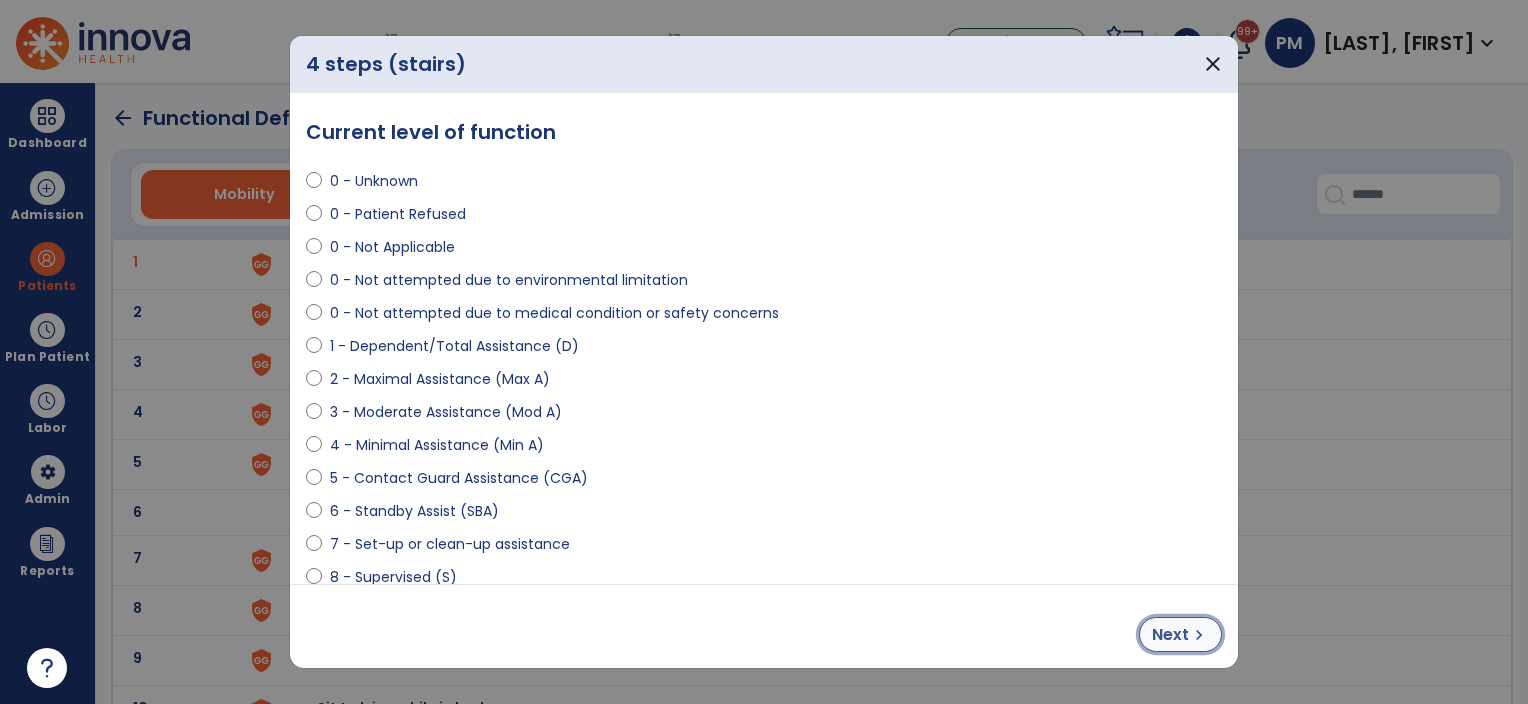 click on "Next" at bounding box center [1170, 635] 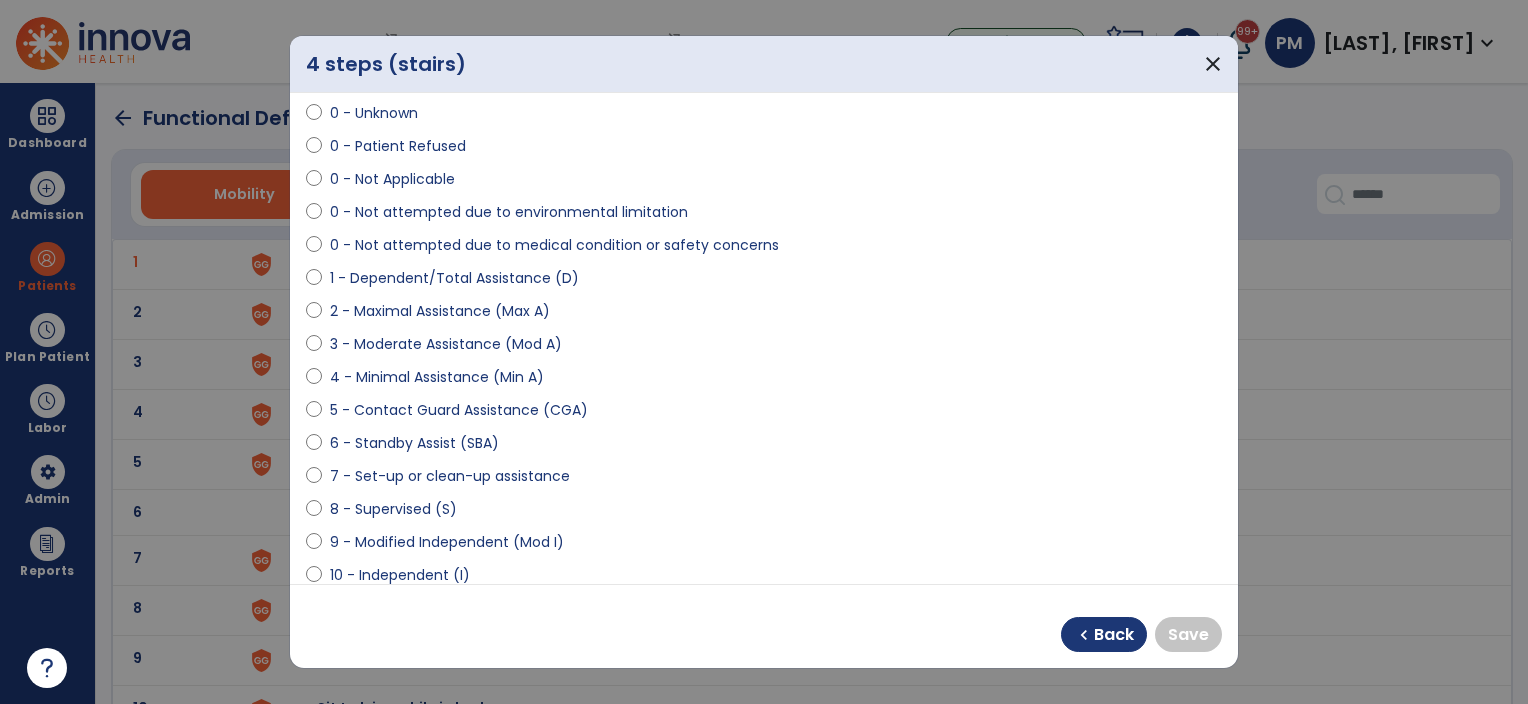 scroll, scrollTop: 100, scrollLeft: 0, axis: vertical 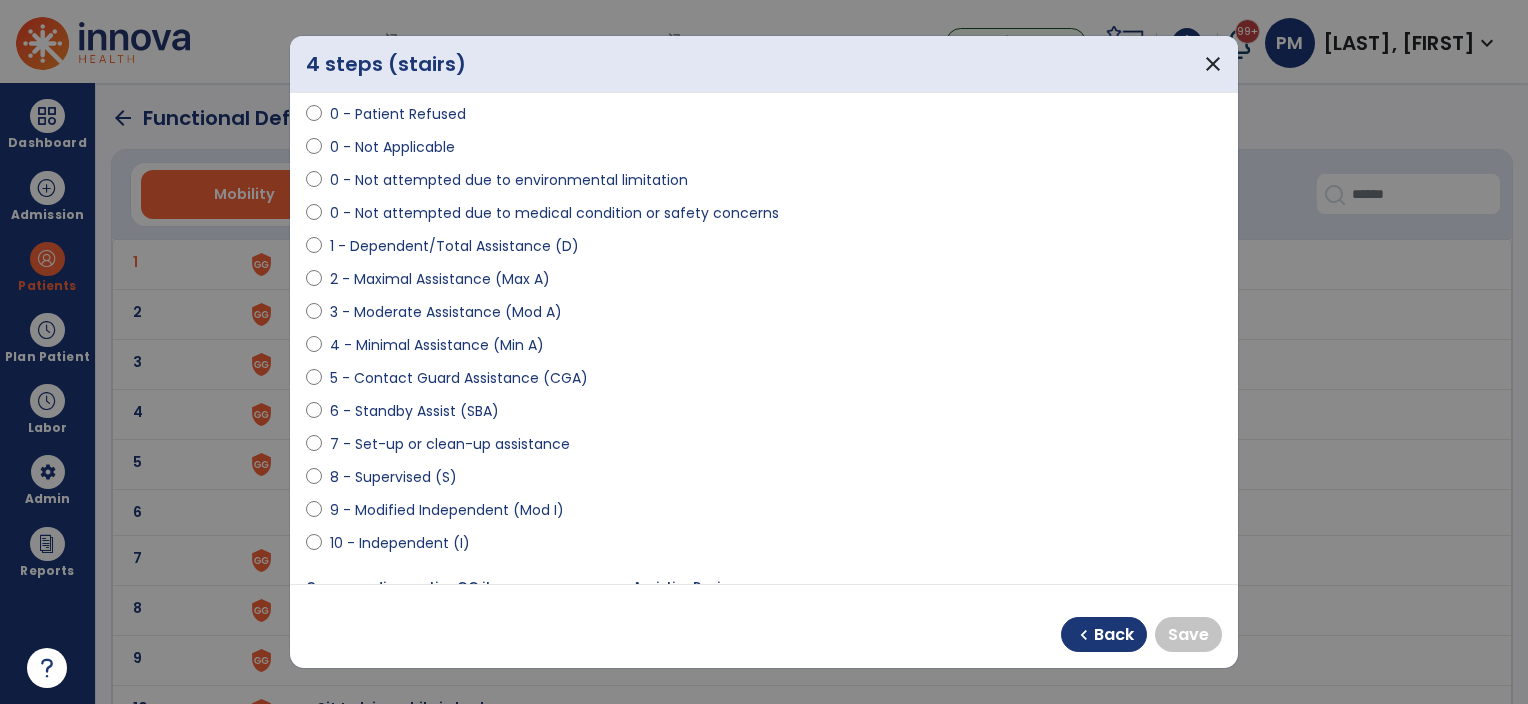 select on "**********" 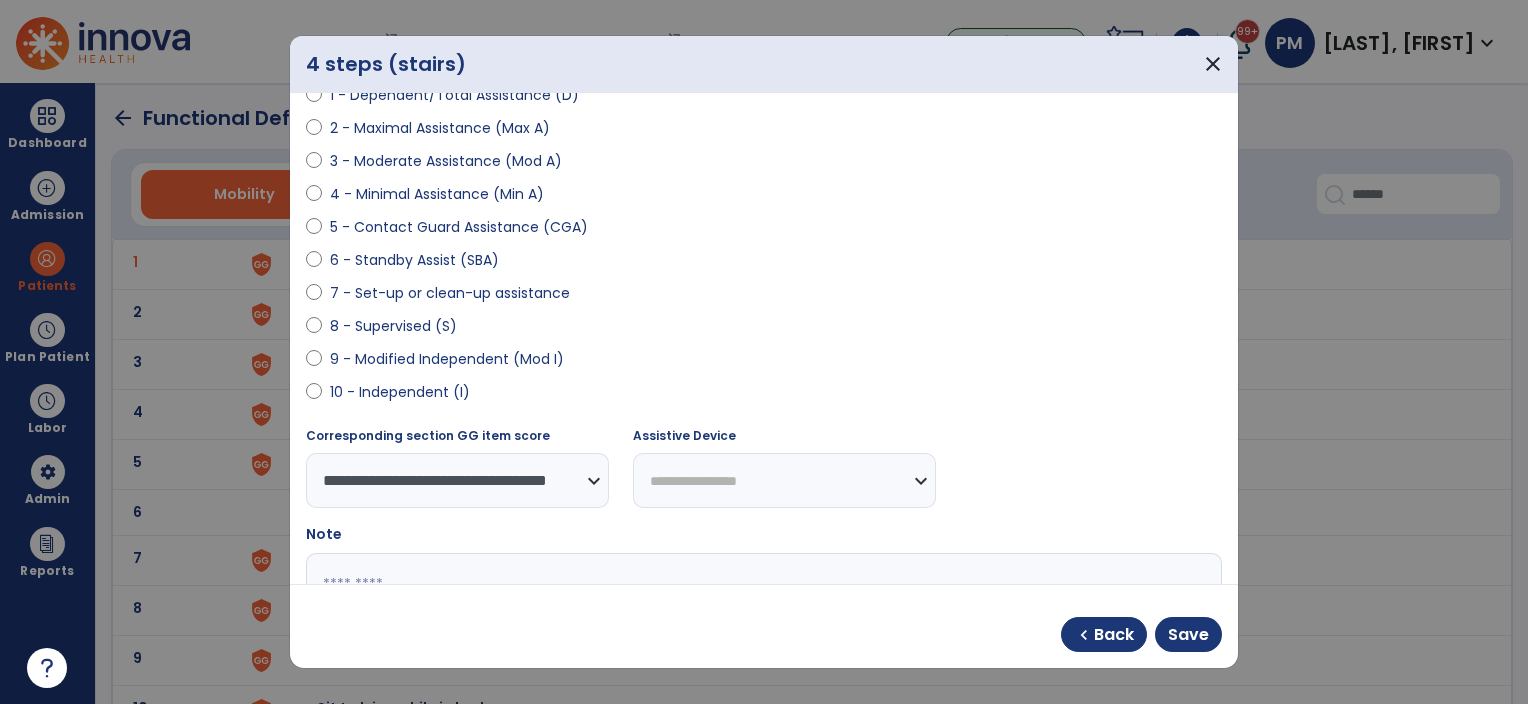 scroll, scrollTop: 300, scrollLeft: 0, axis: vertical 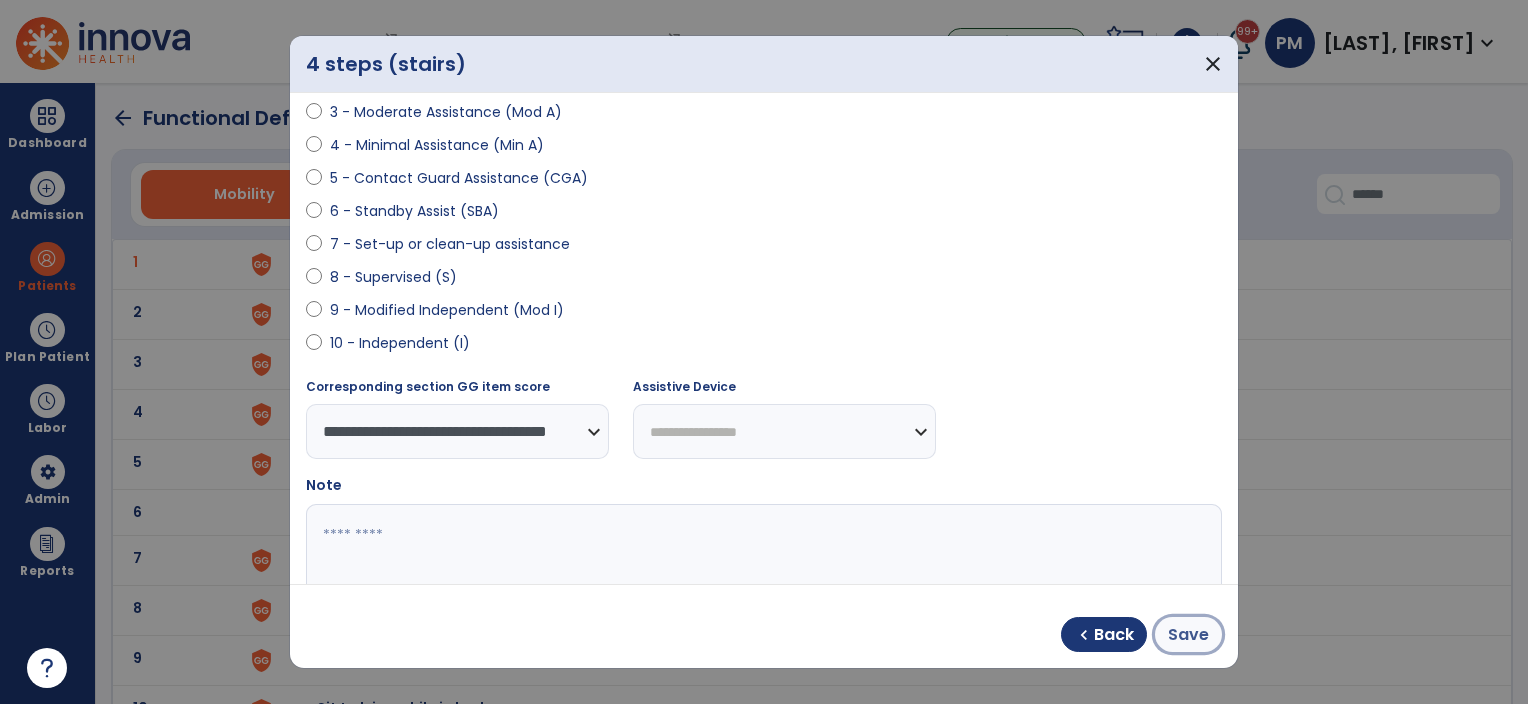 click on "Save" at bounding box center (1188, 635) 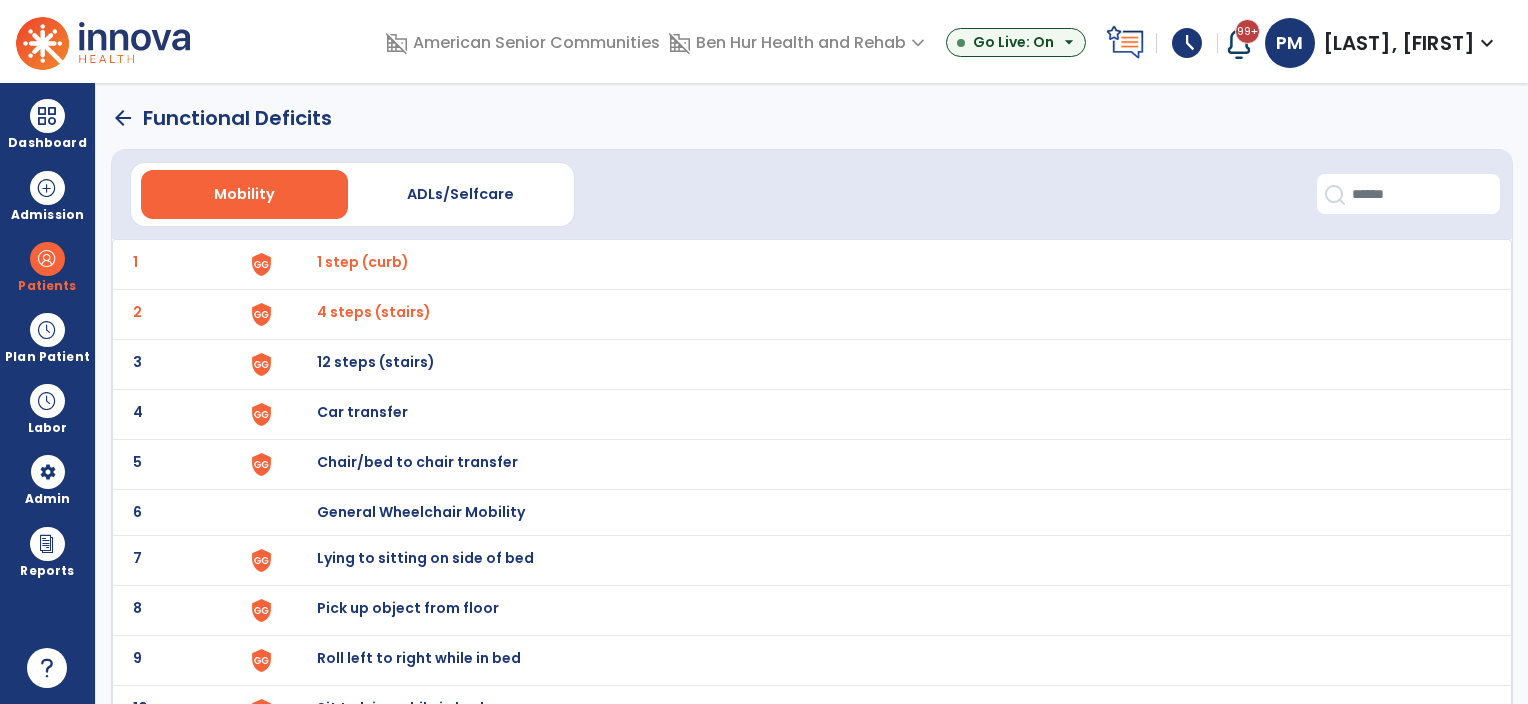 click on "12 steps (stairs)" at bounding box center (363, 262) 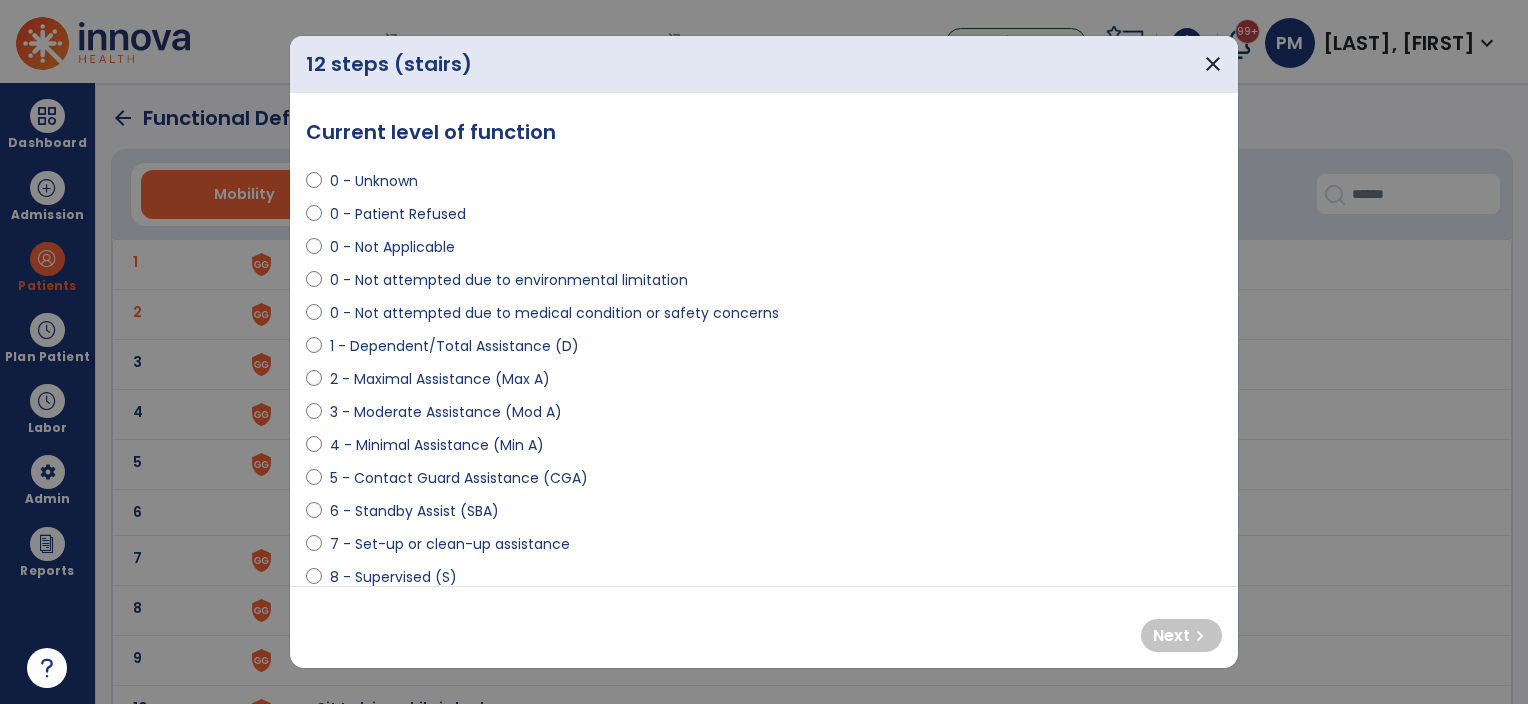 select on "**********" 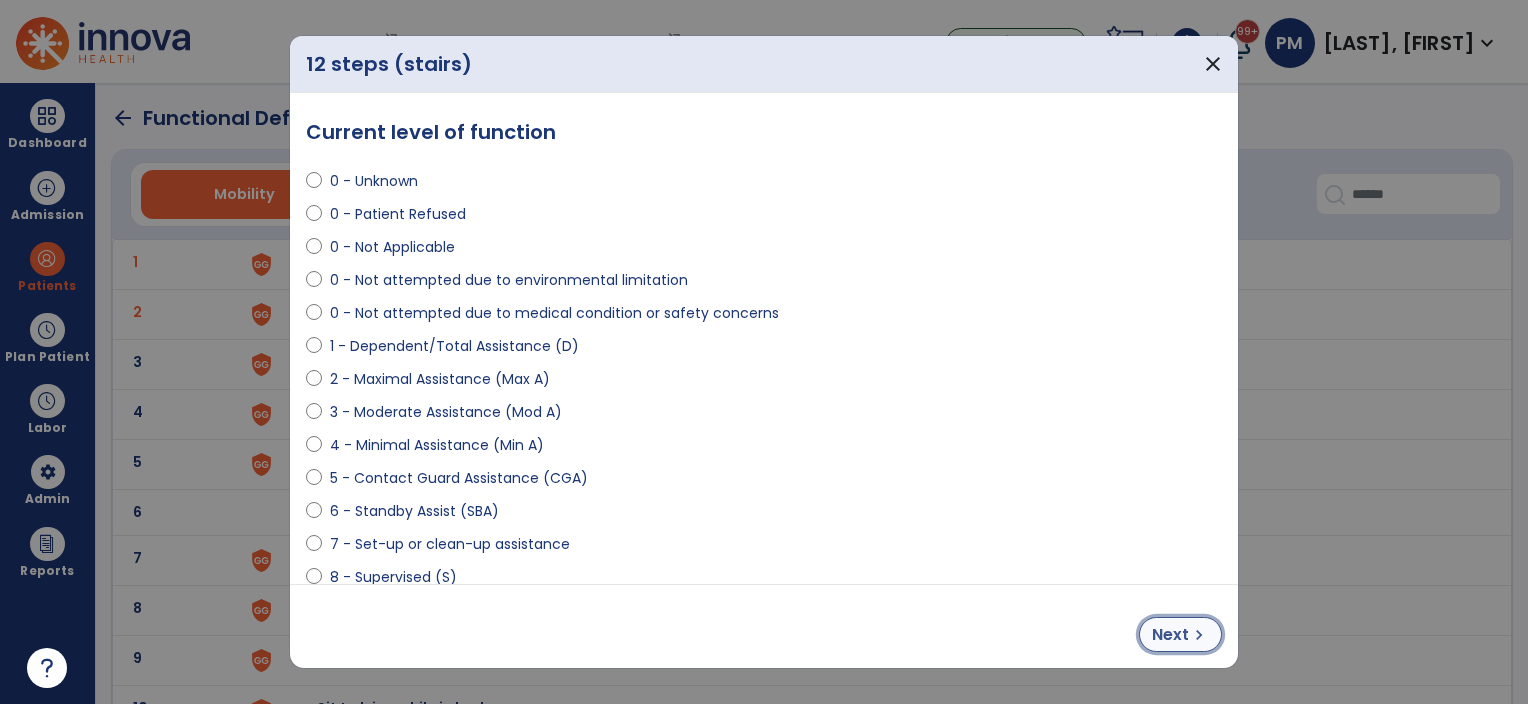 click on "Next" at bounding box center (1170, 635) 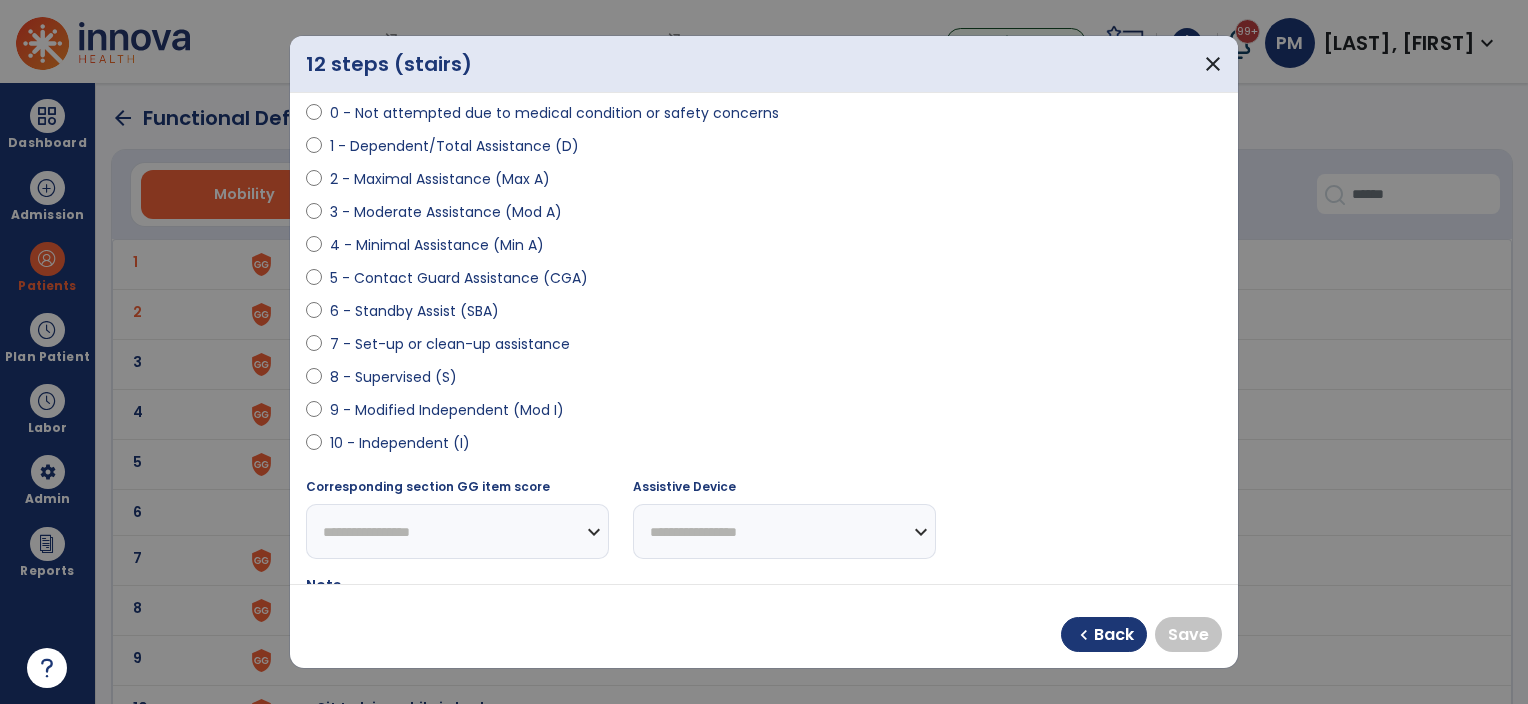 scroll, scrollTop: 100, scrollLeft: 0, axis: vertical 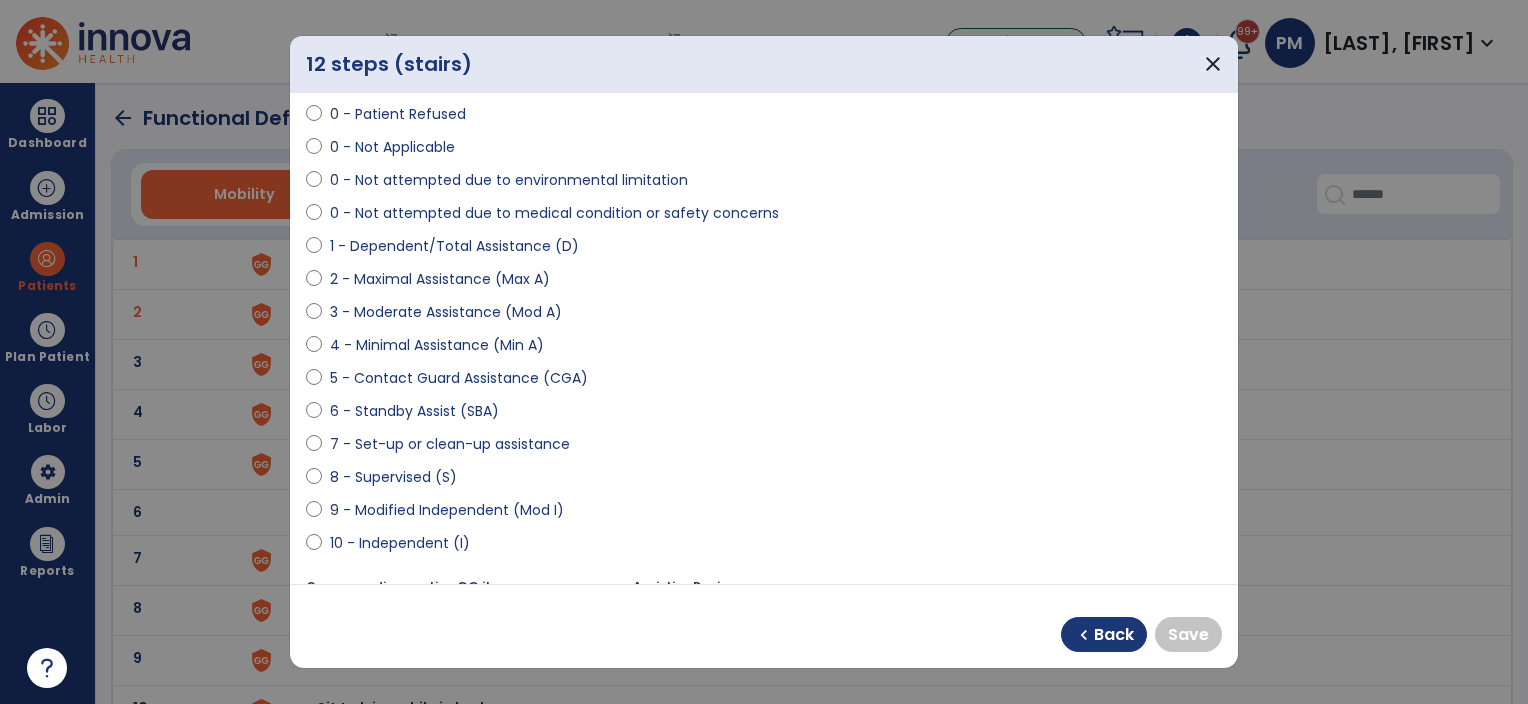 select on "**********" 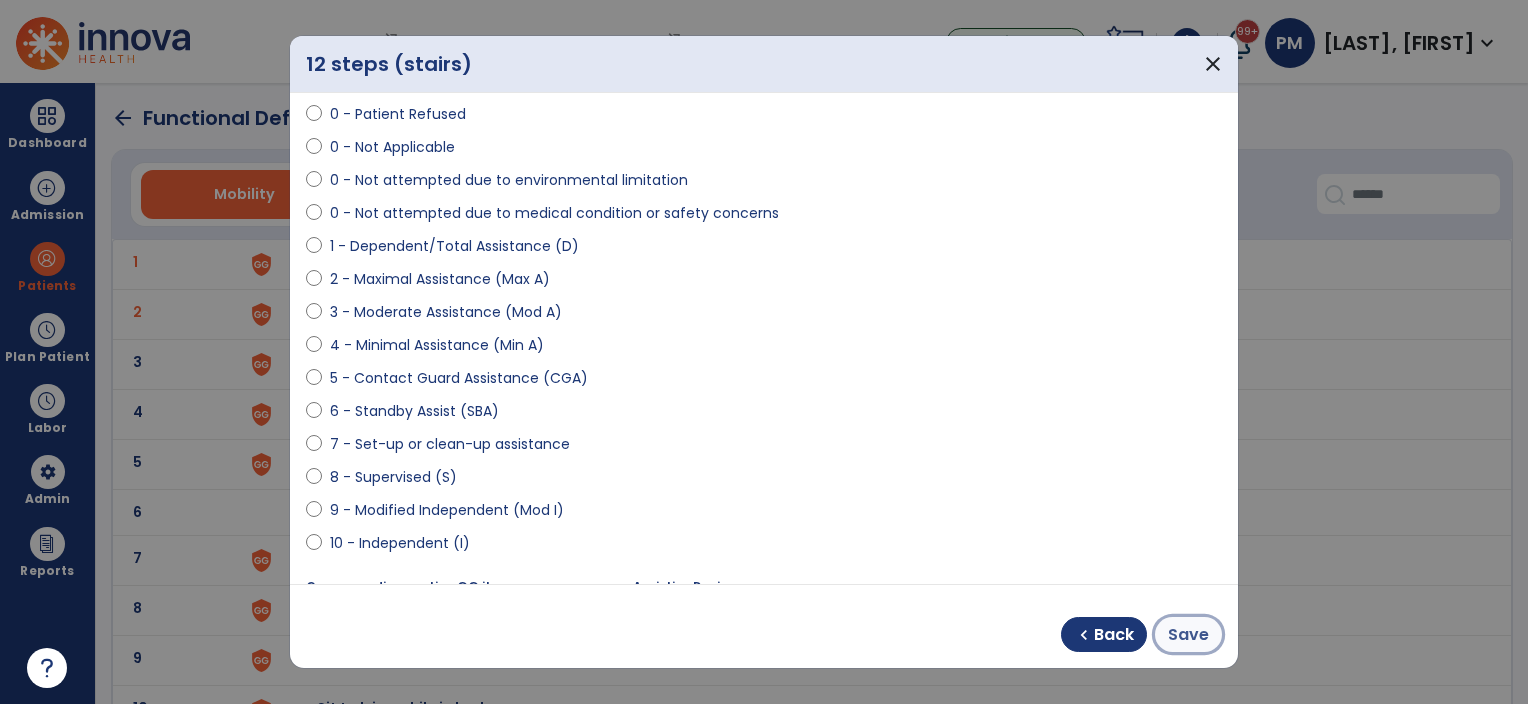 click on "Save" at bounding box center [1188, 635] 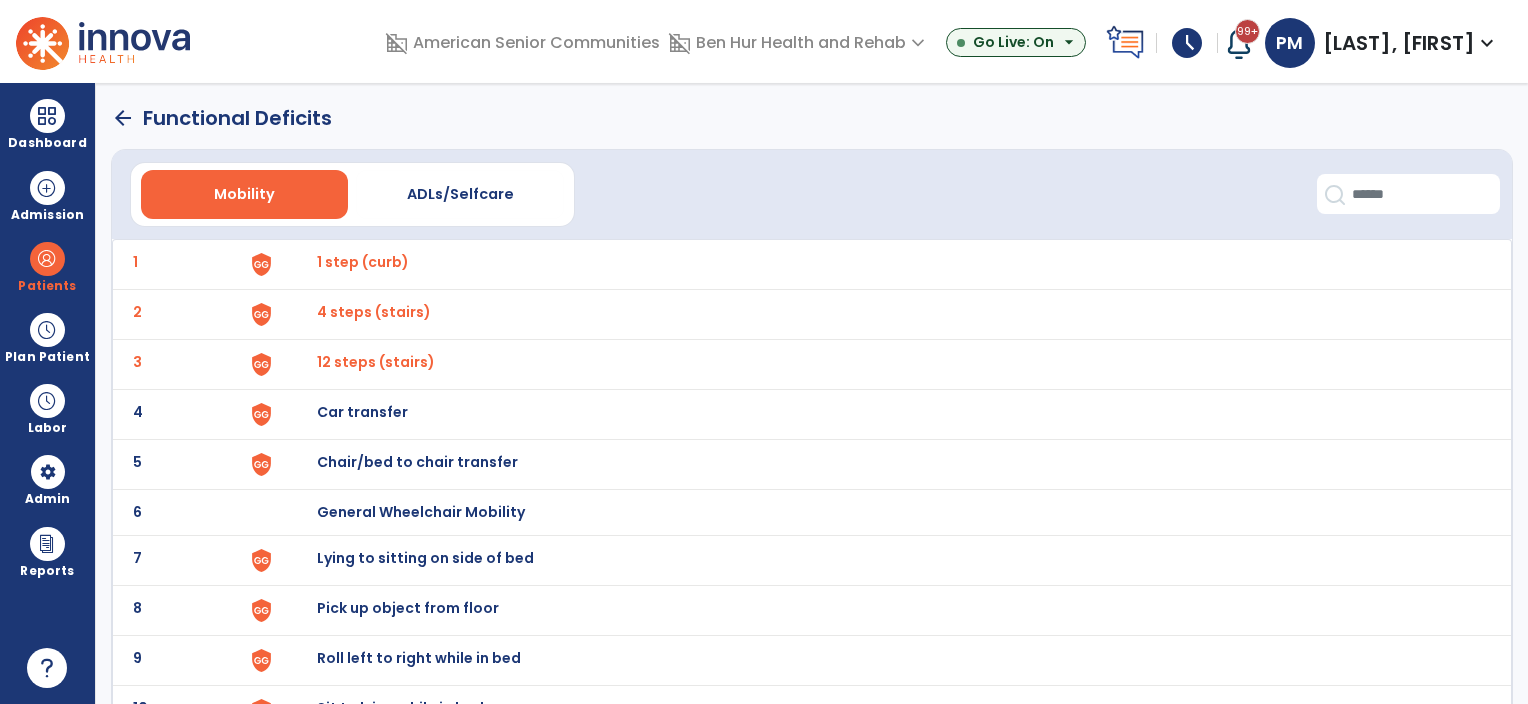 click on "Car transfer" at bounding box center [363, 262] 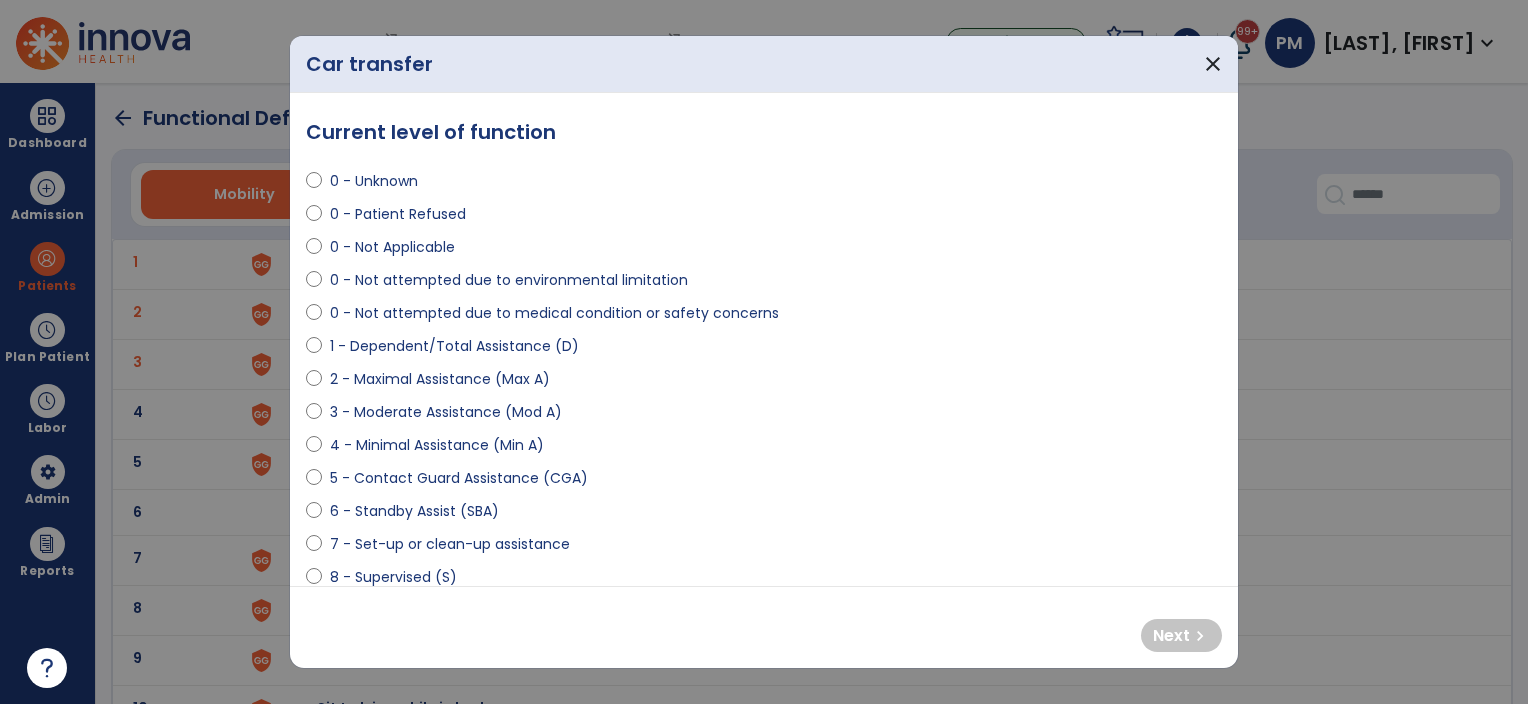 select on "**********" 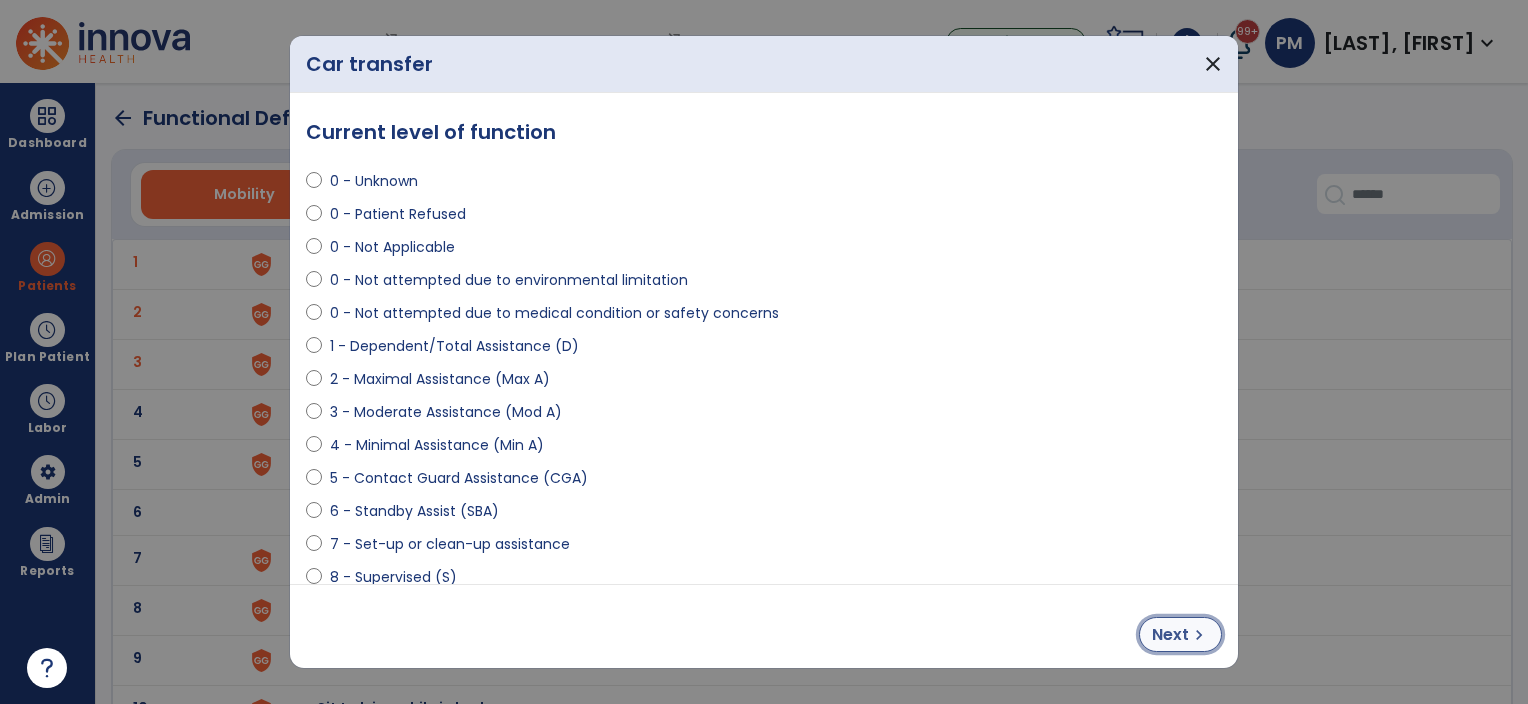 click on "Next" at bounding box center (1170, 635) 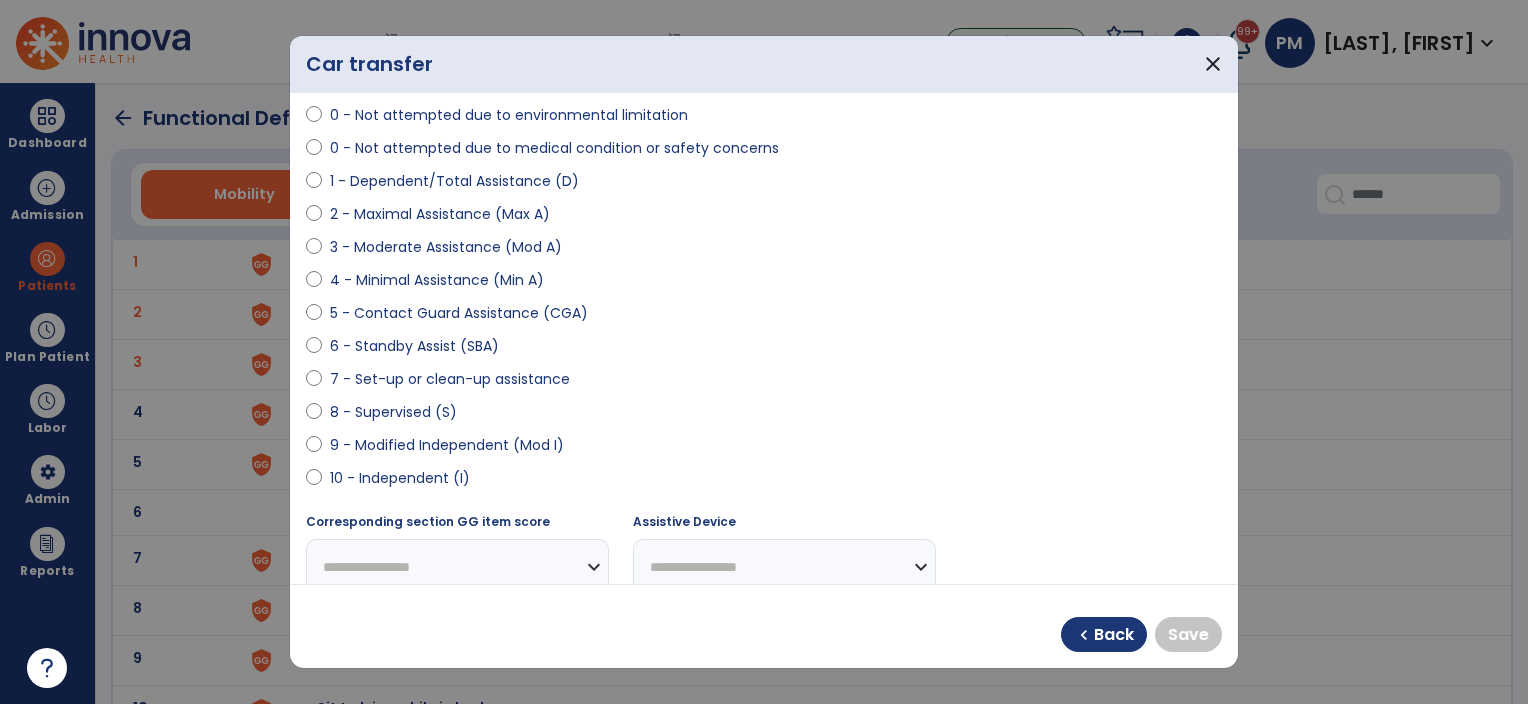 scroll, scrollTop: 200, scrollLeft: 0, axis: vertical 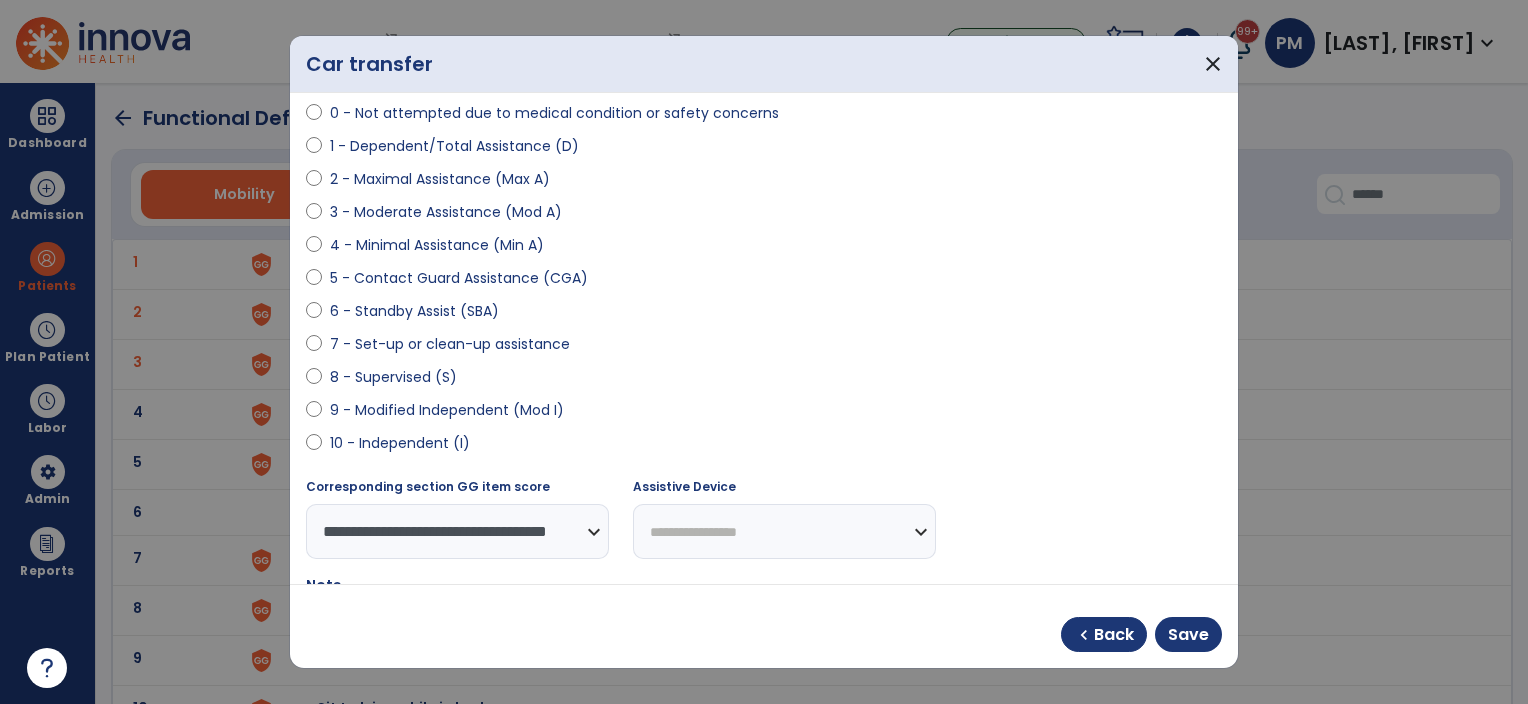 select on "**********" 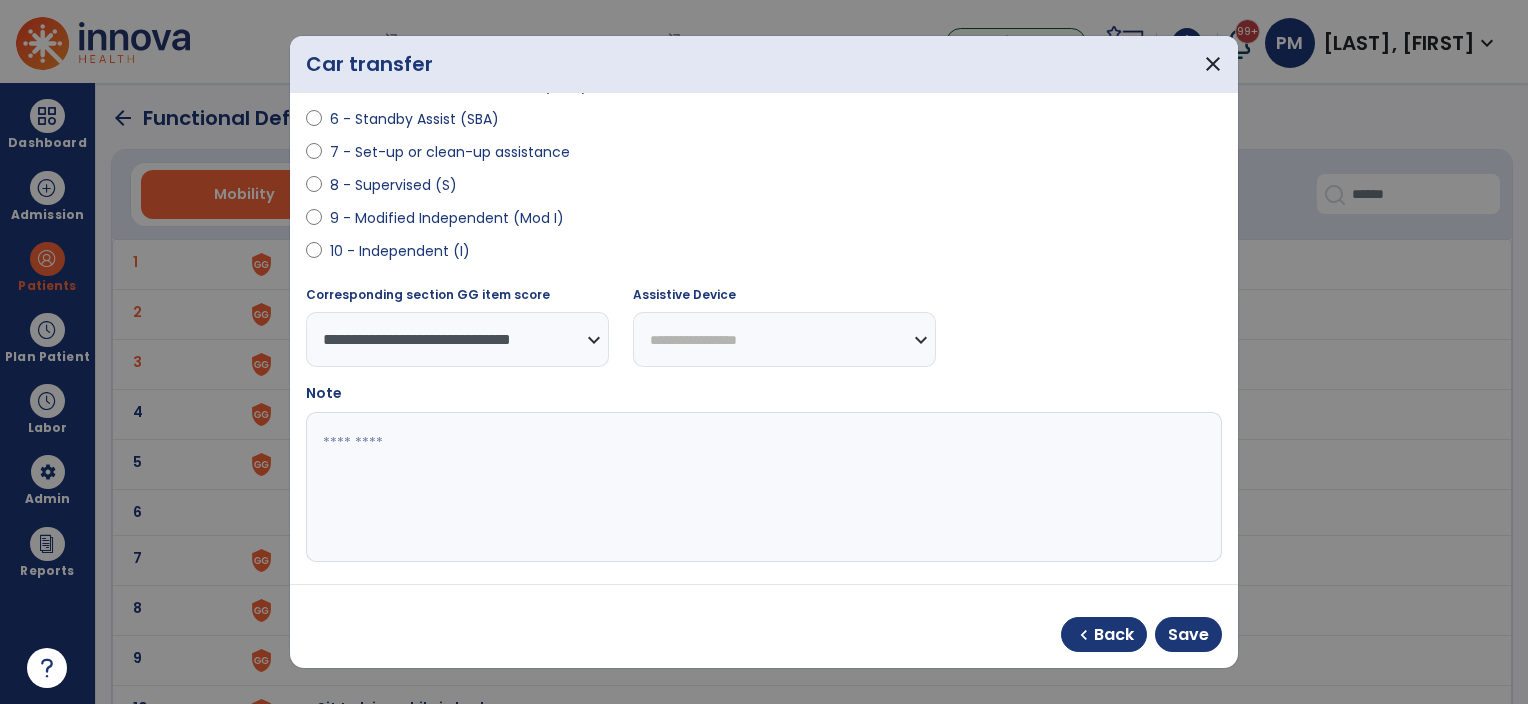 scroll, scrollTop: 400, scrollLeft: 0, axis: vertical 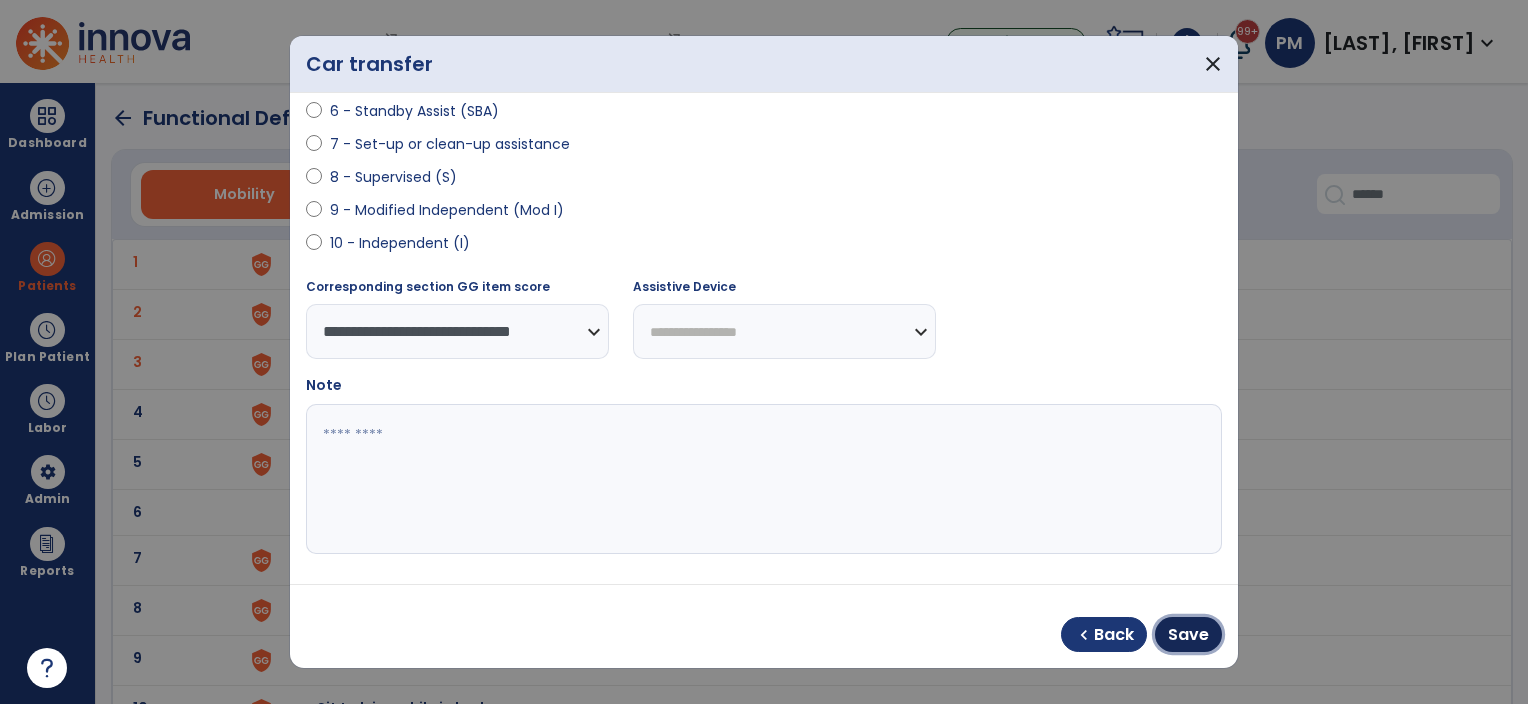 click on "Save" at bounding box center (1188, 635) 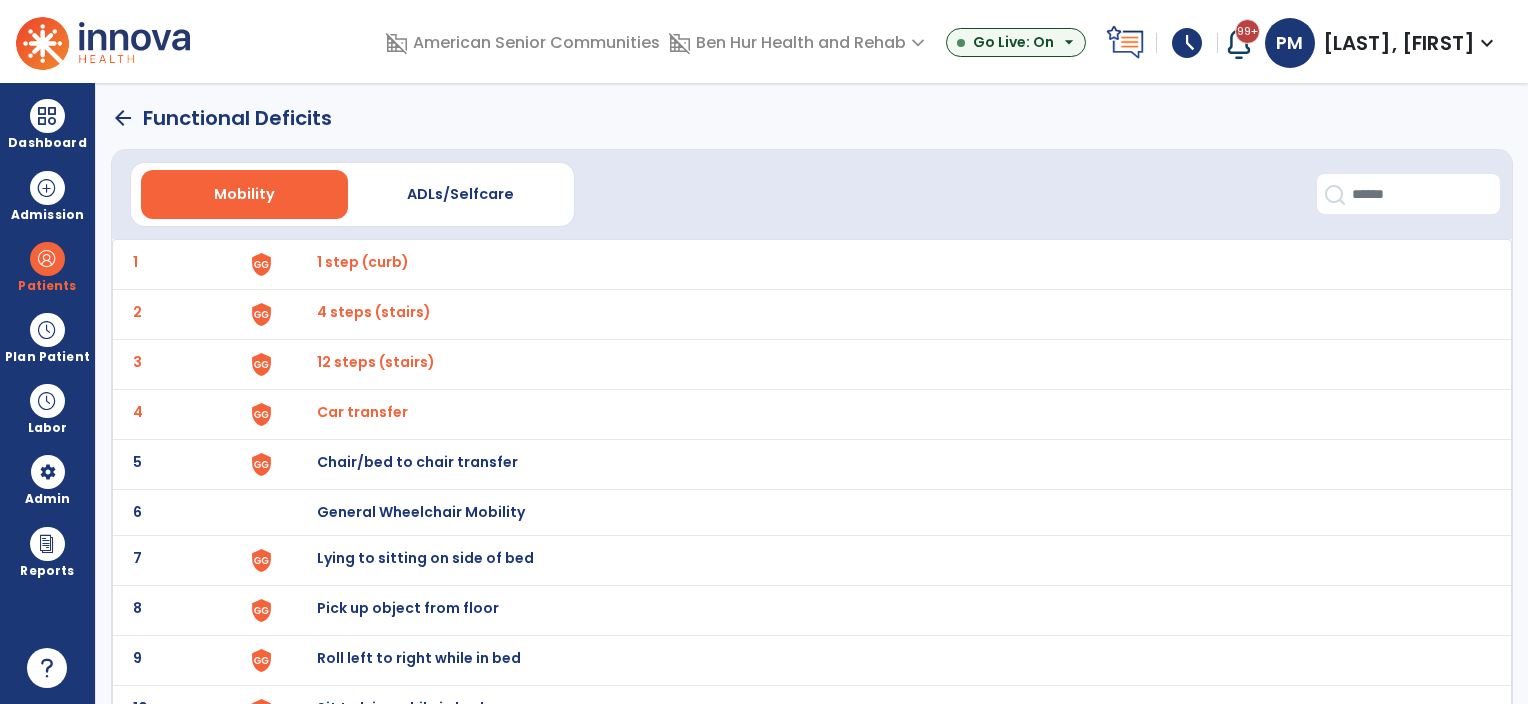 click on "4 steps (stairs)" at bounding box center (363, 262) 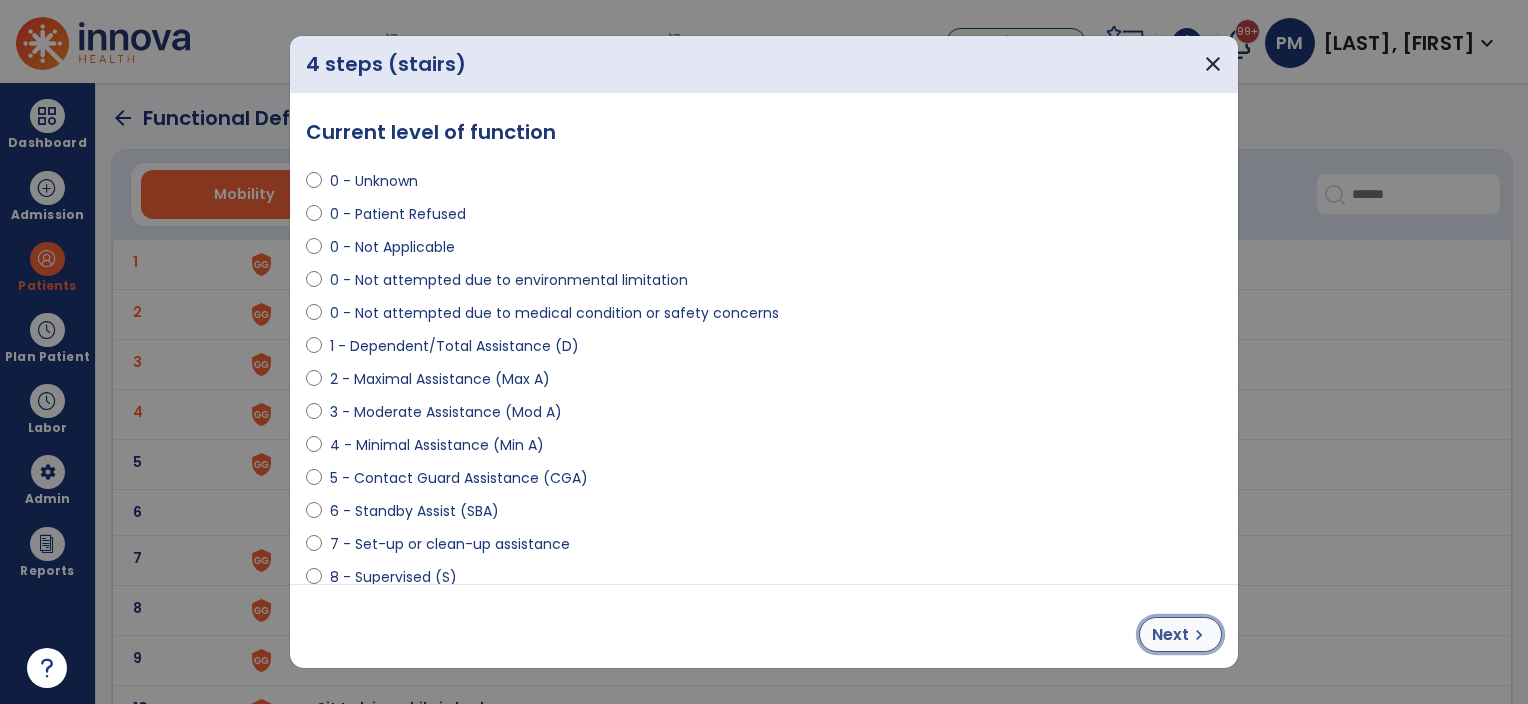click on "Next" at bounding box center [1170, 635] 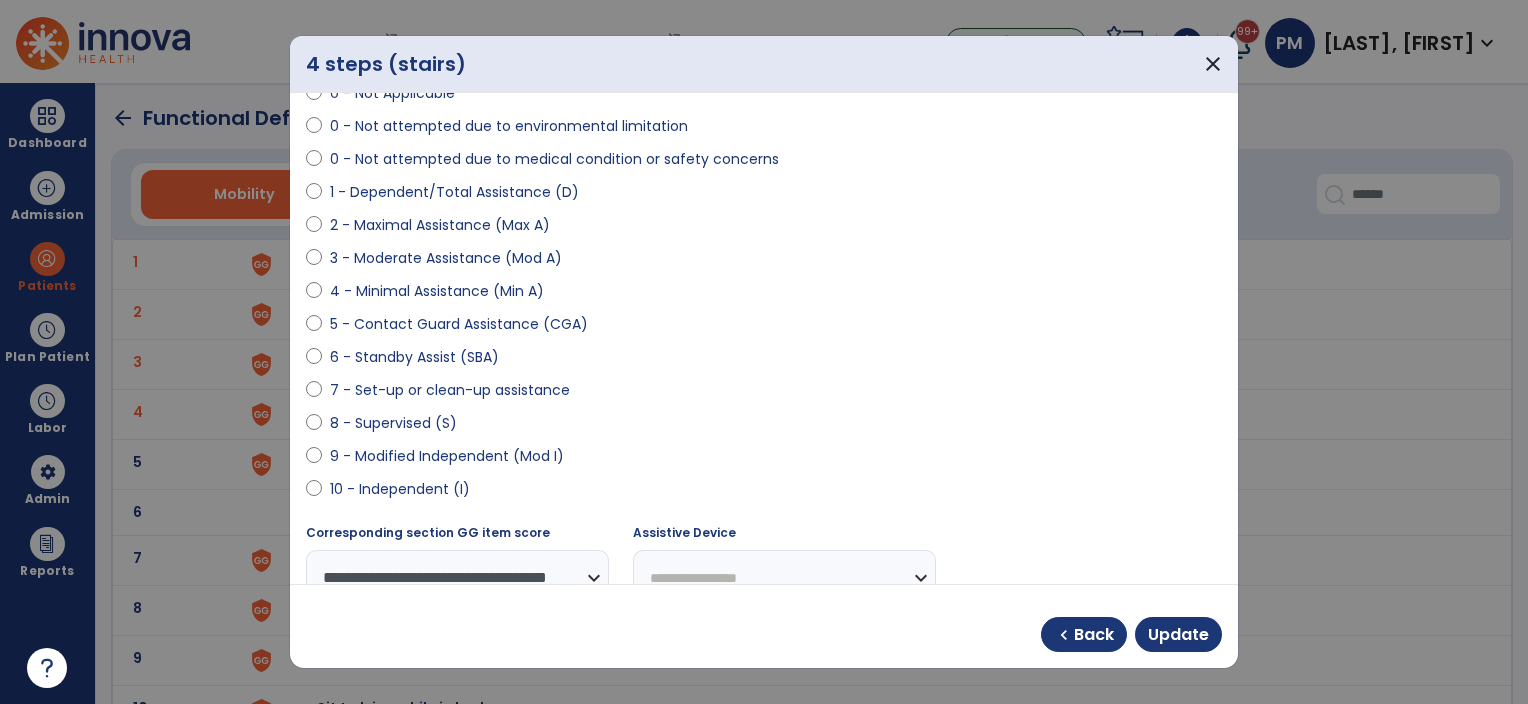 scroll, scrollTop: 200, scrollLeft: 0, axis: vertical 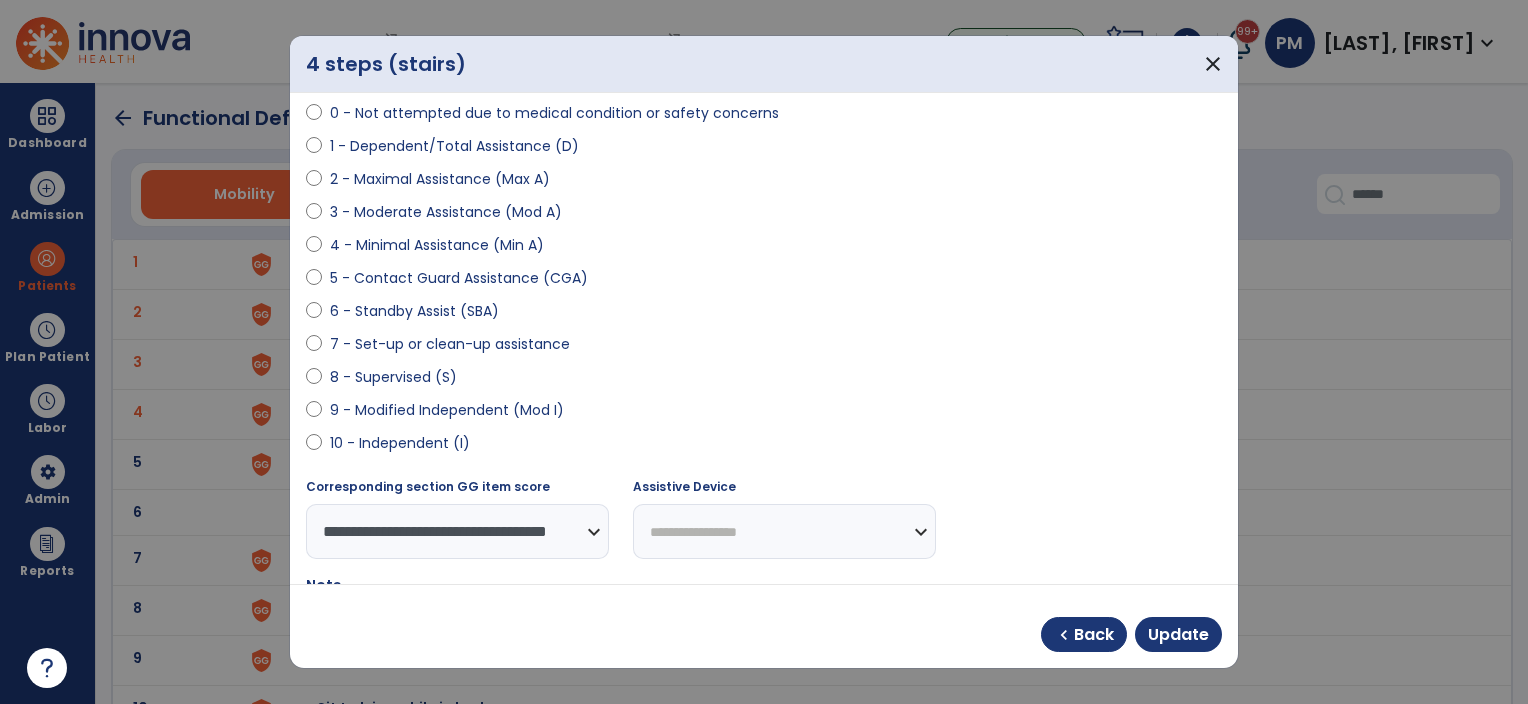 click at bounding box center [314, 348] 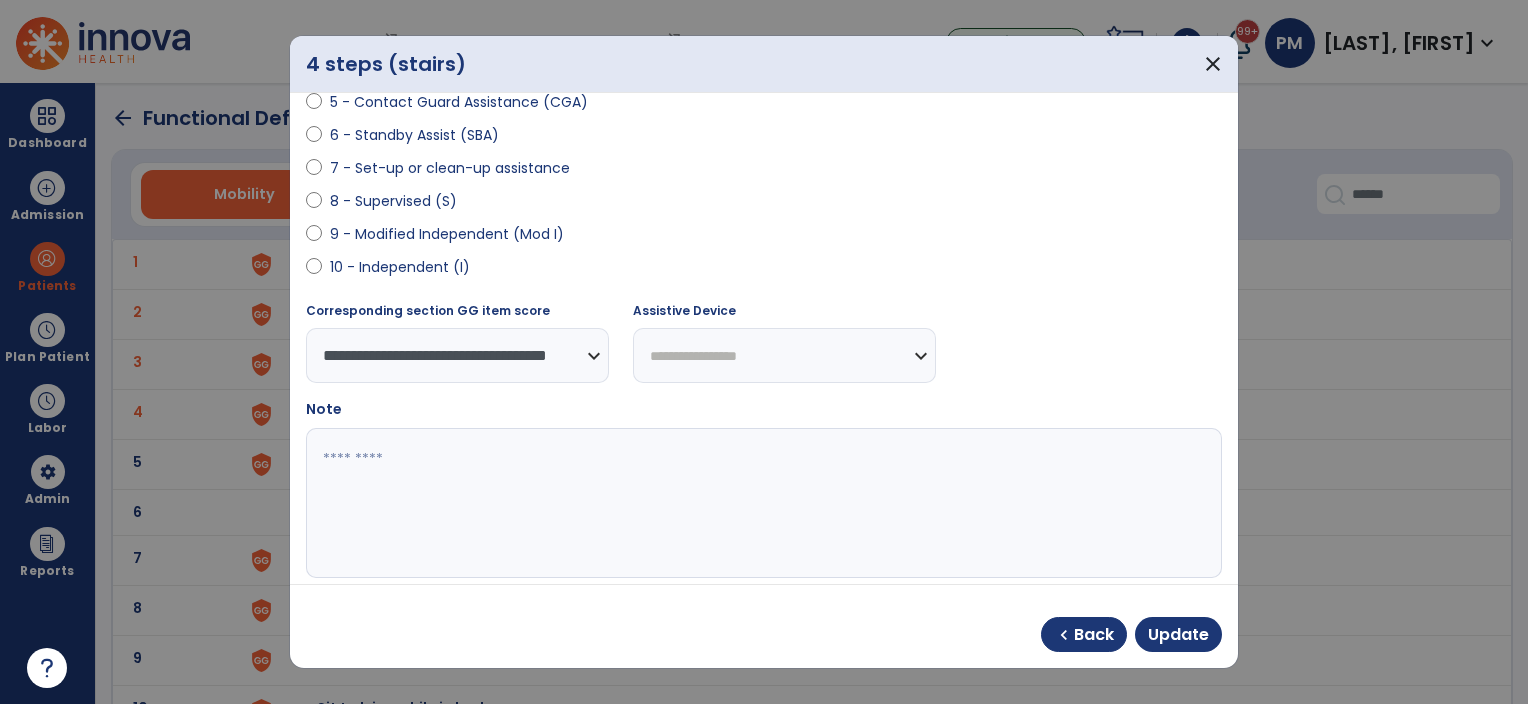 scroll, scrollTop: 400, scrollLeft: 0, axis: vertical 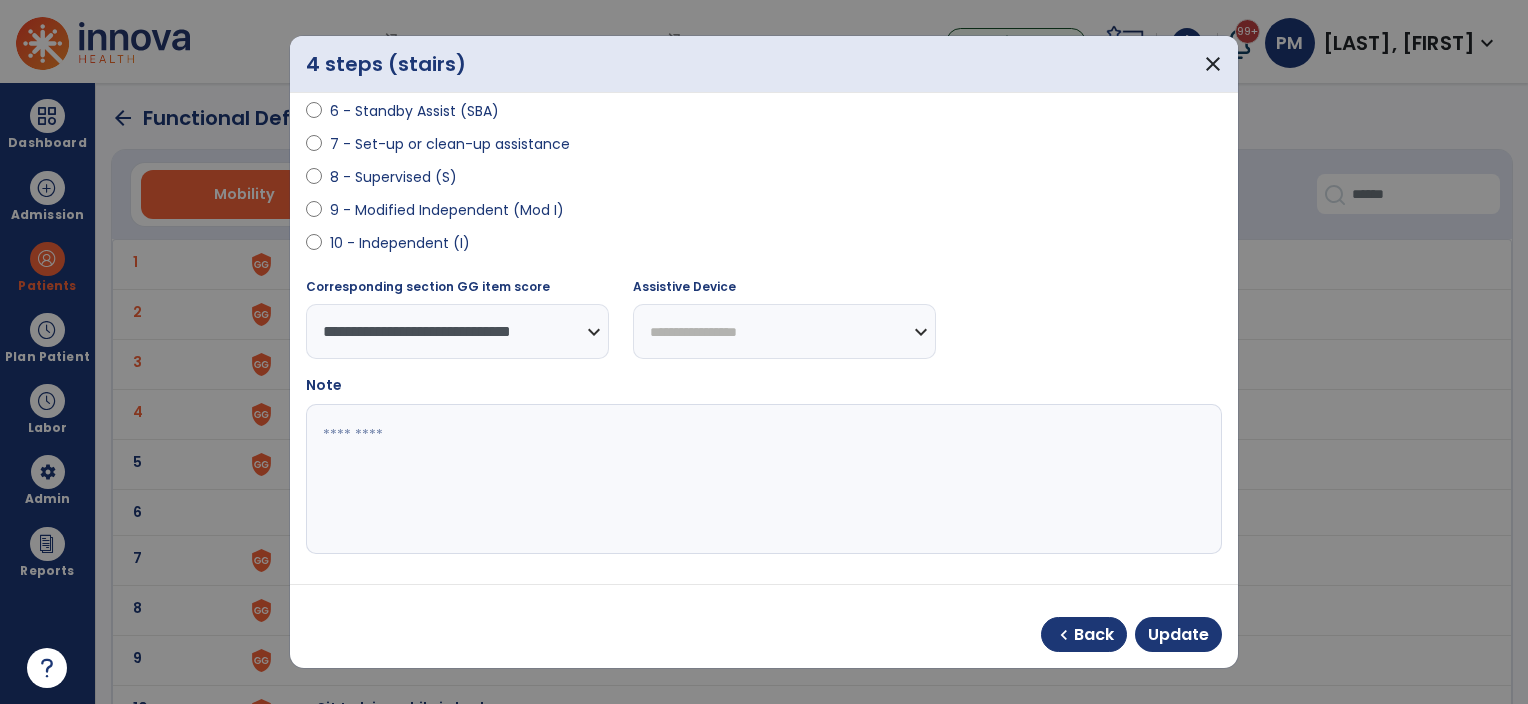 select on "**********" 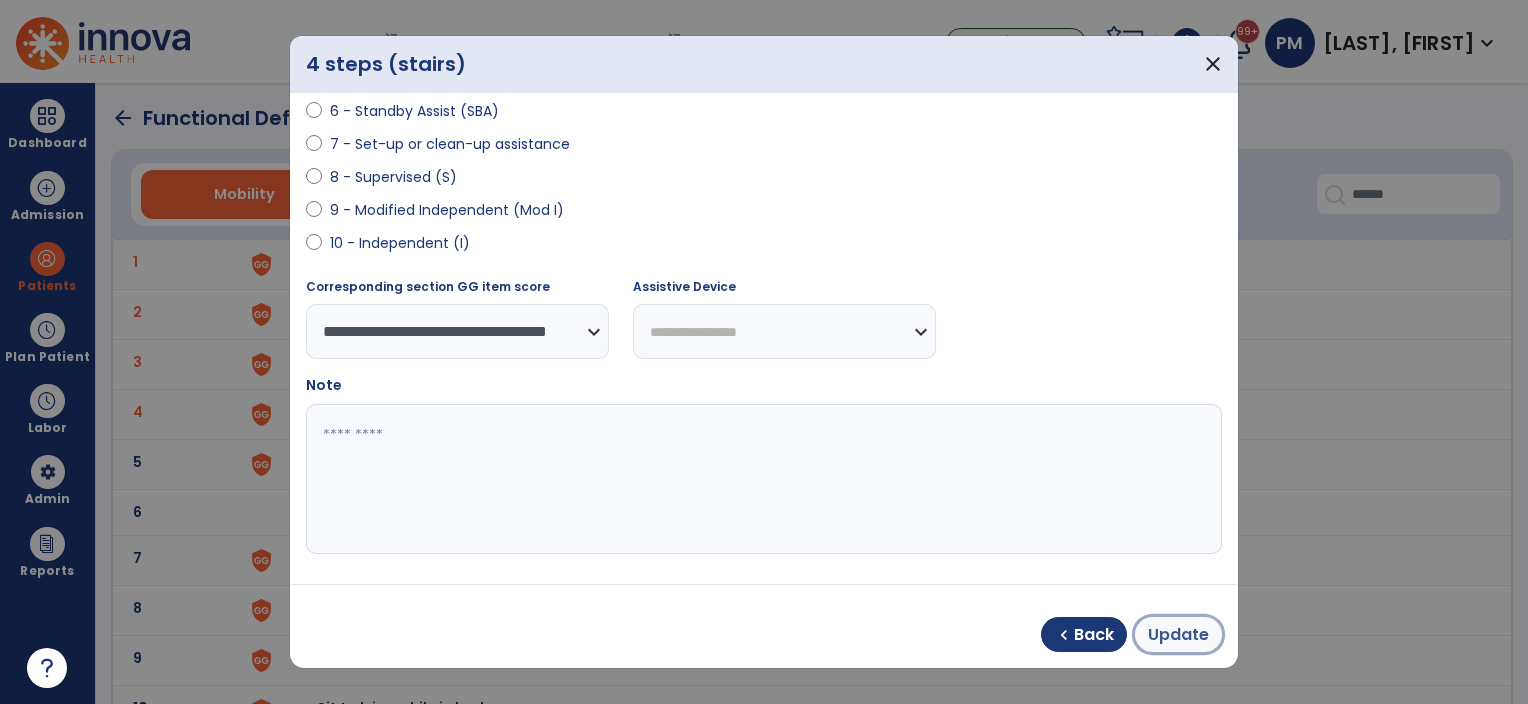 click on "Update" at bounding box center (1178, 635) 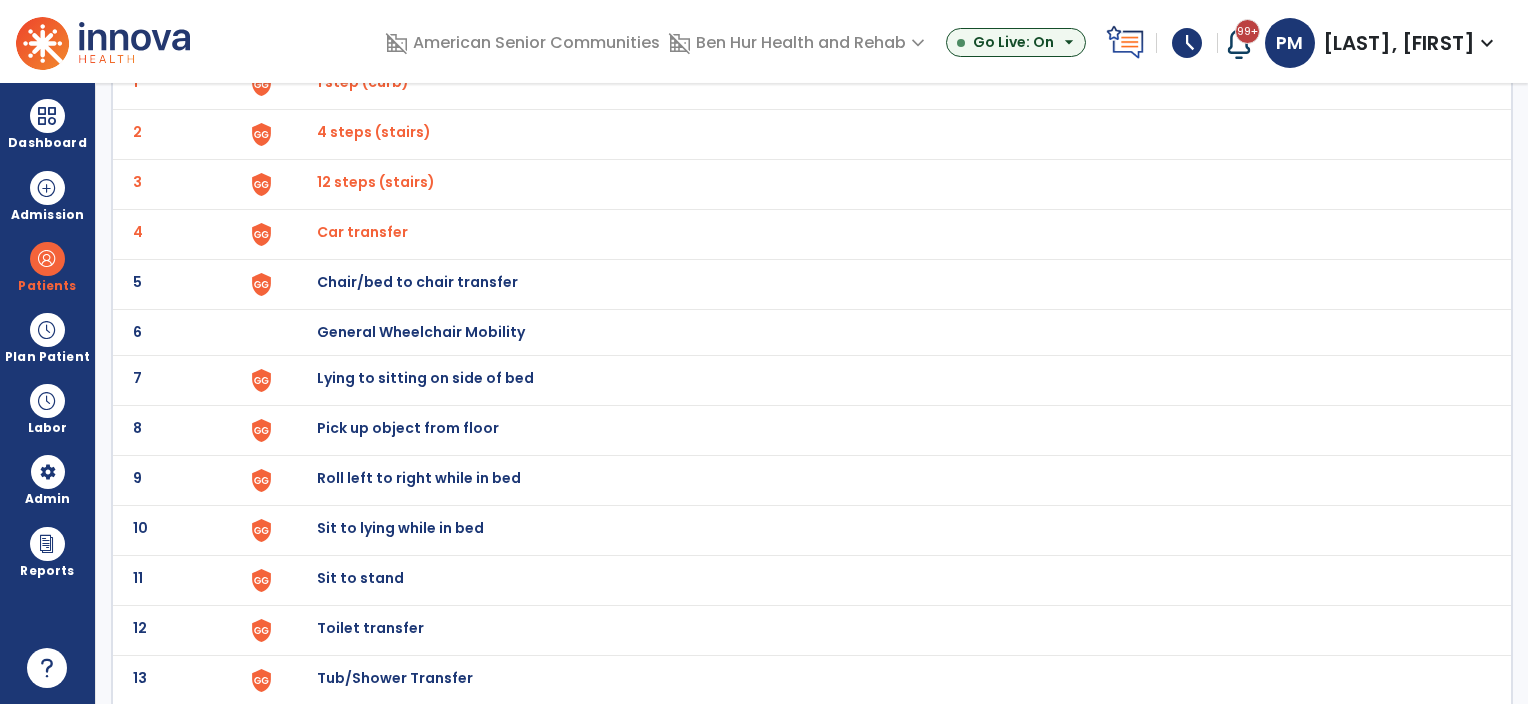 scroll, scrollTop: 200, scrollLeft: 0, axis: vertical 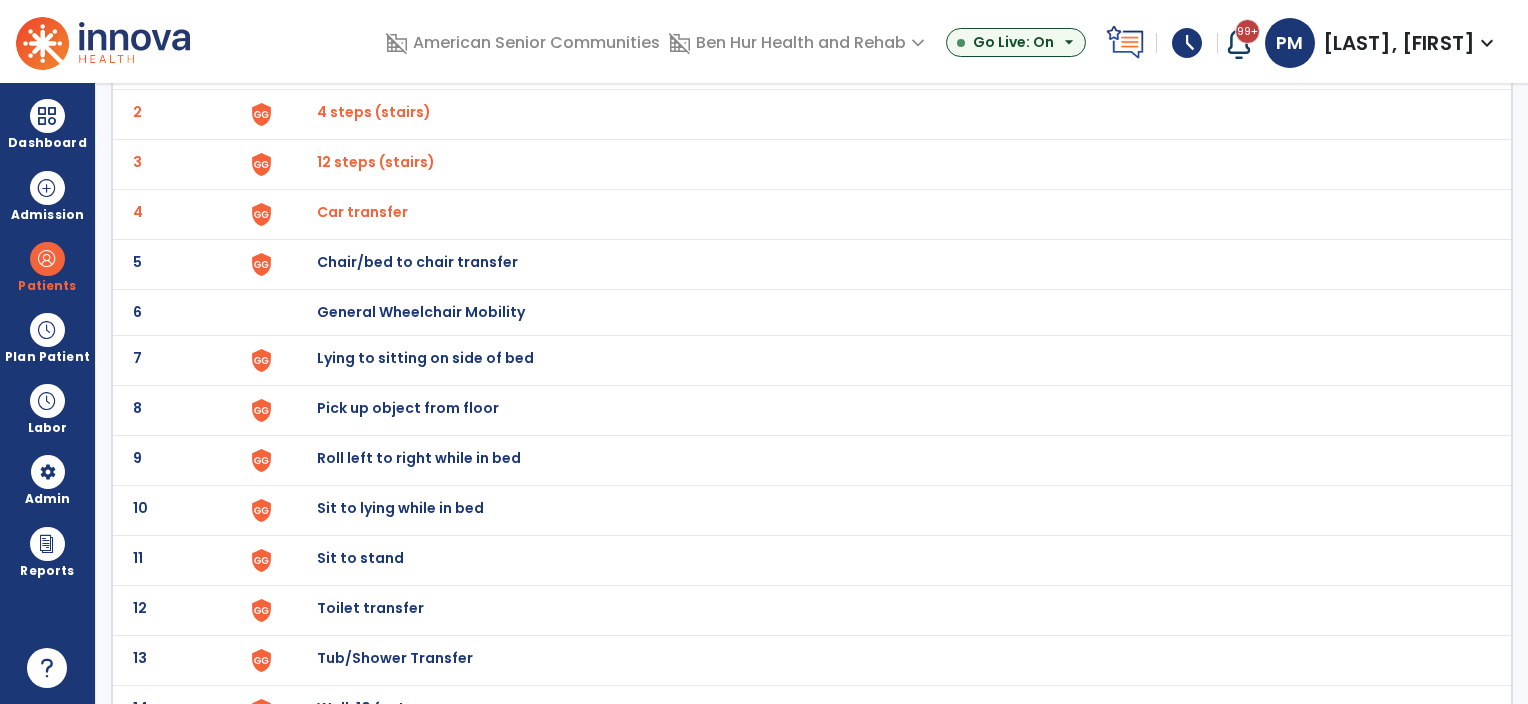 click on "Chair/bed to chair transfer" at bounding box center (363, 62) 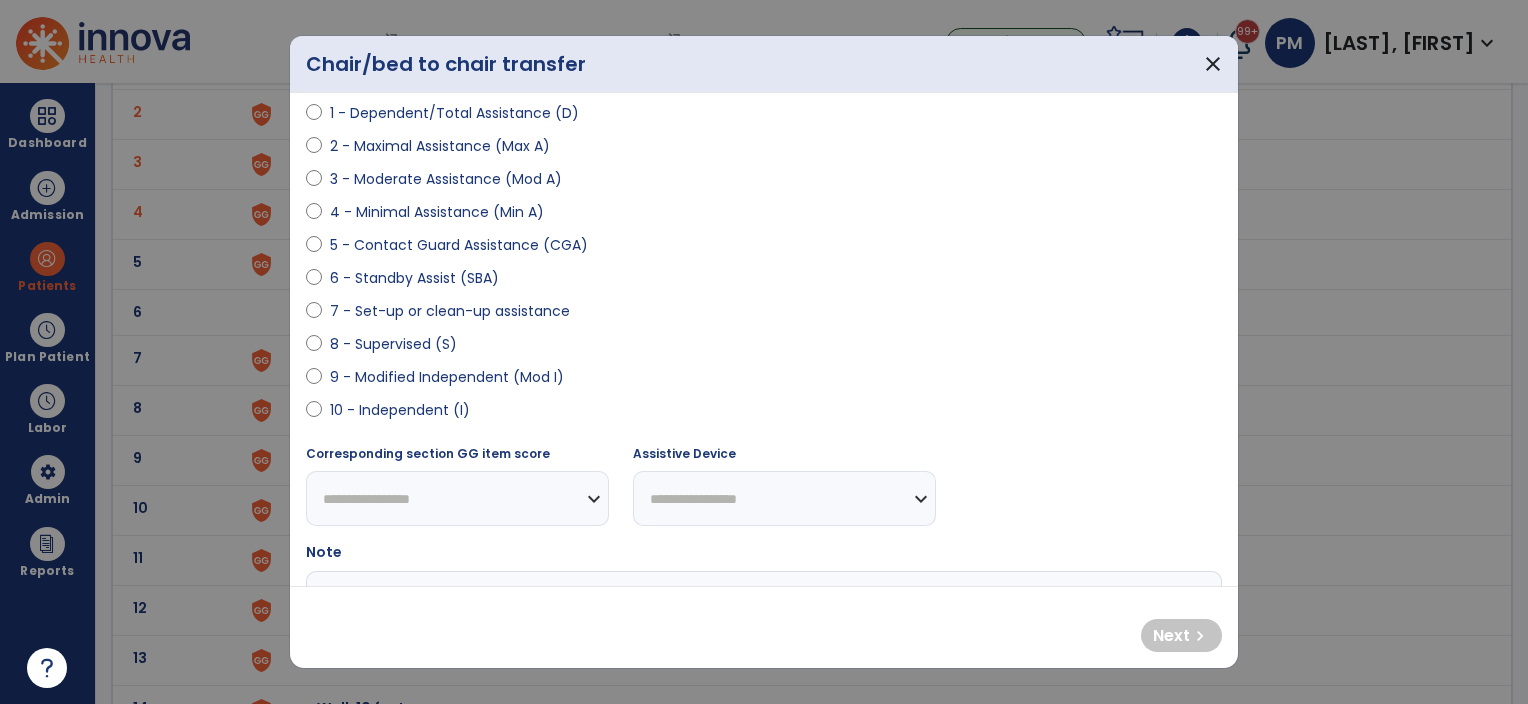 scroll, scrollTop: 200, scrollLeft: 0, axis: vertical 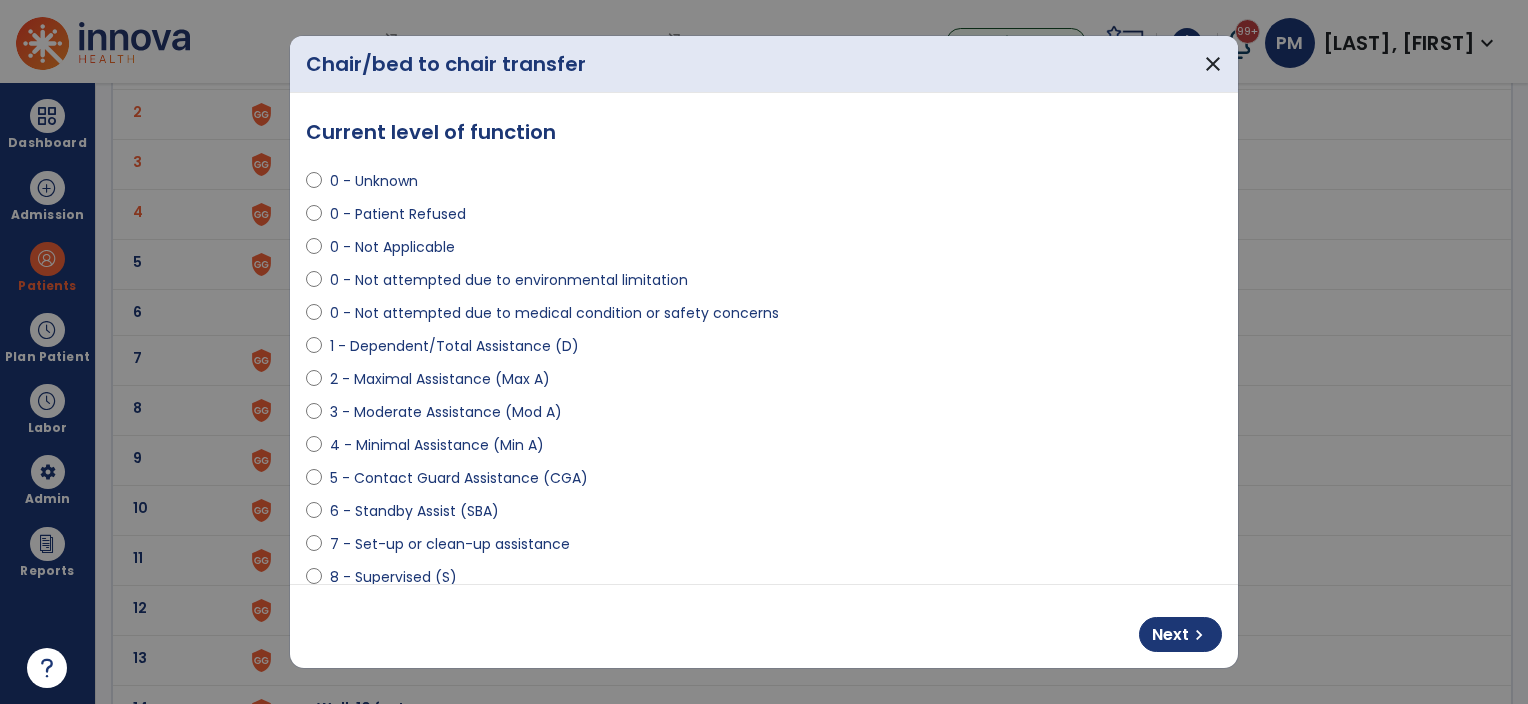 select on "**********" 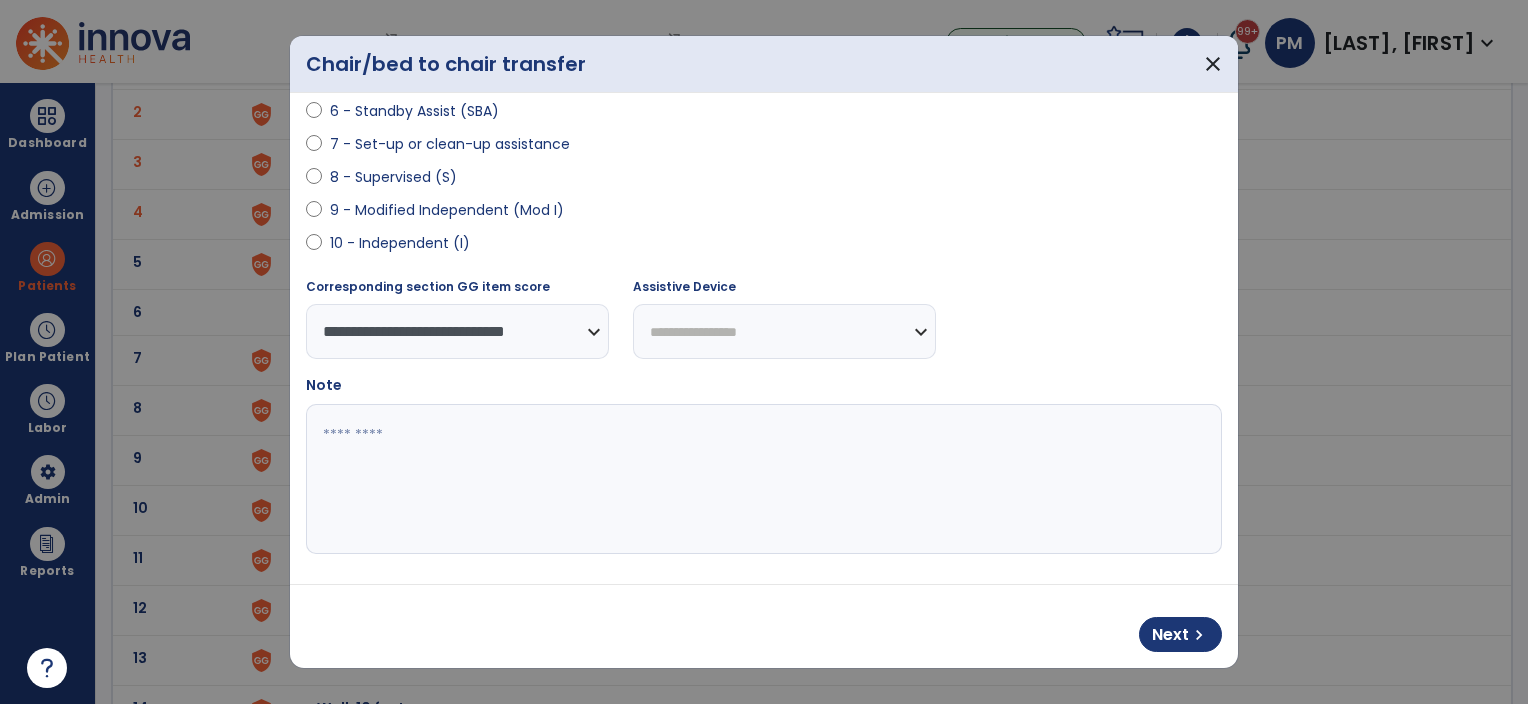 scroll, scrollTop: 400, scrollLeft: 0, axis: vertical 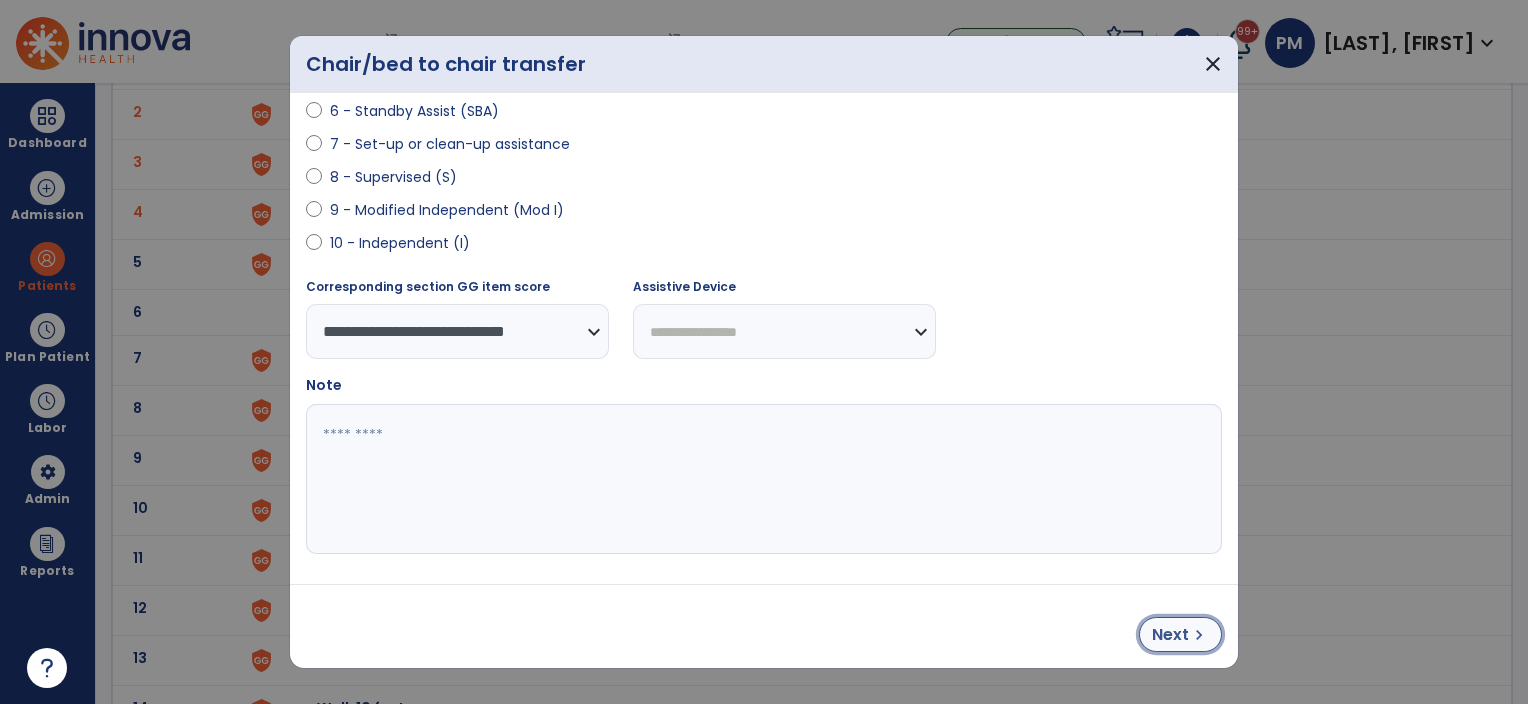 click on "Next" at bounding box center (1170, 635) 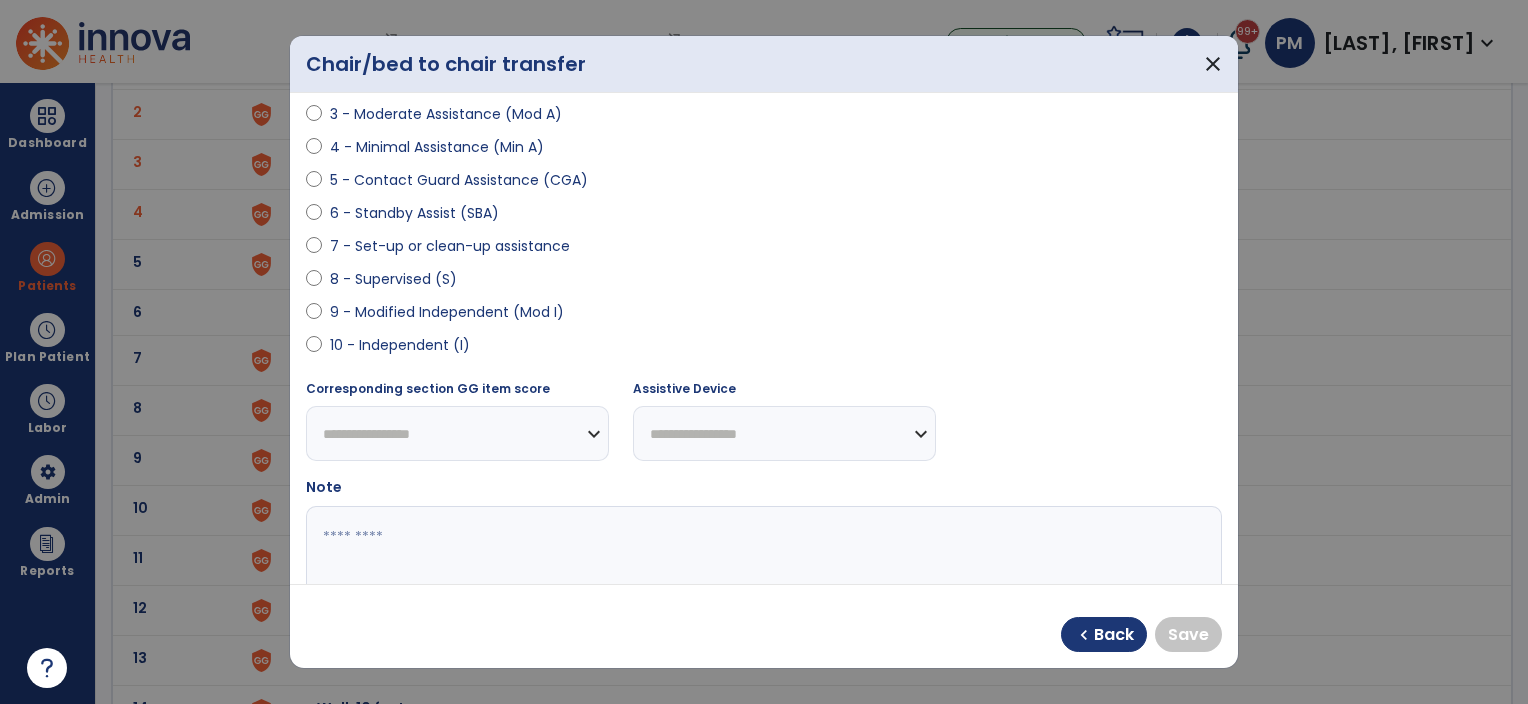 scroll, scrollTop: 300, scrollLeft: 0, axis: vertical 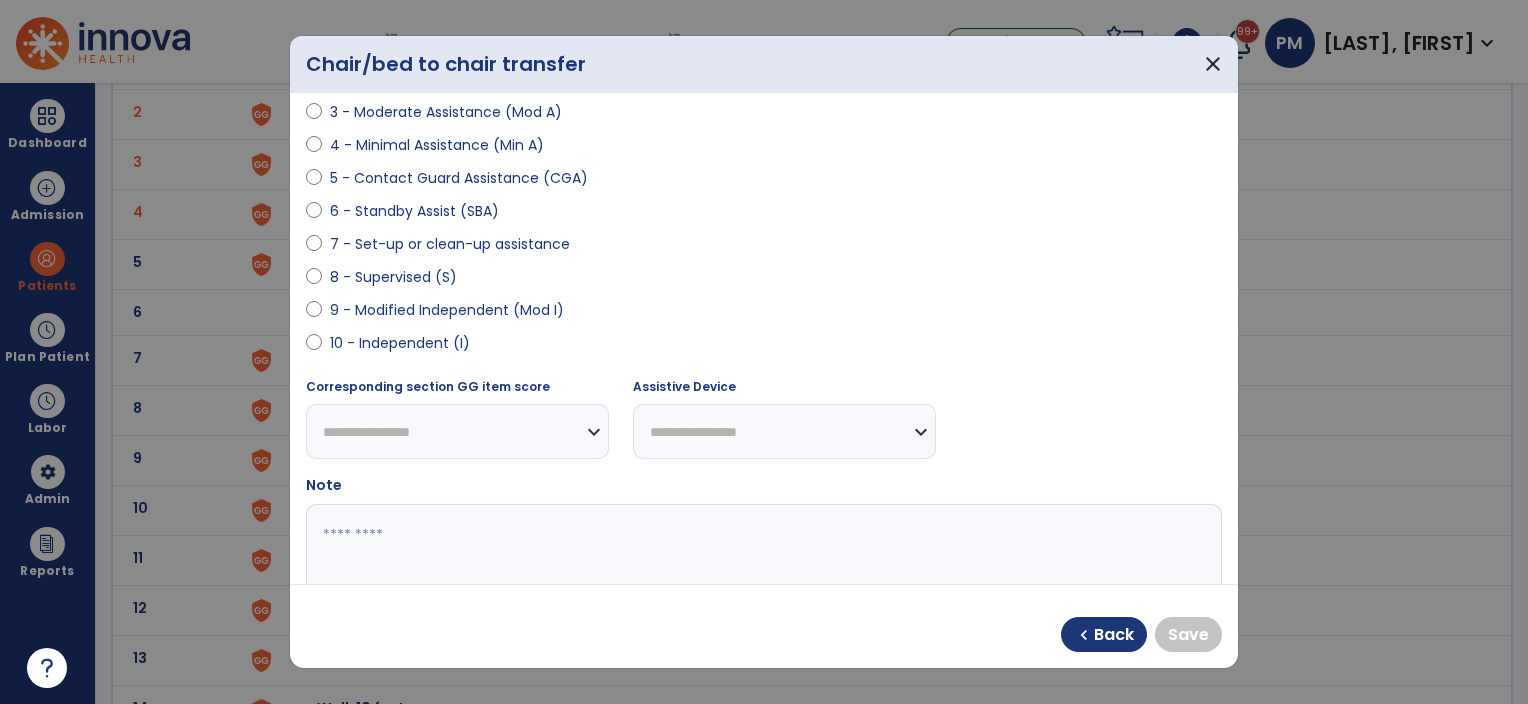 select on "**********" 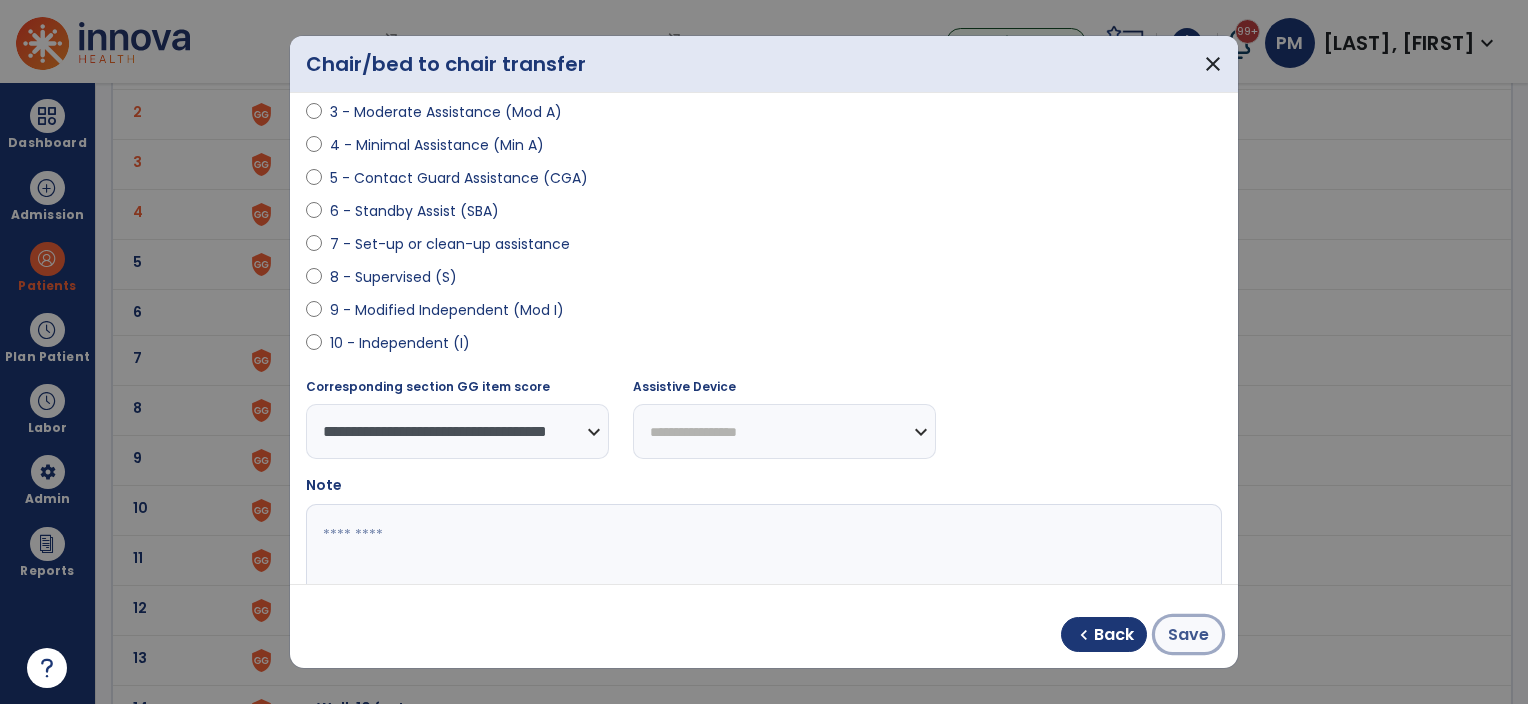 click on "Save" at bounding box center (1188, 634) 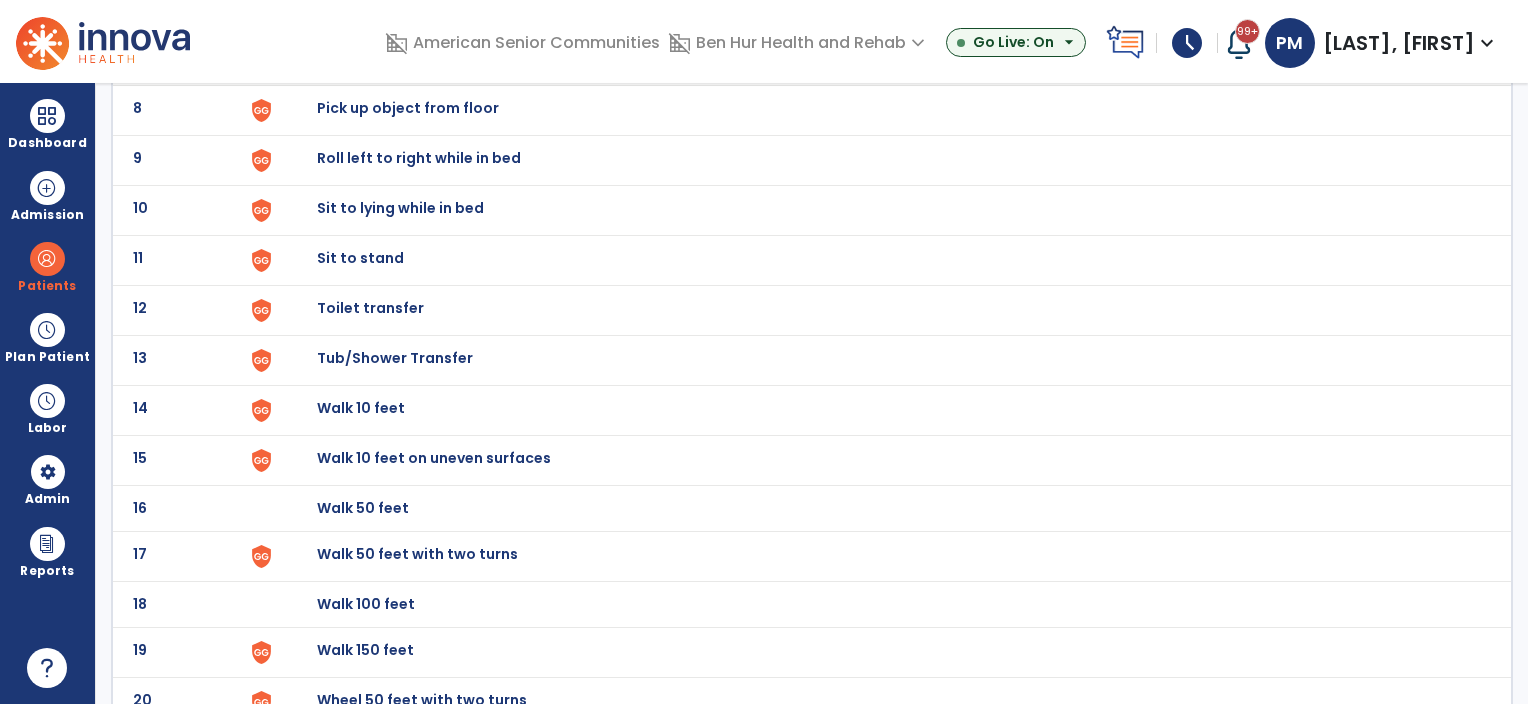 scroll, scrollTop: 200, scrollLeft: 0, axis: vertical 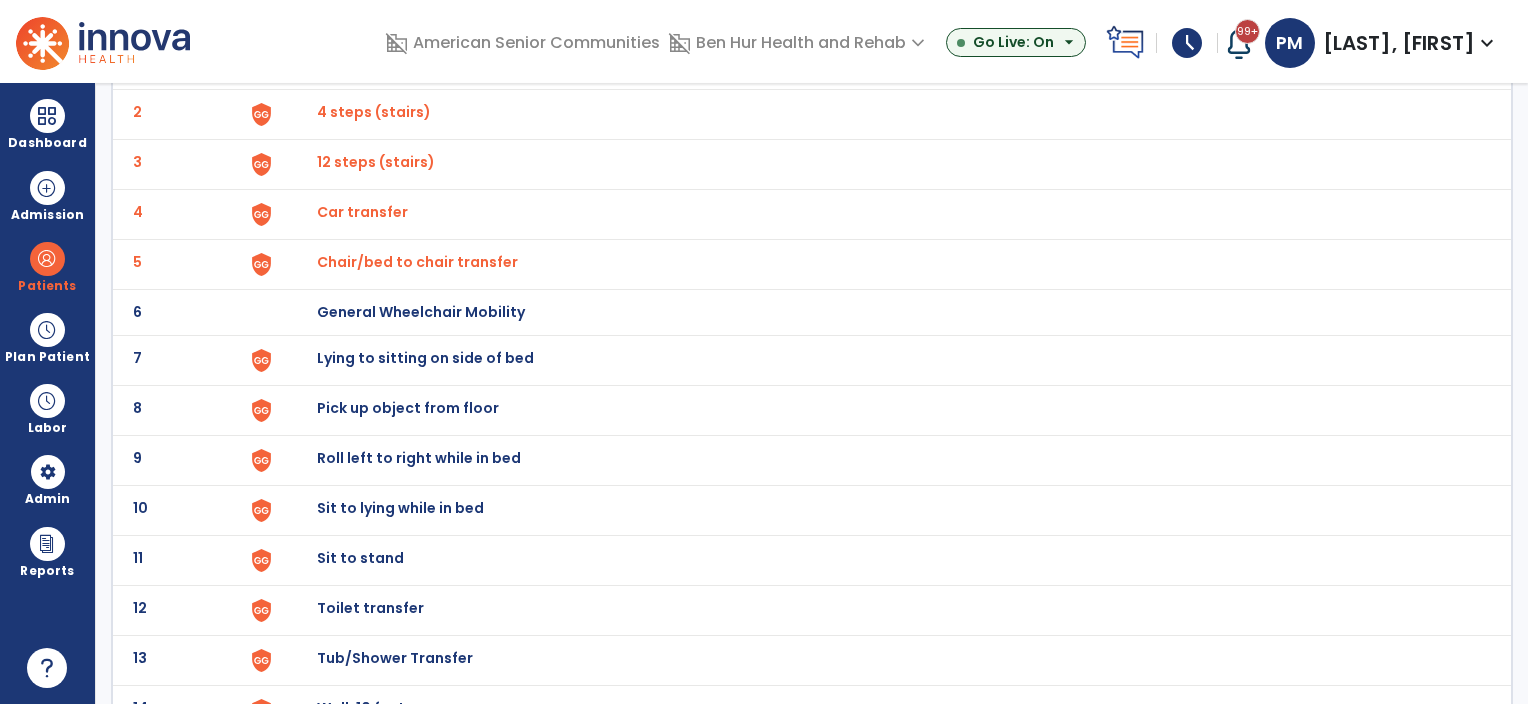 click on "Lying to sitting on side of bed" at bounding box center [363, 62] 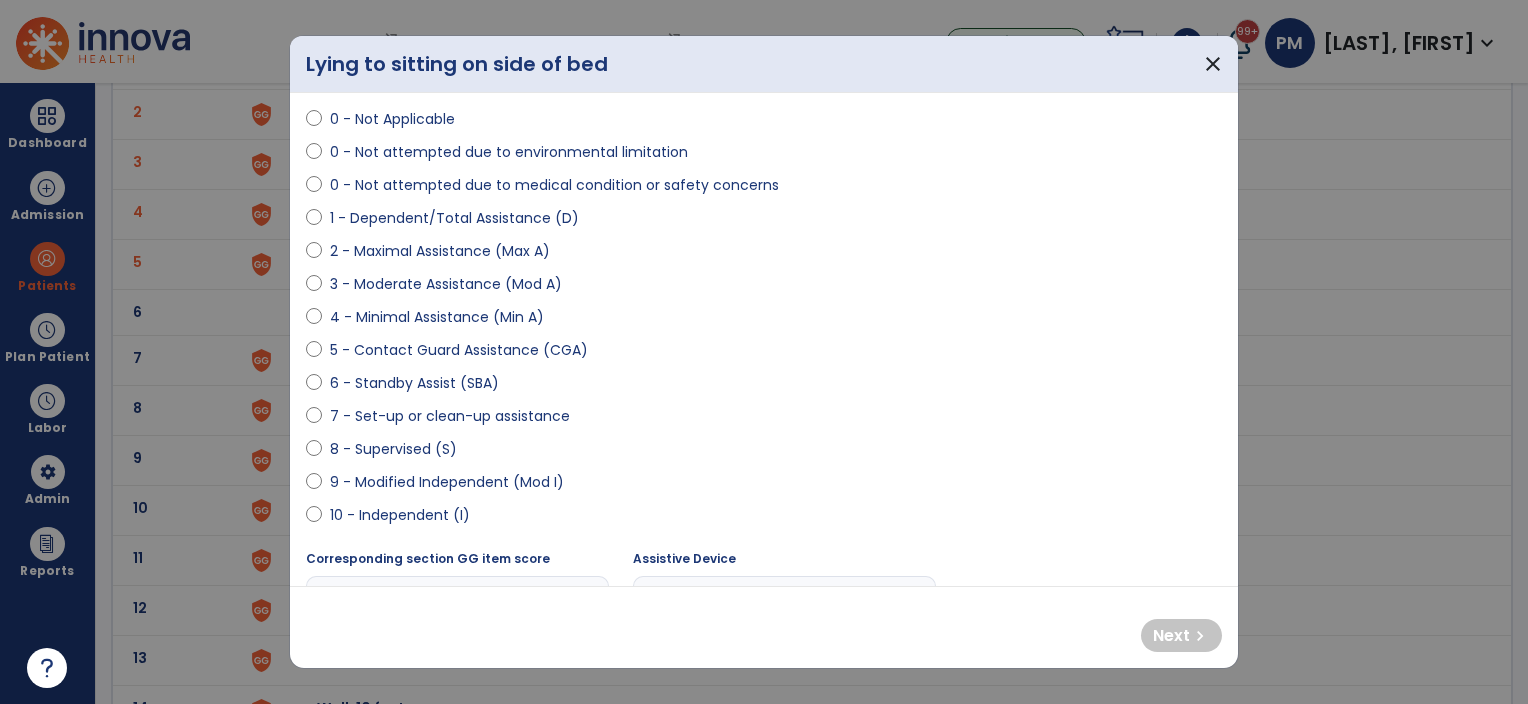 scroll, scrollTop: 200, scrollLeft: 0, axis: vertical 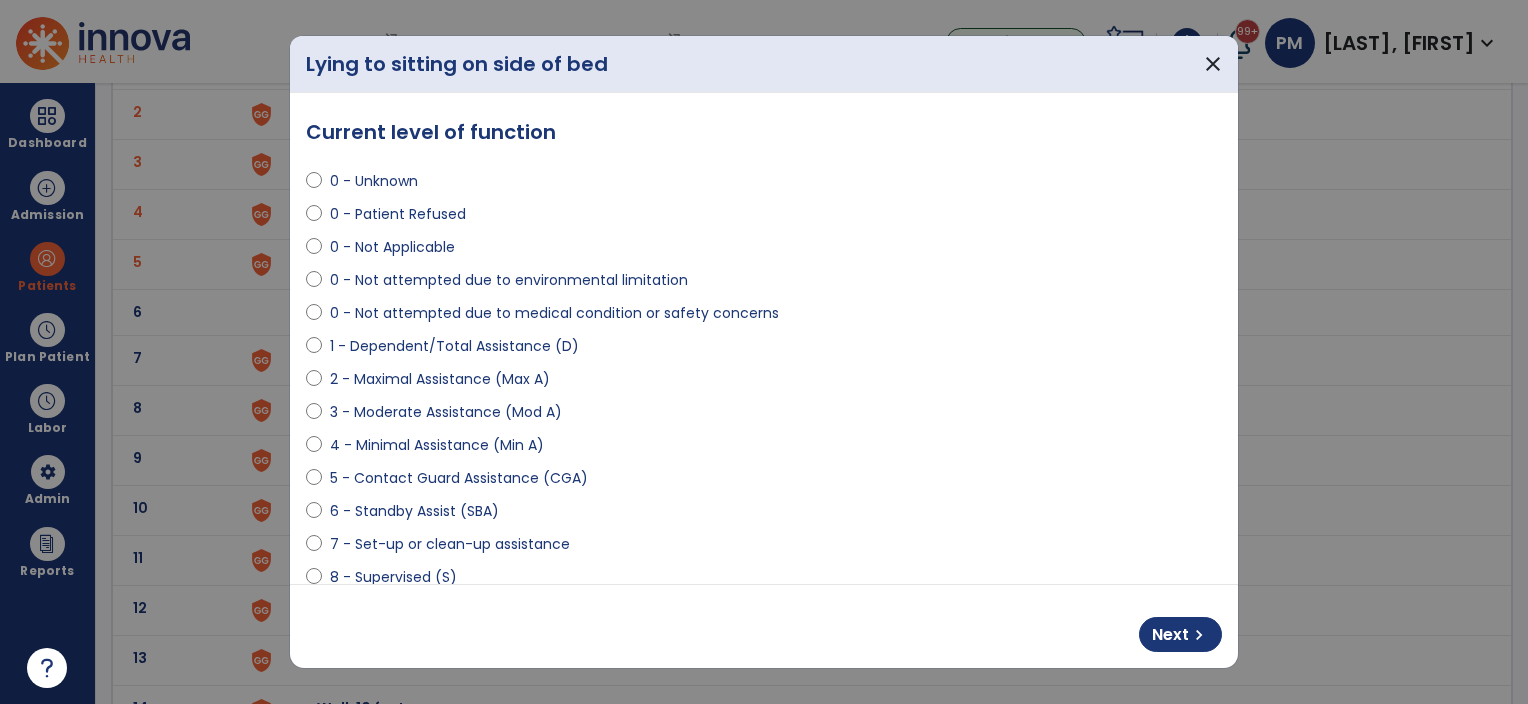 select on "**********" 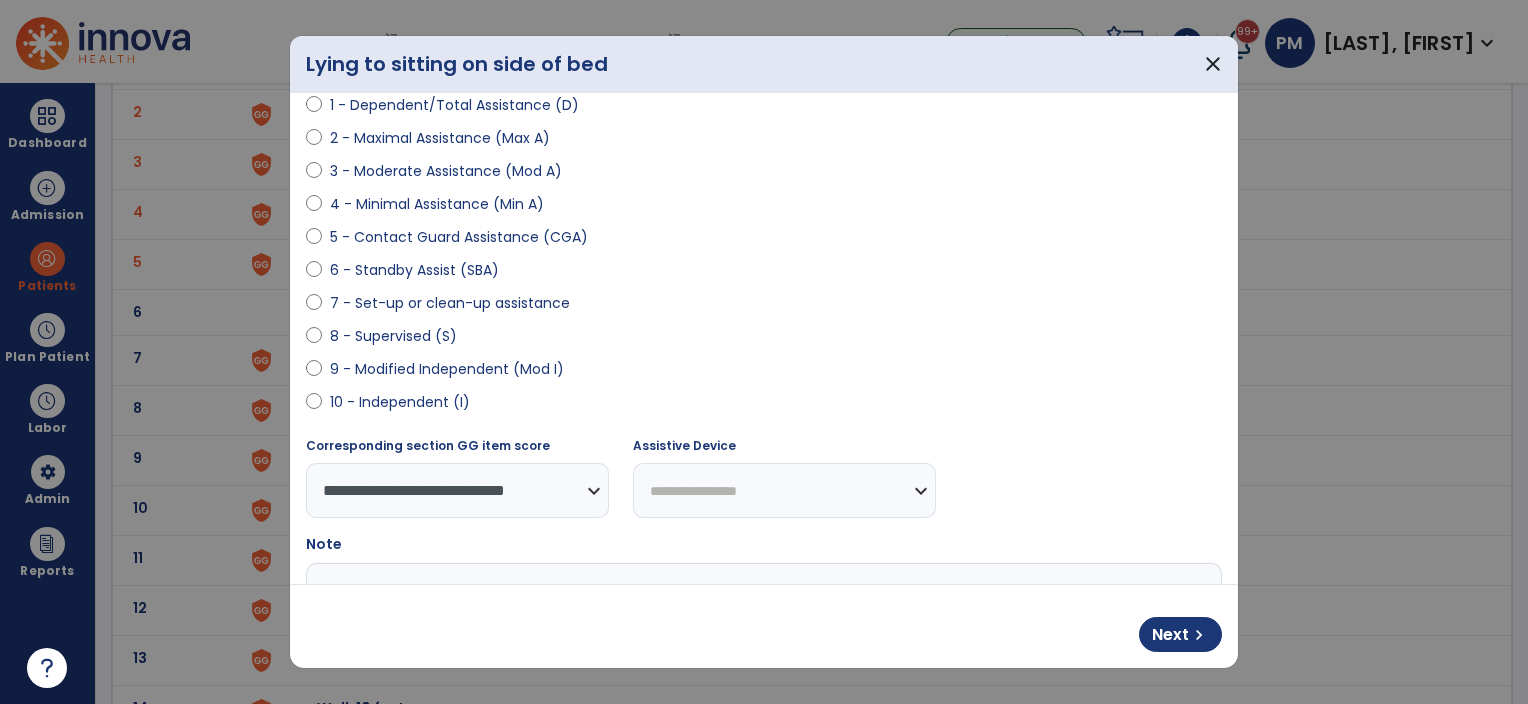 scroll, scrollTop: 300, scrollLeft: 0, axis: vertical 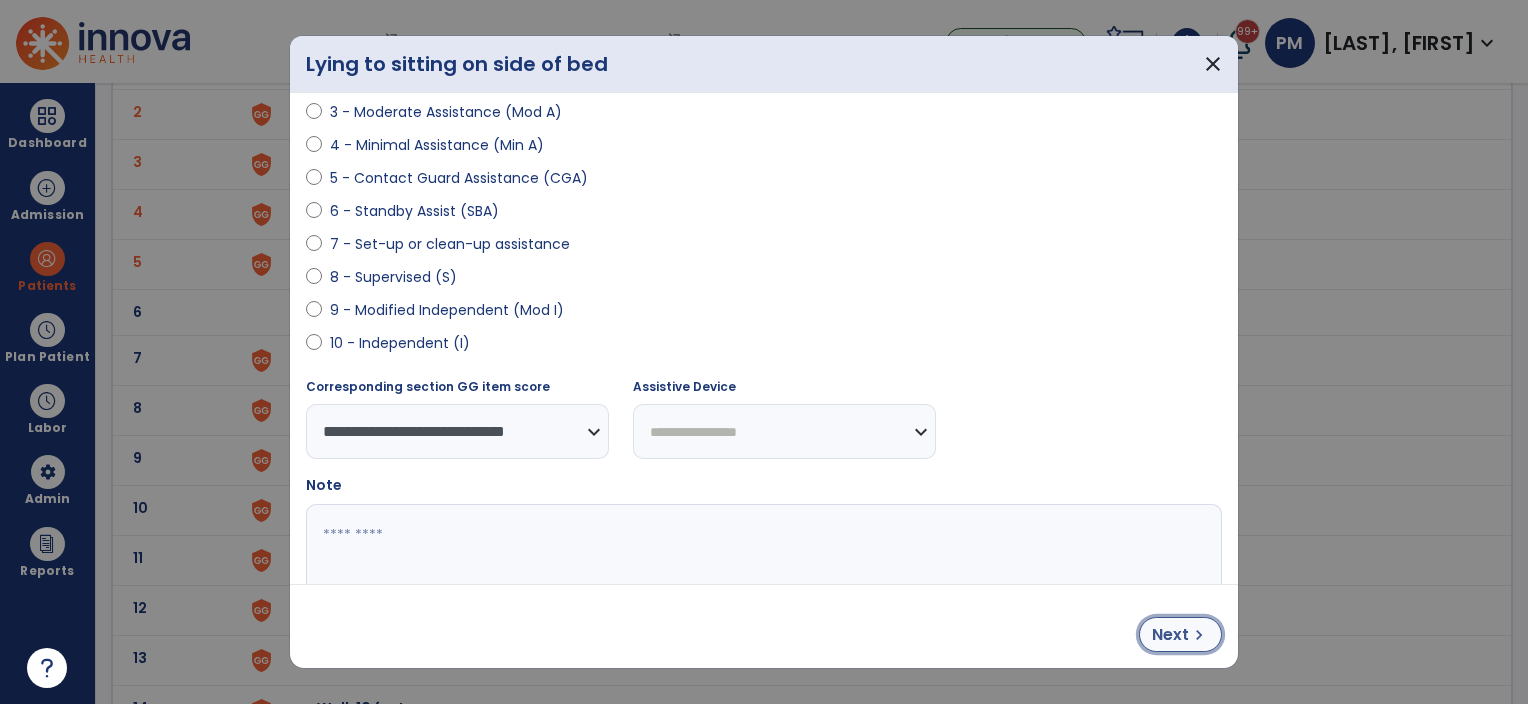 click on "Next" at bounding box center (1170, 635) 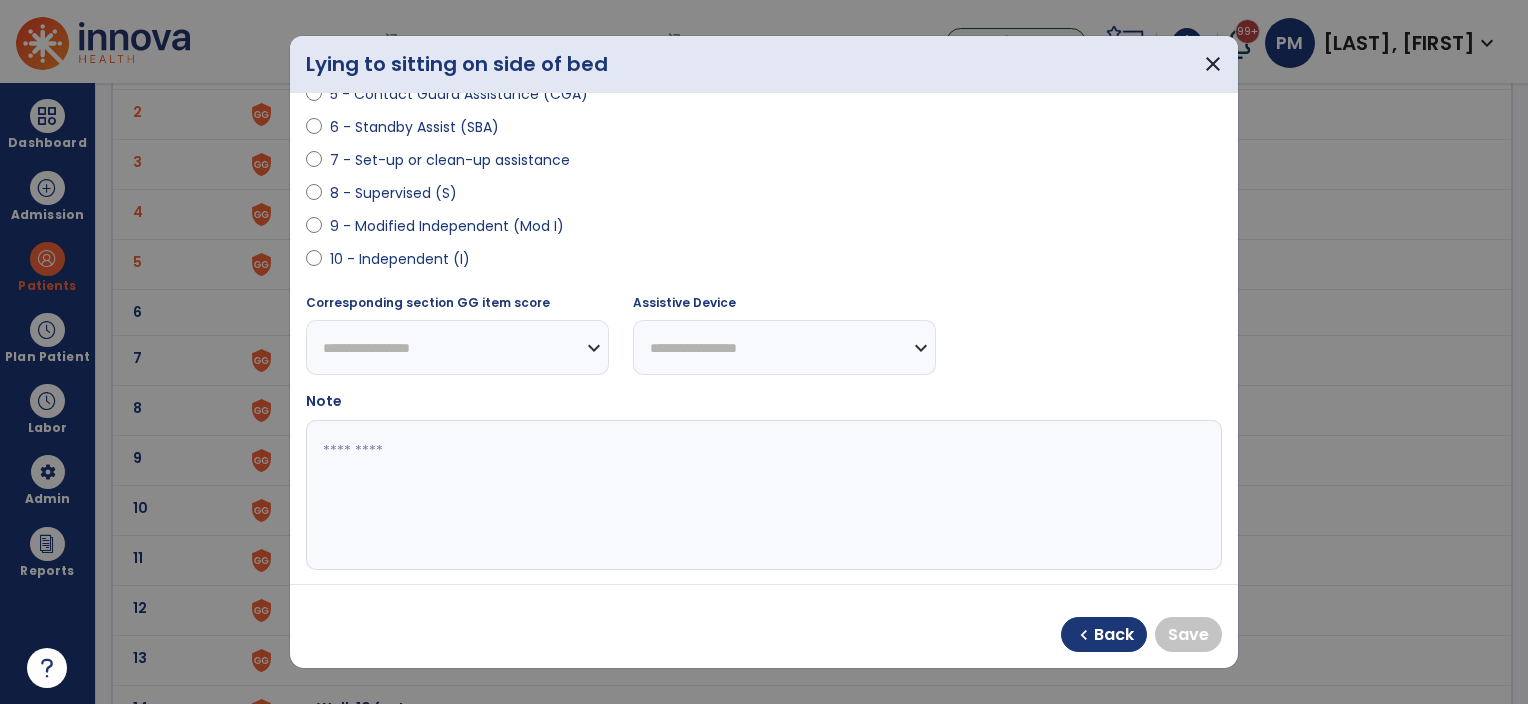 scroll, scrollTop: 400, scrollLeft: 0, axis: vertical 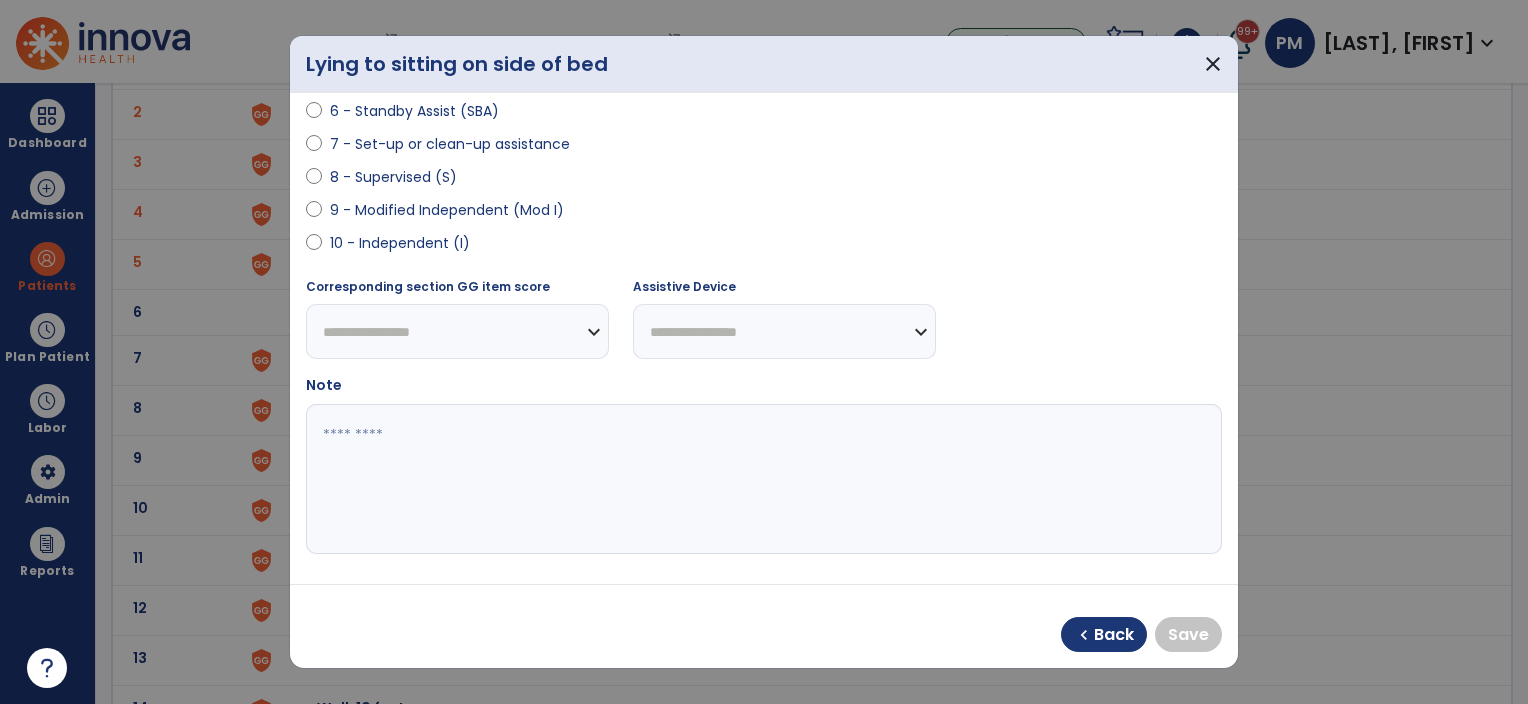 select on "**********" 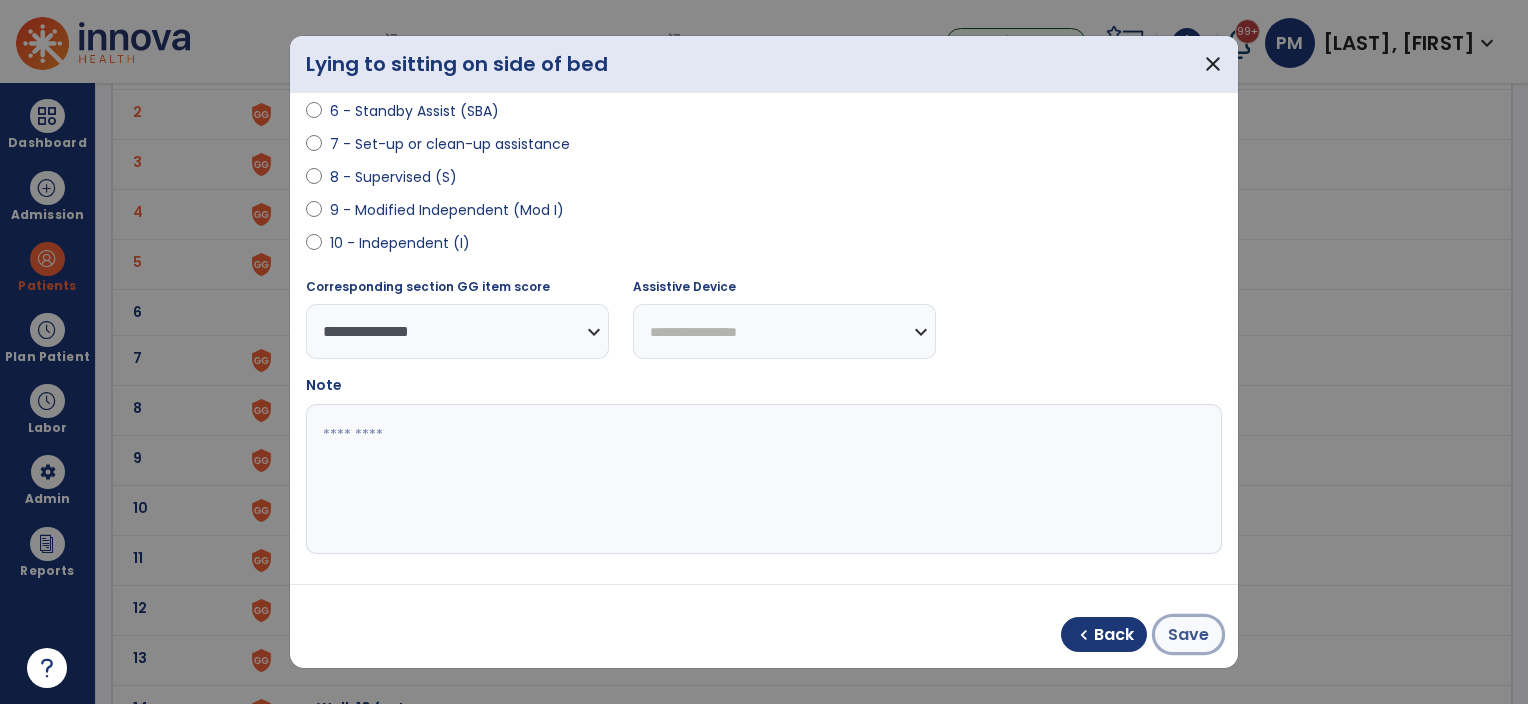 click on "Save" at bounding box center [1188, 635] 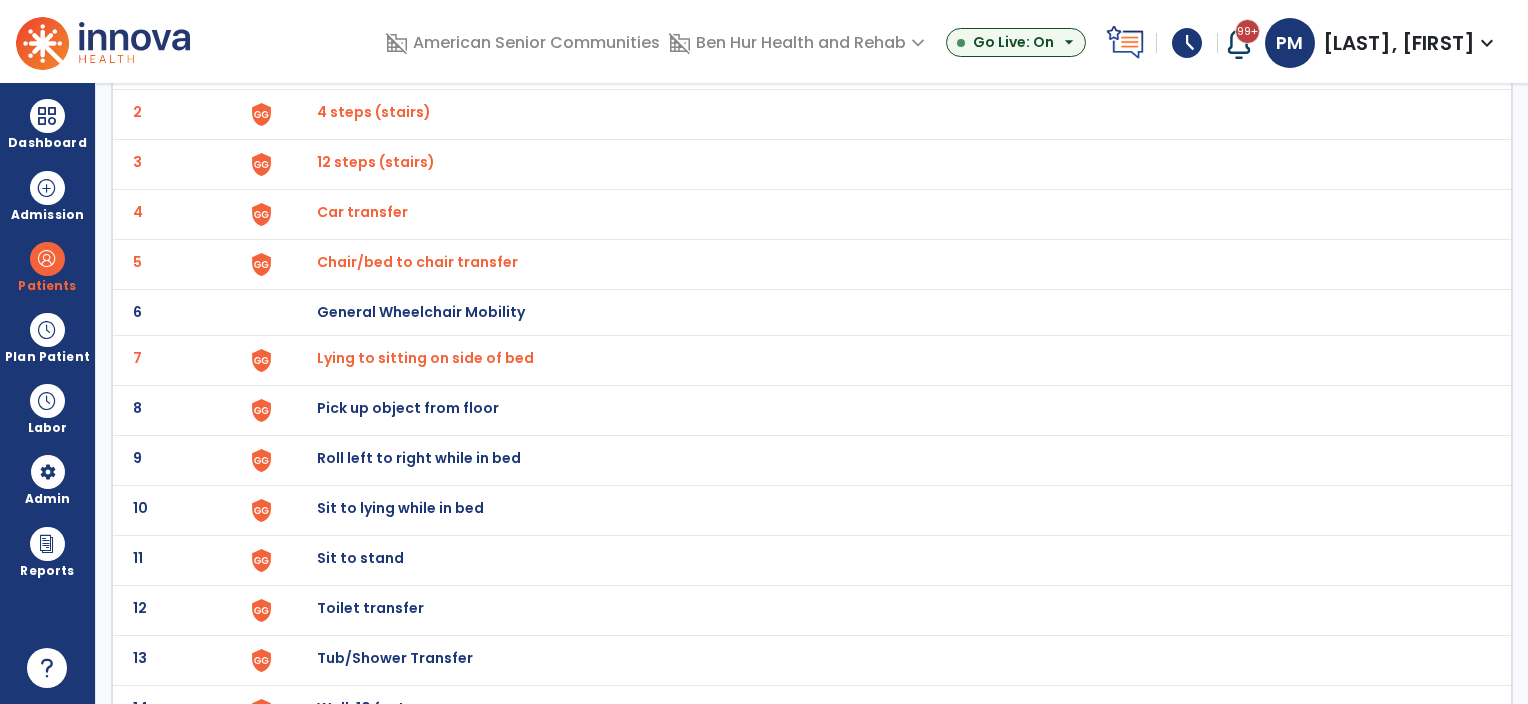 click on "Pick up object from floor" at bounding box center (363, 62) 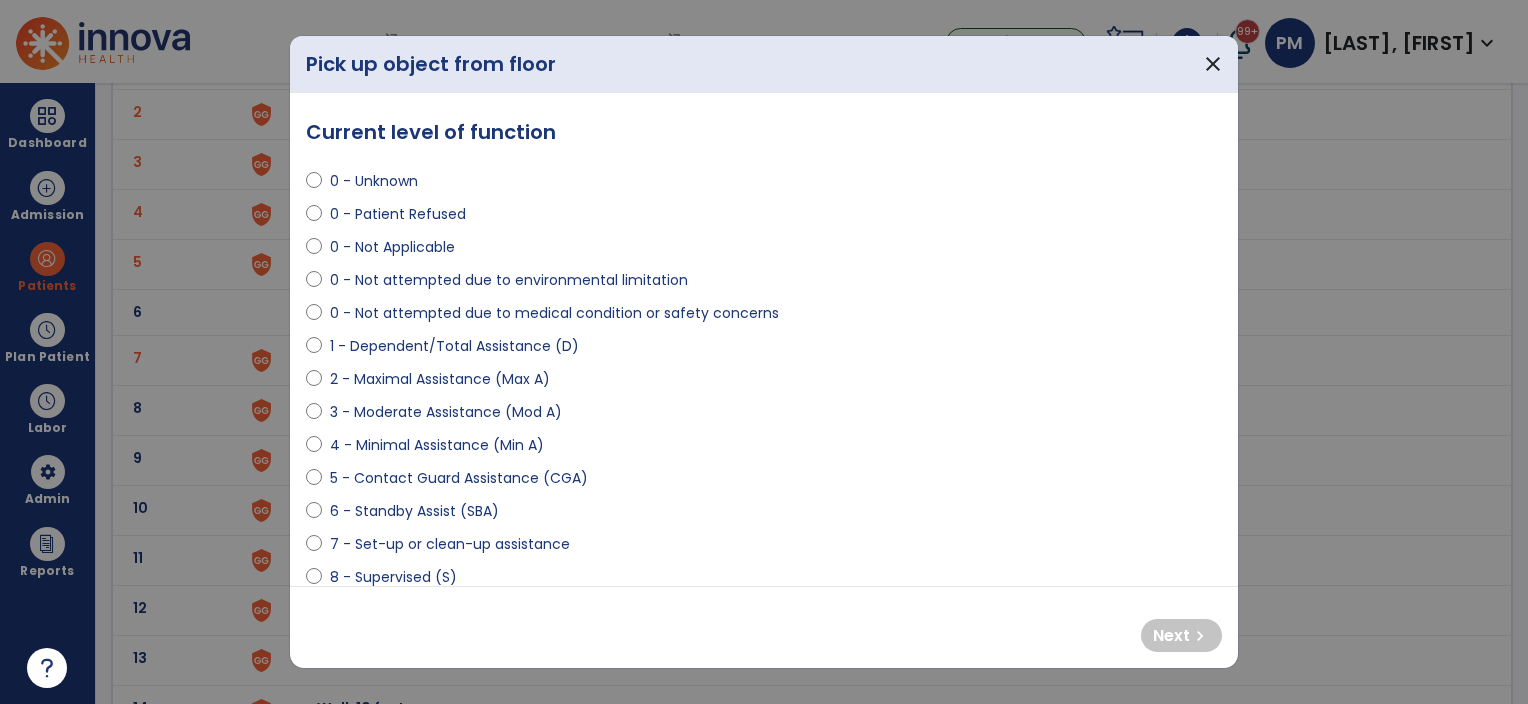select on "**********" 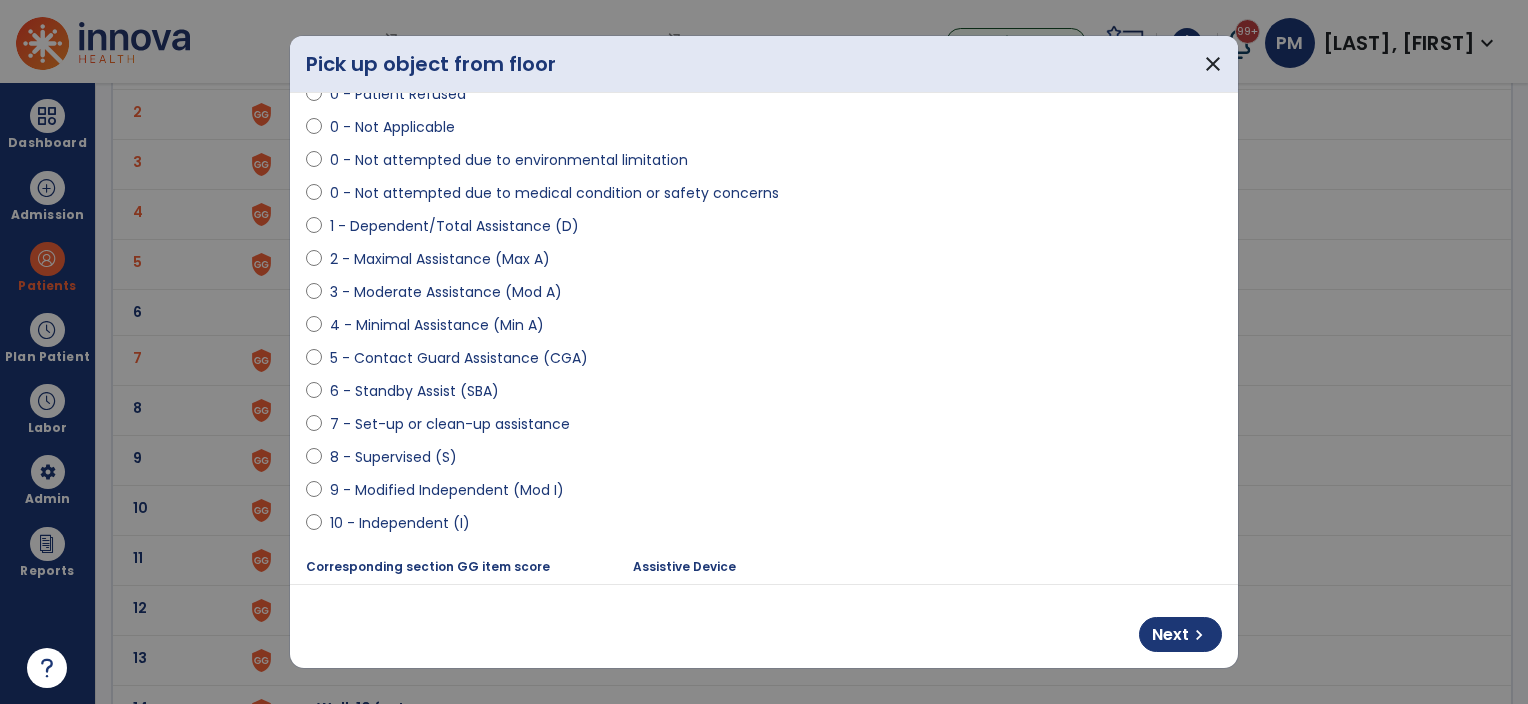 scroll, scrollTop: 400, scrollLeft: 0, axis: vertical 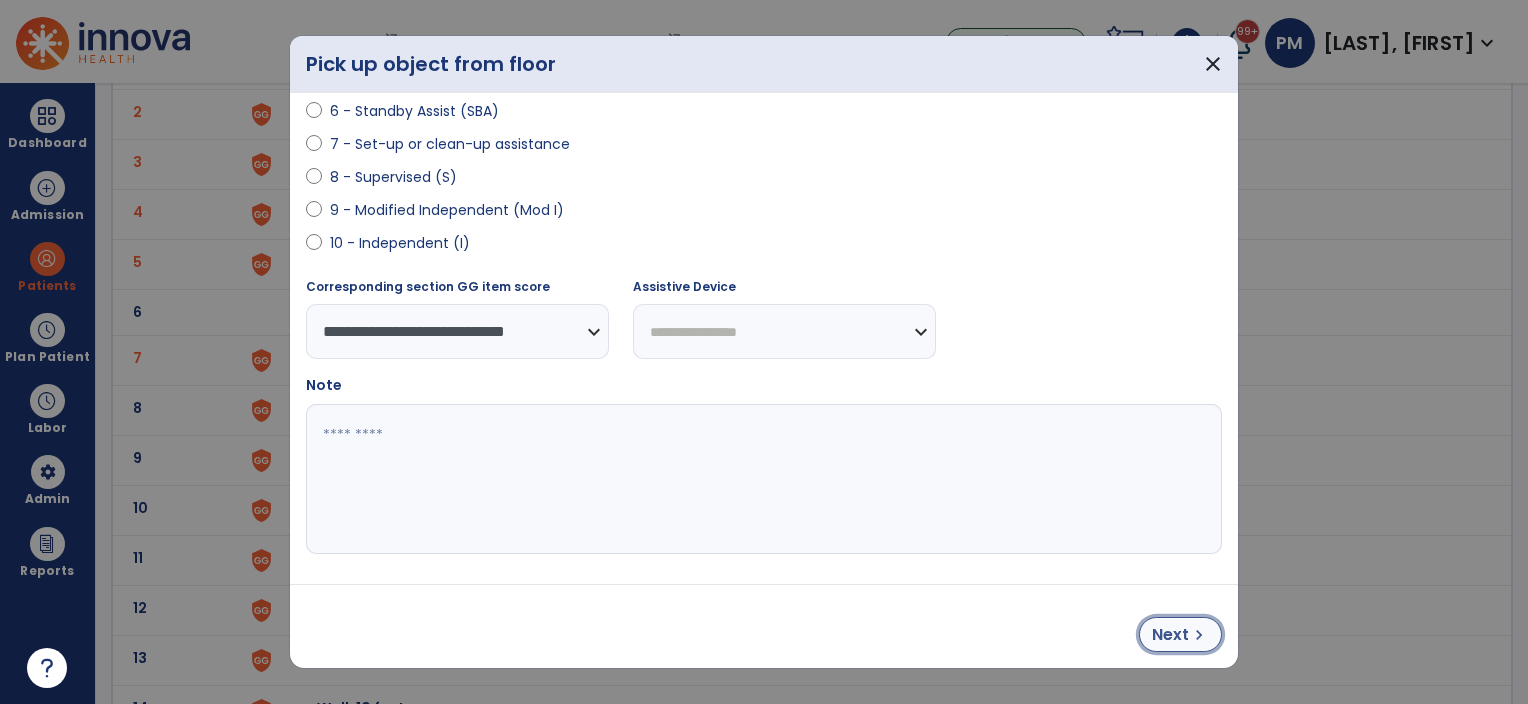 click on "Next" at bounding box center (1170, 635) 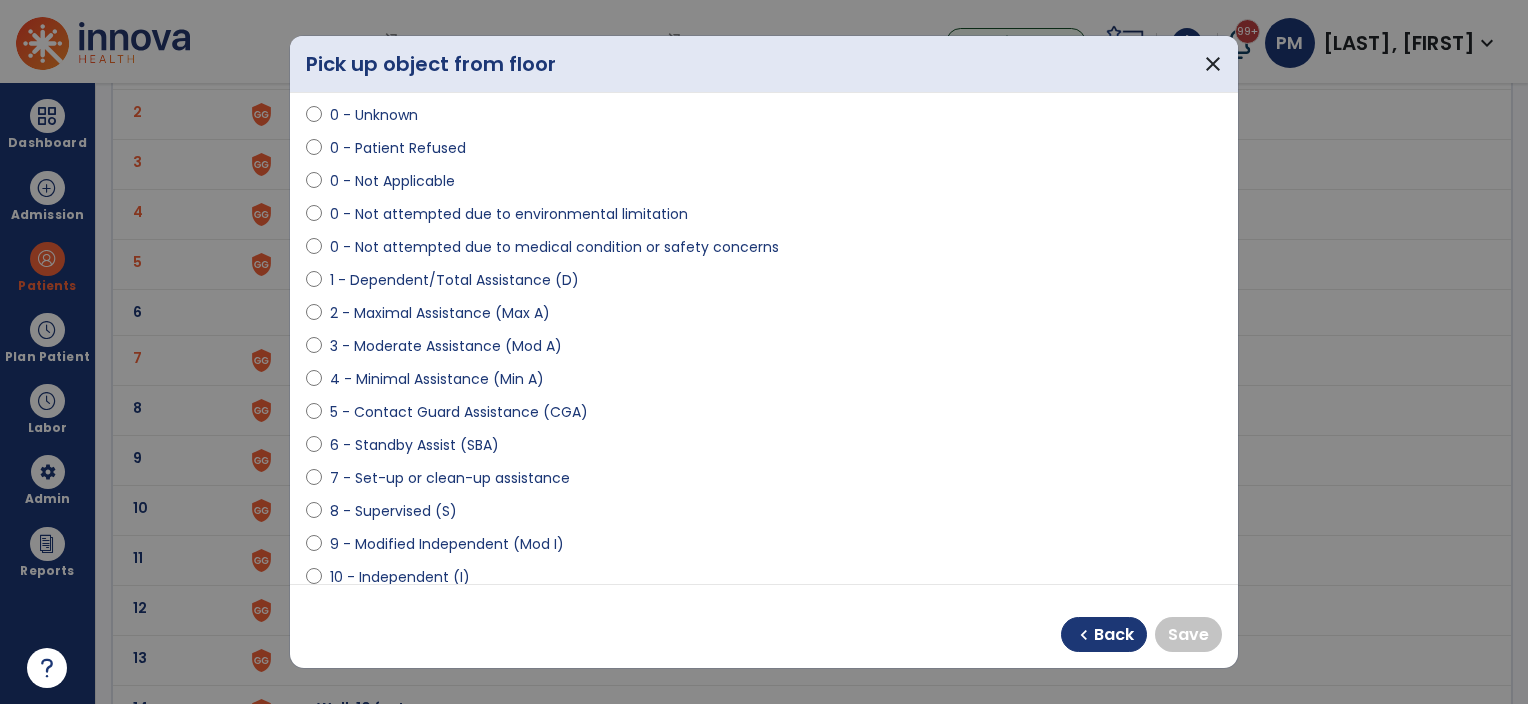 scroll, scrollTop: 100, scrollLeft: 0, axis: vertical 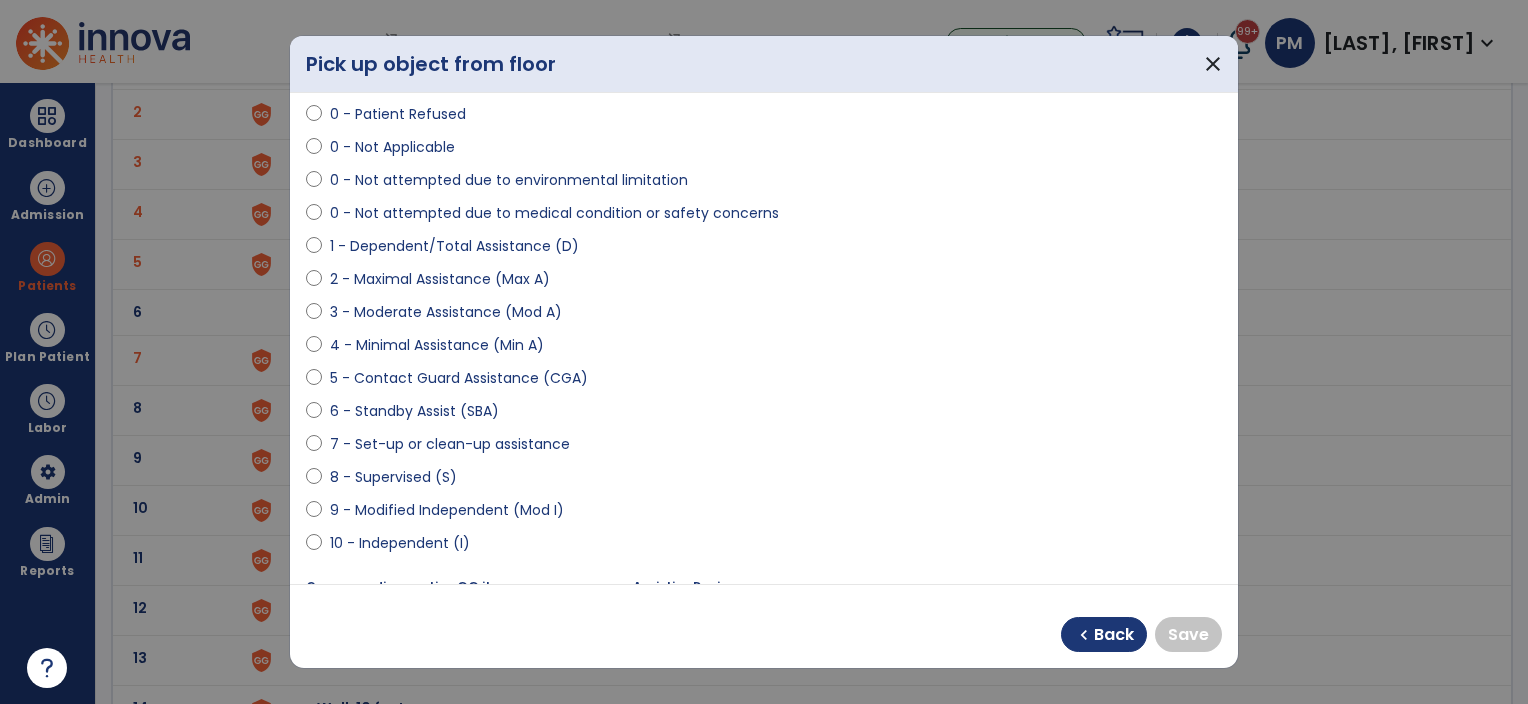 select on "**********" 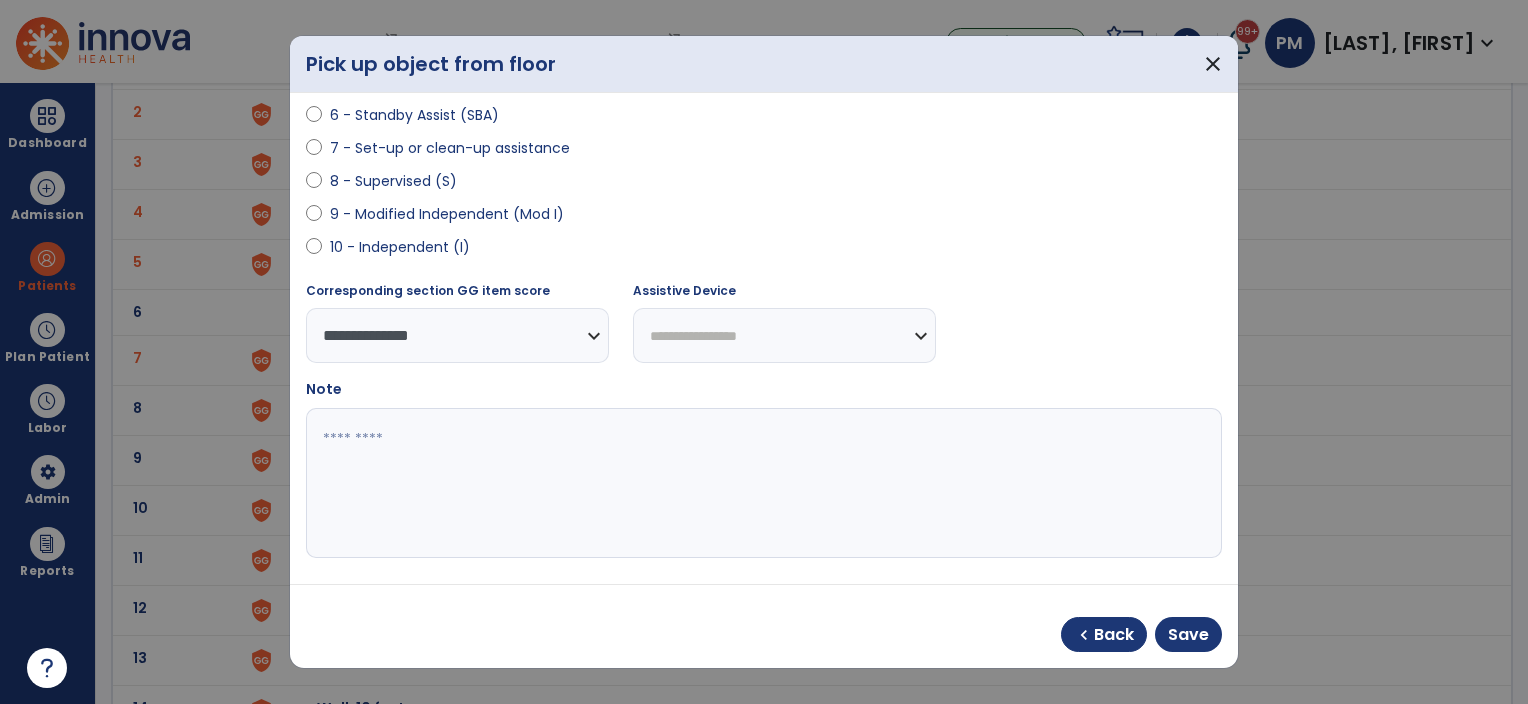 scroll, scrollTop: 400, scrollLeft: 0, axis: vertical 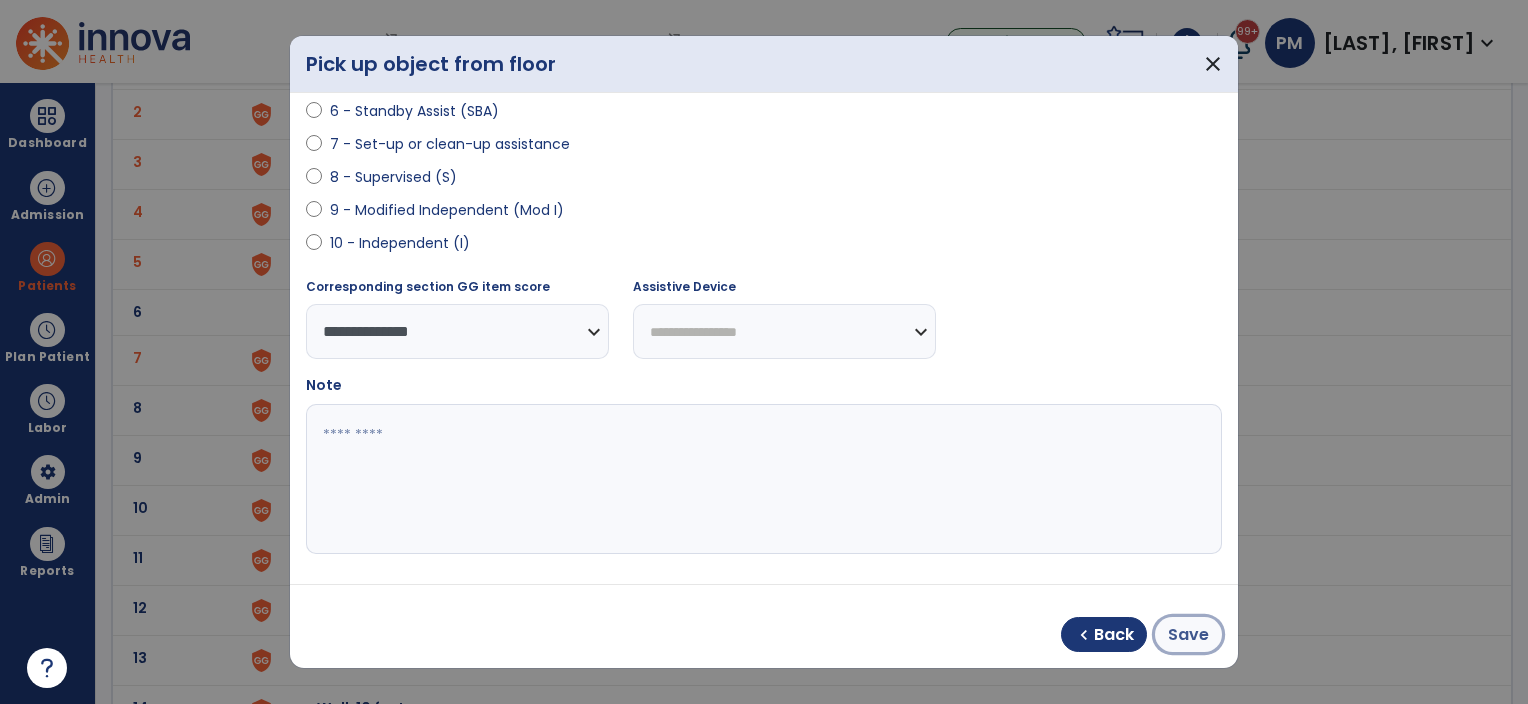 click on "Save" at bounding box center (1188, 635) 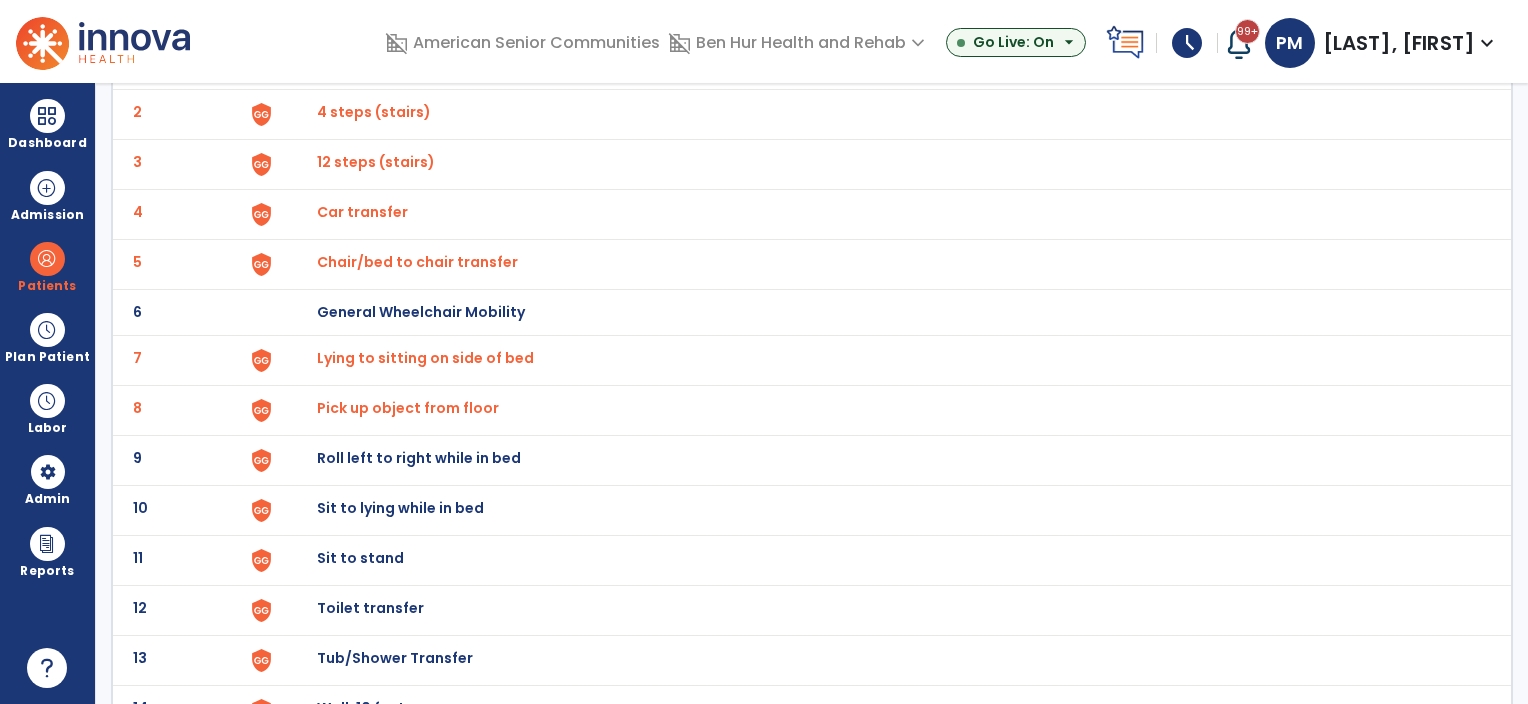 click on "Roll left to right while in bed" at bounding box center (363, 62) 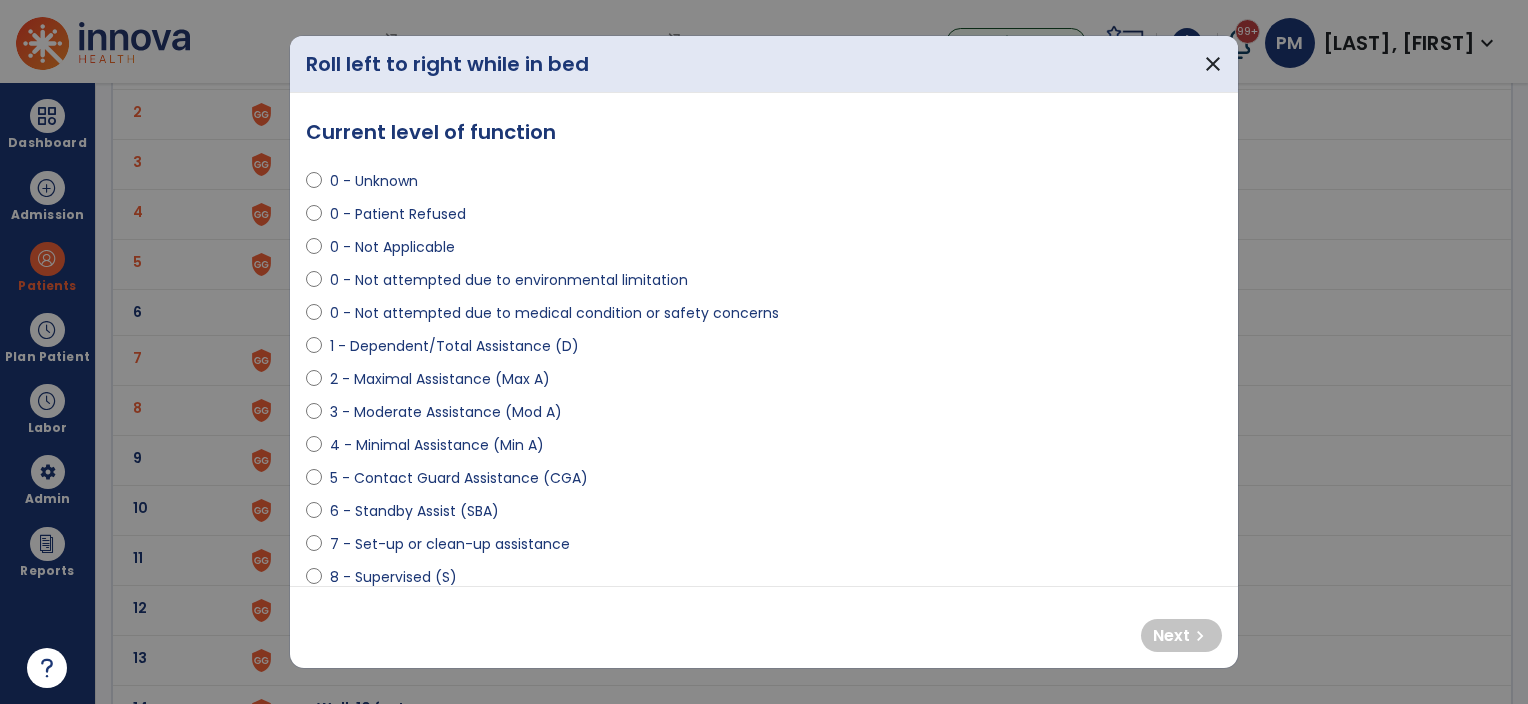 select on "**********" 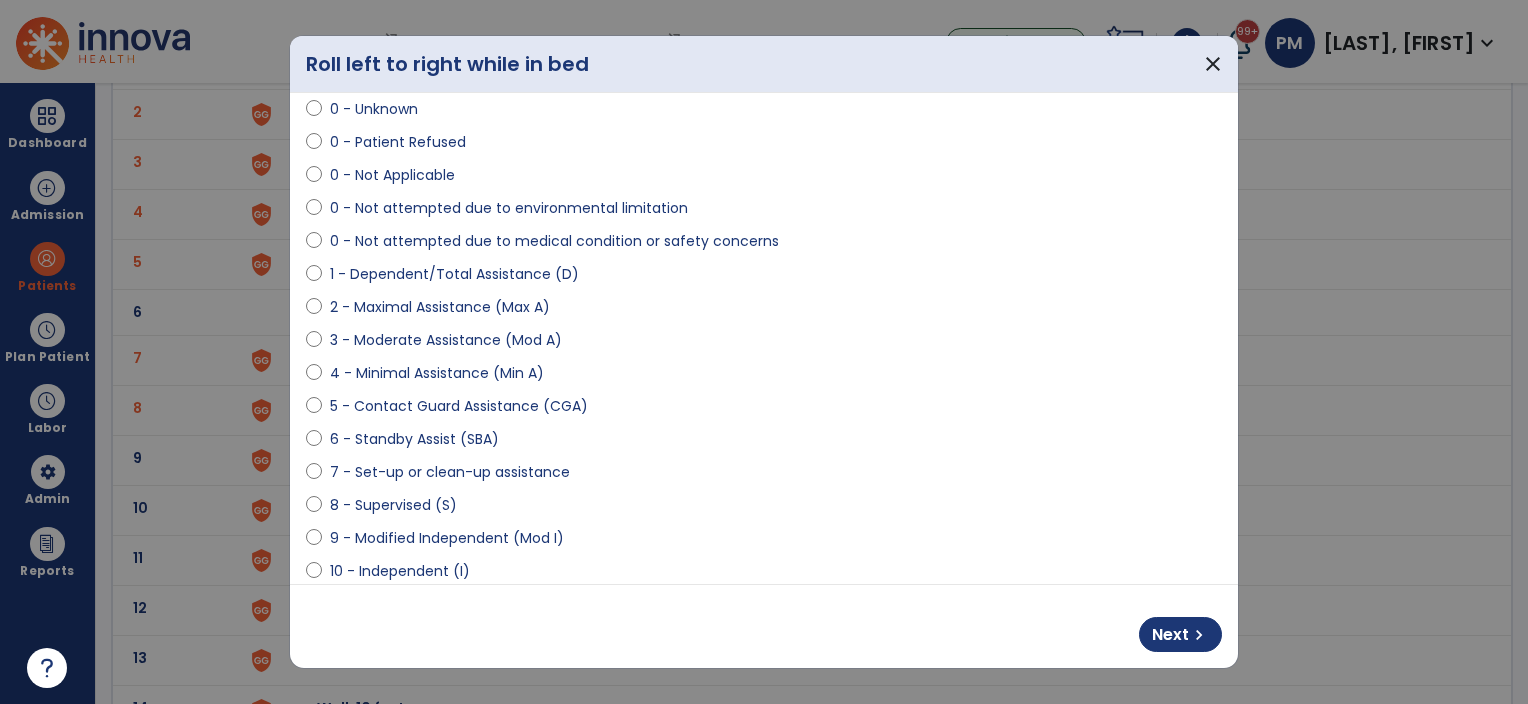scroll, scrollTop: 100, scrollLeft: 0, axis: vertical 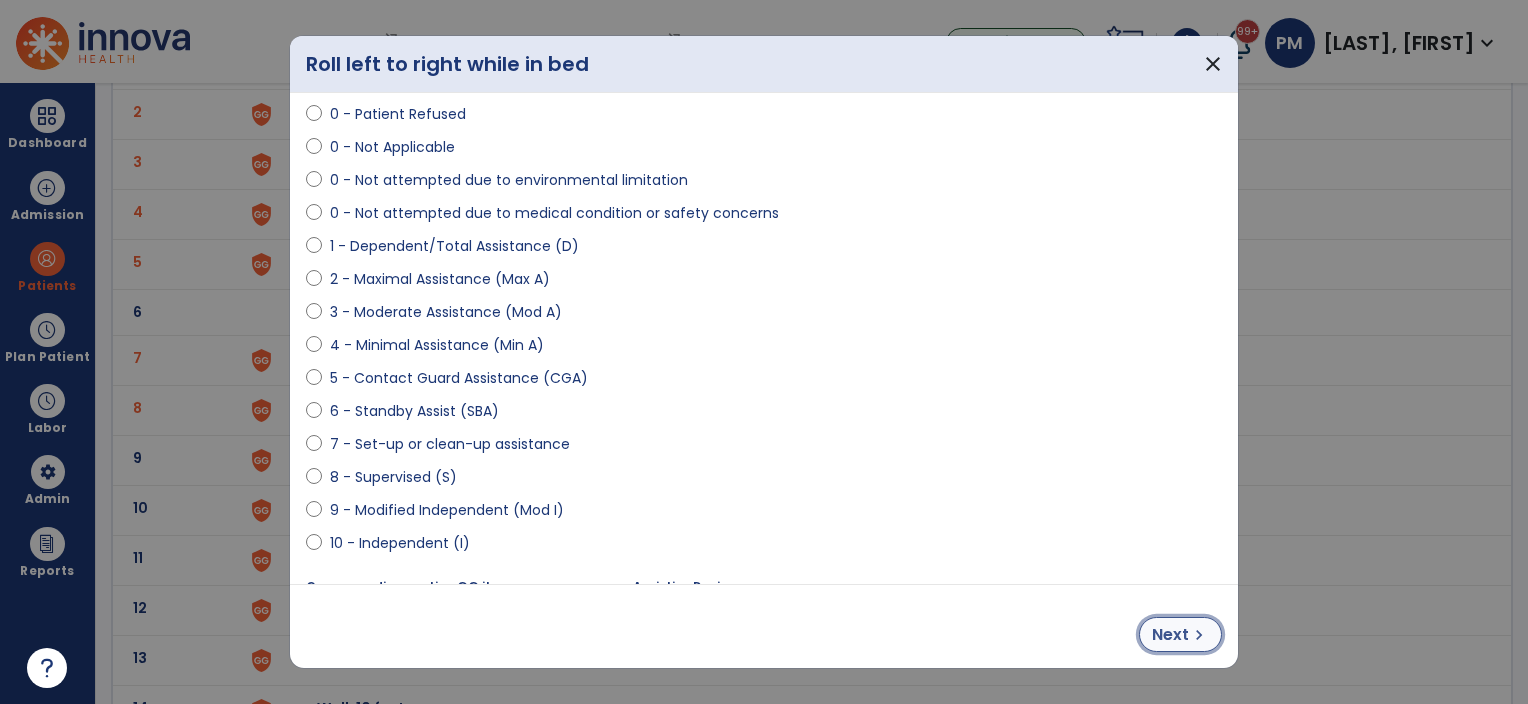 click on "Next" at bounding box center (1170, 635) 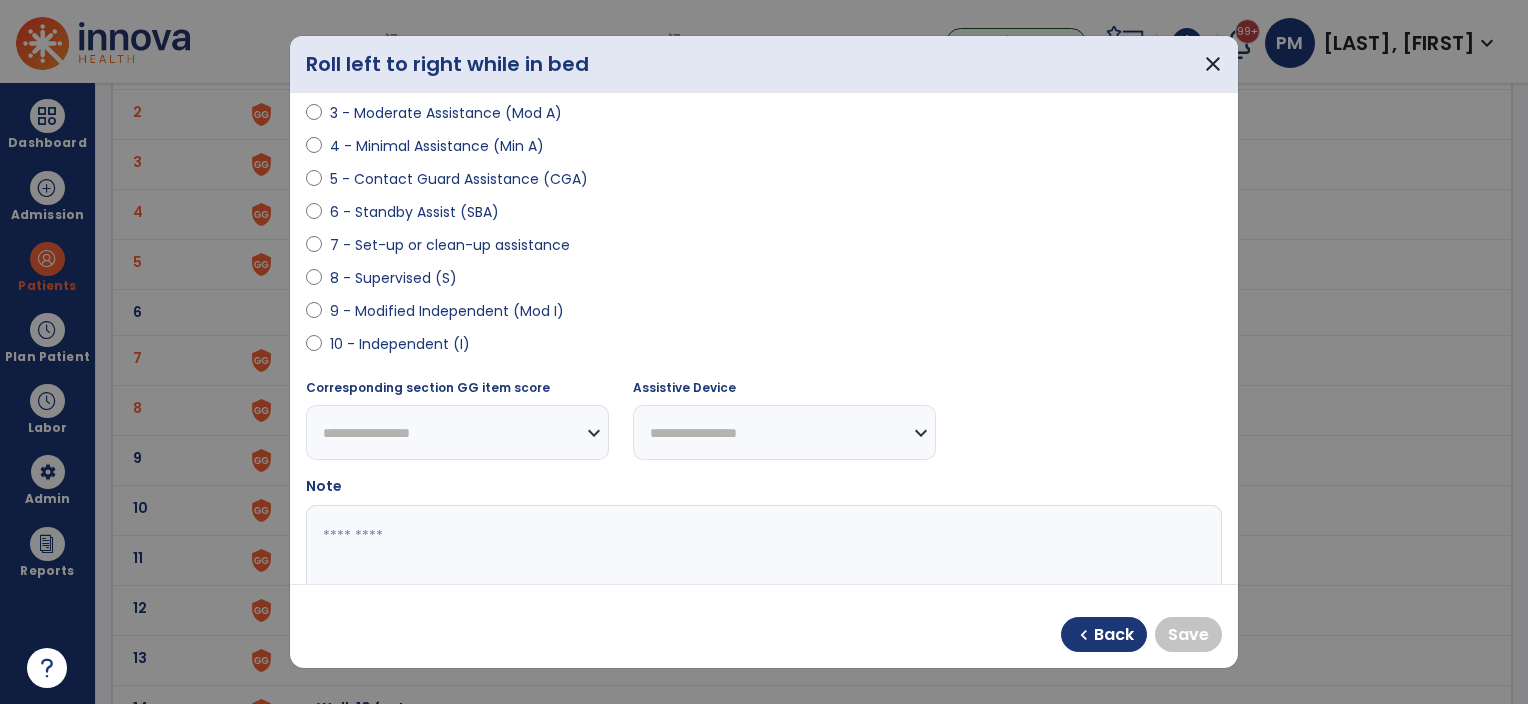 scroll, scrollTop: 300, scrollLeft: 0, axis: vertical 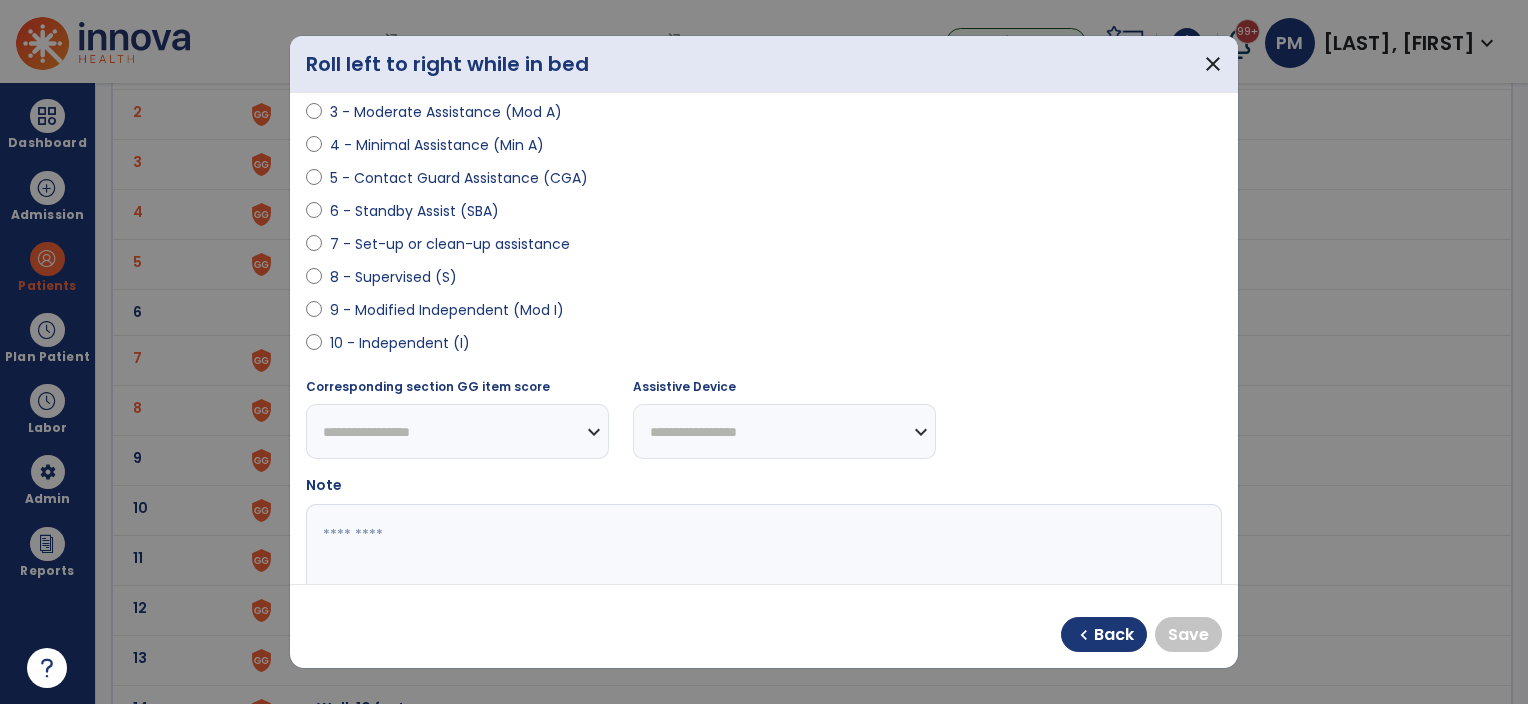 select on "**********" 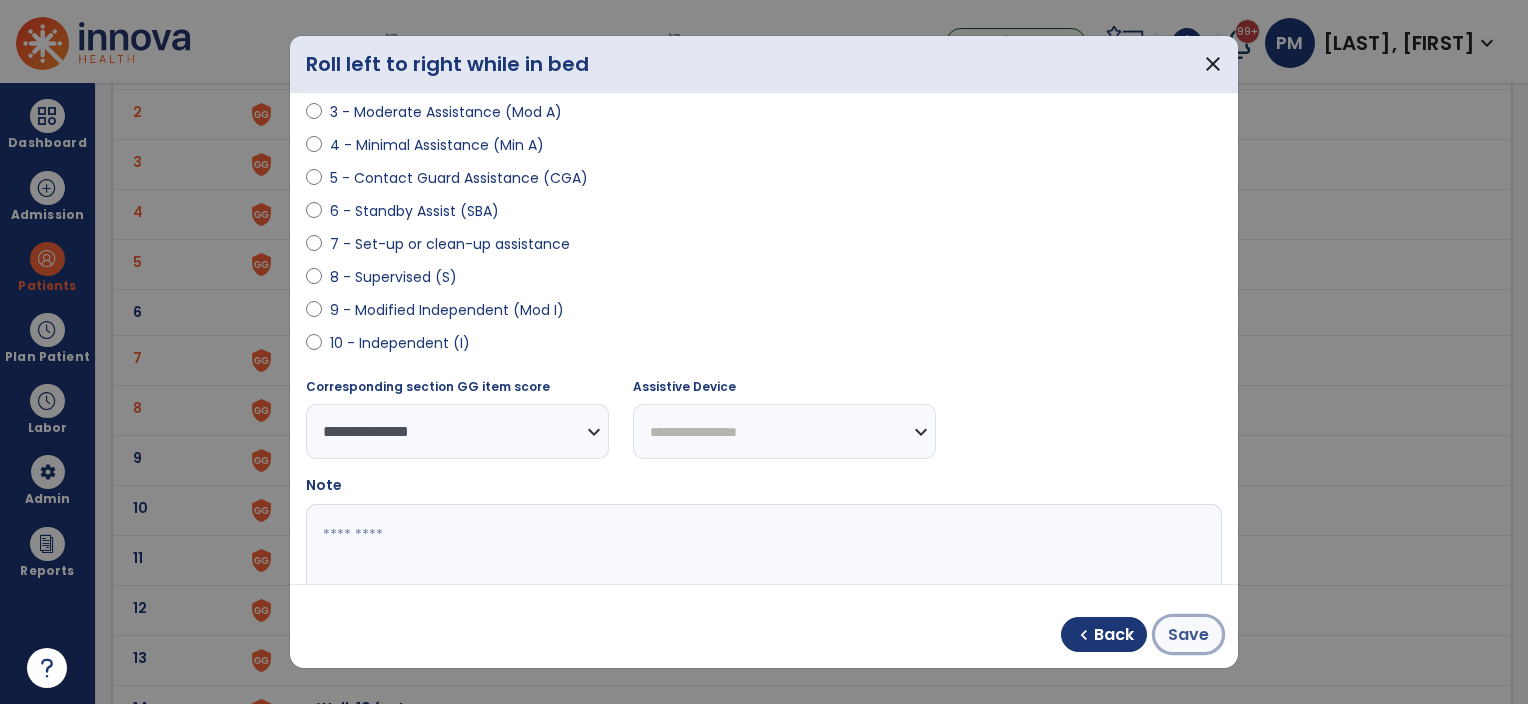 click on "Save" at bounding box center [1188, 635] 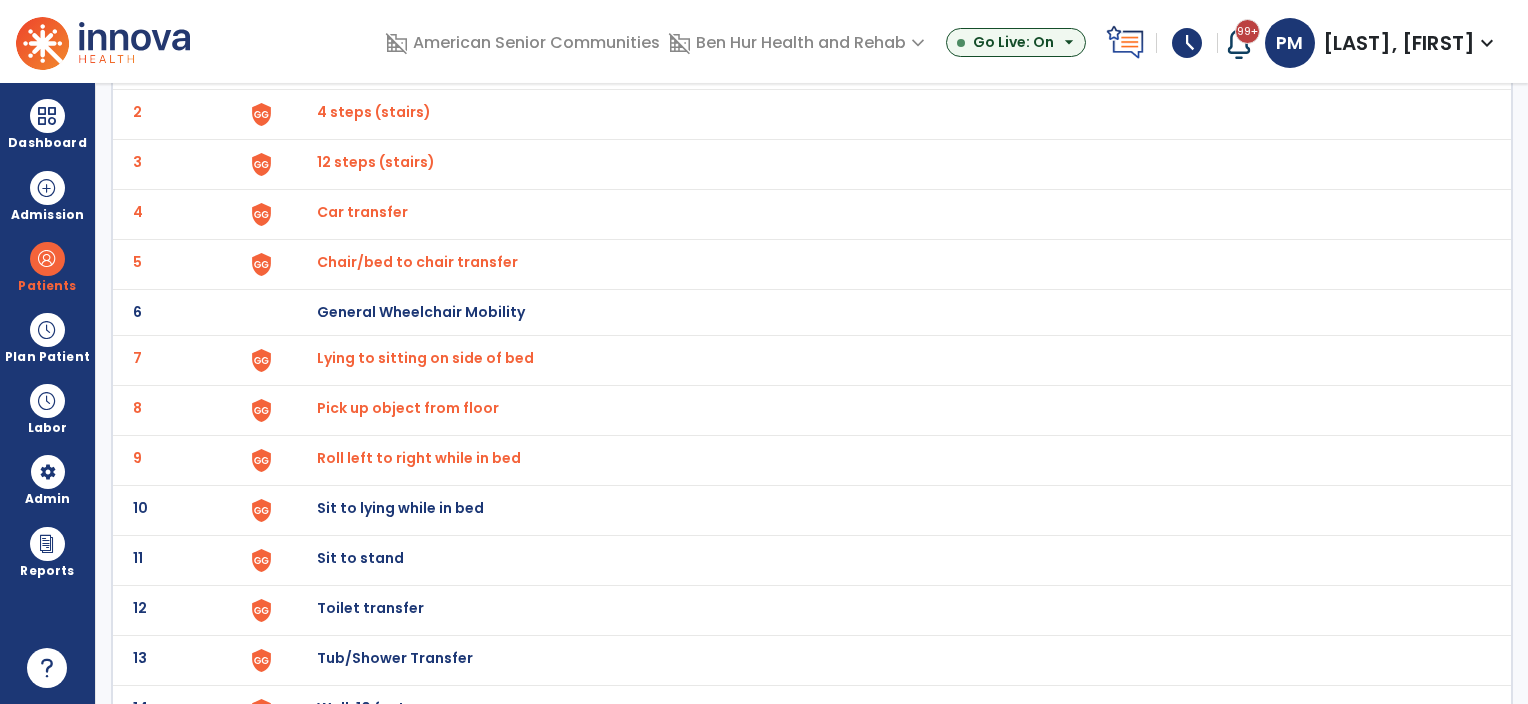 click on "Sit to lying while in bed" at bounding box center (363, 62) 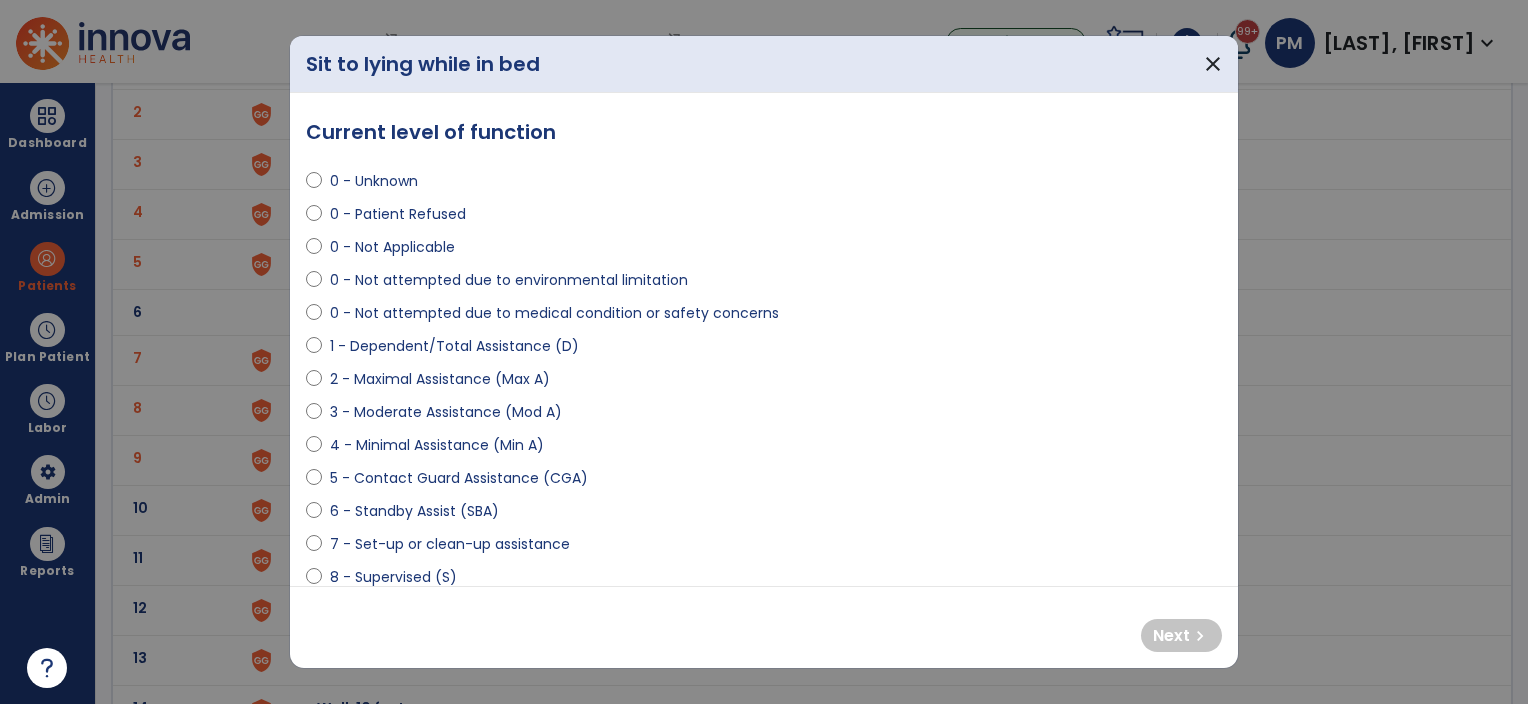 select on "**********" 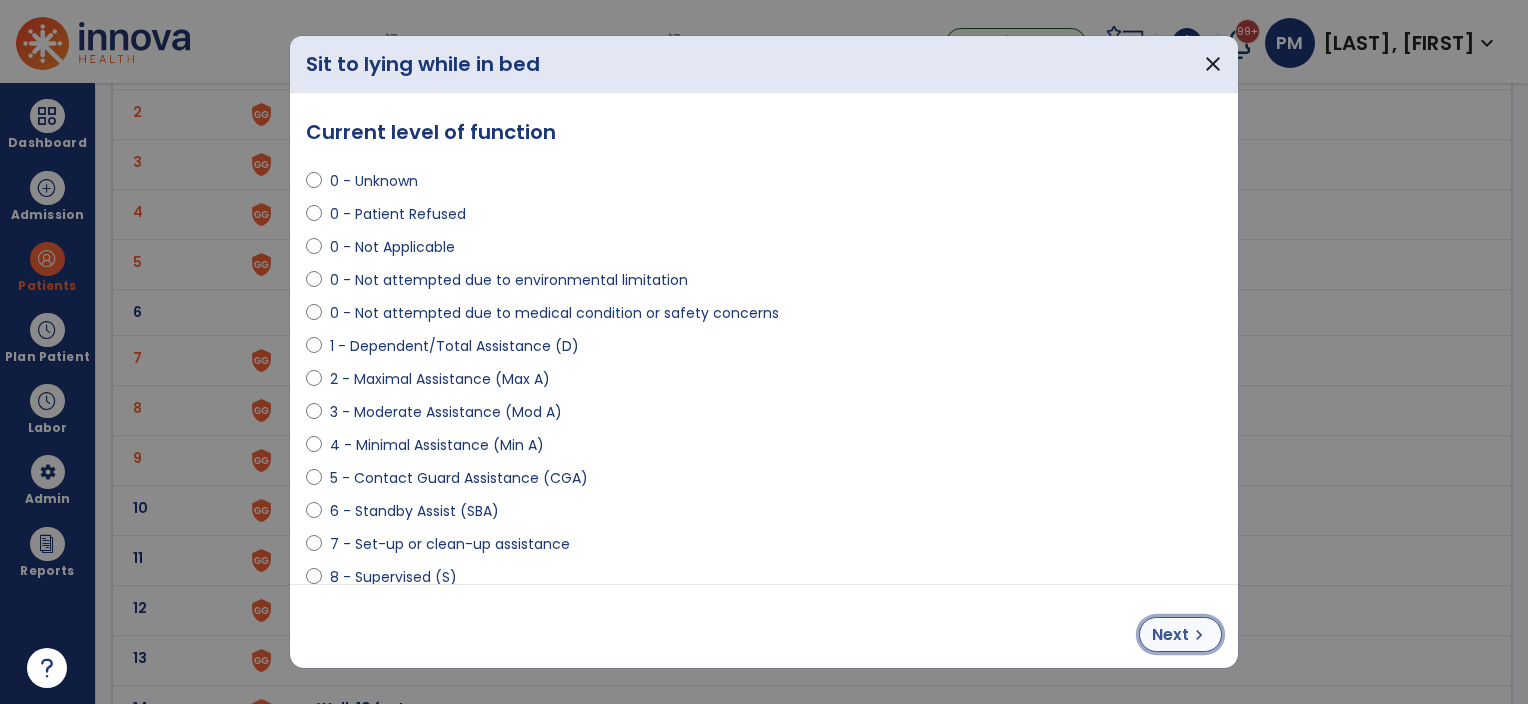 click on "Next" at bounding box center (1170, 635) 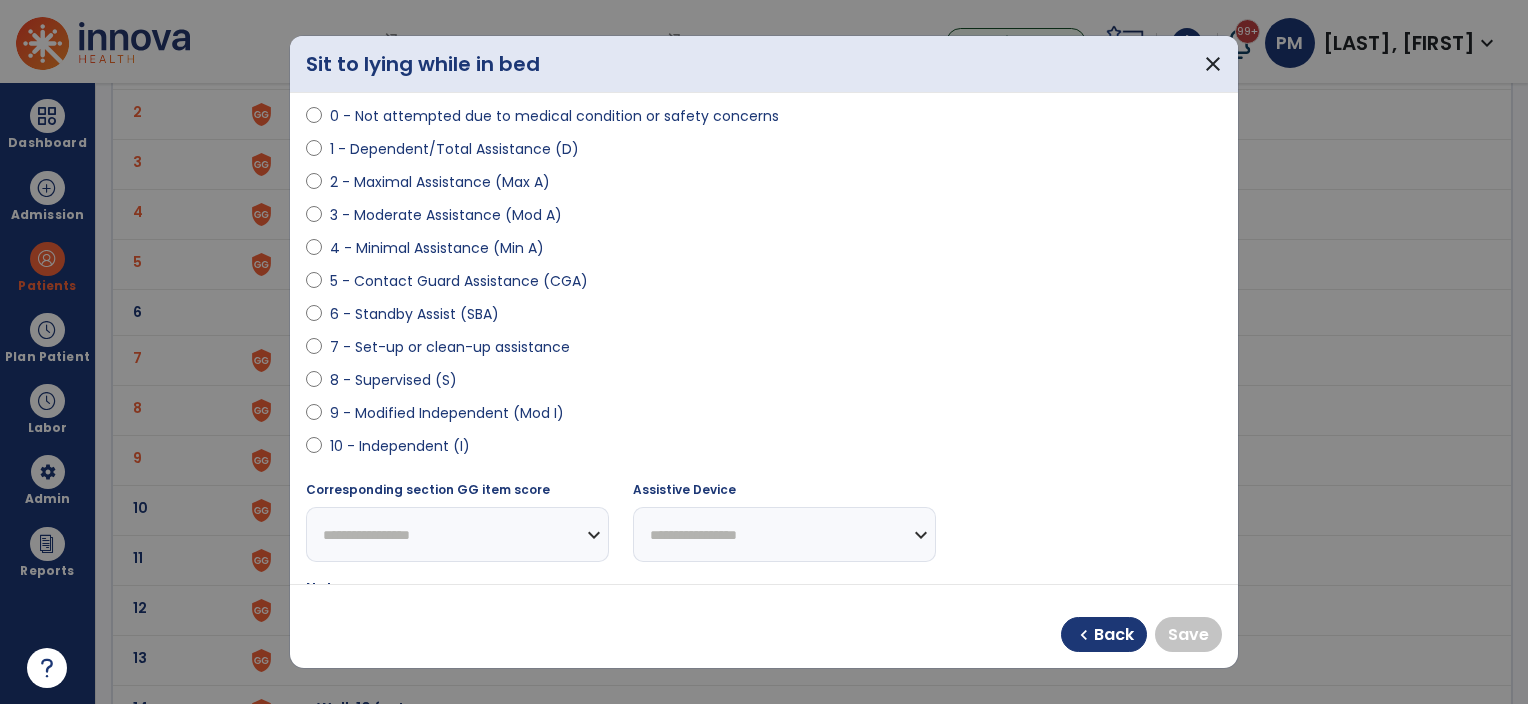 scroll, scrollTop: 200, scrollLeft: 0, axis: vertical 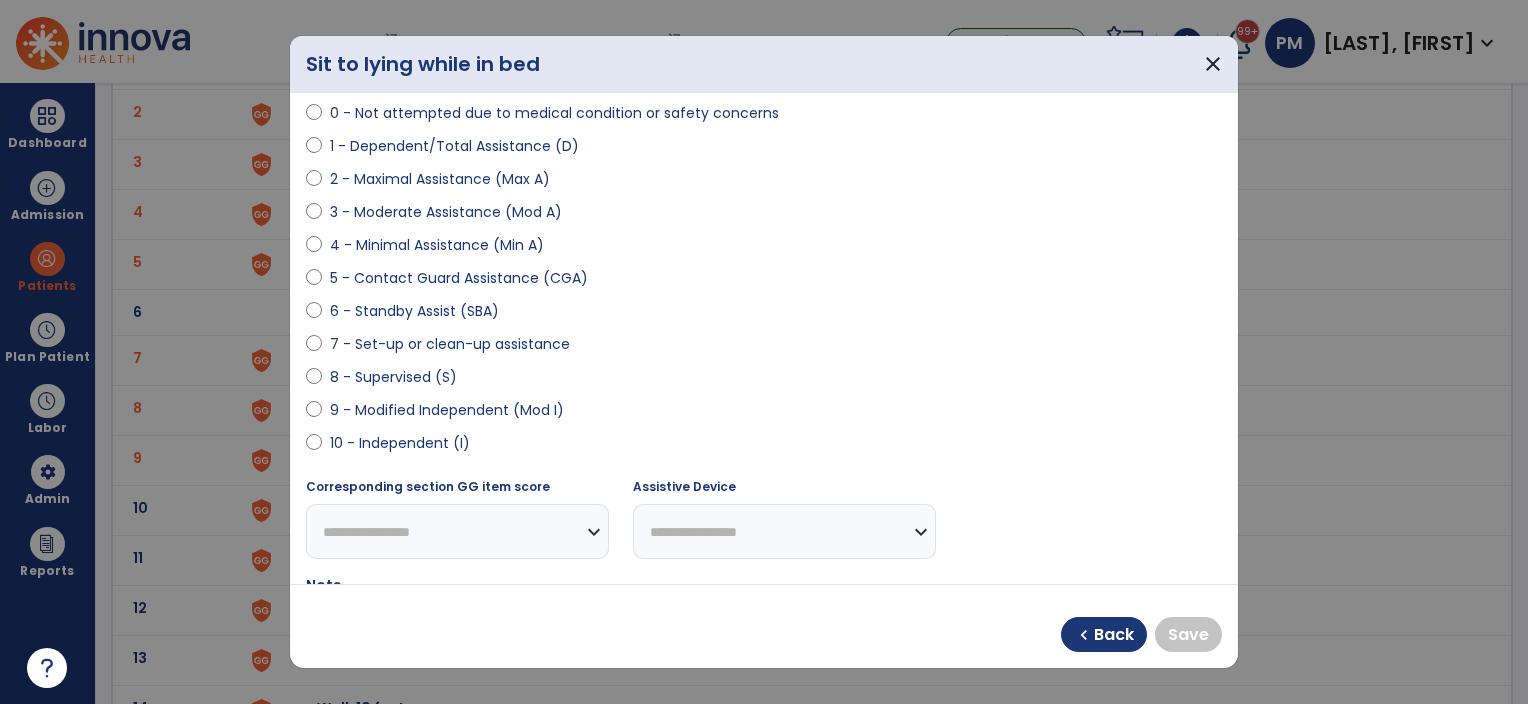 select on "**********" 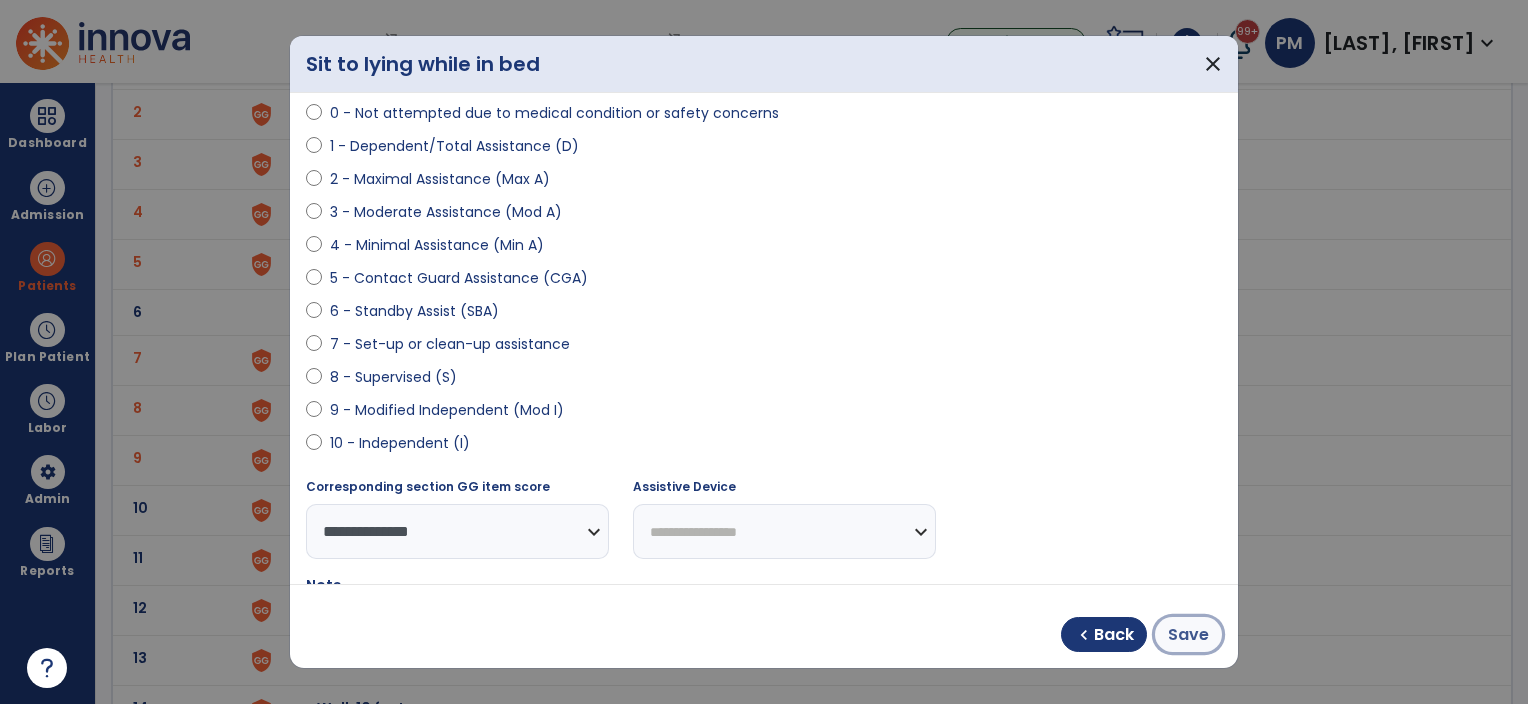 click on "Save" at bounding box center (1188, 635) 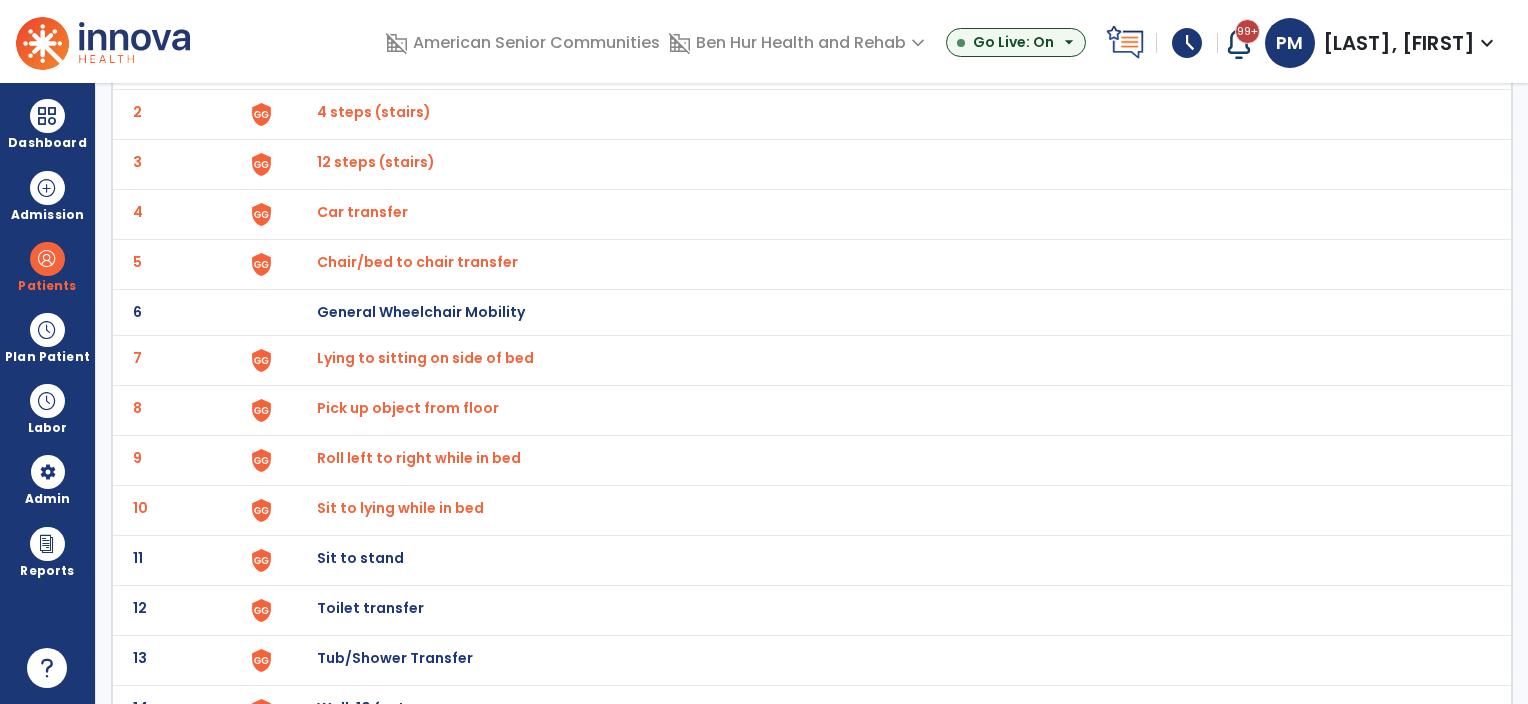 click on "Sit to stand" at bounding box center (363, 62) 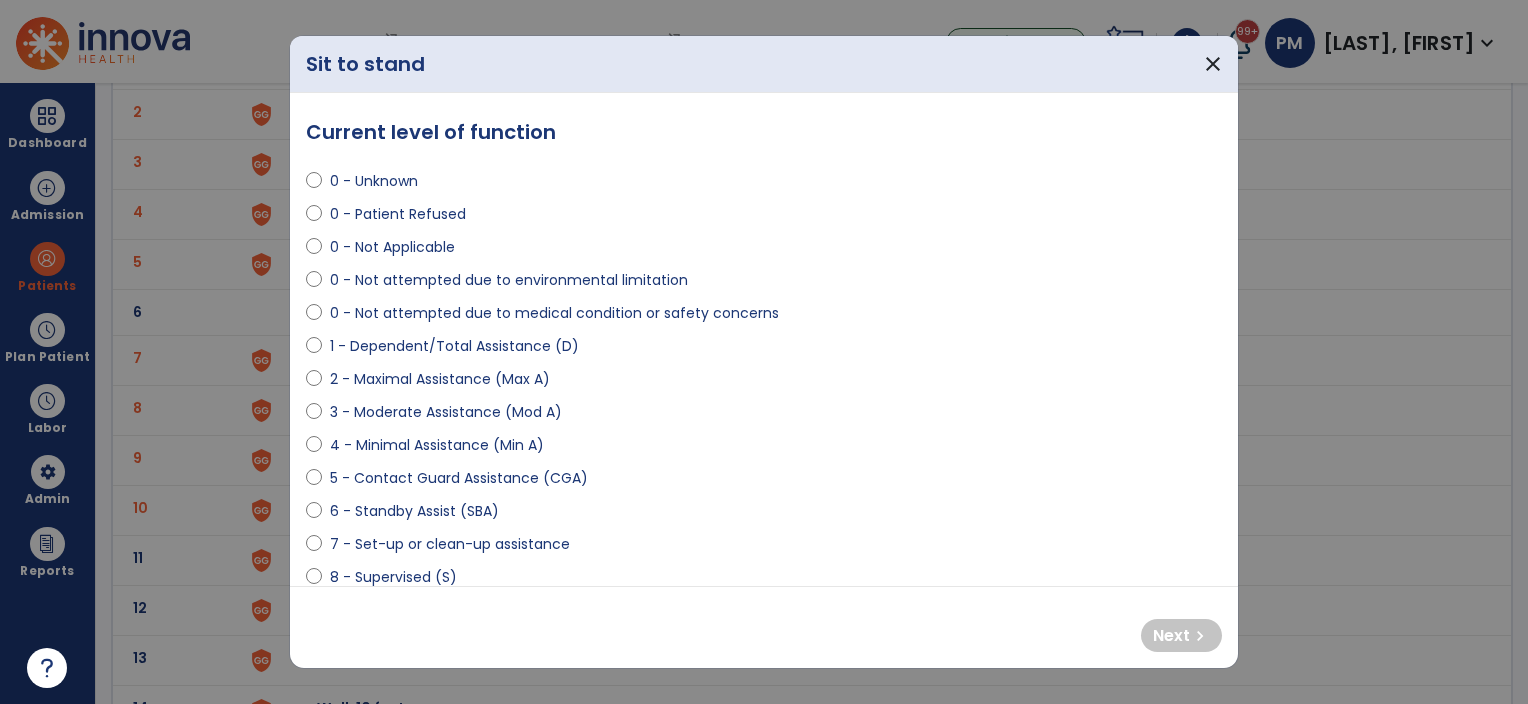 select on "**********" 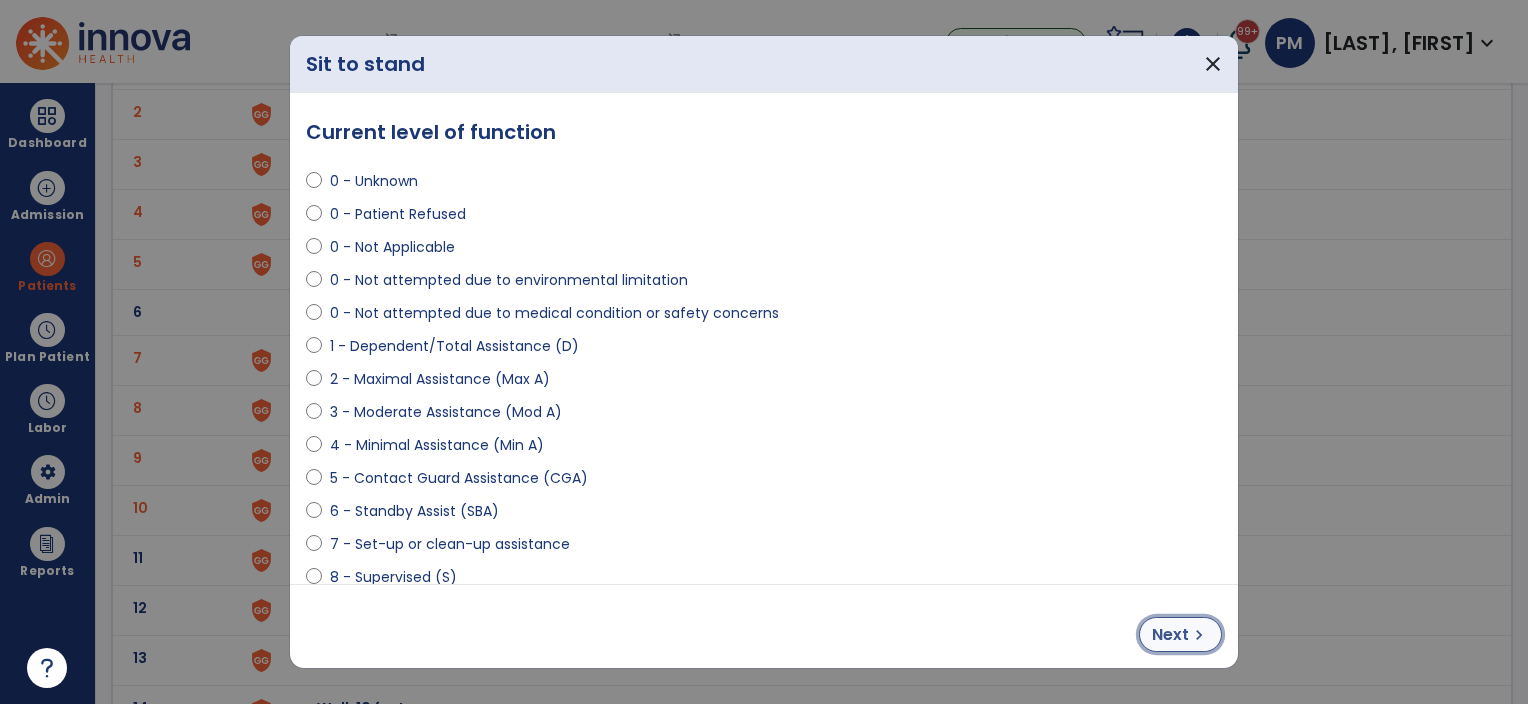 click on "Next" at bounding box center (1170, 635) 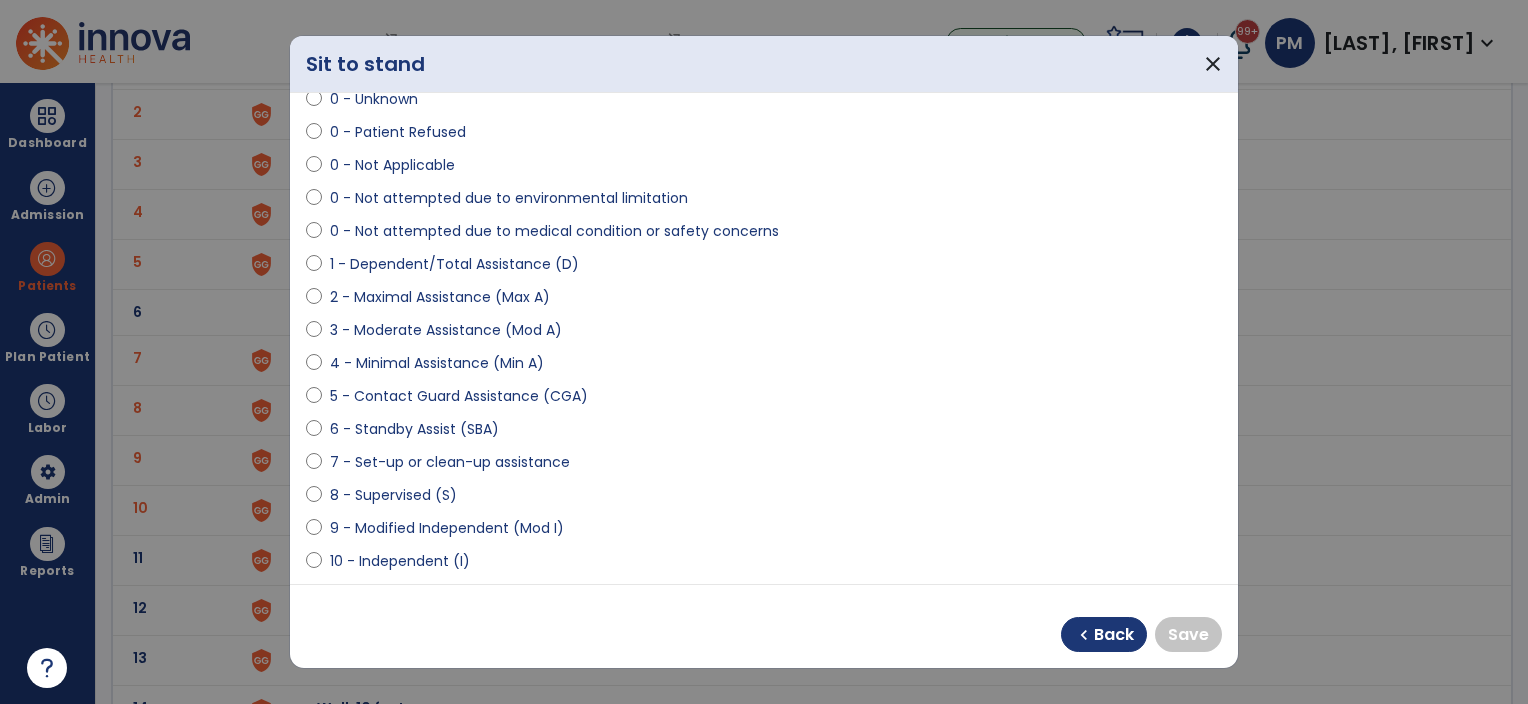 scroll, scrollTop: 200, scrollLeft: 0, axis: vertical 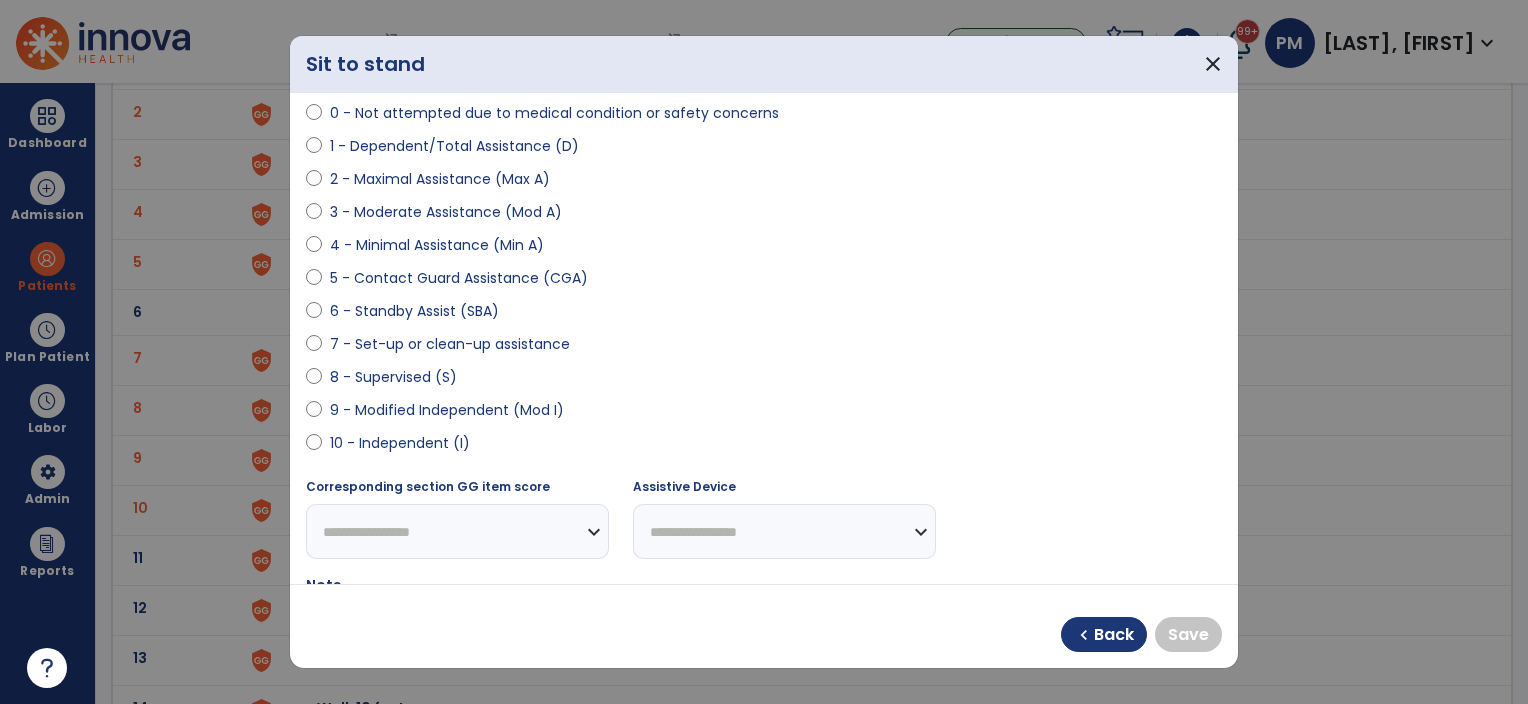select on "**********" 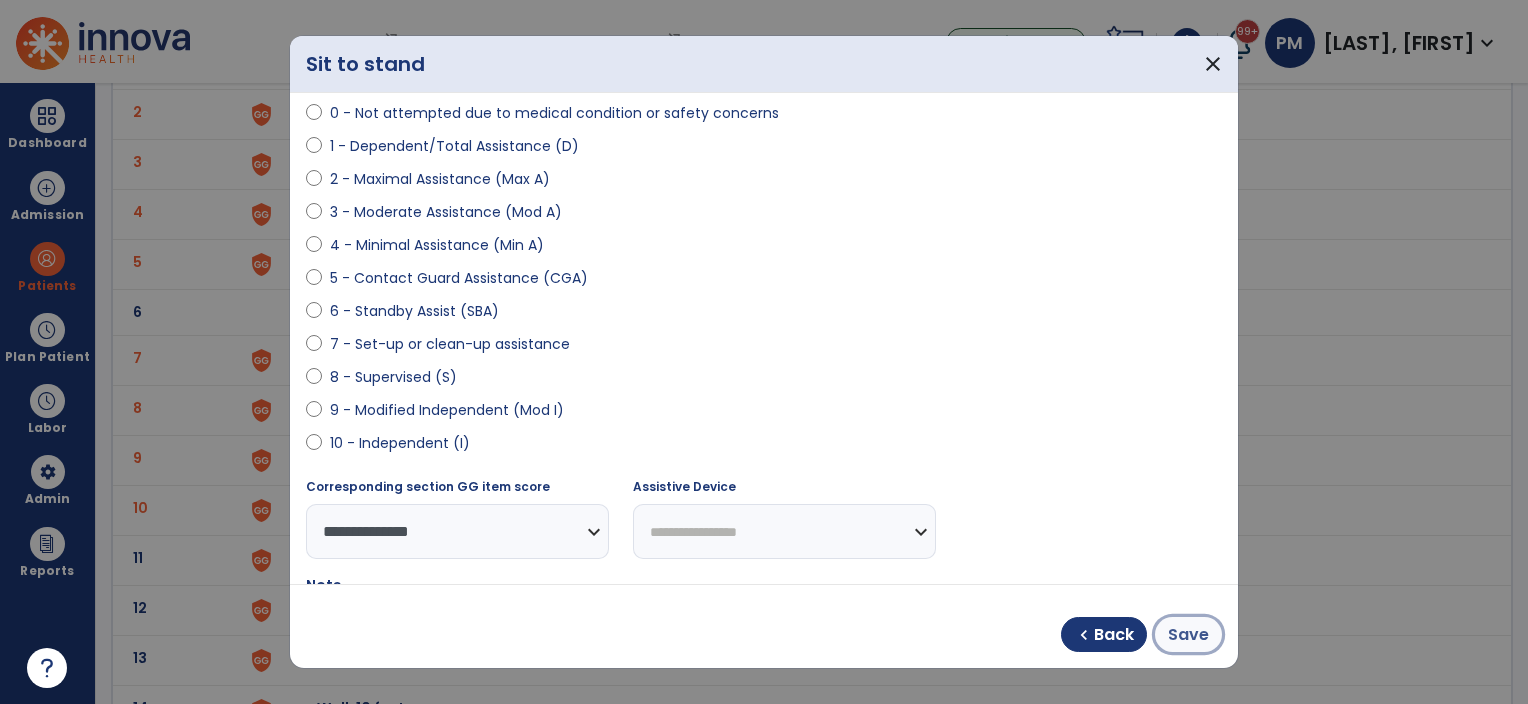 click on "Save" at bounding box center [1188, 635] 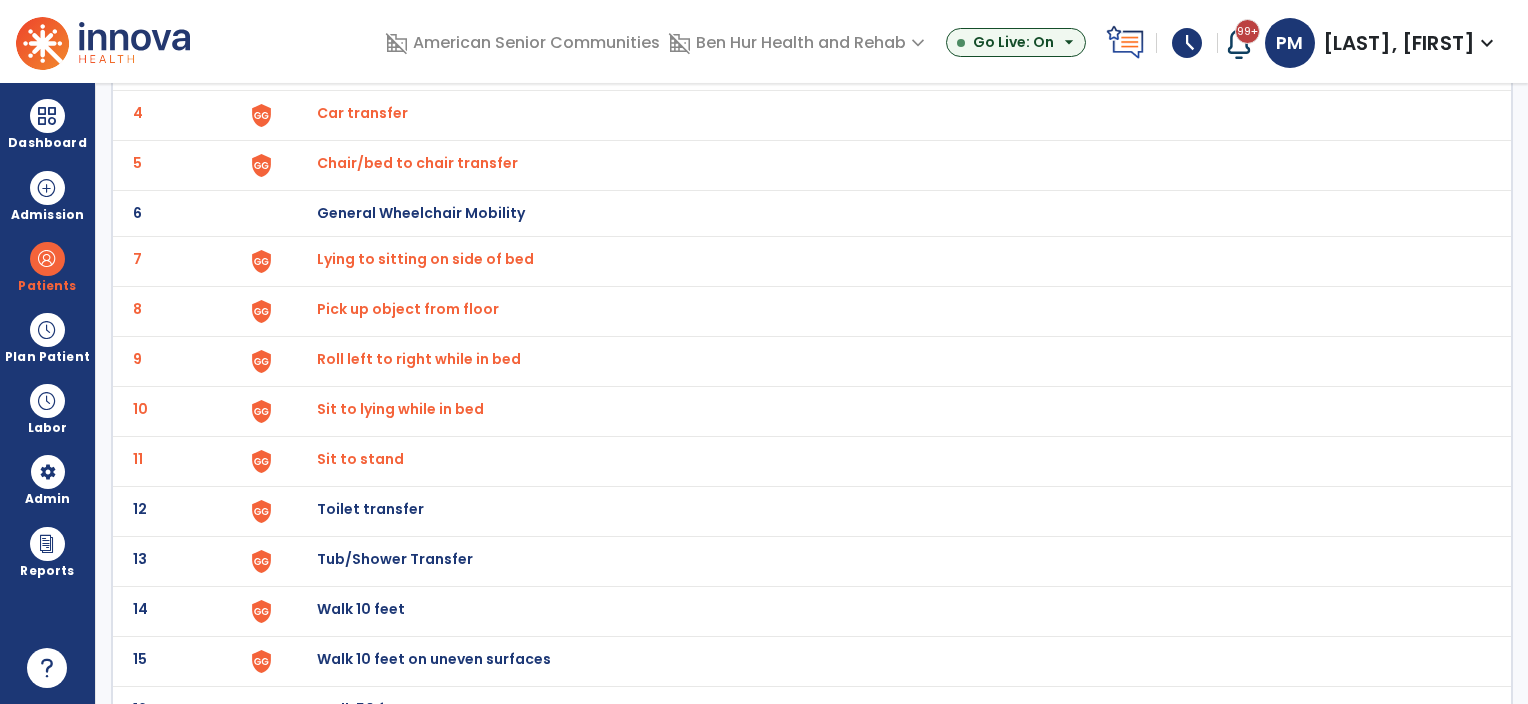 scroll, scrollTop: 300, scrollLeft: 0, axis: vertical 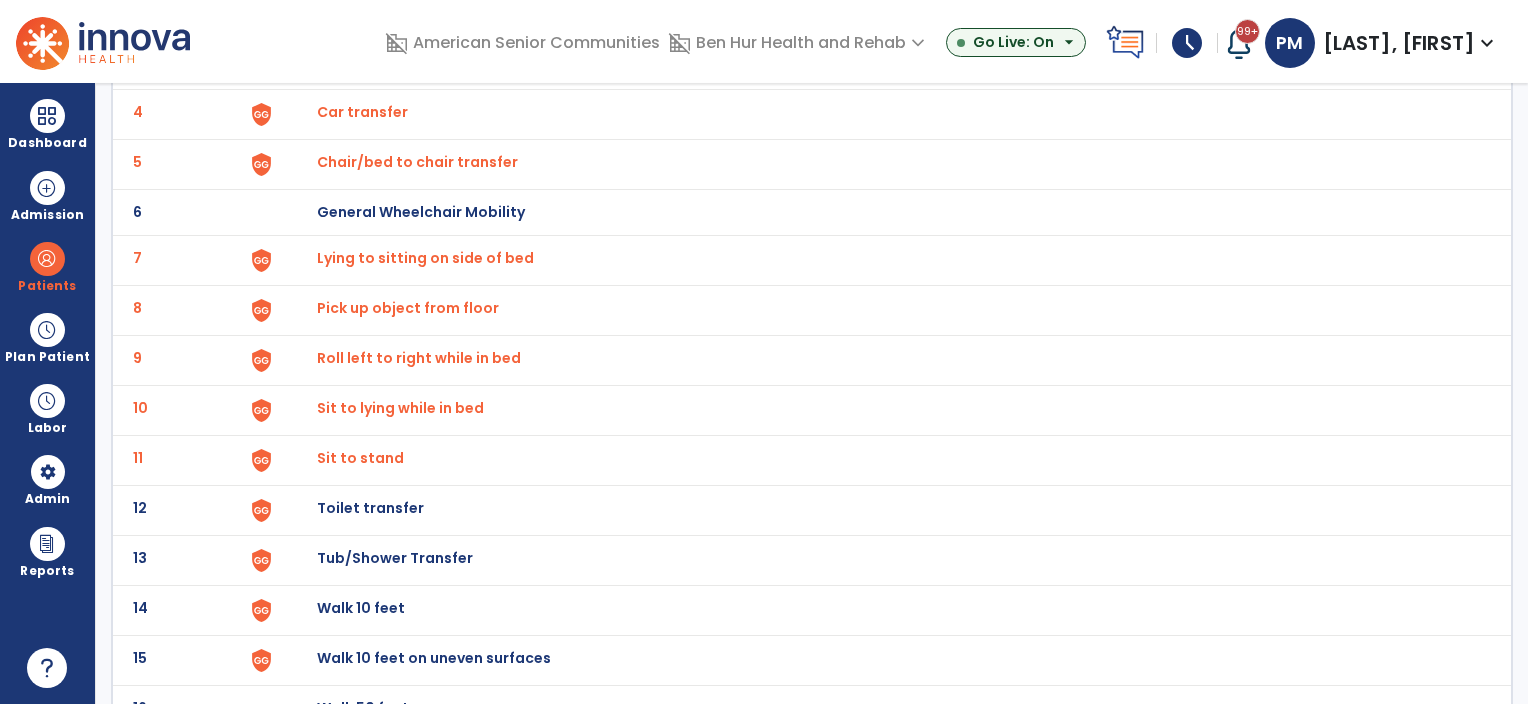 click on "Toilet transfer" at bounding box center (363, -38) 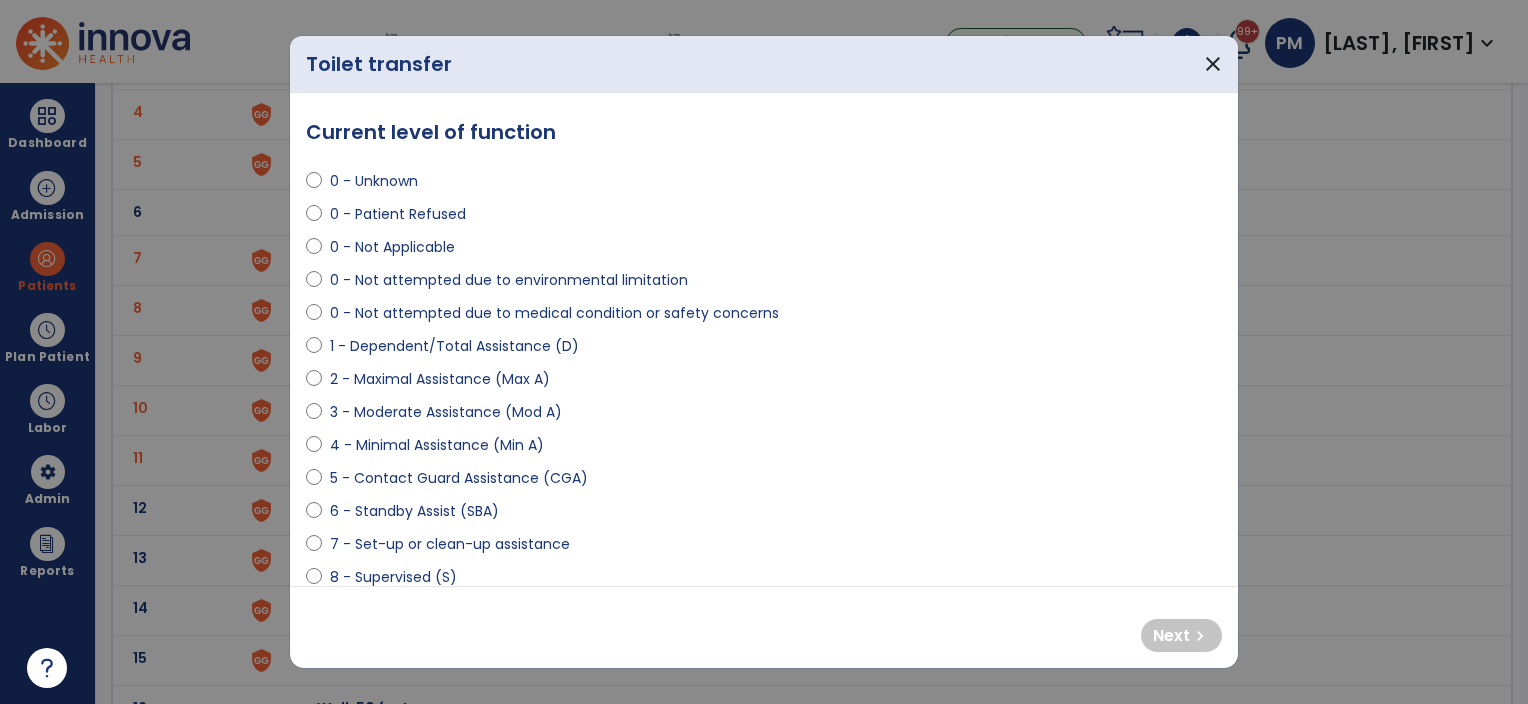 select on "**********" 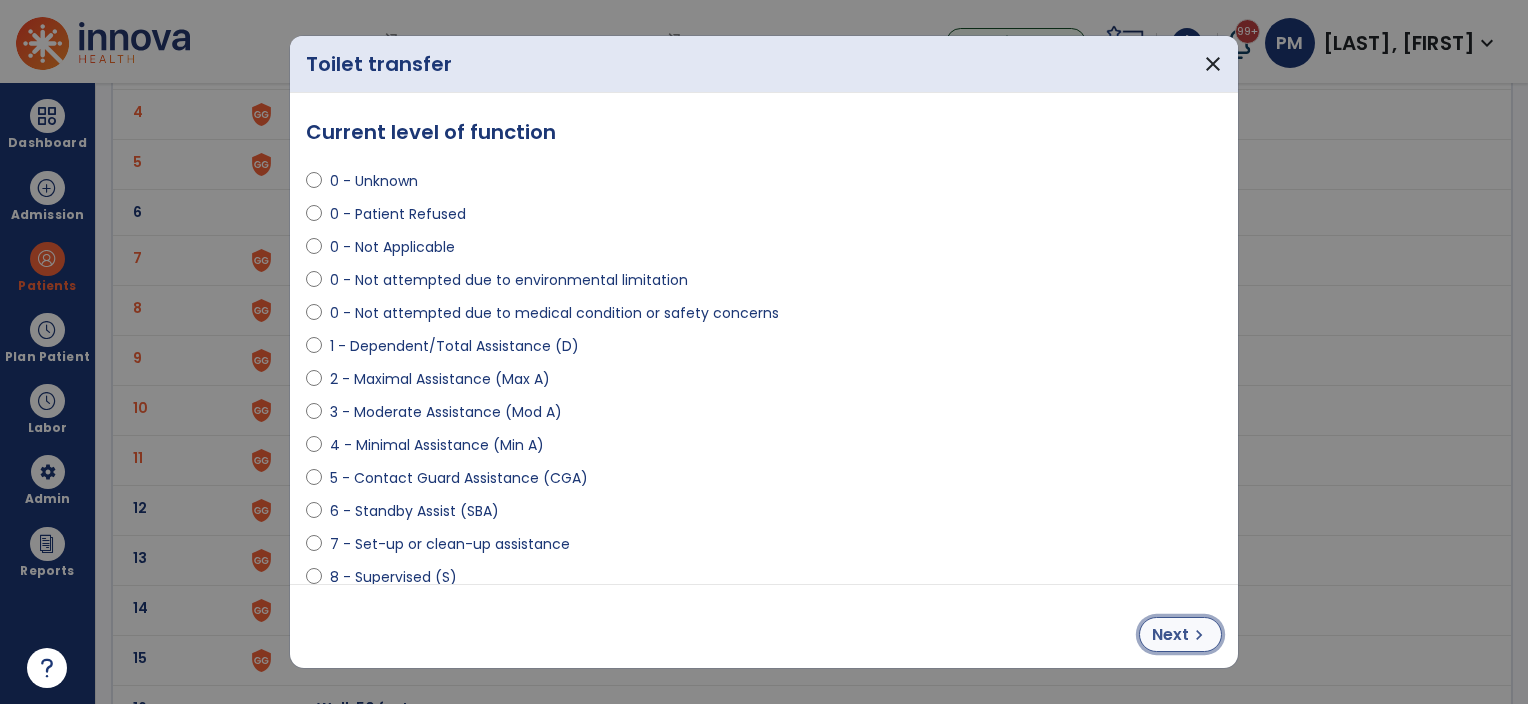 click on "chevron_right" at bounding box center (1199, 635) 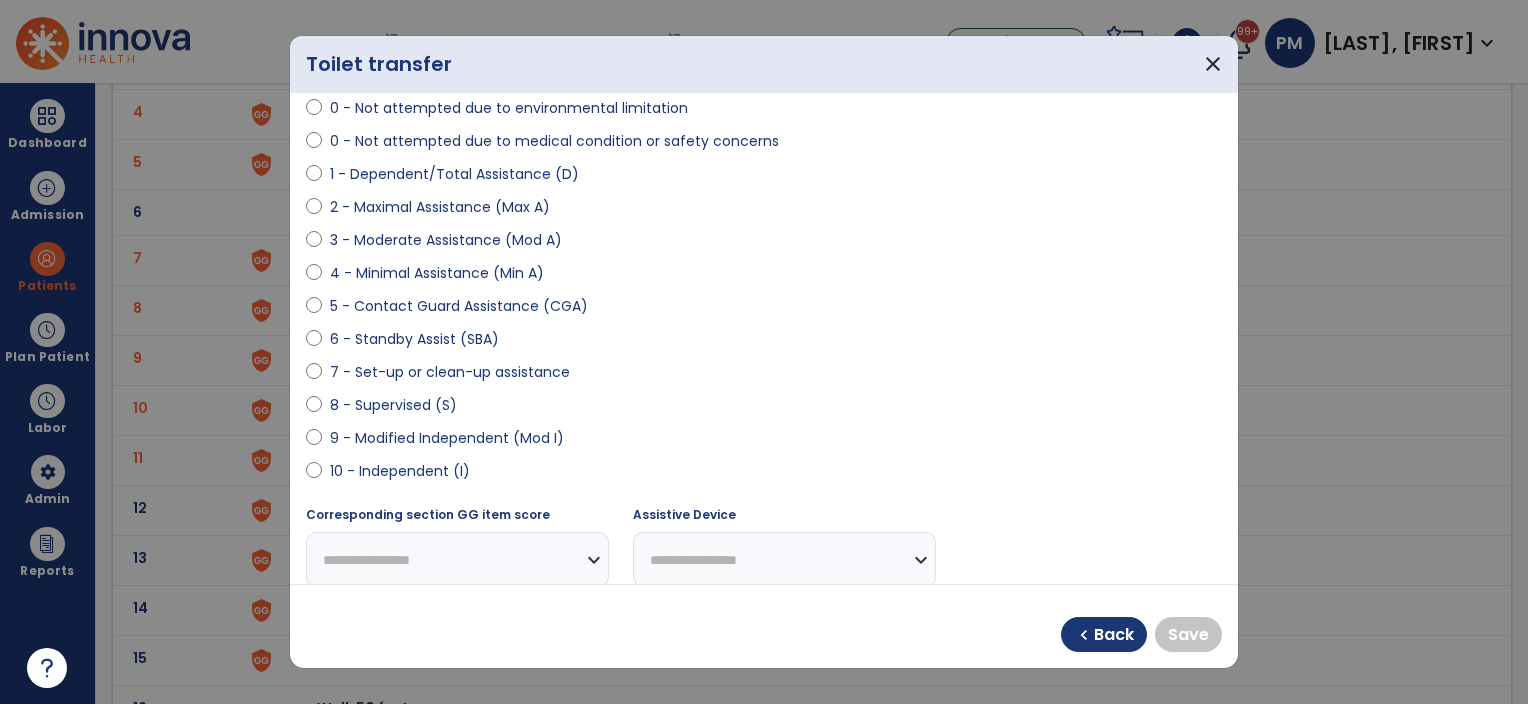 scroll, scrollTop: 400, scrollLeft: 0, axis: vertical 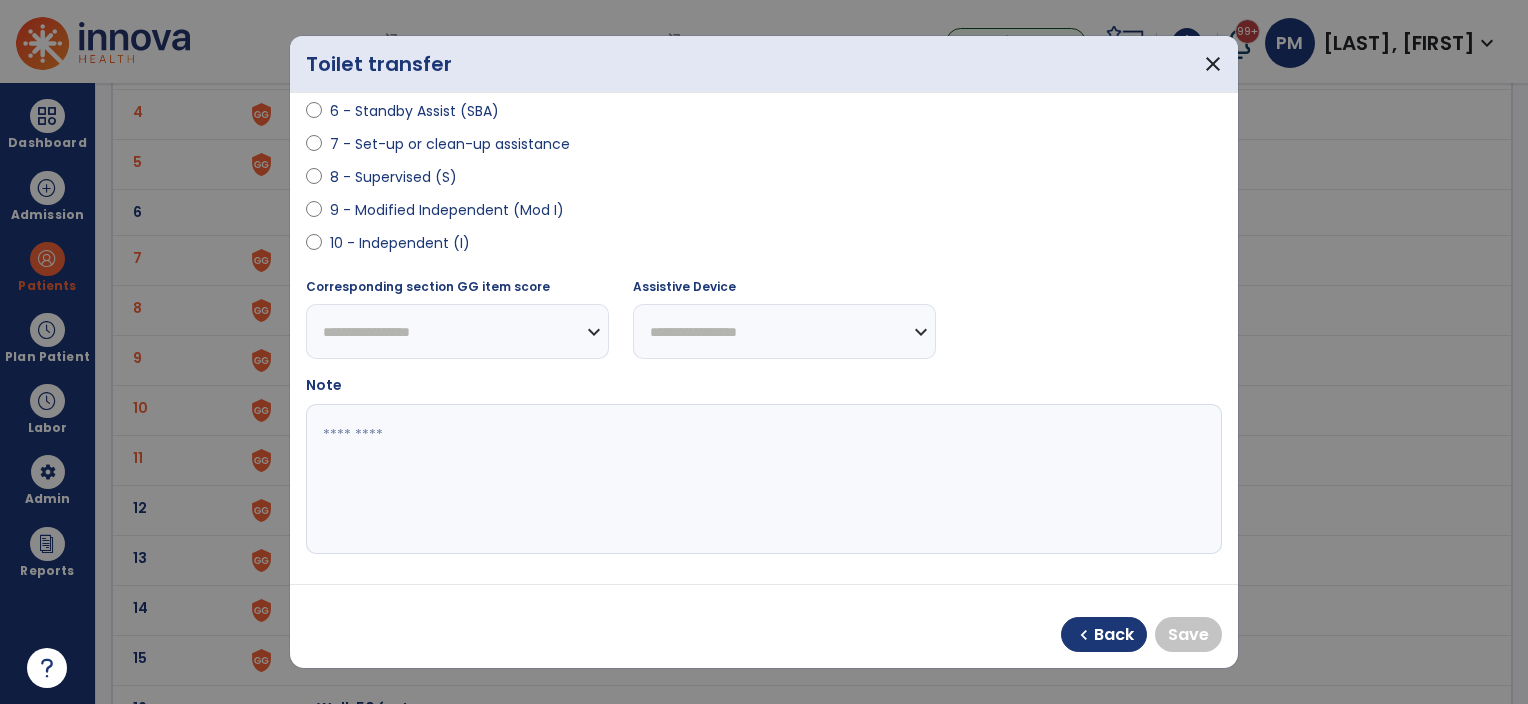 select on "**********" 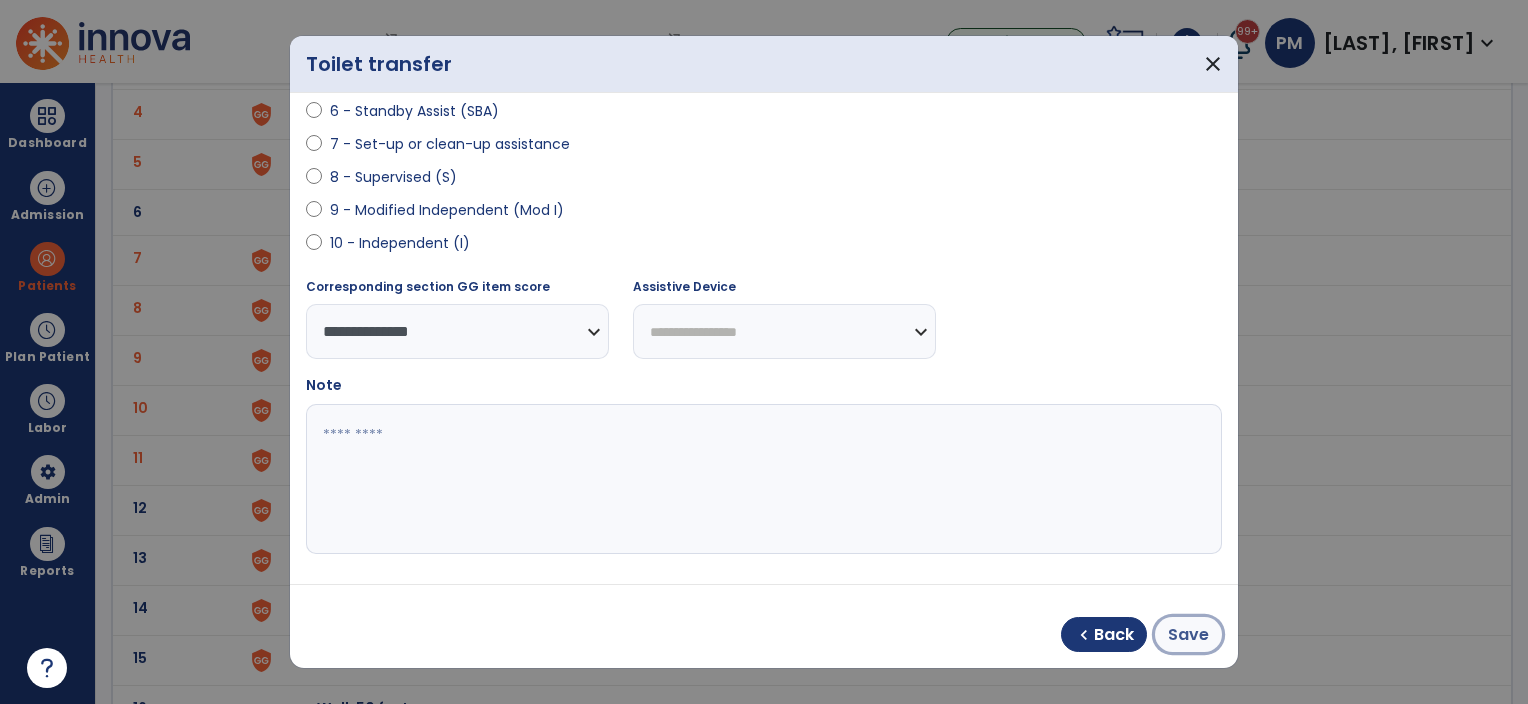 click on "Save" at bounding box center [1188, 635] 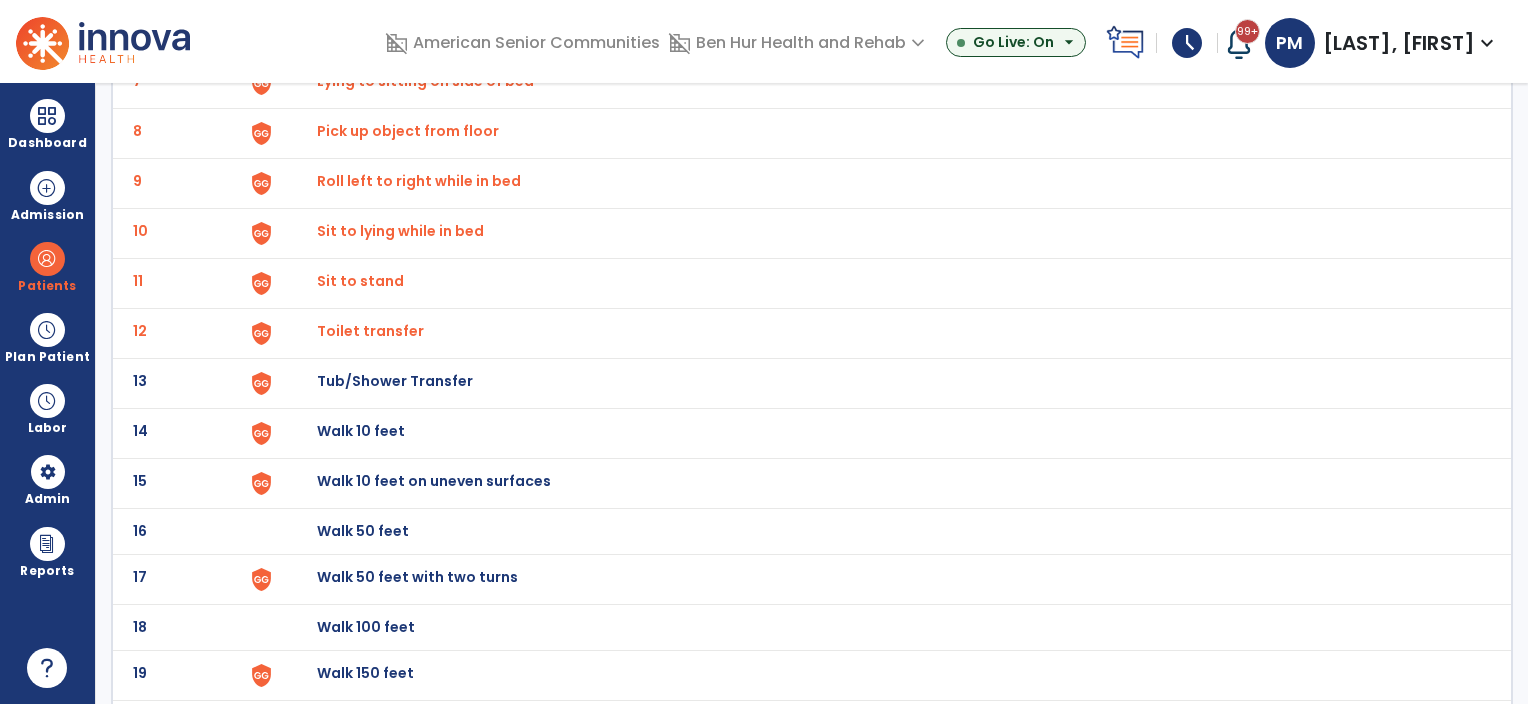 scroll, scrollTop: 500, scrollLeft: 0, axis: vertical 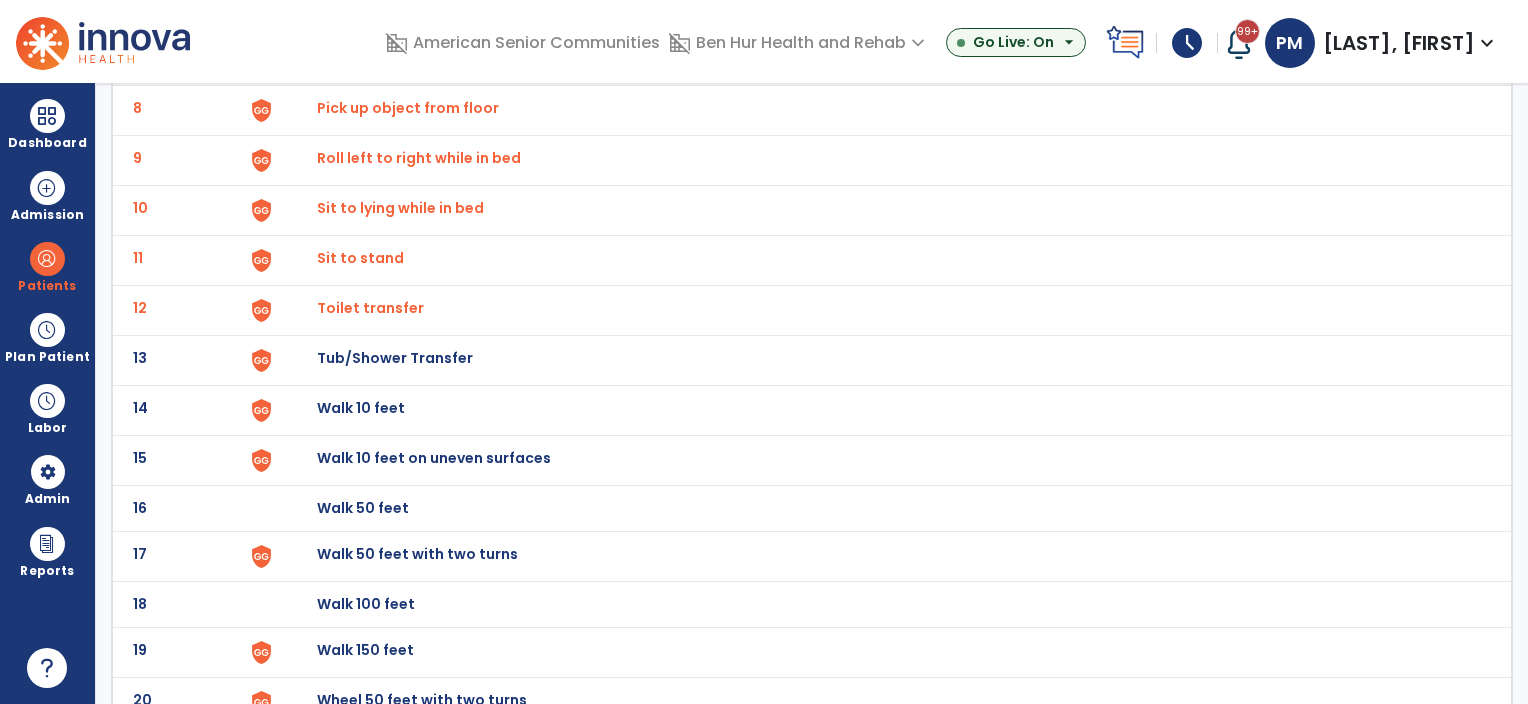click on "Tub/Shower Transfer" at bounding box center [363, -238] 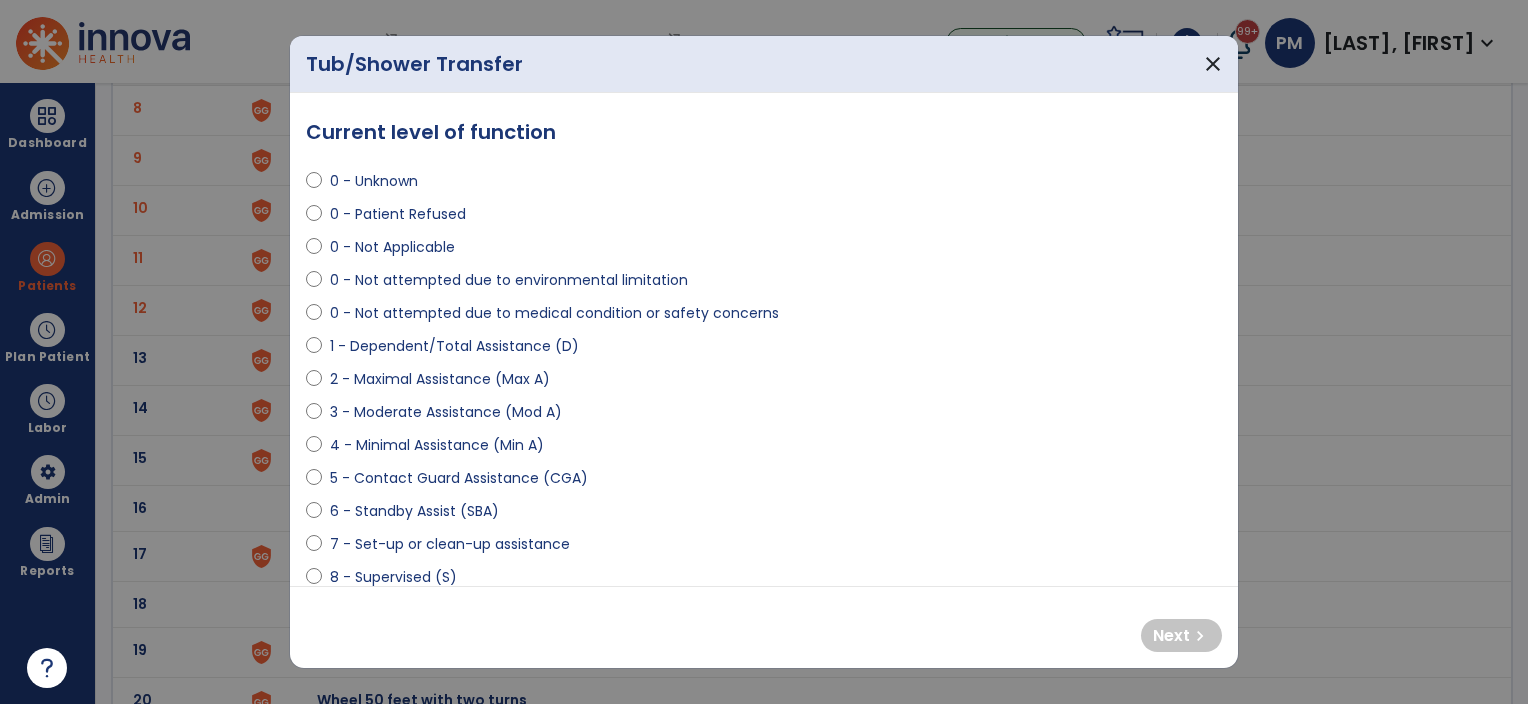 select on "**********" 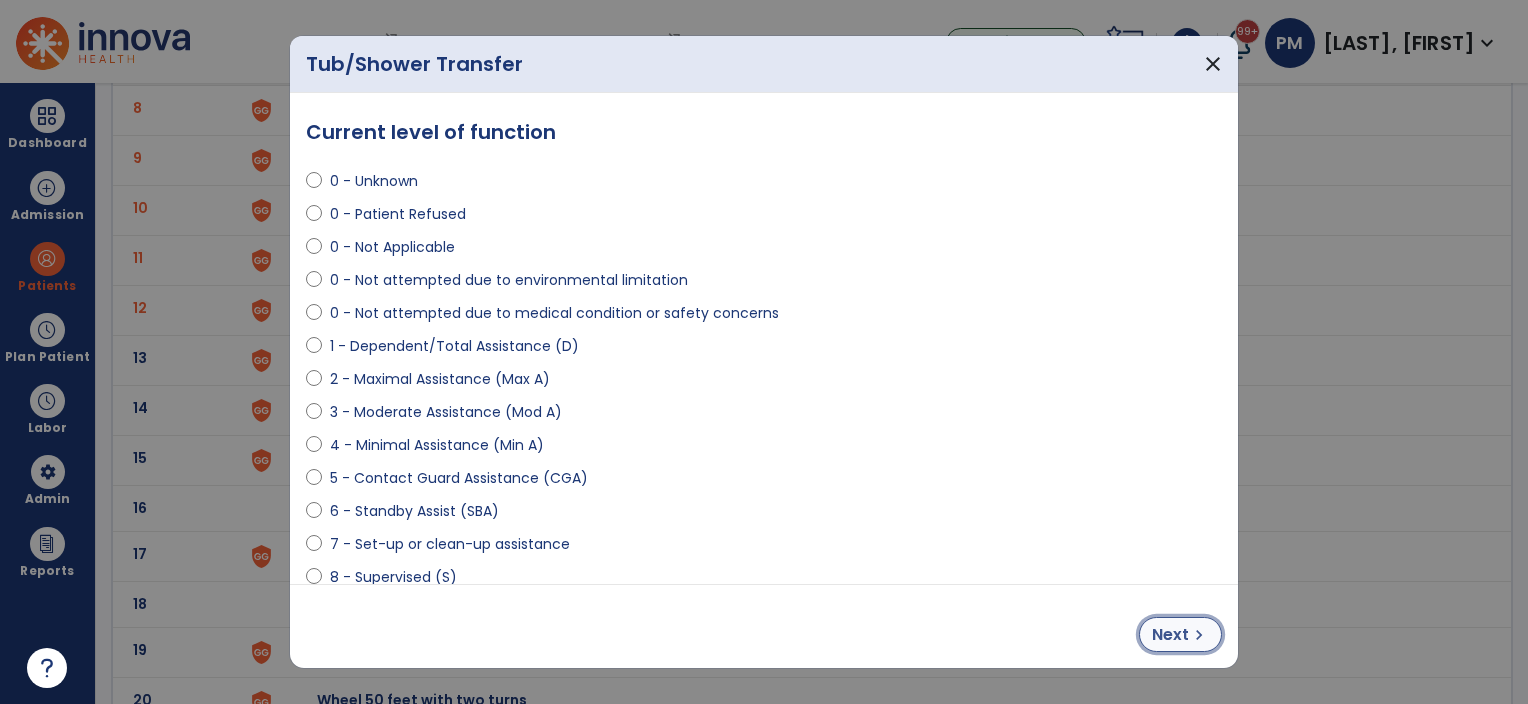click on "Next" at bounding box center [1170, 635] 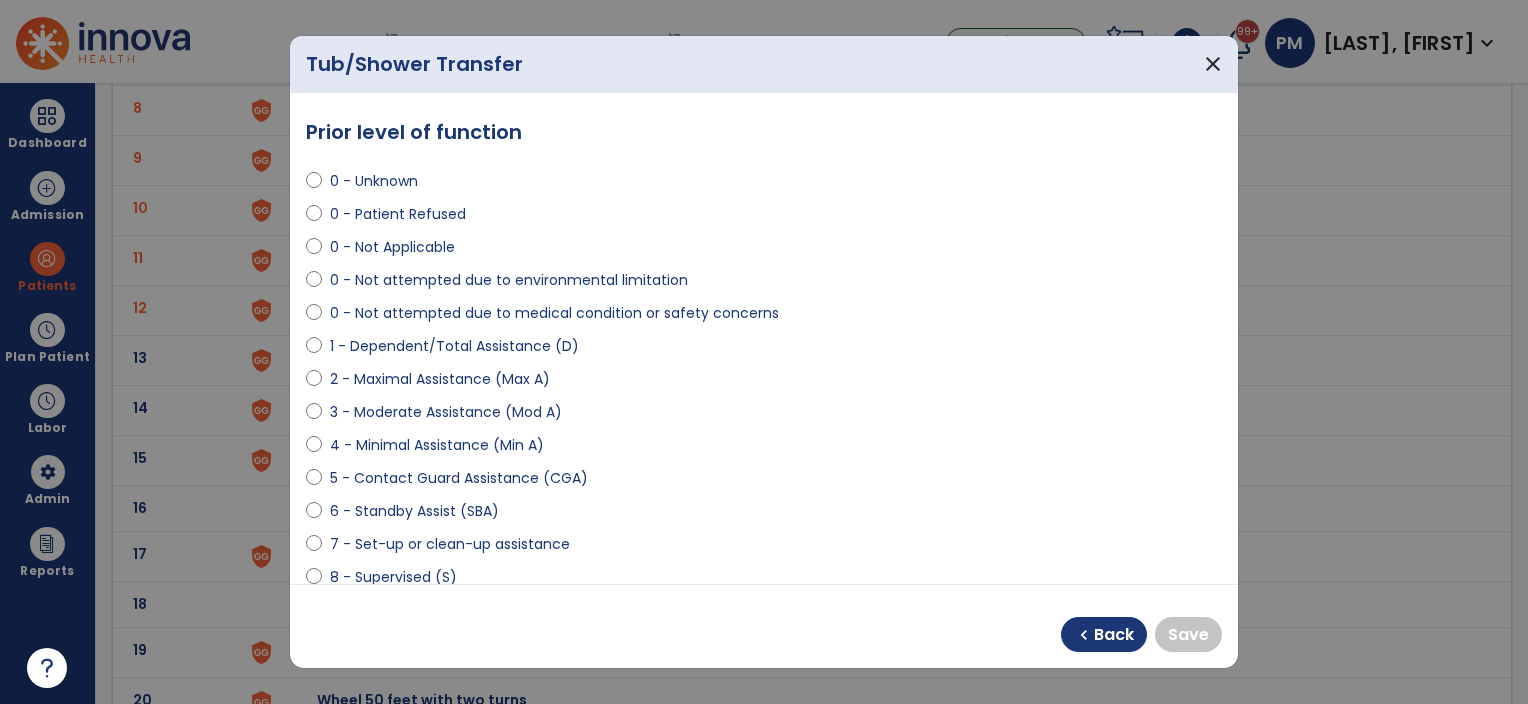 scroll, scrollTop: 200, scrollLeft: 0, axis: vertical 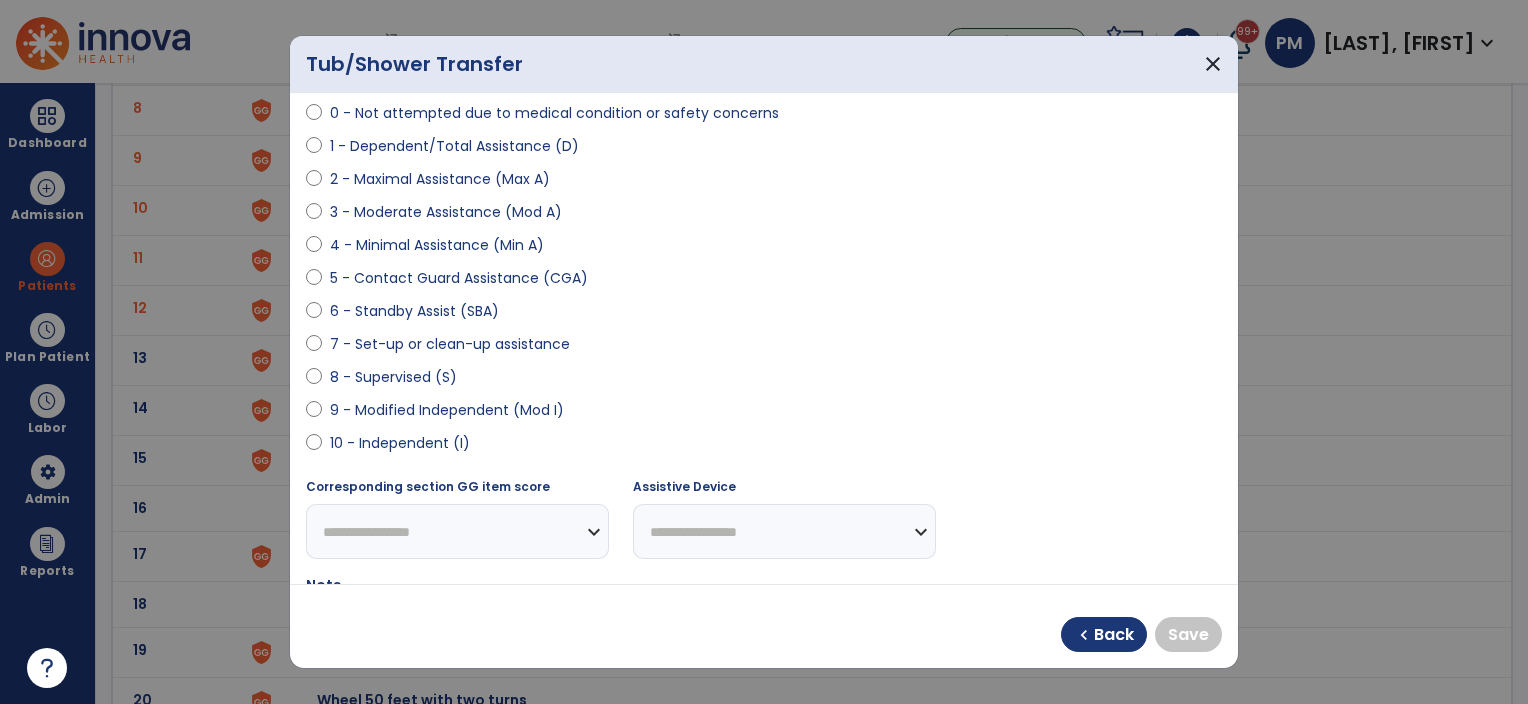 select on "**********" 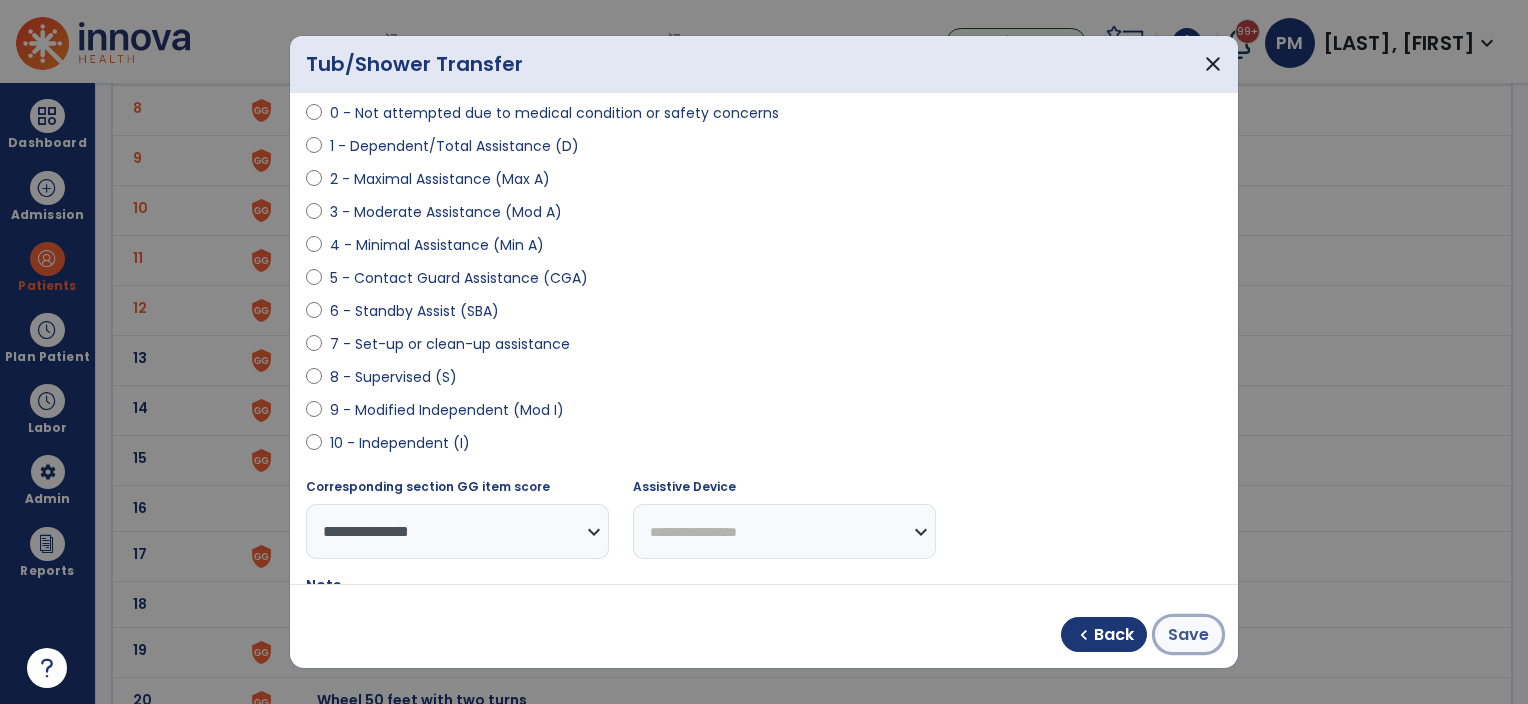 click on "Save" at bounding box center [1188, 635] 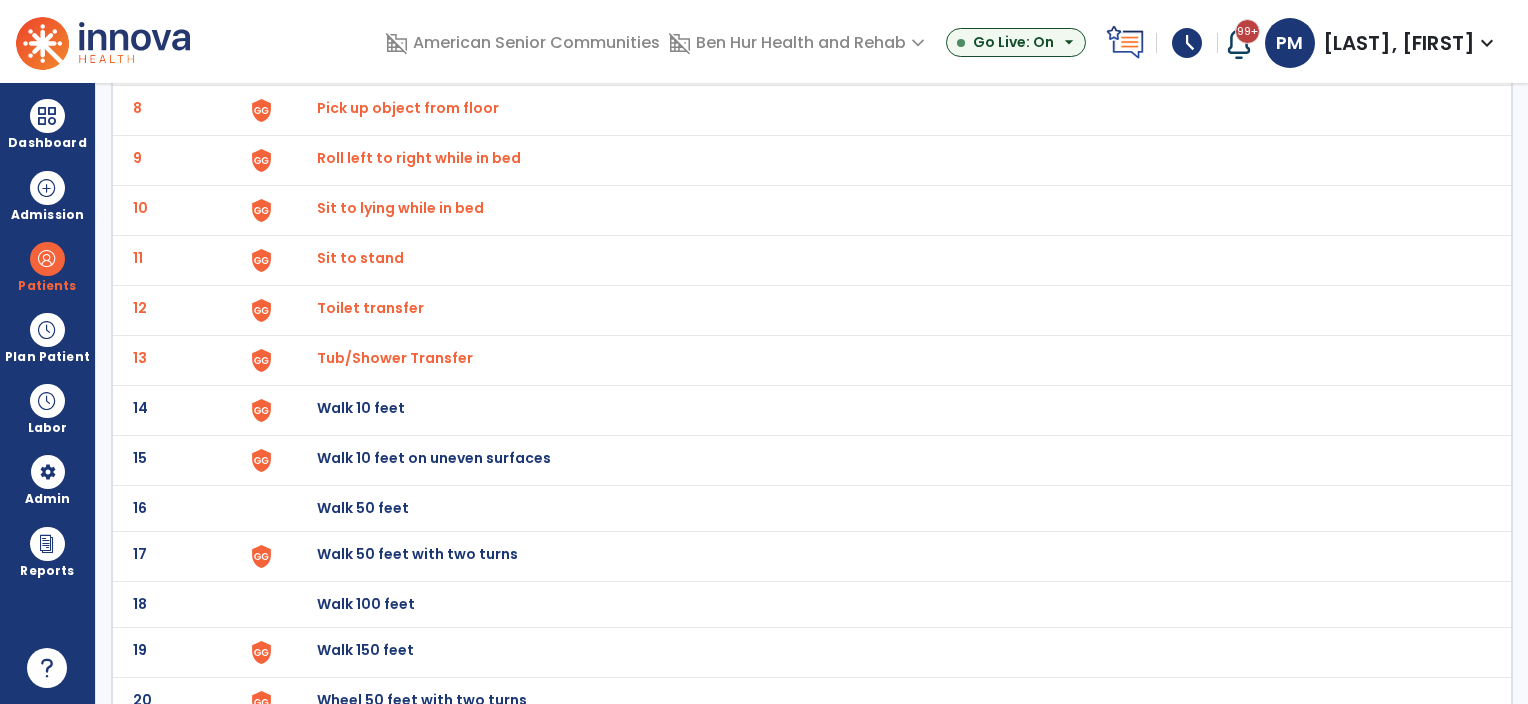 scroll, scrollTop: 600, scrollLeft: 0, axis: vertical 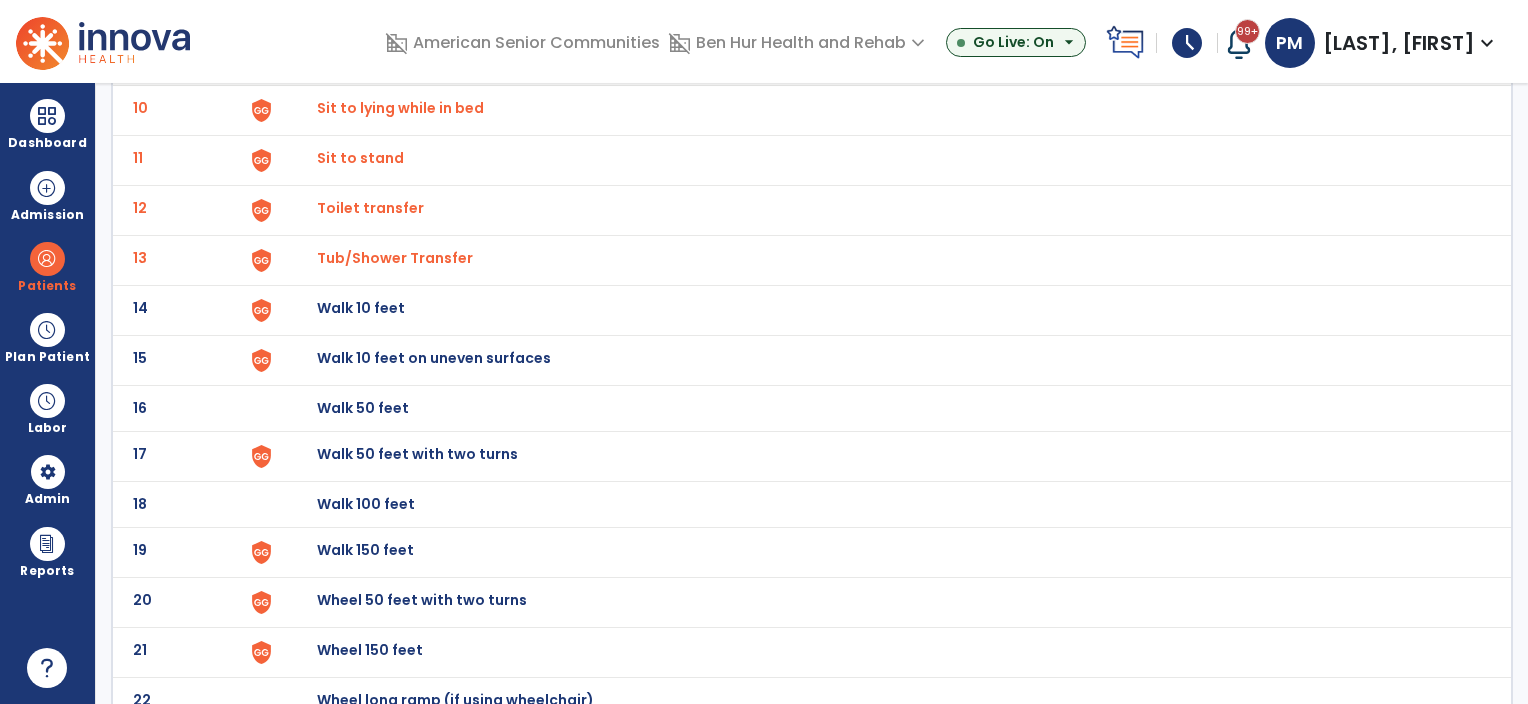 click on "Walk 10 feet" at bounding box center (363, -338) 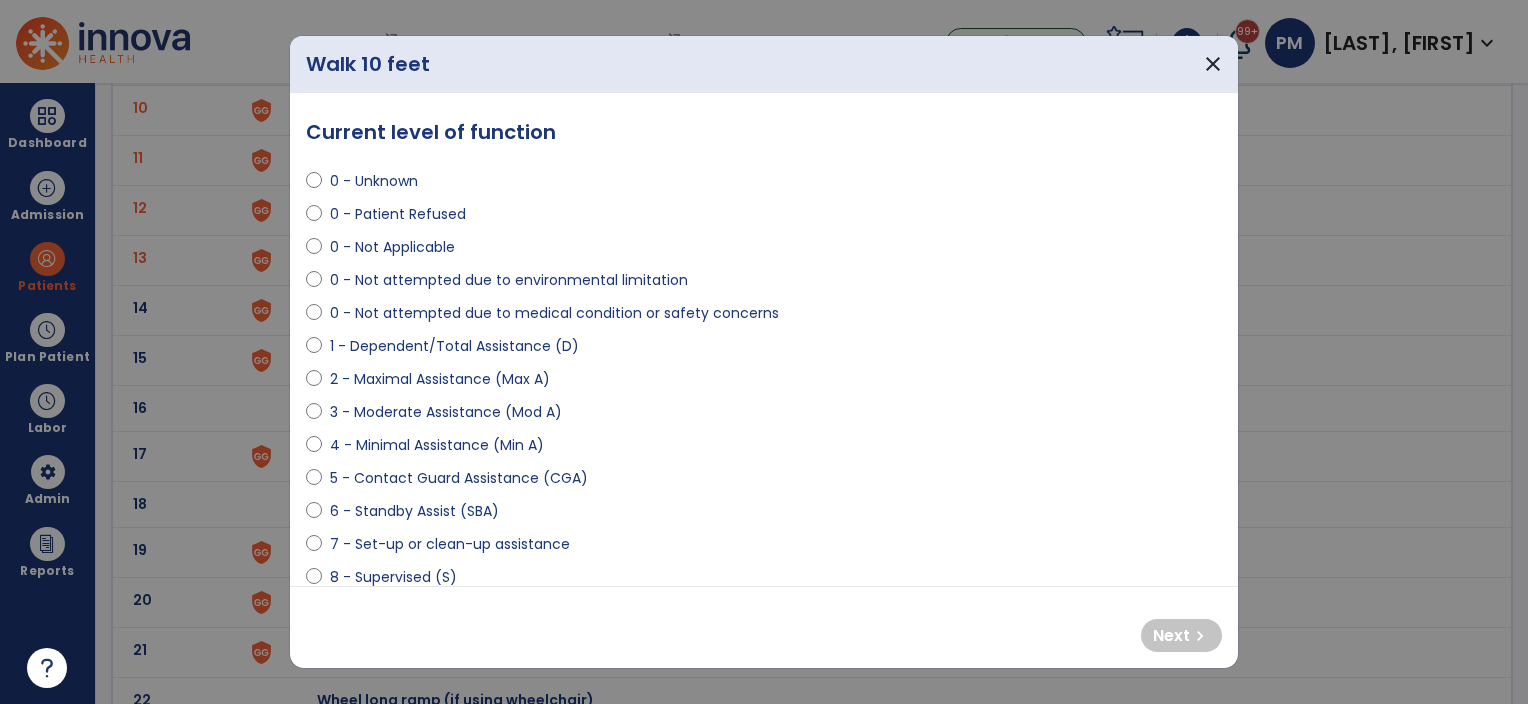 select on "**********" 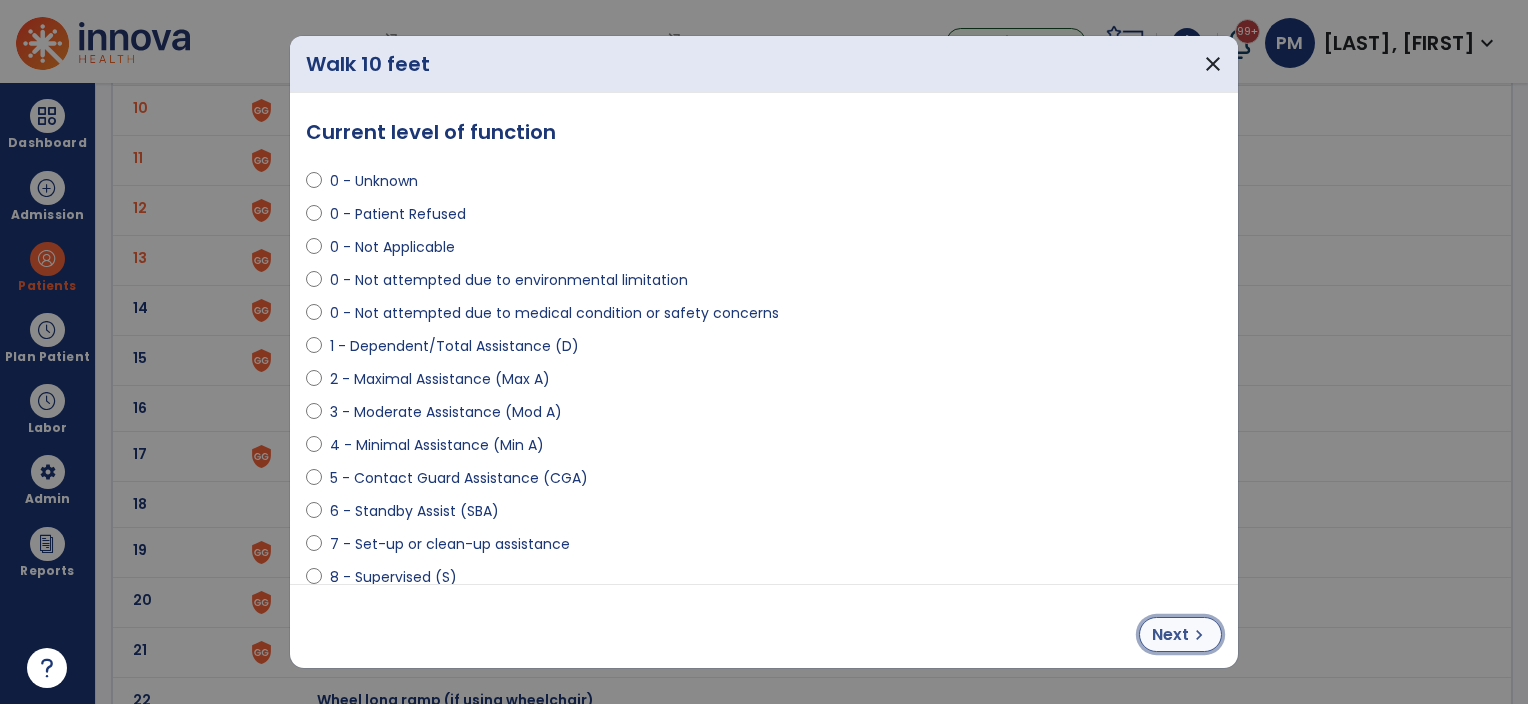 click on "chevron_right" at bounding box center (1199, 635) 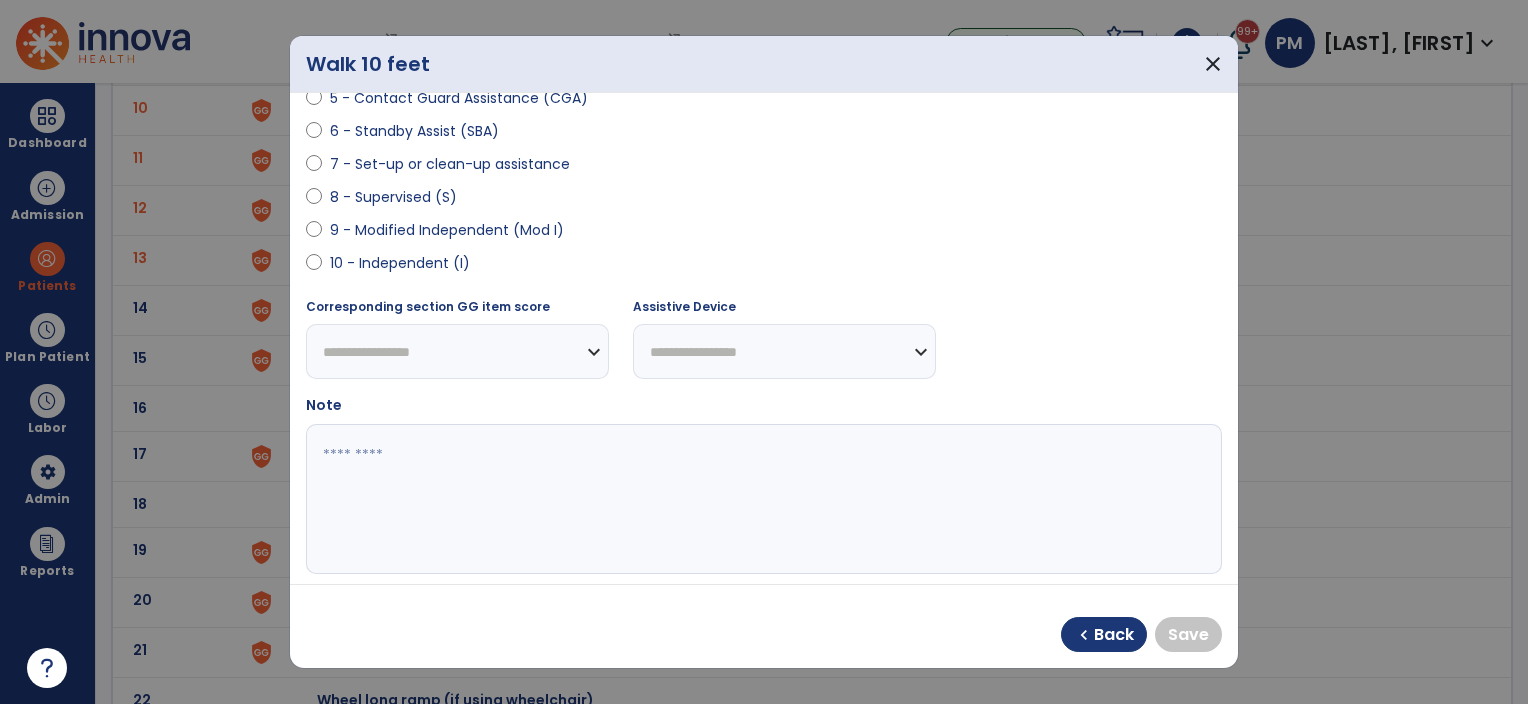 scroll, scrollTop: 400, scrollLeft: 0, axis: vertical 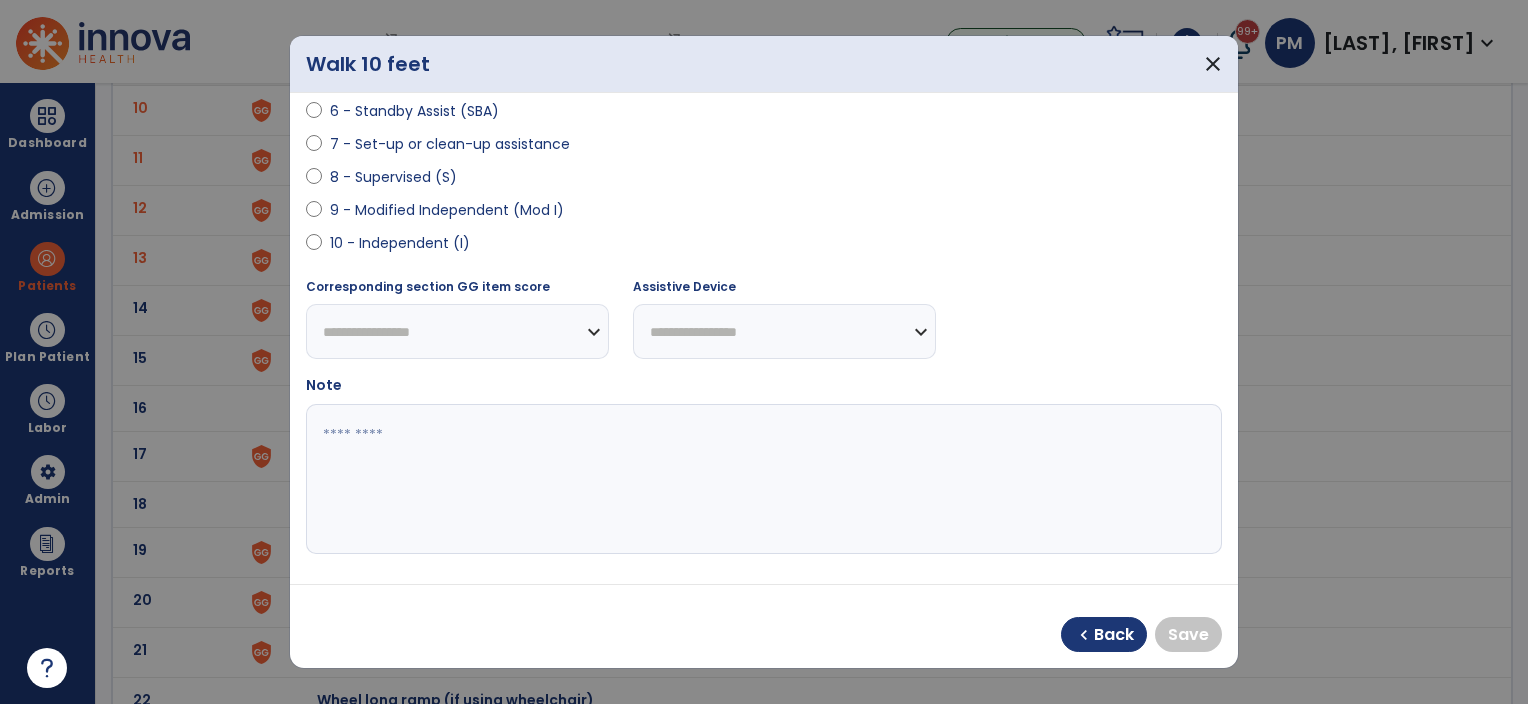 select on "**********" 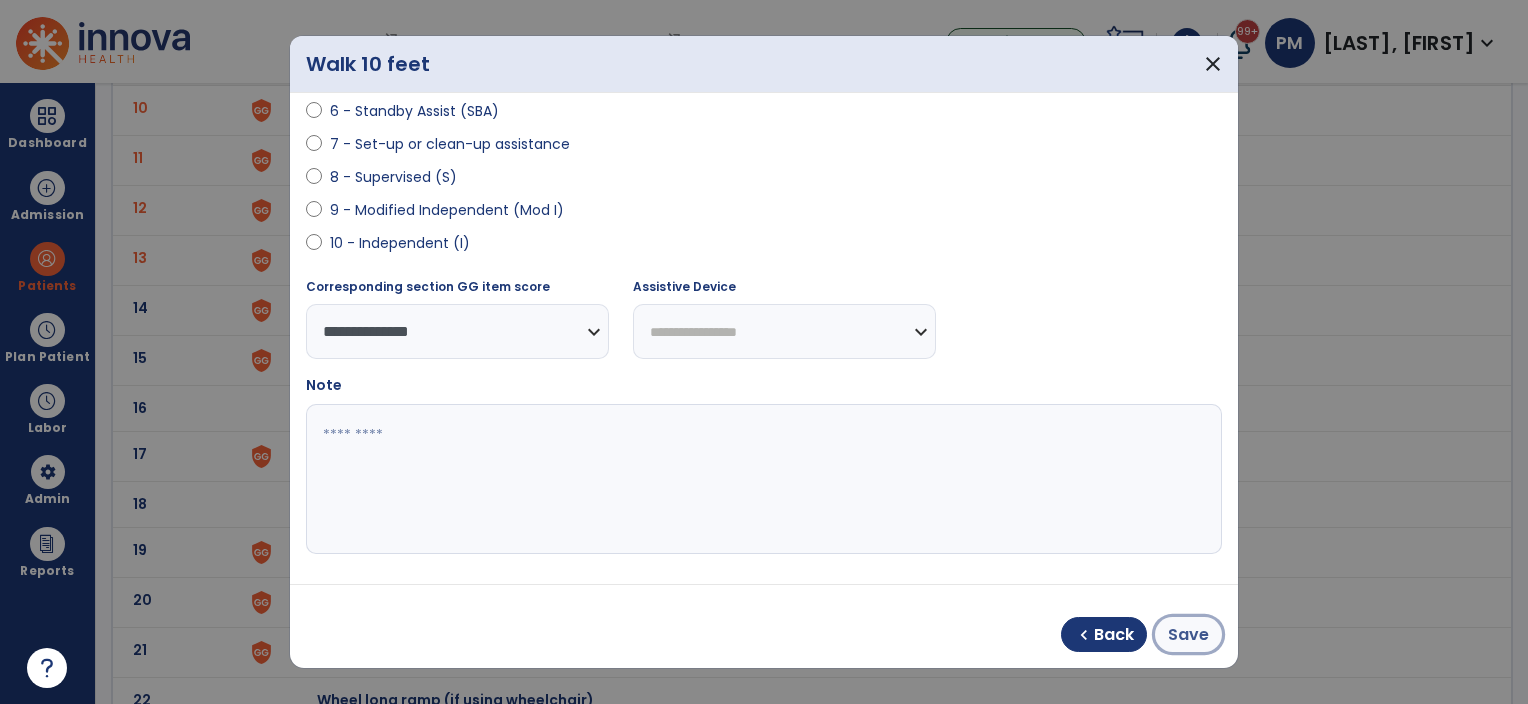 click on "Save" at bounding box center (1188, 635) 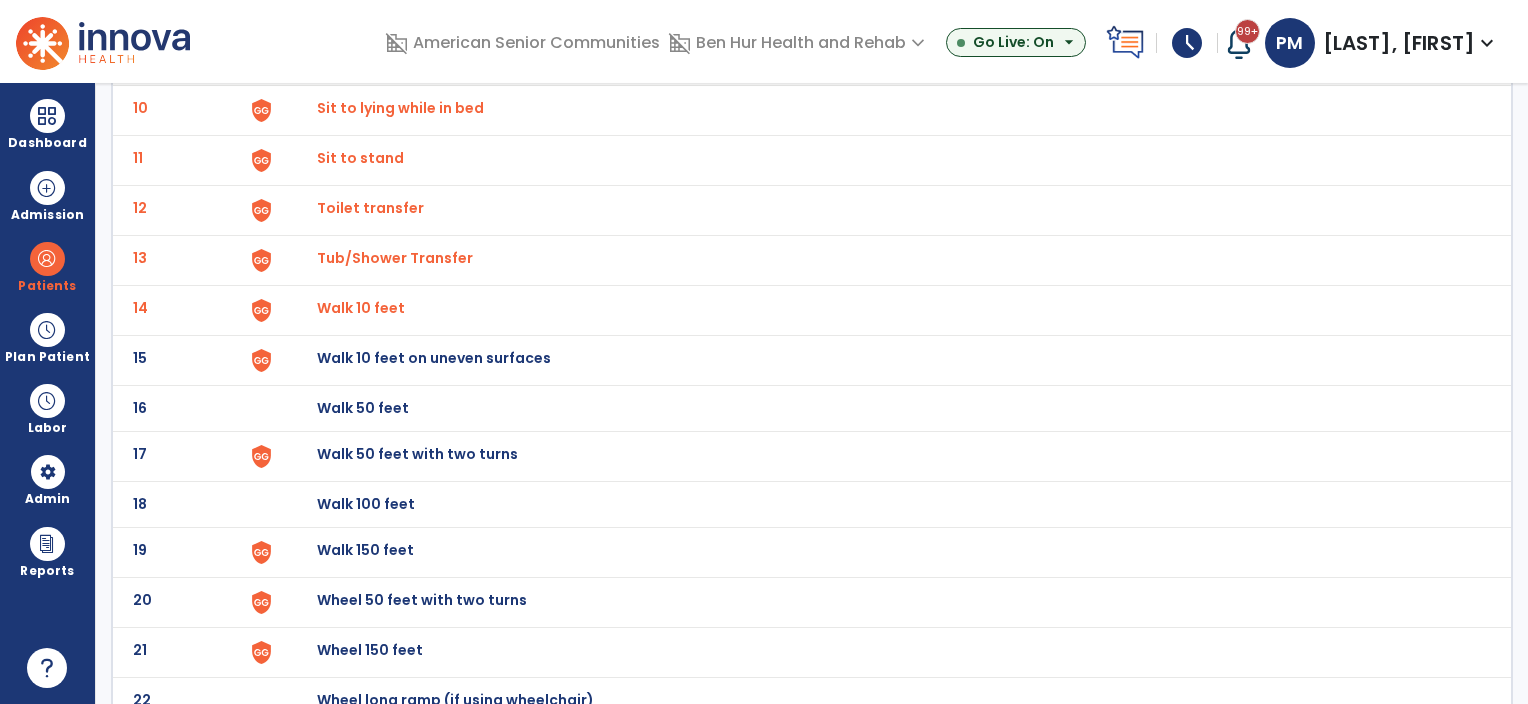 click on "Walk 10 feet on uneven surfaces" at bounding box center [363, -338] 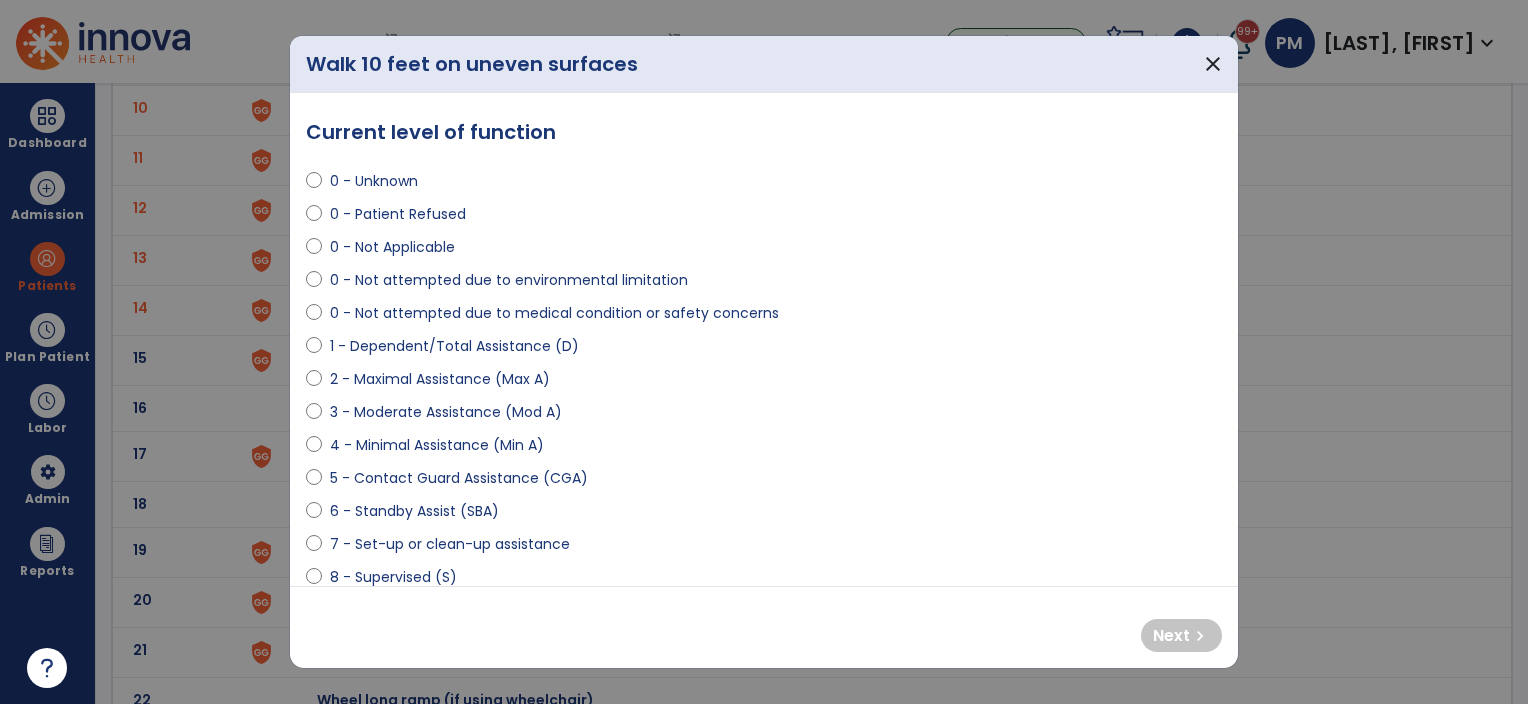 select on "**********" 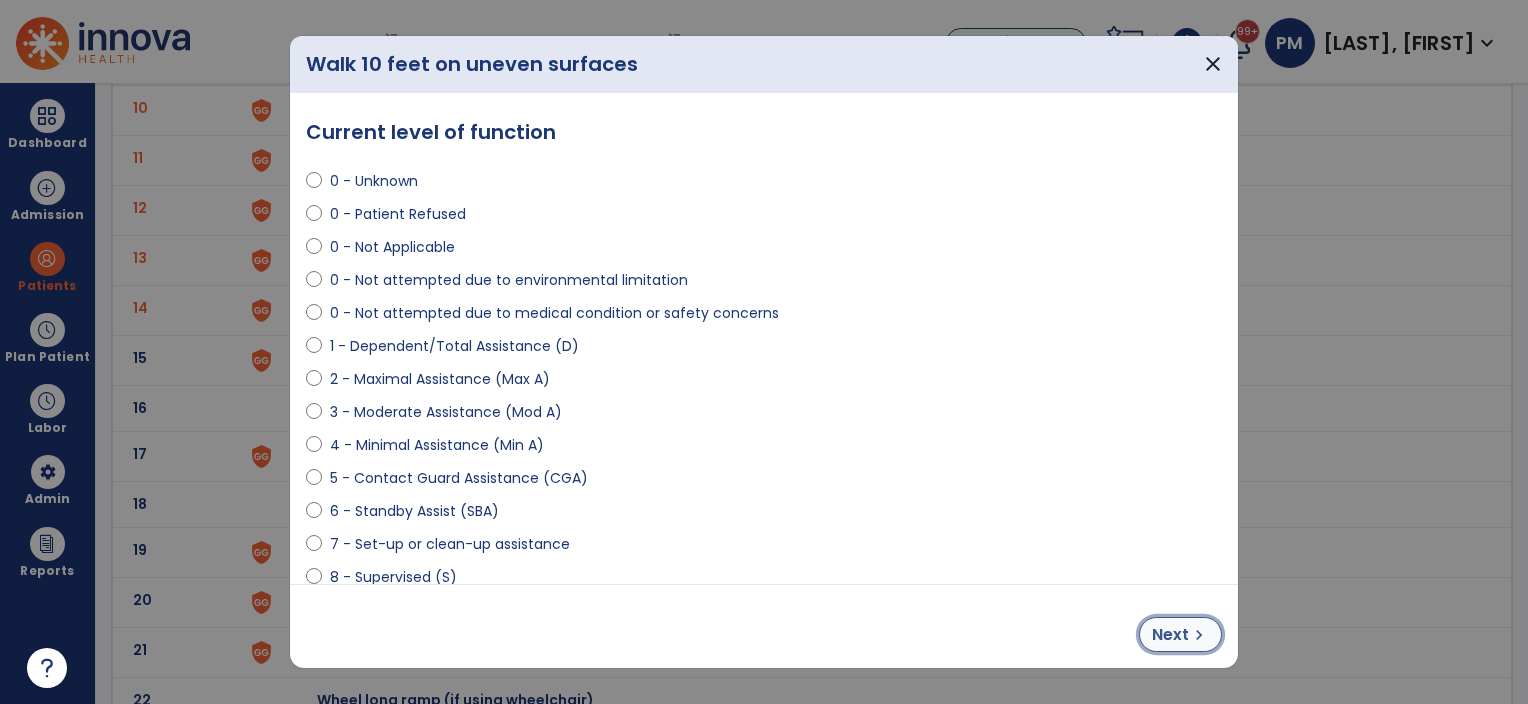click on "chevron_right" at bounding box center (1199, 635) 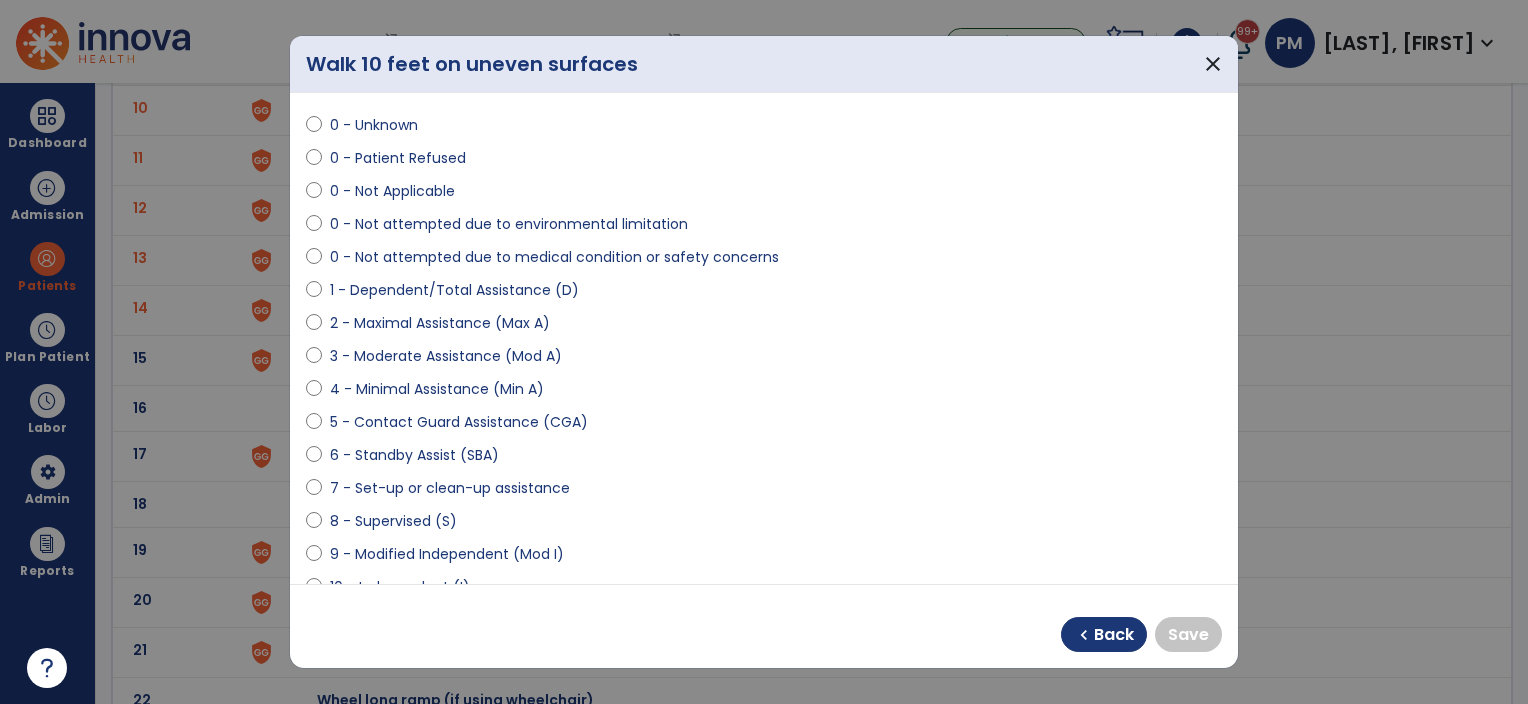 scroll, scrollTop: 100, scrollLeft: 0, axis: vertical 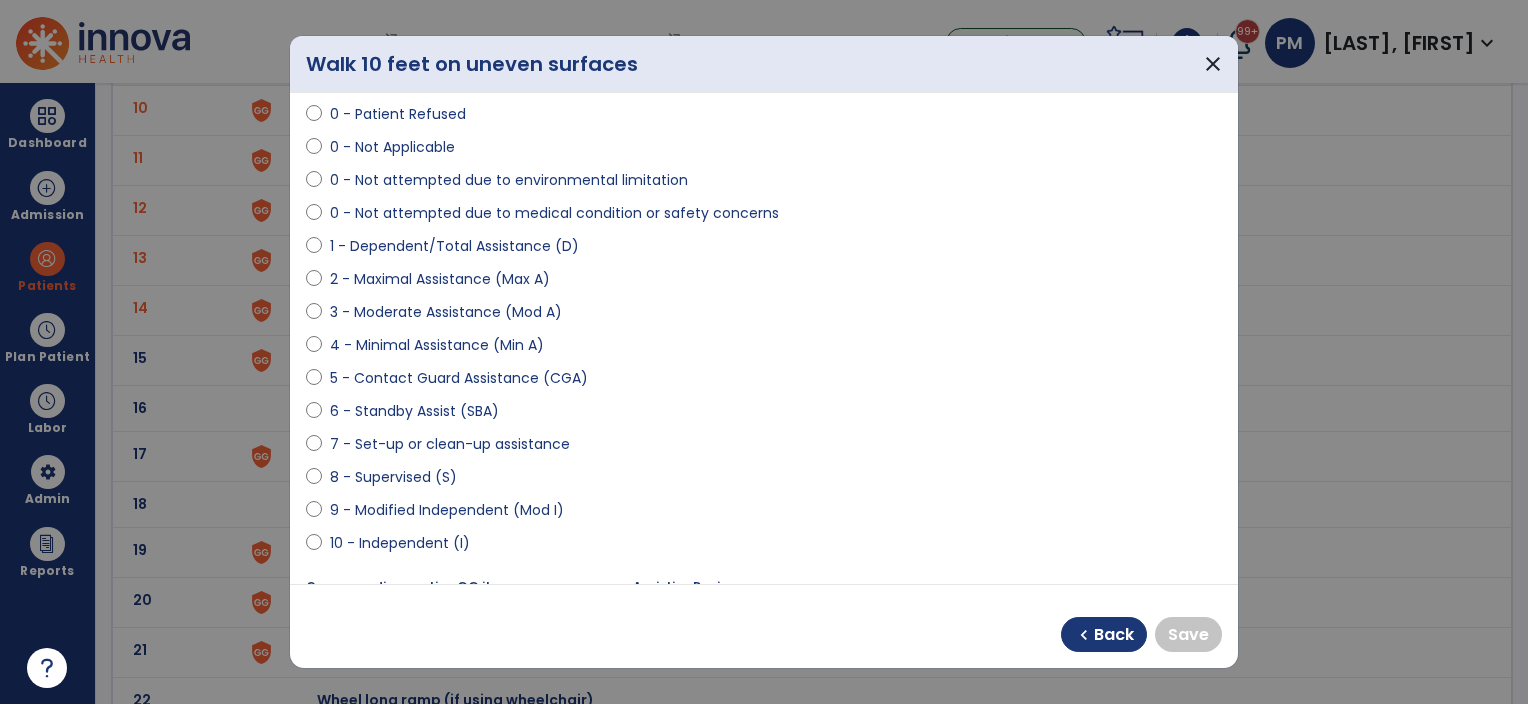 select on "**********" 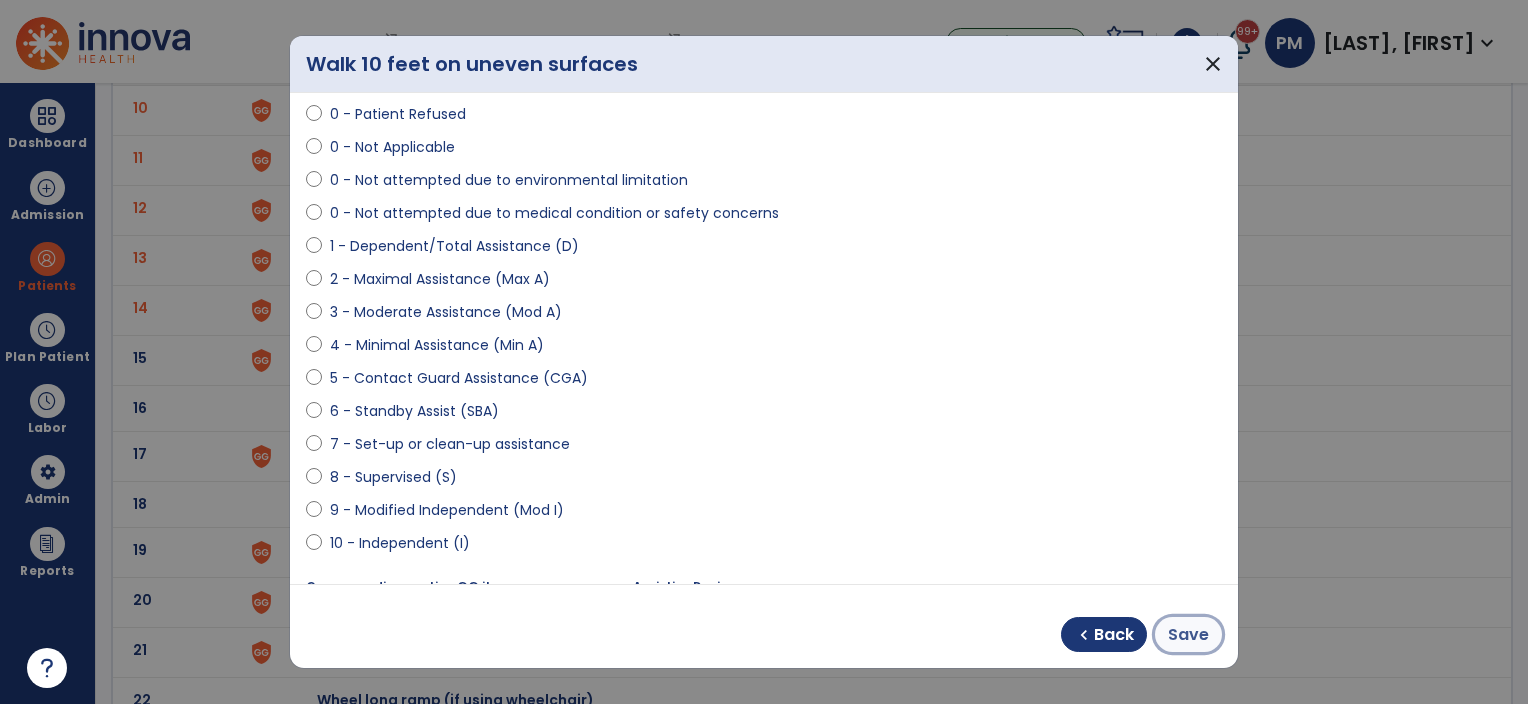 click on "Save" at bounding box center (1188, 635) 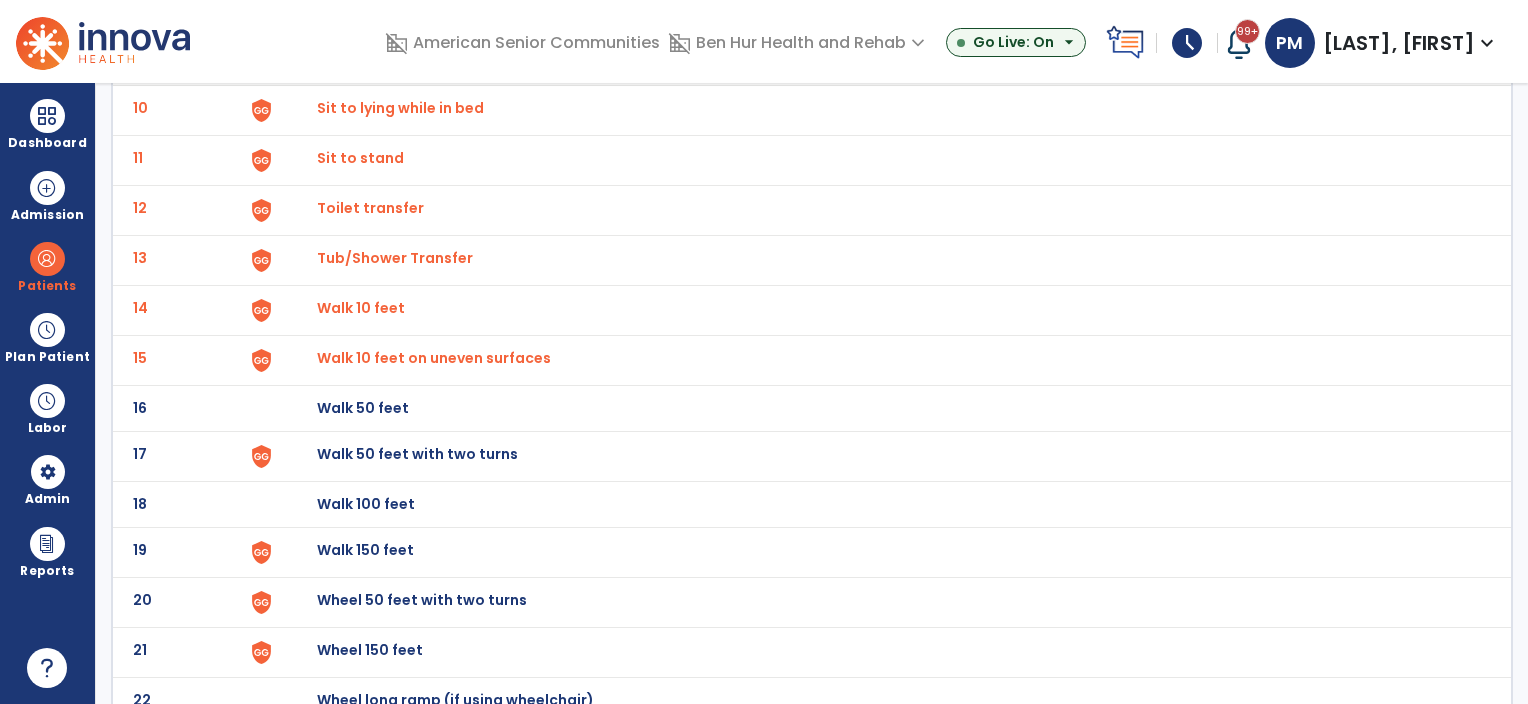 click on "Walk 50 feet with two turns" at bounding box center (363, -338) 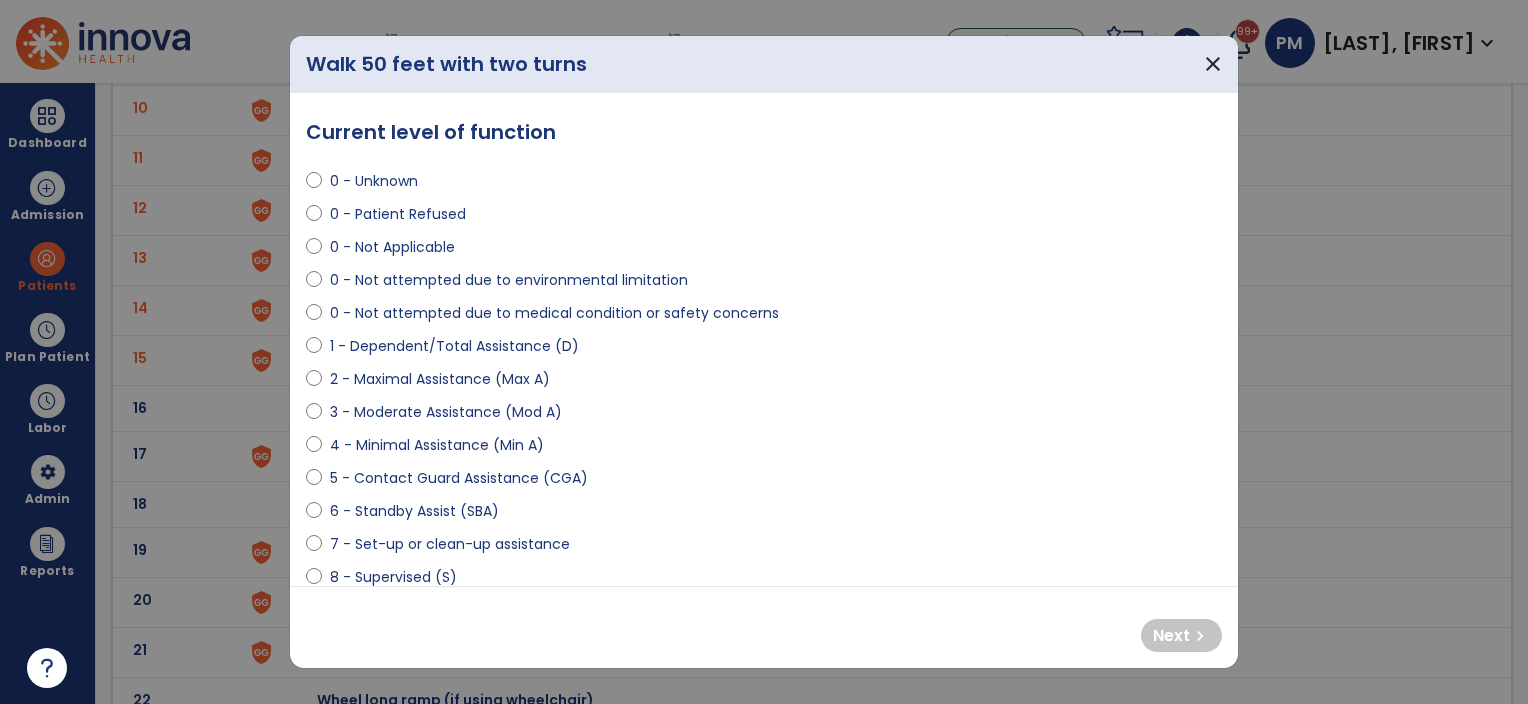 select on "**********" 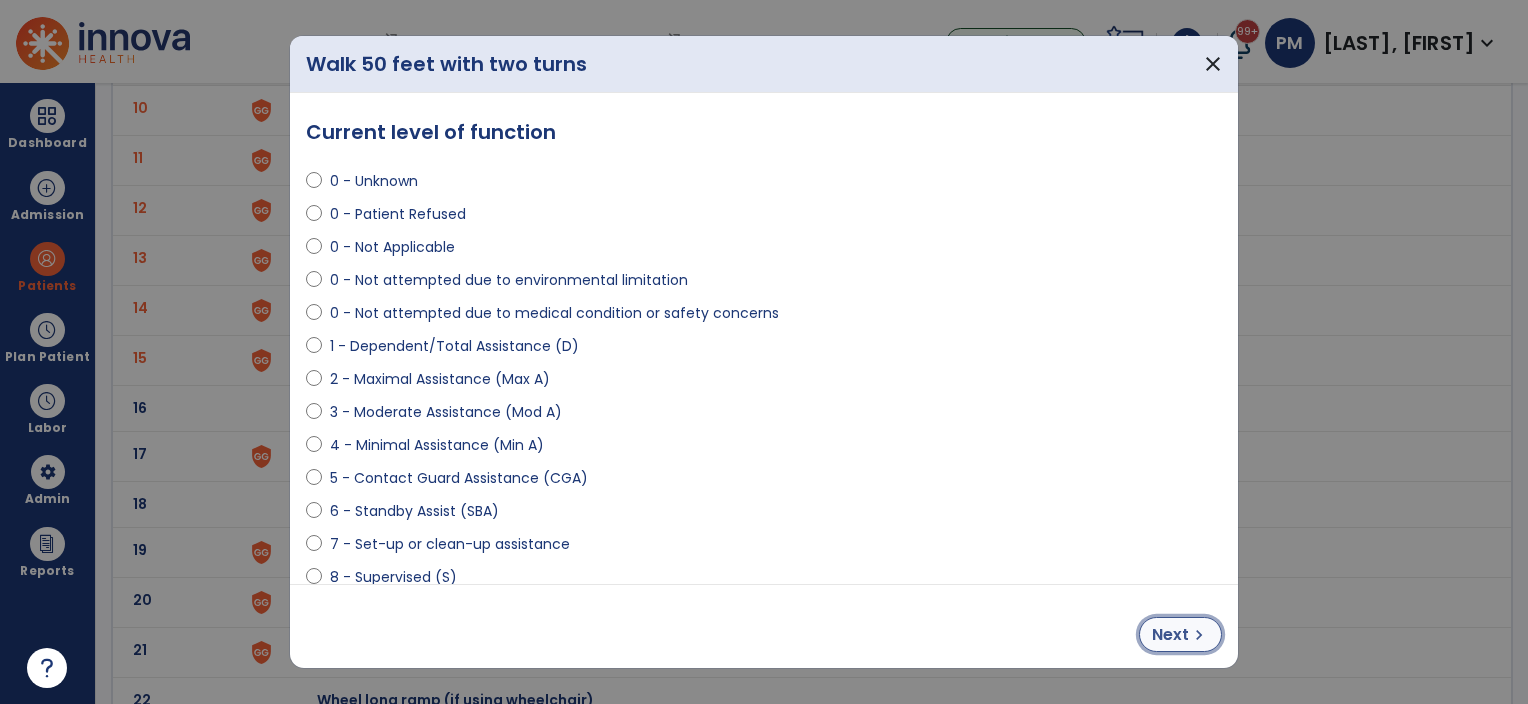 click on "Next" at bounding box center (1170, 635) 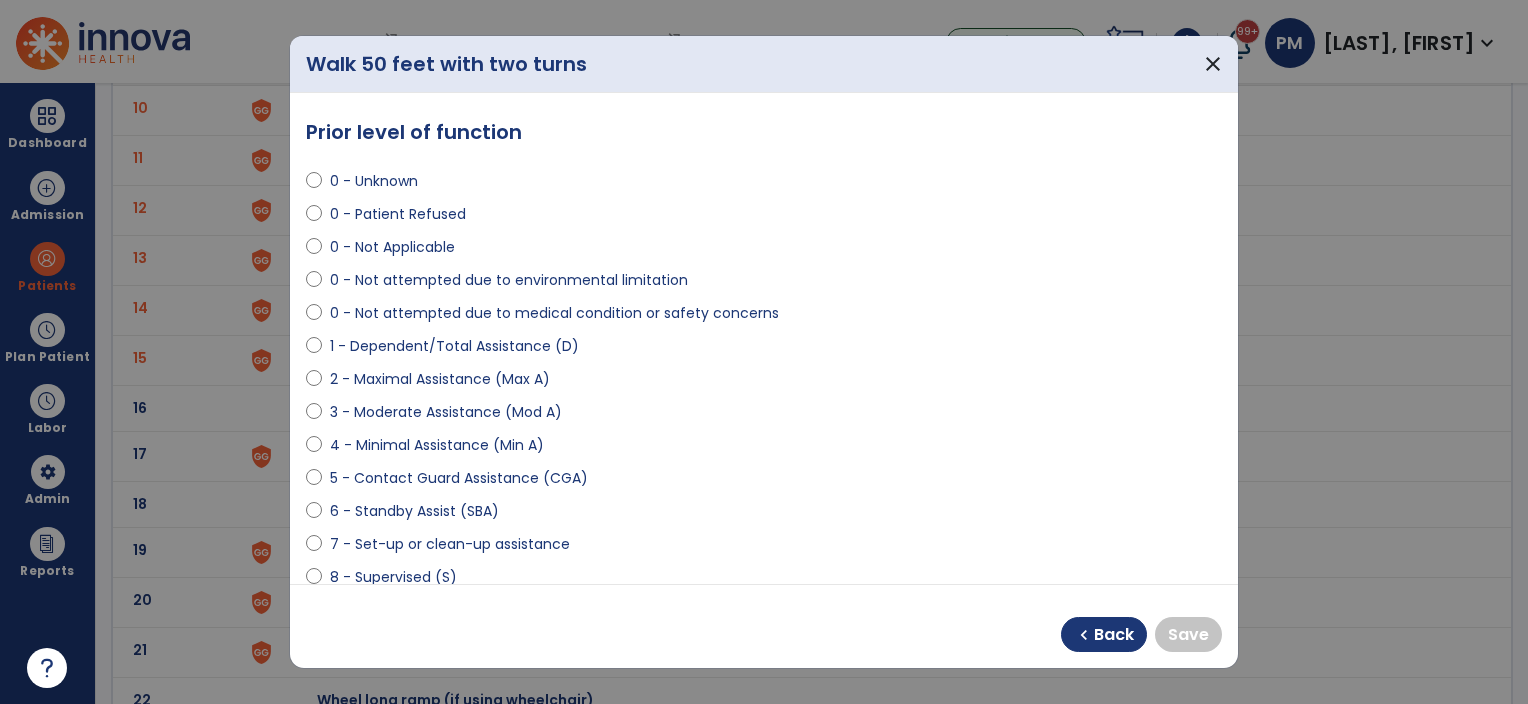 scroll, scrollTop: 300, scrollLeft: 0, axis: vertical 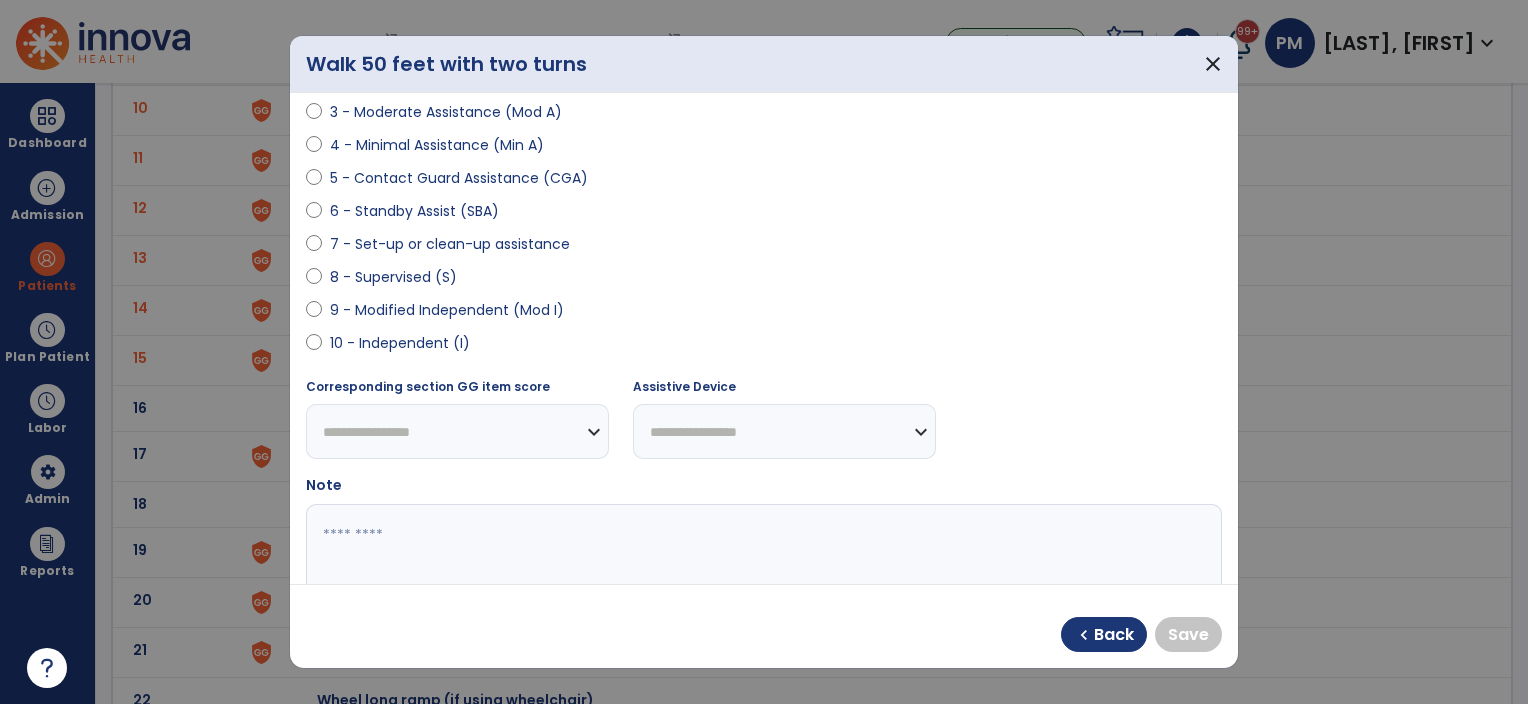 select on "**********" 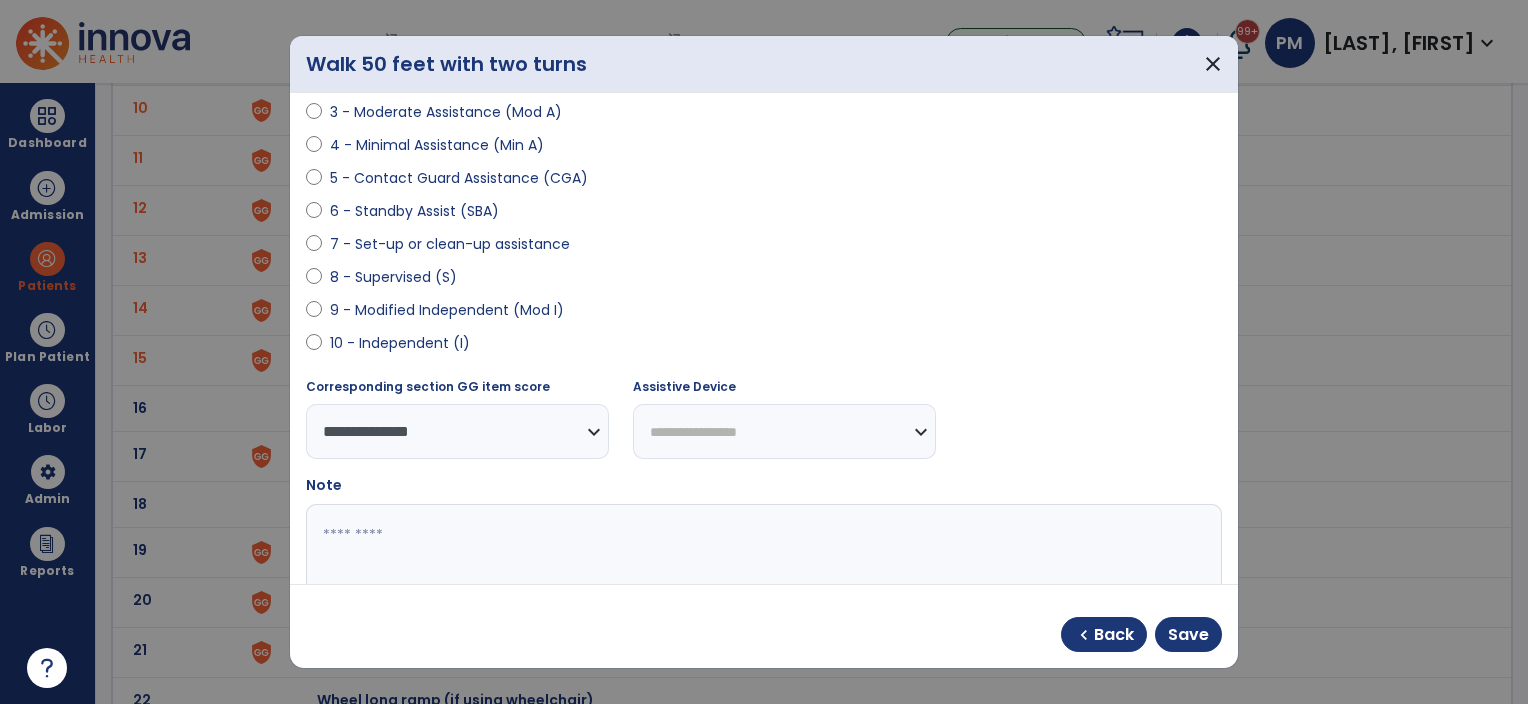 click on "**********" at bounding box center (784, 431) 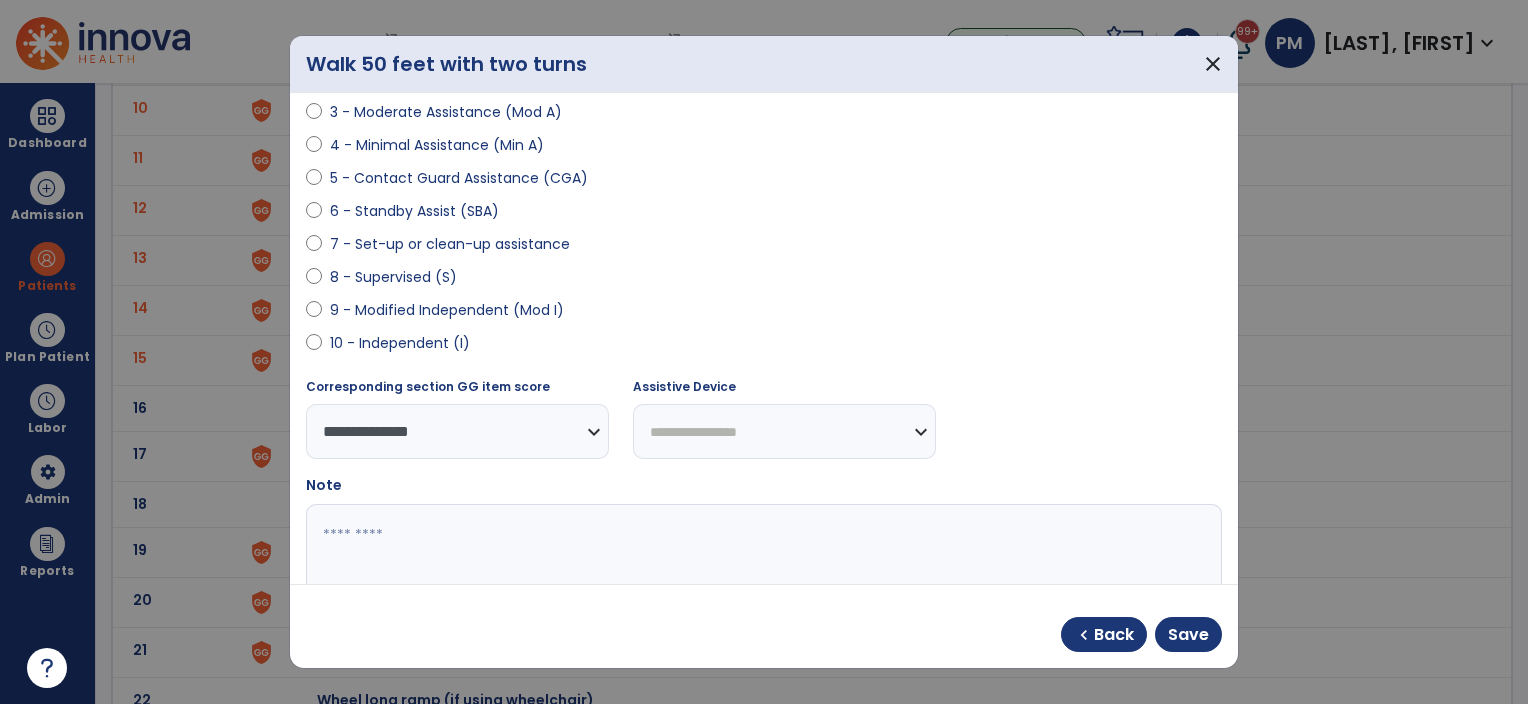 select on "**********" 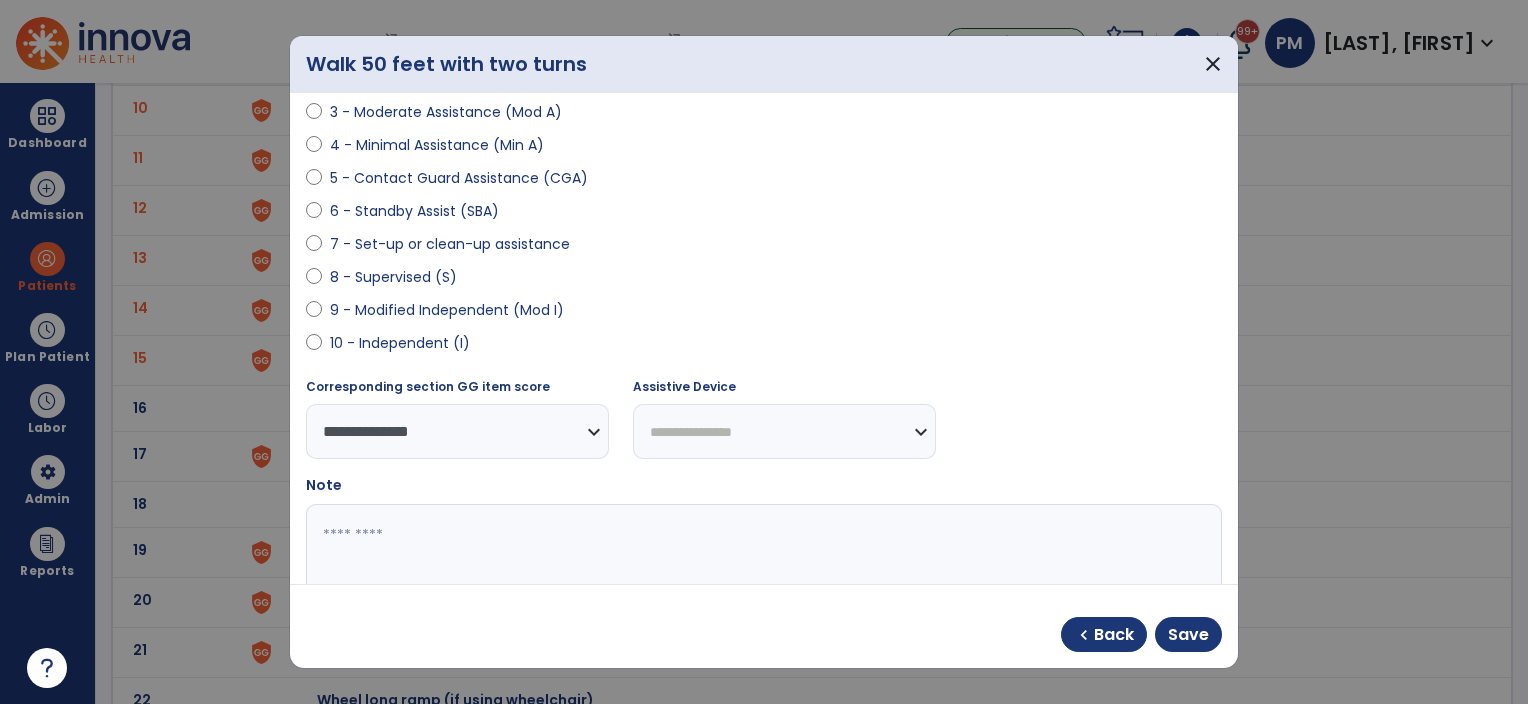 click on "**********" at bounding box center (784, 431) 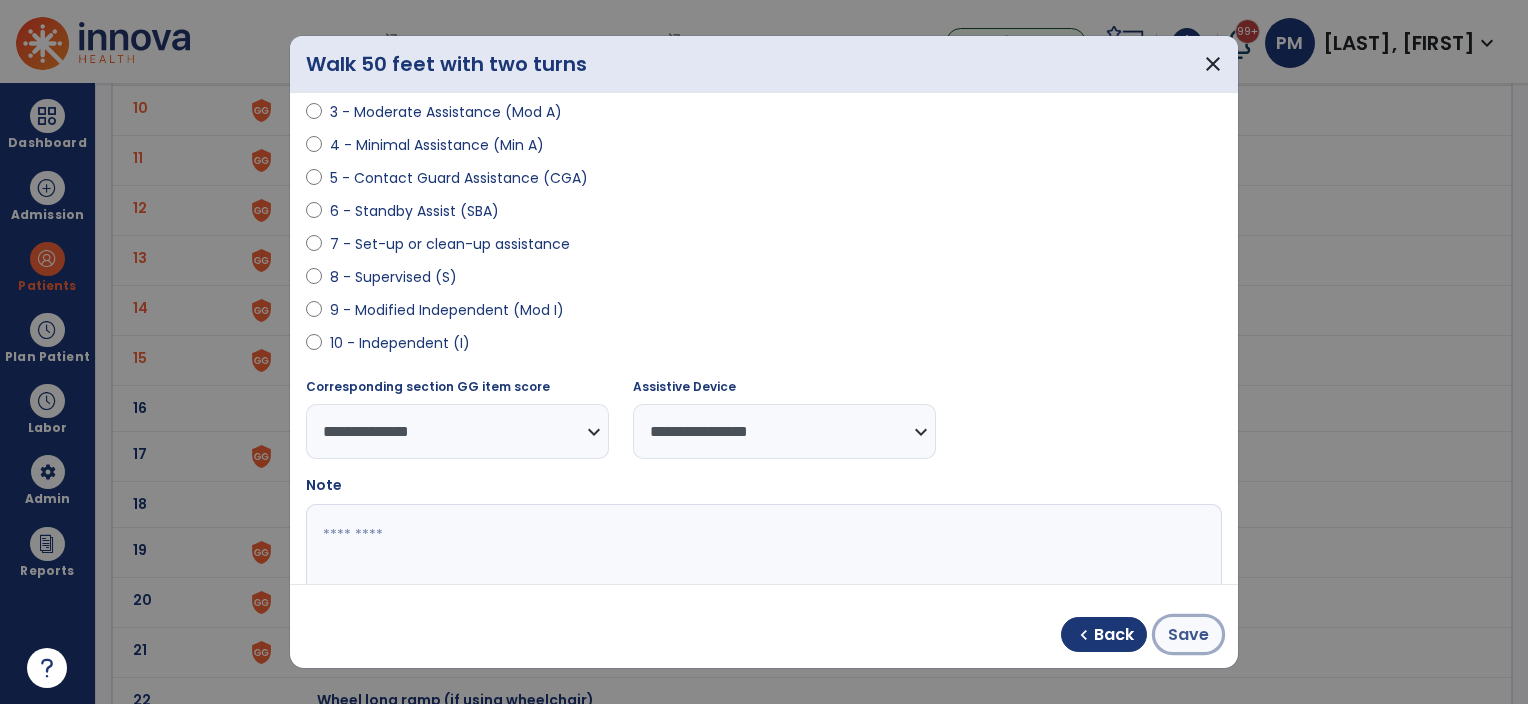 click on "Save" at bounding box center (1188, 635) 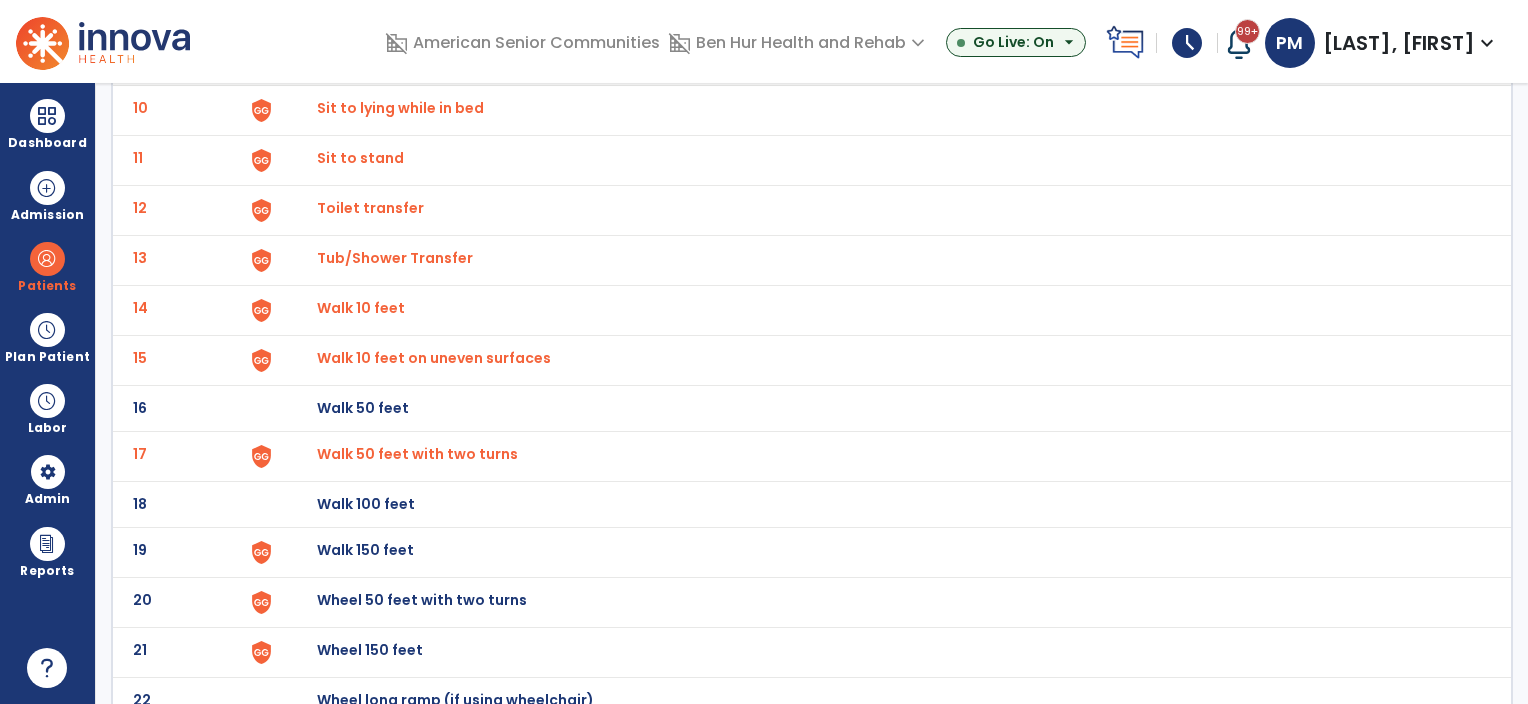 click on "Walk 150 feet" at bounding box center [363, -338] 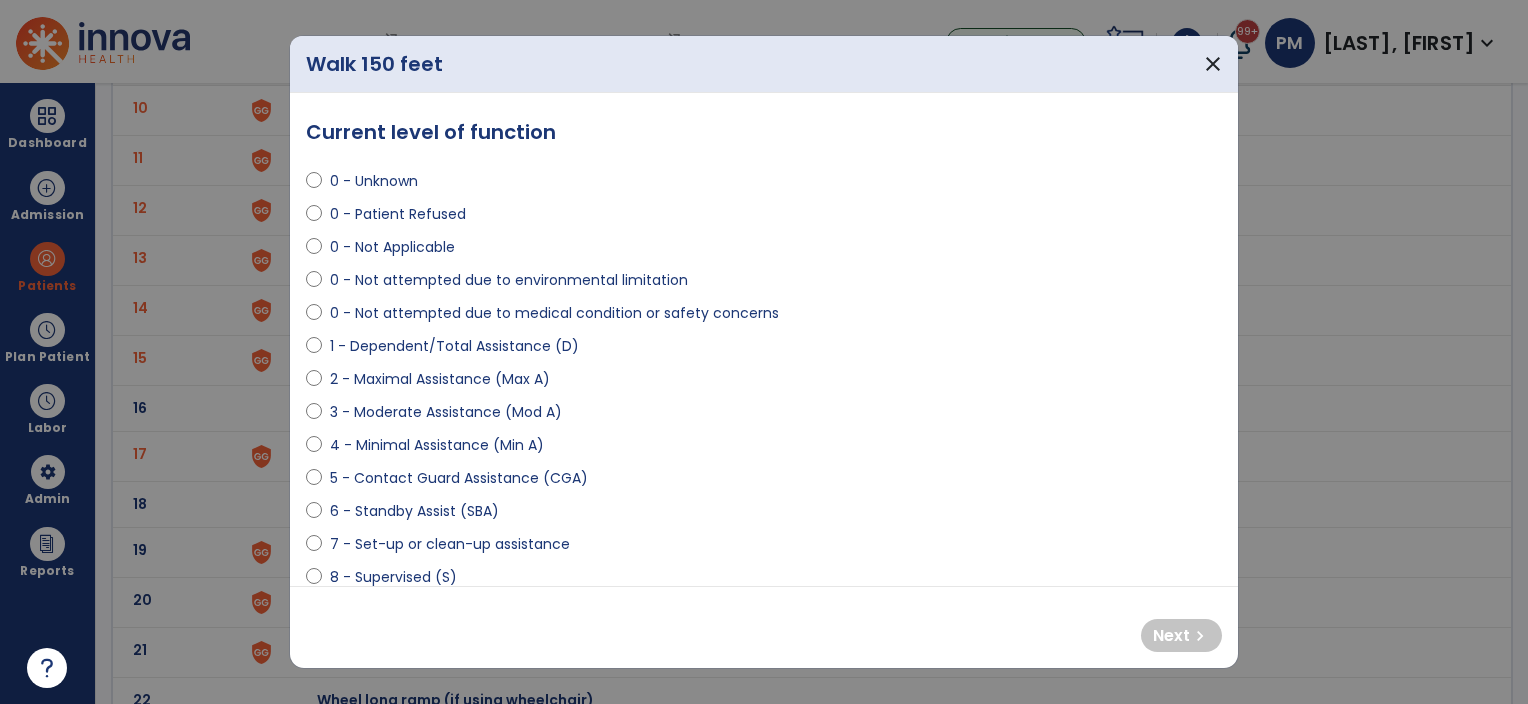 select on "**********" 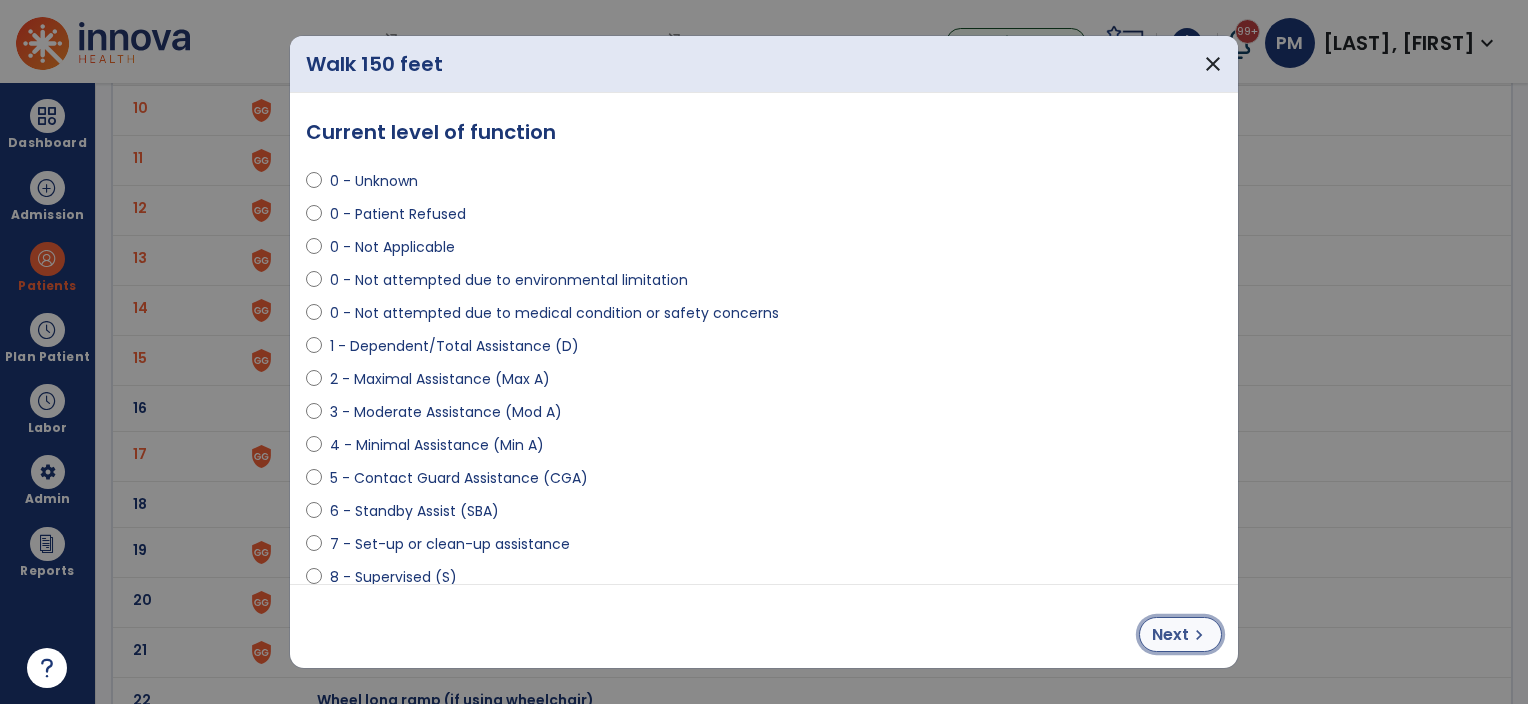 click on "Next  chevron_right" at bounding box center (1180, 634) 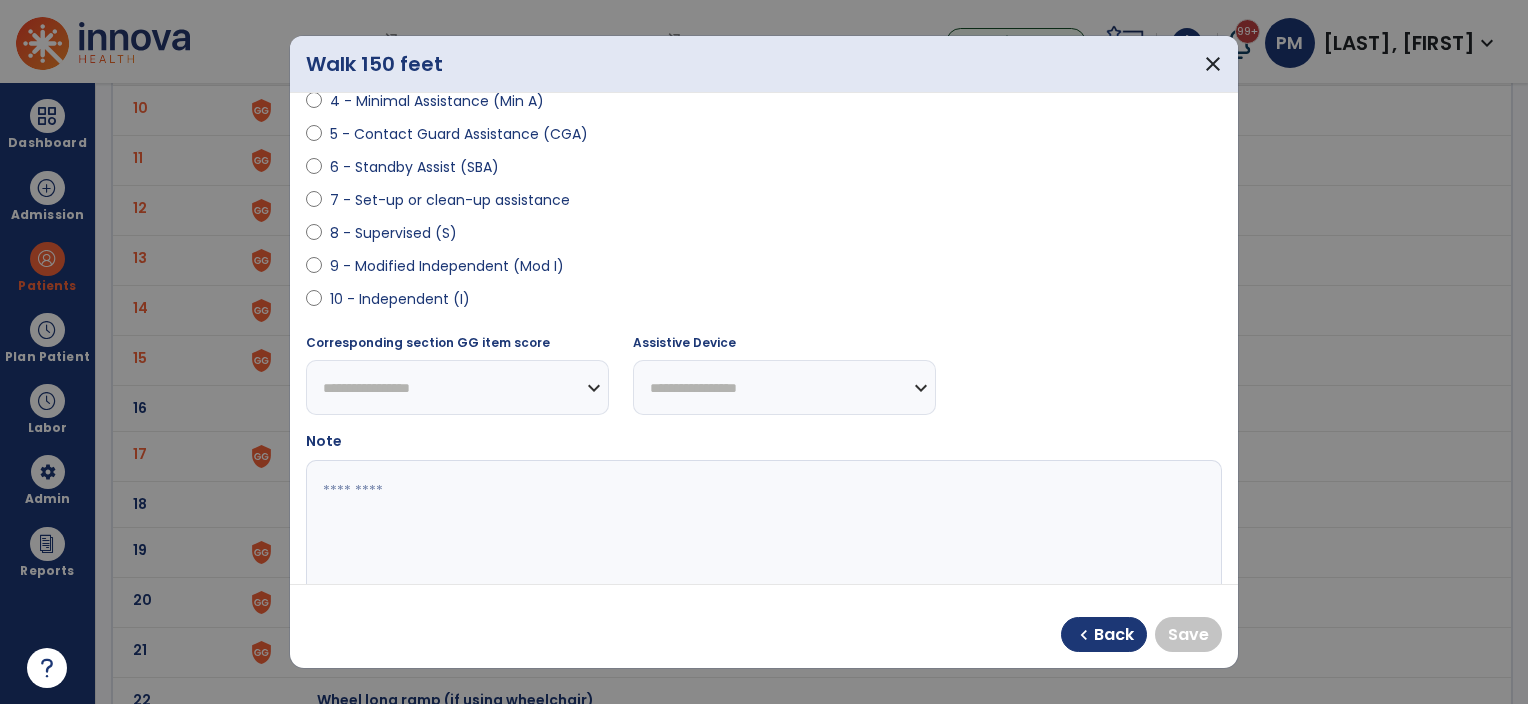 scroll, scrollTop: 400, scrollLeft: 0, axis: vertical 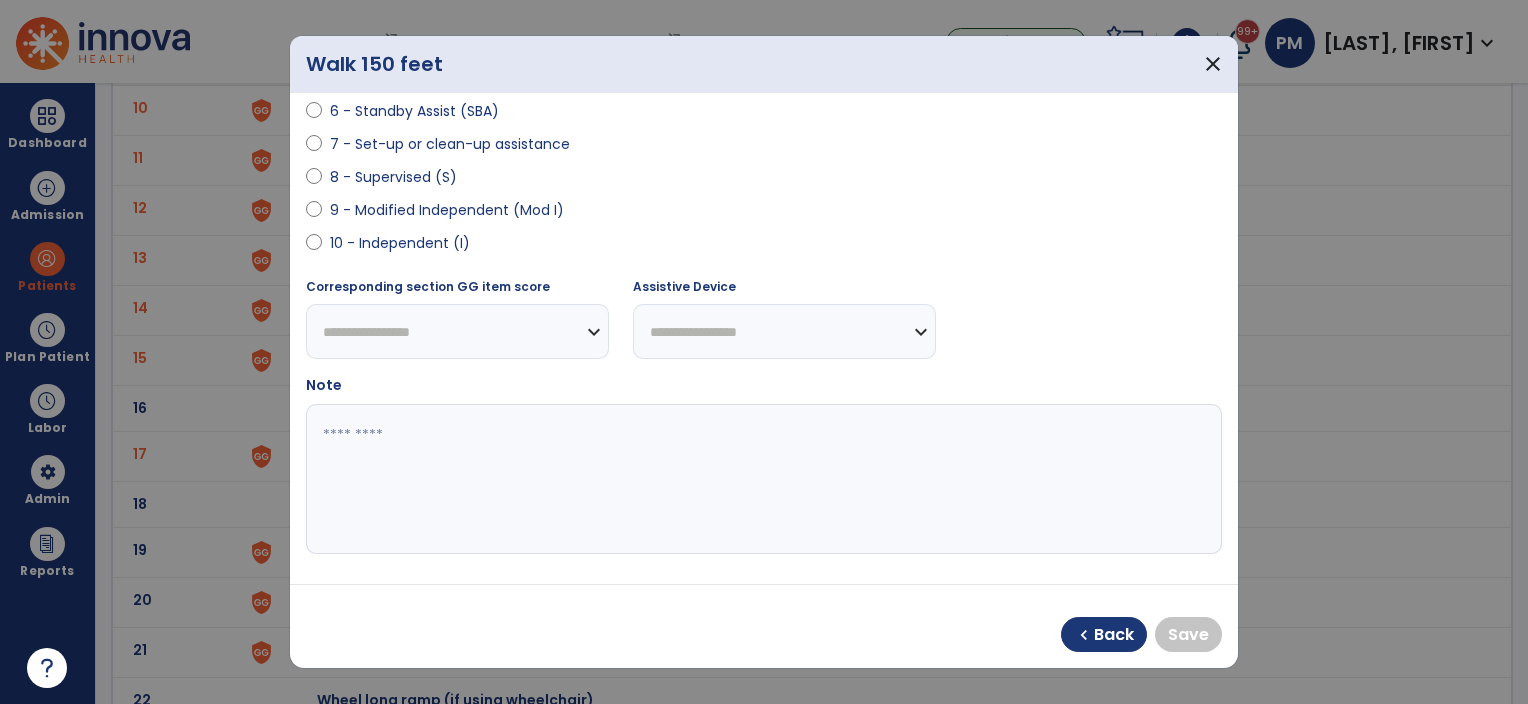 select on "**********" 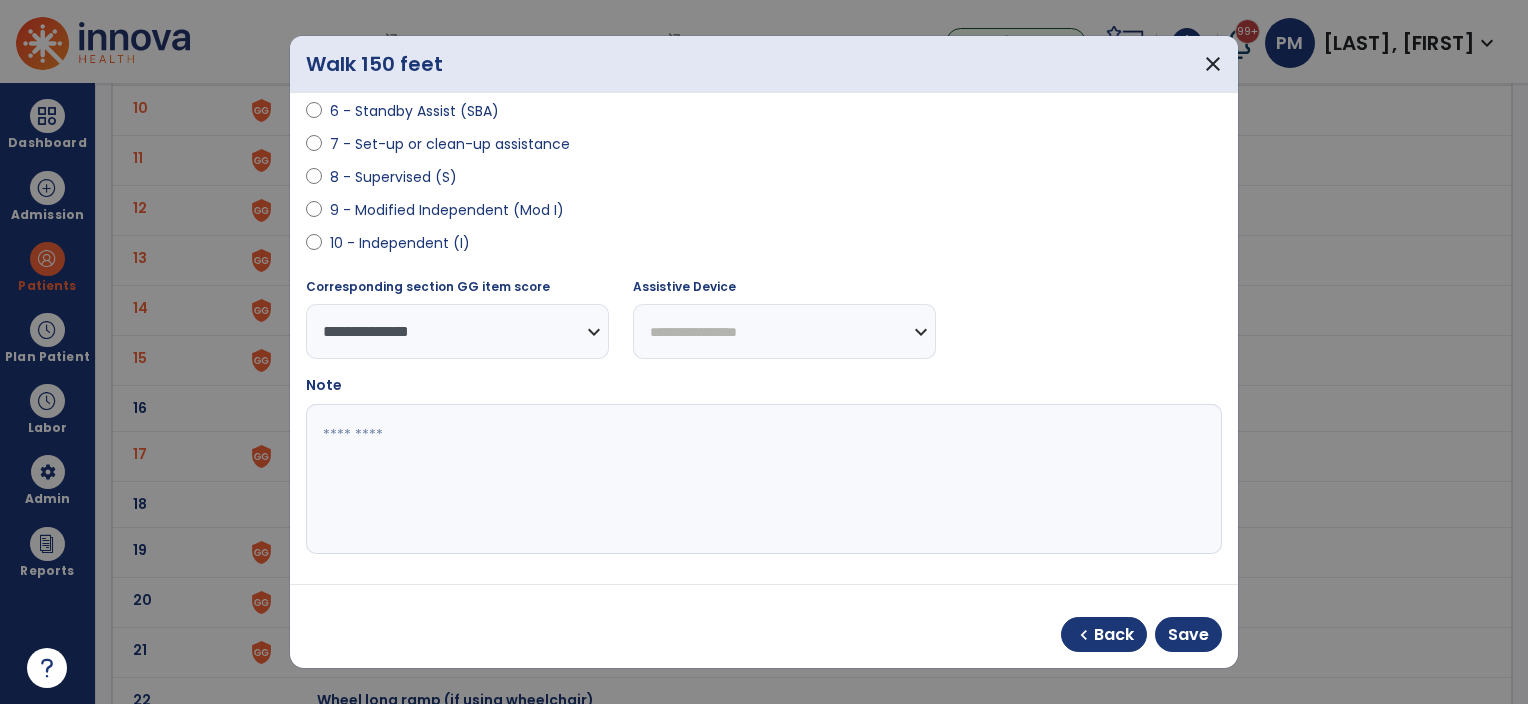 click on "**********" at bounding box center [784, 331] 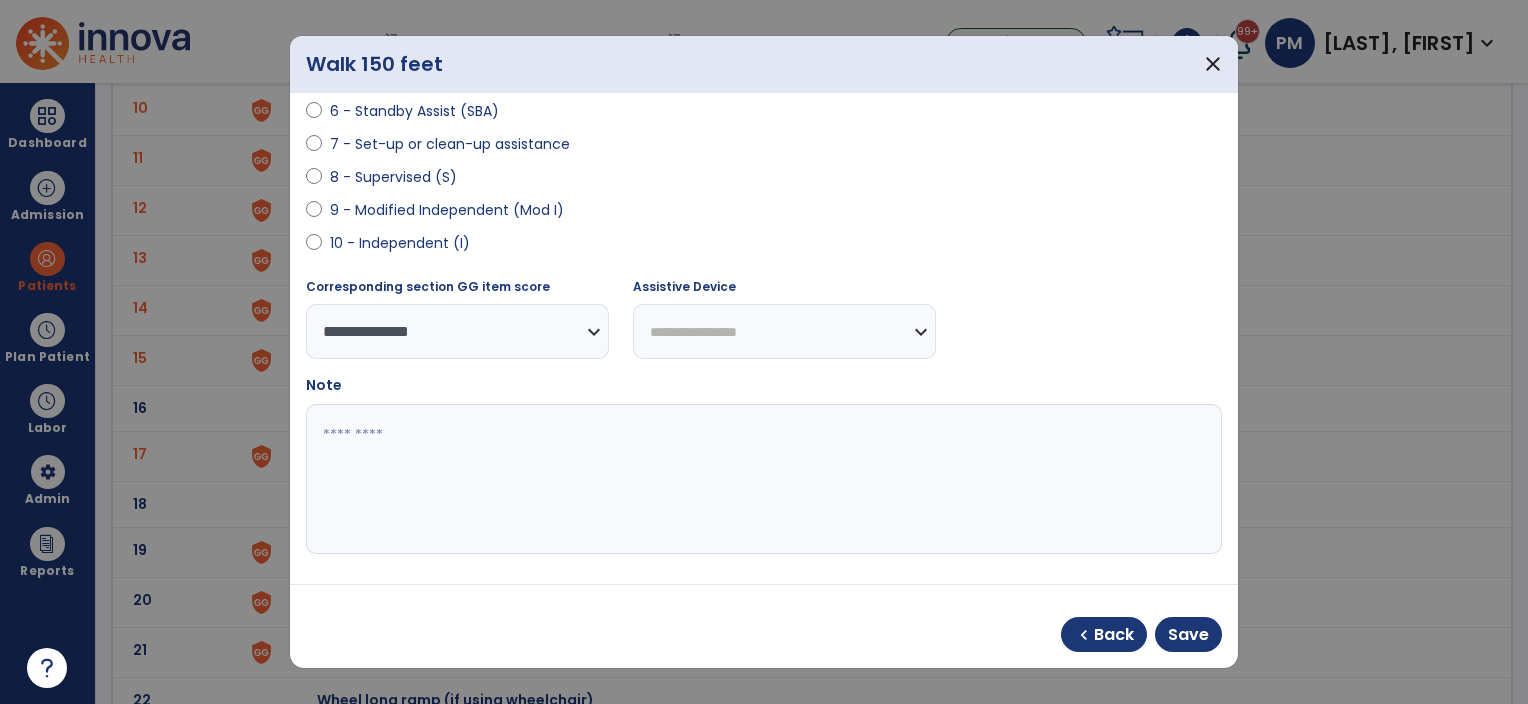 select on "**********" 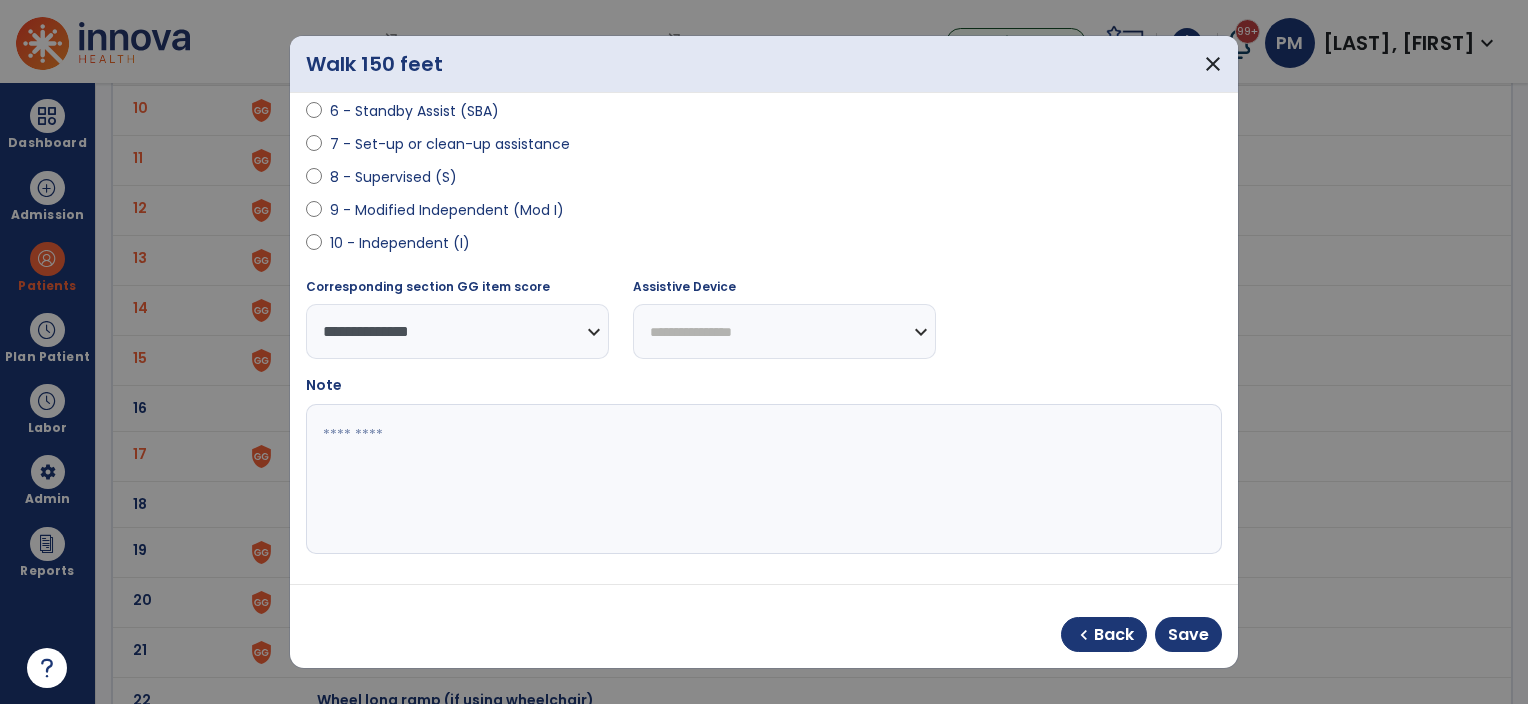 click on "**********" at bounding box center [784, 331] 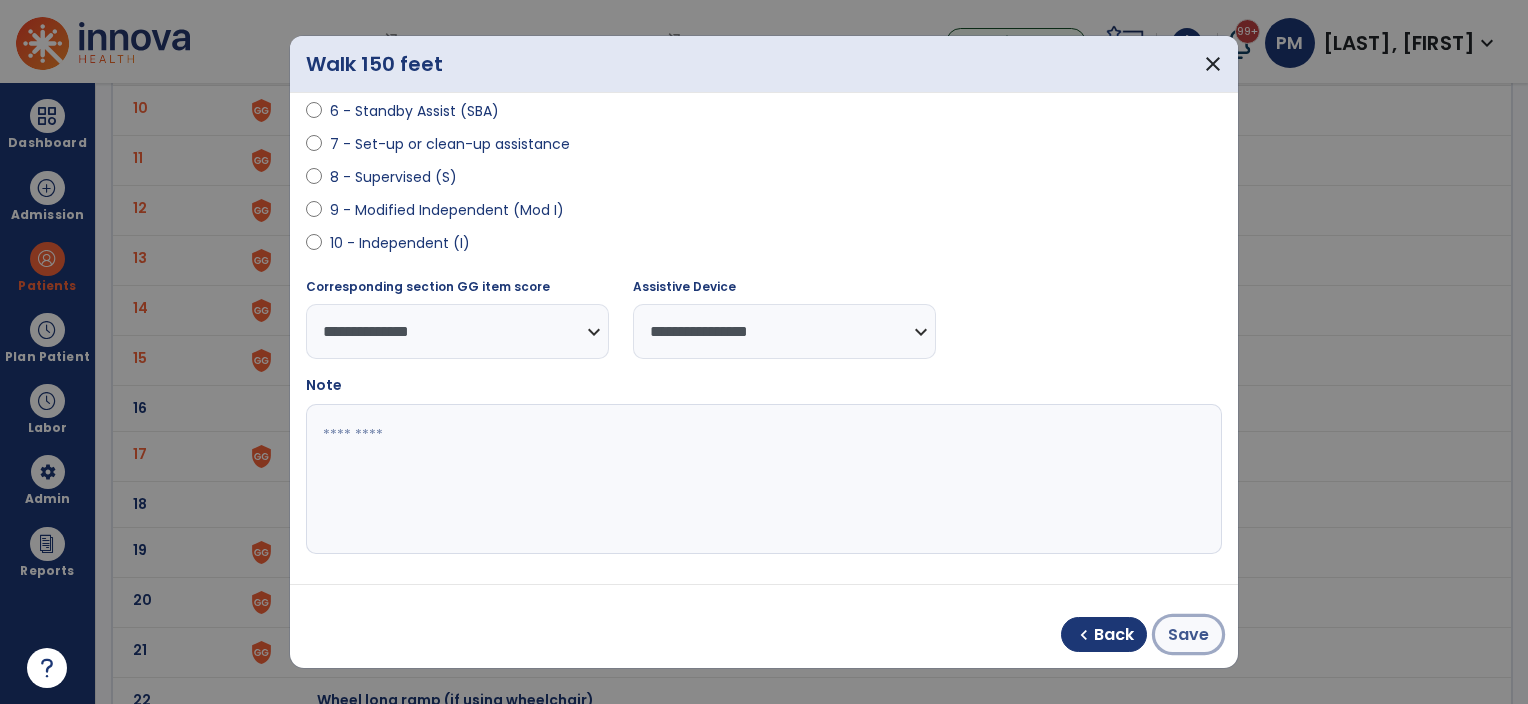 click on "Save" at bounding box center [1188, 635] 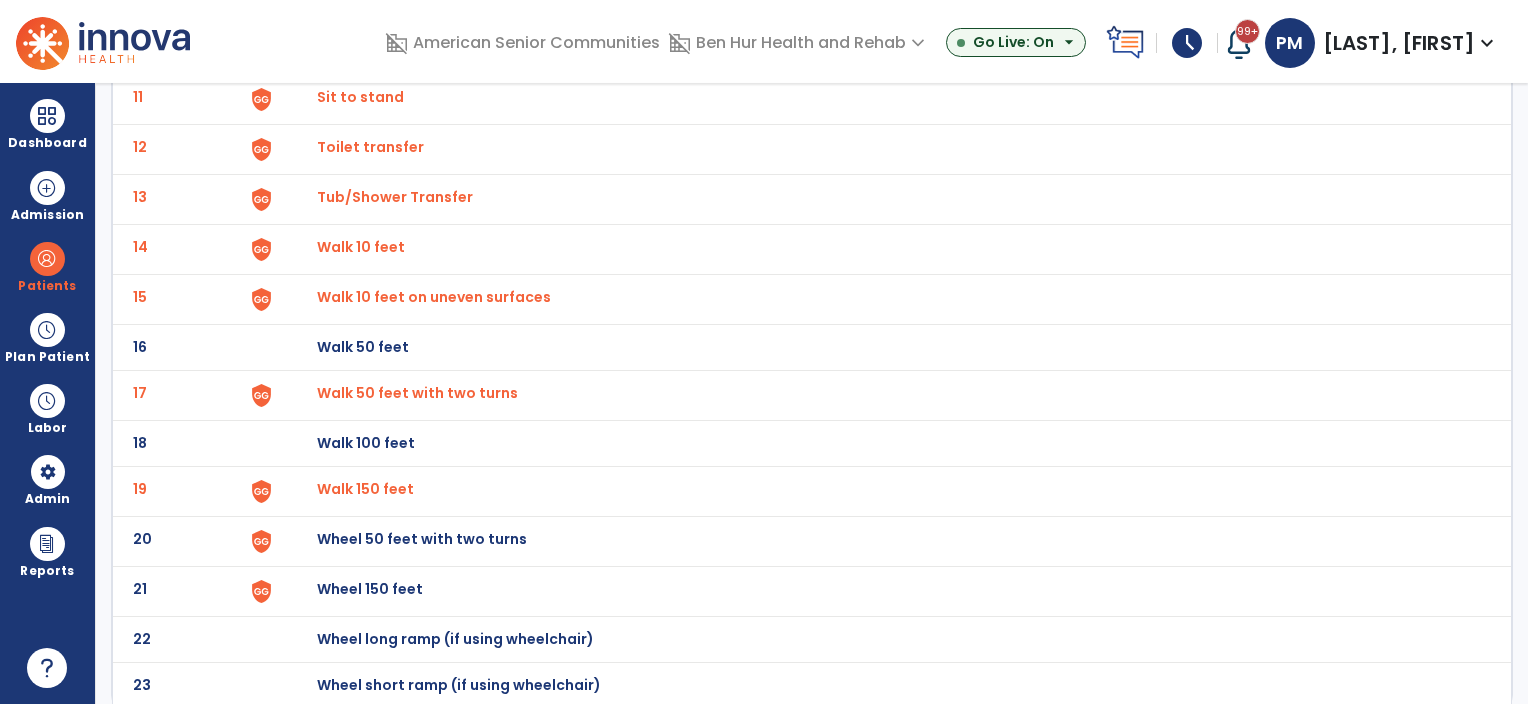 scroll, scrollTop: 0, scrollLeft: 0, axis: both 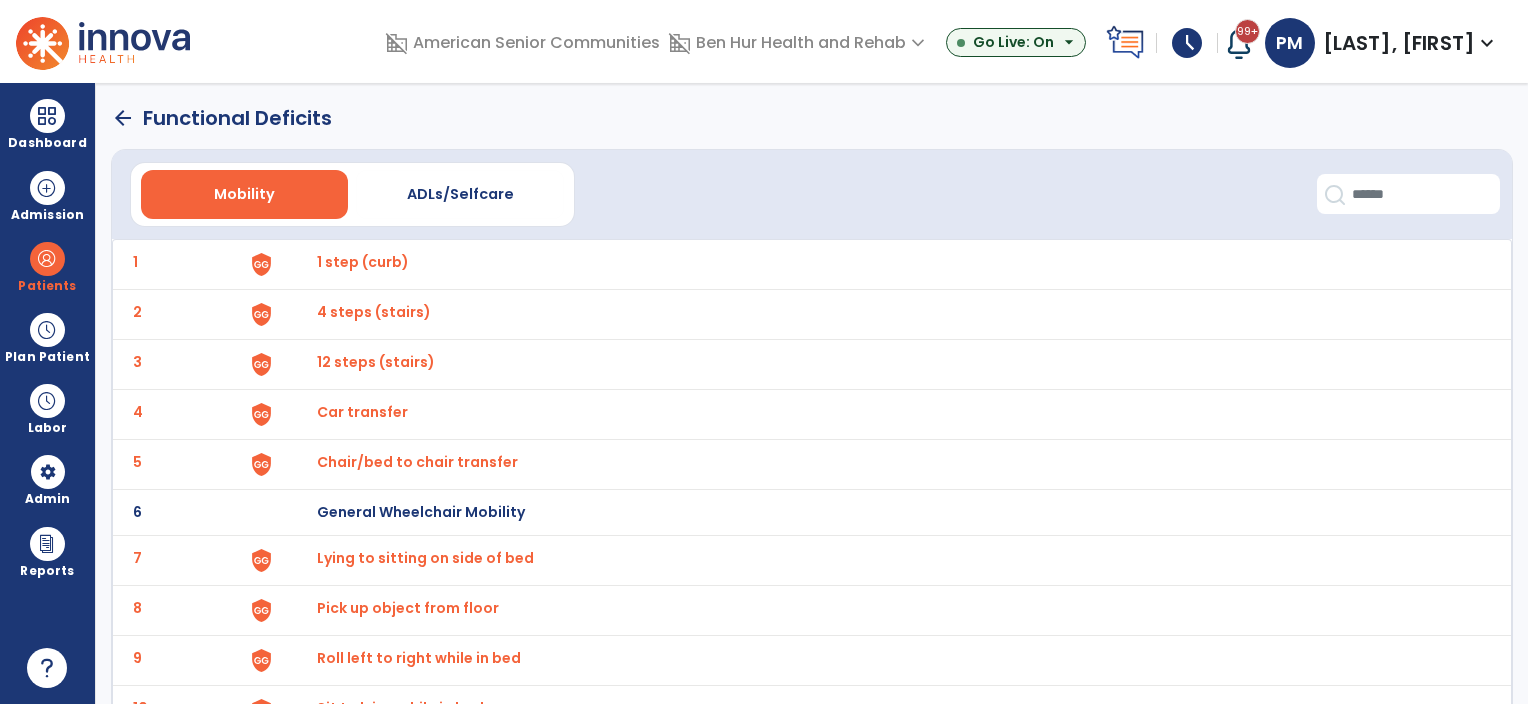 click on "arrow_back" 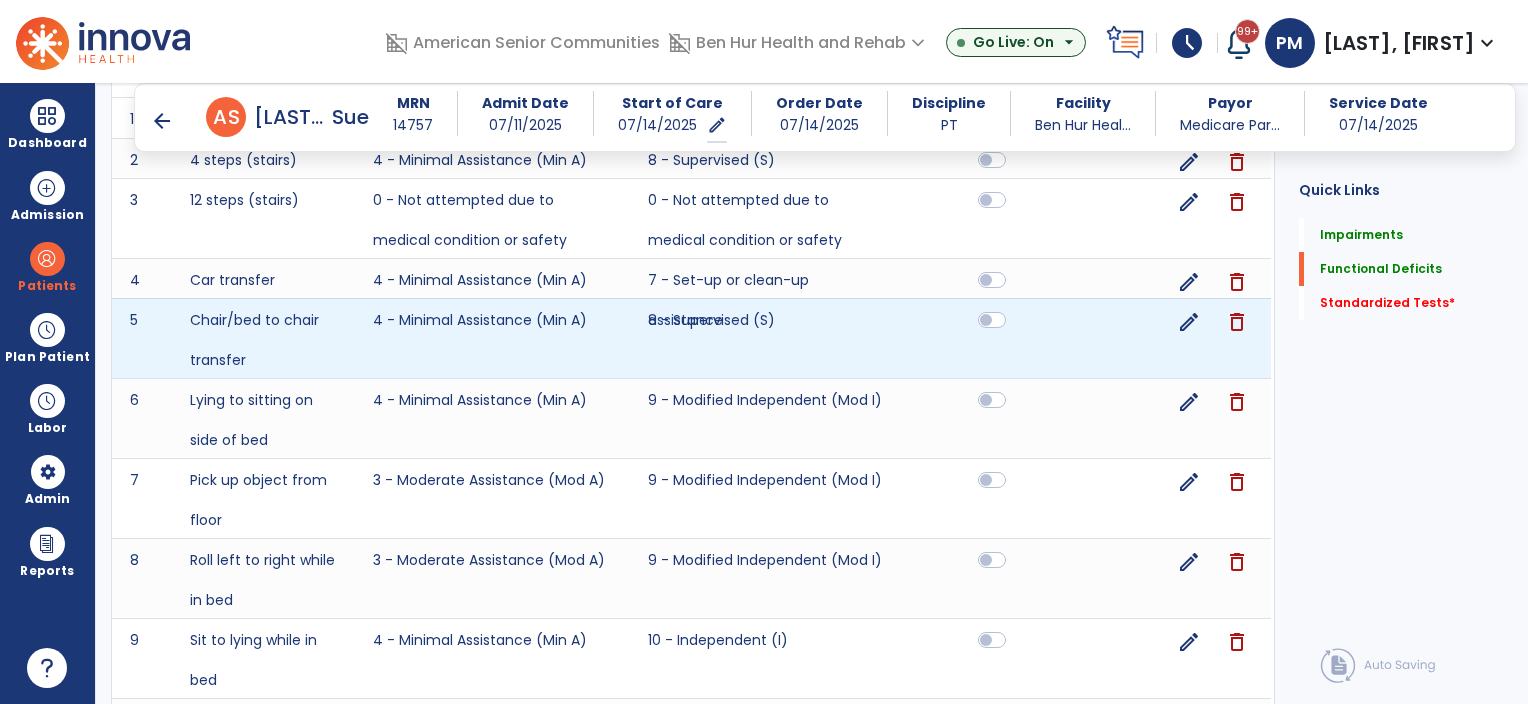 scroll, scrollTop: 1213, scrollLeft: 0, axis: vertical 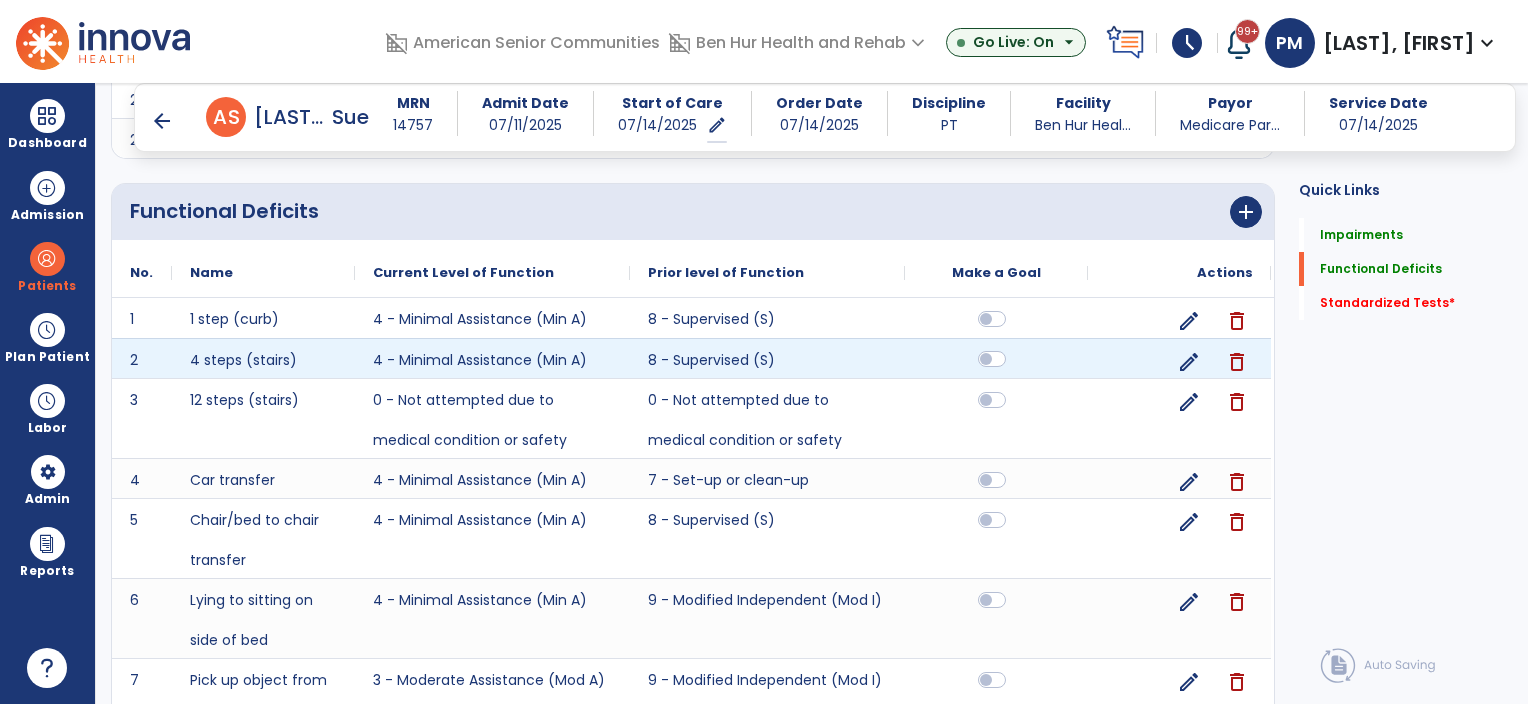 click 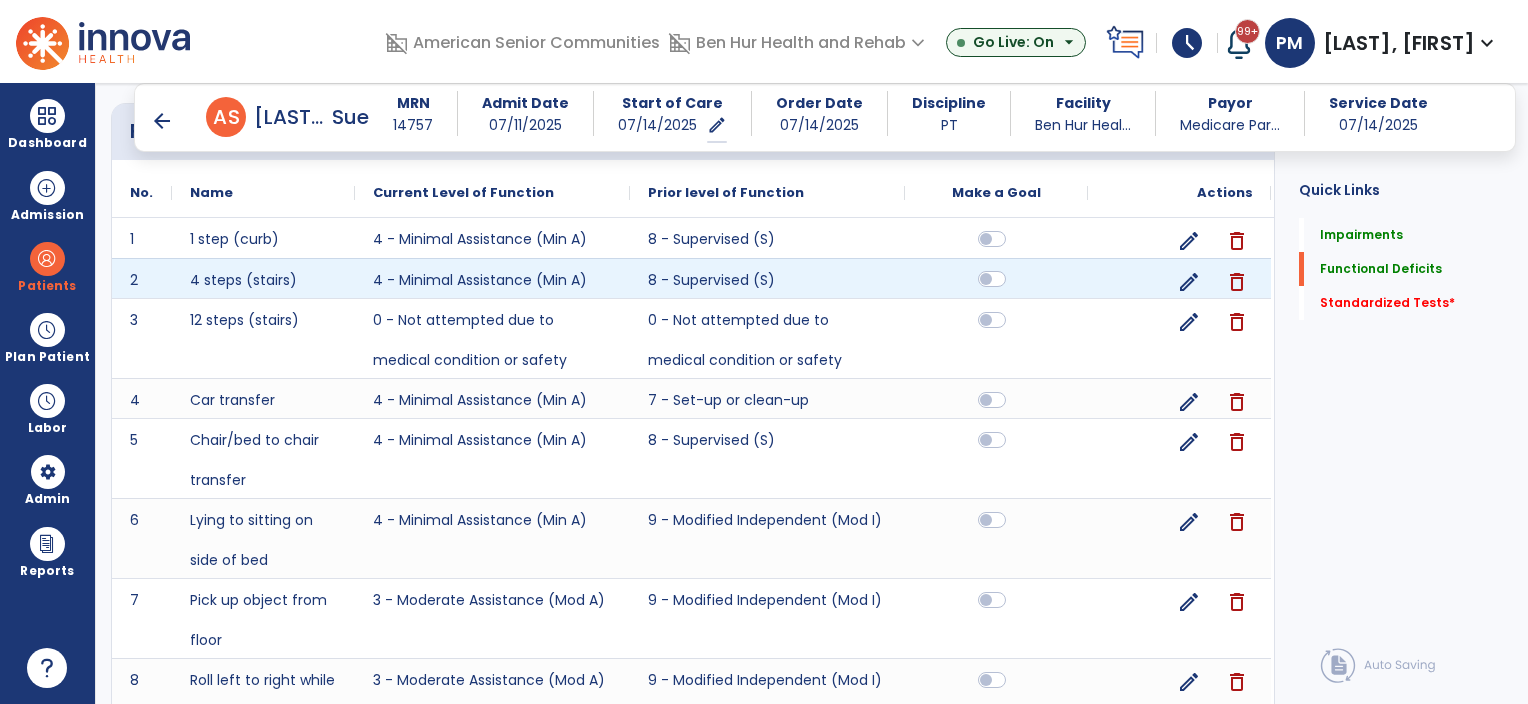 scroll, scrollTop: 1313, scrollLeft: 0, axis: vertical 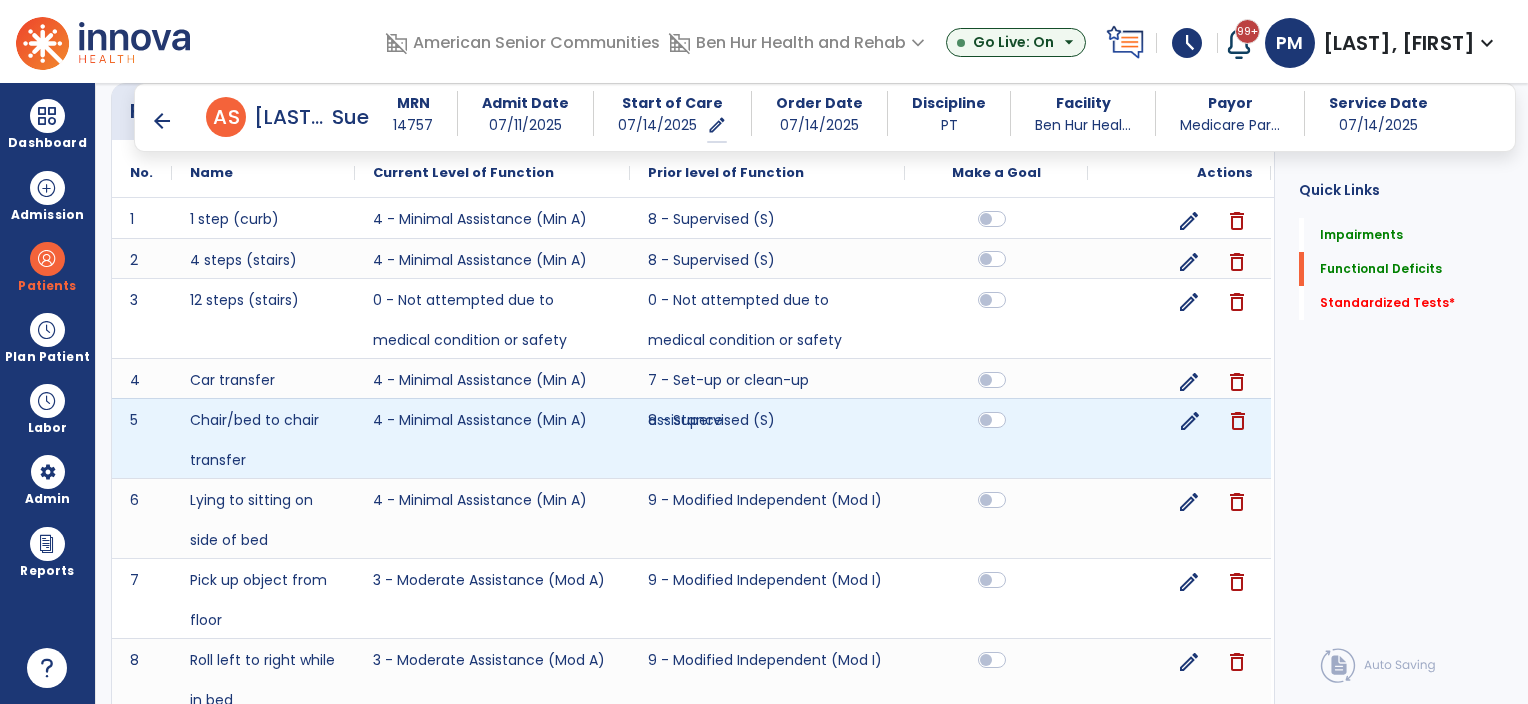 click on "edit" 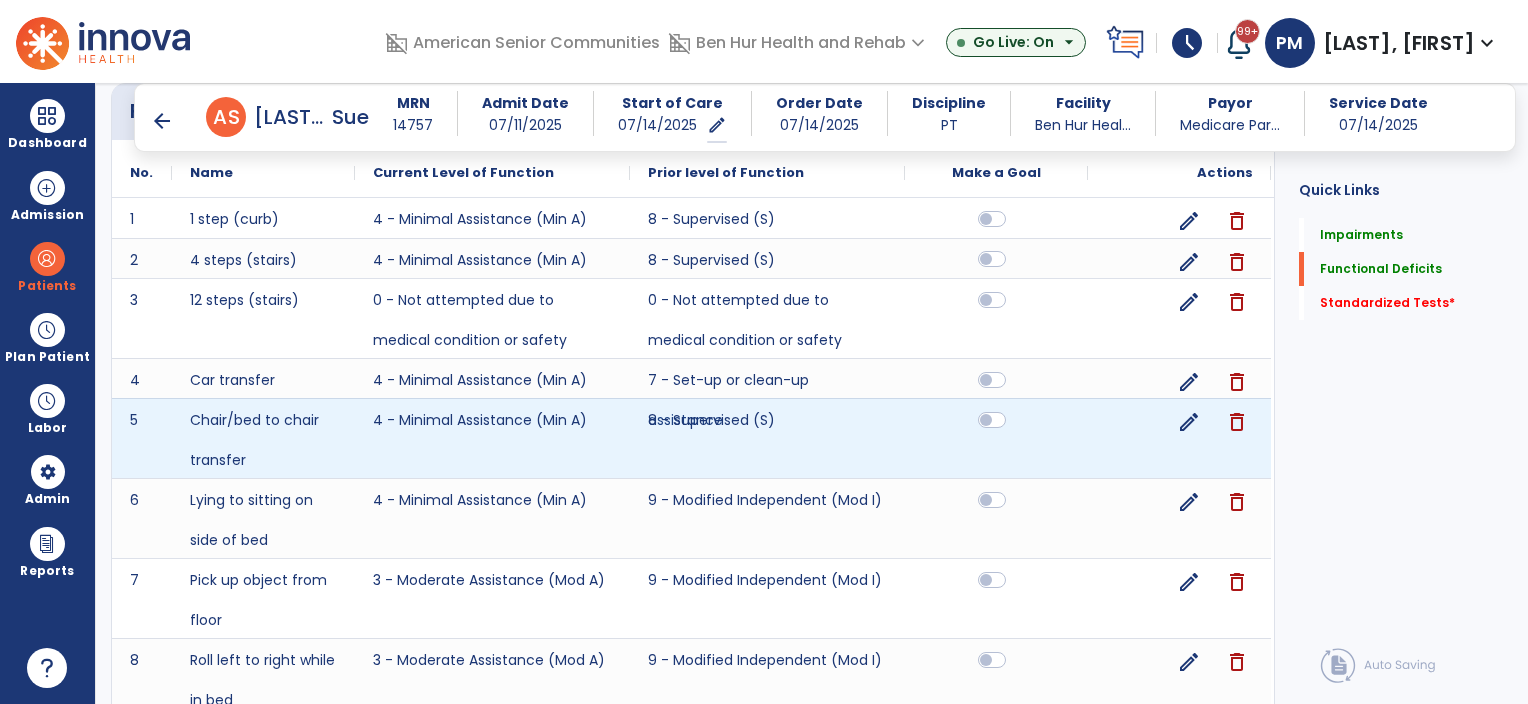 select on "**********" 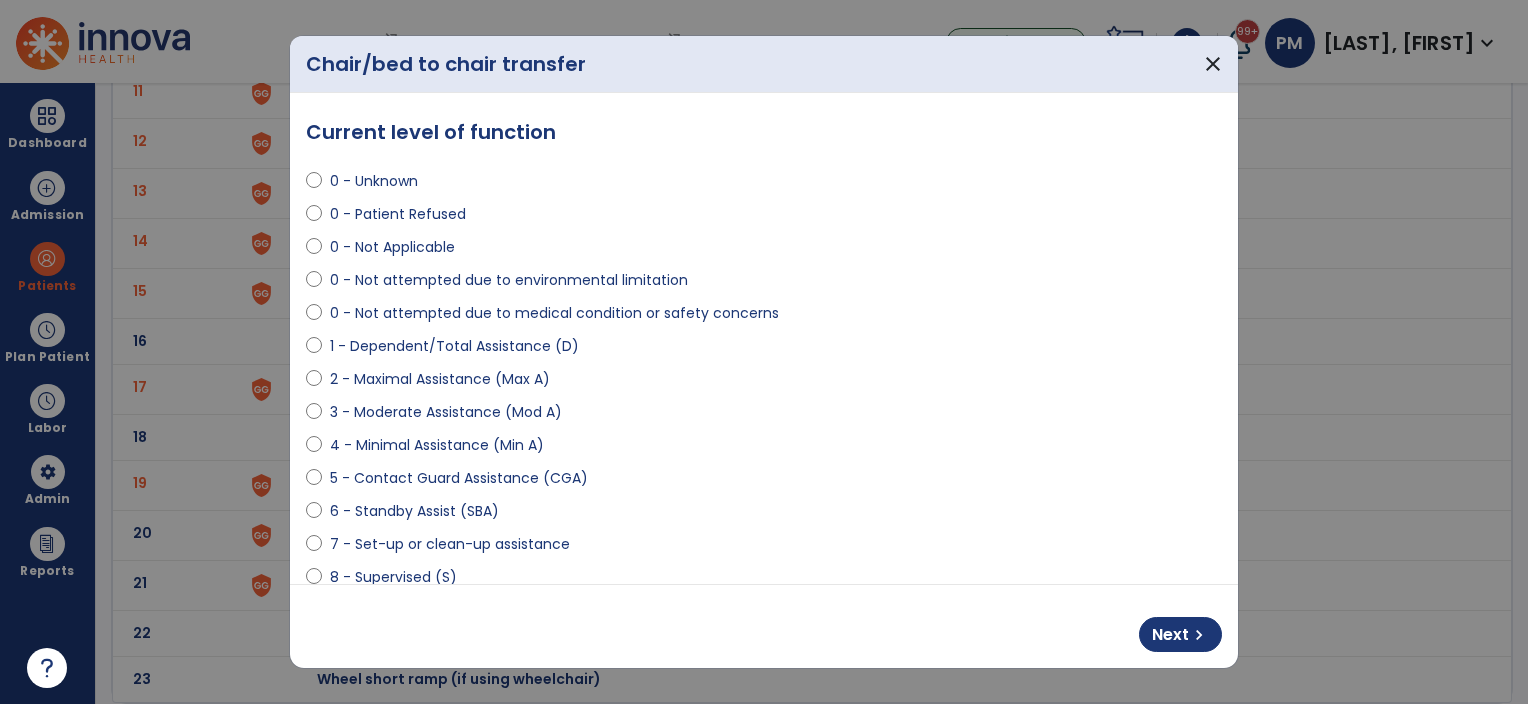 scroll, scrollTop: 0, scrollLeft: 0, axis: both 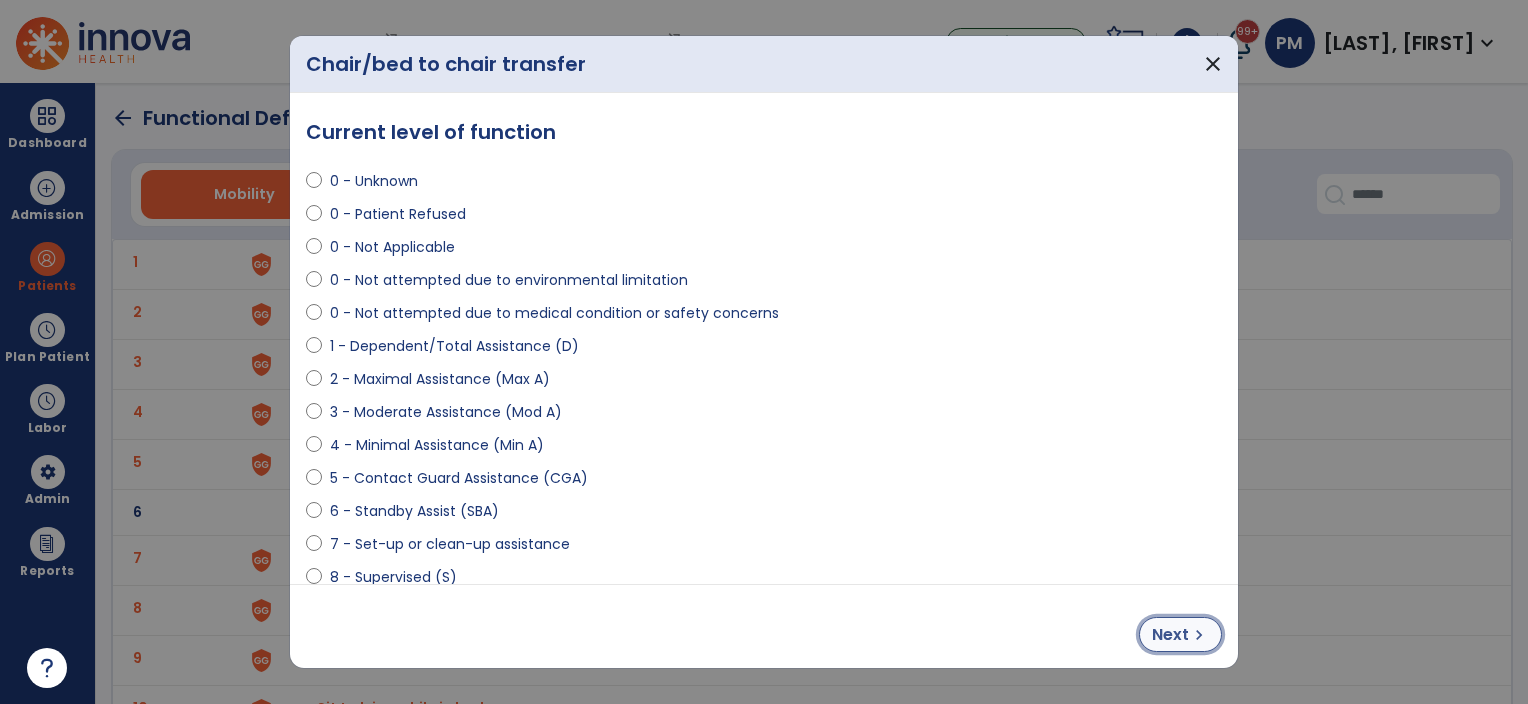 click on "Next" at bounding box center [1170, 635] 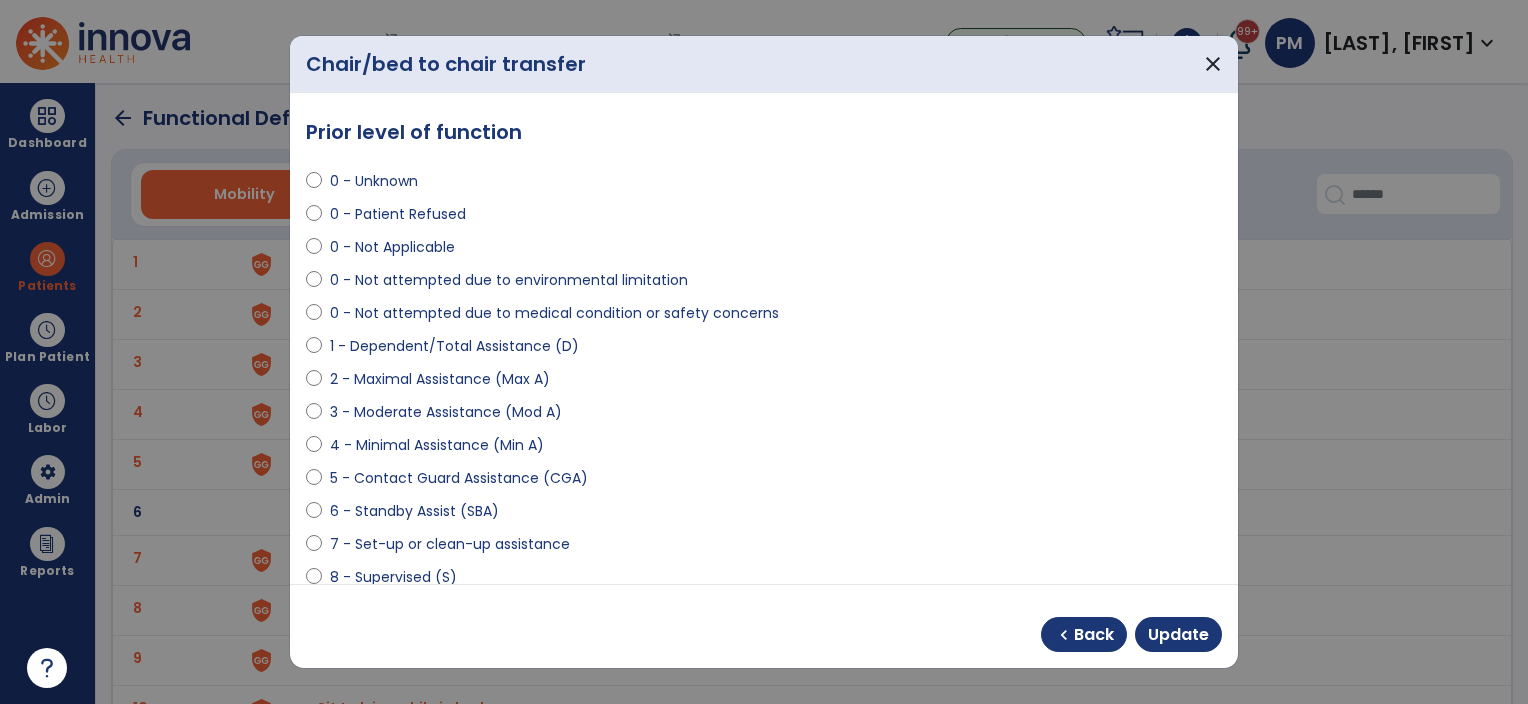 scroll, scrollTop: 100, scrollLeft: 0, axis: vertical 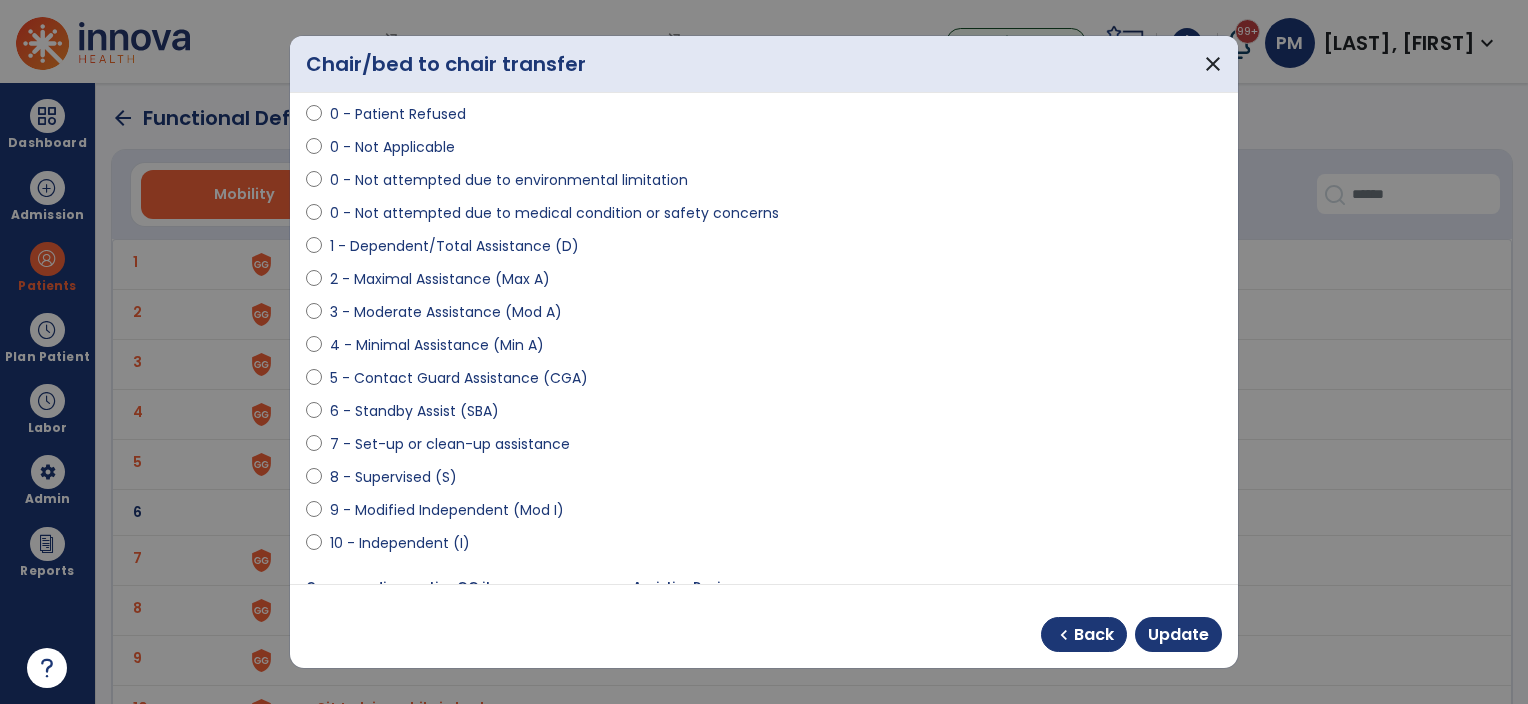 click at bounding box center [314, 547] 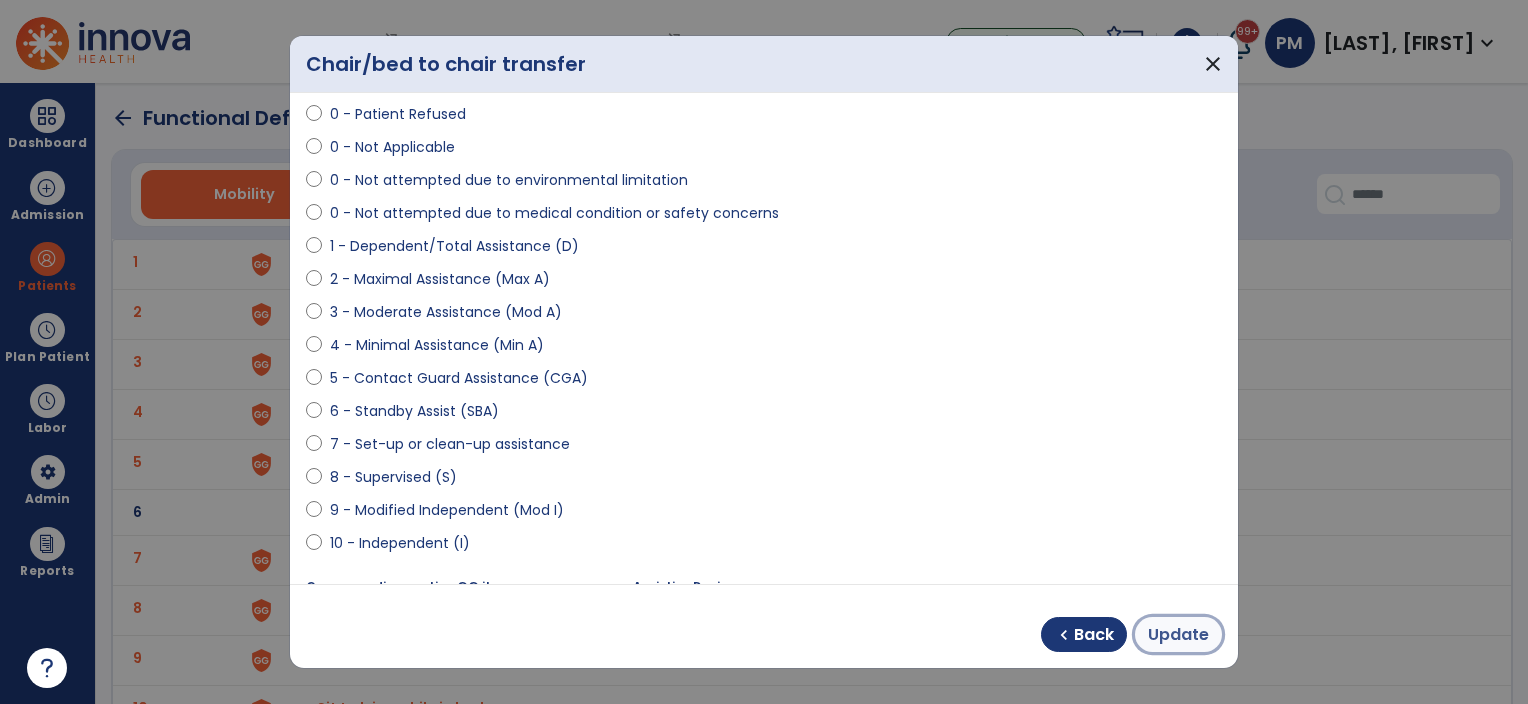 click on "Update" at bounding box center [1178, 635] 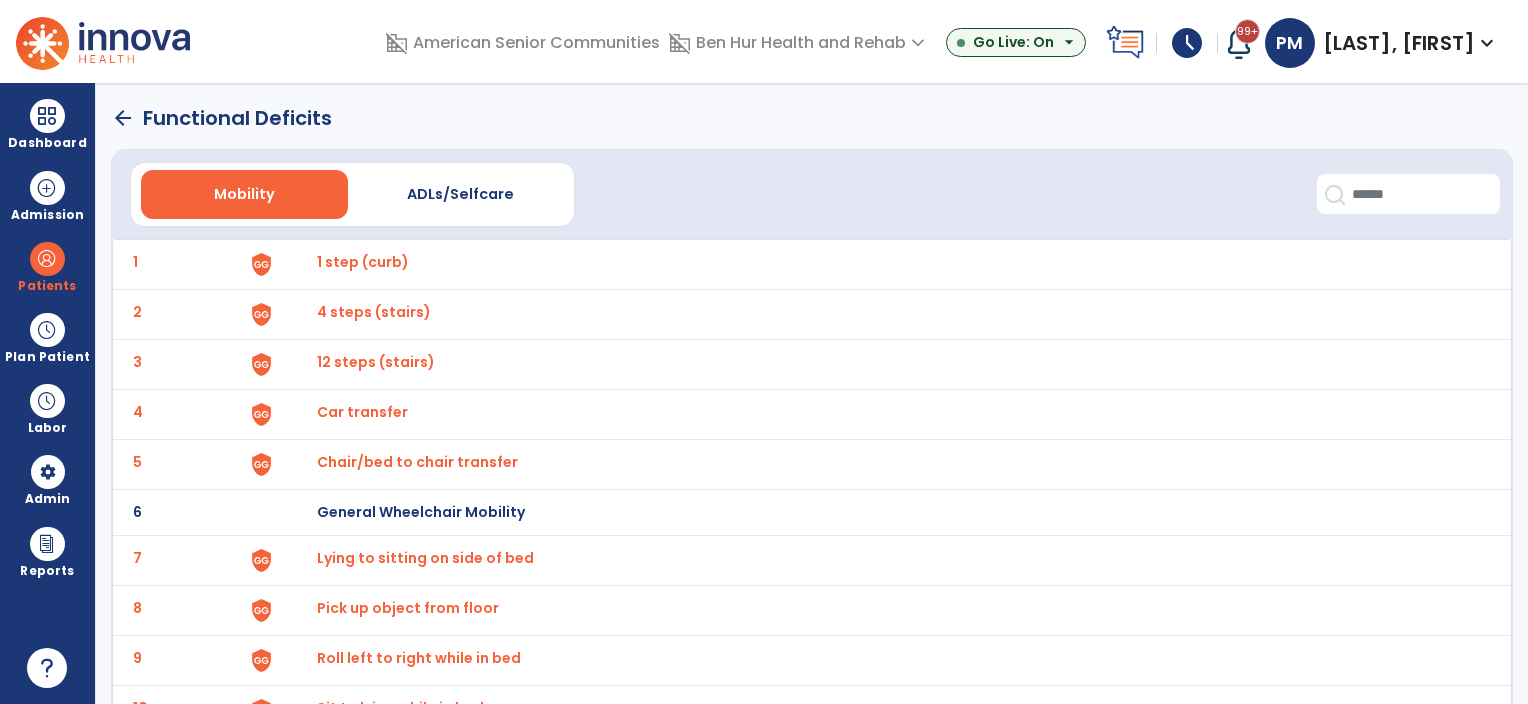 click on "arrow_back" 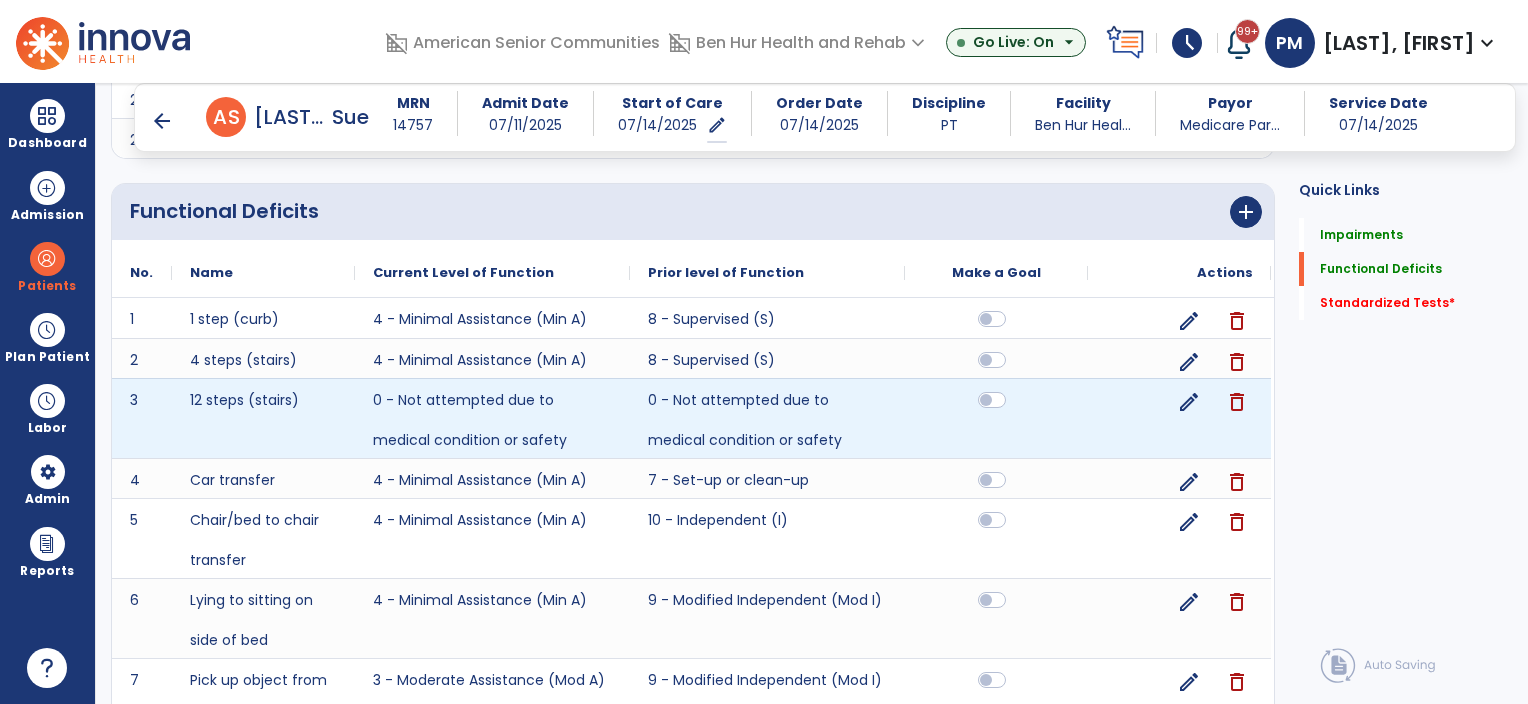 scroll, scrollTop: 1313, scrollLeft: 0, axis: vertical 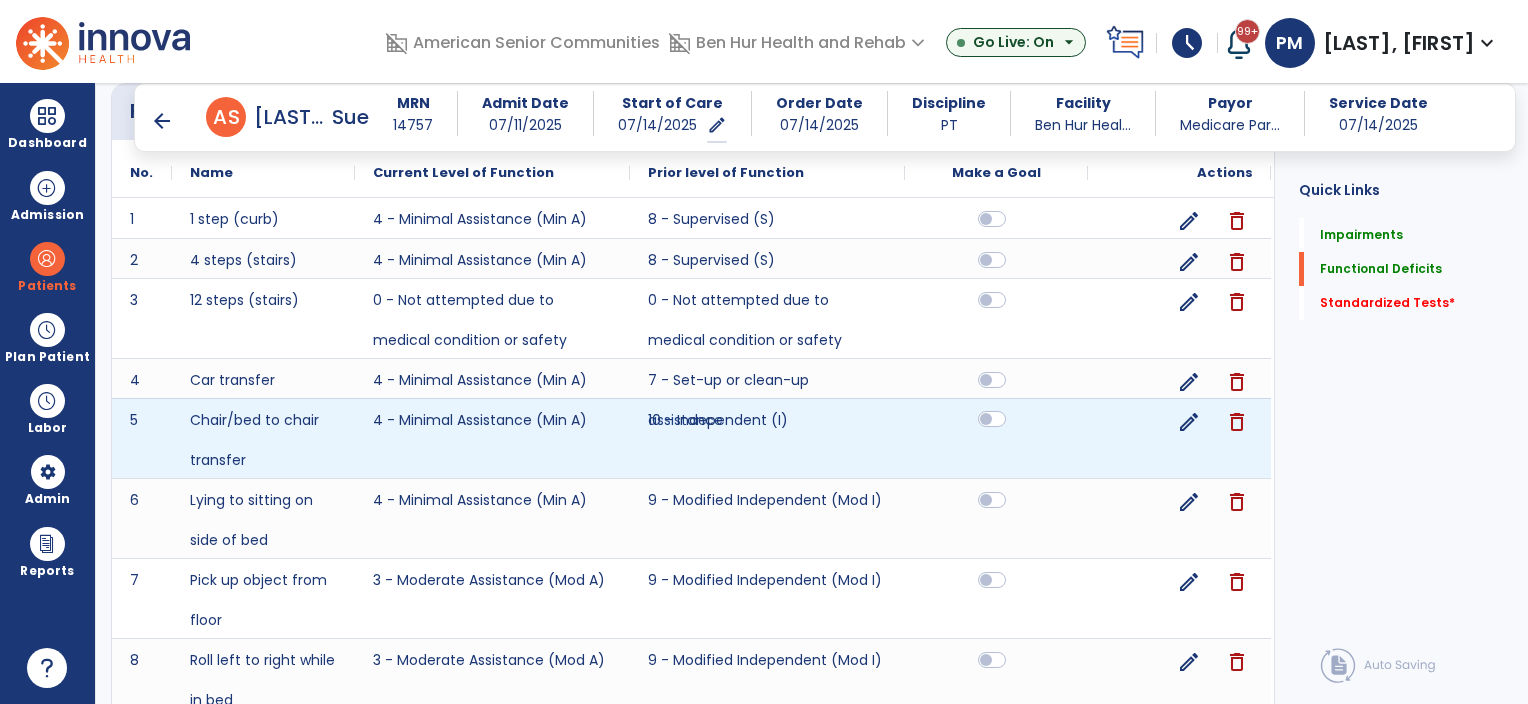 click 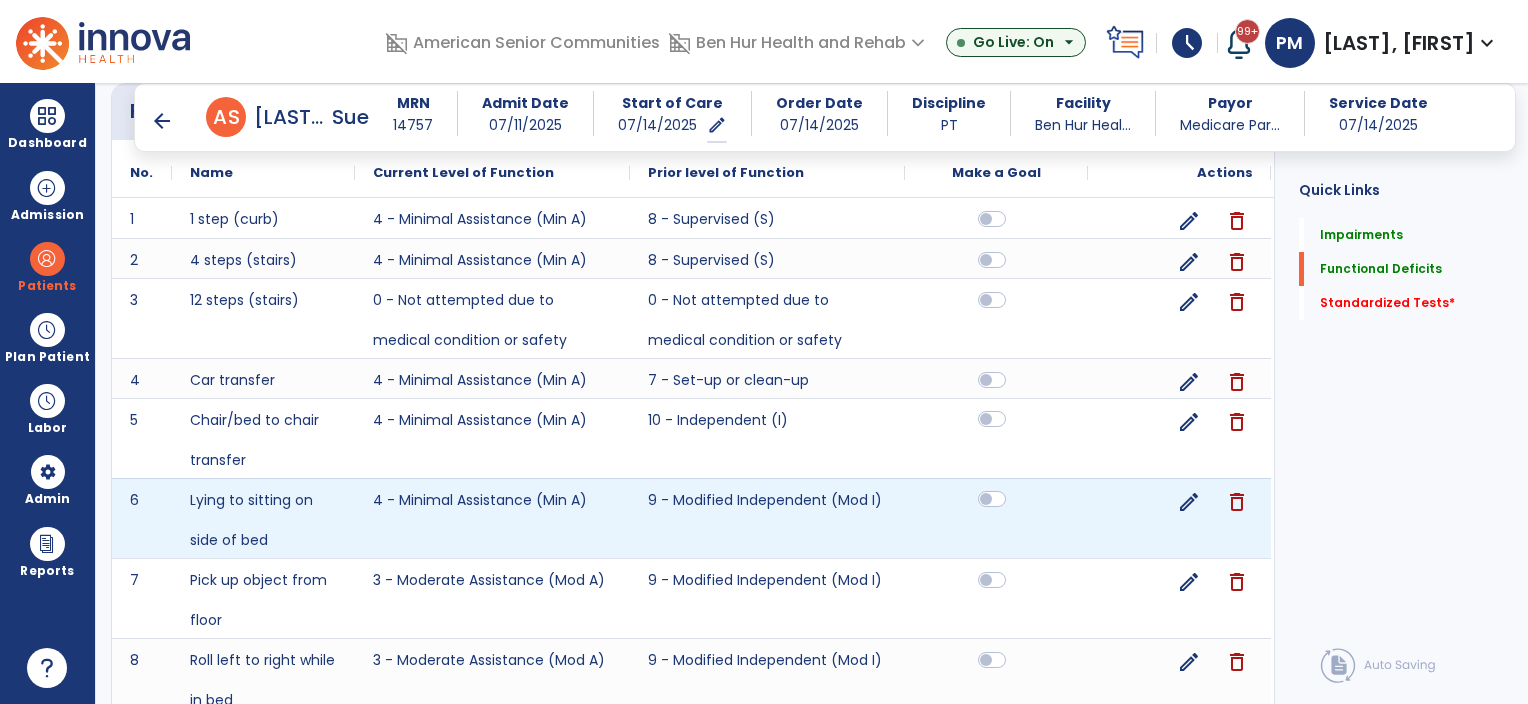 click 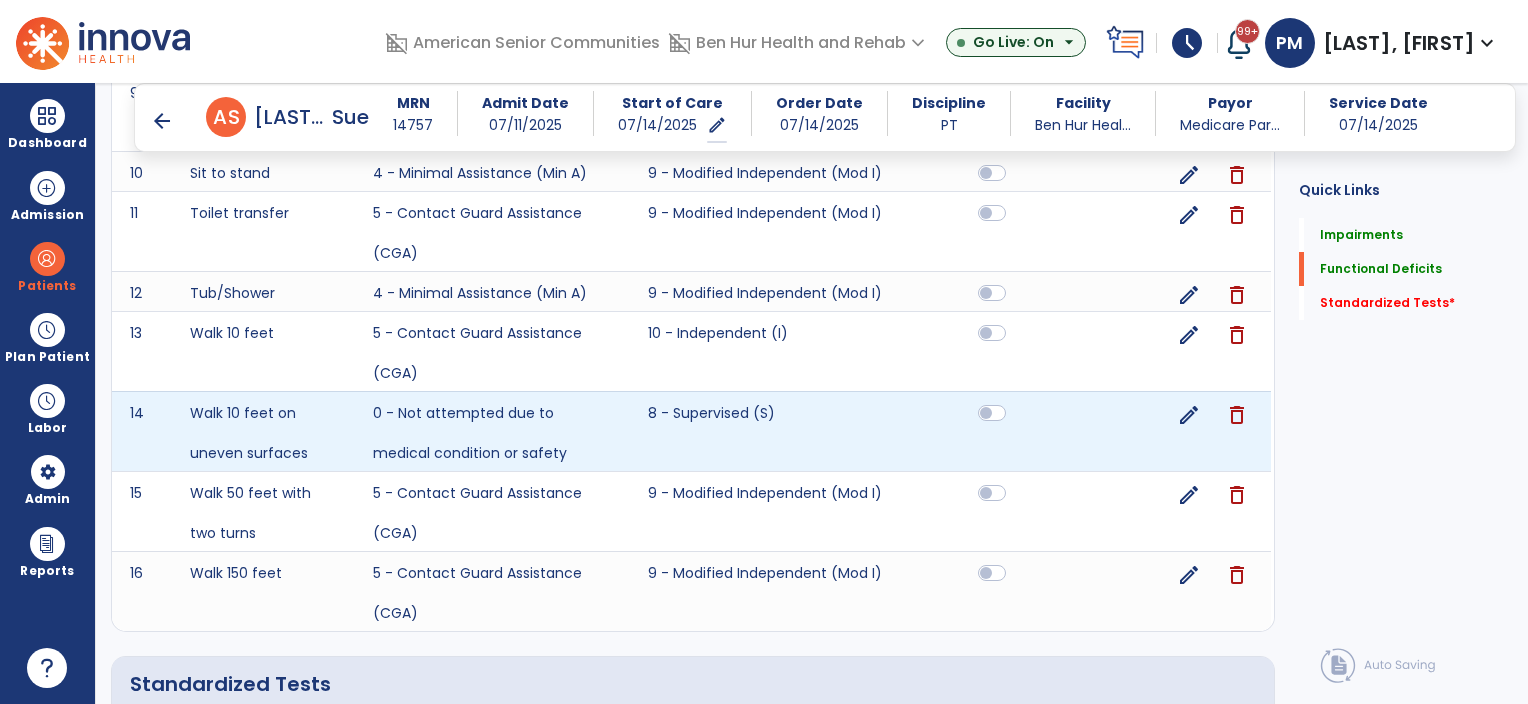 scroll, scrollTop: 2013, scrollLeft: 0, axis: vertical 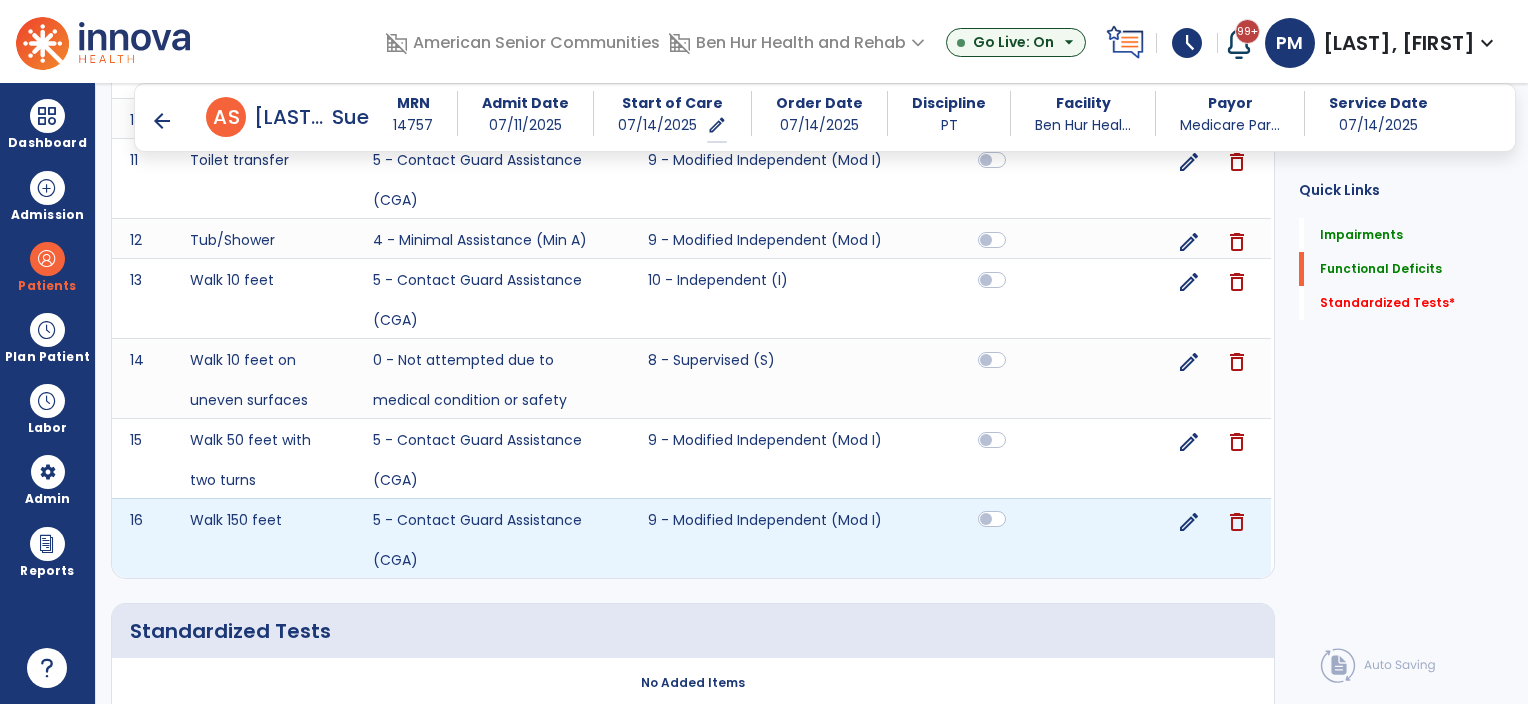 click 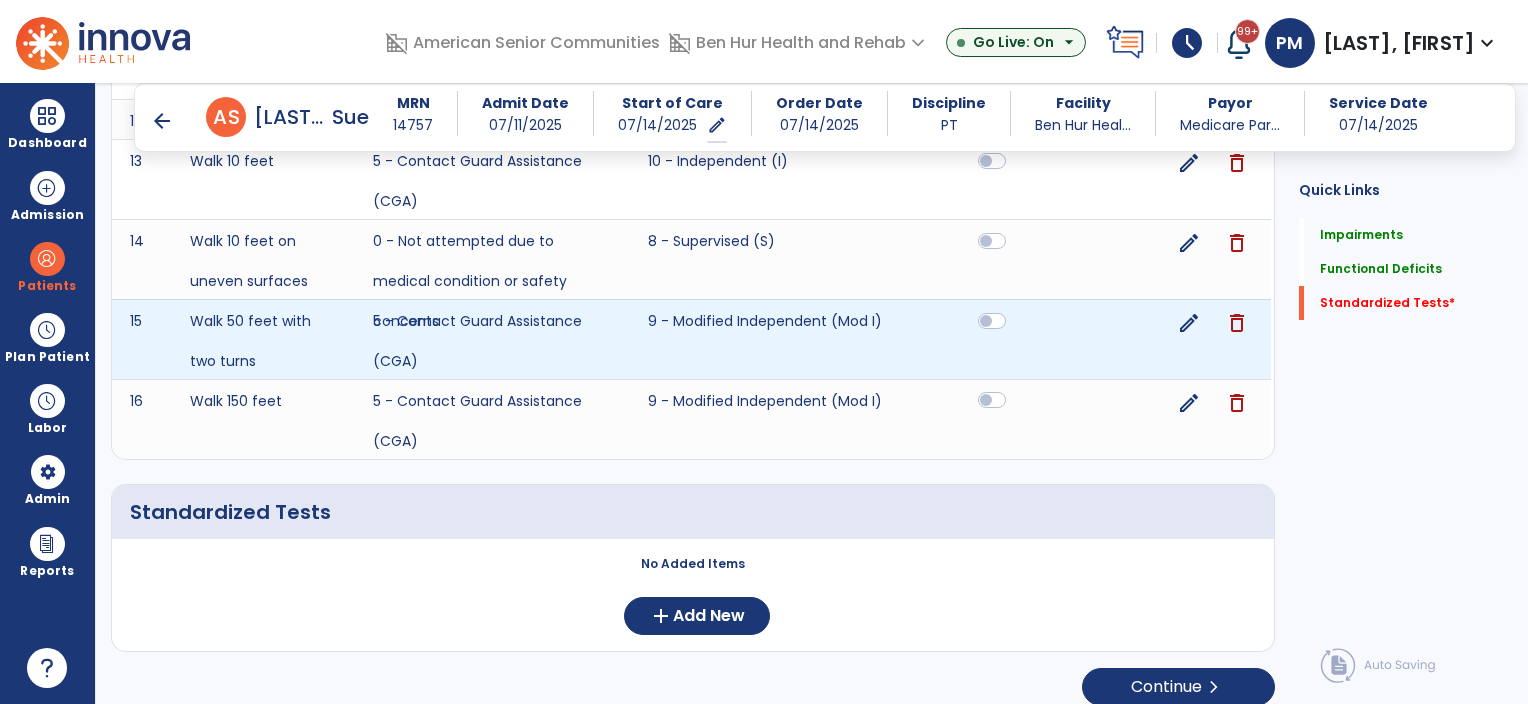 scroll, scrollTop: 2148, scrollLeft: 0, axis: vertical 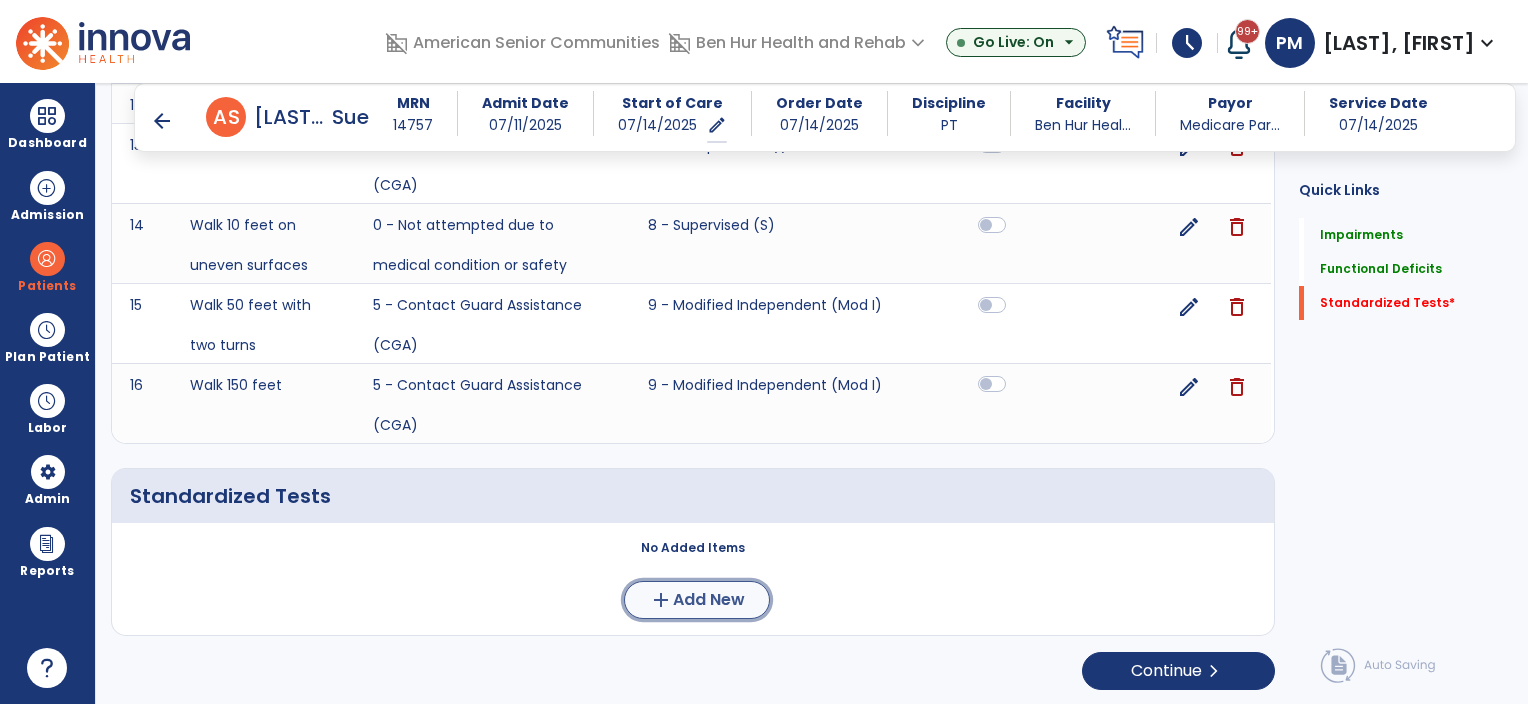click on "Add New" 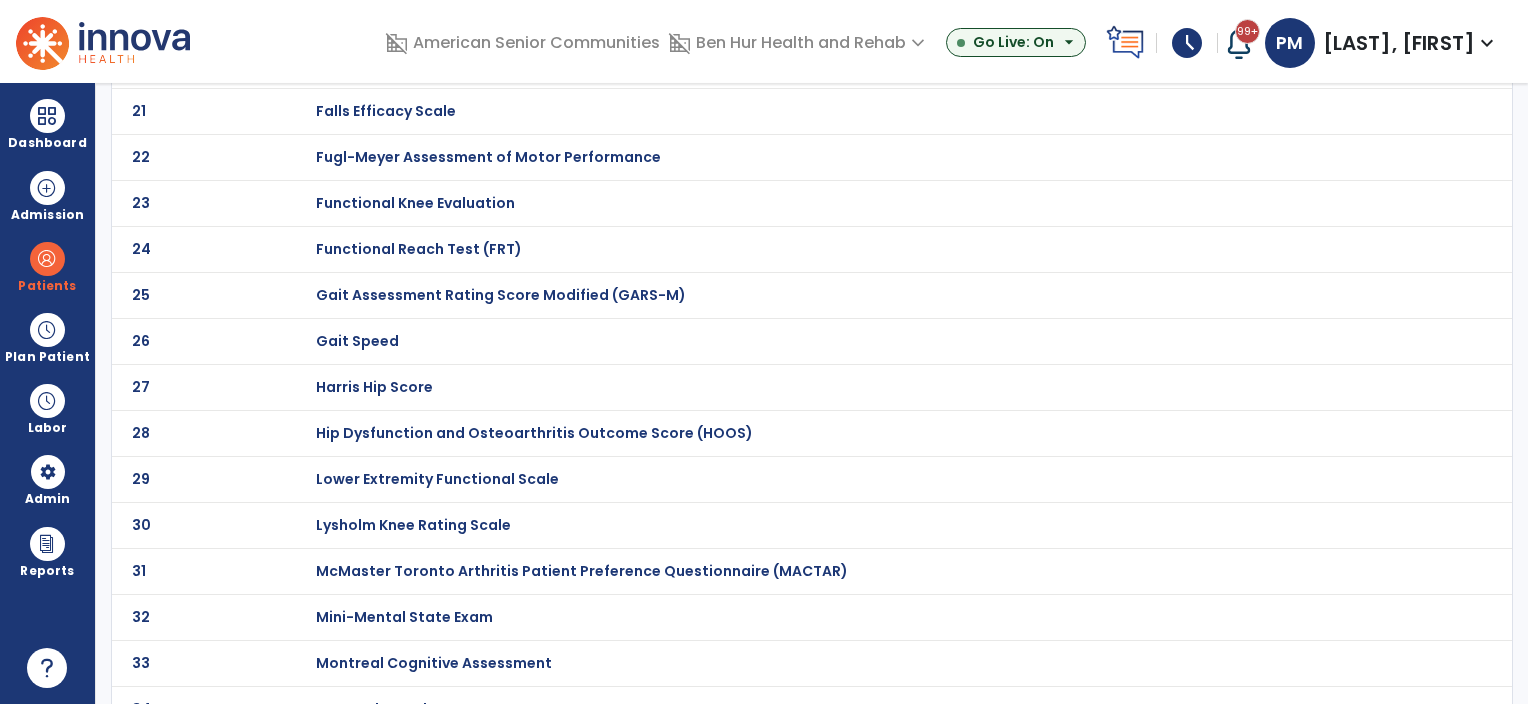 scroll, scrollTop: 1000, scrollLeft: 0, axis: vertical 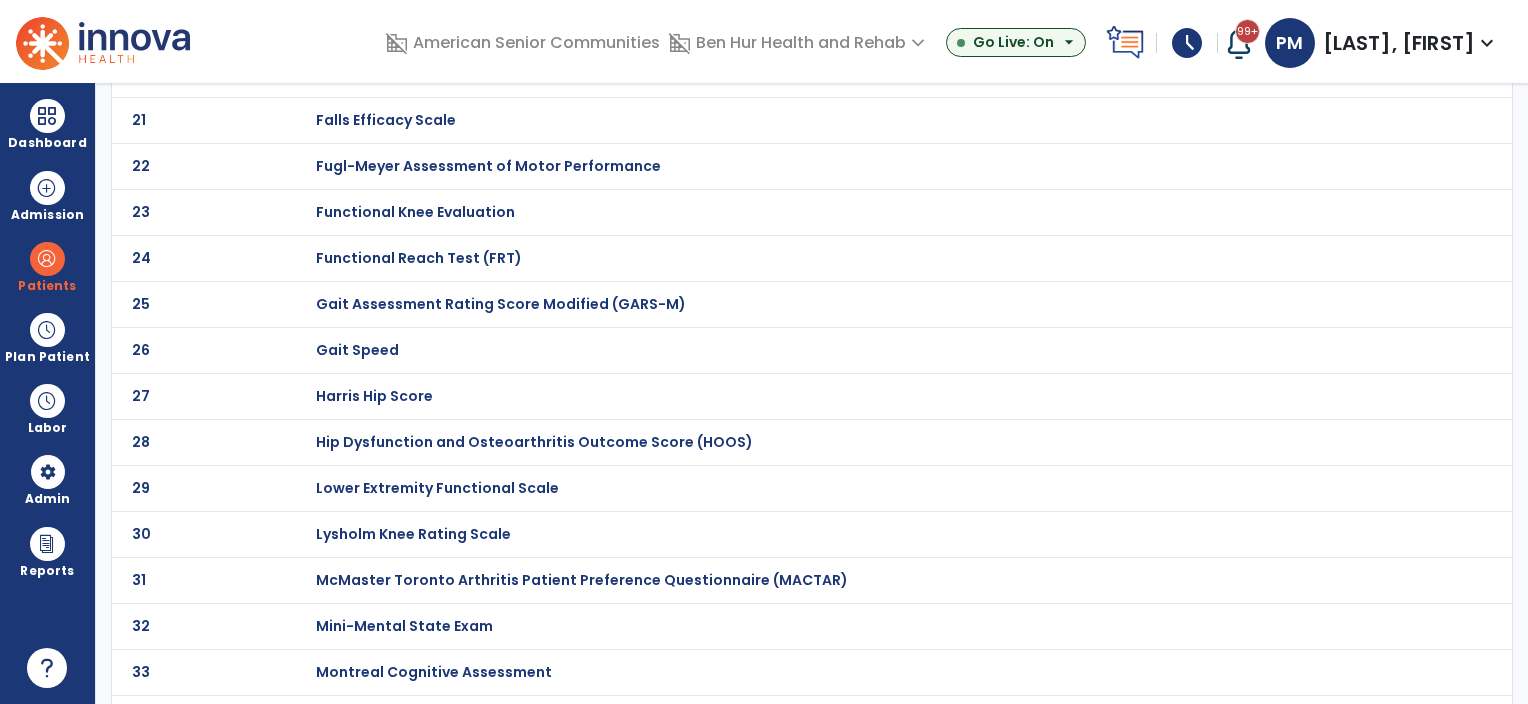 click on "Functional Reach Test (FRT)" at bounding box center (387, -800) 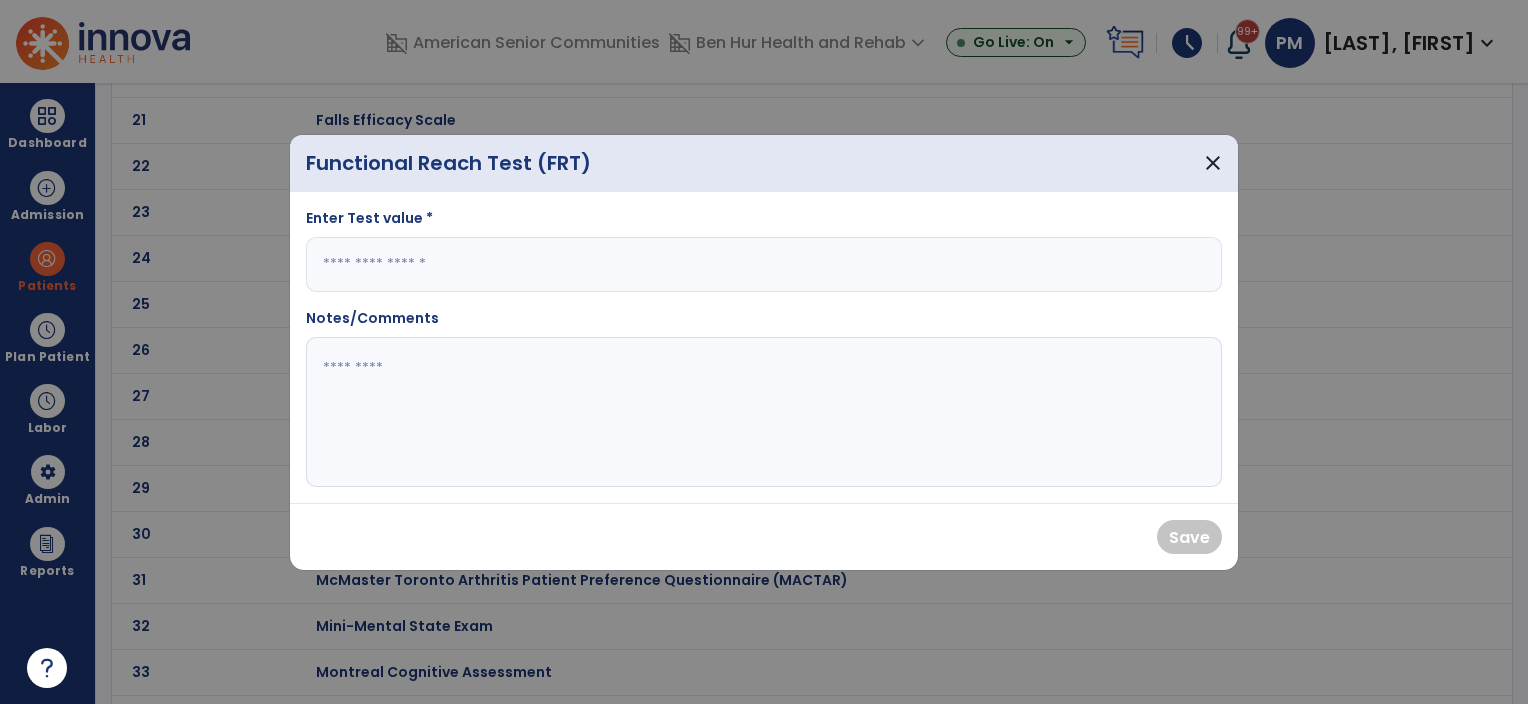 click at bounding box center (764, 264) 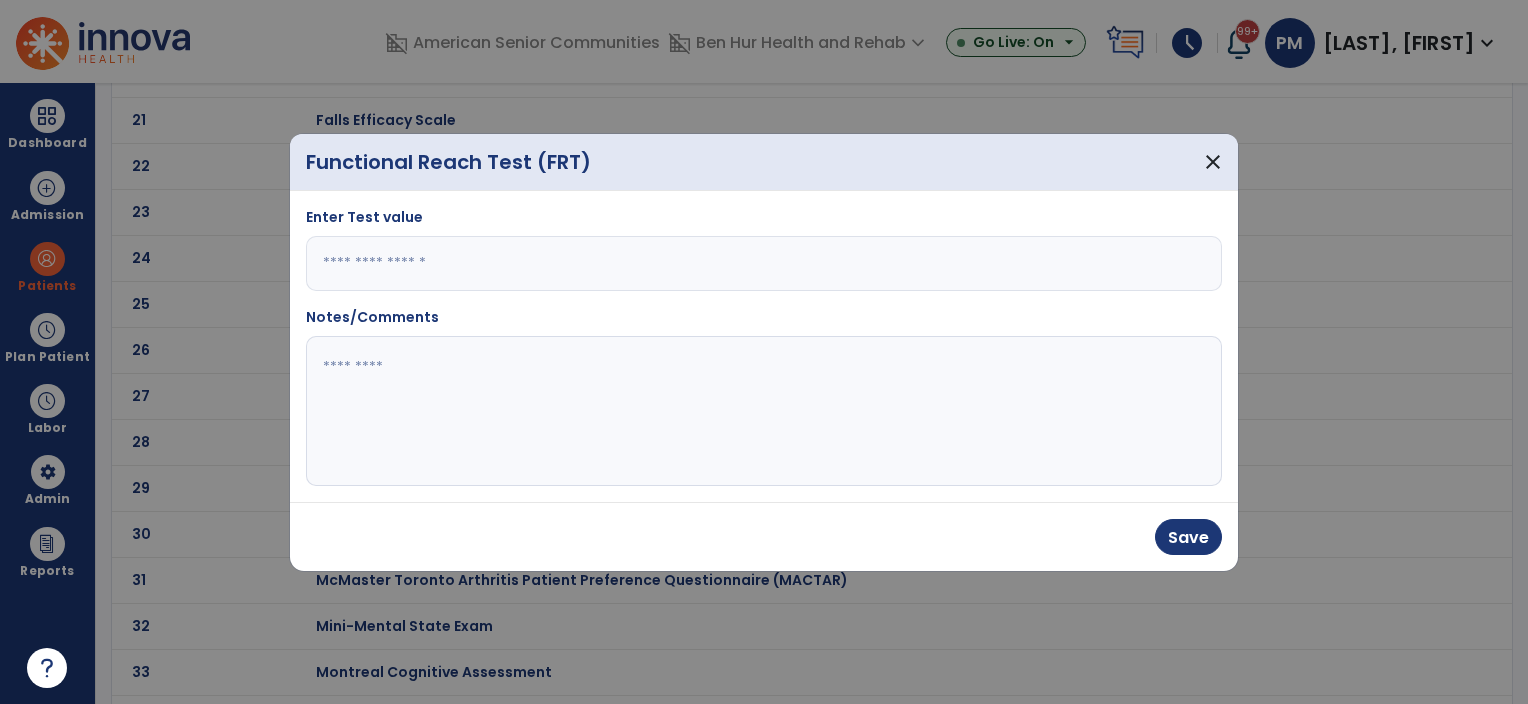 type on "*" 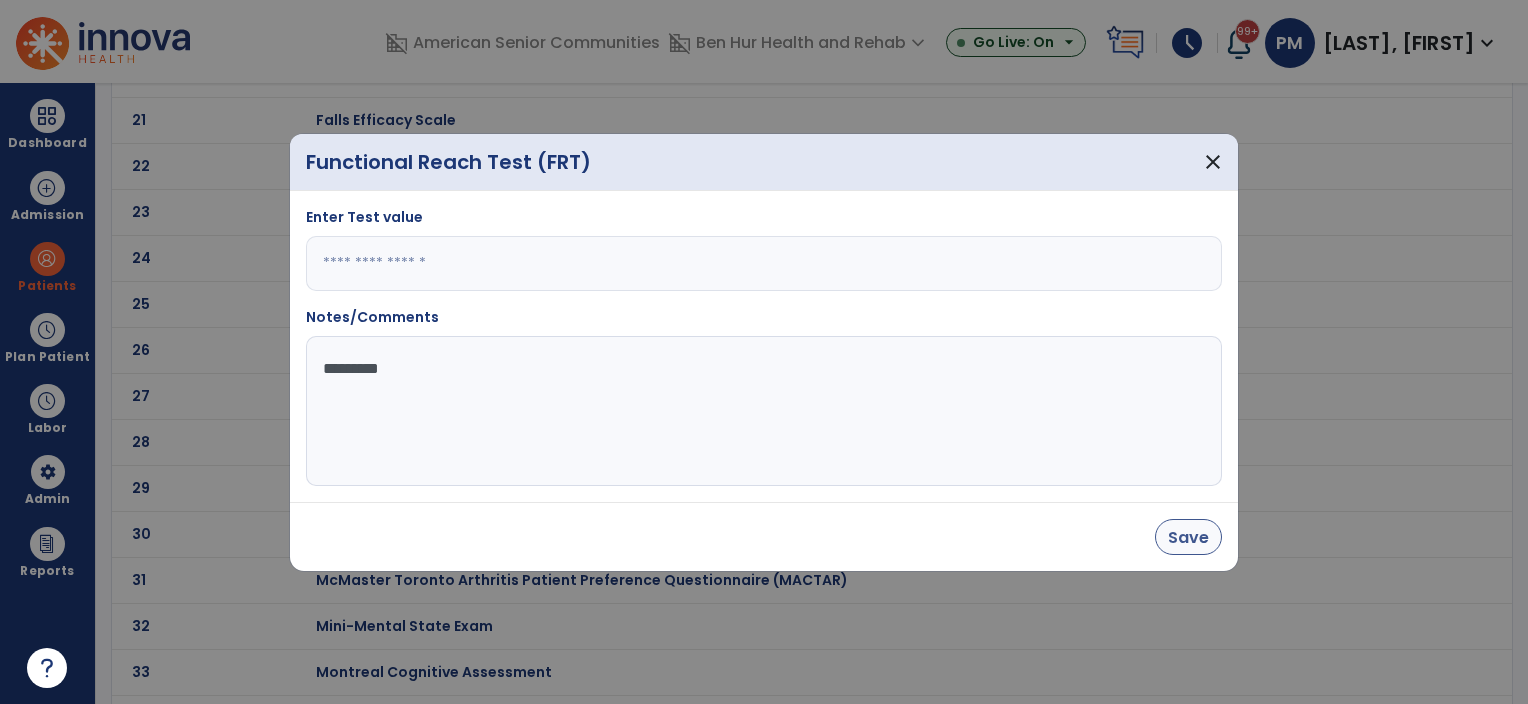 type on "*********" 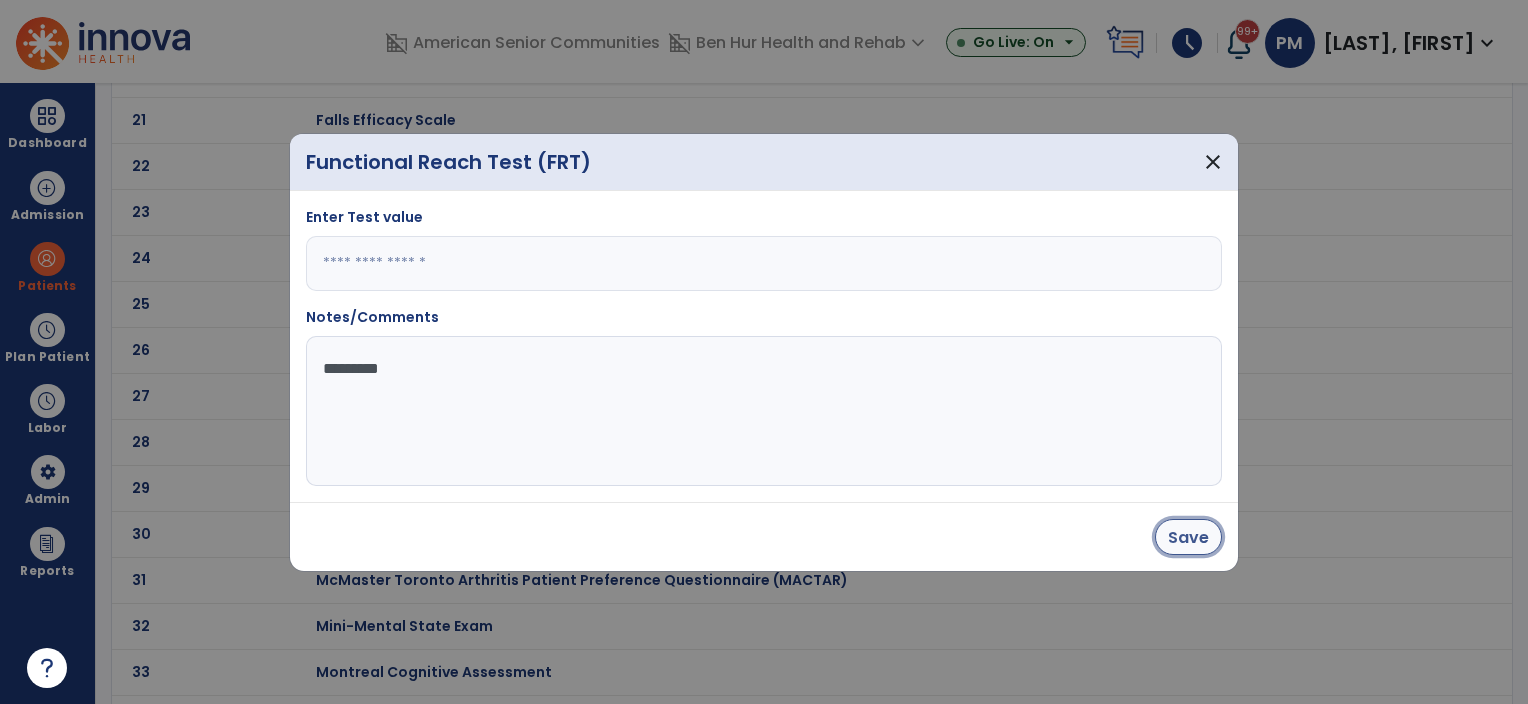 click on "Save" at bounding box center [1188, 537] 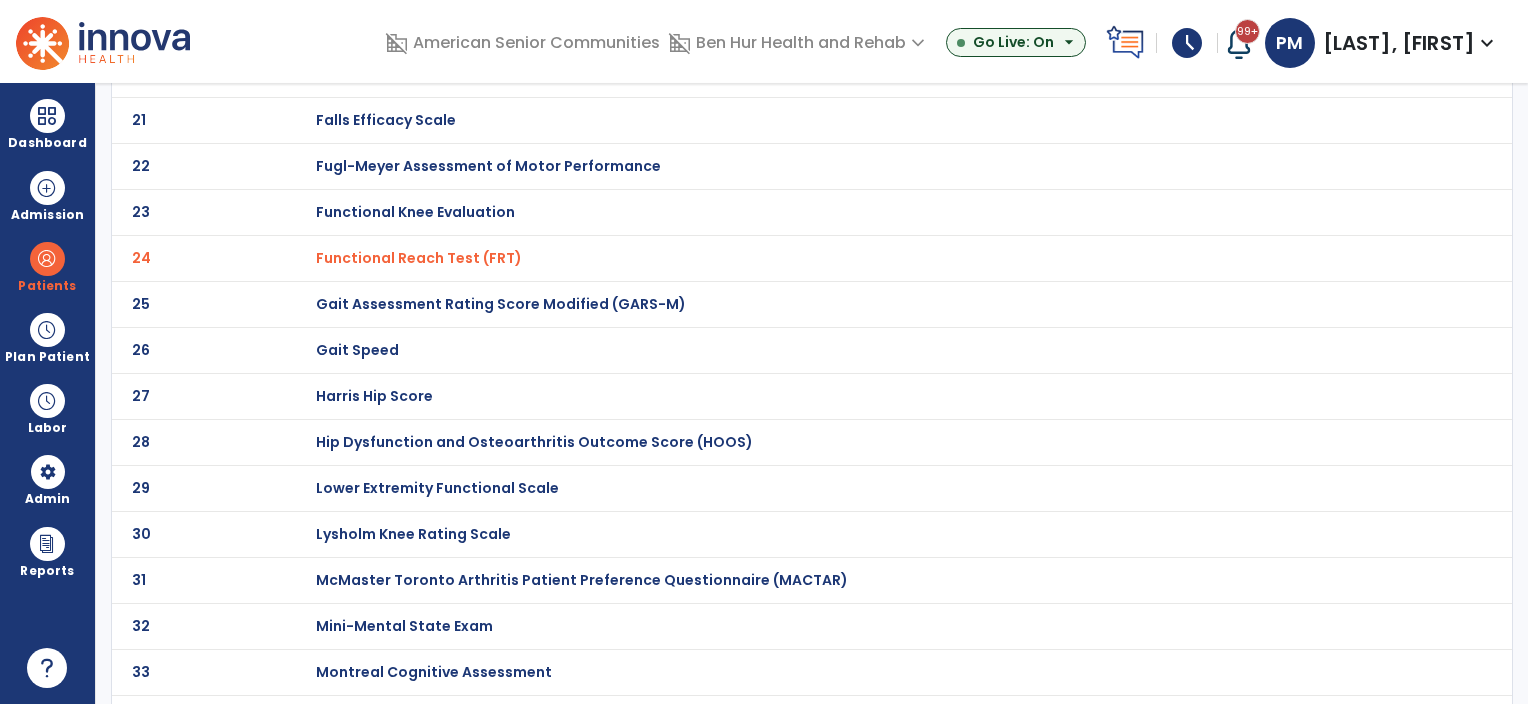 scroll, scrollTop: 0, scrollLeft: 0, axis: both 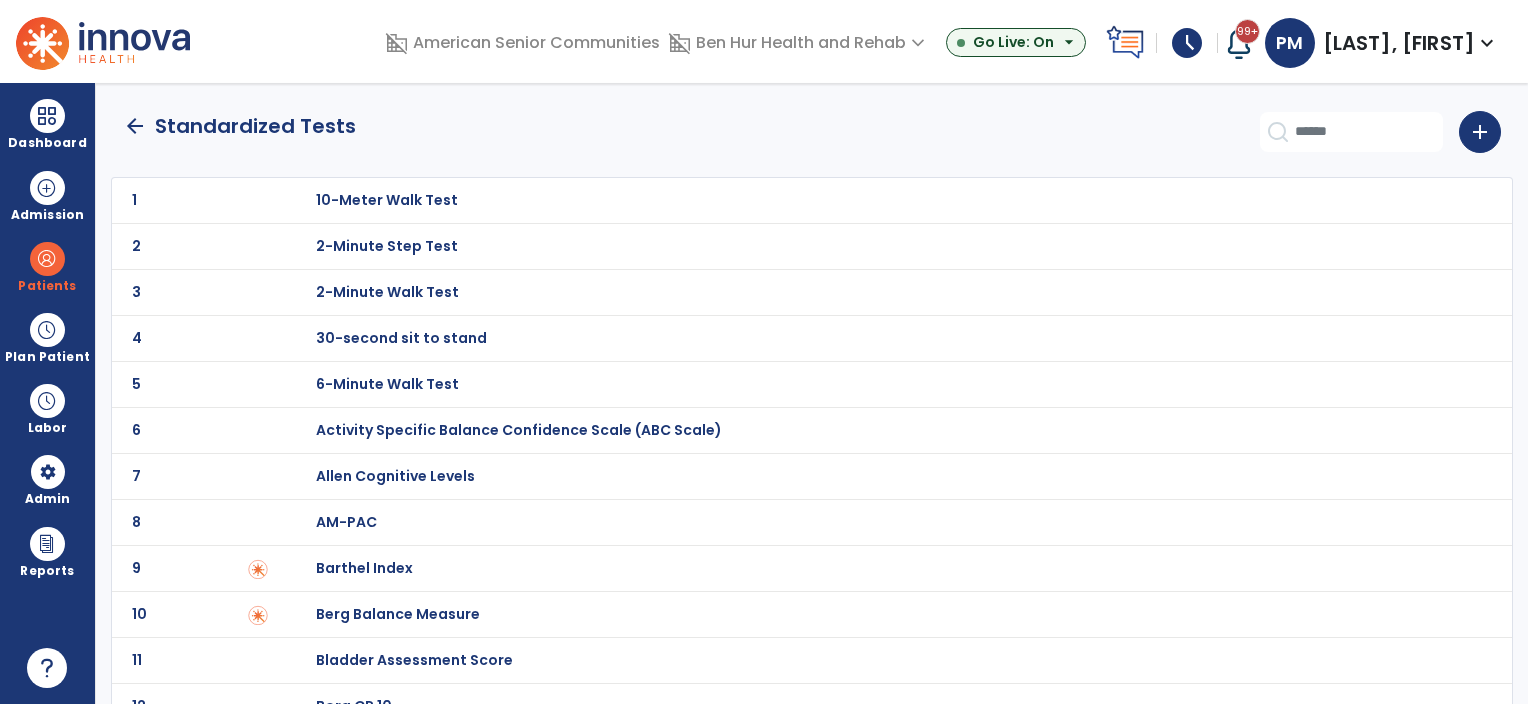 click on "arrow_back" 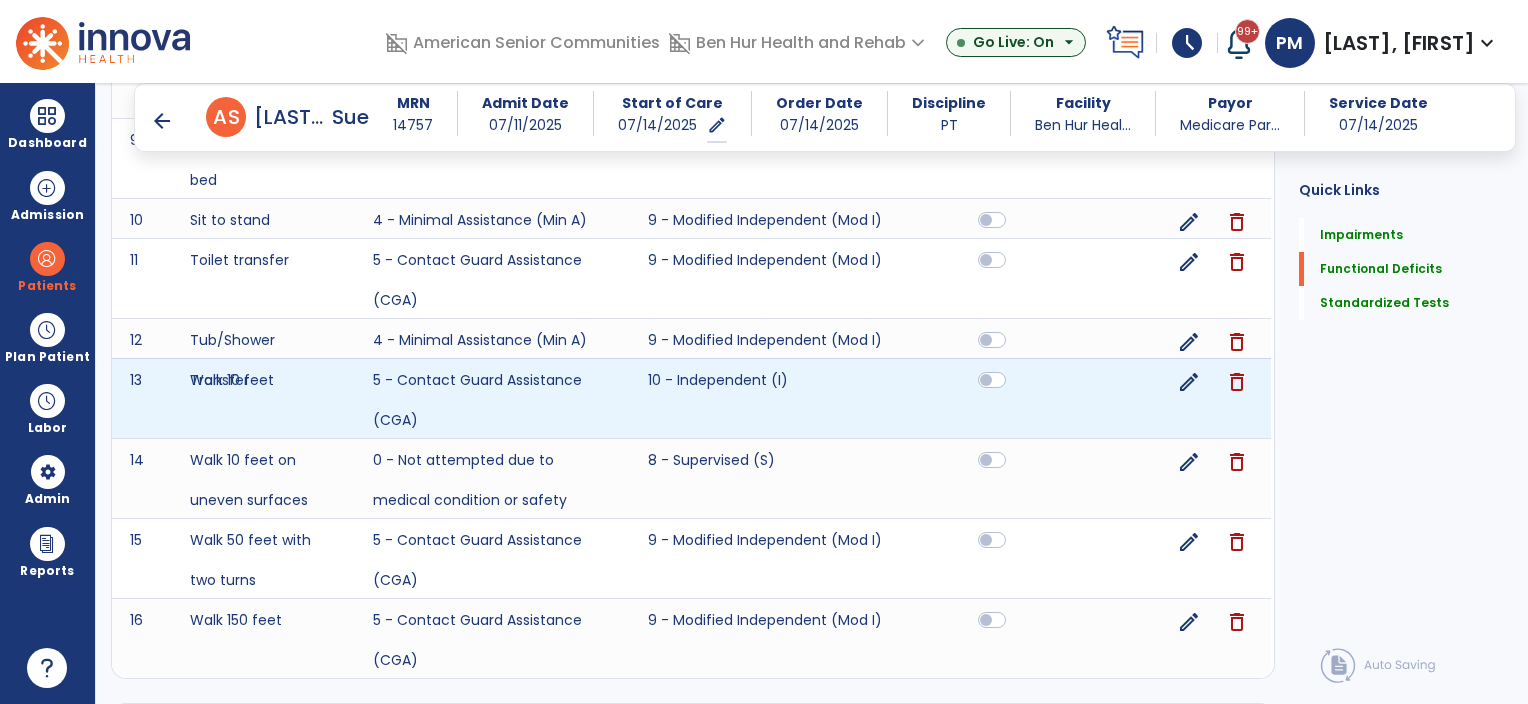 scroll, scrollTop: 2246, scrollLeft: 0, axis: vertical 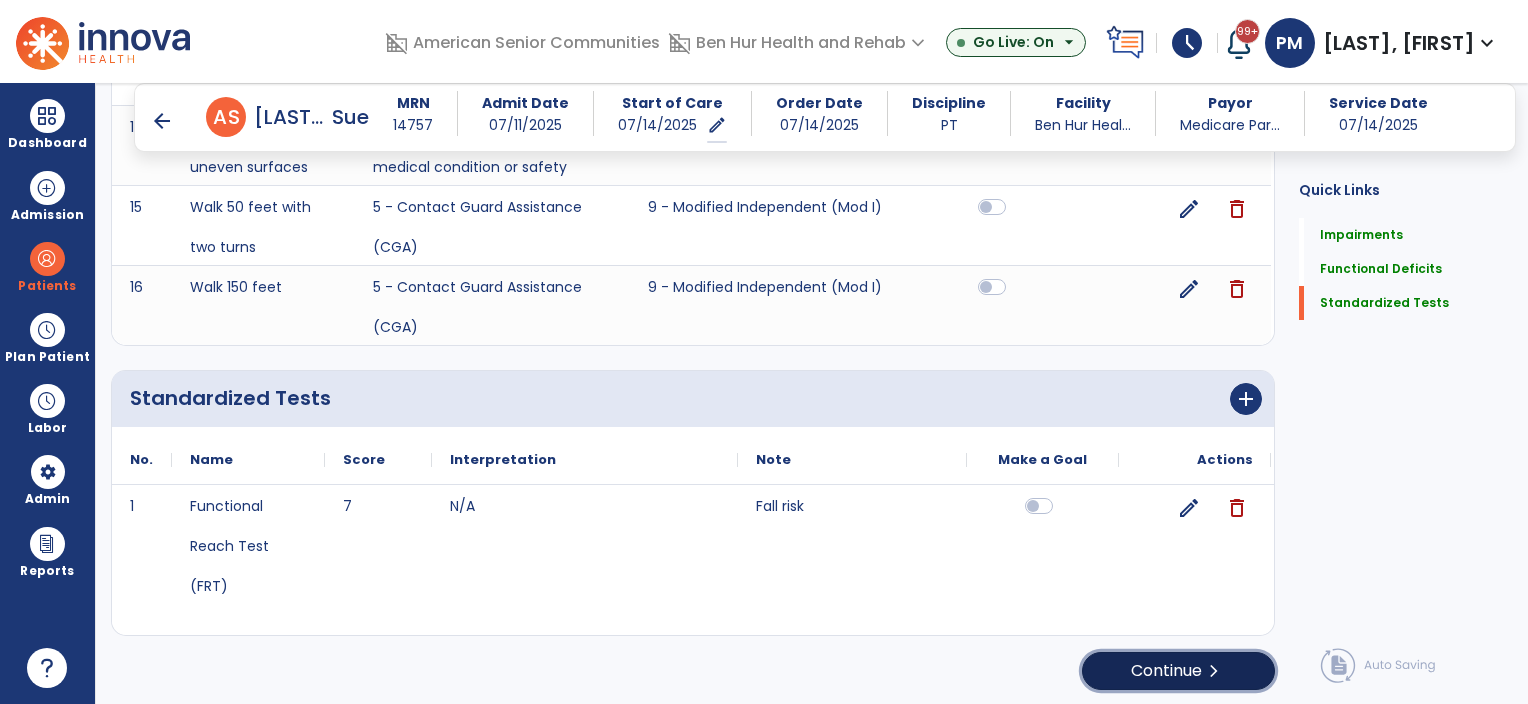 click on "Continue  chevron_right" 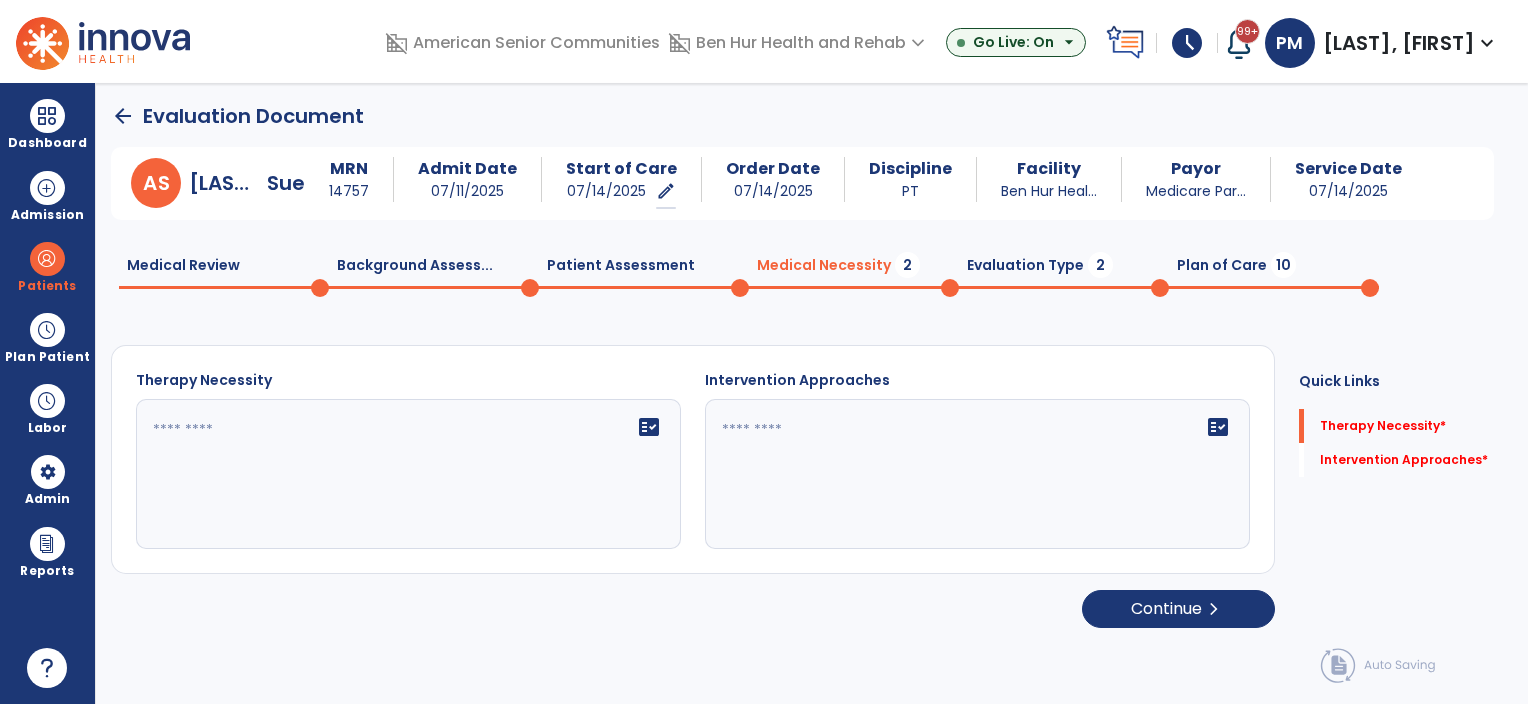scroll, scrollTop: 0, scrollLeft: 0, axis: both 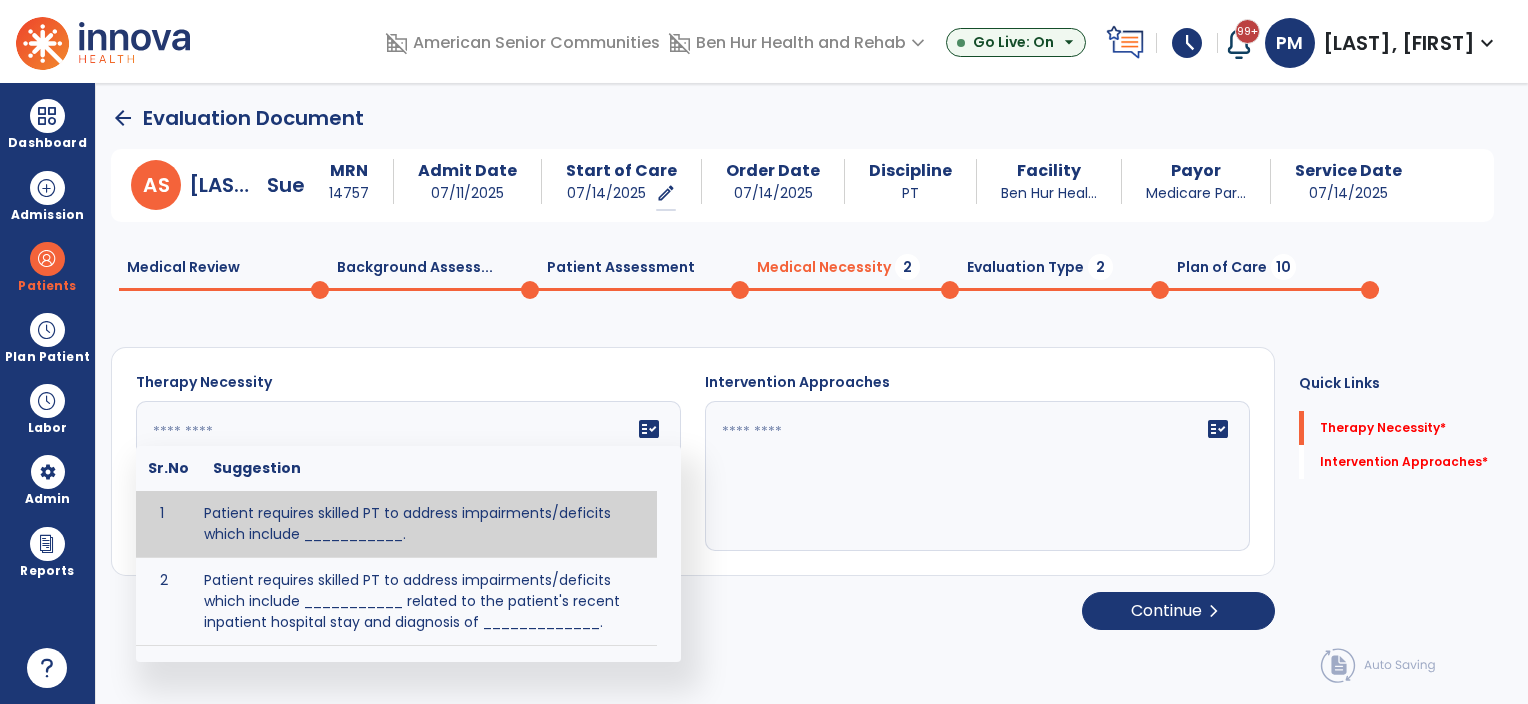 click on "fact_check  Sr.No Suggestion 1 Patient requires skilled PT to address impairments/deficits which include ___________. 2 Patient requires skilled PT to address impairments/deficits which include ___________ related to the patient's recent inpatient hospital stay and diagnosis of _____________." 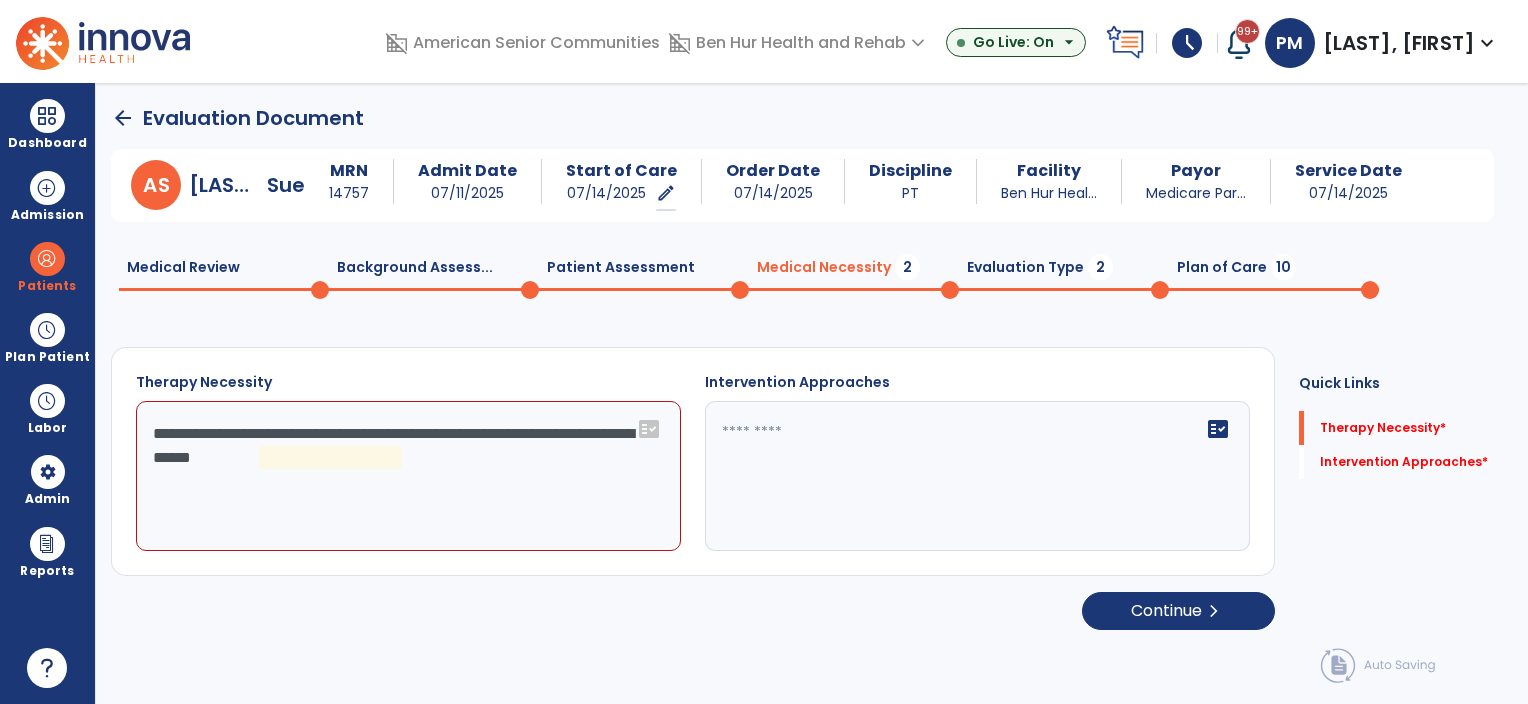click on "**********" 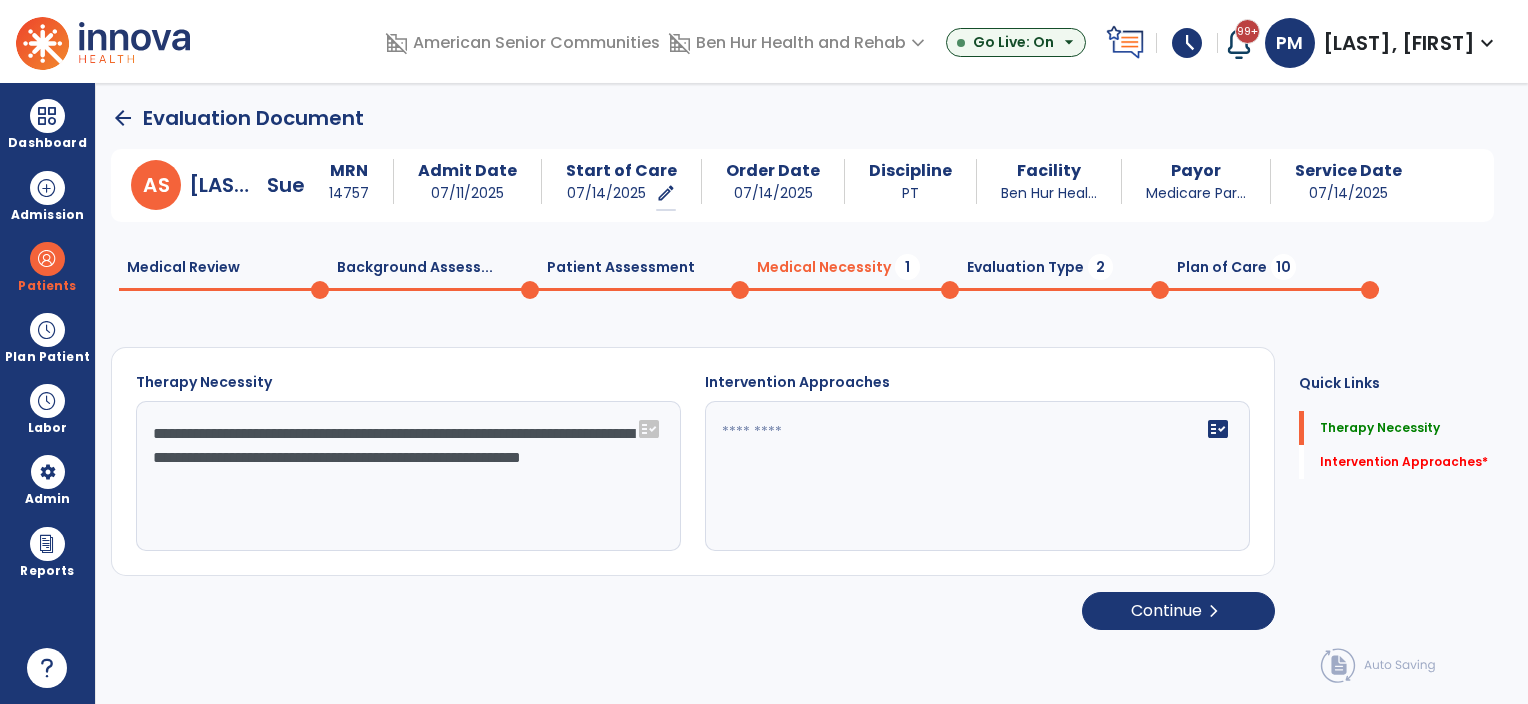 type on "**********" 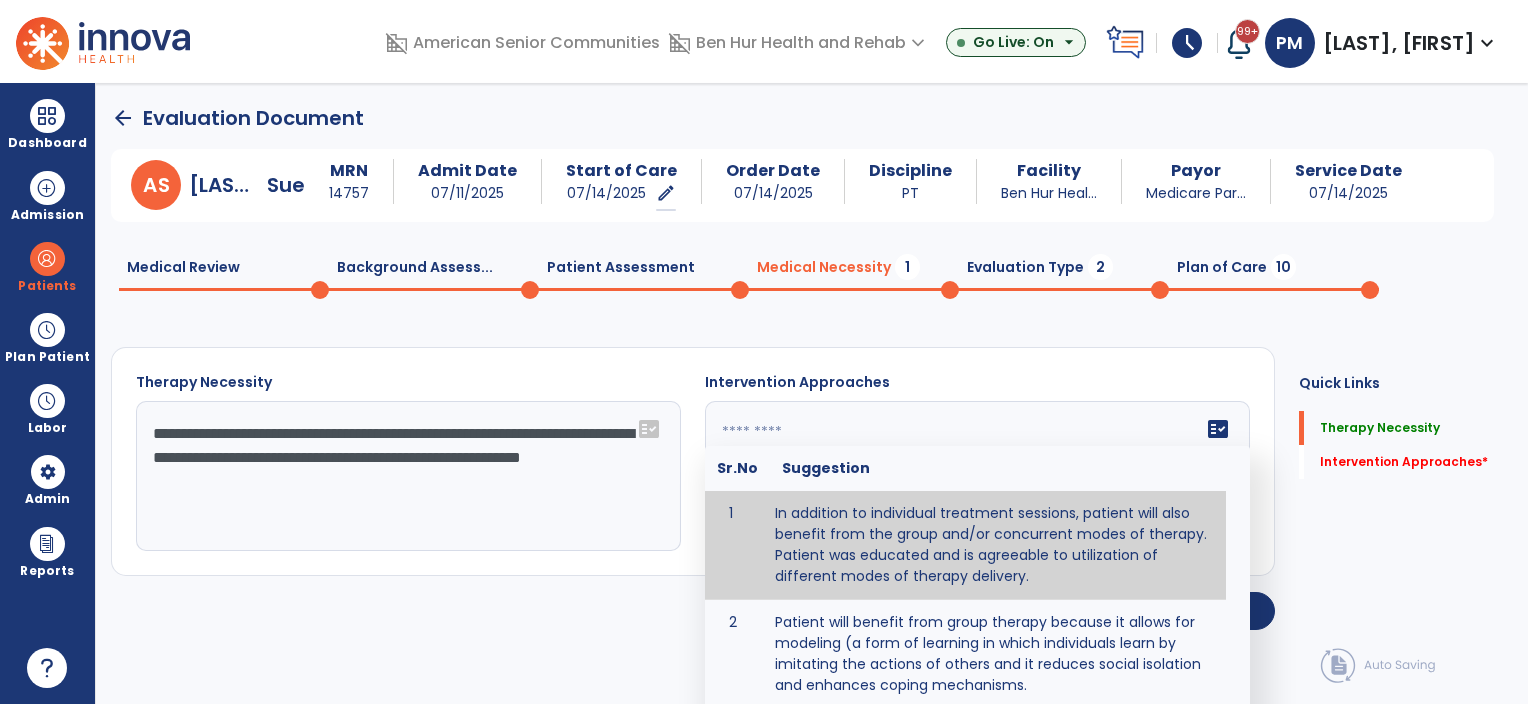 type on "**********" 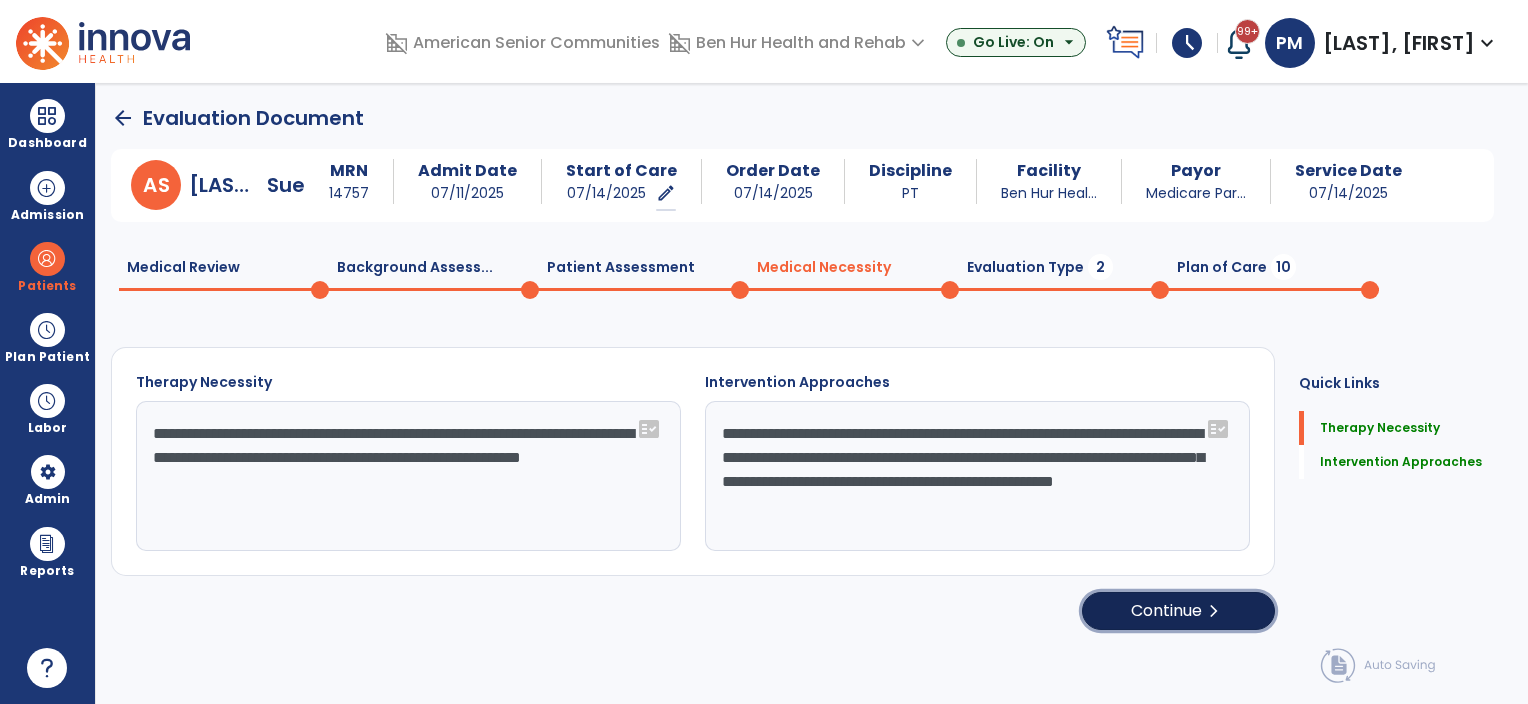 click on "Continue  chevron_right" 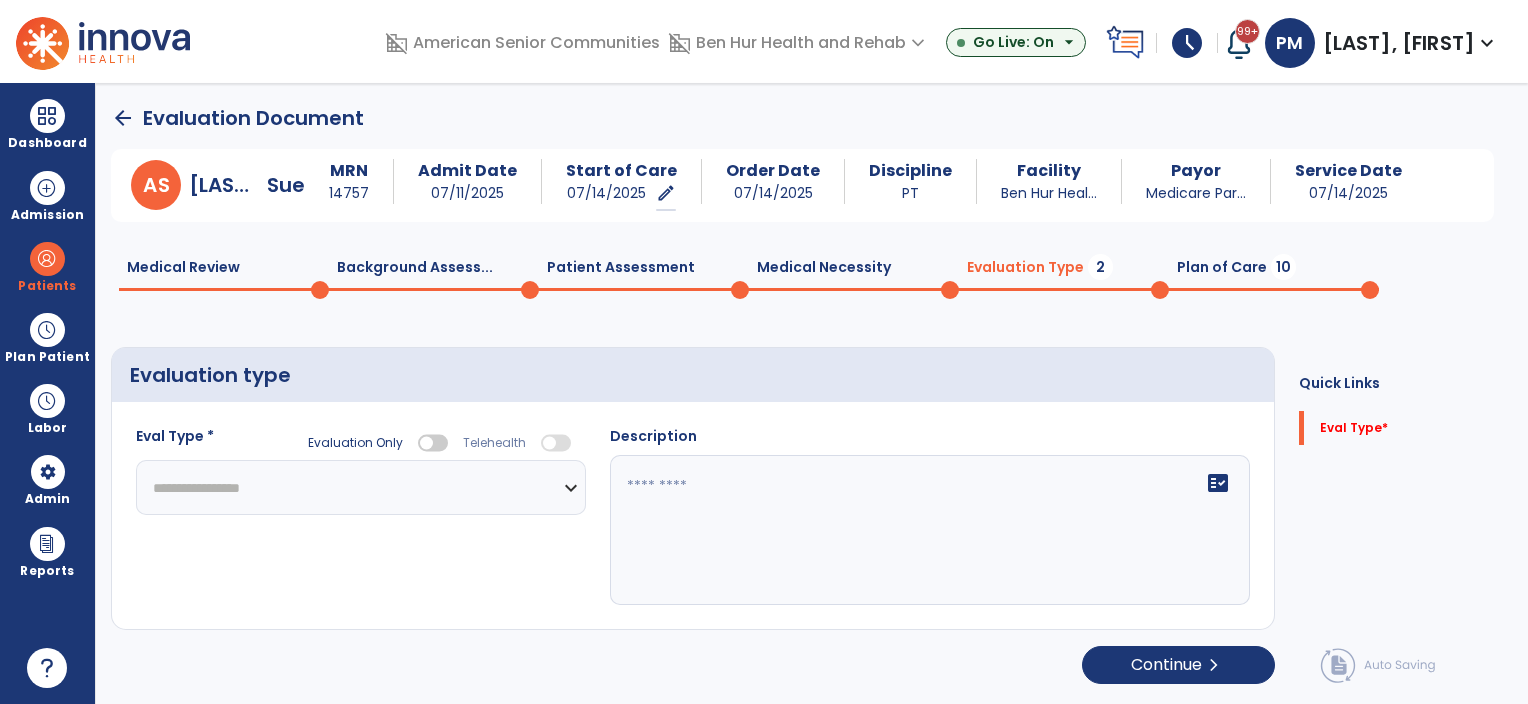 click on "**********" 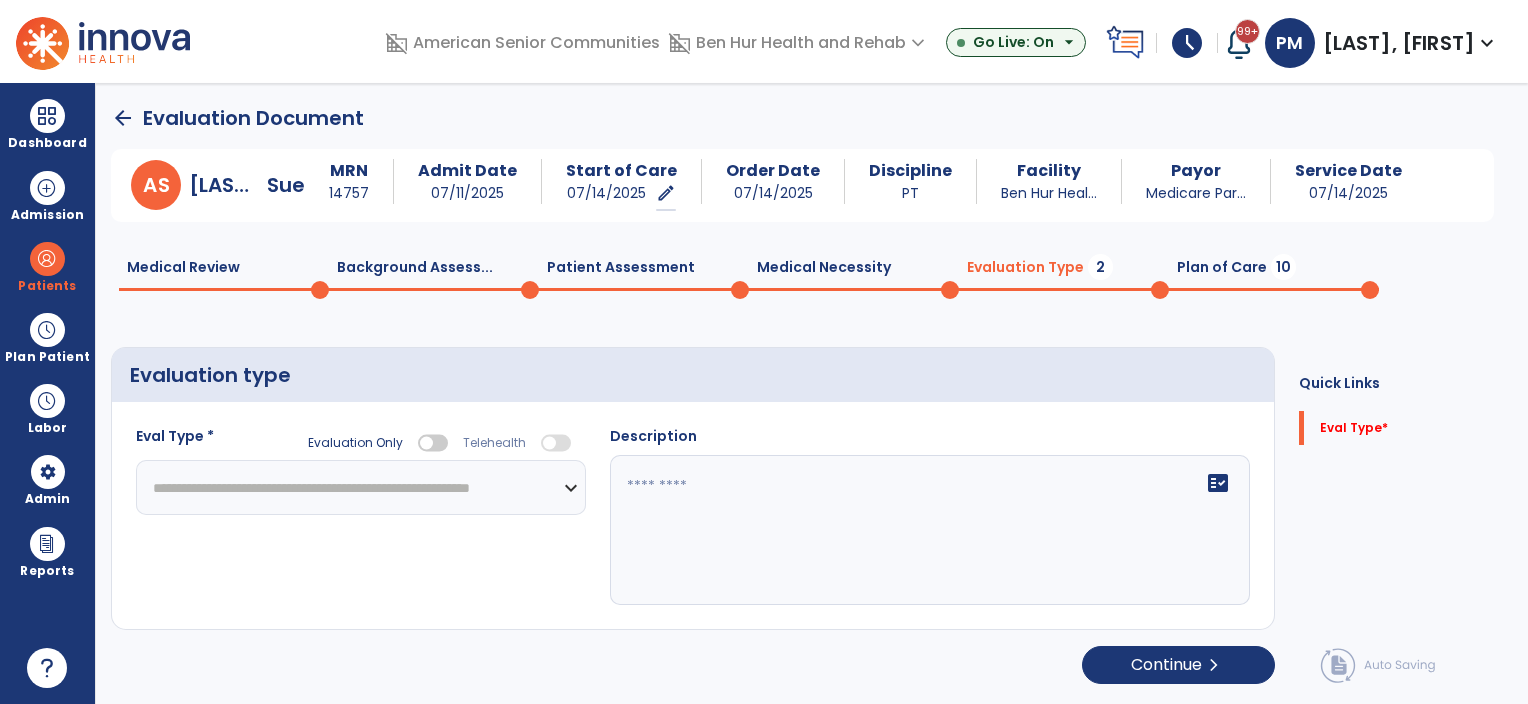 click on "**********" 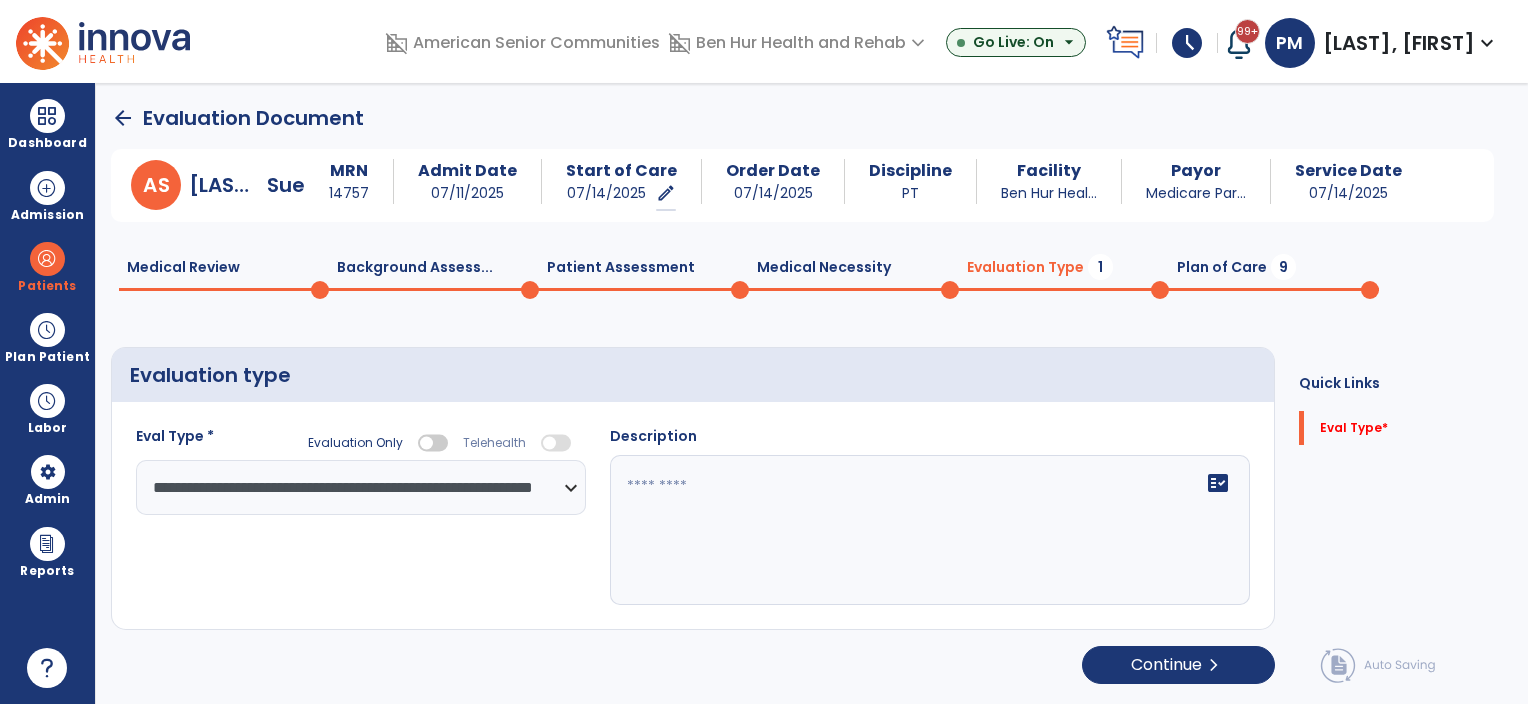 click on "fact_check" 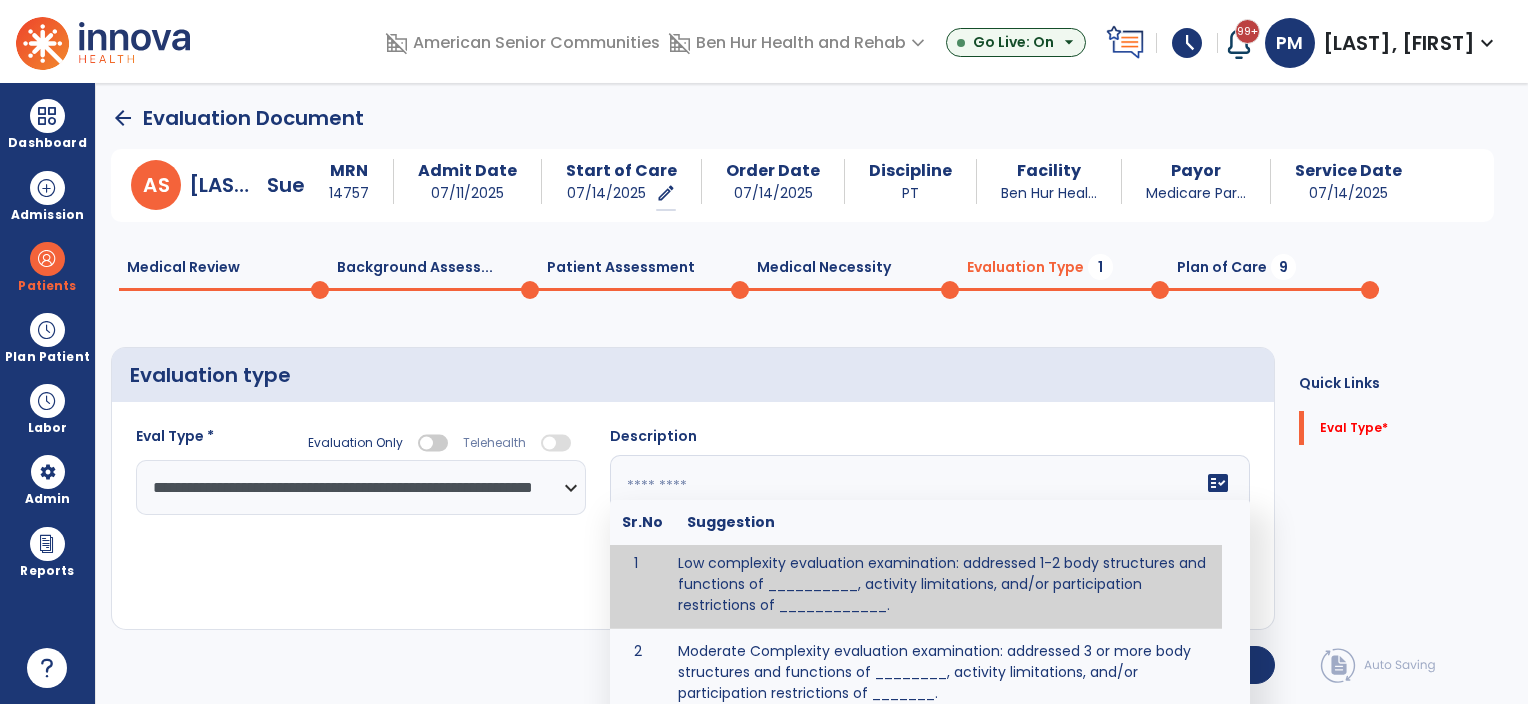scroll, scrollTop: 12, scrollLeft: 0, axis: vertical 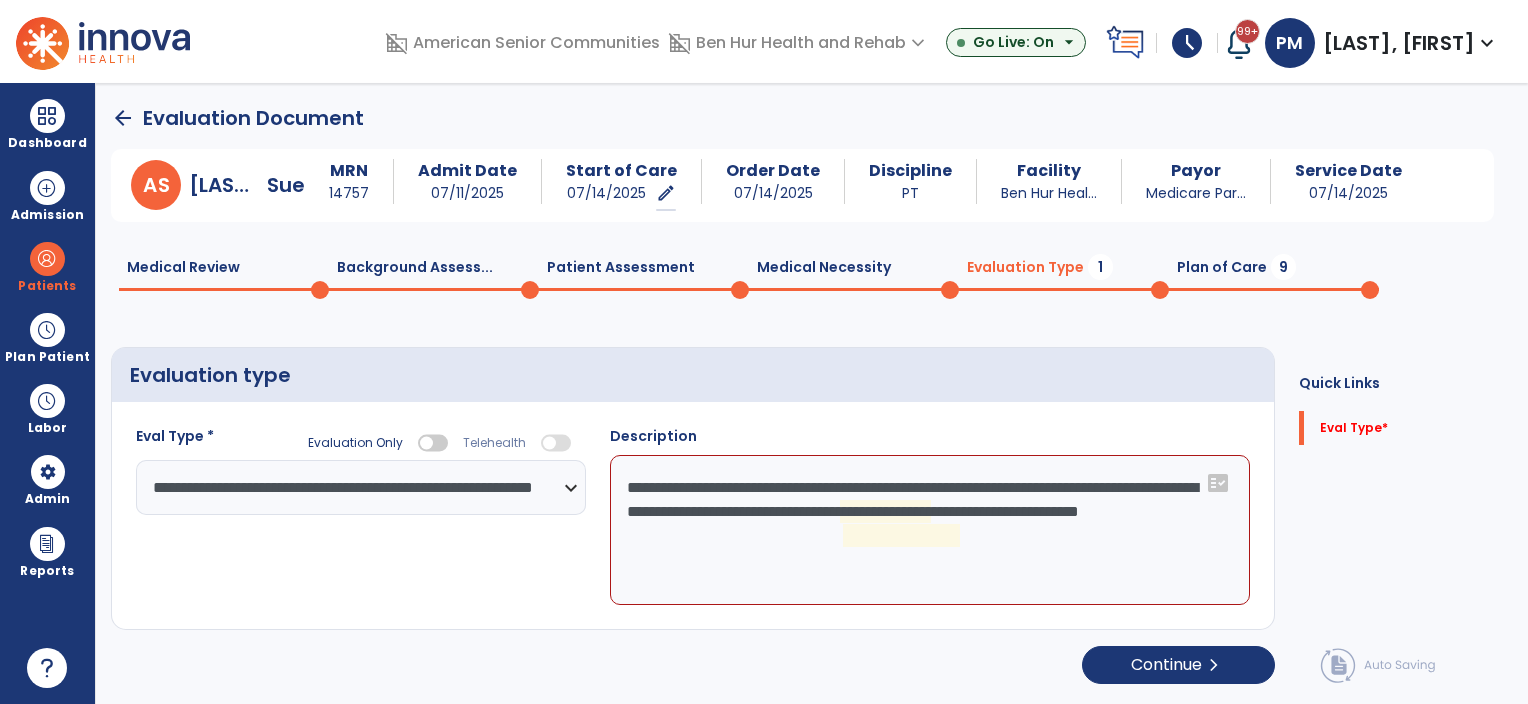 click on "**********" 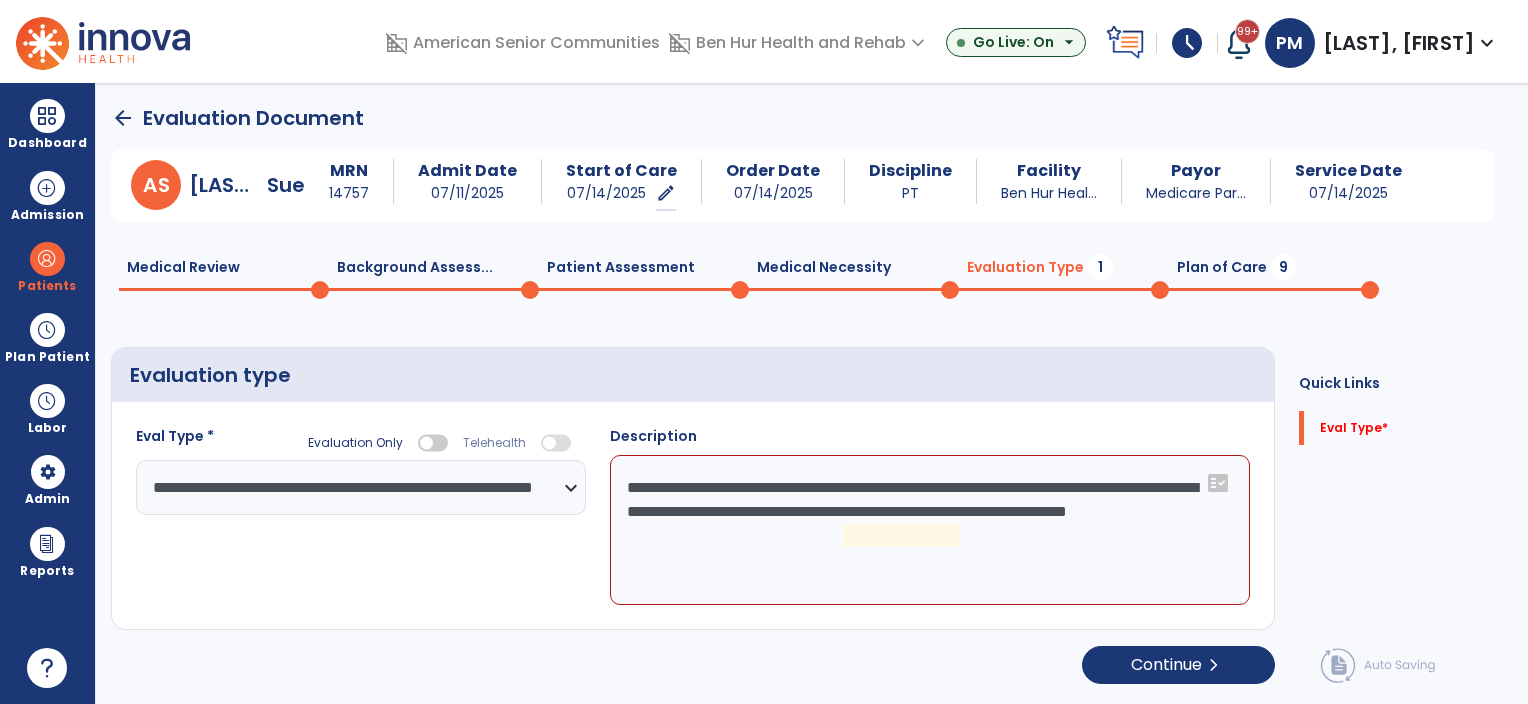 click on "**********" 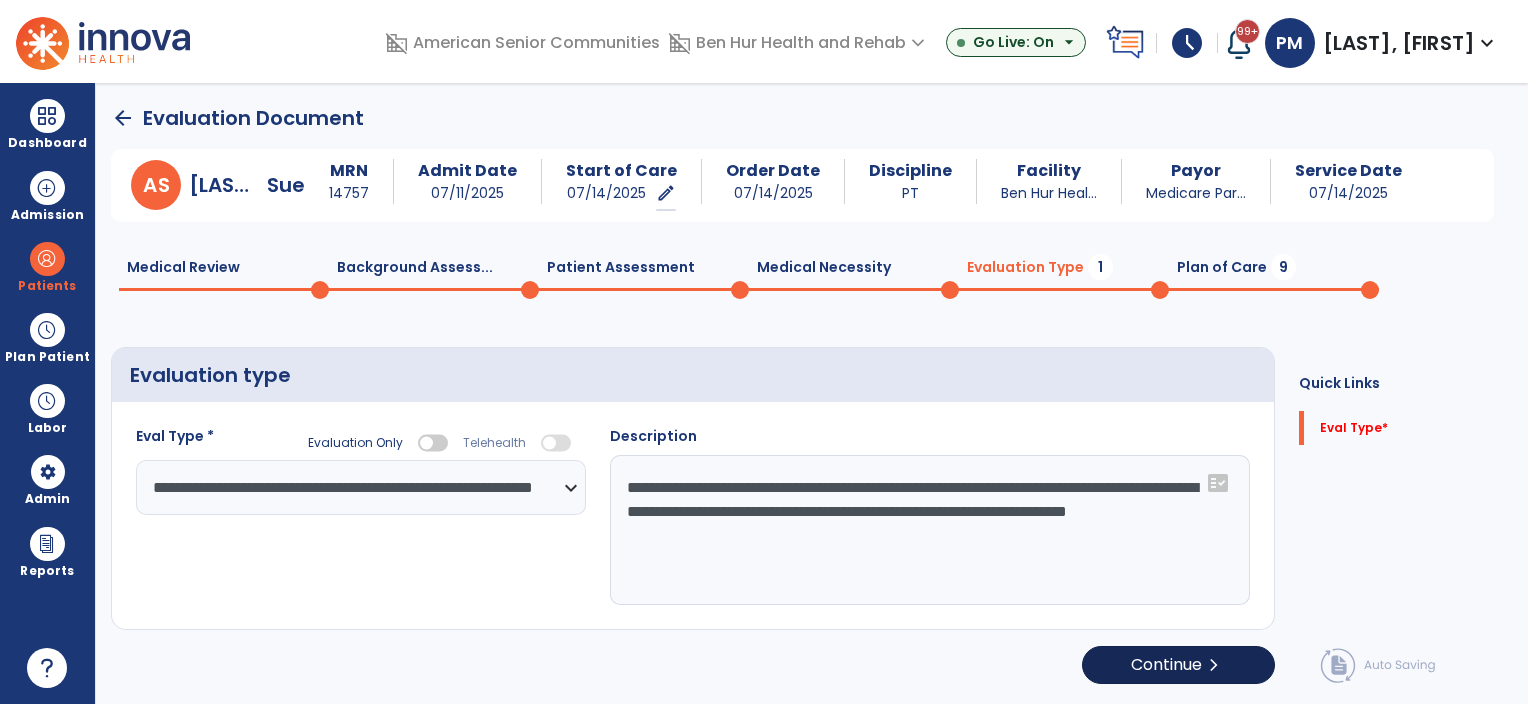 type on "**********" 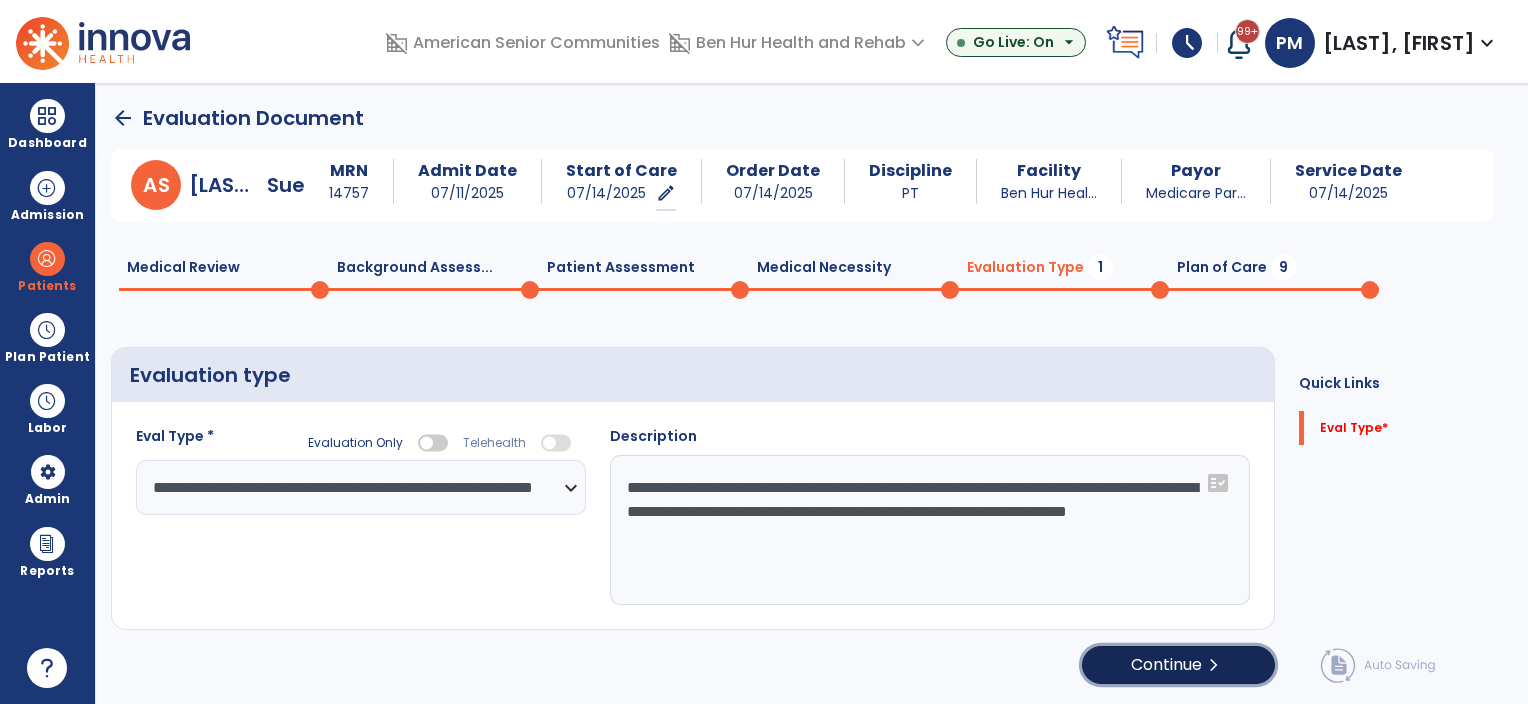 click on "Continue  chevron_right" 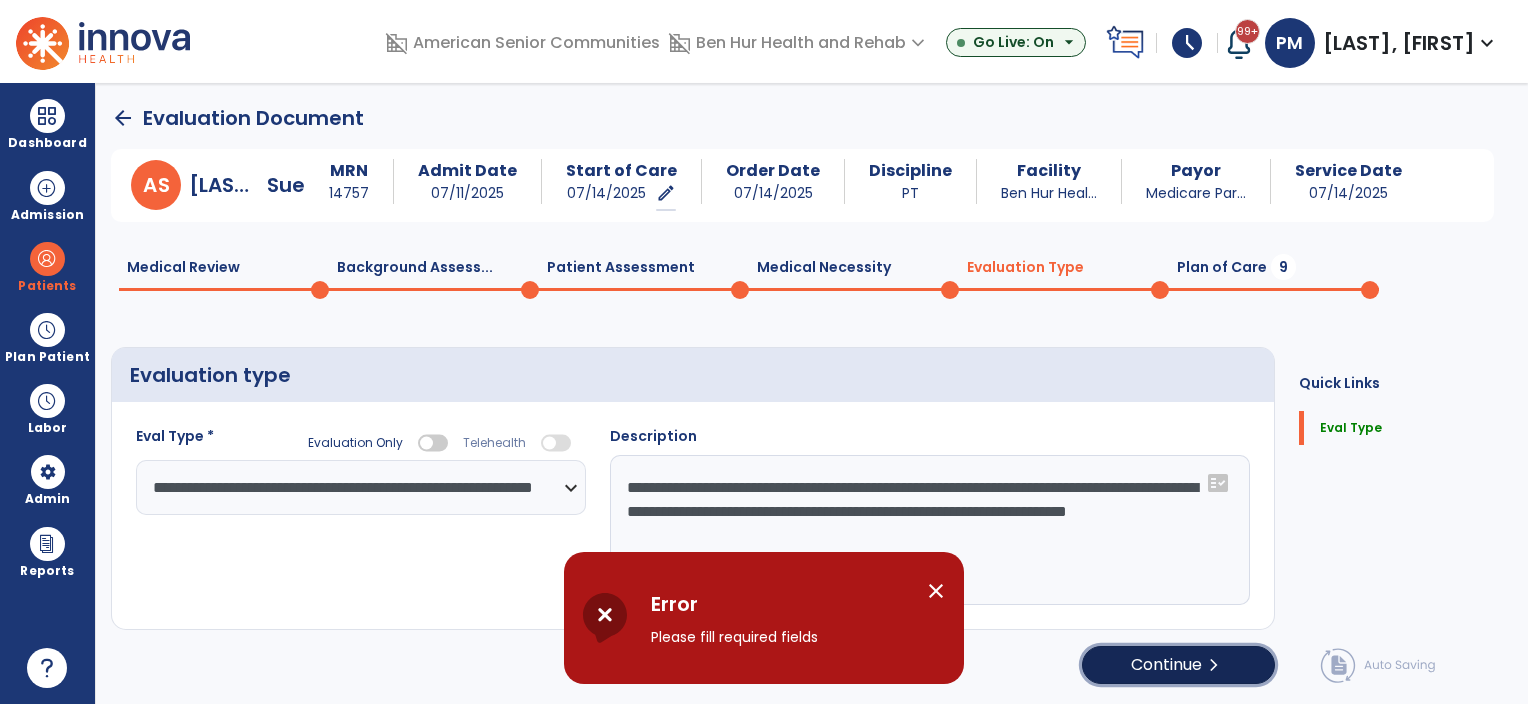 click on "Continue  chevron_right" 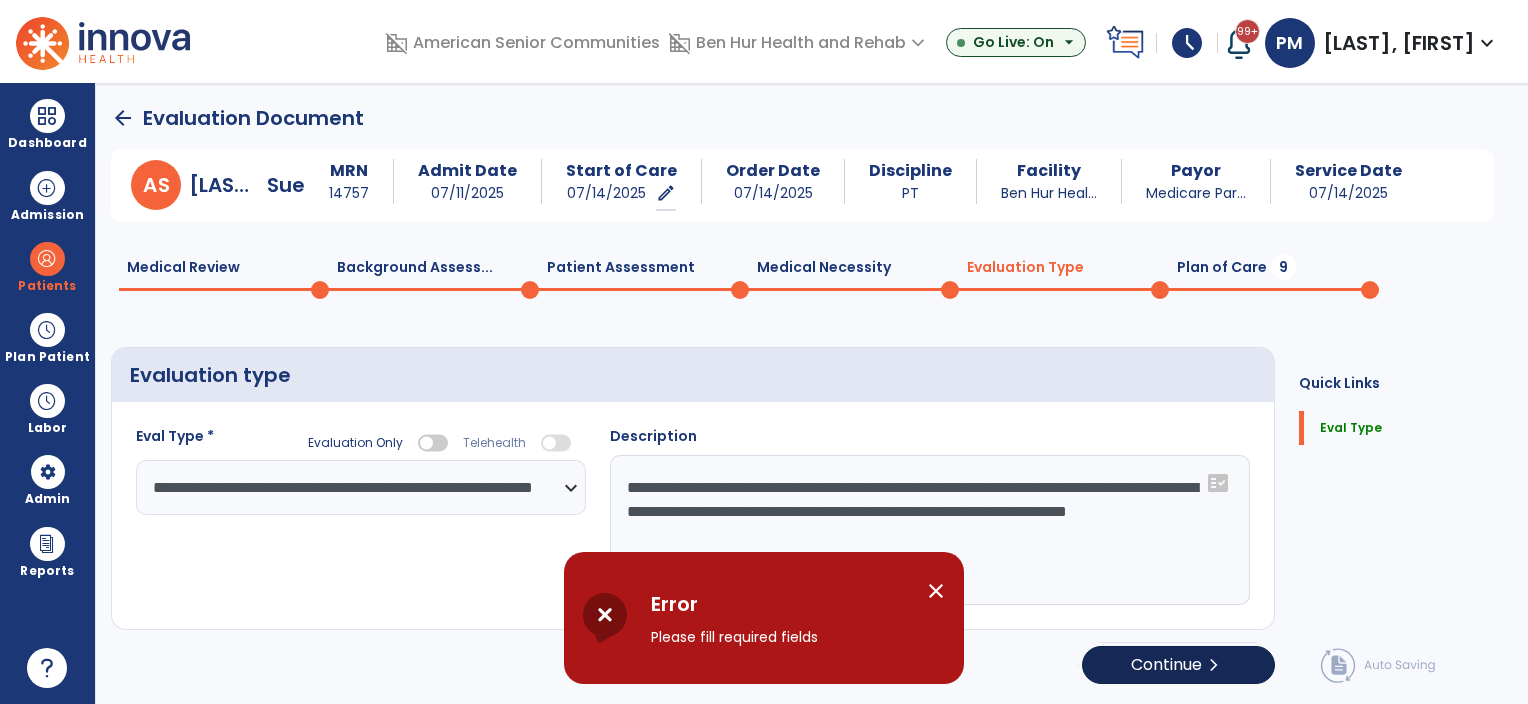 select on "*****" 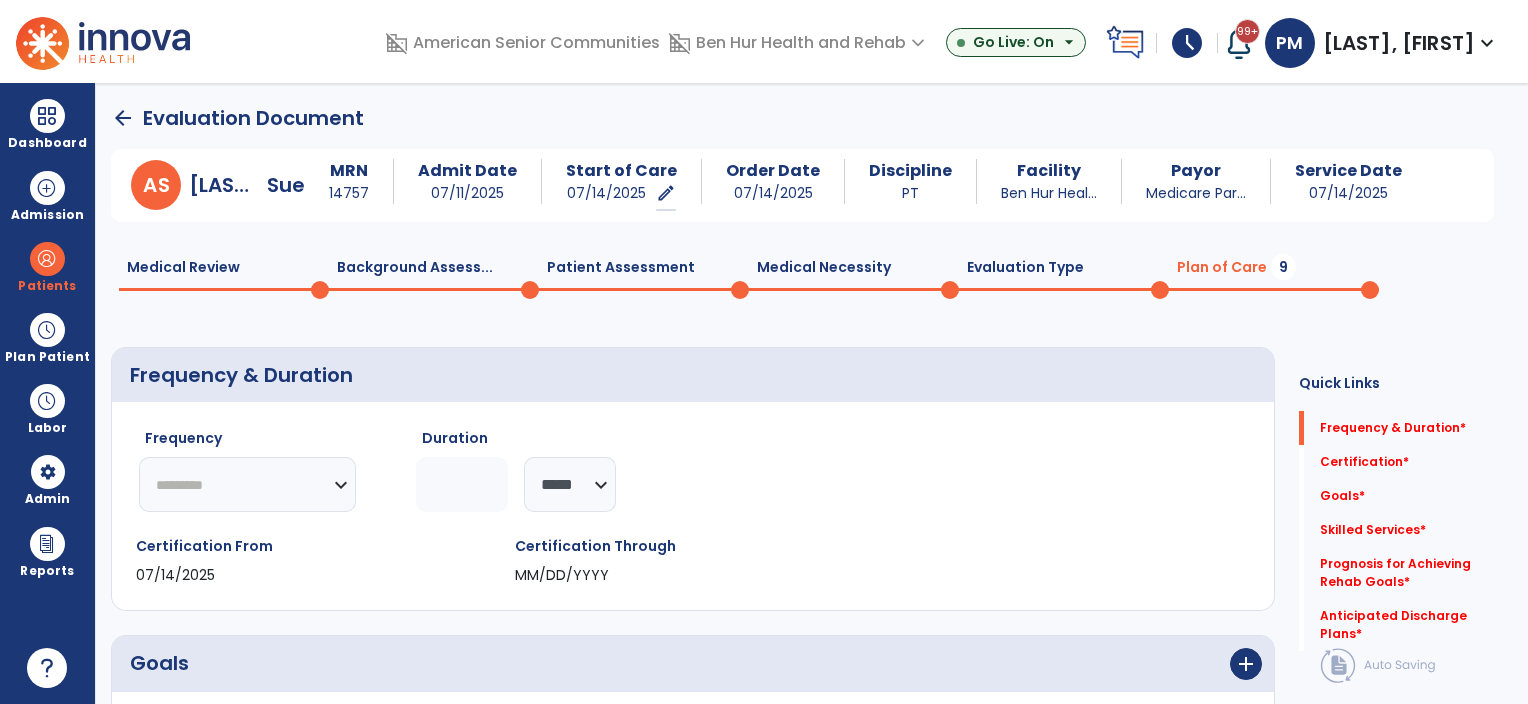 click on "********* ** ** ** ** ** ** **" 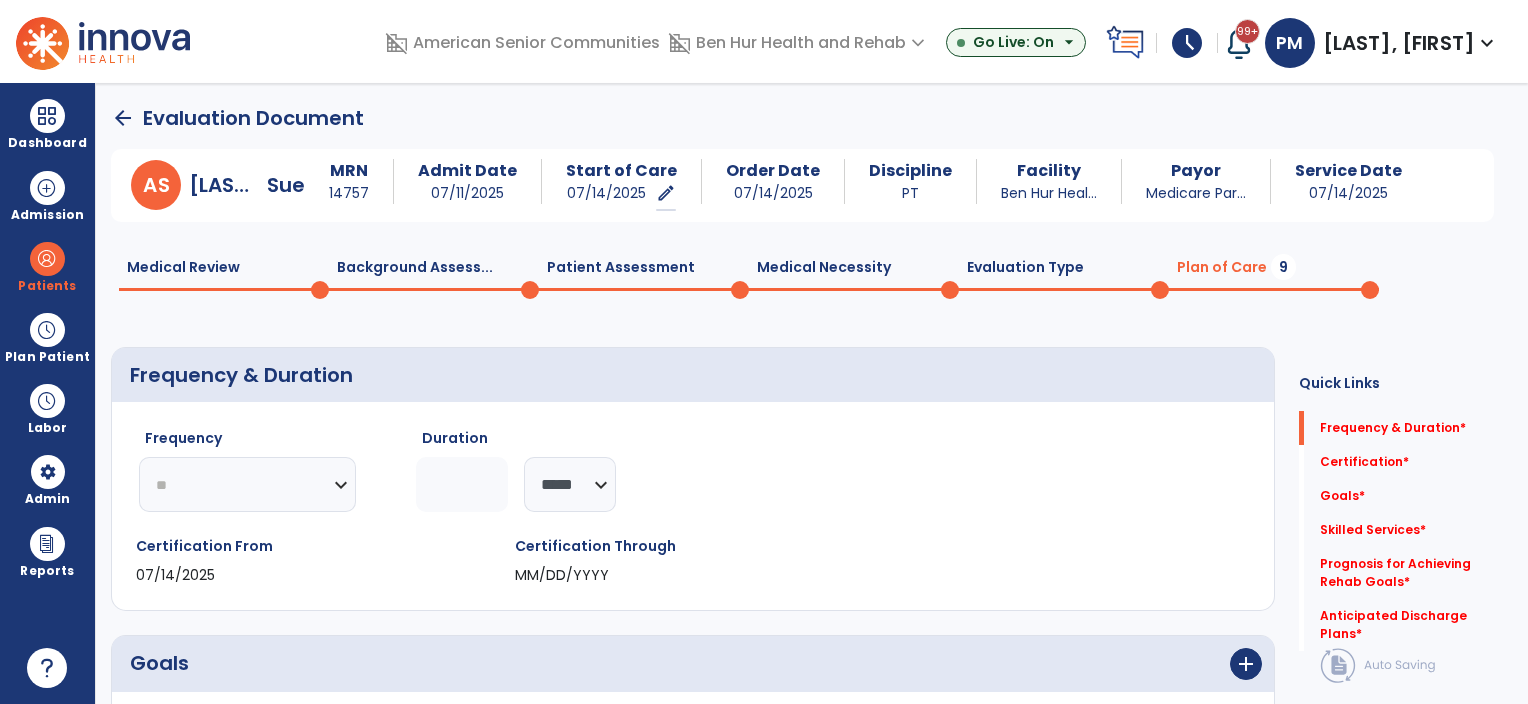 click on "********* ** ** ** ** ** ** **" 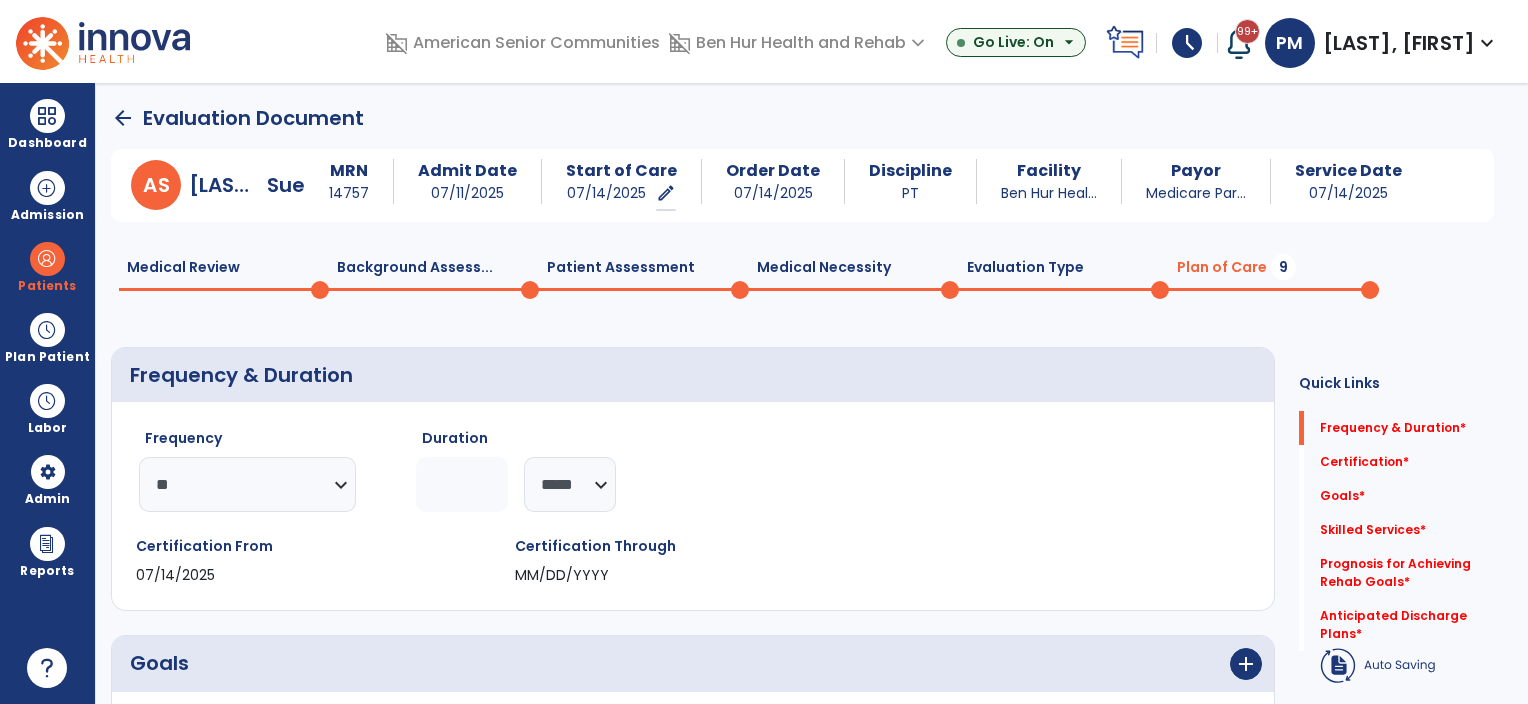 click 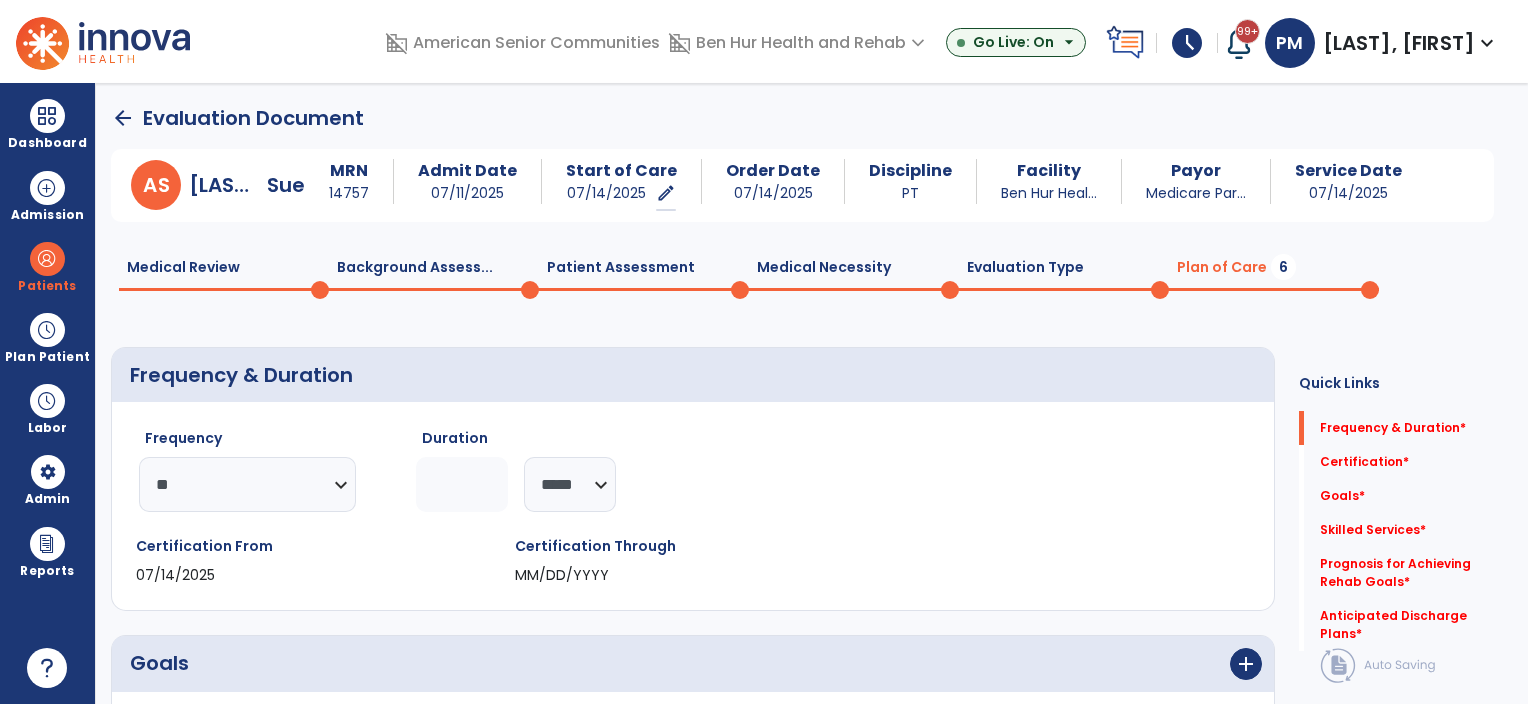 type on "*" 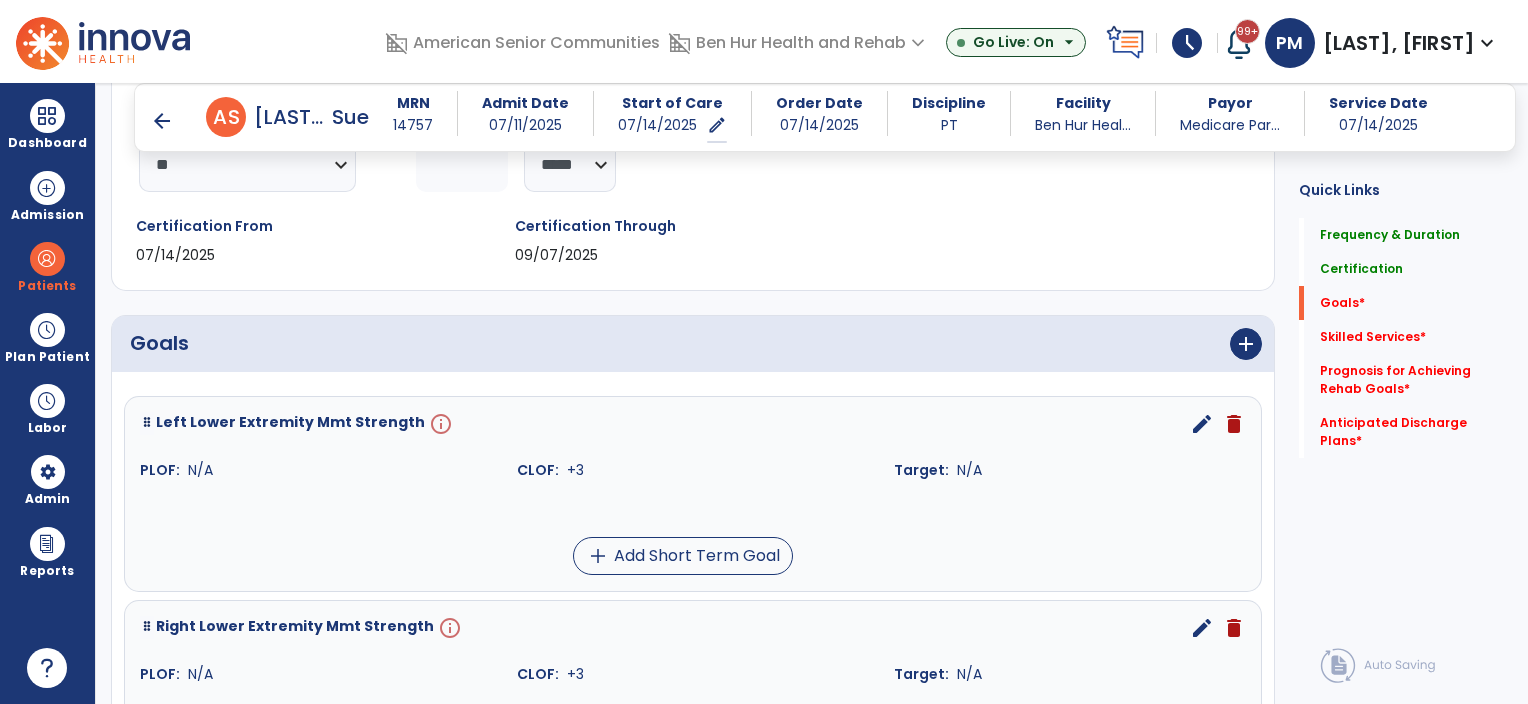scroll, scrollTop: 300, scrollLeft: 0, axis: vertical 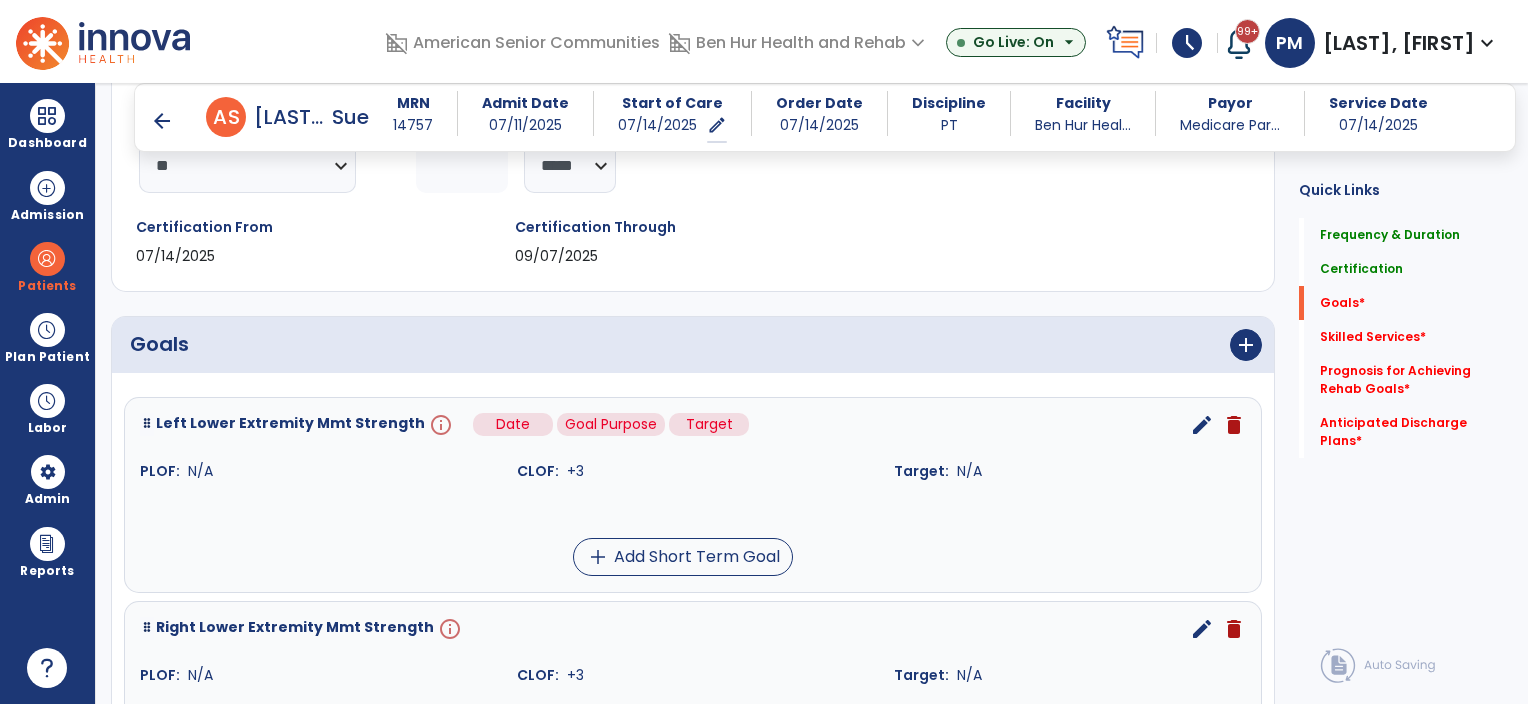 click on "info" at bounding box center [439, 425] 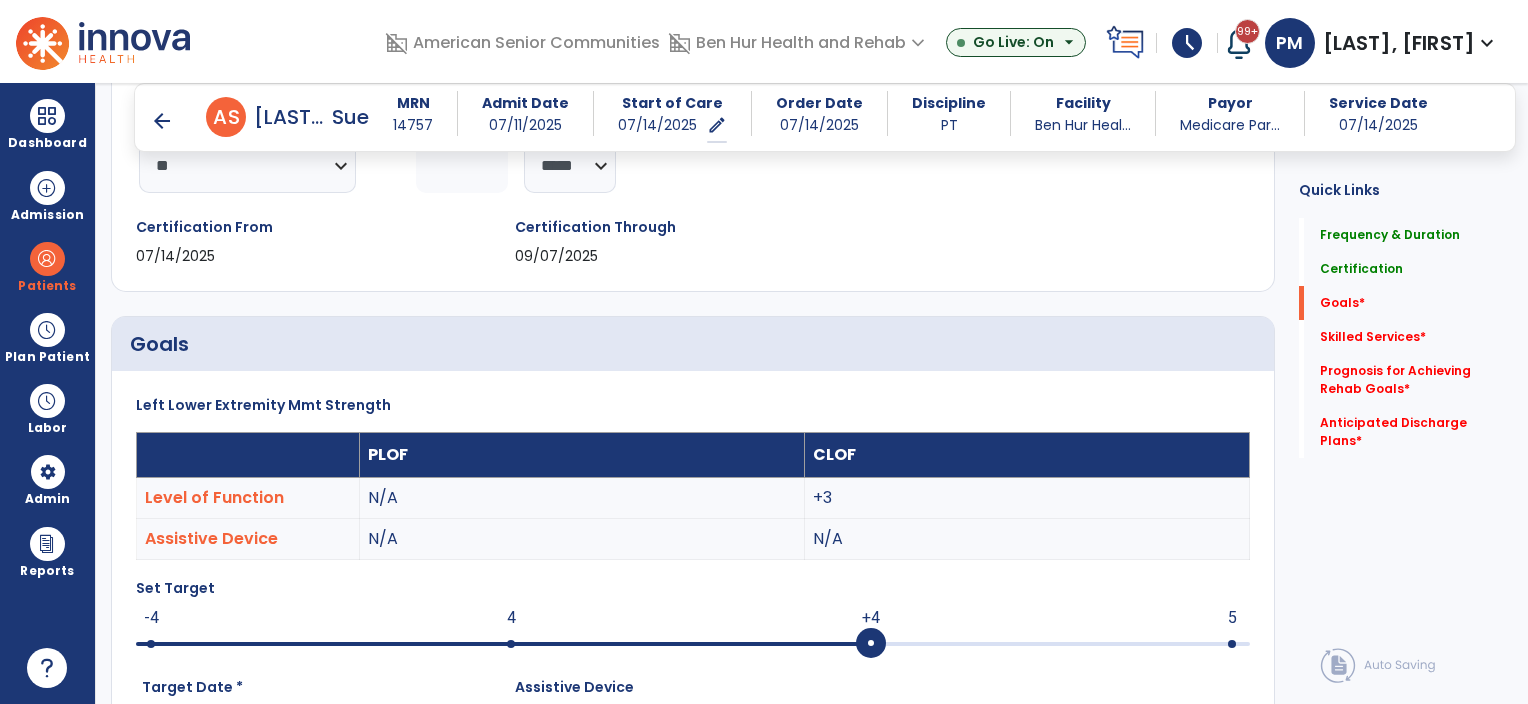 scroll, scrollTop: 83, scrollLeft: 0, axis: vertical 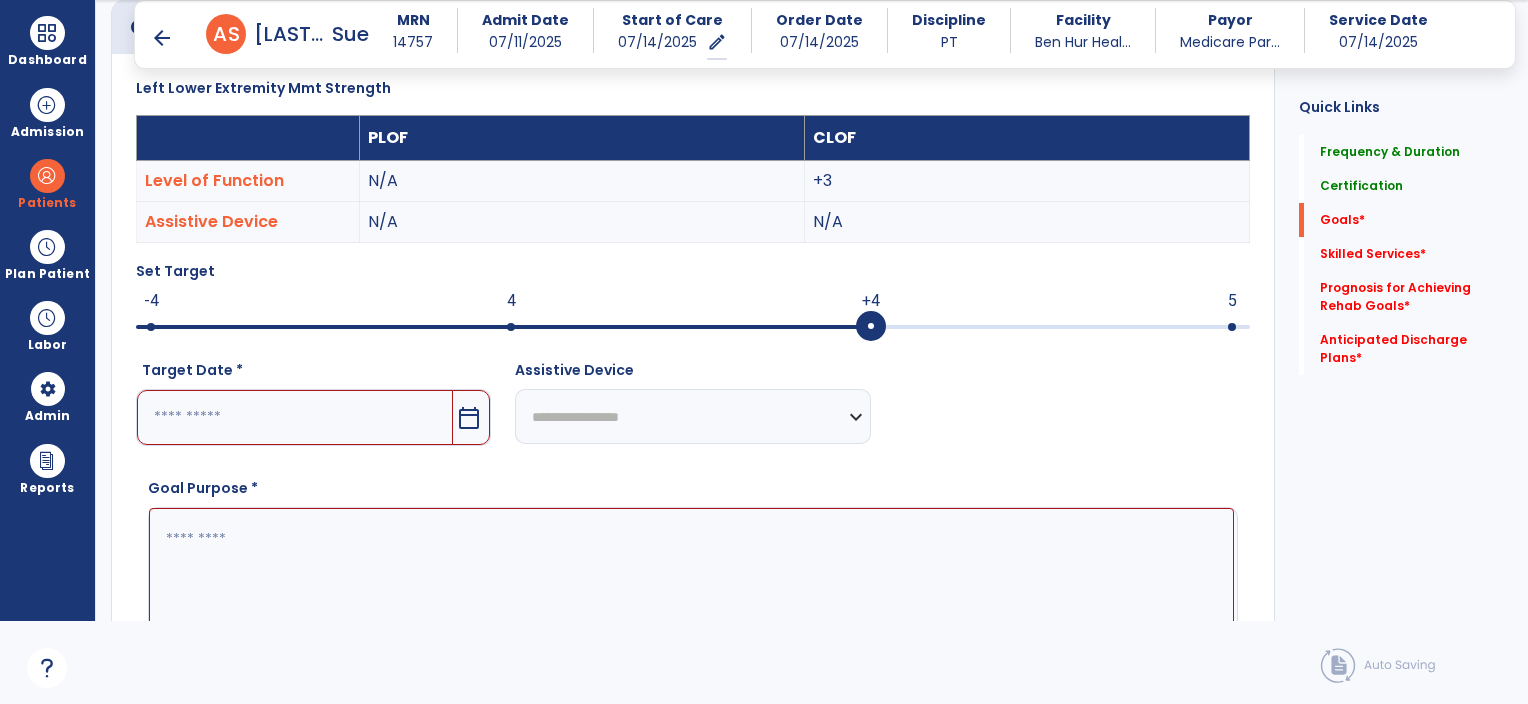 click on "calendar_today" at bounding box center [469, 418] 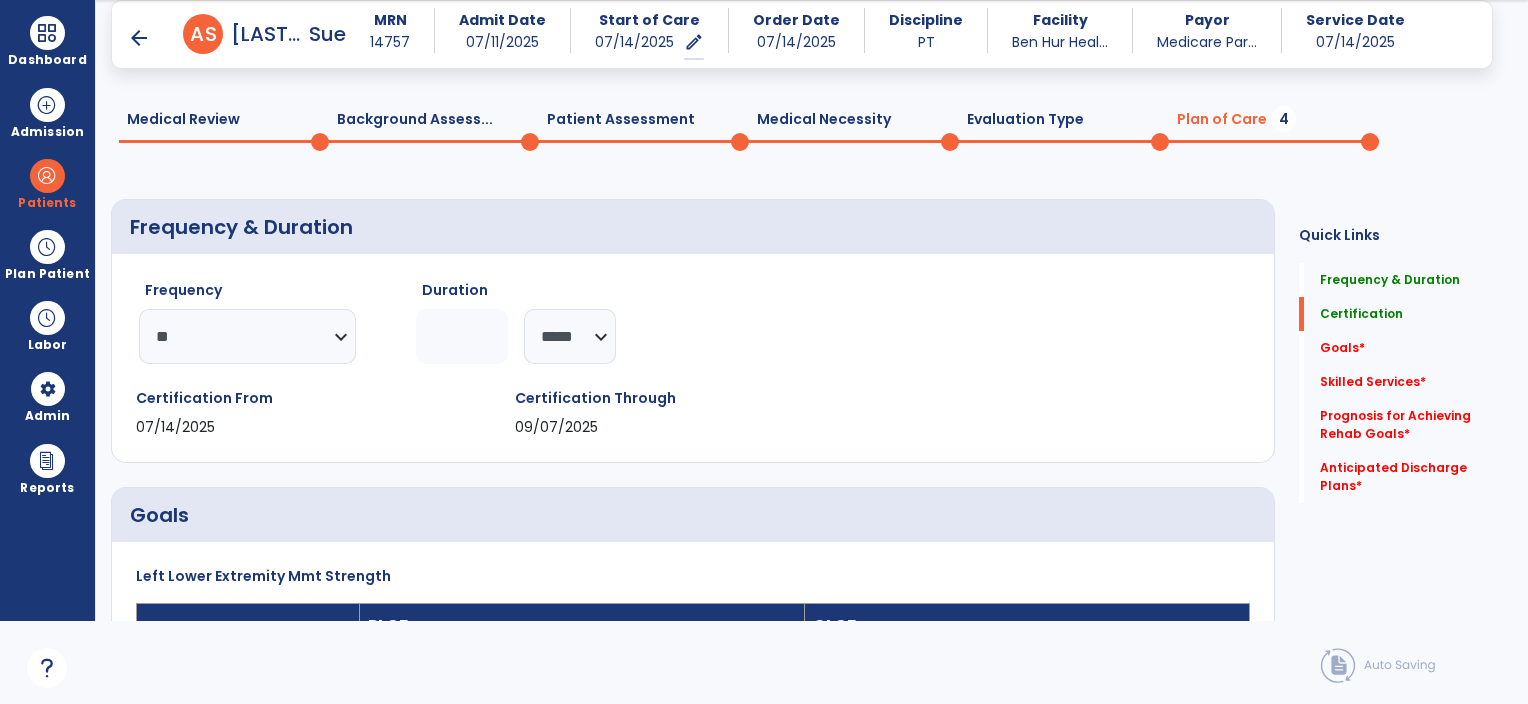 scroll, scrollTop: 646, scrollLeft: 0, axis: vertical 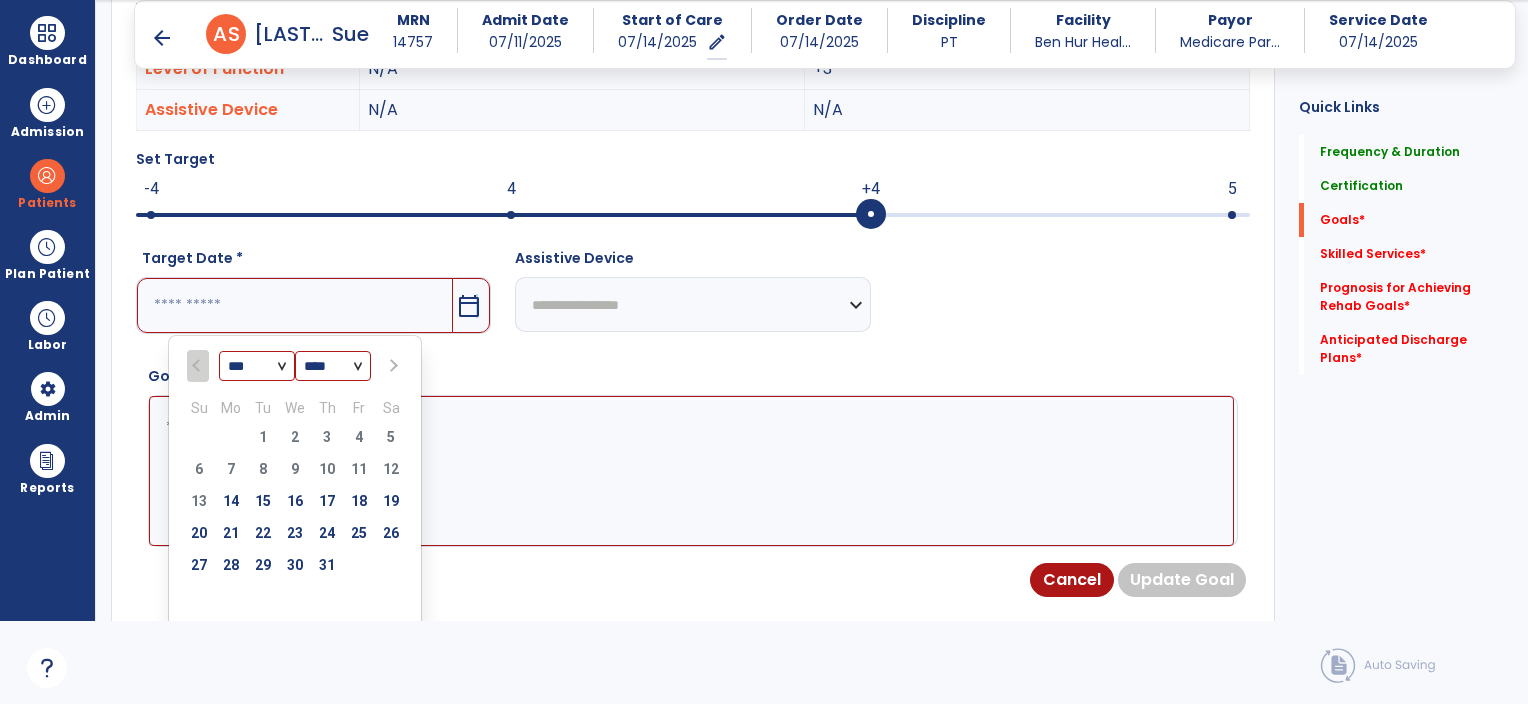 click at bounding box center (391, 366) 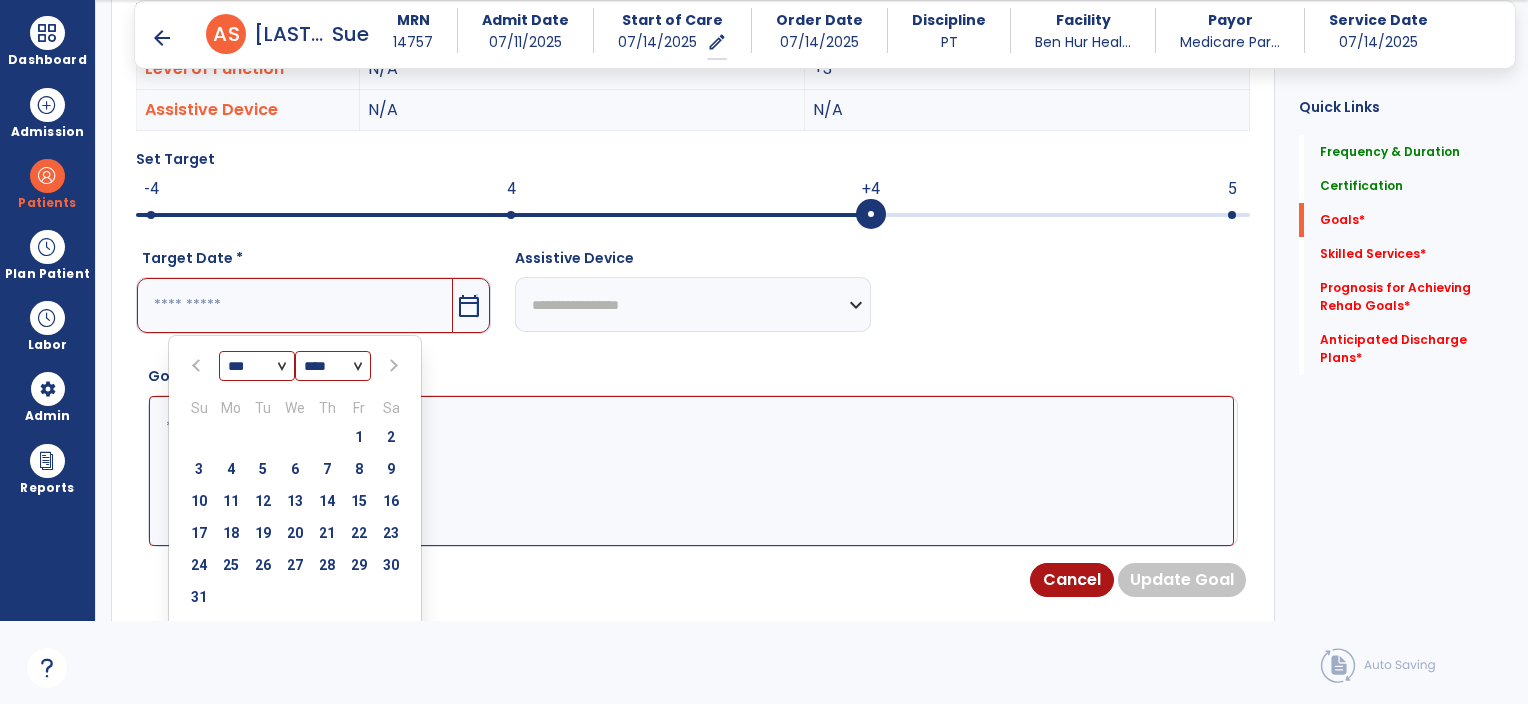click at bounding box center (391, 366) 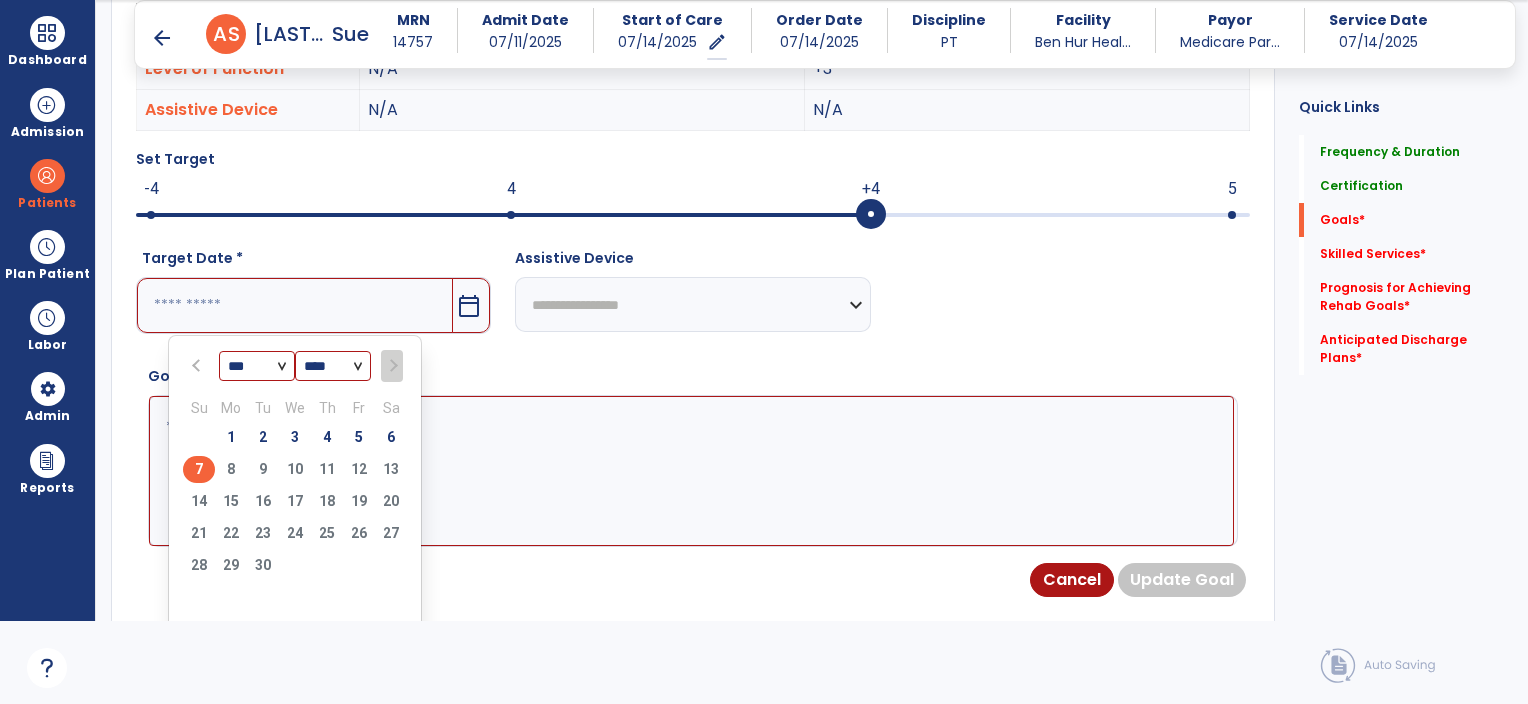 click on "7" at bounding box center (199, 469) 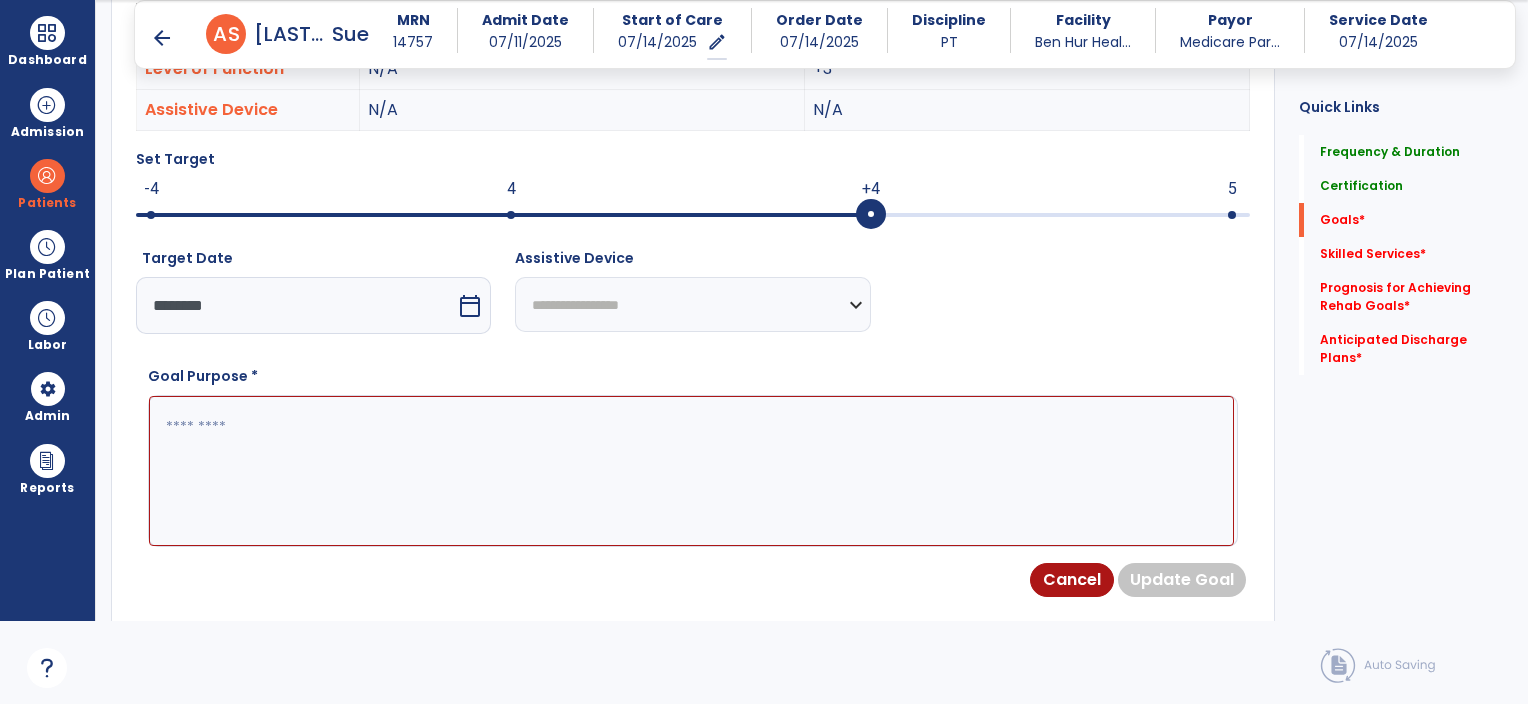 click at bounding box center (691, 471) 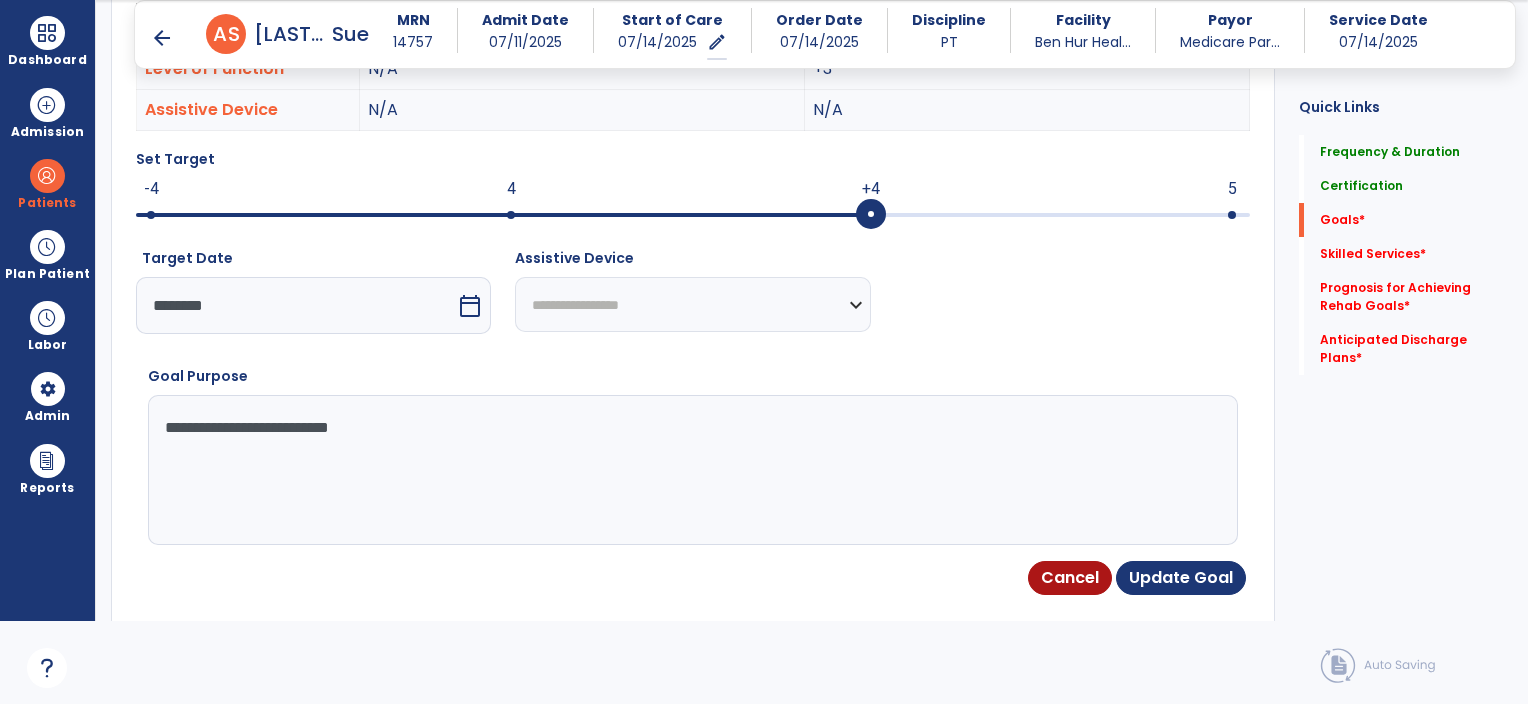 drag, startPoint x: 383, startPoint y: 428, endPoint x: 158, endPoint y: 422, distance: 225.07999 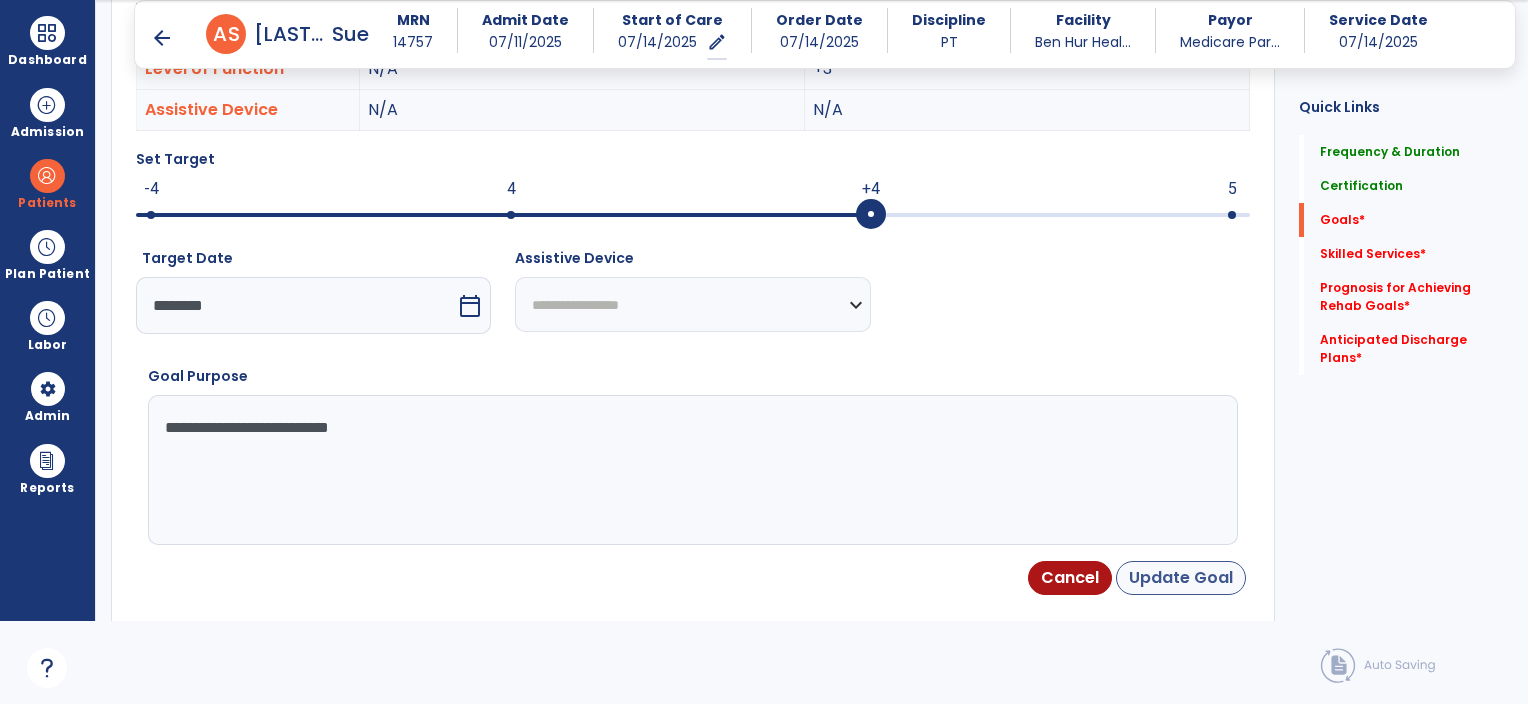 type on "**********" 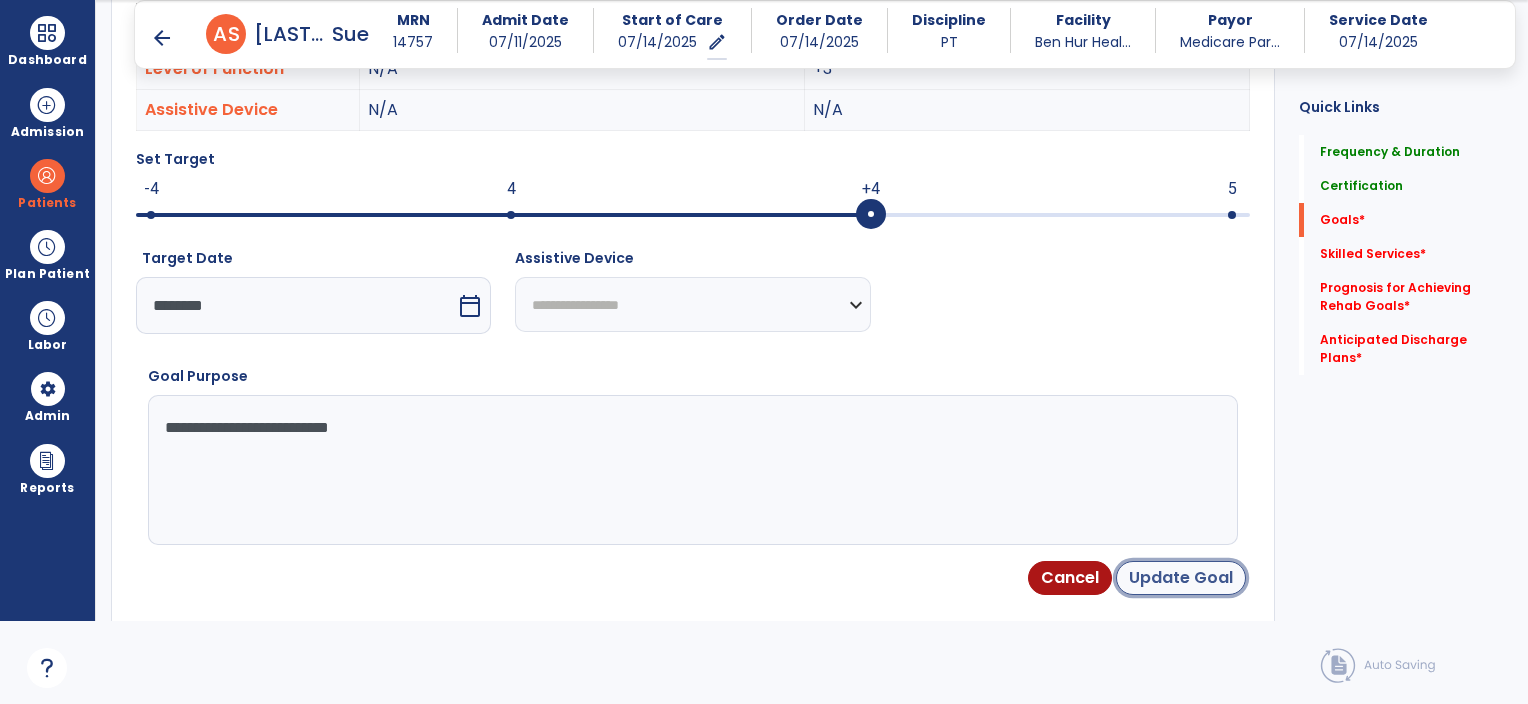 click on "Update Goal" at bounding box center (1181, 578) 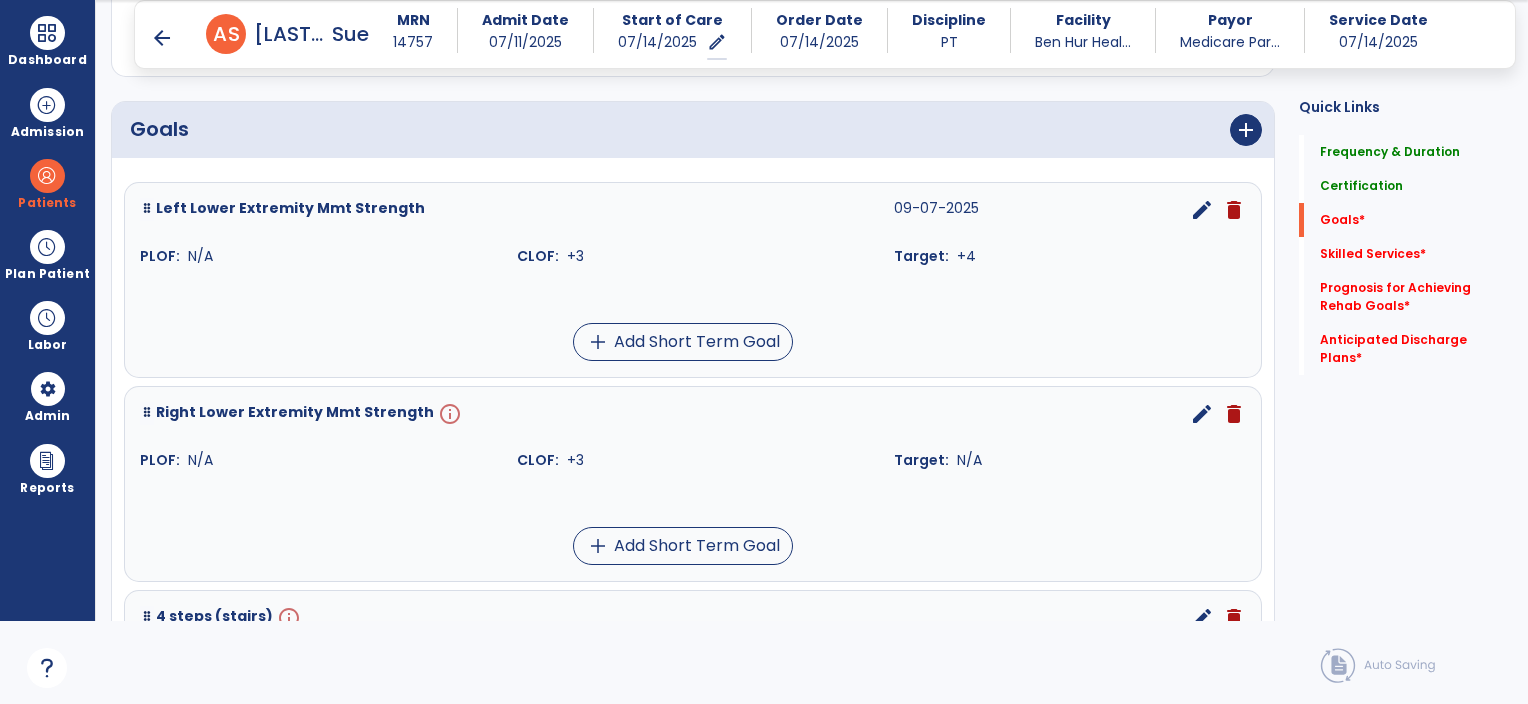 scroll, scrollTop: 348, scrollLeft: 0, axis: vertical 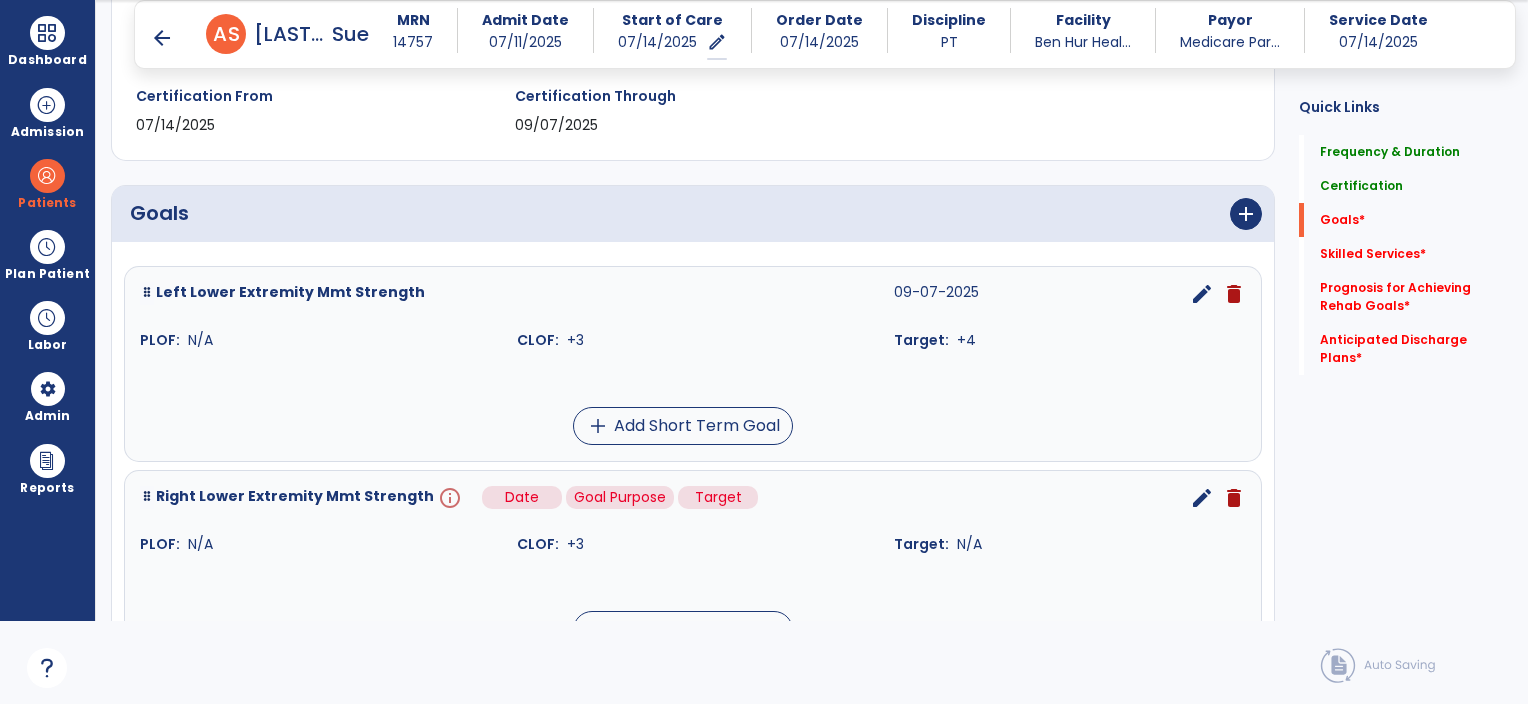 click on "info" at bounding box center [448, 498] 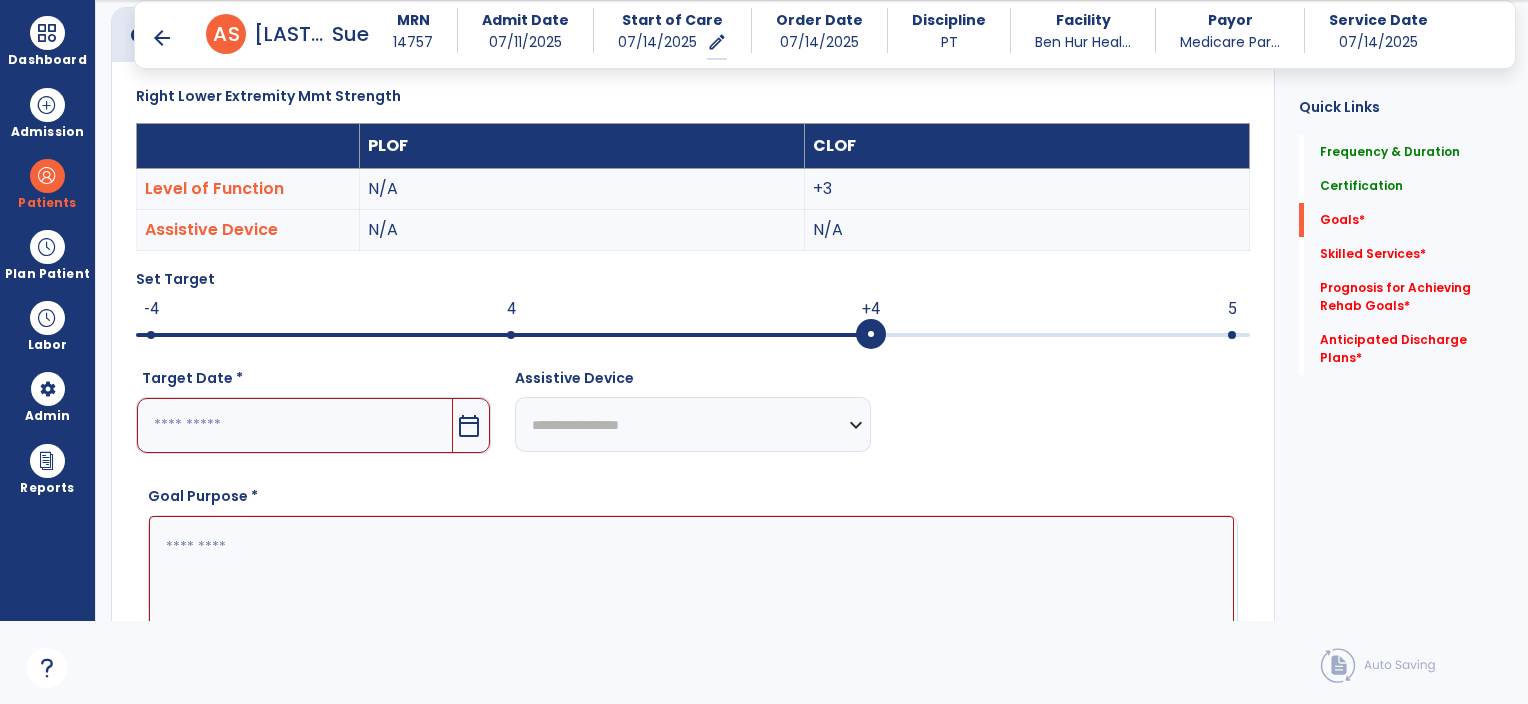 scroll, scrollTop: 534, scrollLeft: 0, axis: vertical 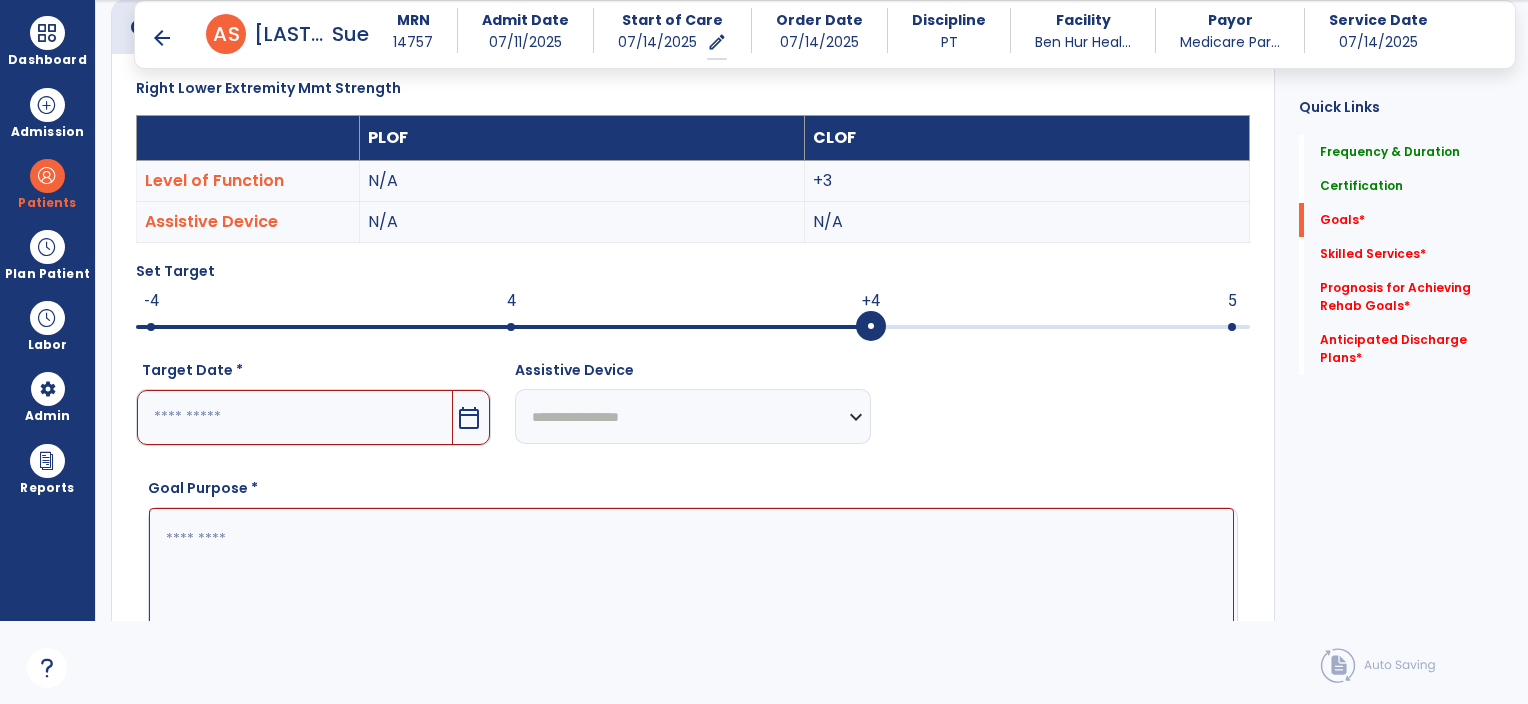 click on "calendar_today" at bounding box center (469, 418) 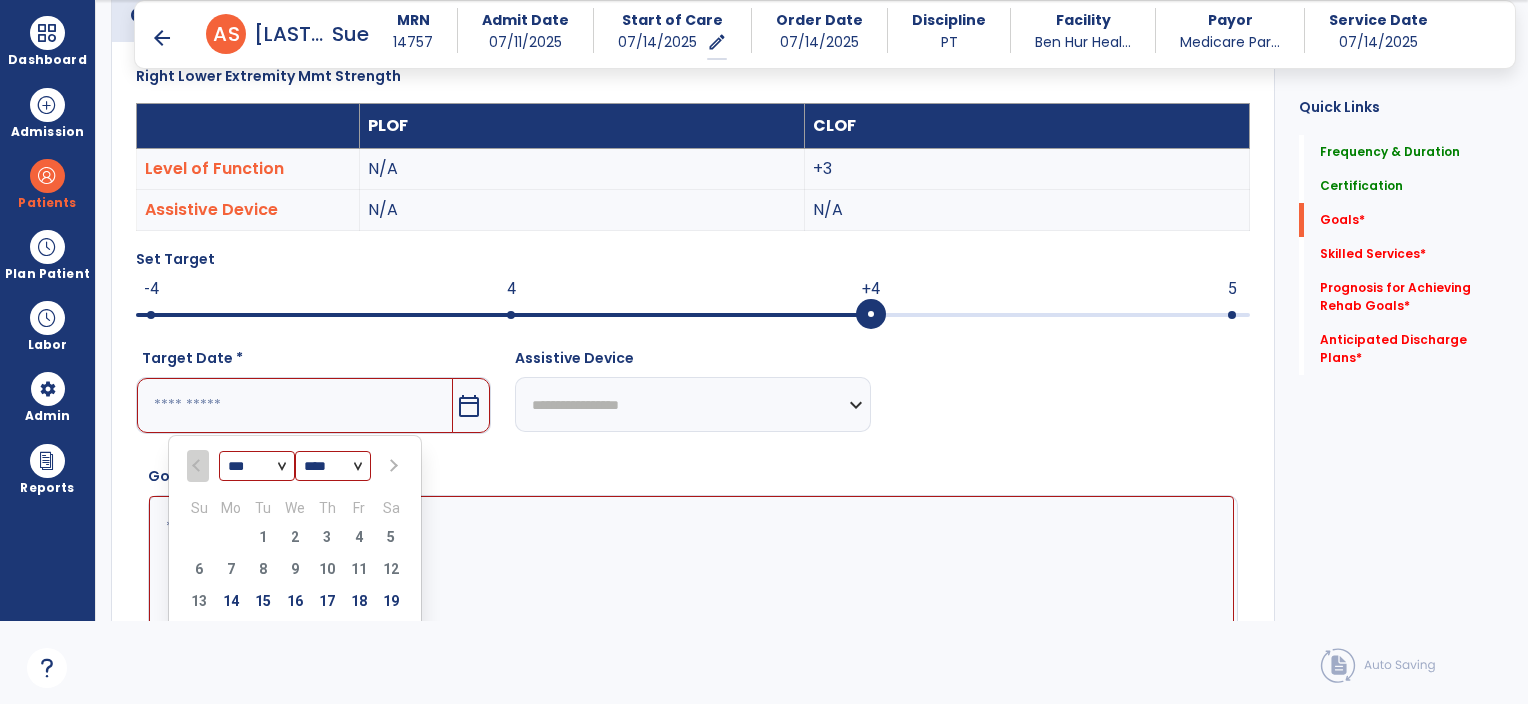 click at bounding box center (392, 466) 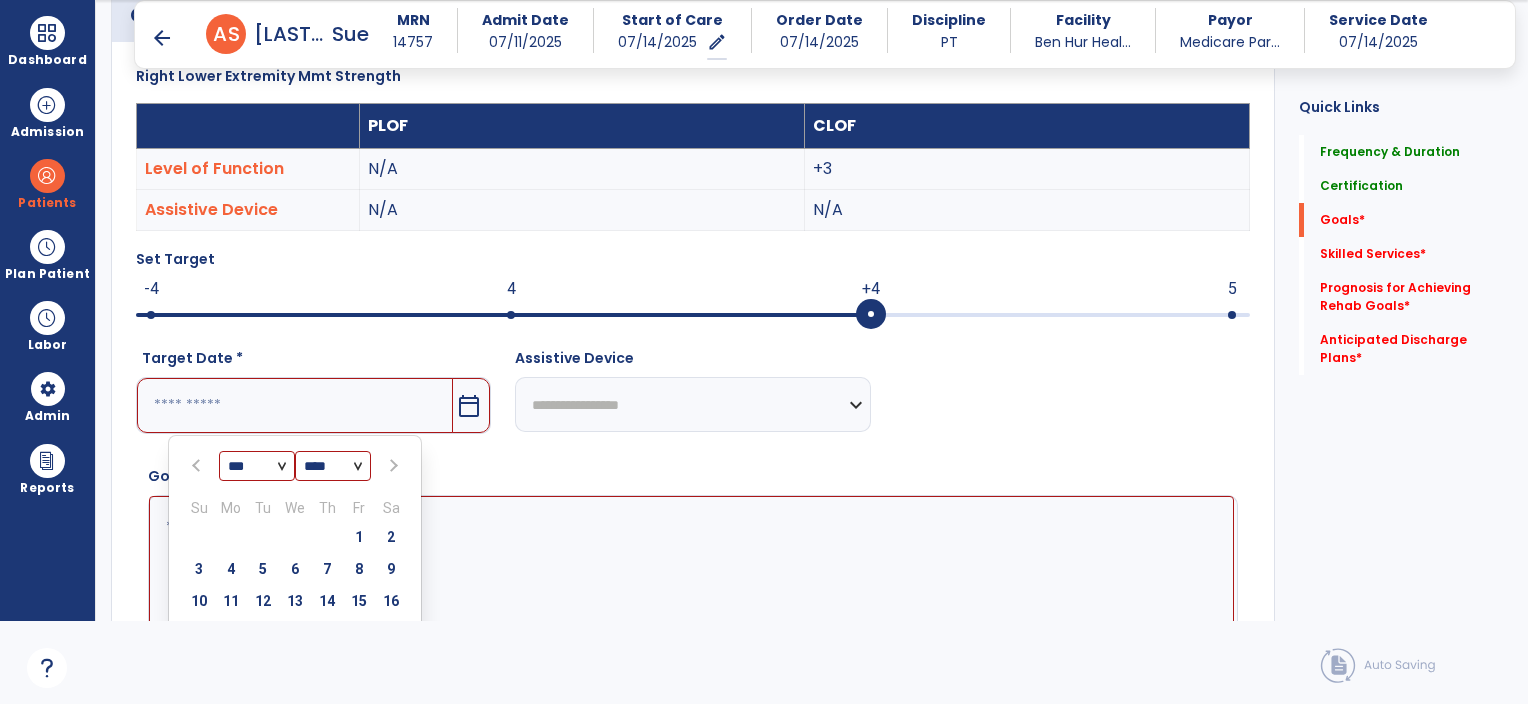 scroll, scrollTop: 646, scrollLeft: 0, axis: vertical 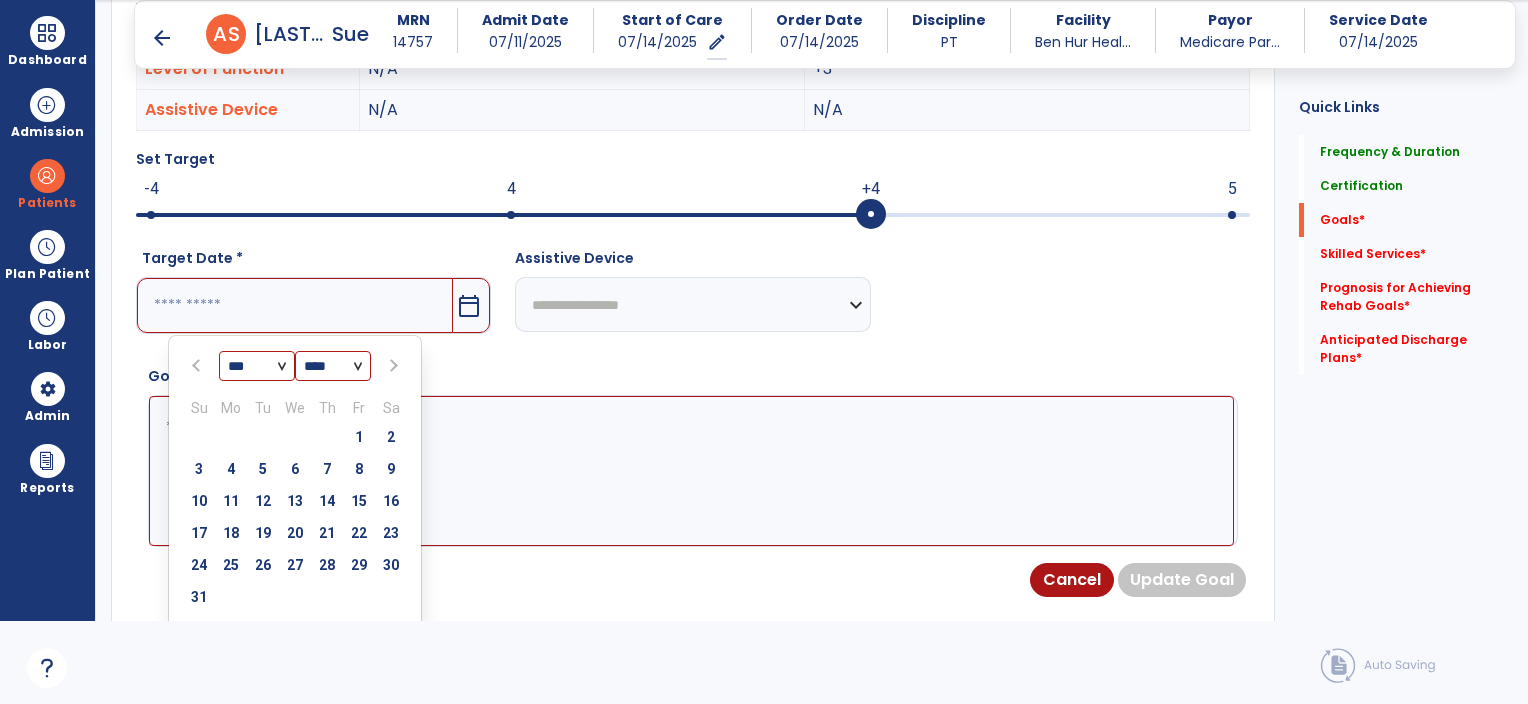 click at bounding box center [391, 366] 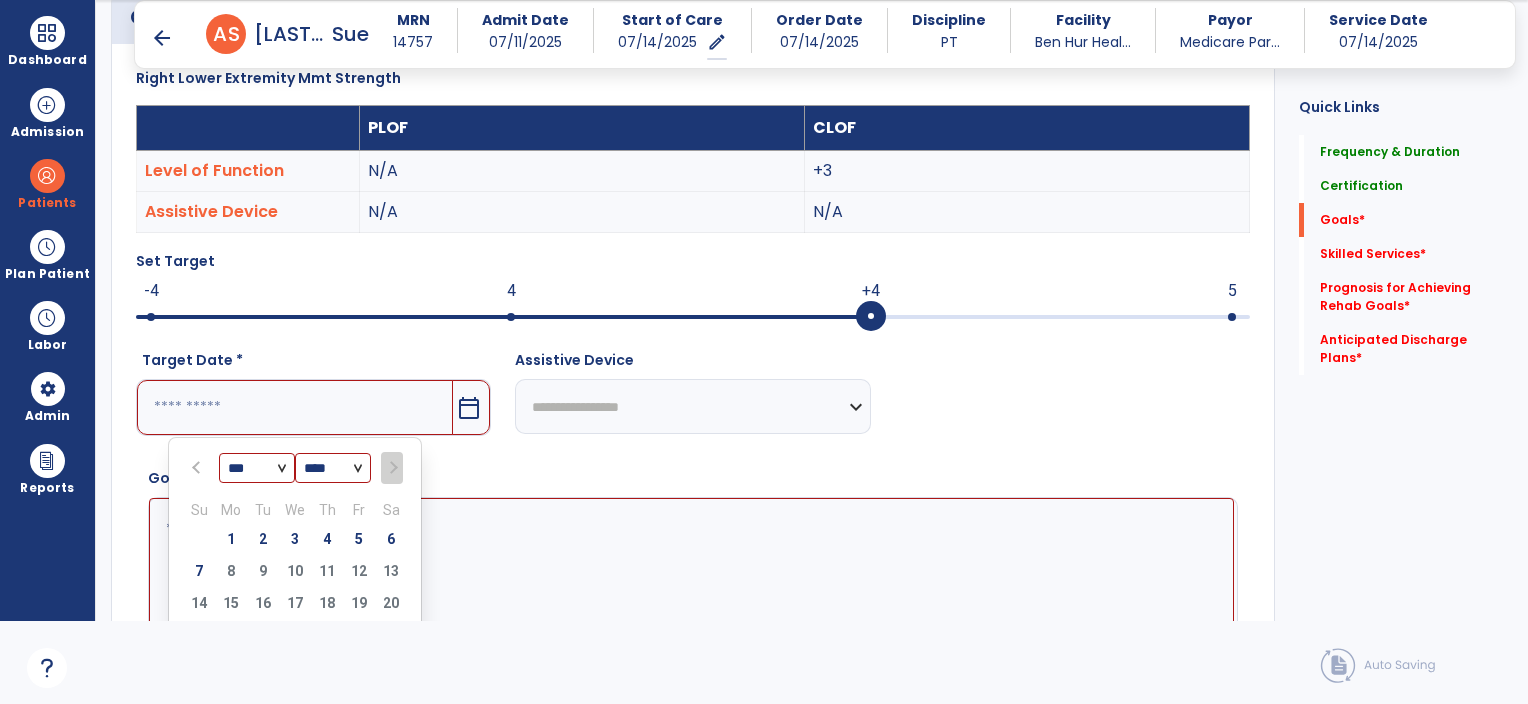 scroll, scrollTop: 646, scrollLeft: 0, axis: vertical 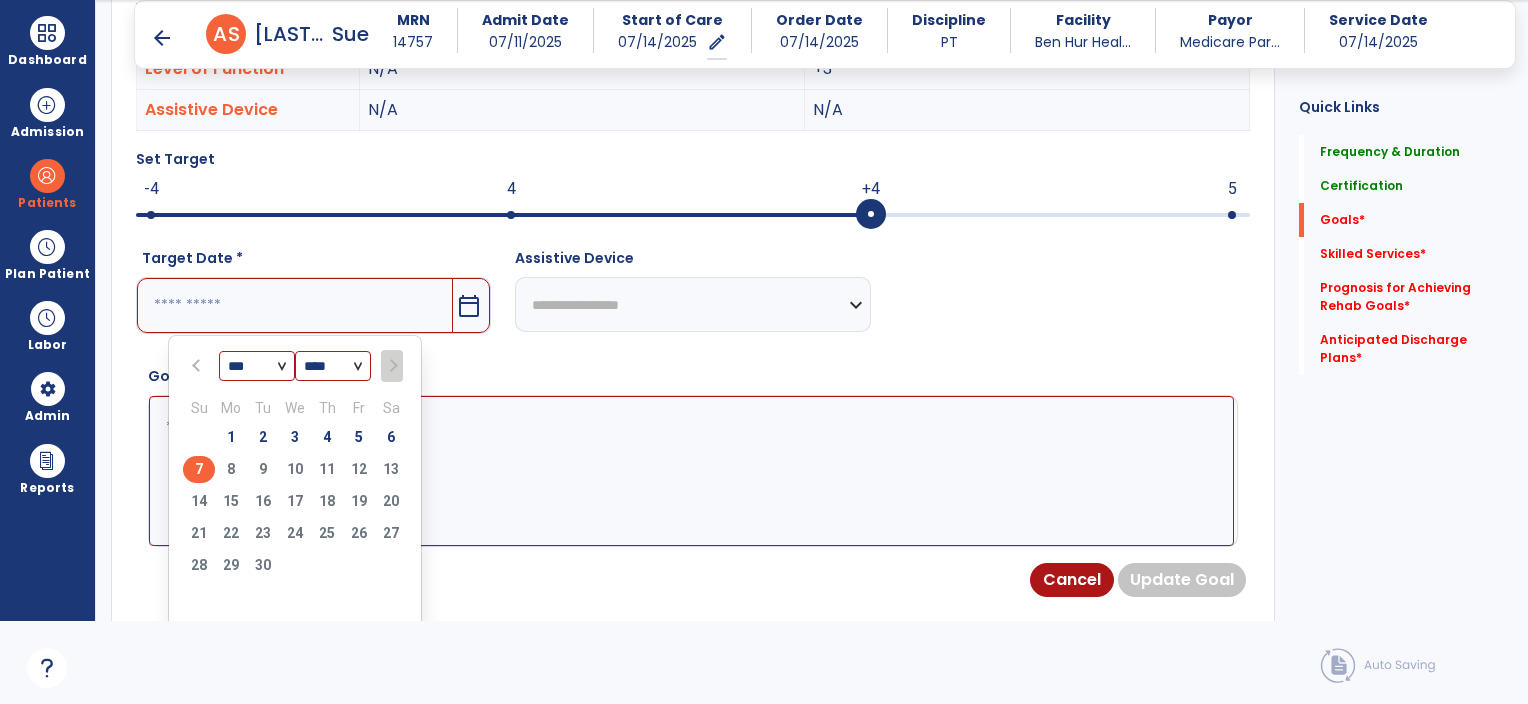 click on "7" at bounding box center [199, 469] 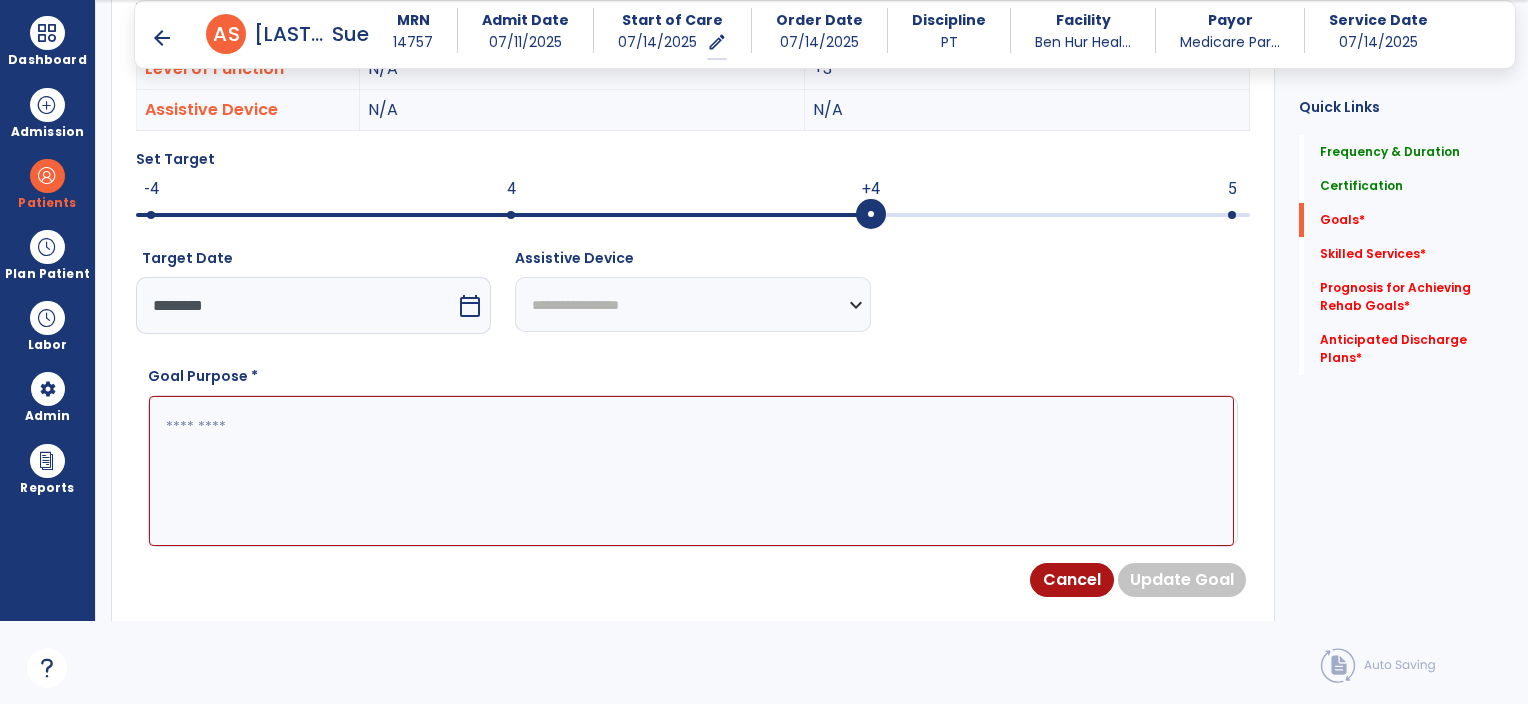 click at bounding box center [691, 471] 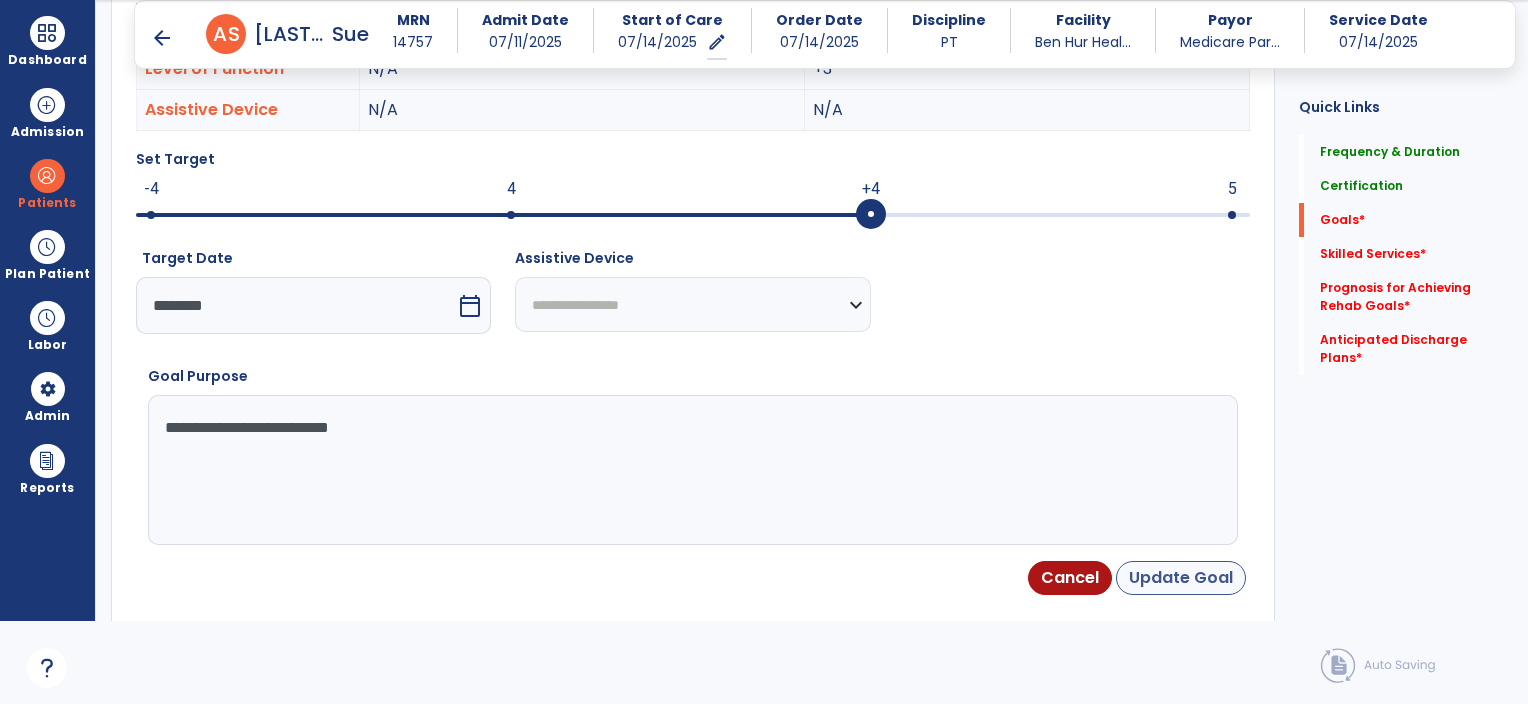 type on "**********" 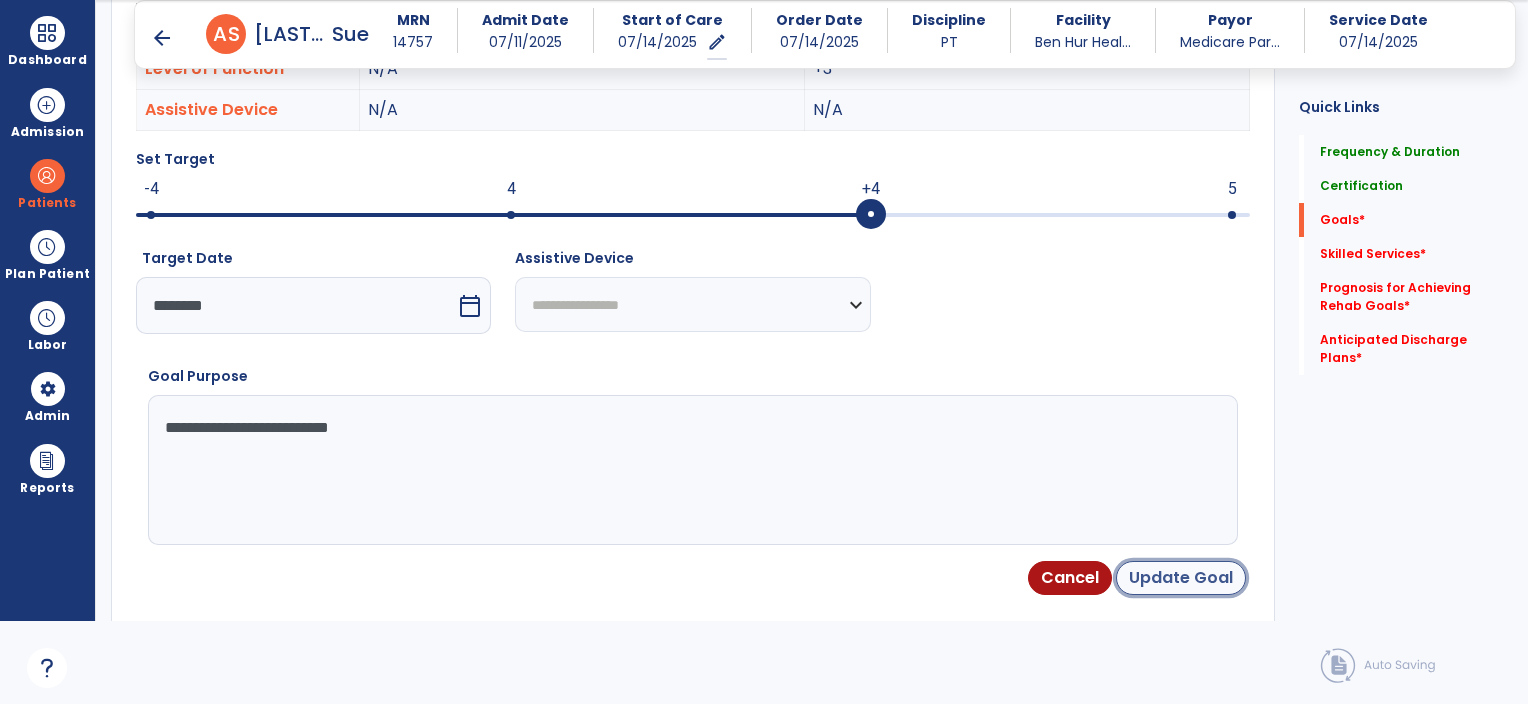 click on "Update Goal" at bounding box center [1181, 578] 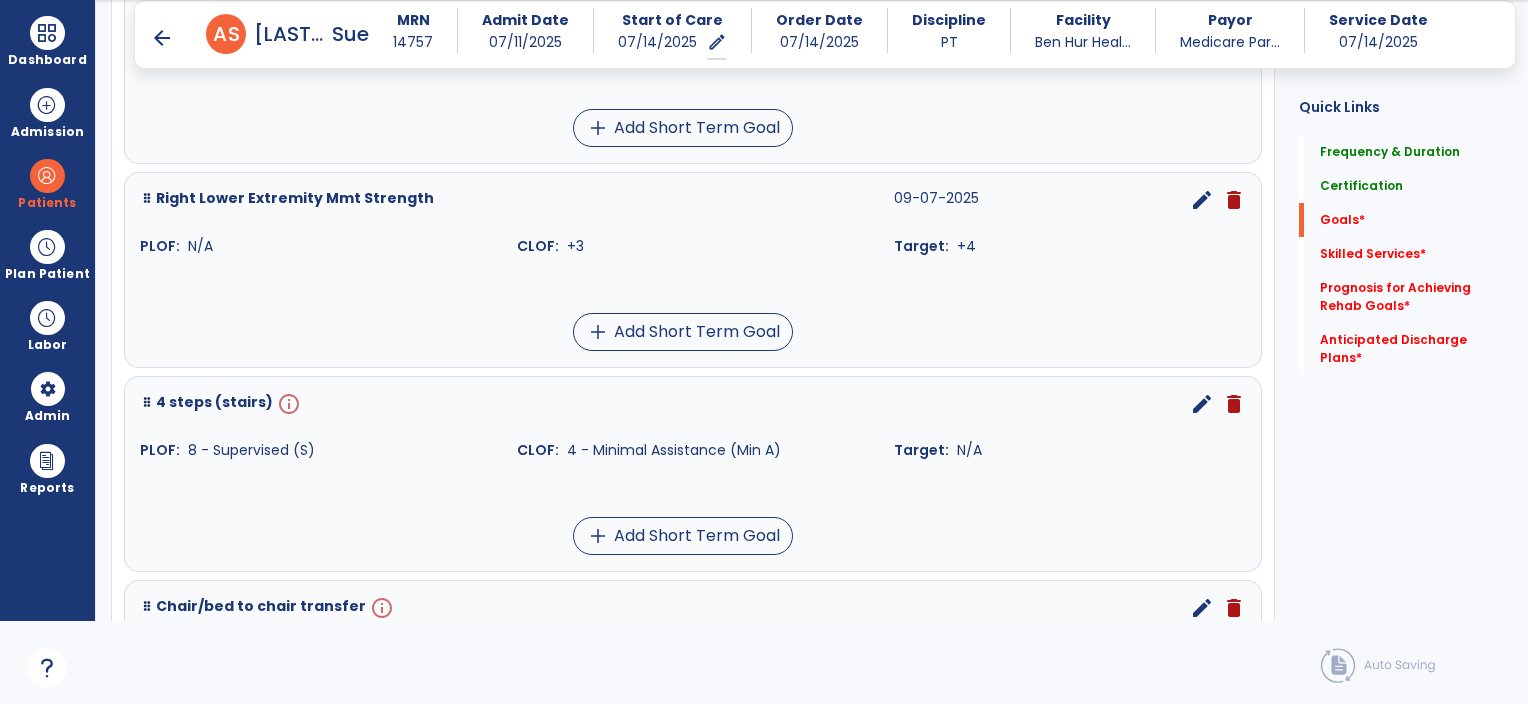 scroll, scrollTop: 648, scrollLeft: 0, axis: vertical 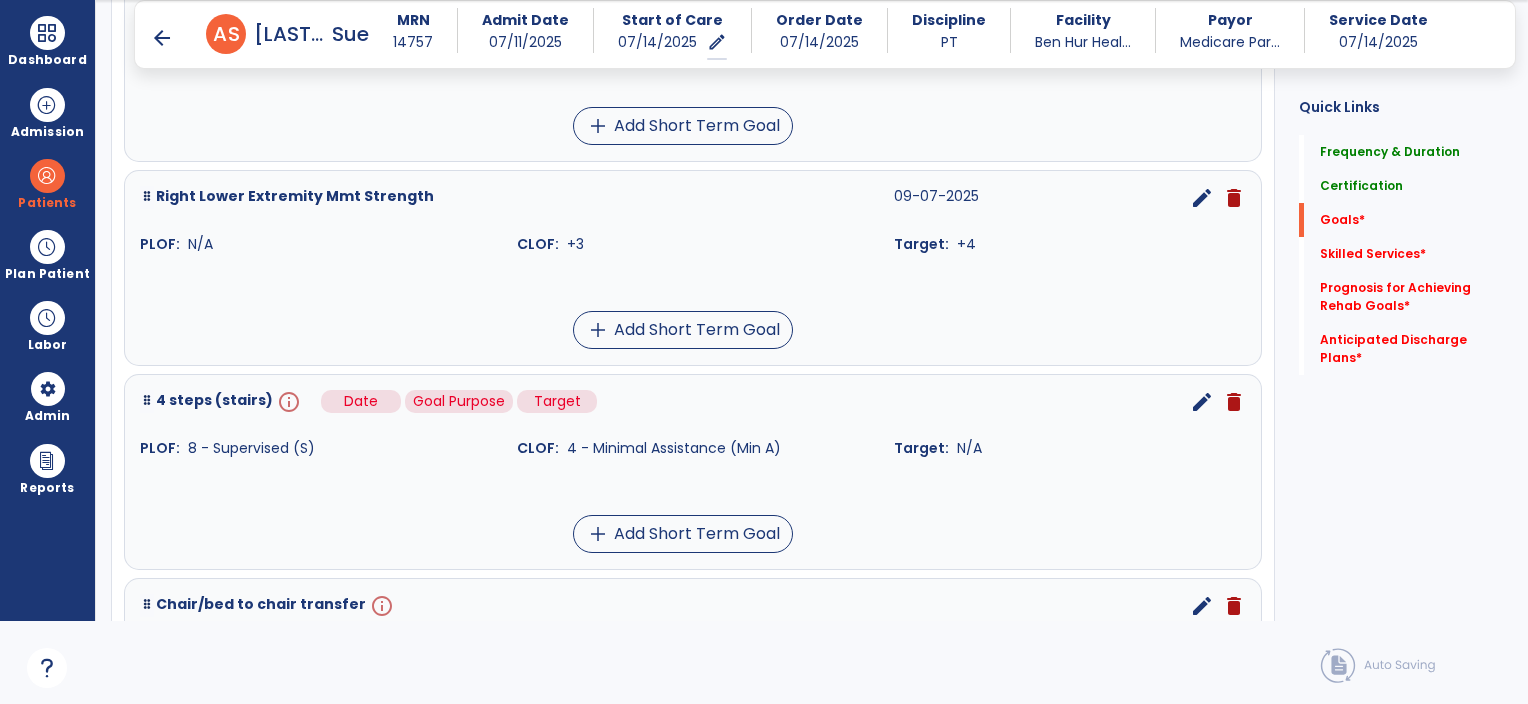 click on "info" at bounding box center [287, 402] 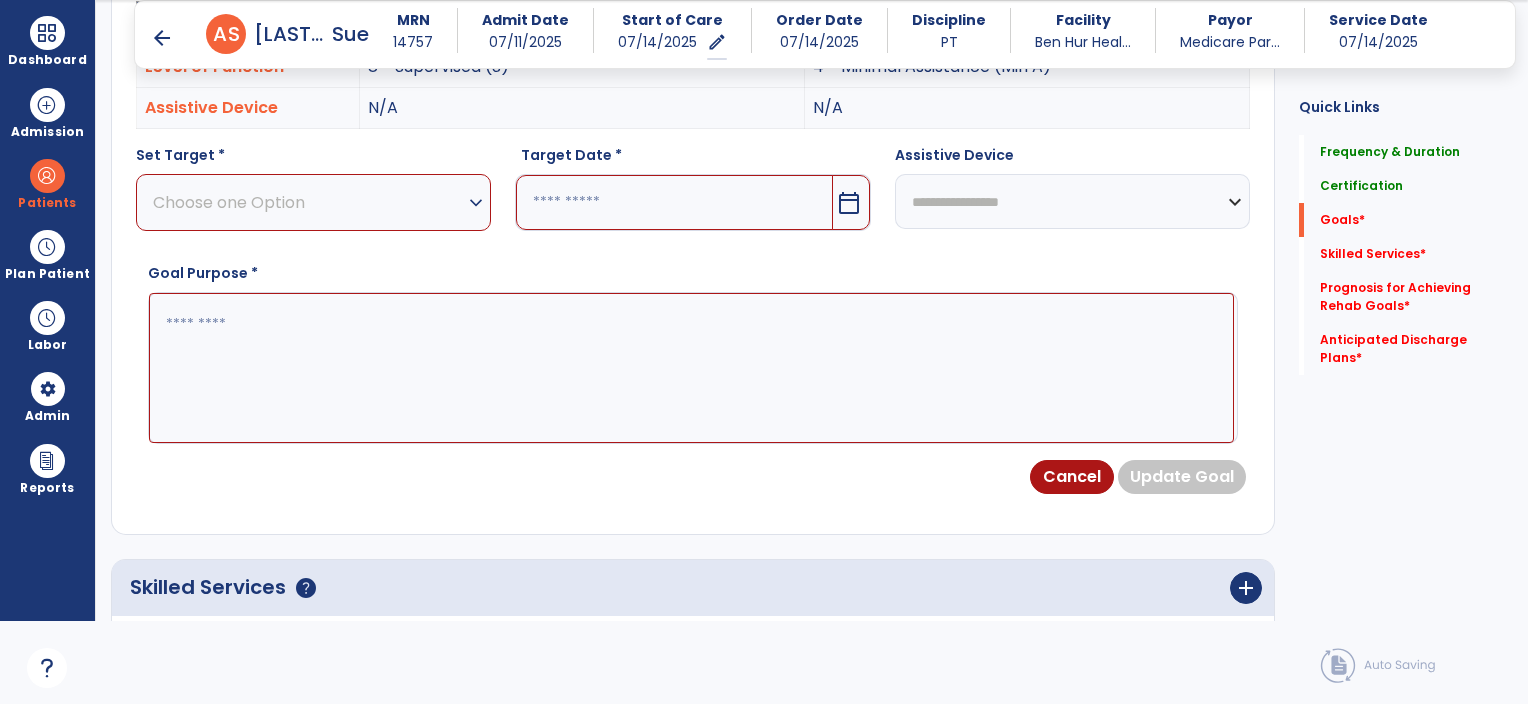 scroll, scrollTop: 534, scrollLeft: 0, axis: vertical 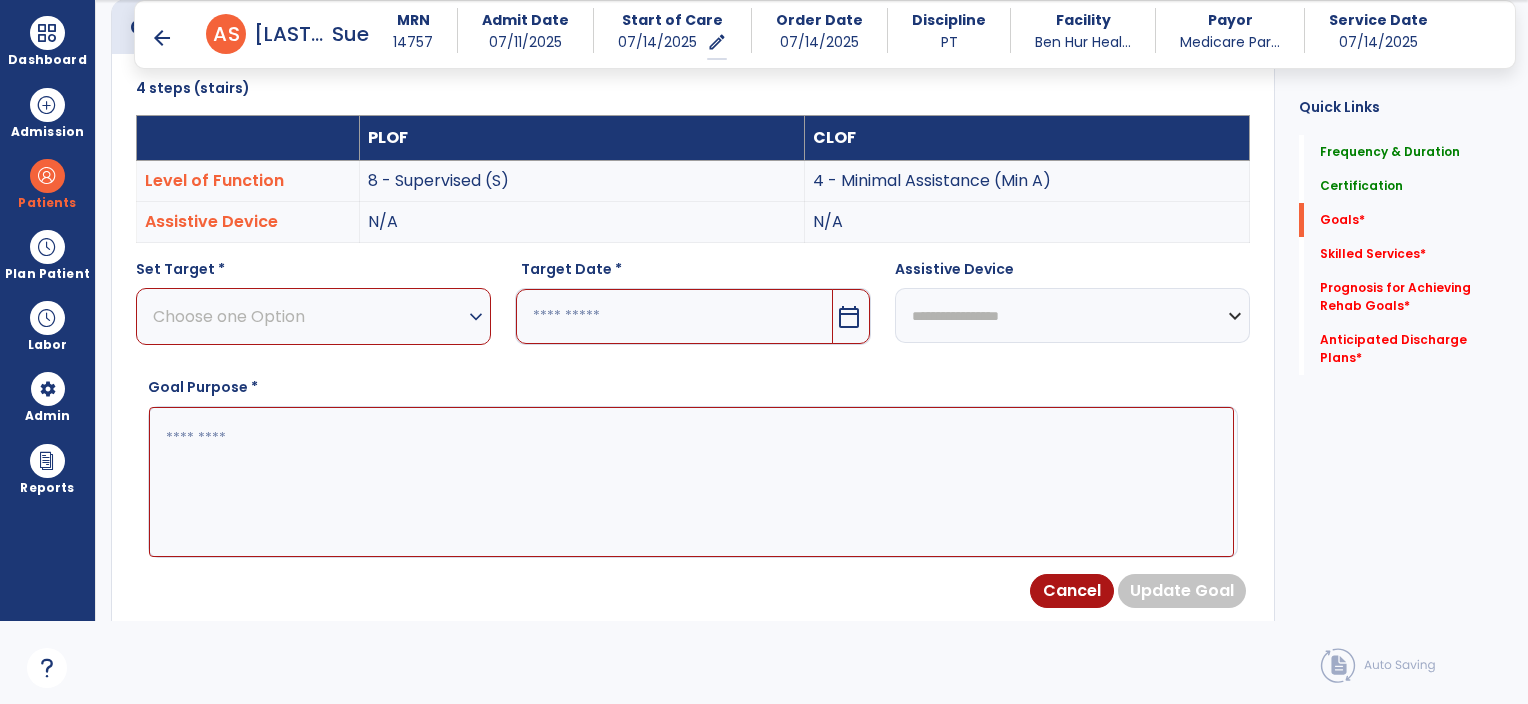 click on "Choose one Option" at bounding box center (308, 316) 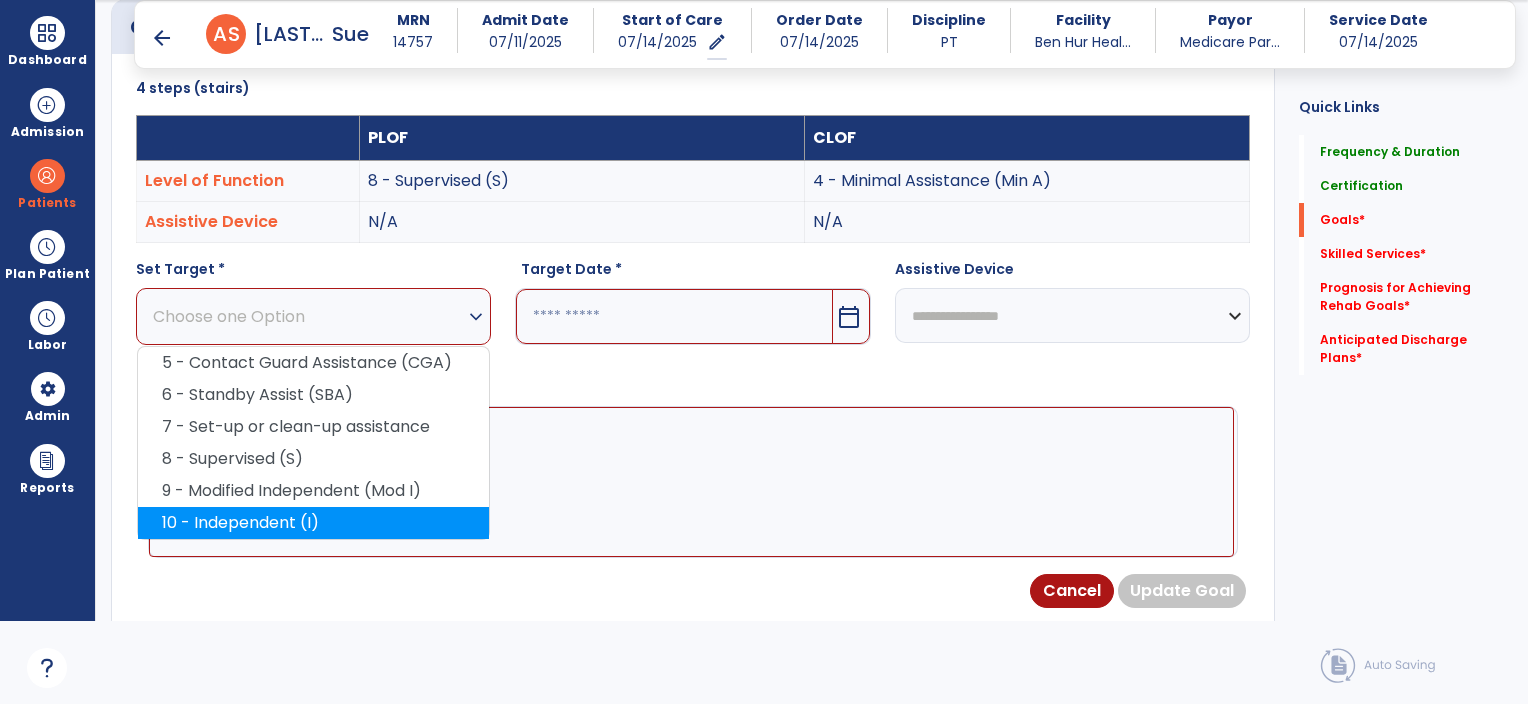 click on "10 - Independent (I)" at bounding box center [313, 523] 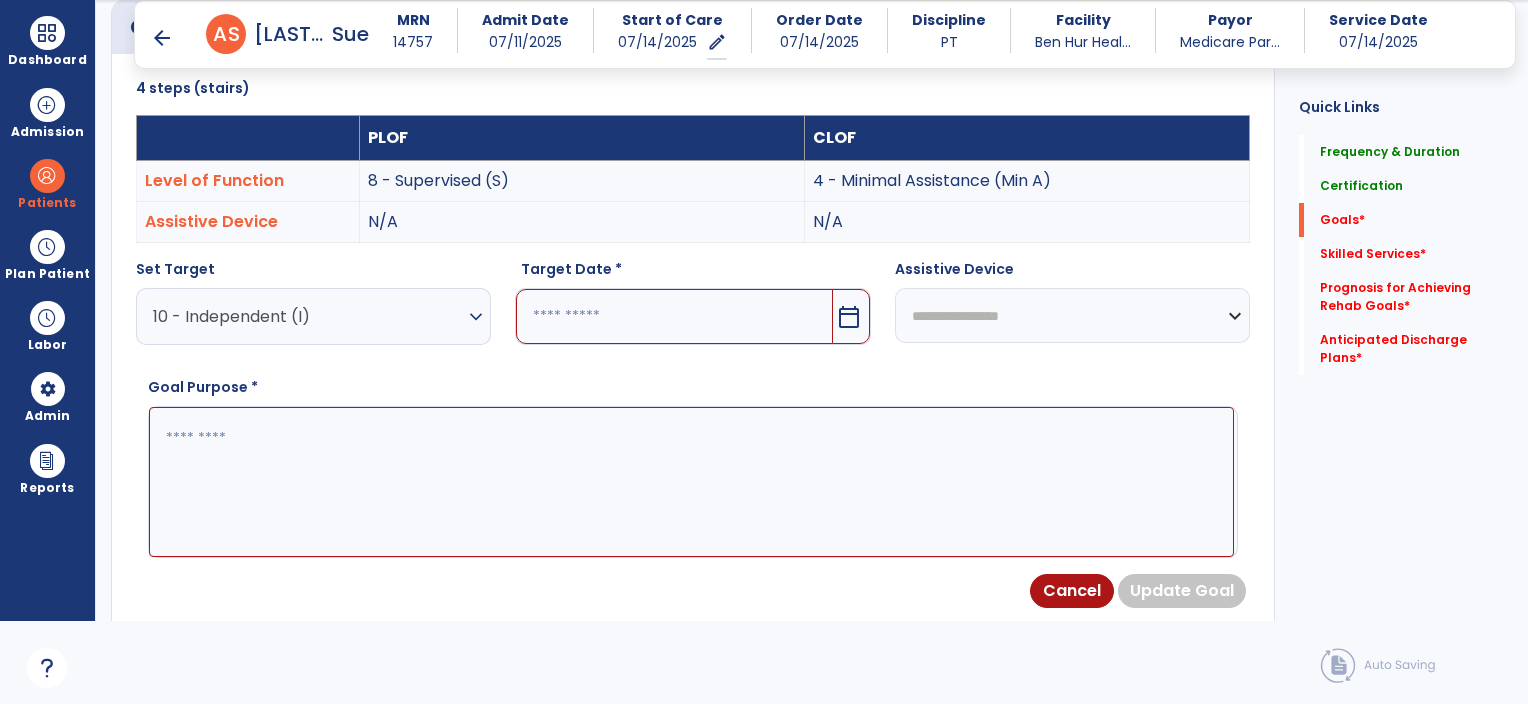 click on "expand_more" at bounding box center (476, 317) 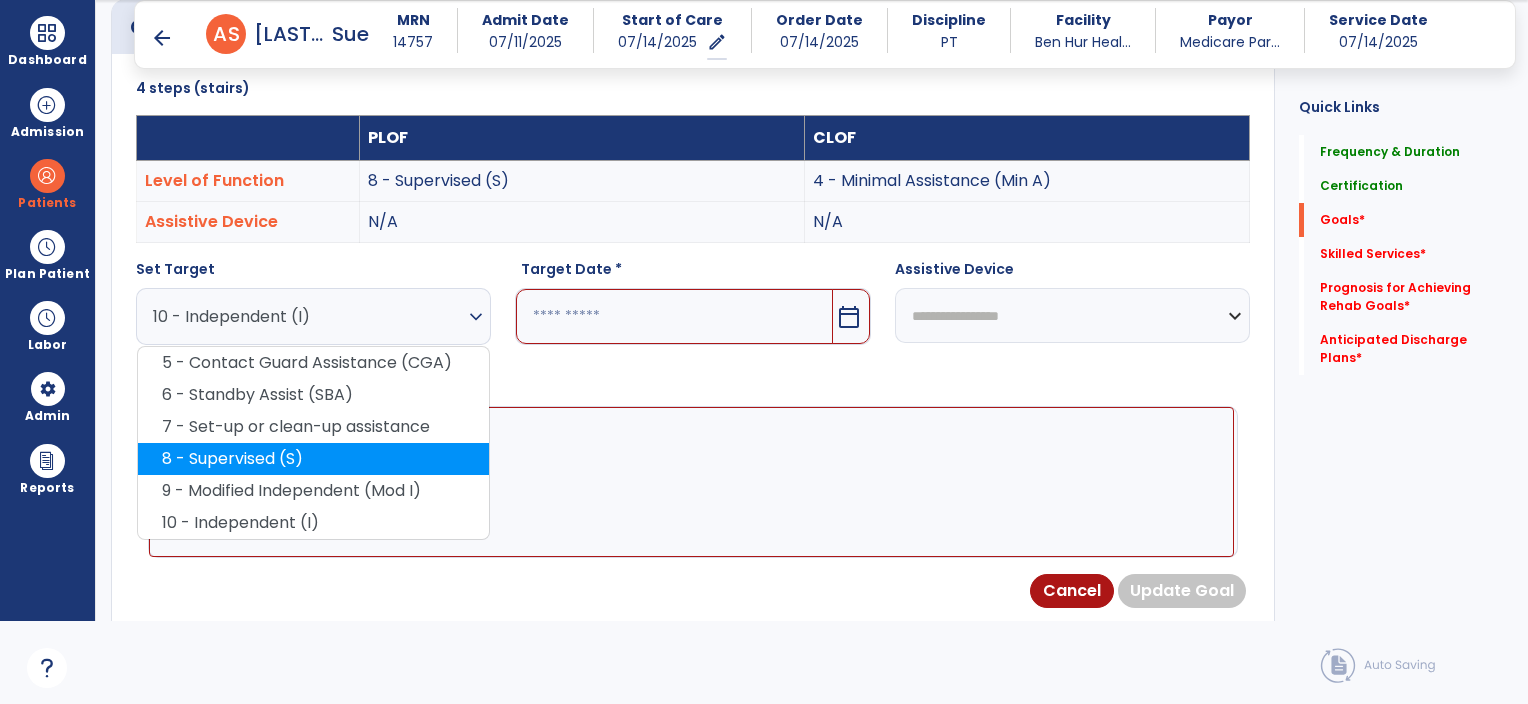 click on "8 - Supervised (S)" at bounding box center [313, 459] 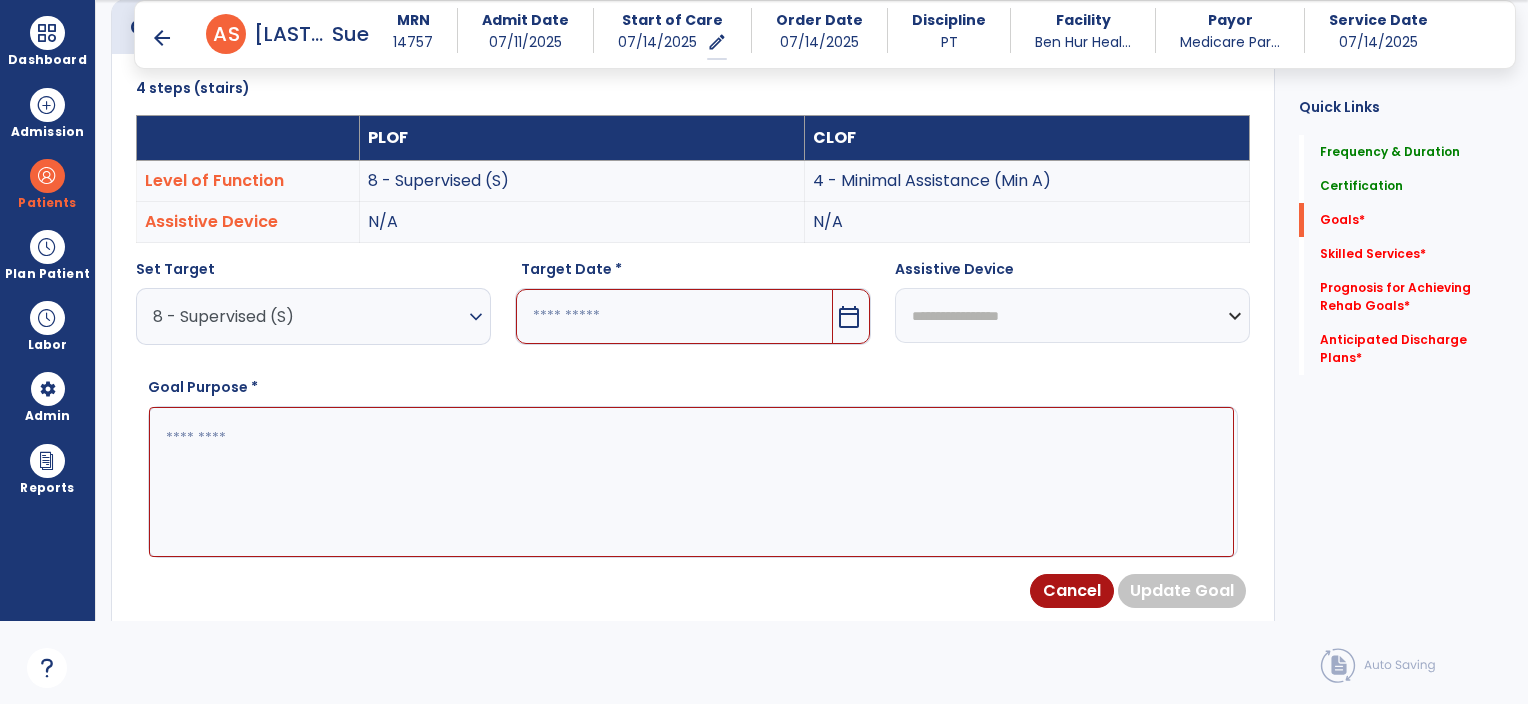 click at bounding box center (691, 482) 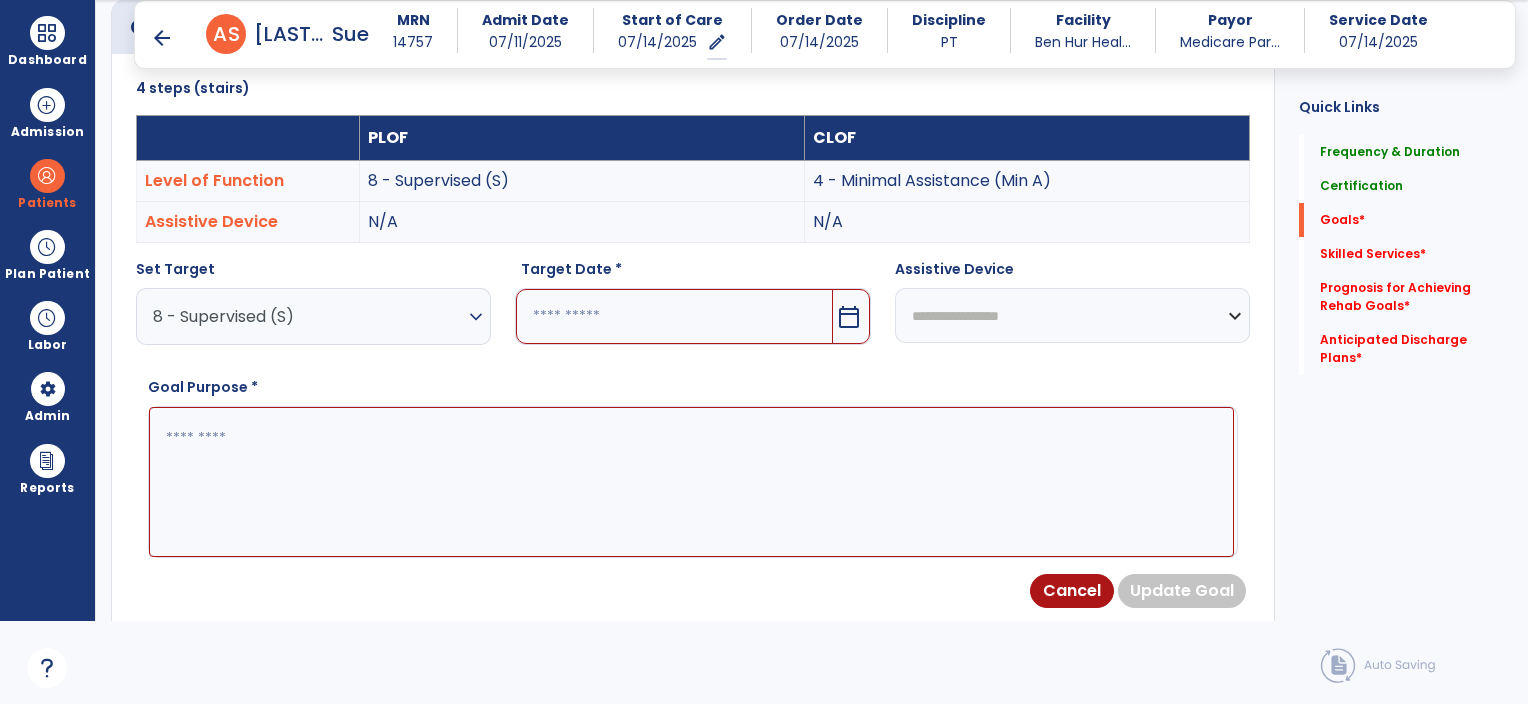paste on "**********" 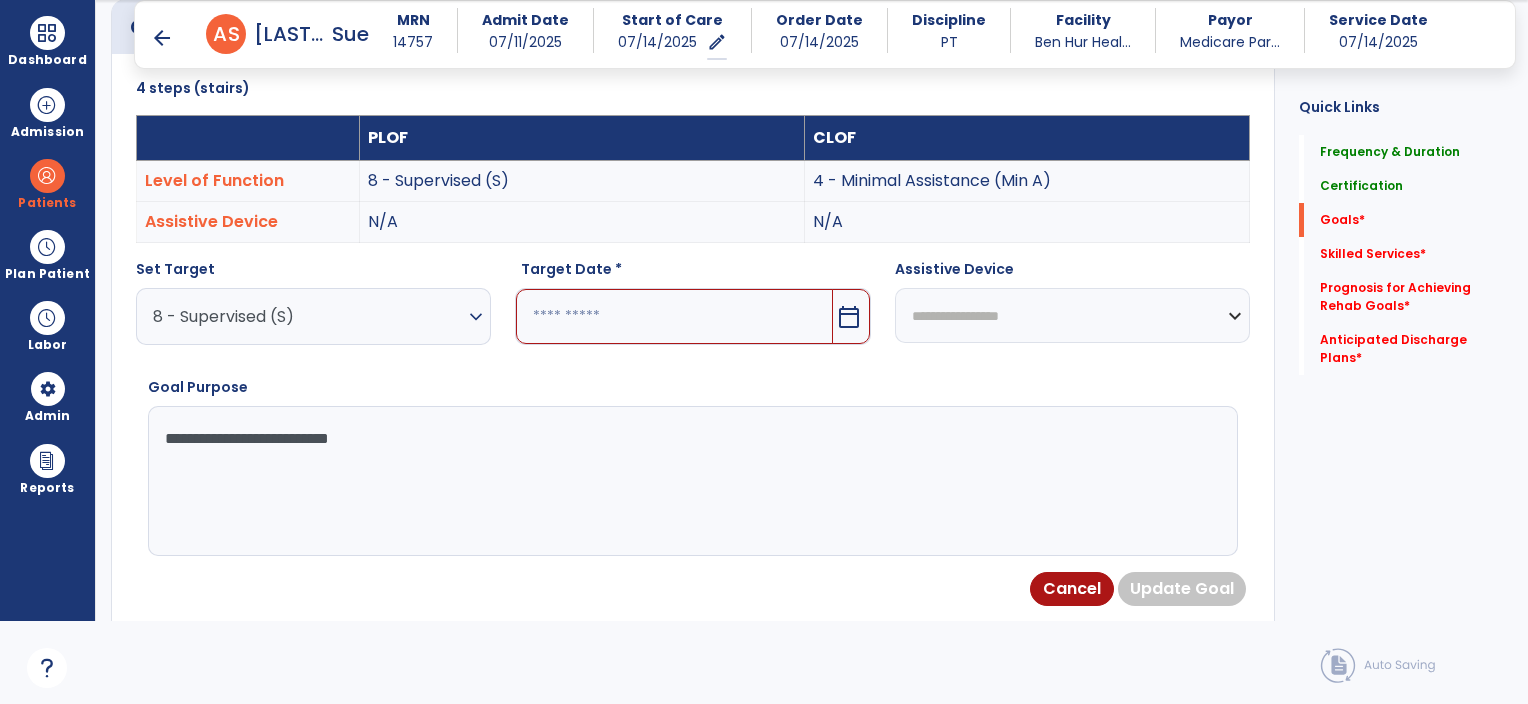 click on "**********" at bounding box center [691, 481] 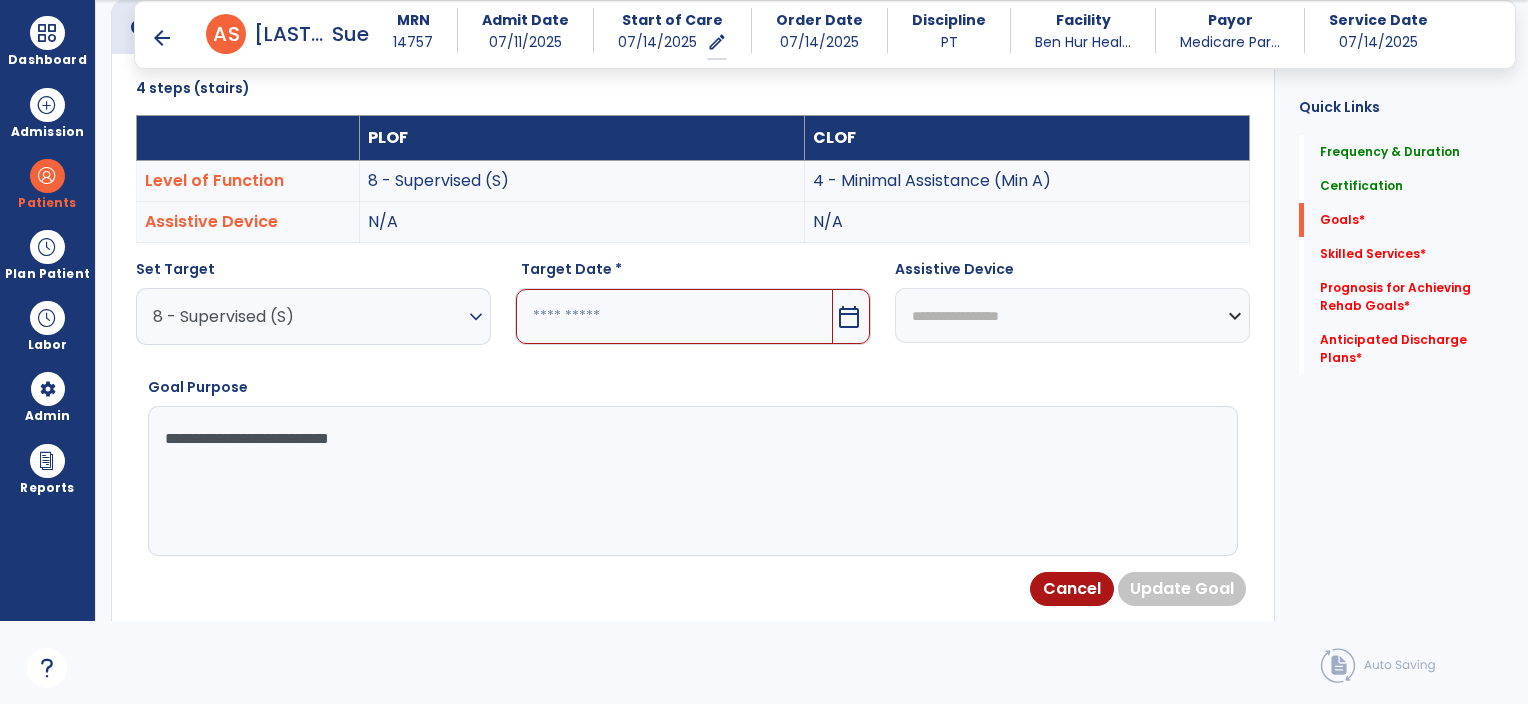 type on "**********" 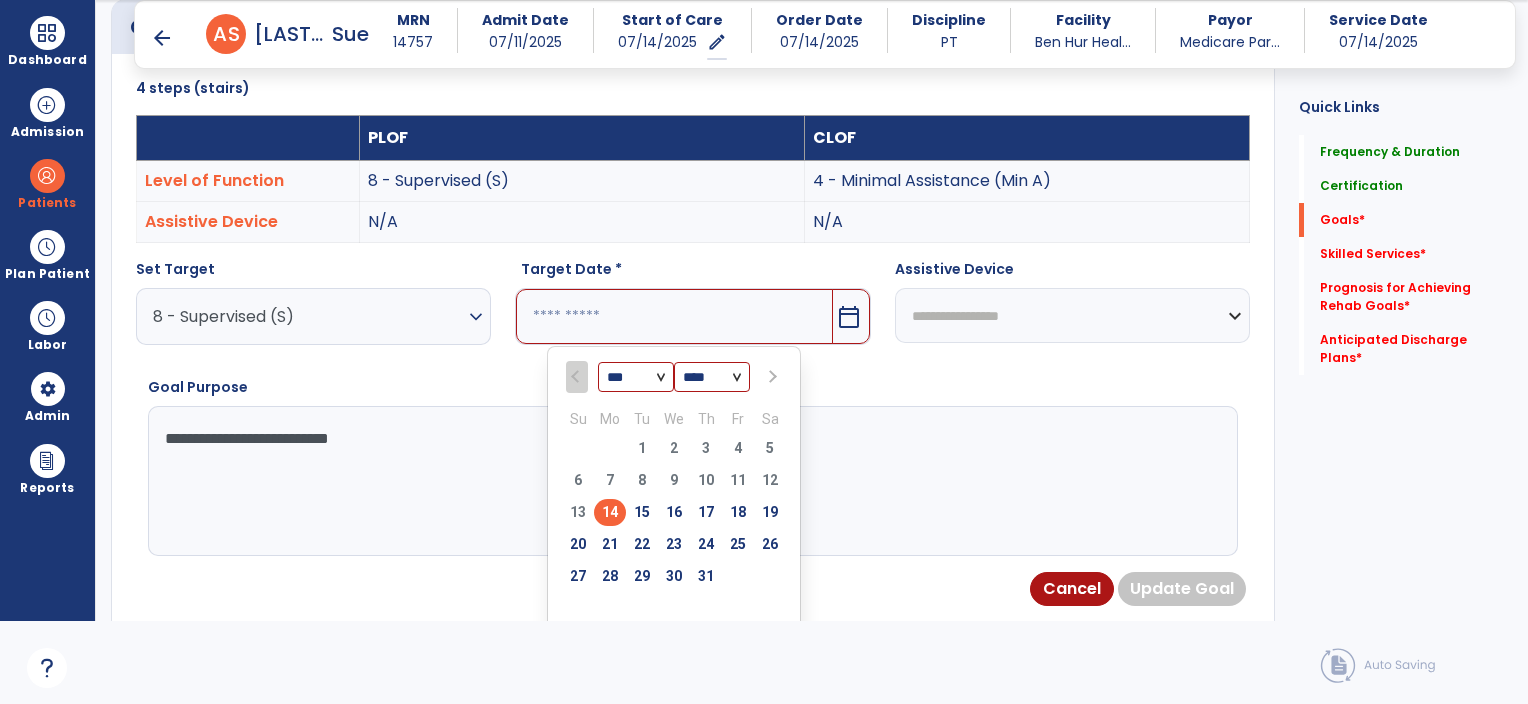 click at bounding box center (771, 377) 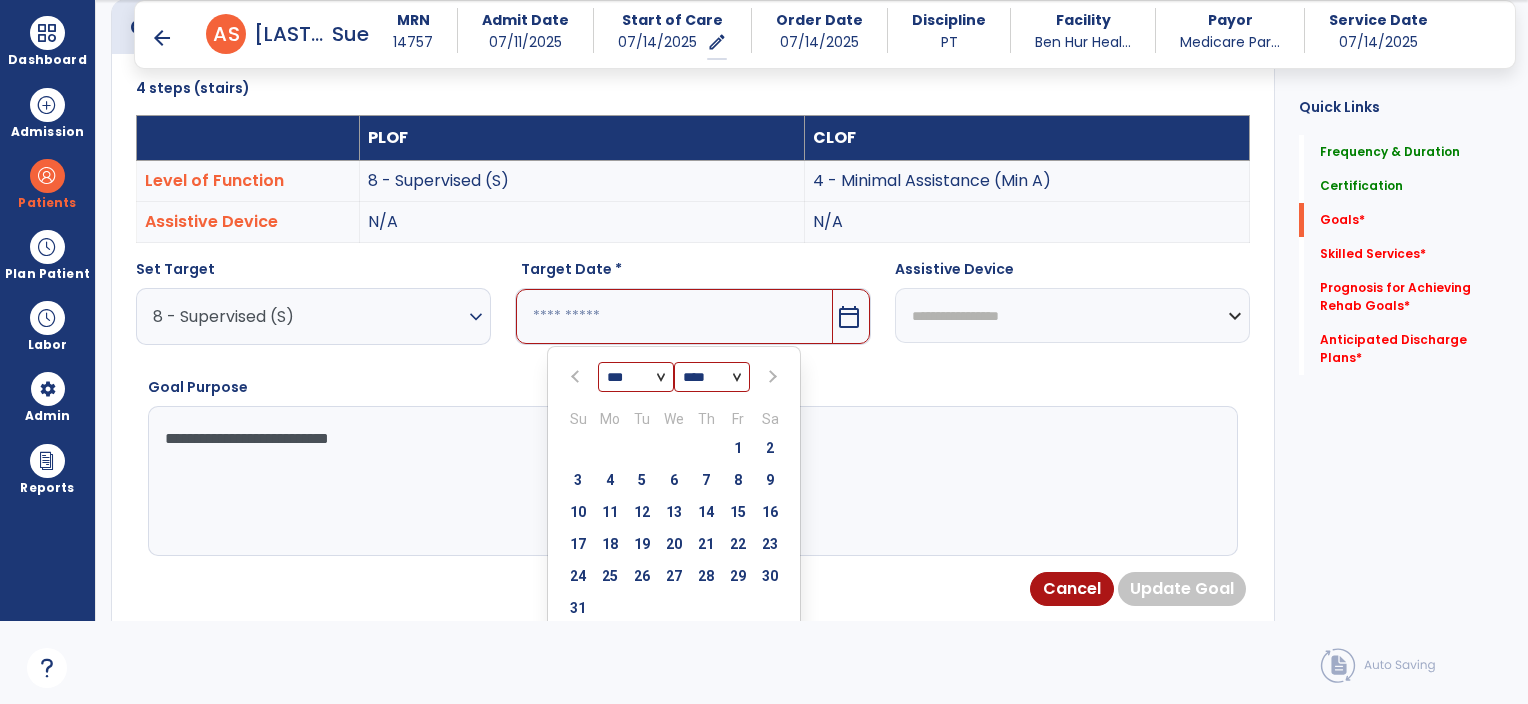 click at bounding box center [771, 377] 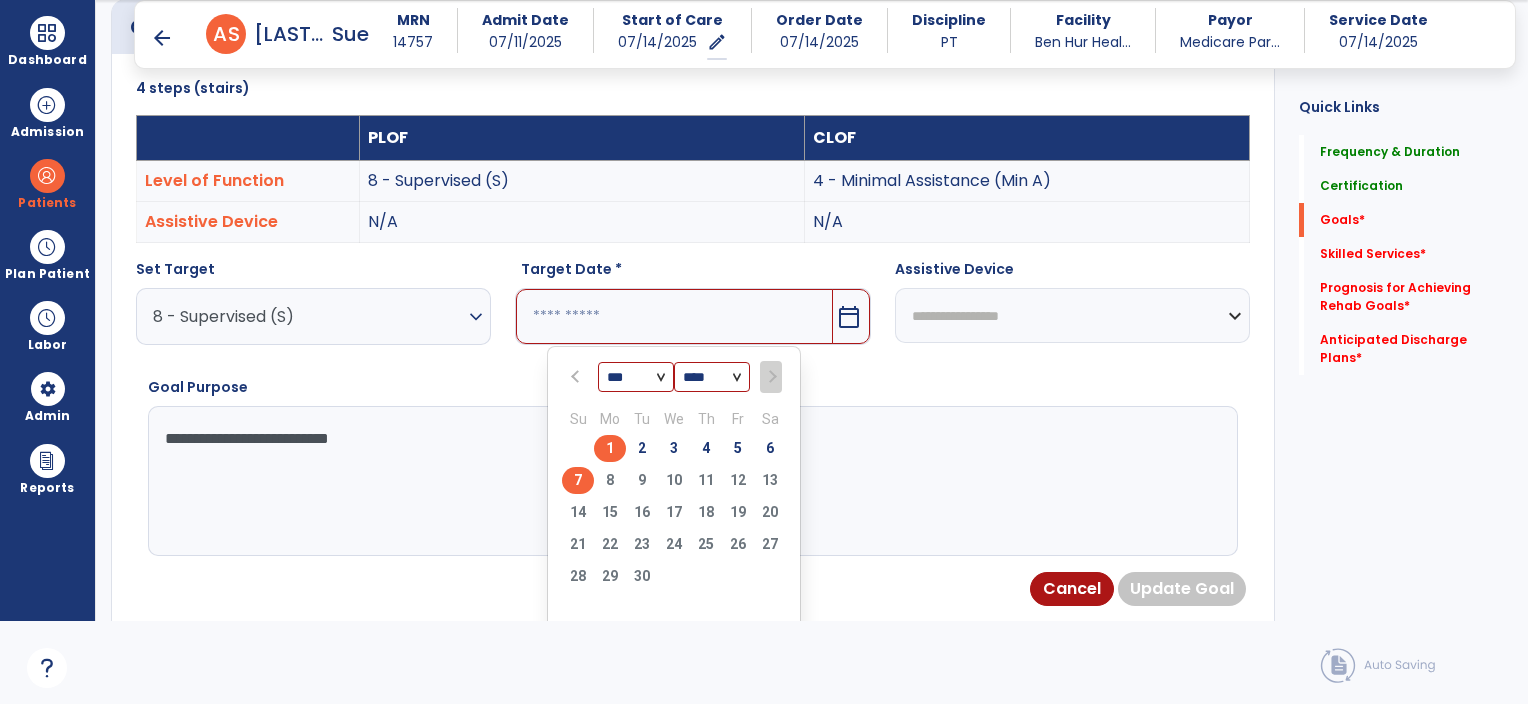 click on "7" at bounding box center [578, 480] 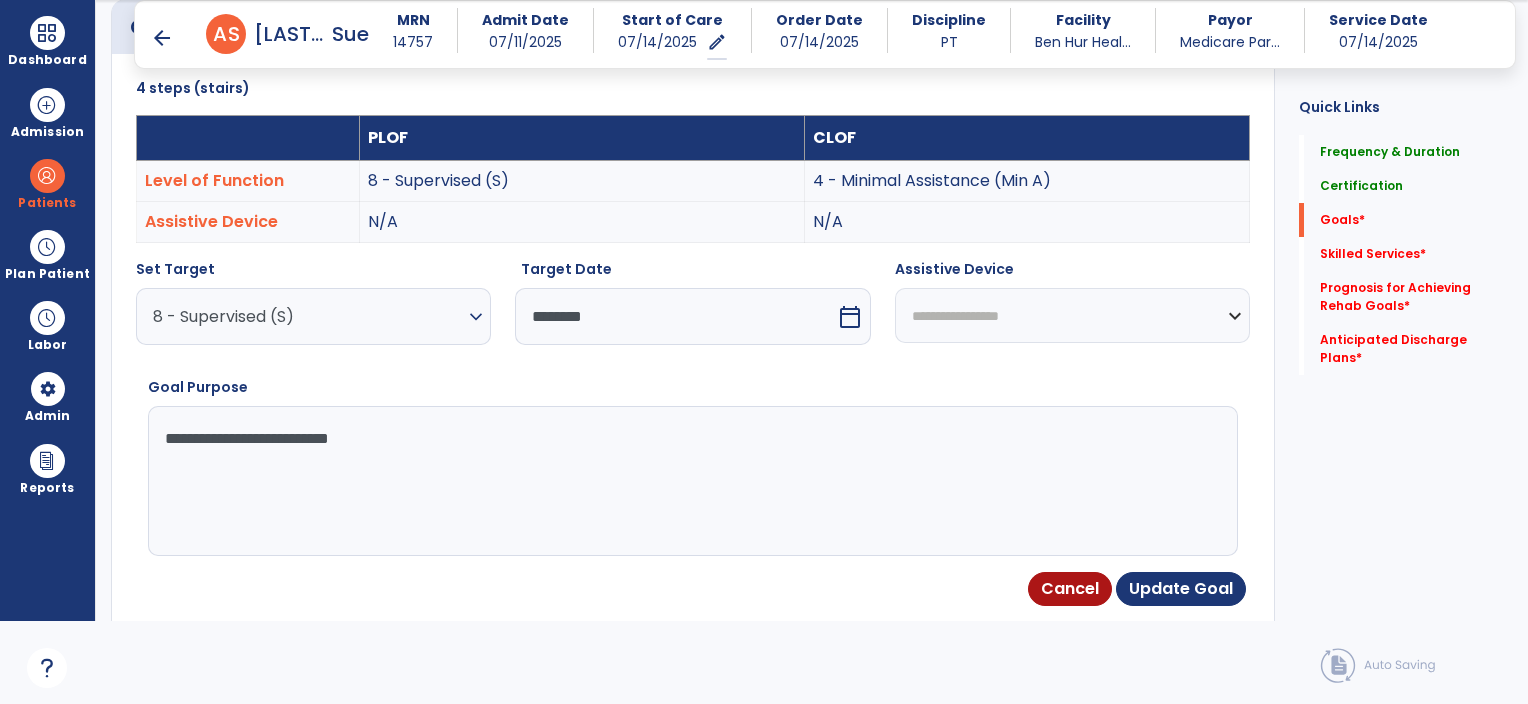 click on "**********" at bounding box center (691, 481) 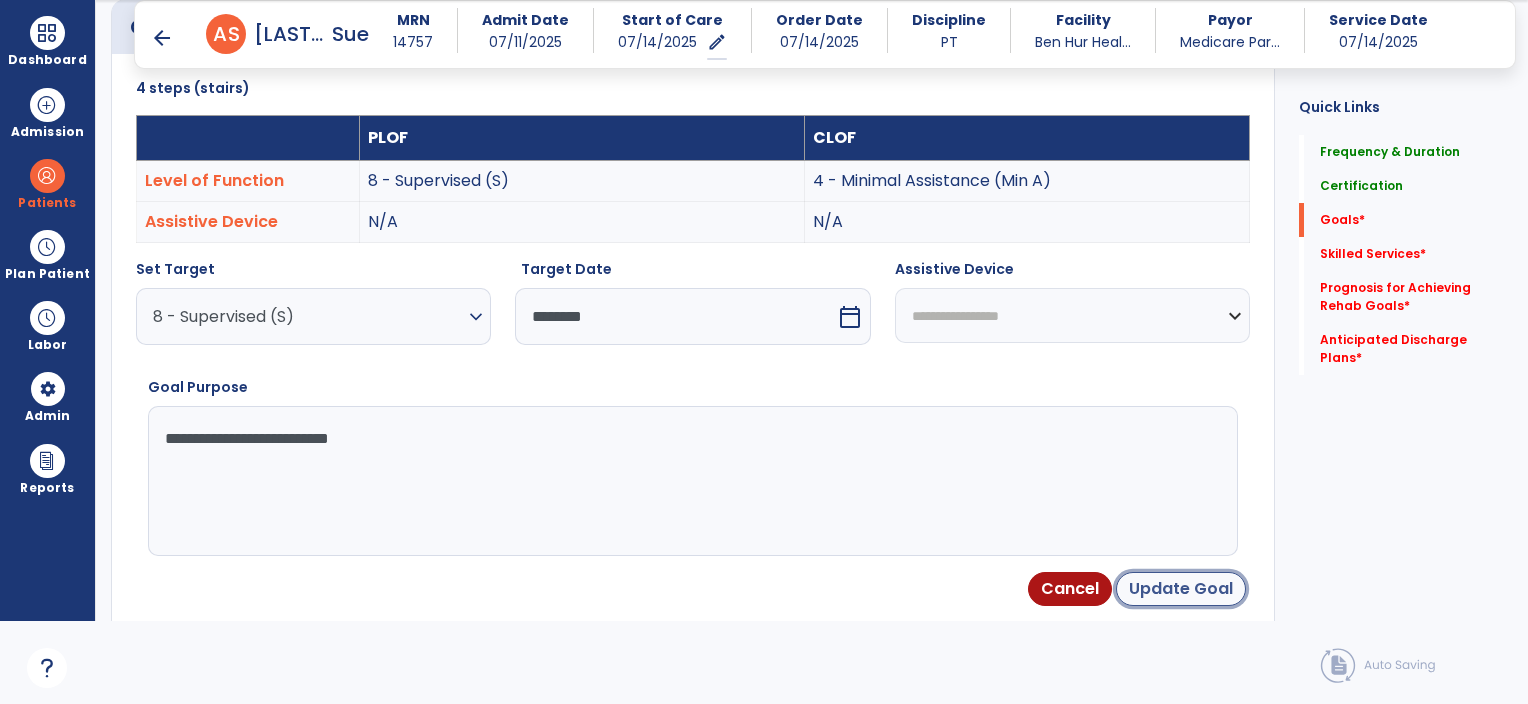 click on "Update Goal" at bounding box center [1181, 589] 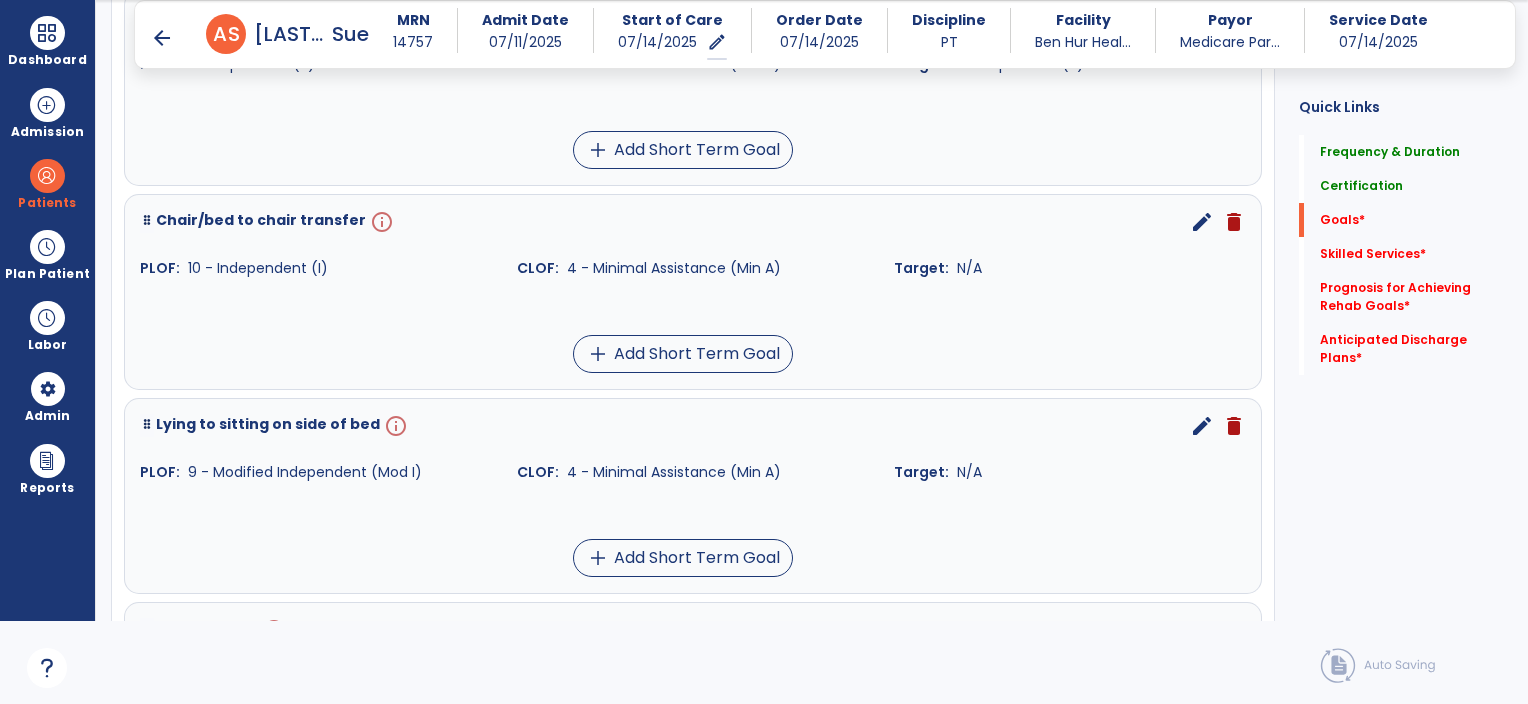 scroll, scrollTop: 1034, scrollLeft: 0, axis: vertical 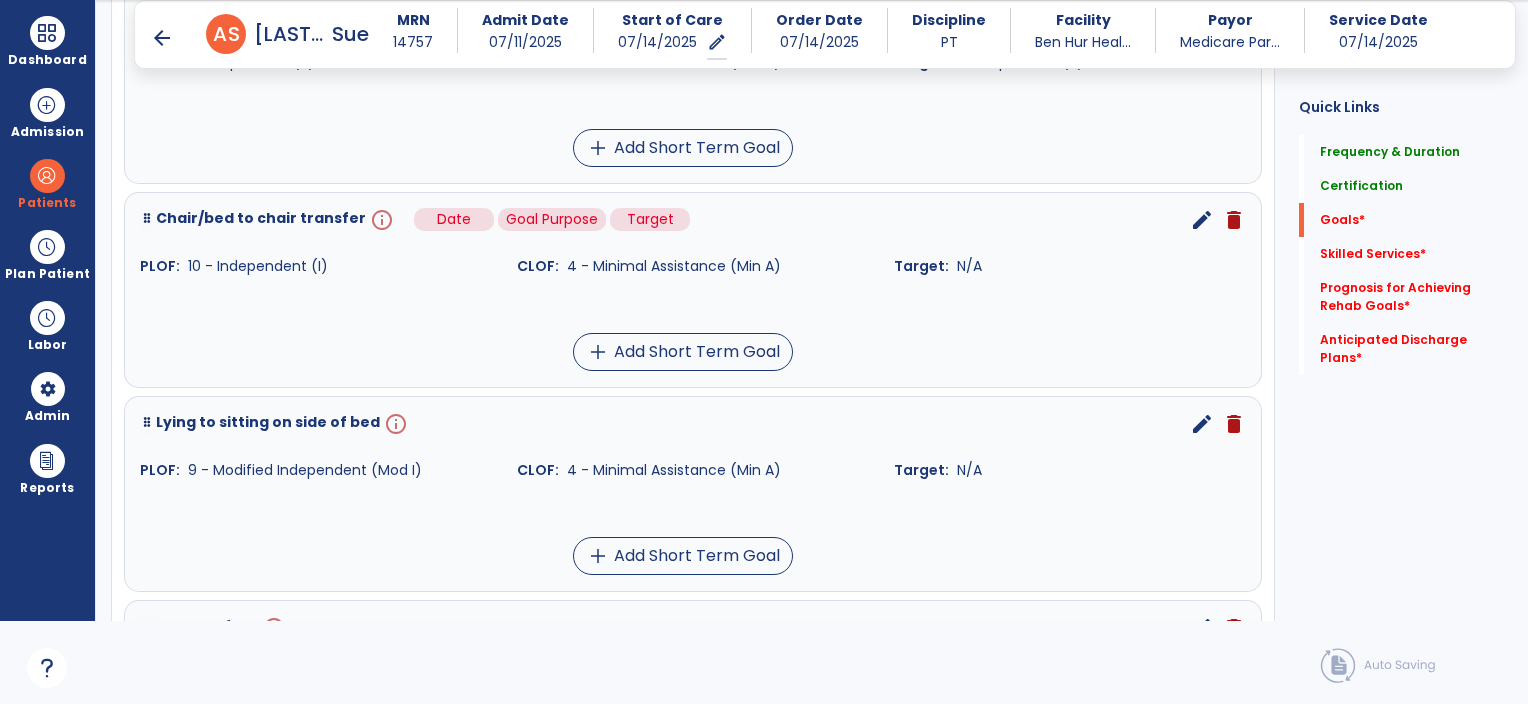 click on "info" at bounding box center (380, 220) 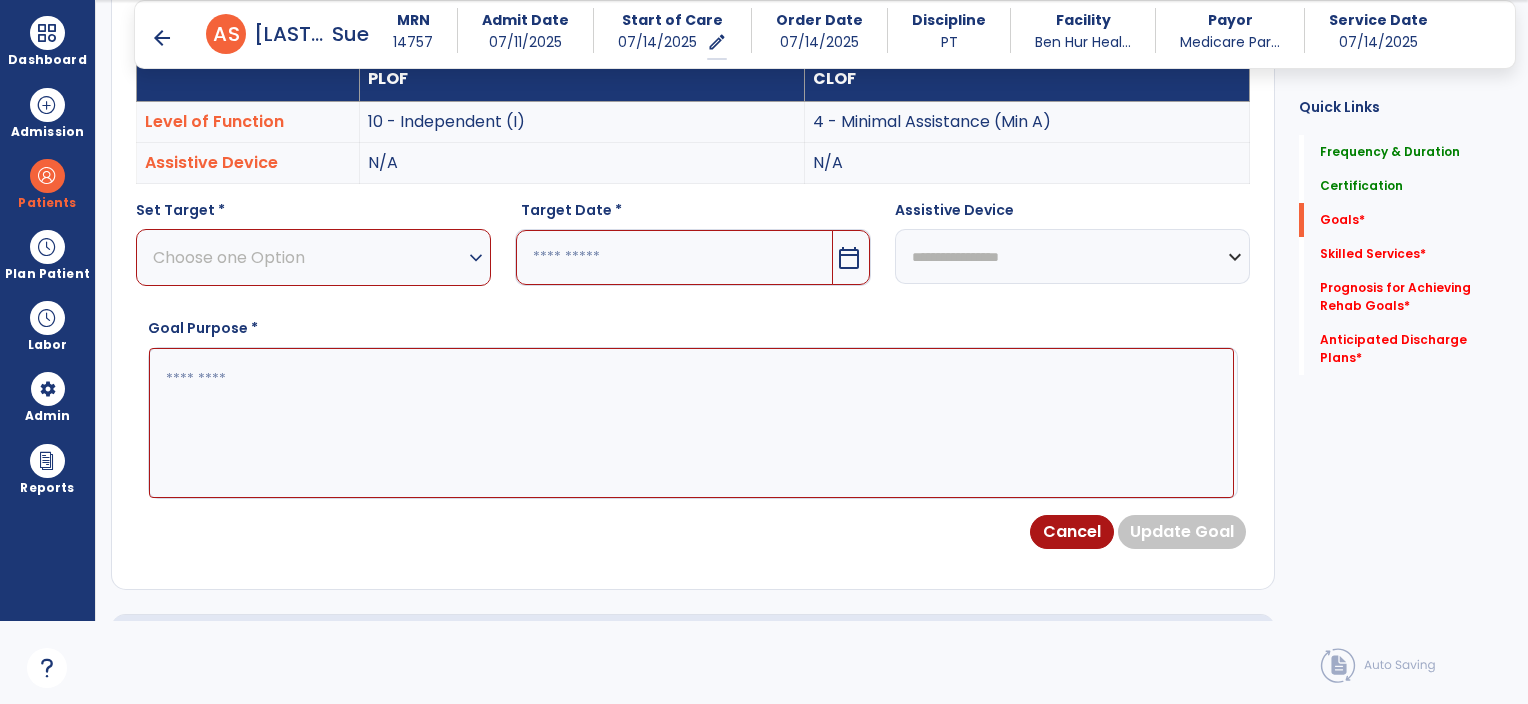scroll, scrollTop: 534, scrollLeft: 0, axis: vertical 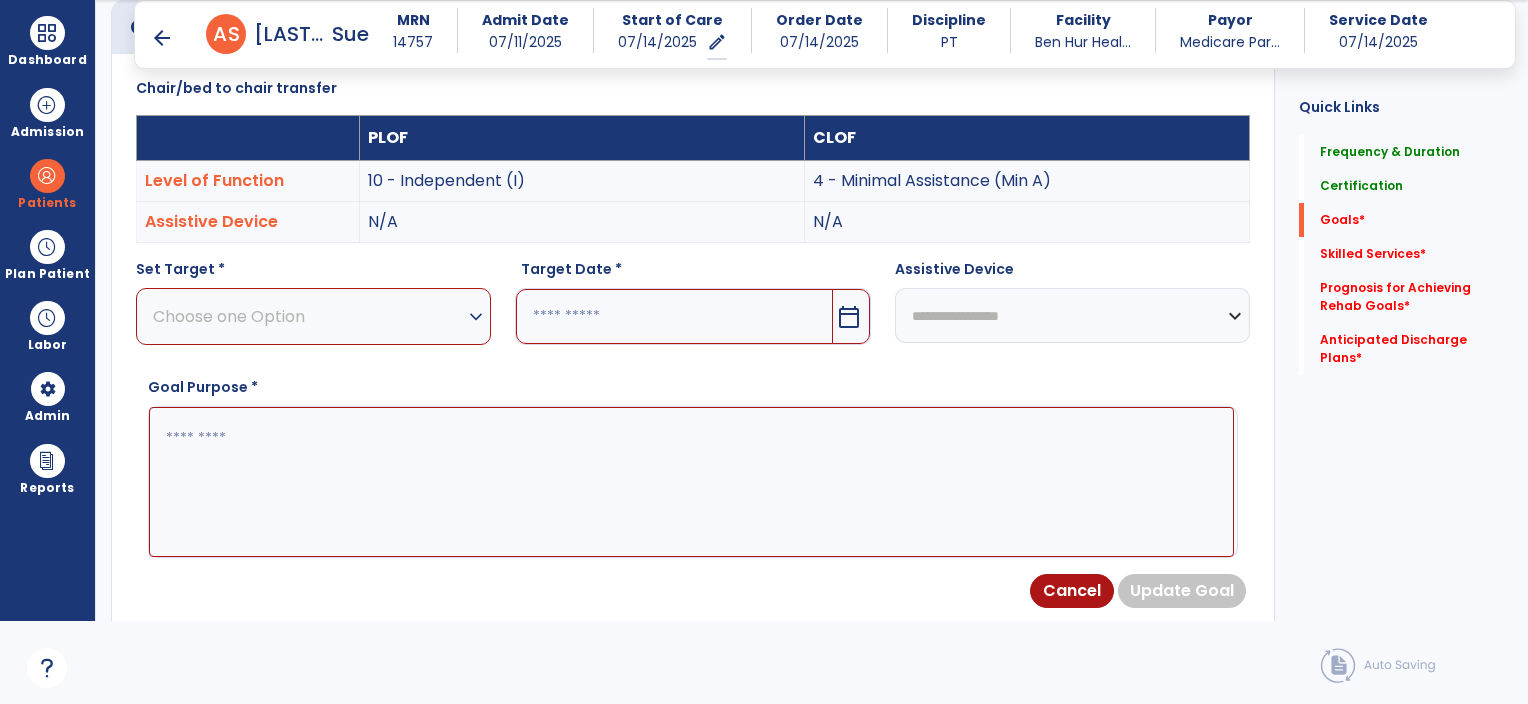 click on "Choose one Option" at bounding box center (308, 316) 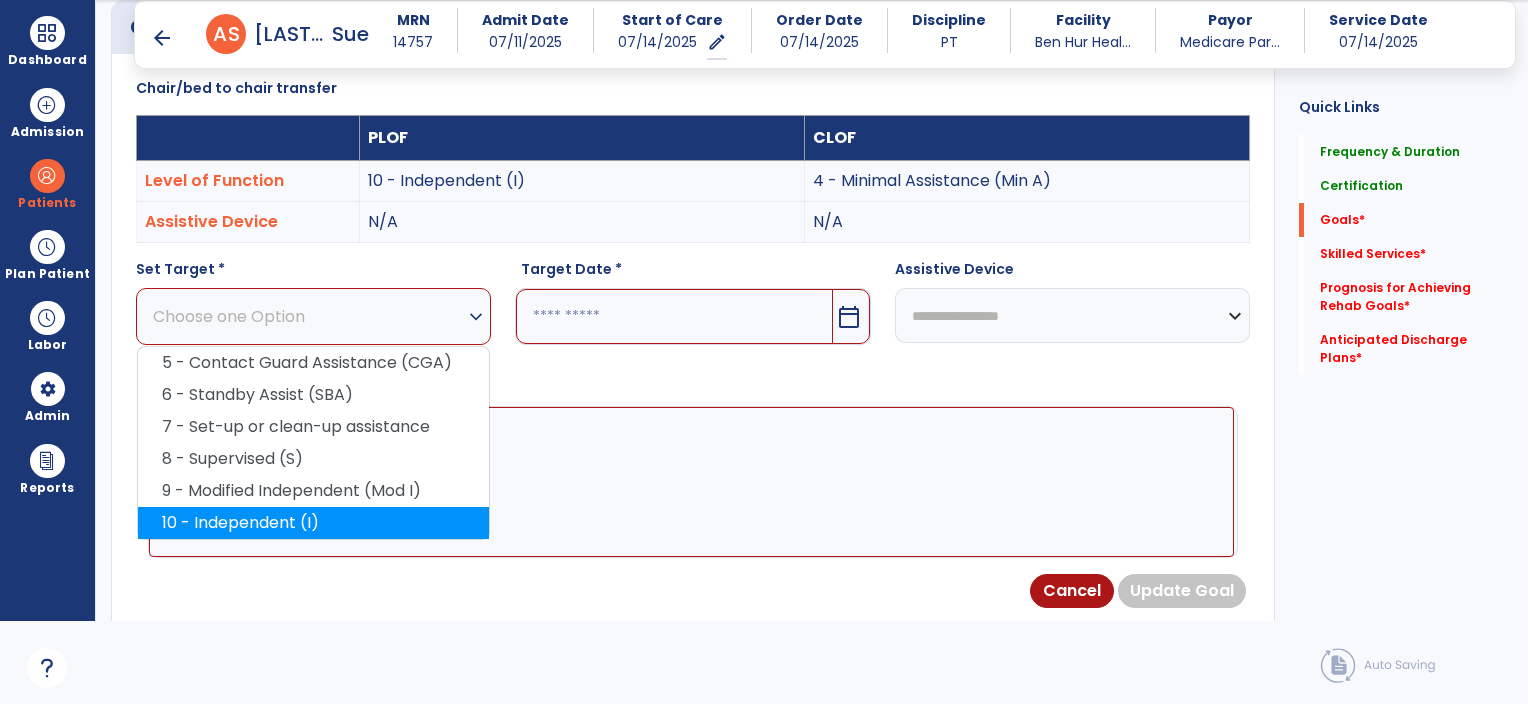 click on "10 - Independent (I)" at bounding box center (313, 523) 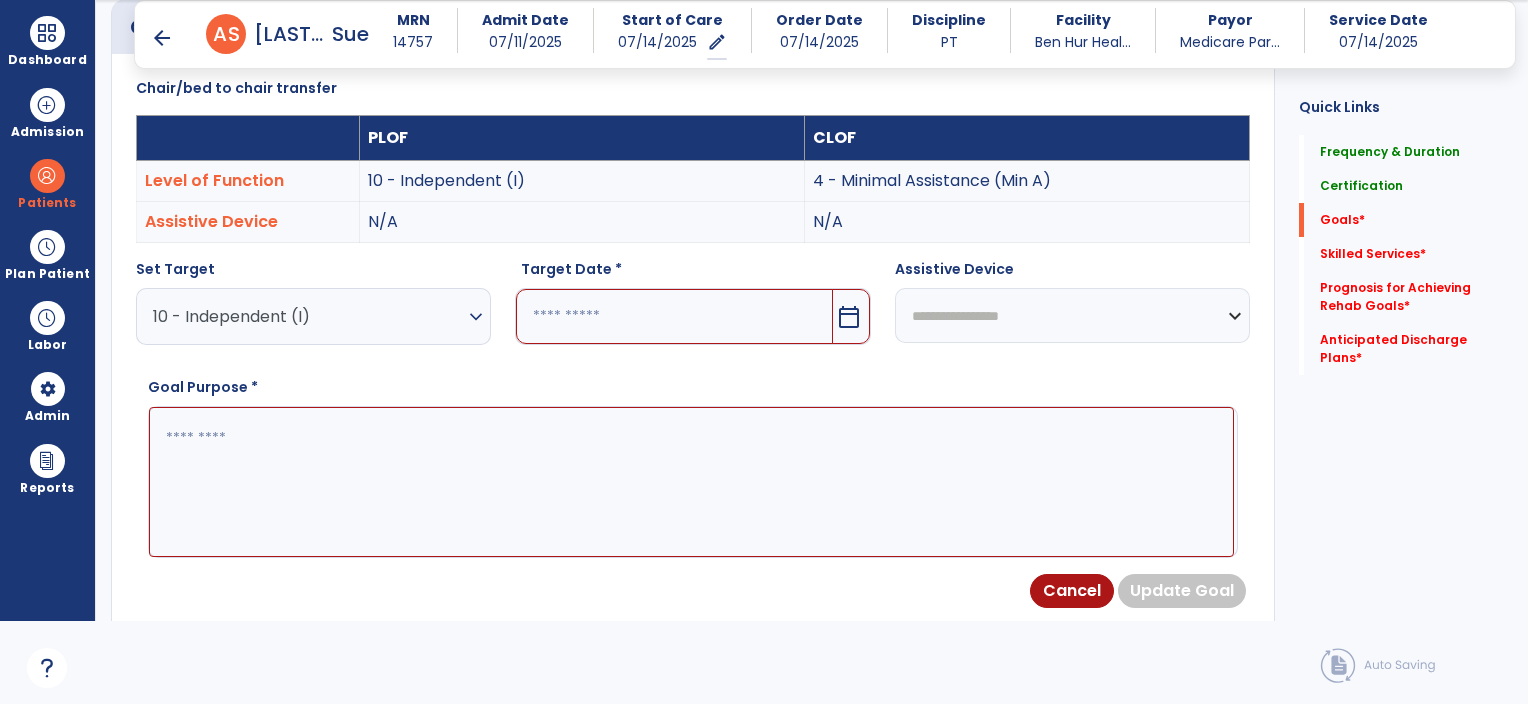 click on "calendar_today" at bounding box center (849, 317) 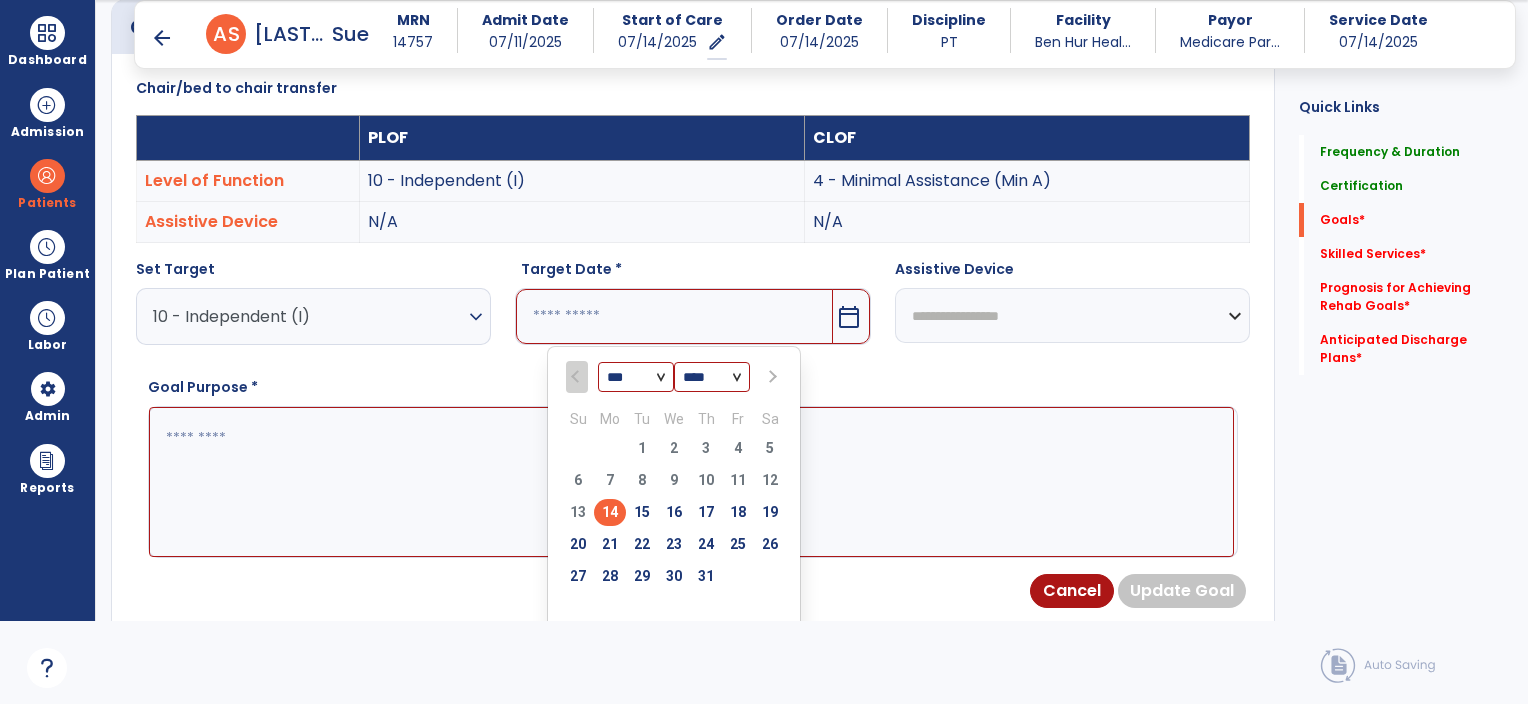 click at bounding box center (771, 377) 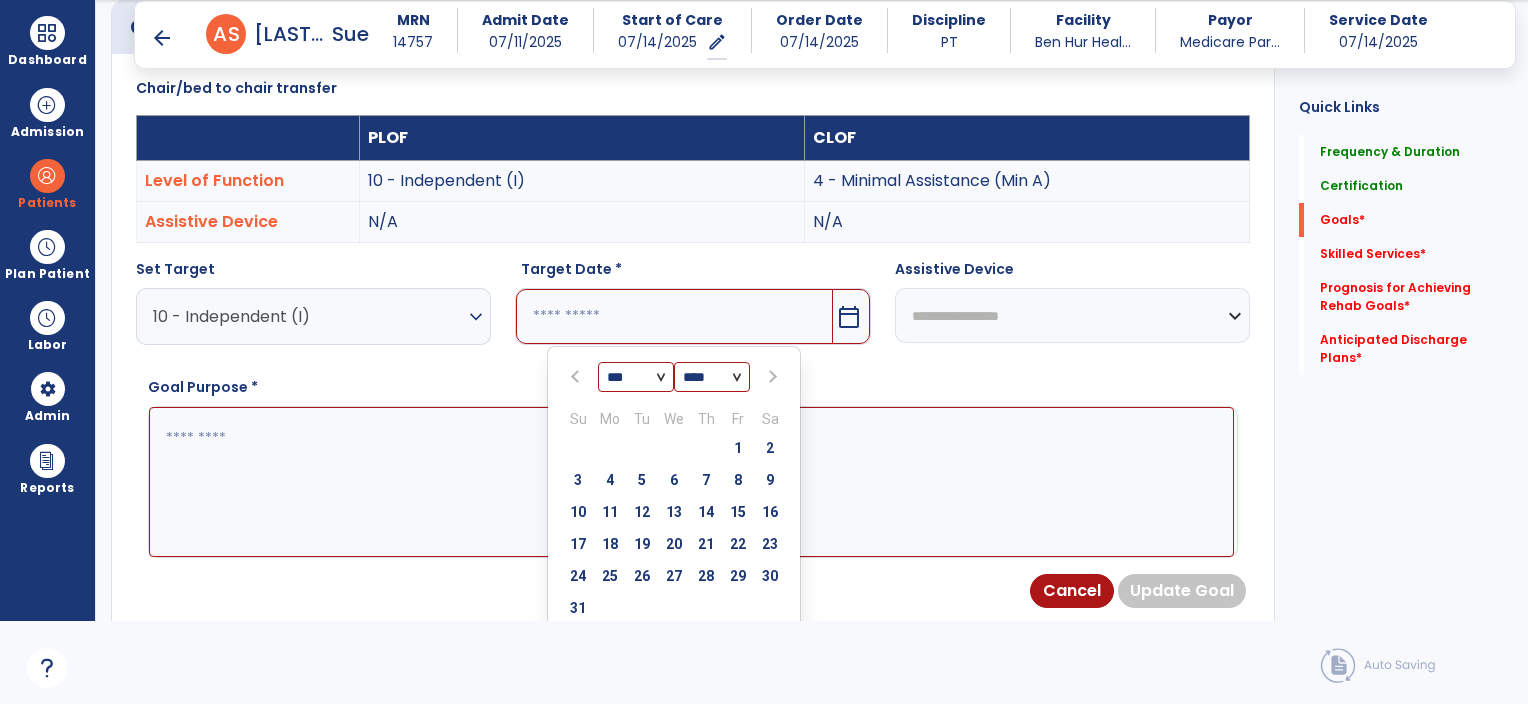 click at bounding box center [771, 377] 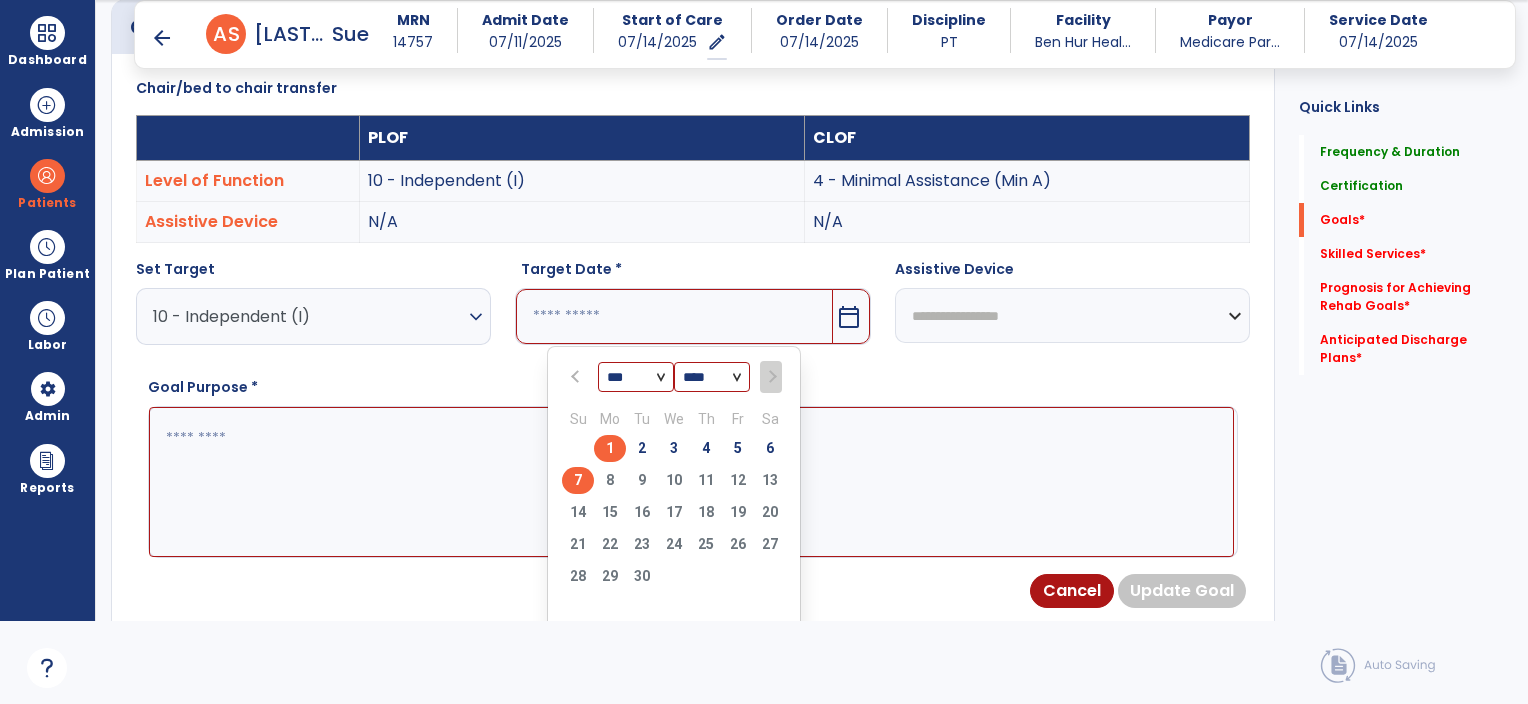 click on "7" at bounding box center (578, 480) 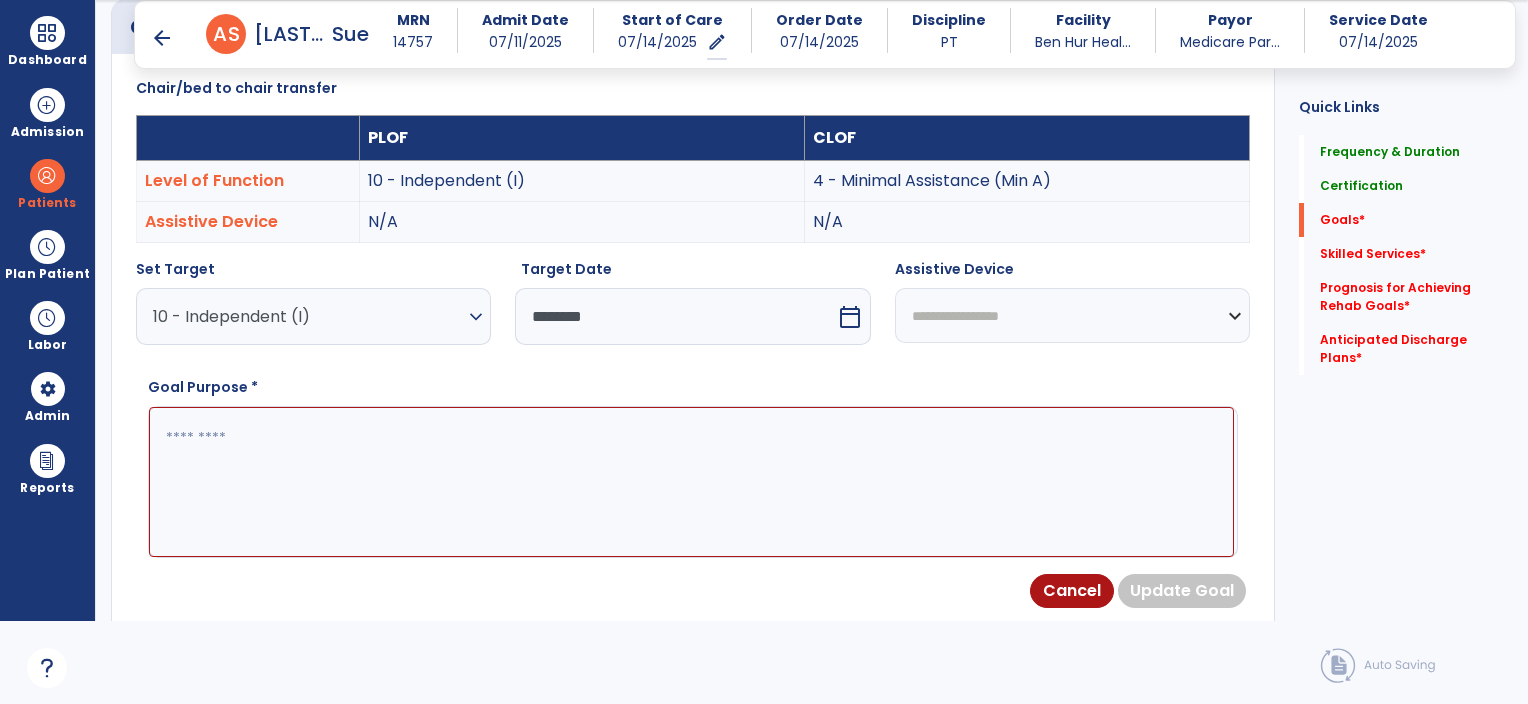 click at bounding box center (691, 482) 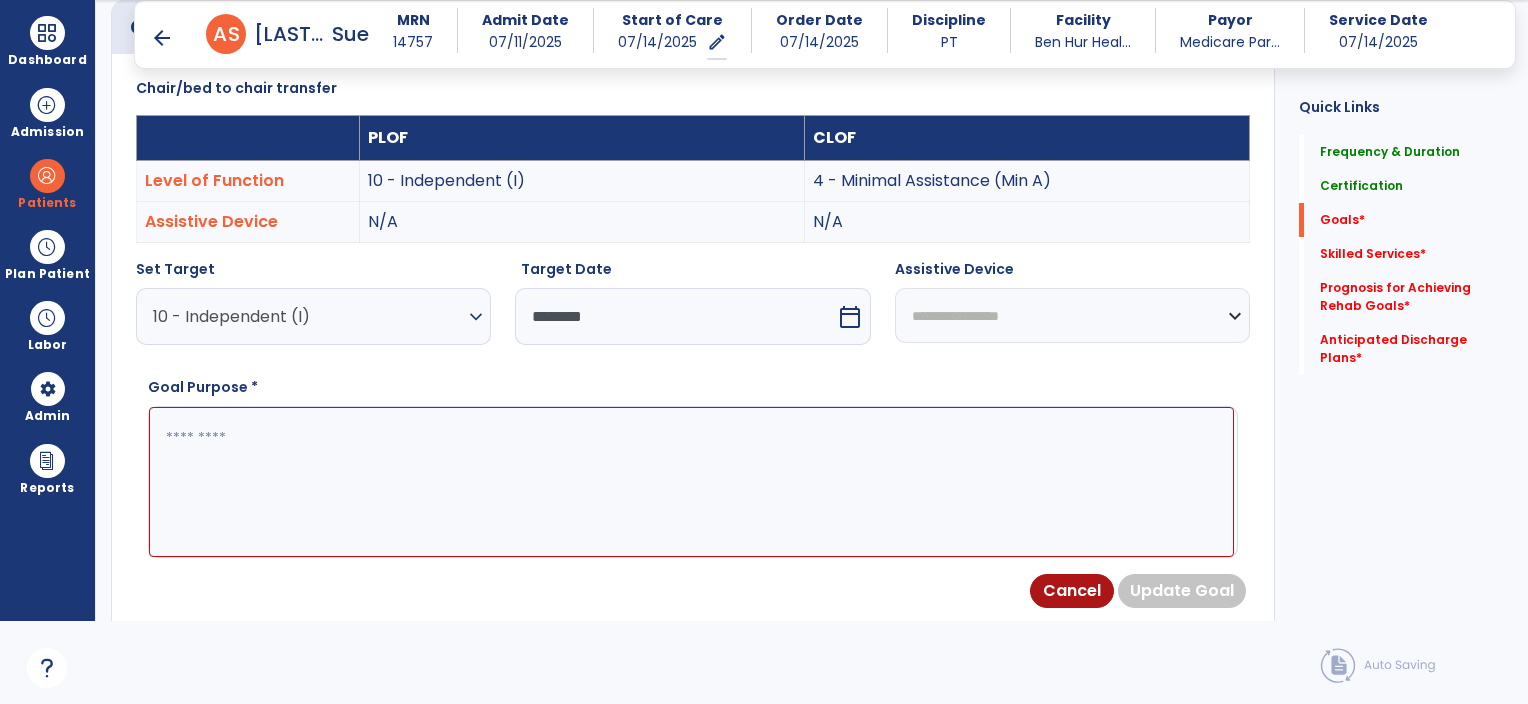 paste on "**********" 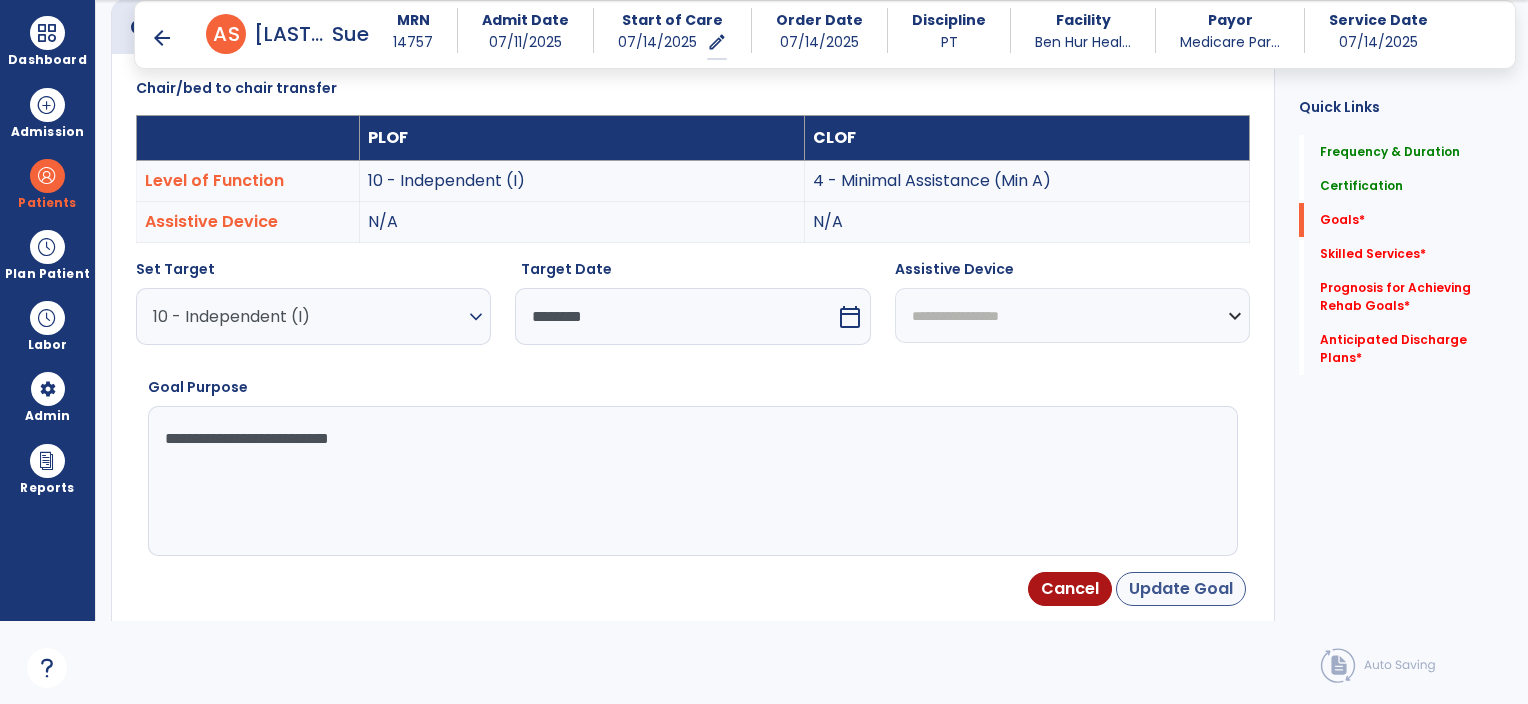 type on "**********" 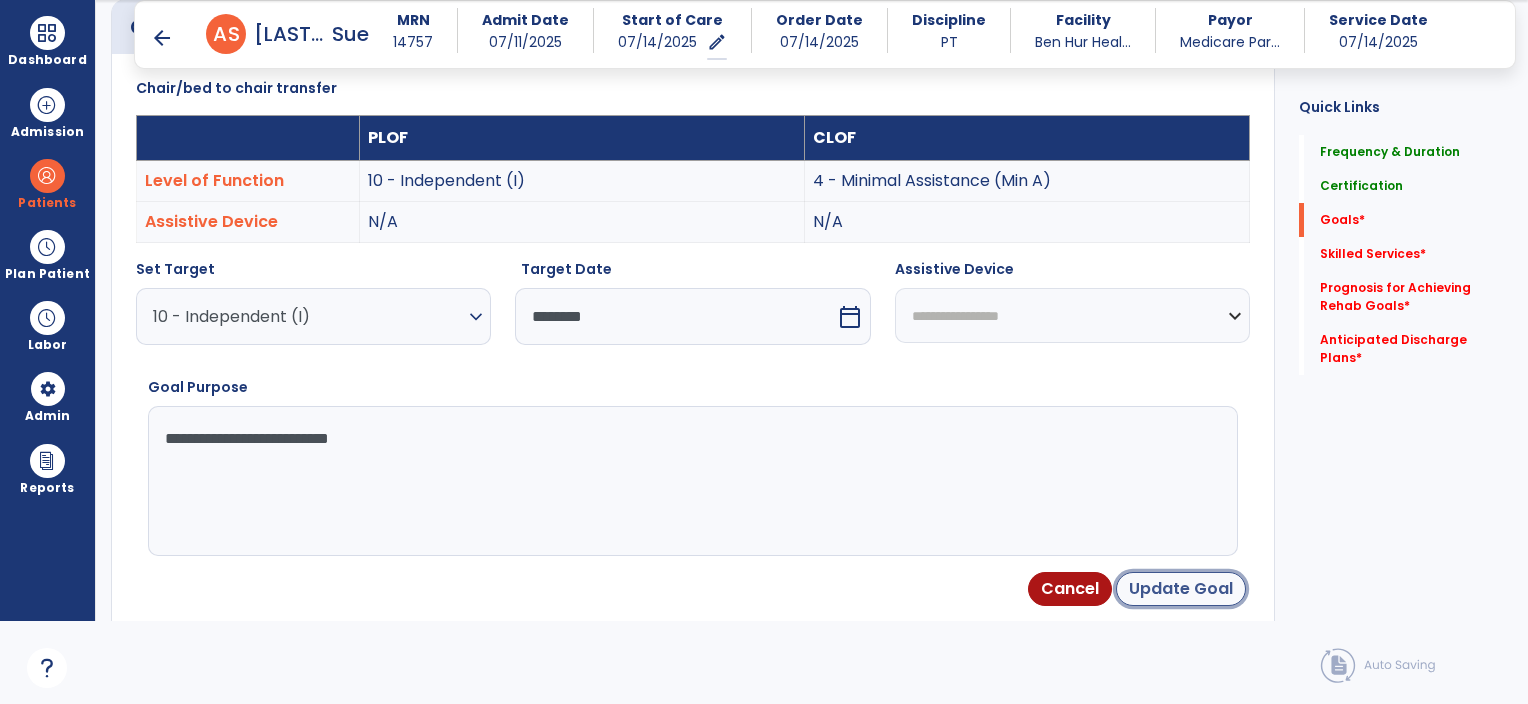 click on "Update Goal" at bounding box center [1181, 589] 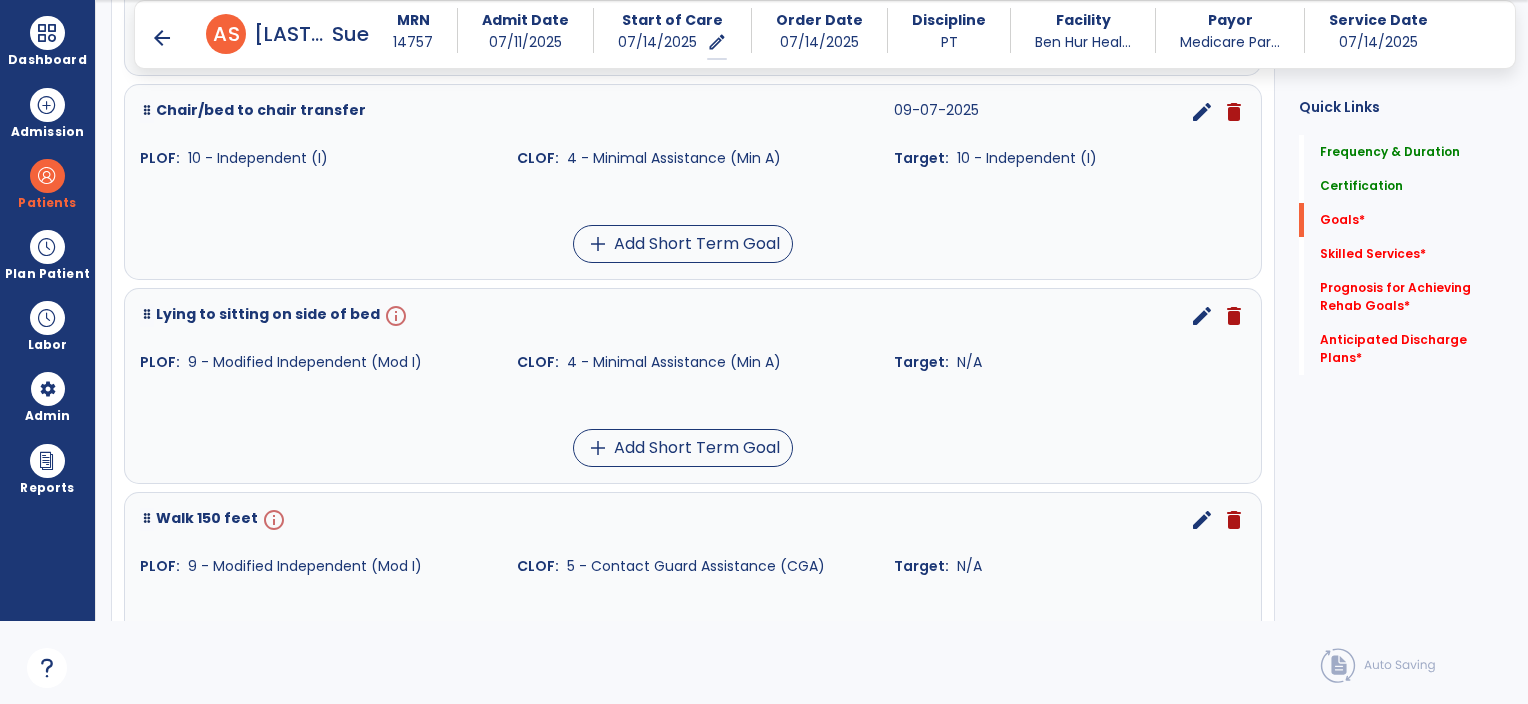 scroll, scrollTop: 1134, scrollLeft: 0, axis: vertical 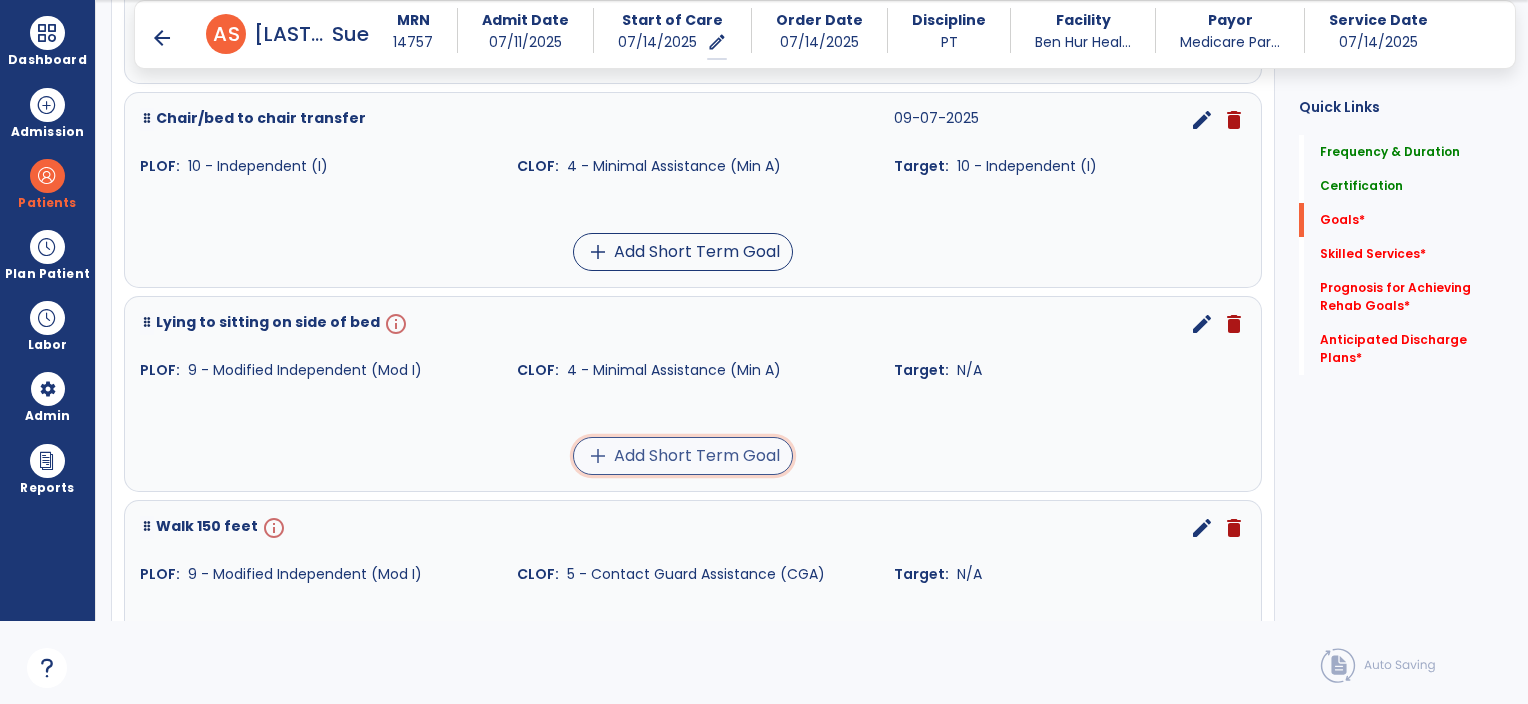 click on "add  Add Short Term Goal" at bounding box center [683, 456] 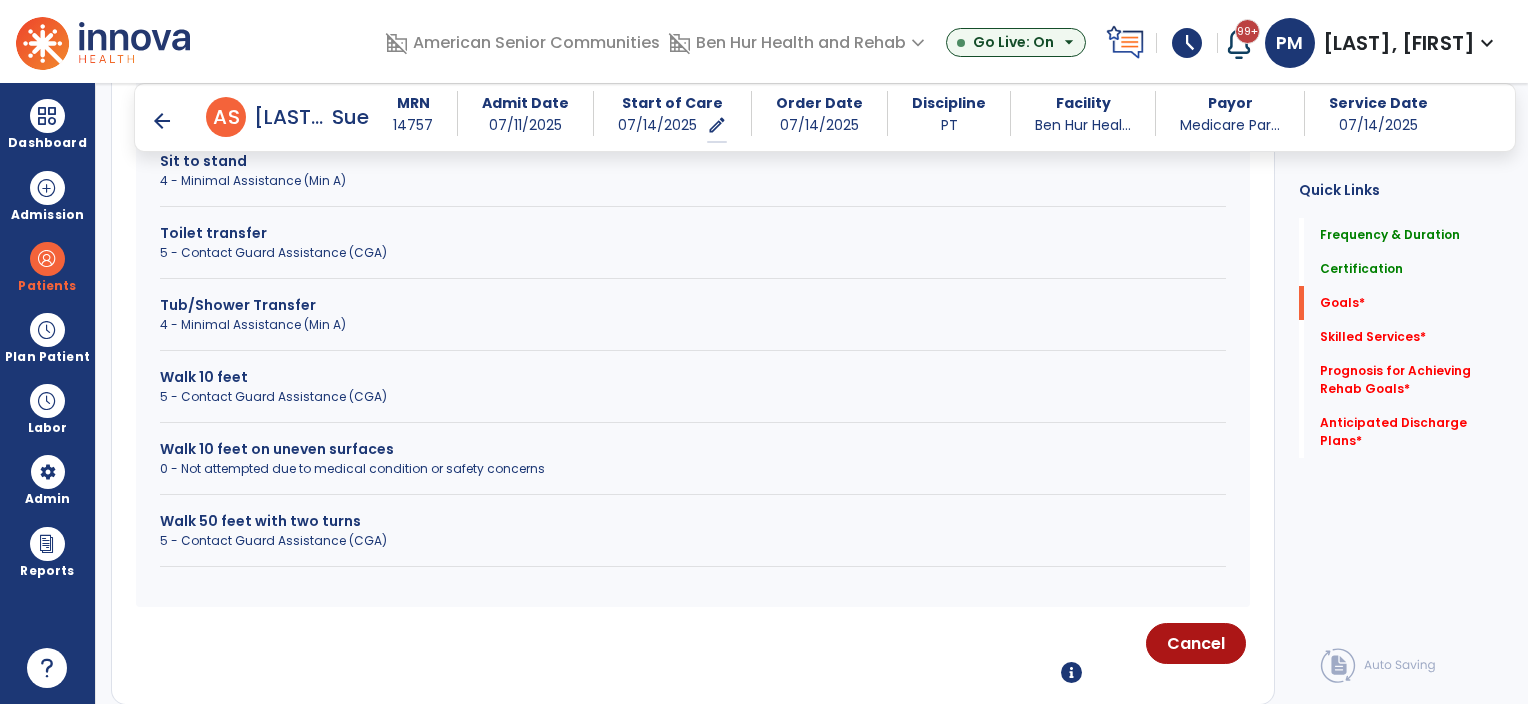 scroll, scrollTop: 0, scrollLeft: 0, axis: both 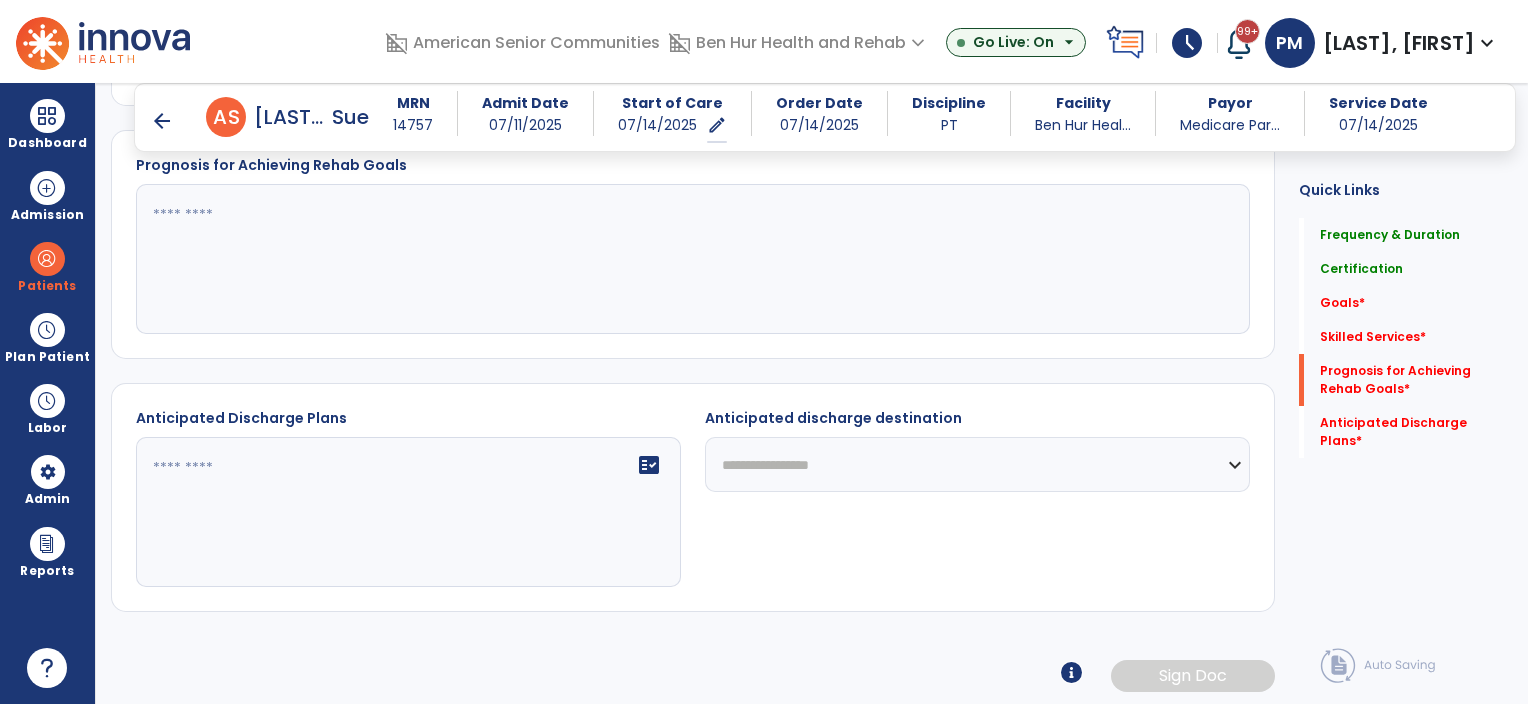 click on "arrow_back" at bounding box center [162, 121] 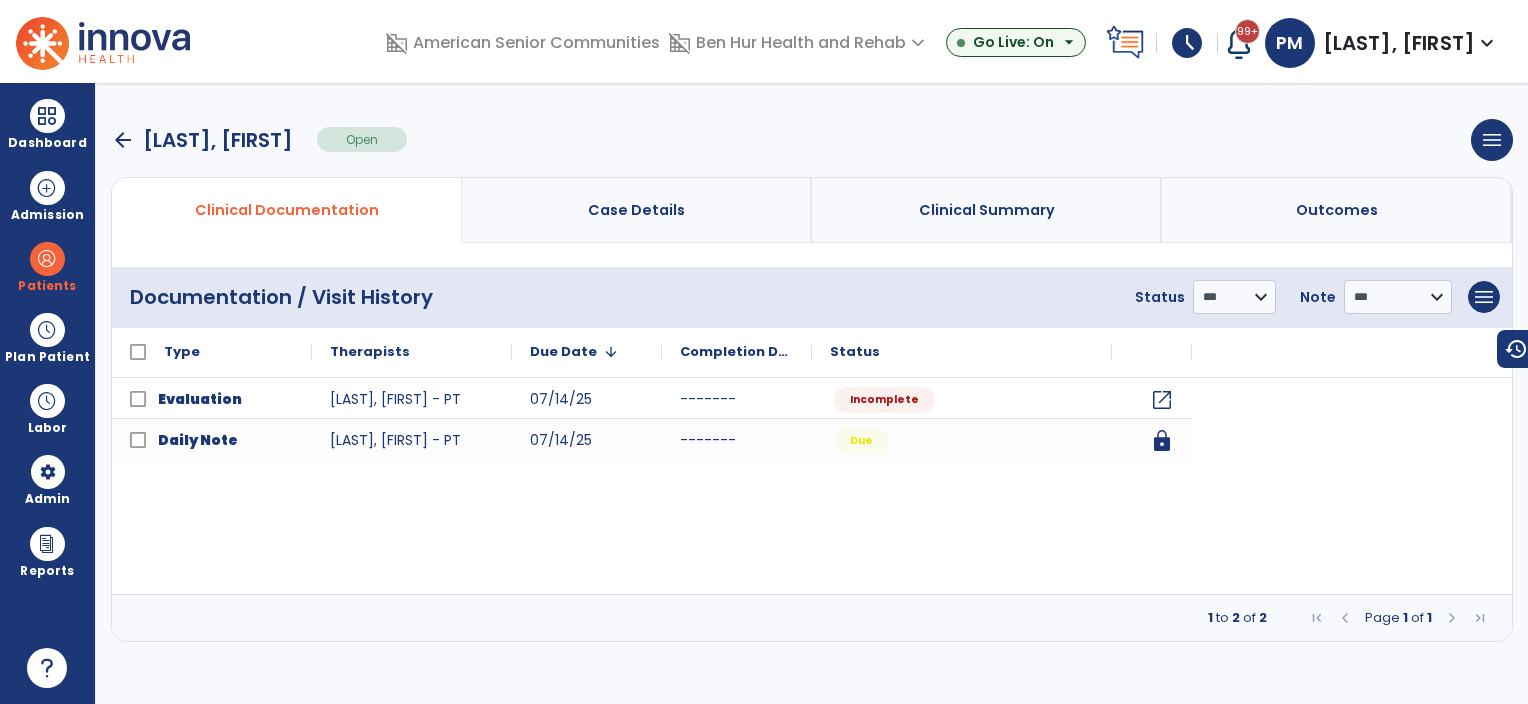 scroll, scrollTop: 0, scrollLeft: 0, axis: both 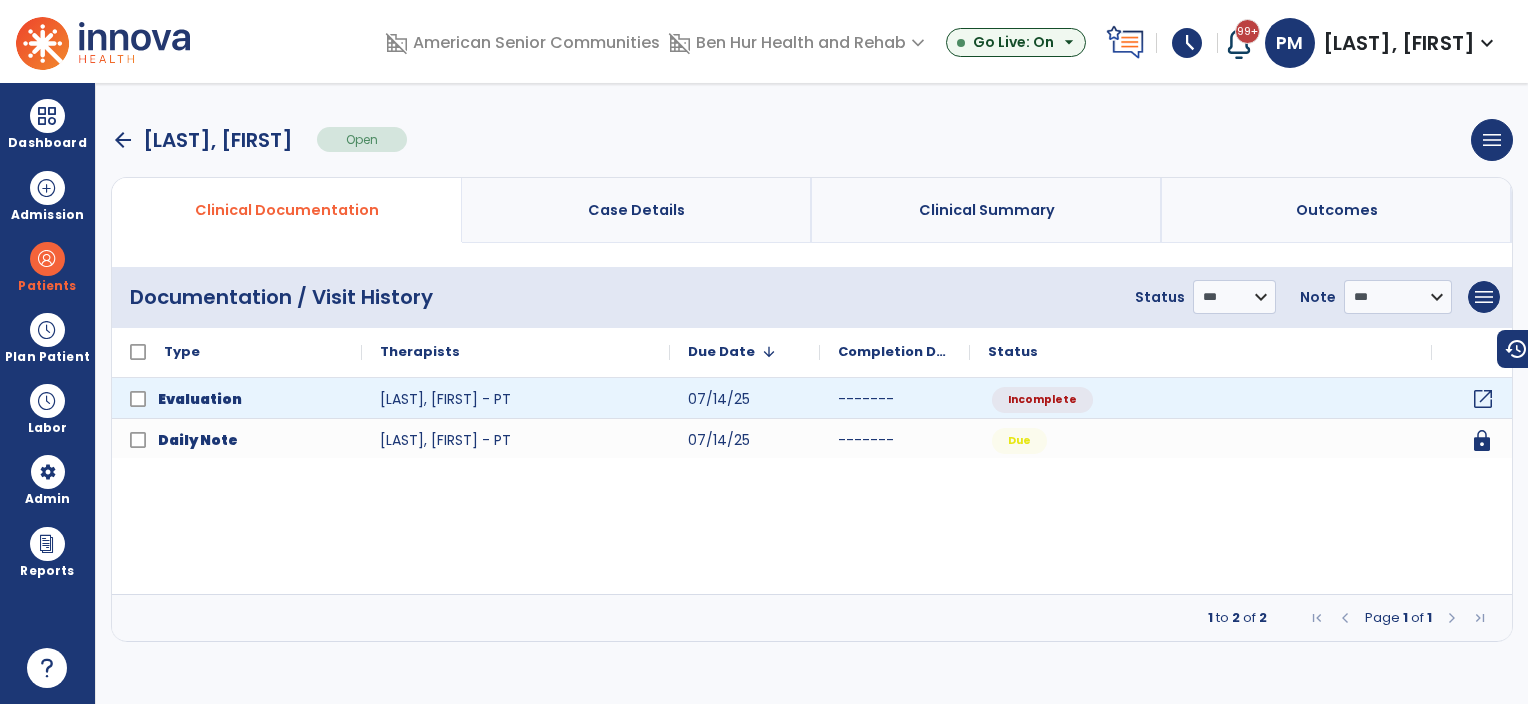 click on "open_in_new" 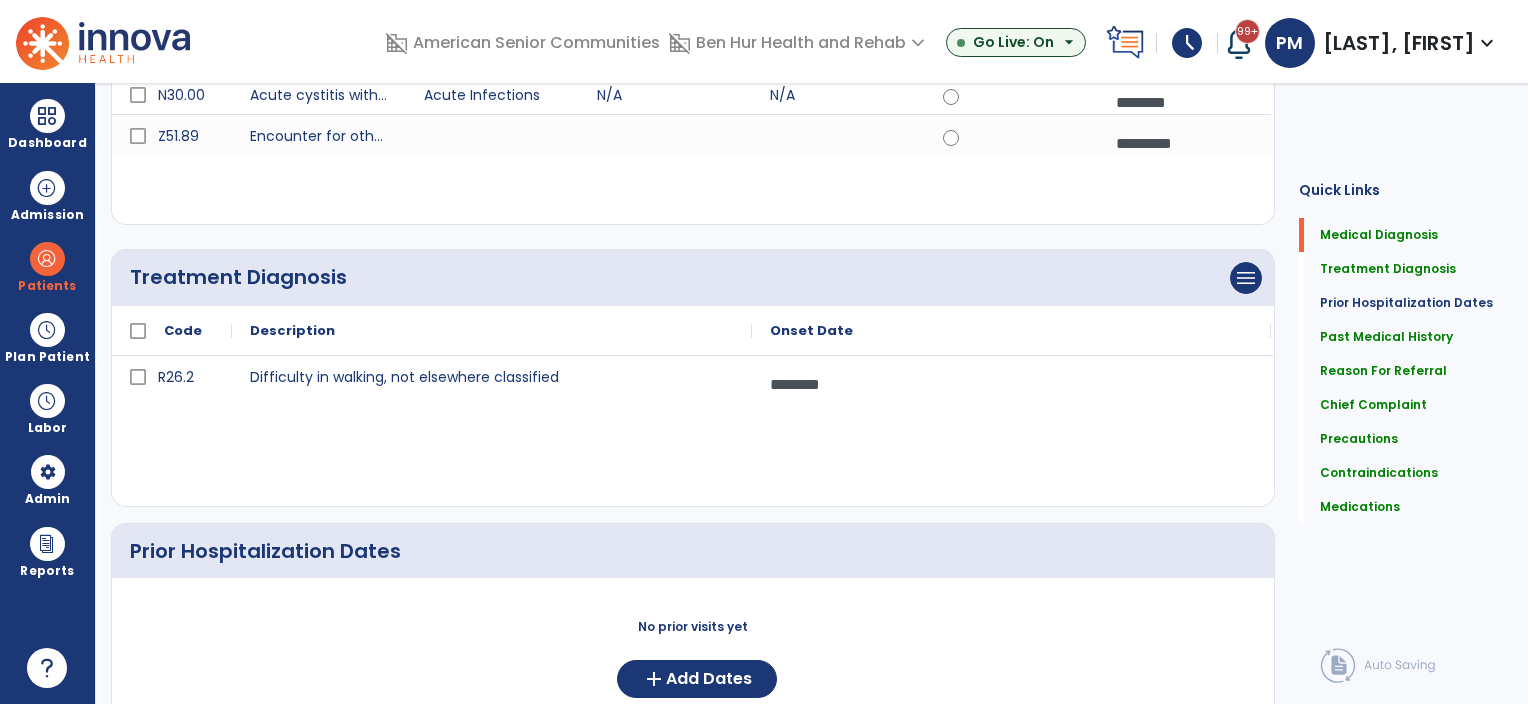 scroll, scrollTop: 0, scrollLeft: 0, axis: both 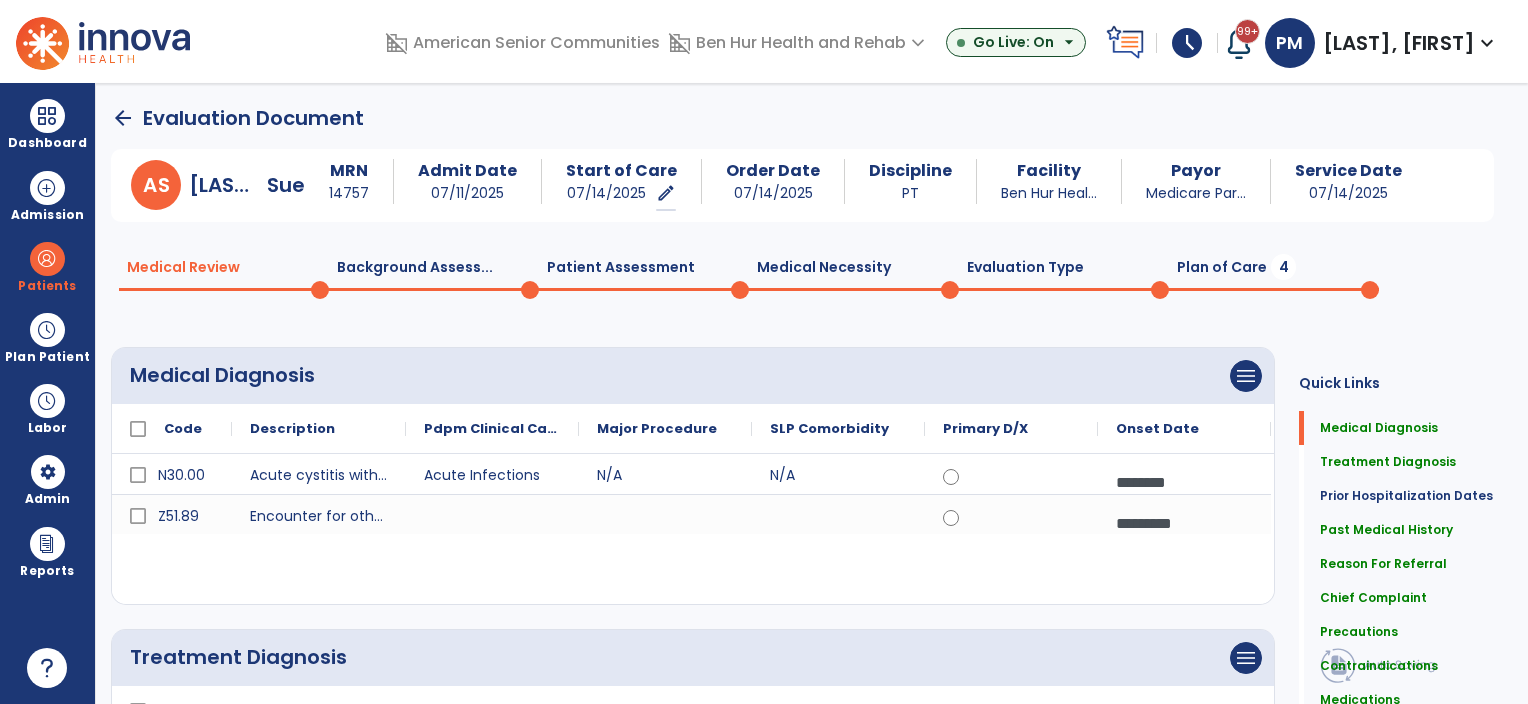 click on "Plan of Care  4" 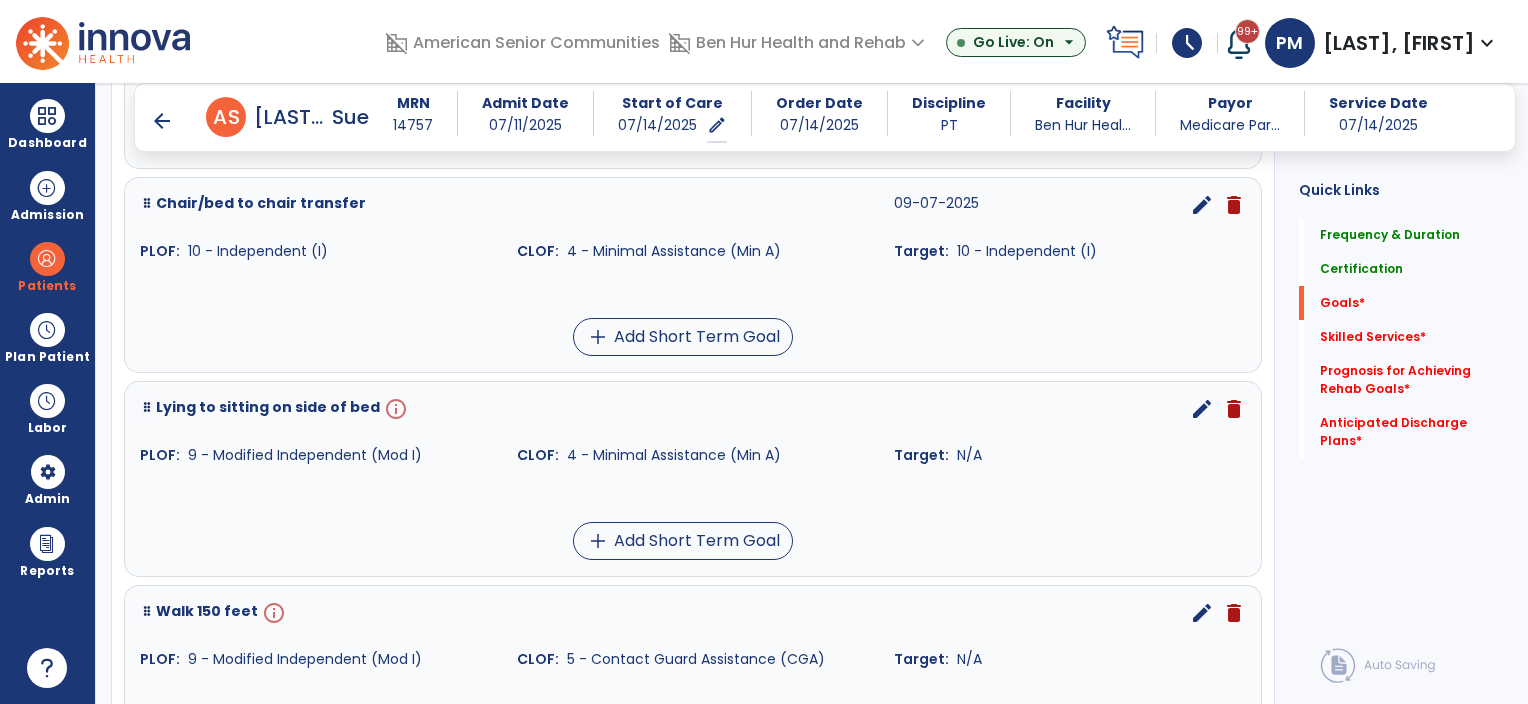 scroll, scrollTop: 1200, scrollLeft: 0, axis: vertical 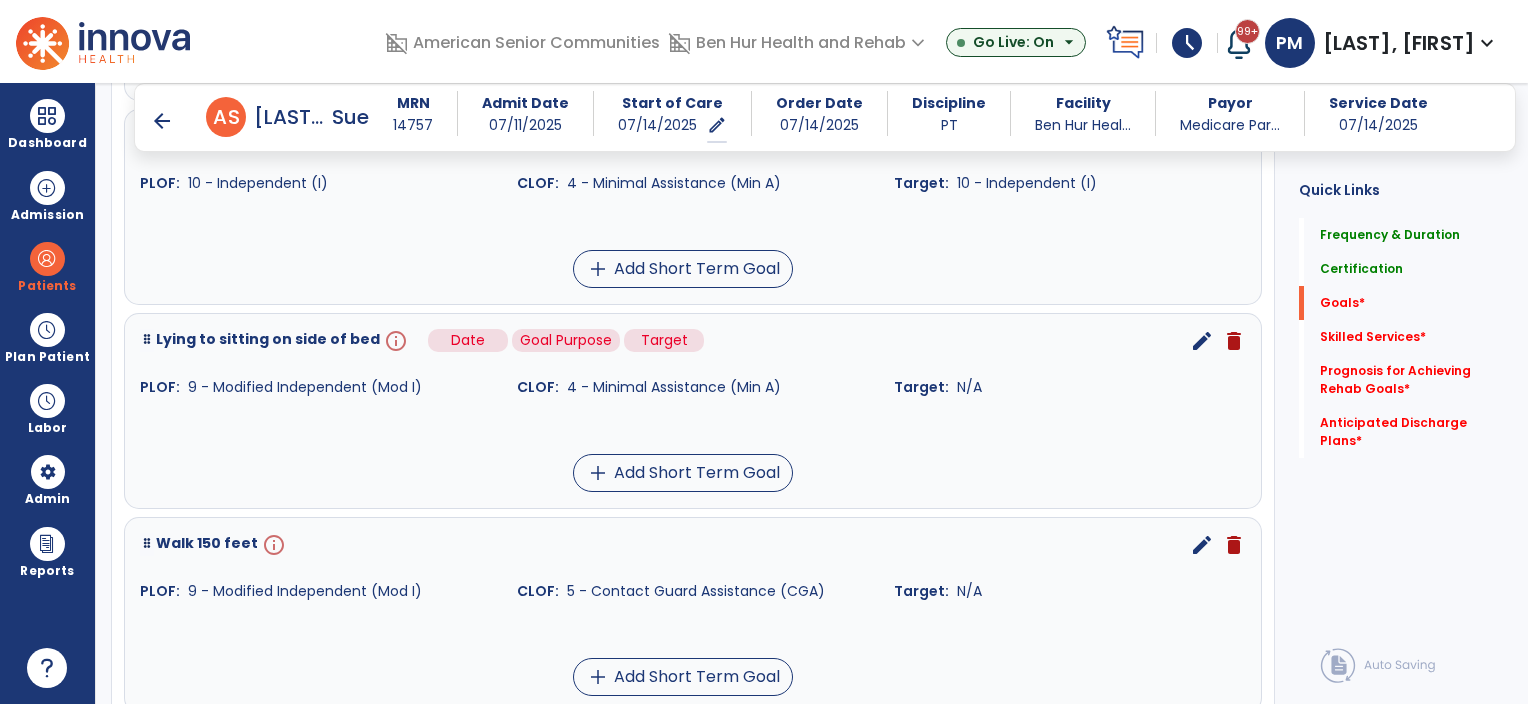 click on "info" at bounding box center [394, 341] 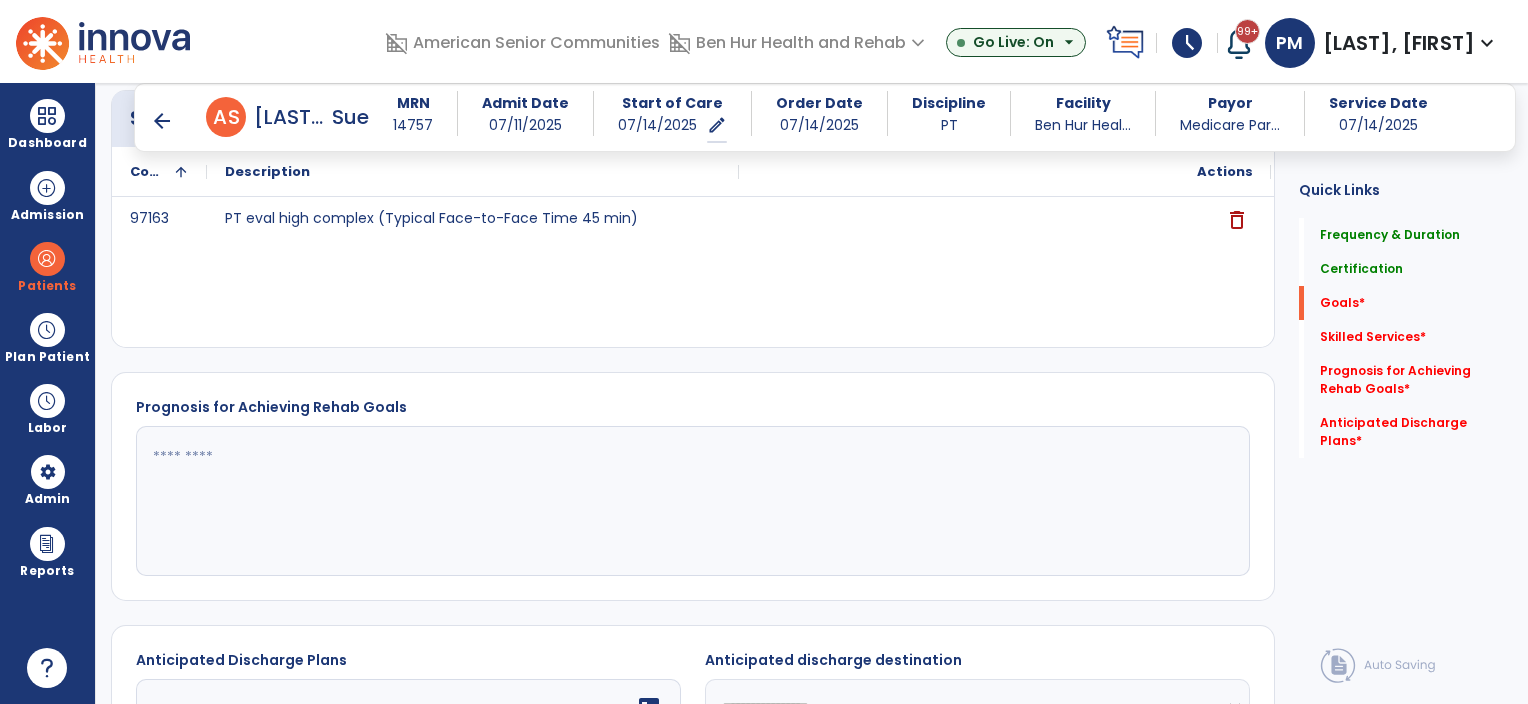 scroll, scrollTop: 66, scrollLeft: 0, axis: vertical 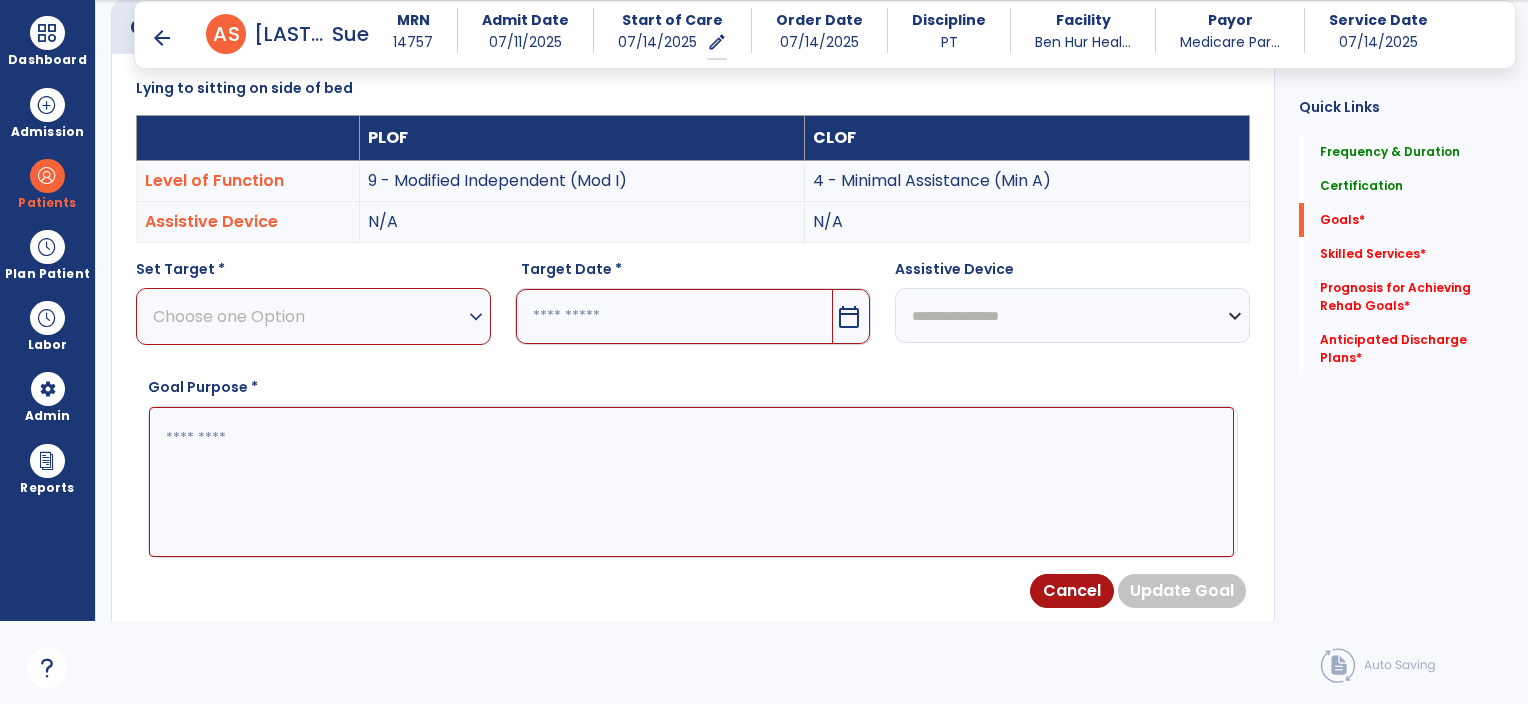 click at bounding box center (691, 482) 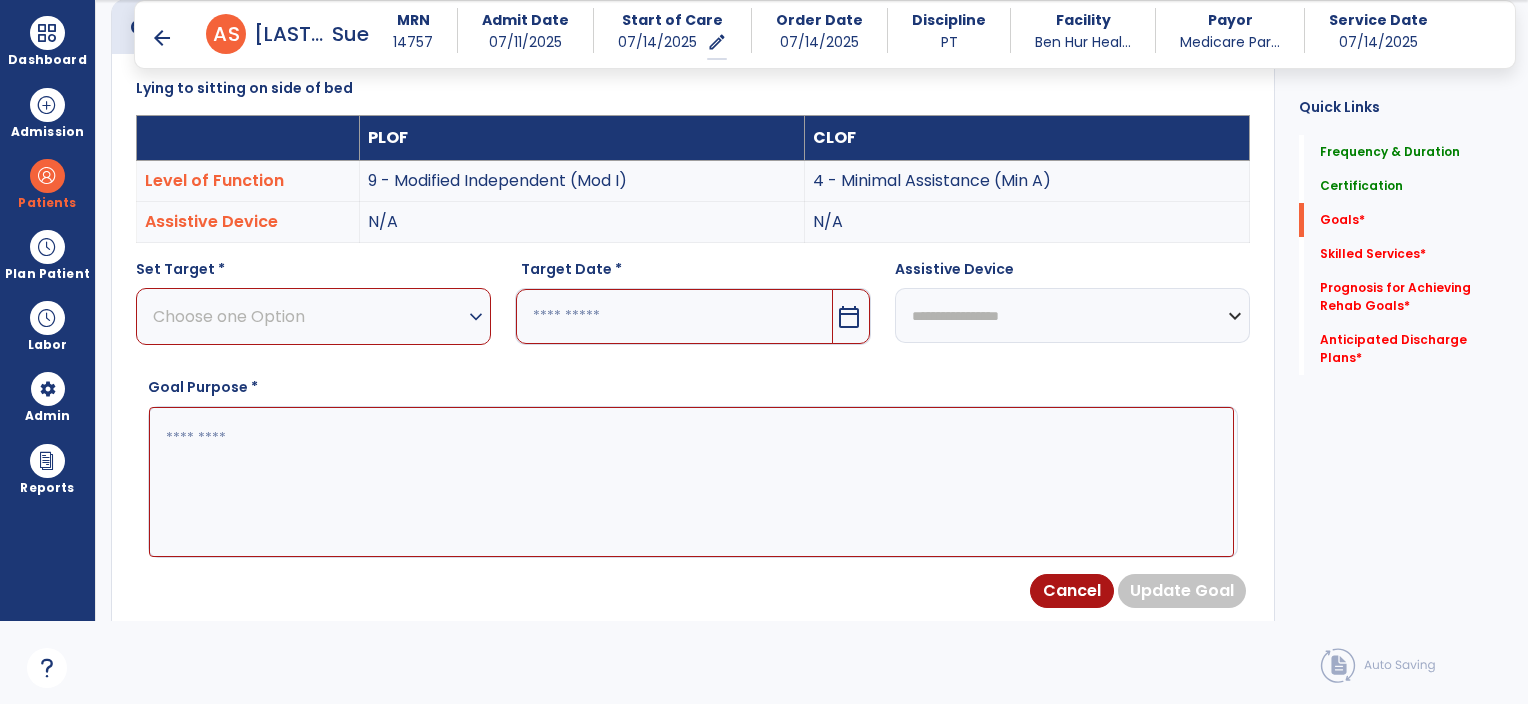 paste on "**********" 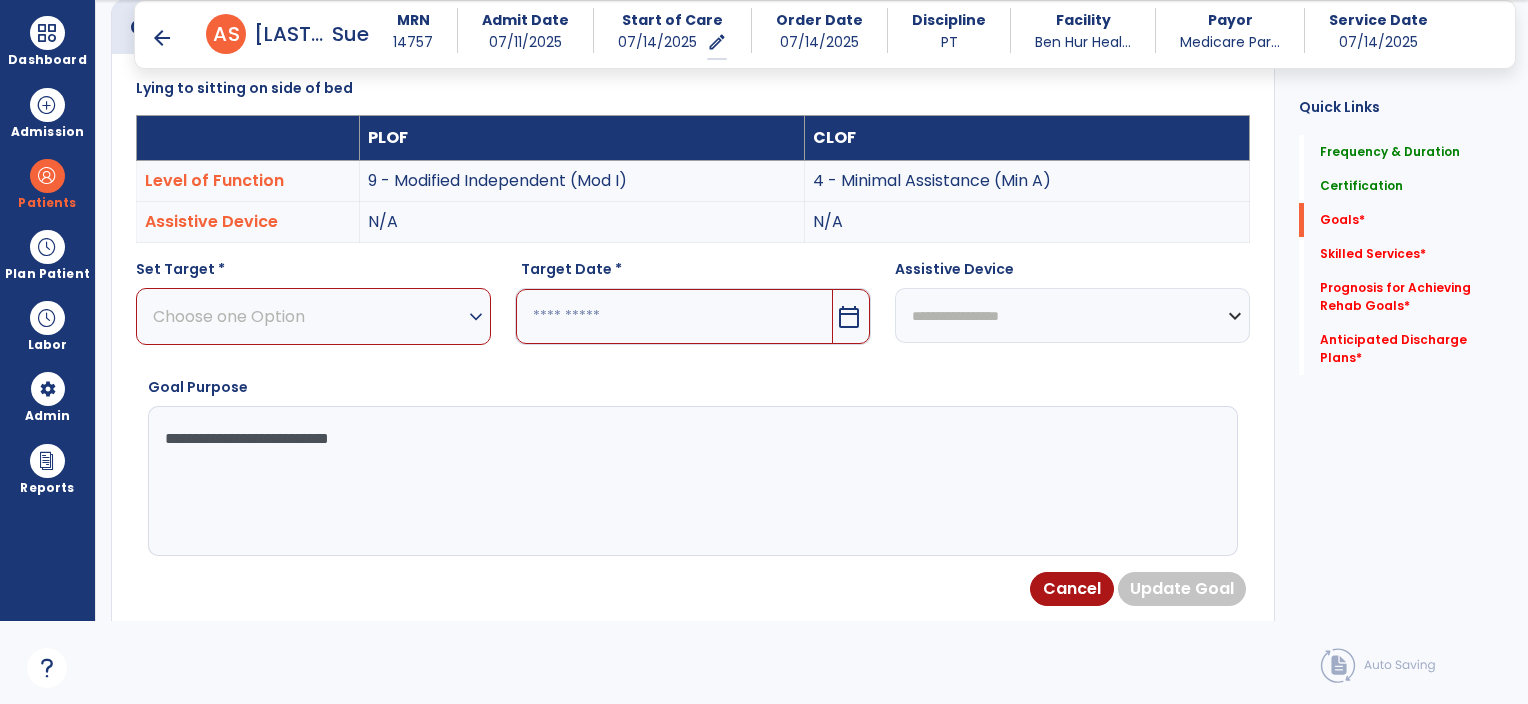 type on "**********" 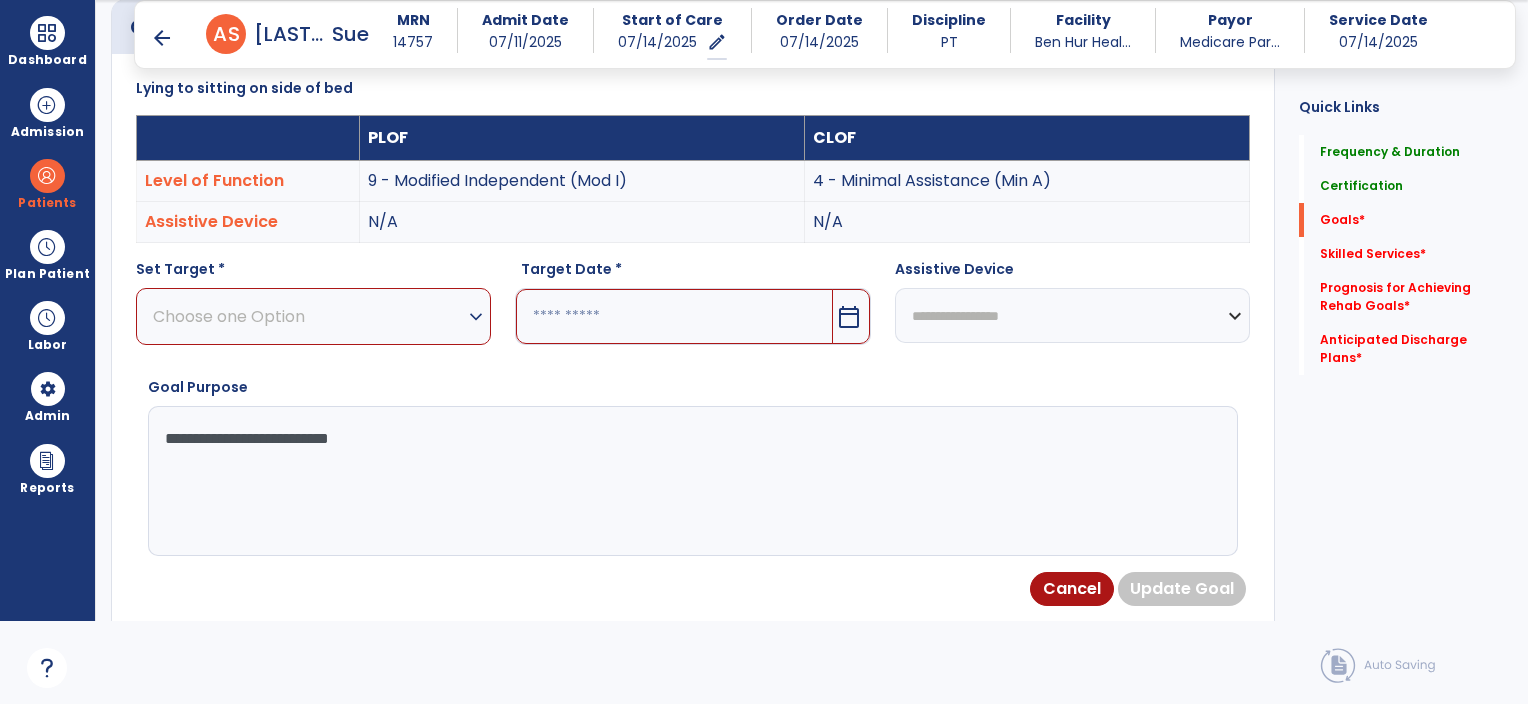 click on "expand_more" at bounding box center [476, 317] 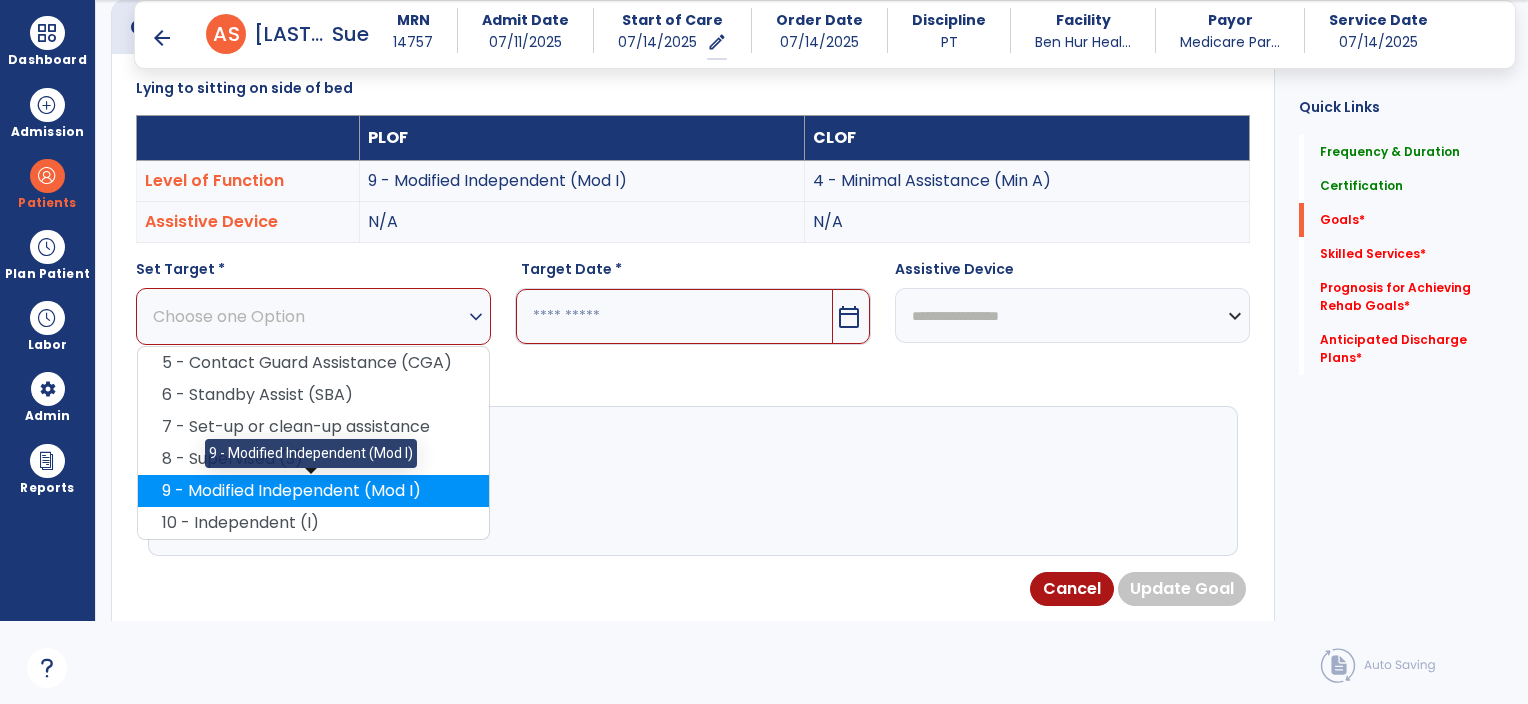 click on "9 - Modified Independent (Mod I)" at bounding box center (313, 491) 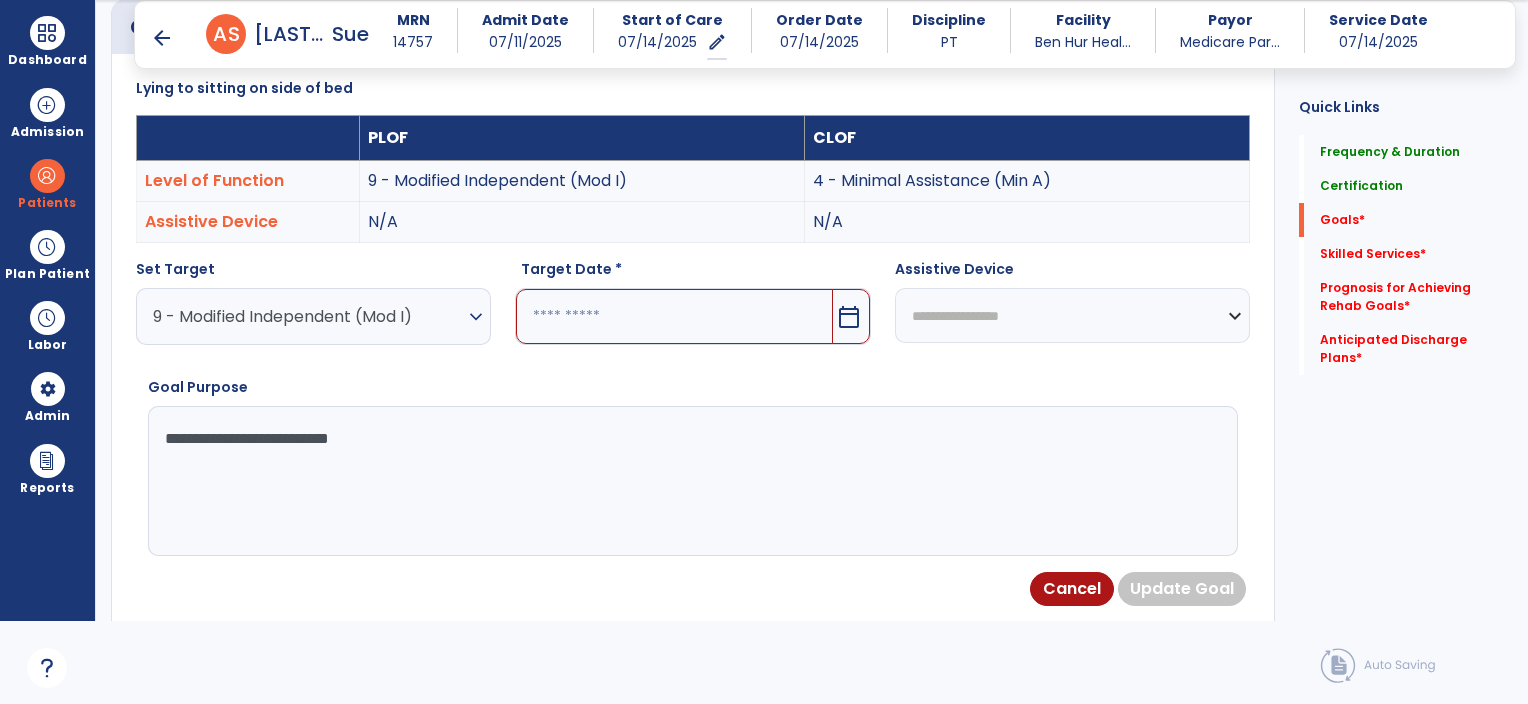 click on "calendar_today" at bounding box center [849, 317] 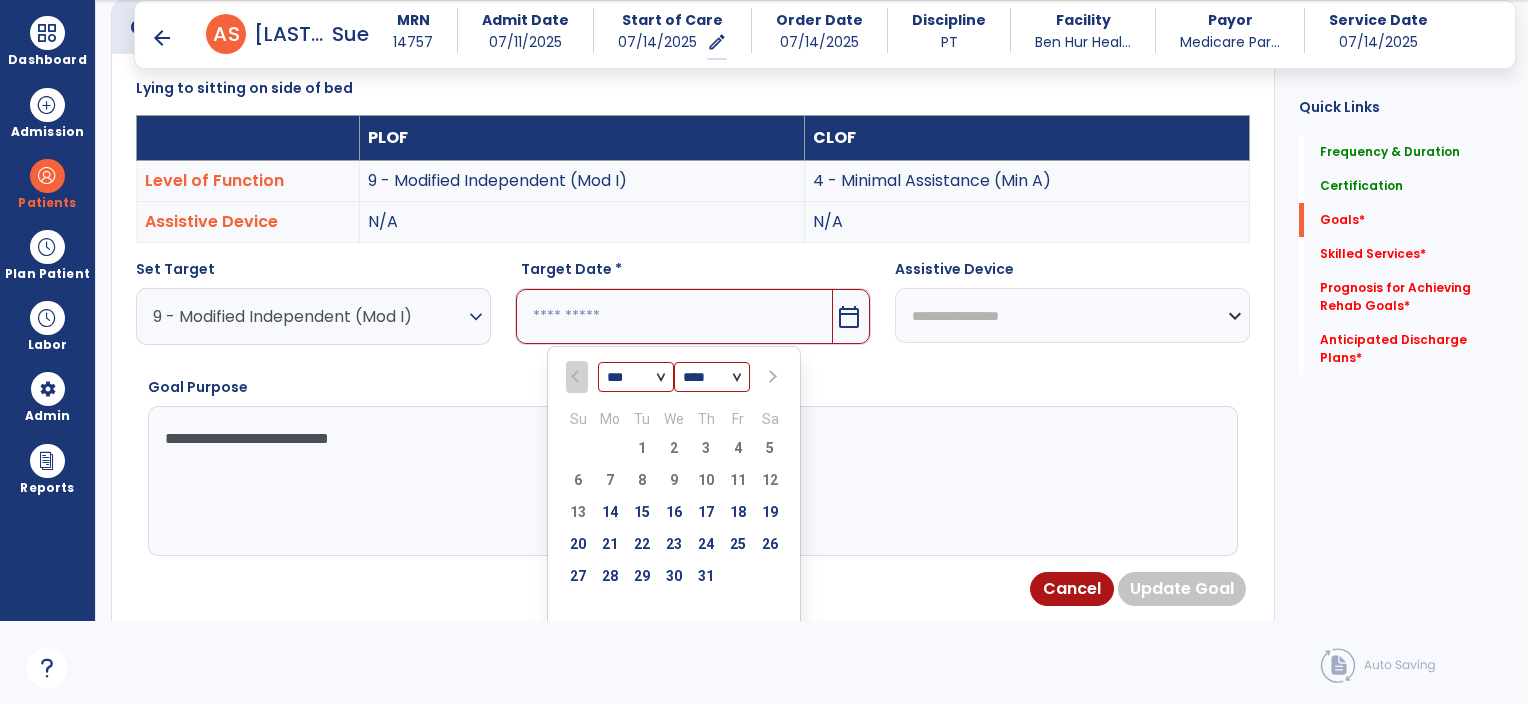 click at bounding box center (772, 377) 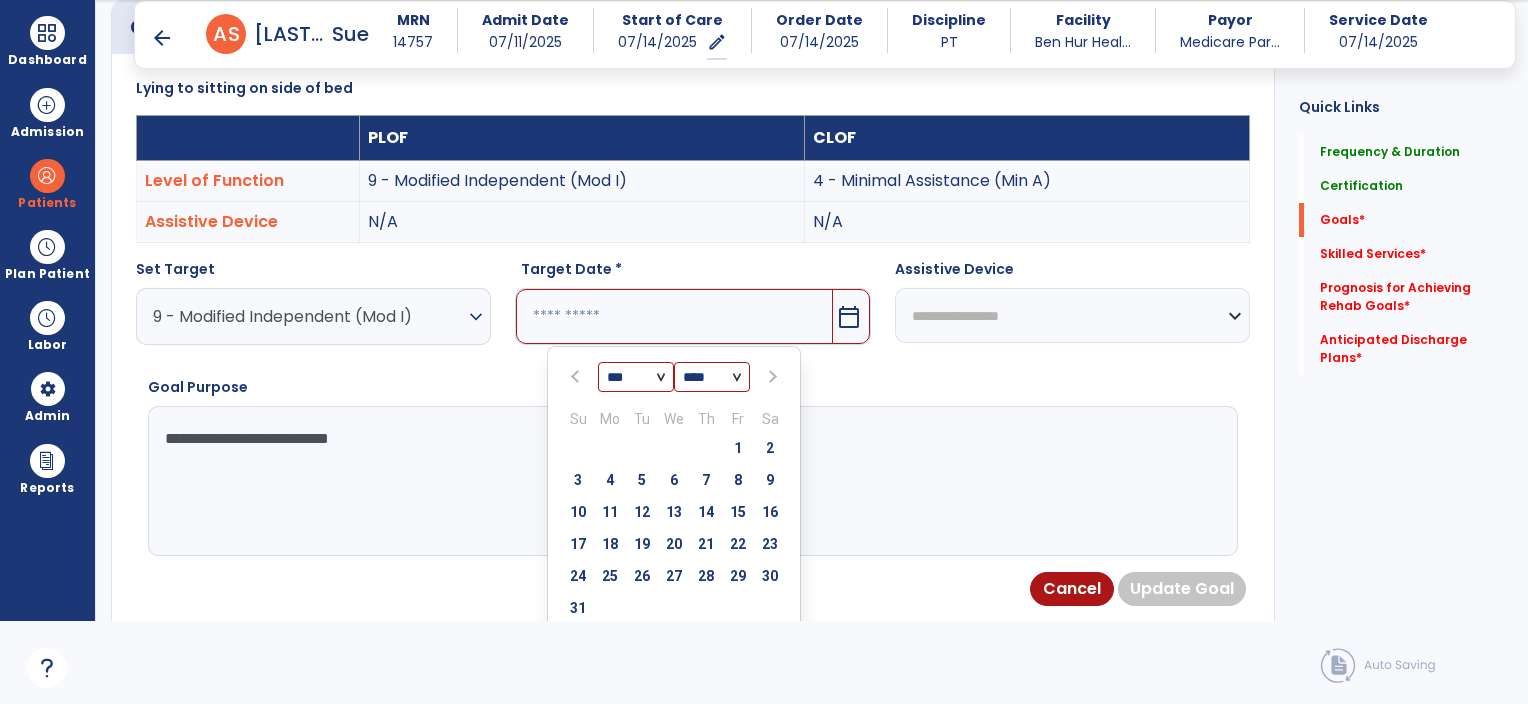 click at bounding box center [772, 377] 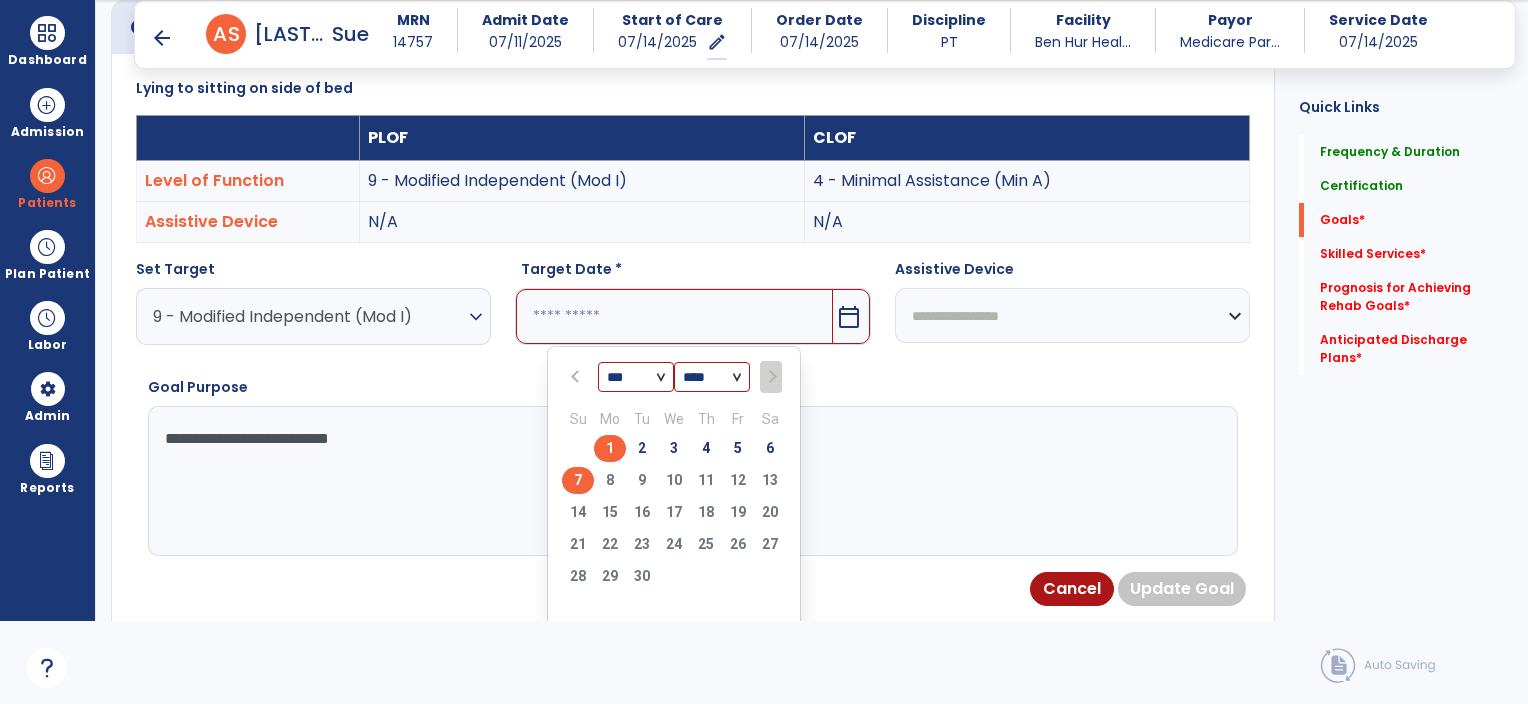 click on "7" at bounding box center [578, 480] 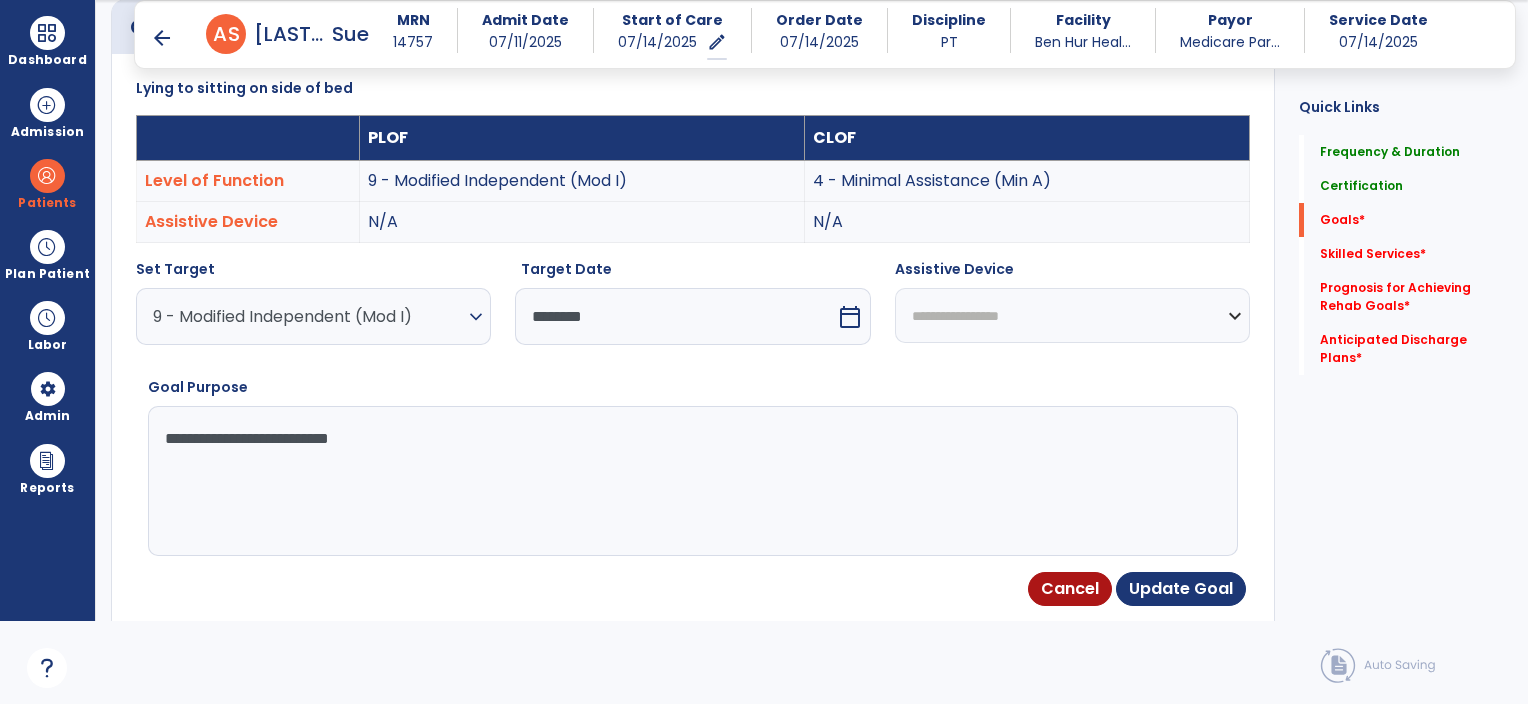 click on "**********" at bounding box center [691, 481] 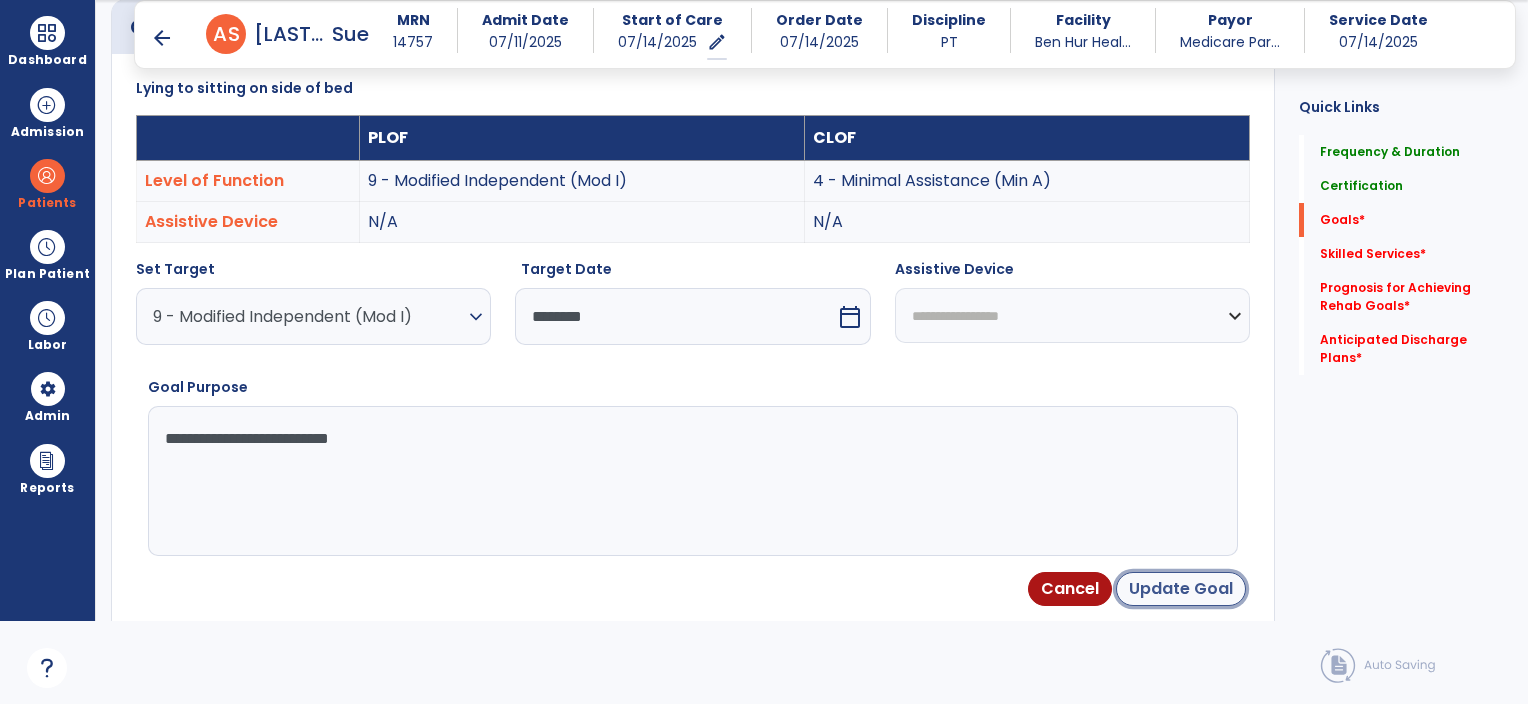 click on "Update Goal" at bounding box center (1181, 589) 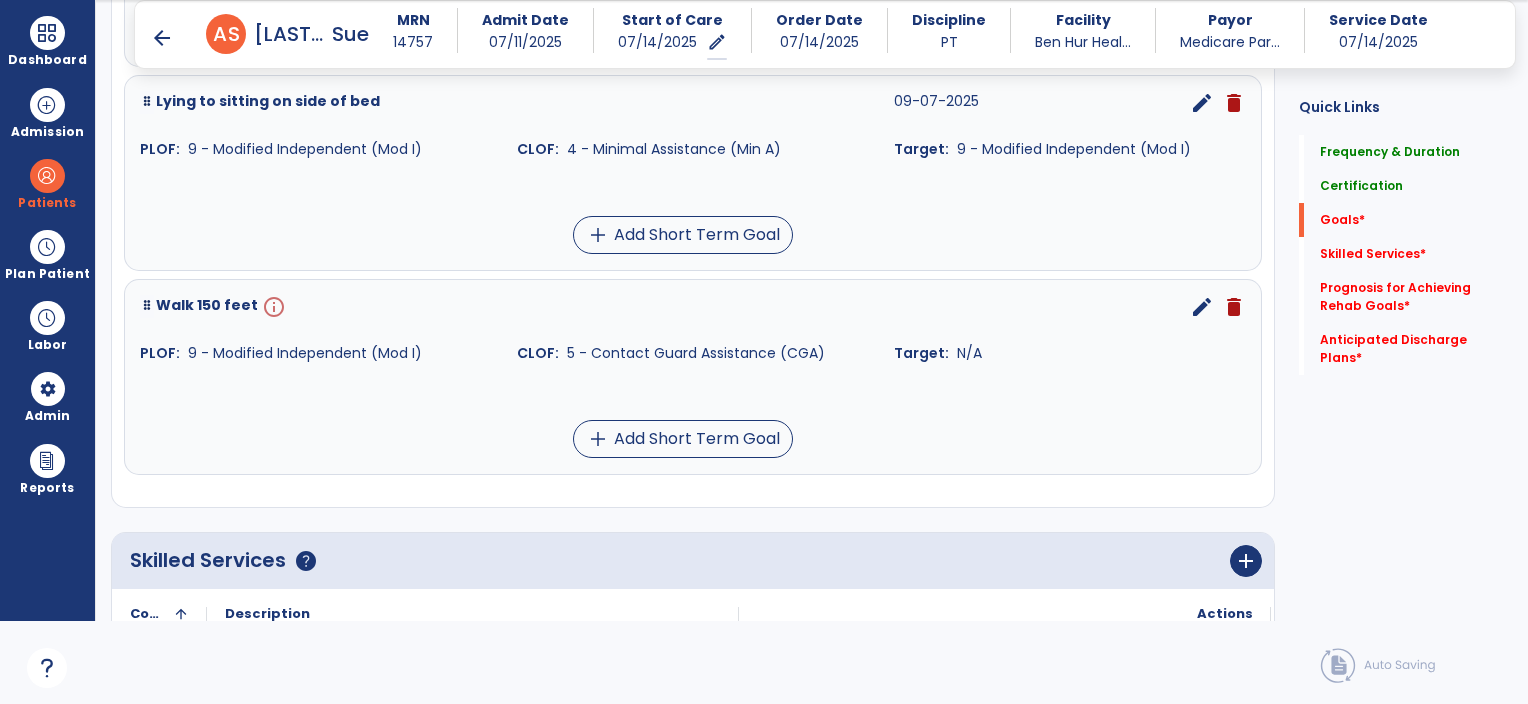 scroll, scrollTop: 1334, scrollLeft: 0, axis: vertical 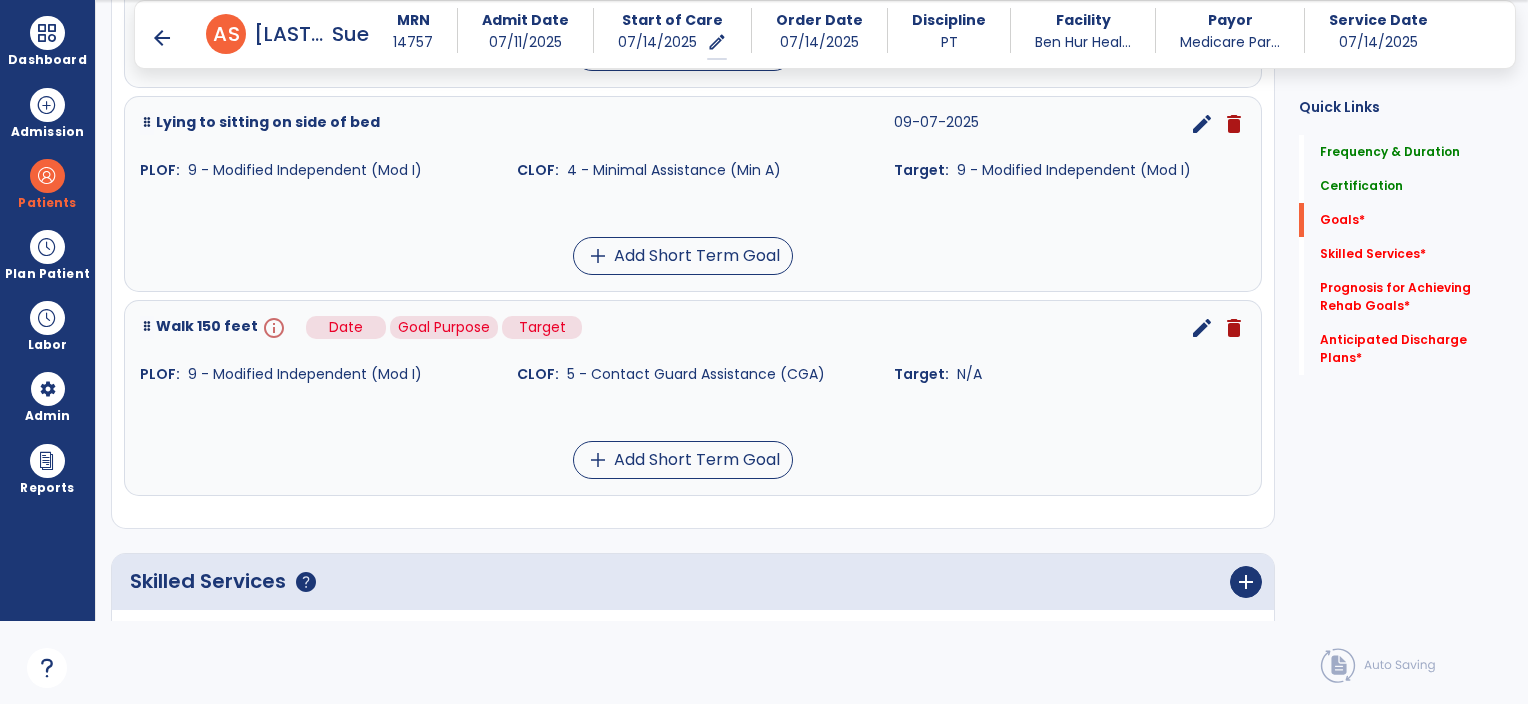 click on "info" at bounding box center [272, 328] 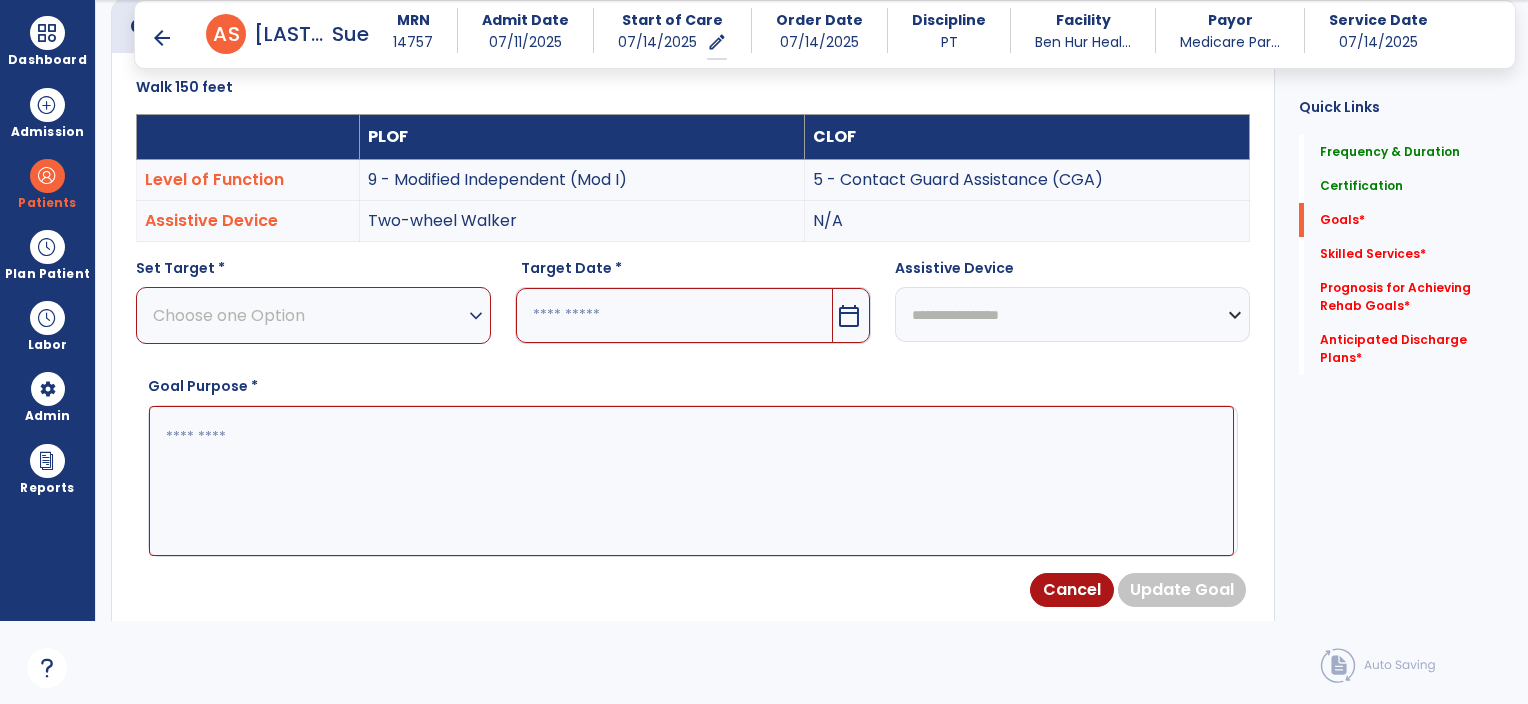 scroll, scrollTop: 534, scrollLeft: 0, axis: vertical 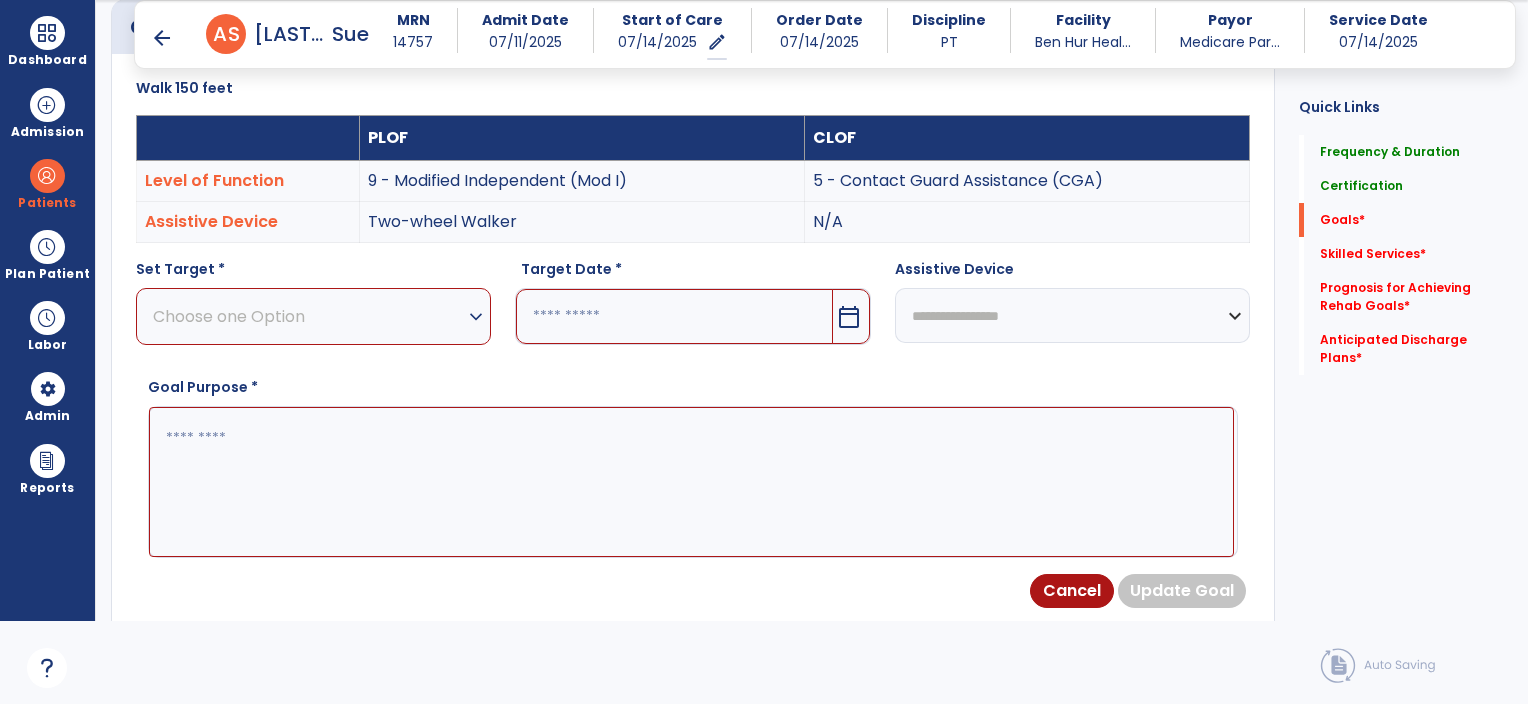 click on "Choose one Option" at bounding box center (308, 316) 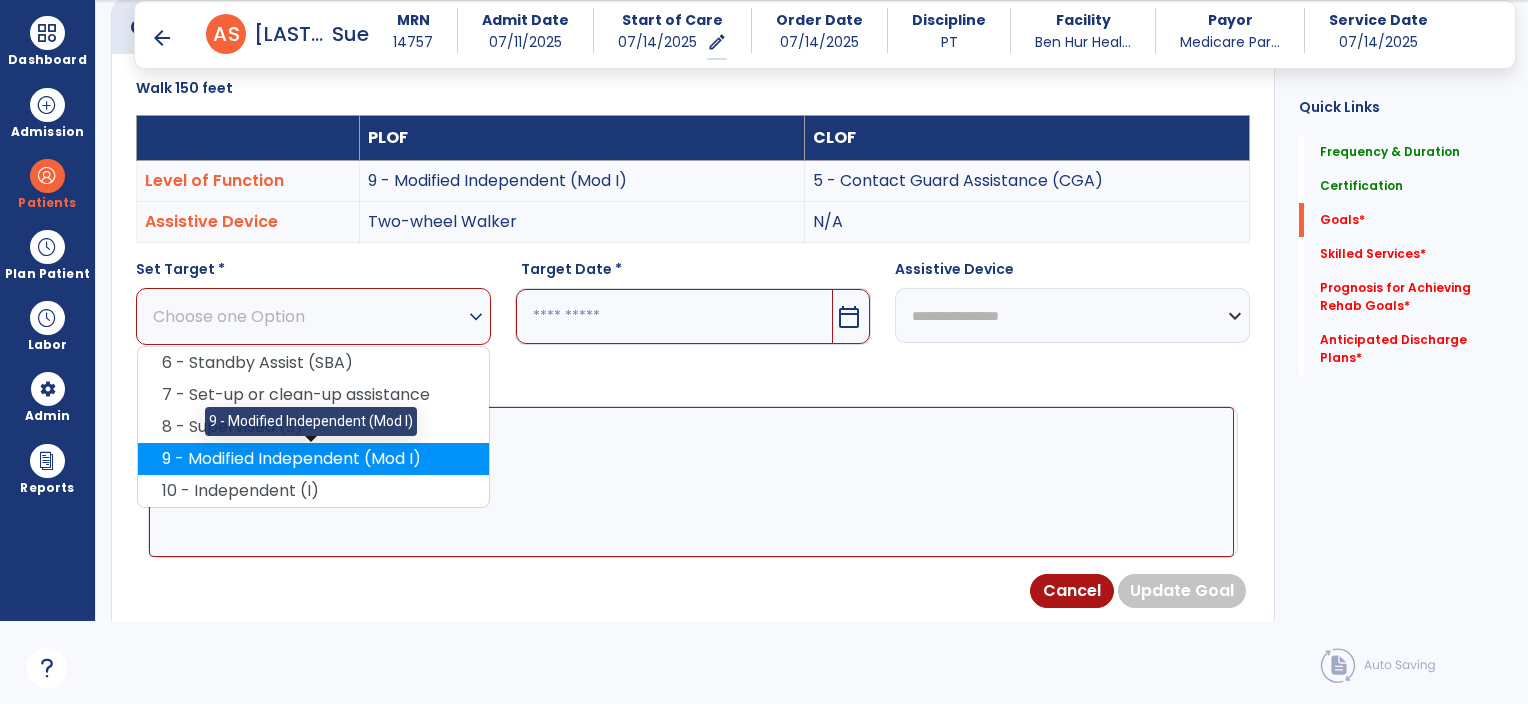 click on "9 - Modified Independent (Mod I)" at bounding box center [313, 459] 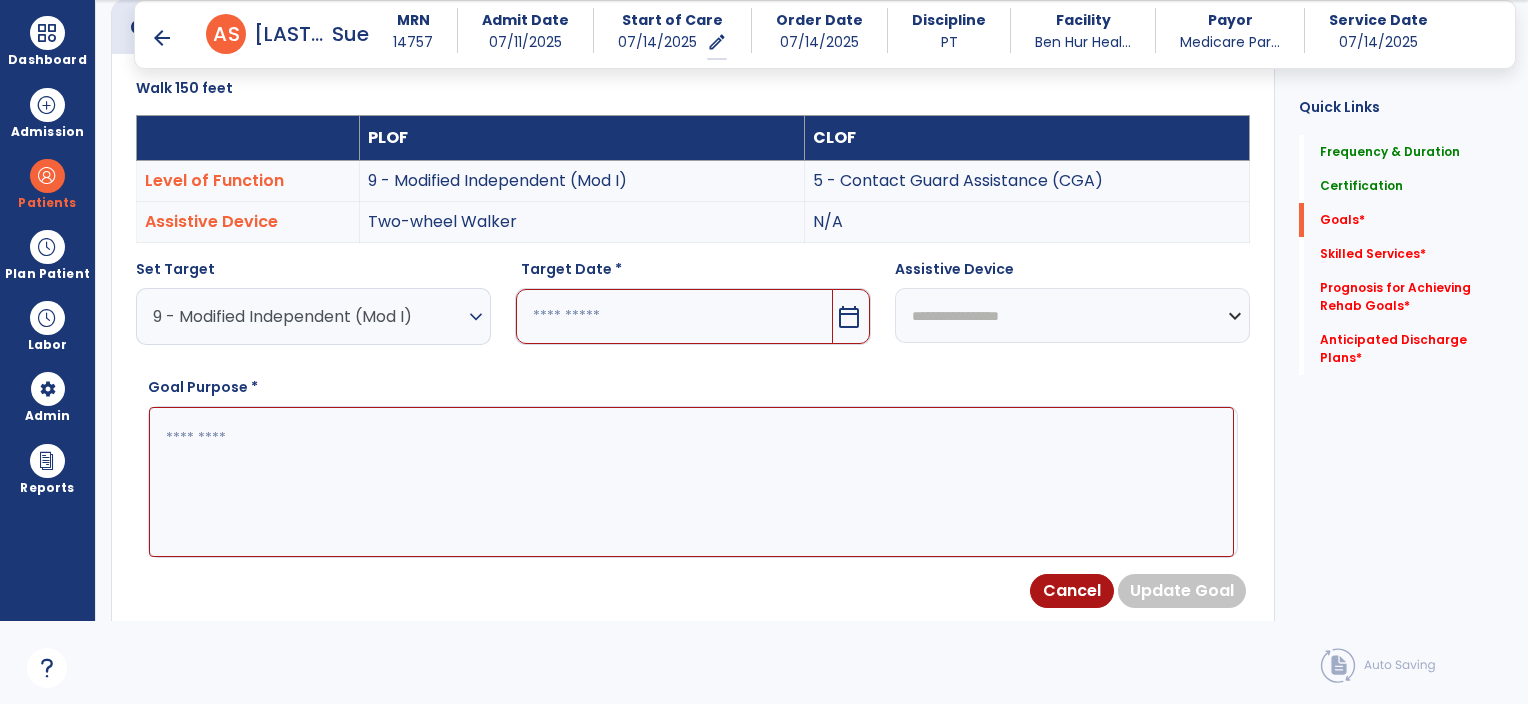 click on "calendar_today" at bounding box center (849, 317) 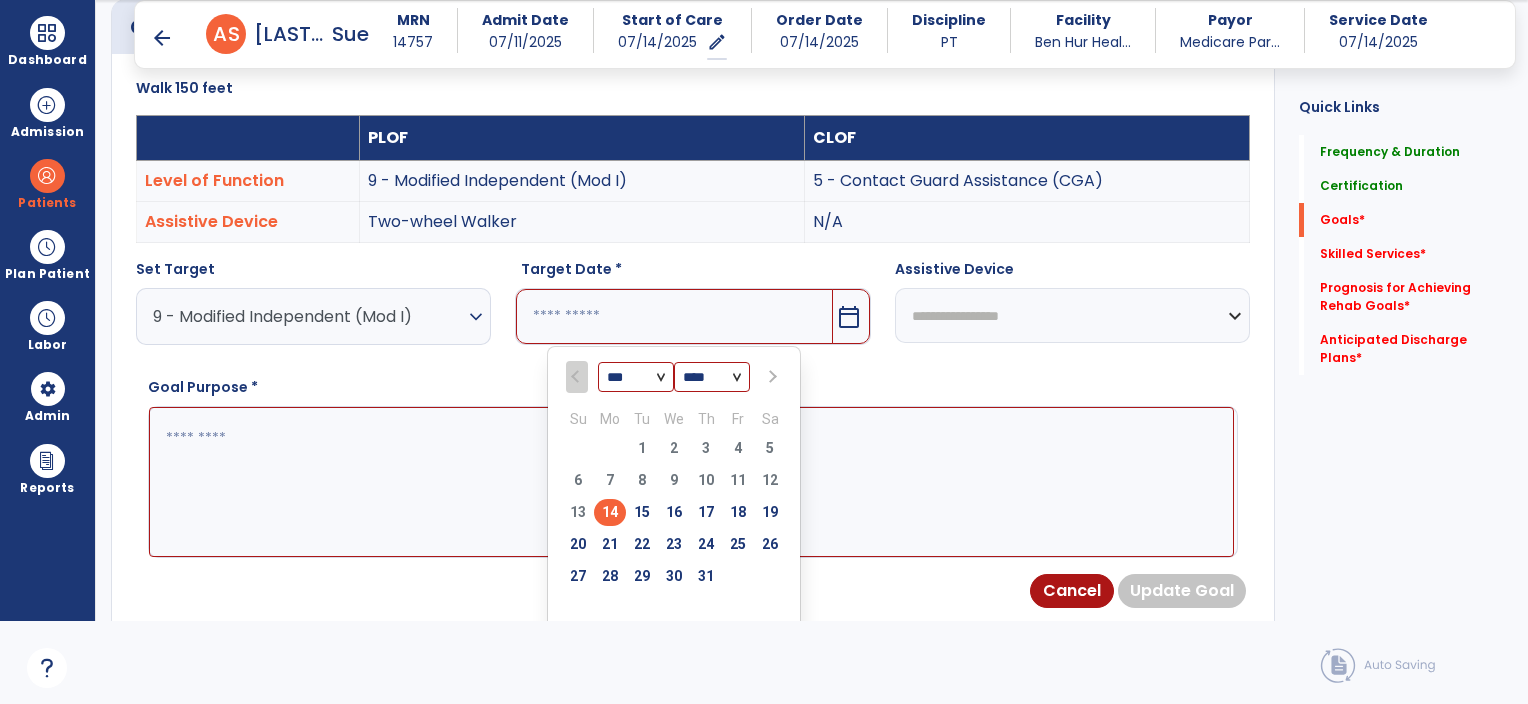 click at bounding box center (772, 377) 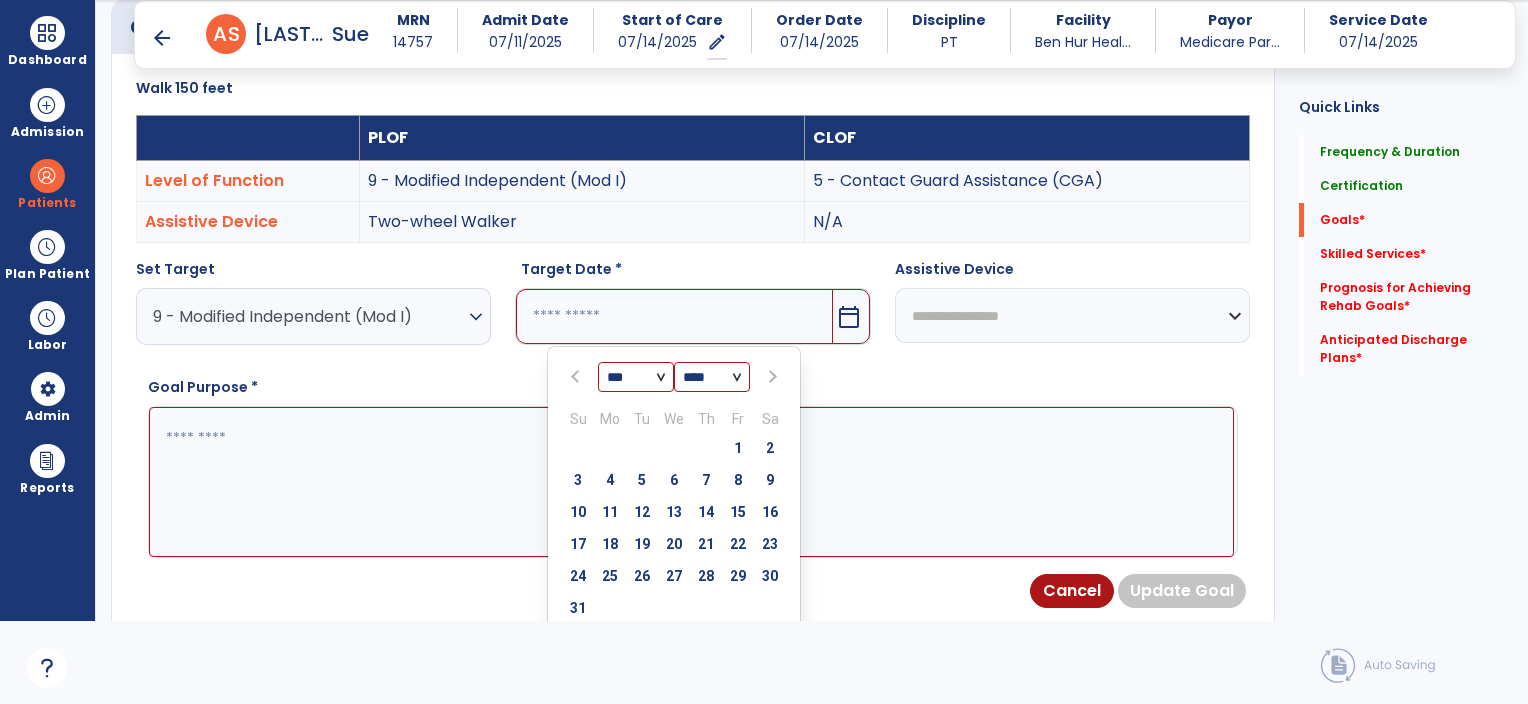 click at bounding box center [772, 377] 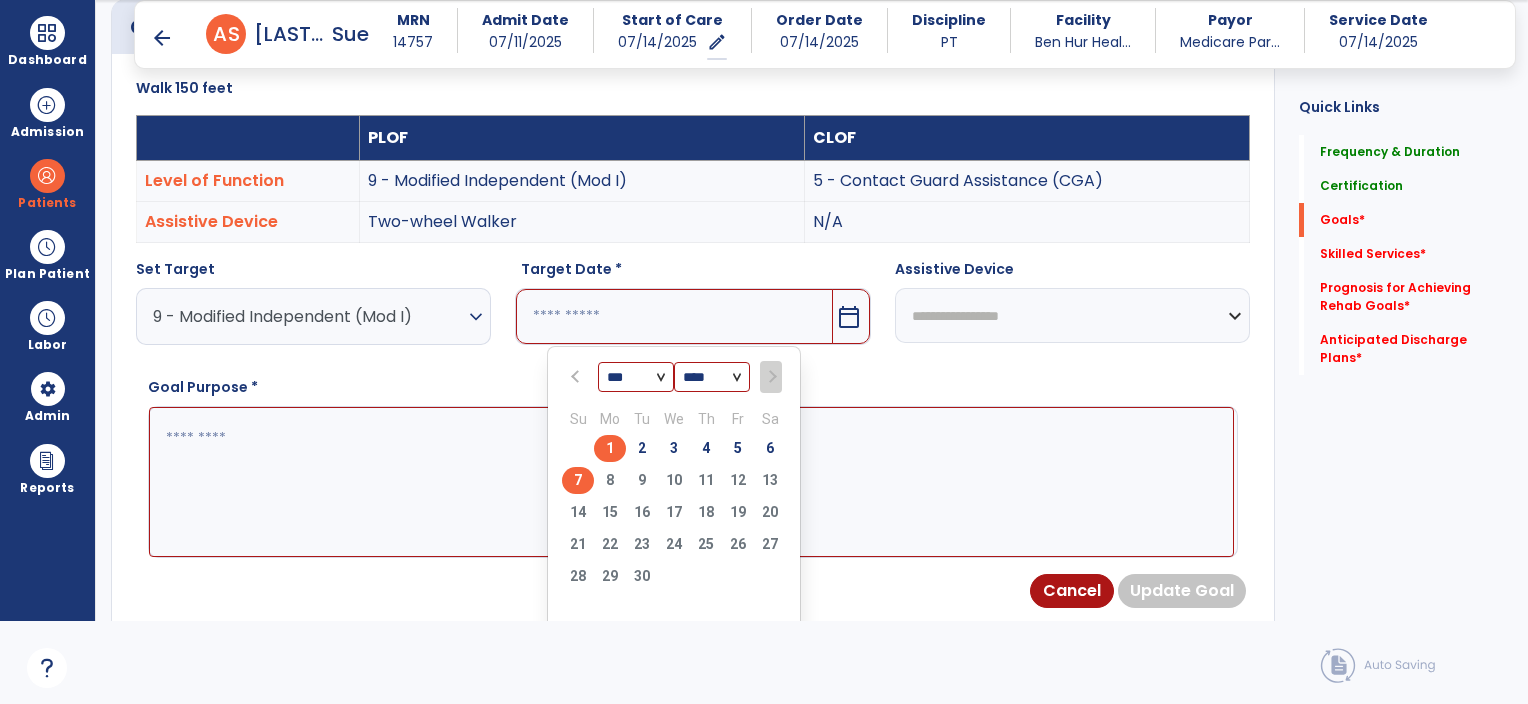 click on "7" at bounding box center (578, 480) 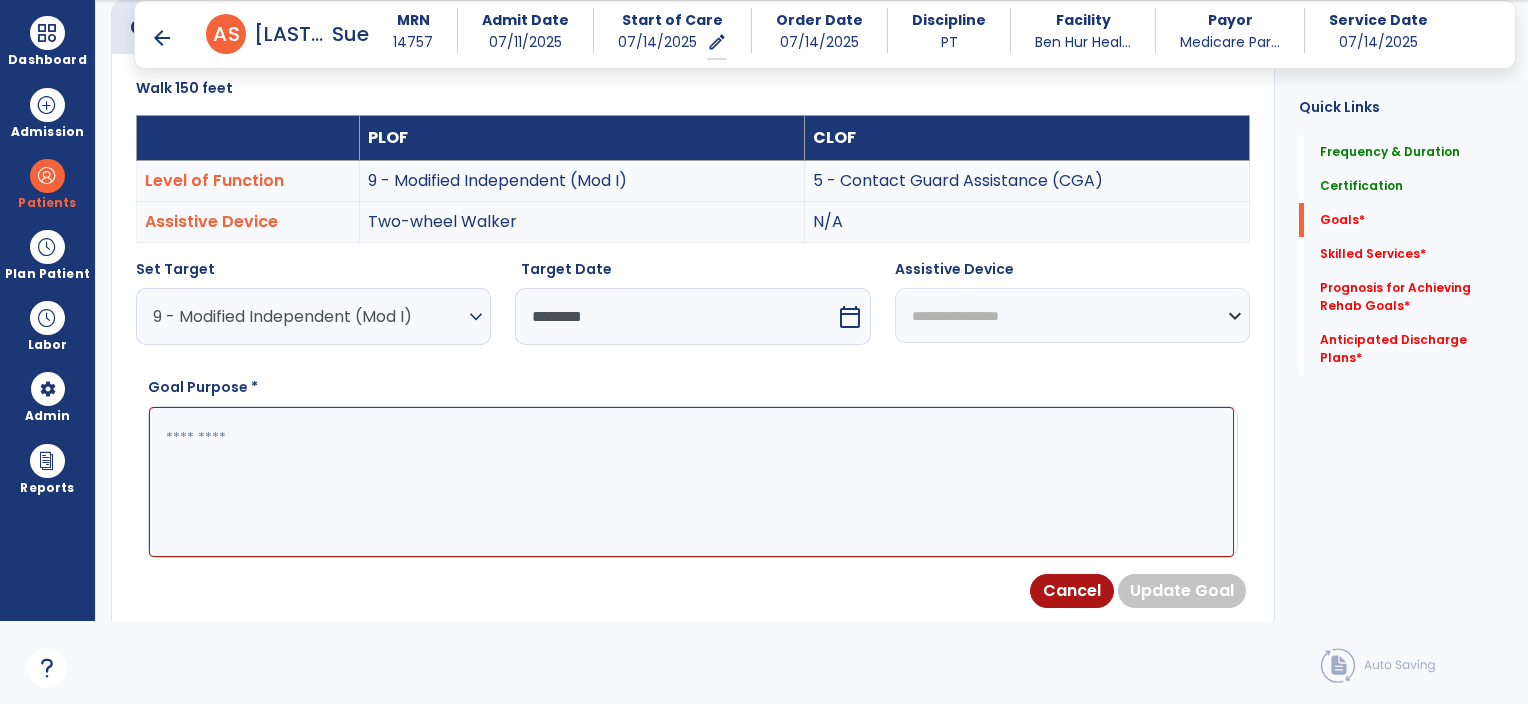 click on "**********" at bounding box center (1072, 315) 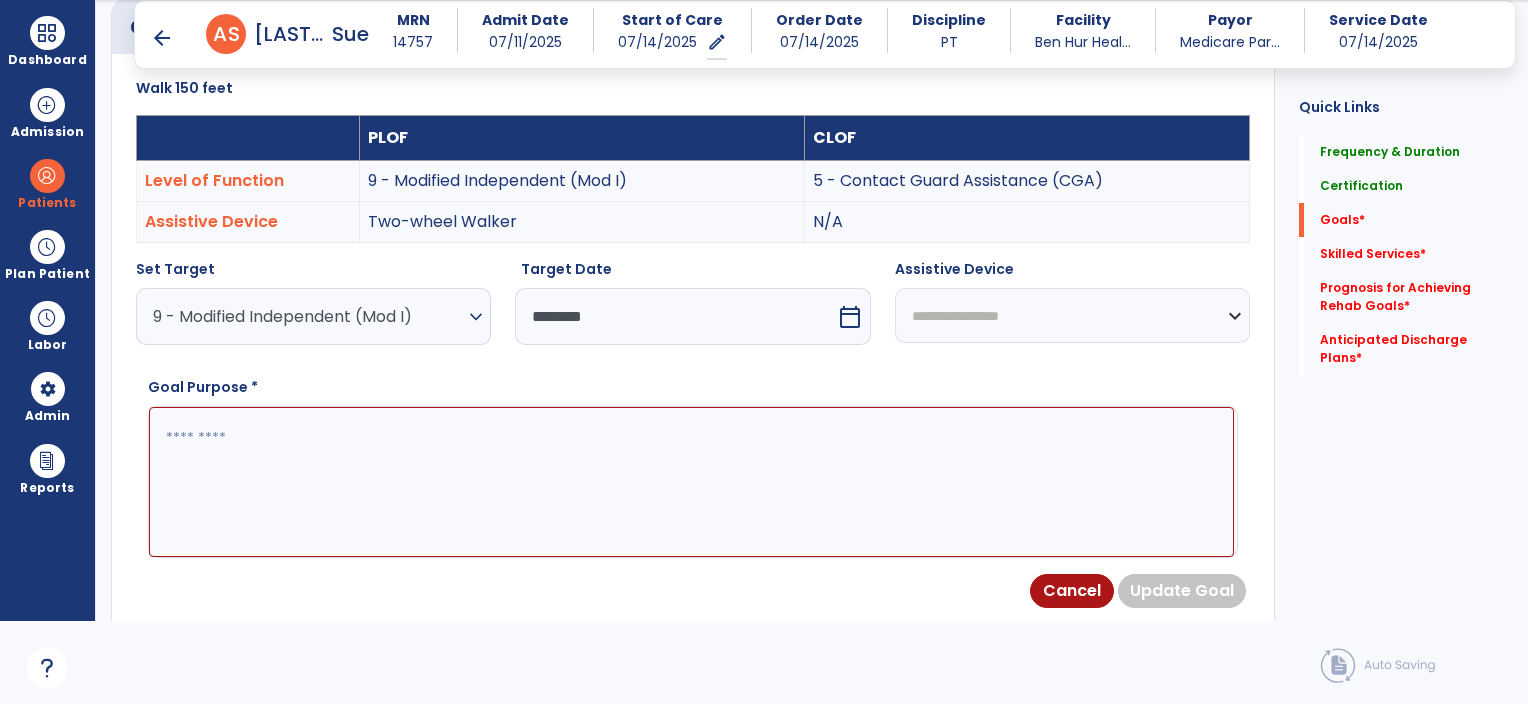 select on "**********" 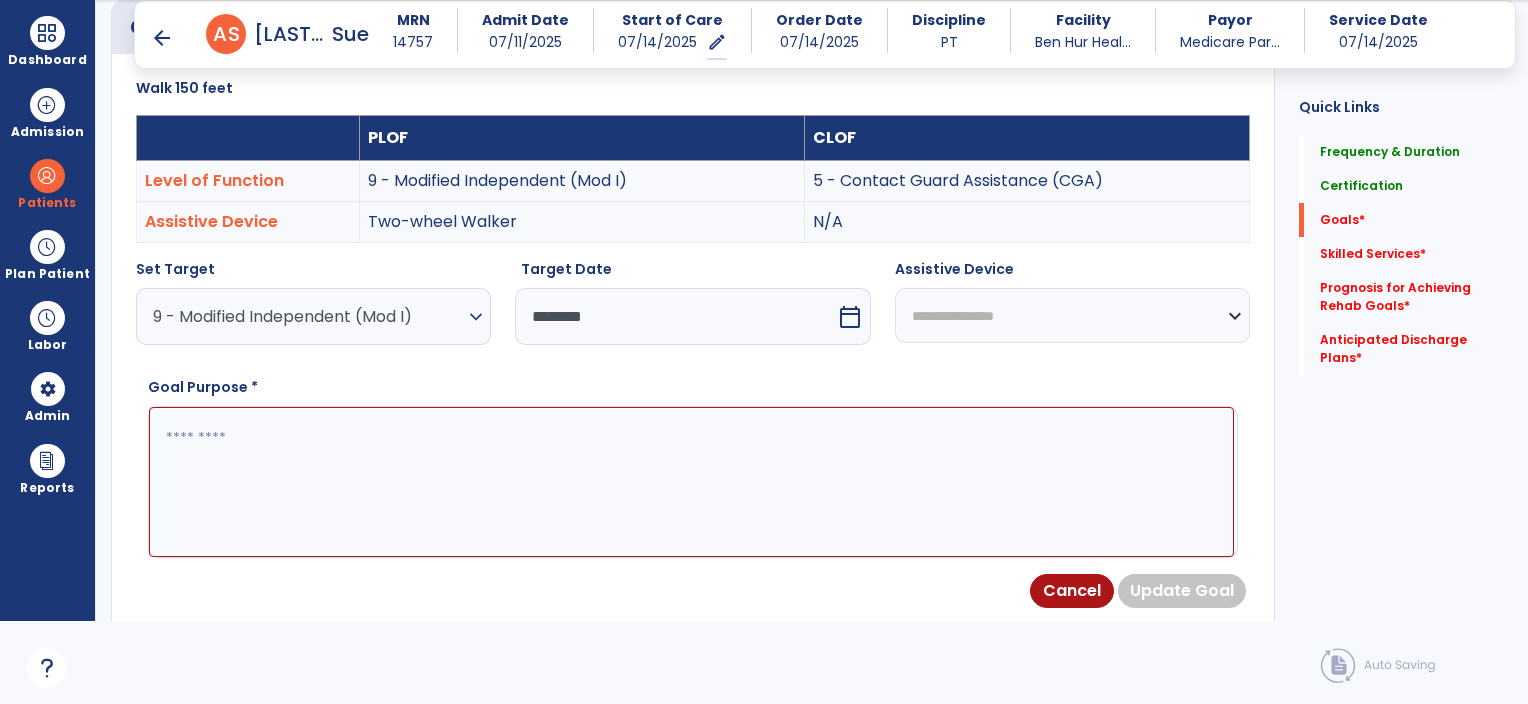 click on "**********" at bounding box center [1072, 315] 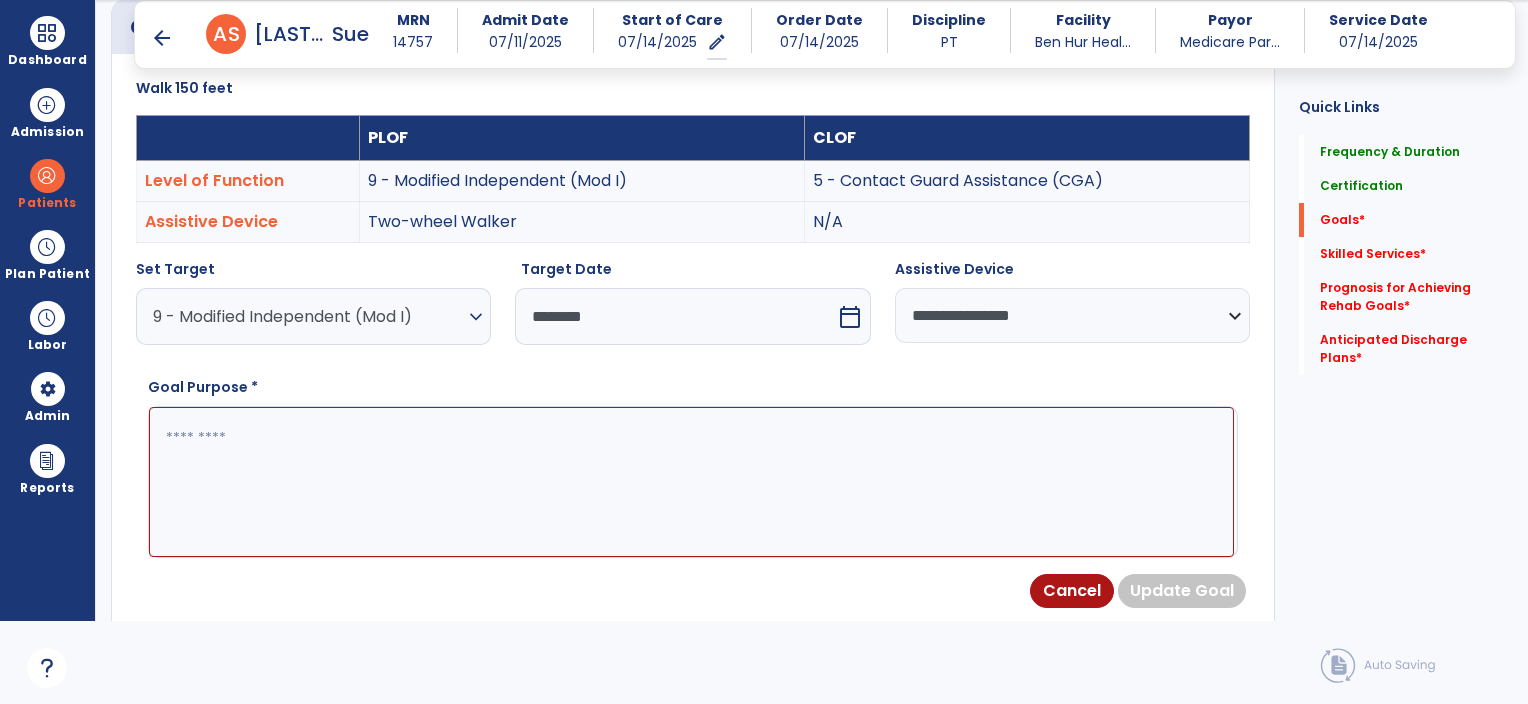 click at bounding box center [691, 482] 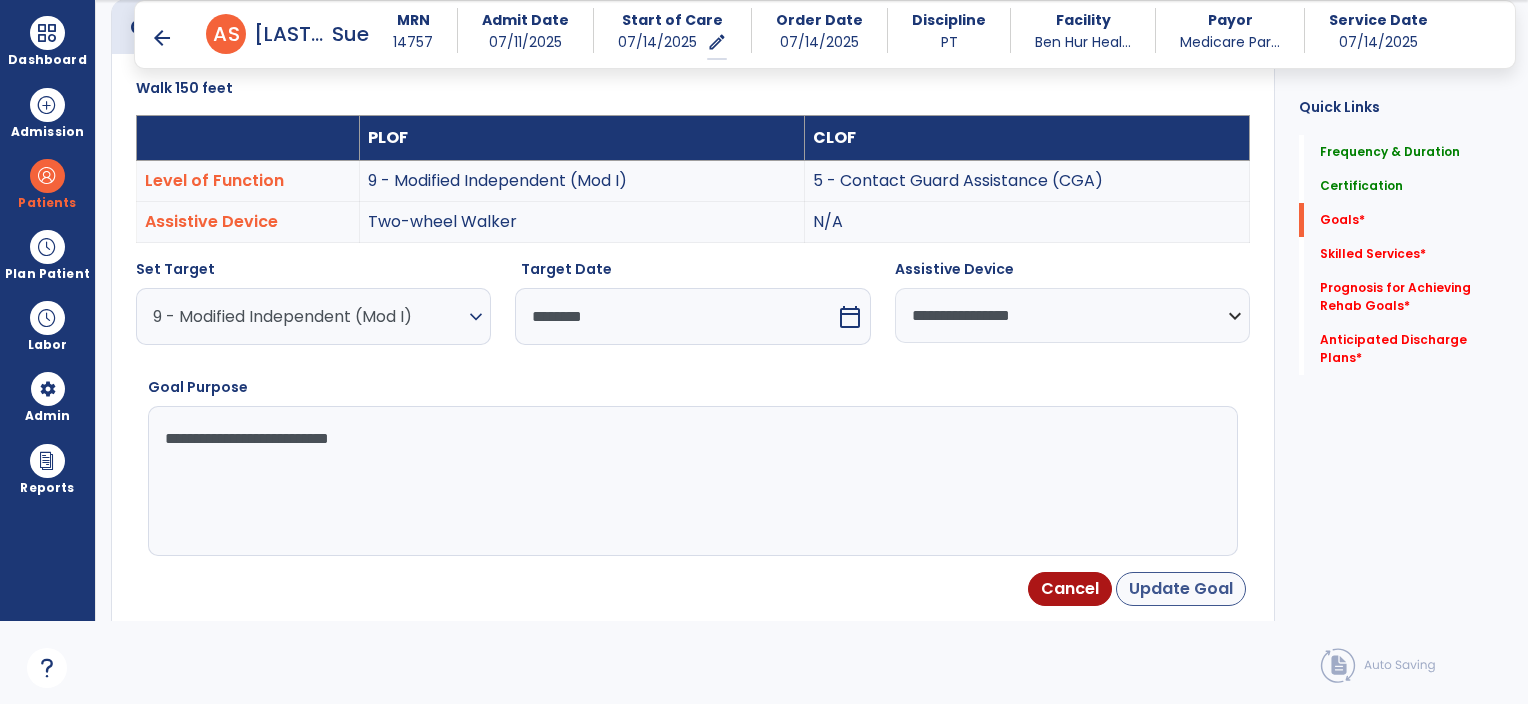 type on "**********" 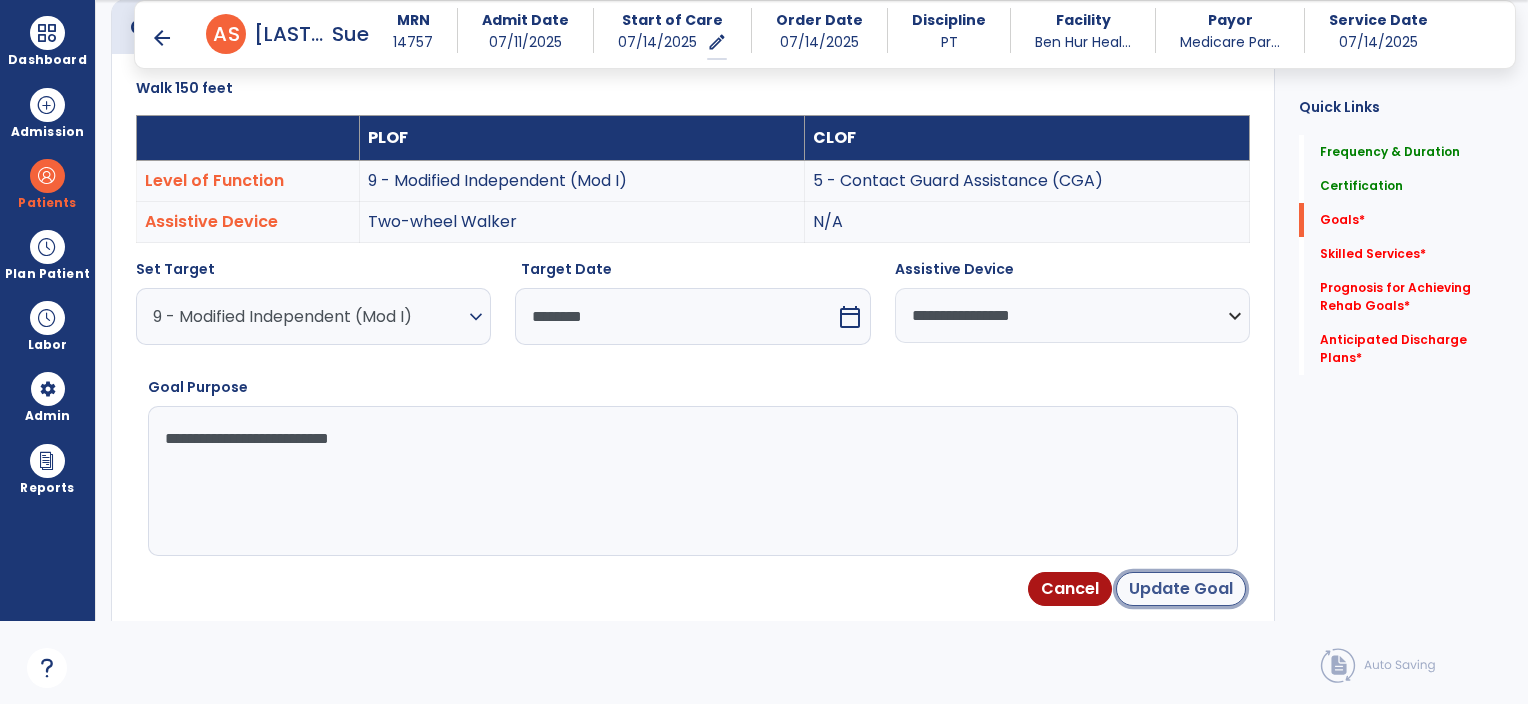click on "Update Goal" at bounding box center [1181, 589] 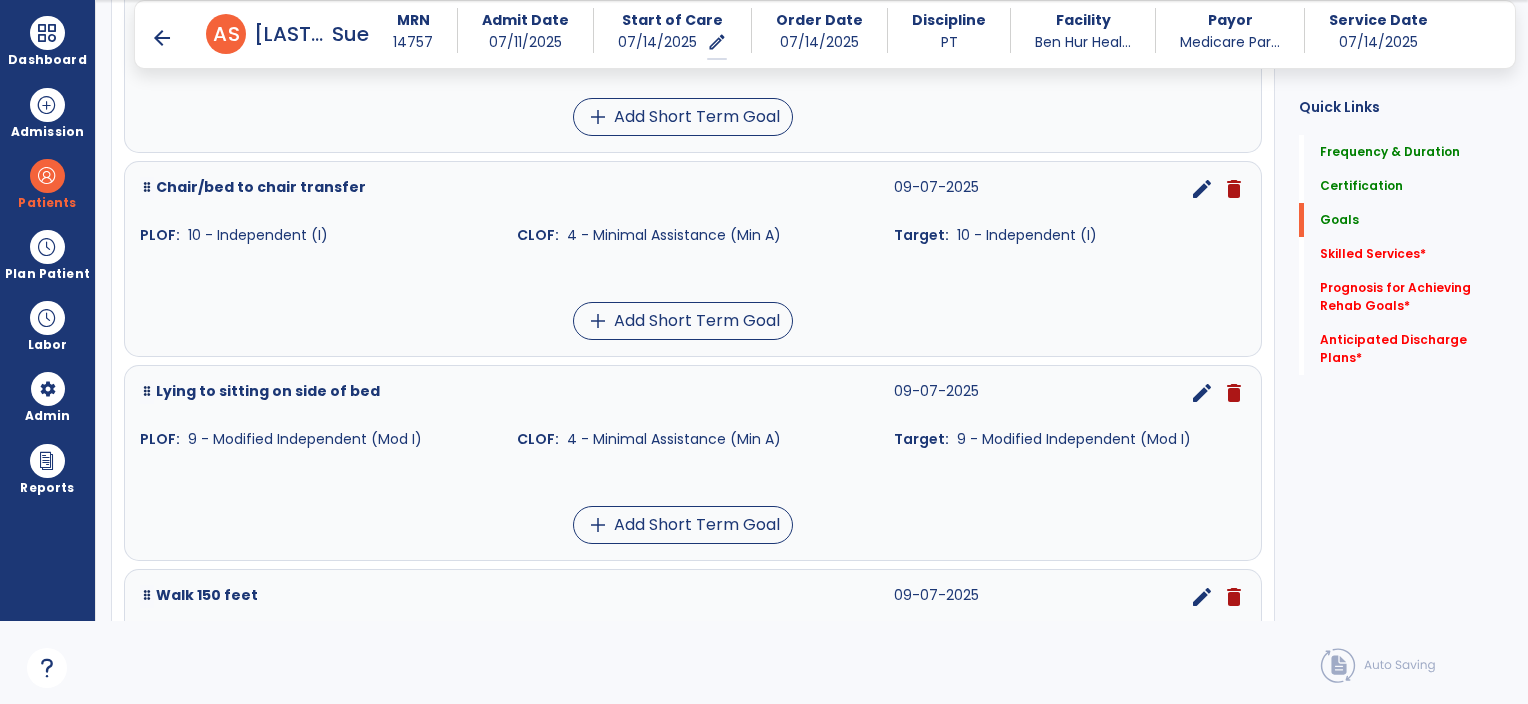 scroll, scrollTop: 1100, scrollLeft: 0, axis: vertical 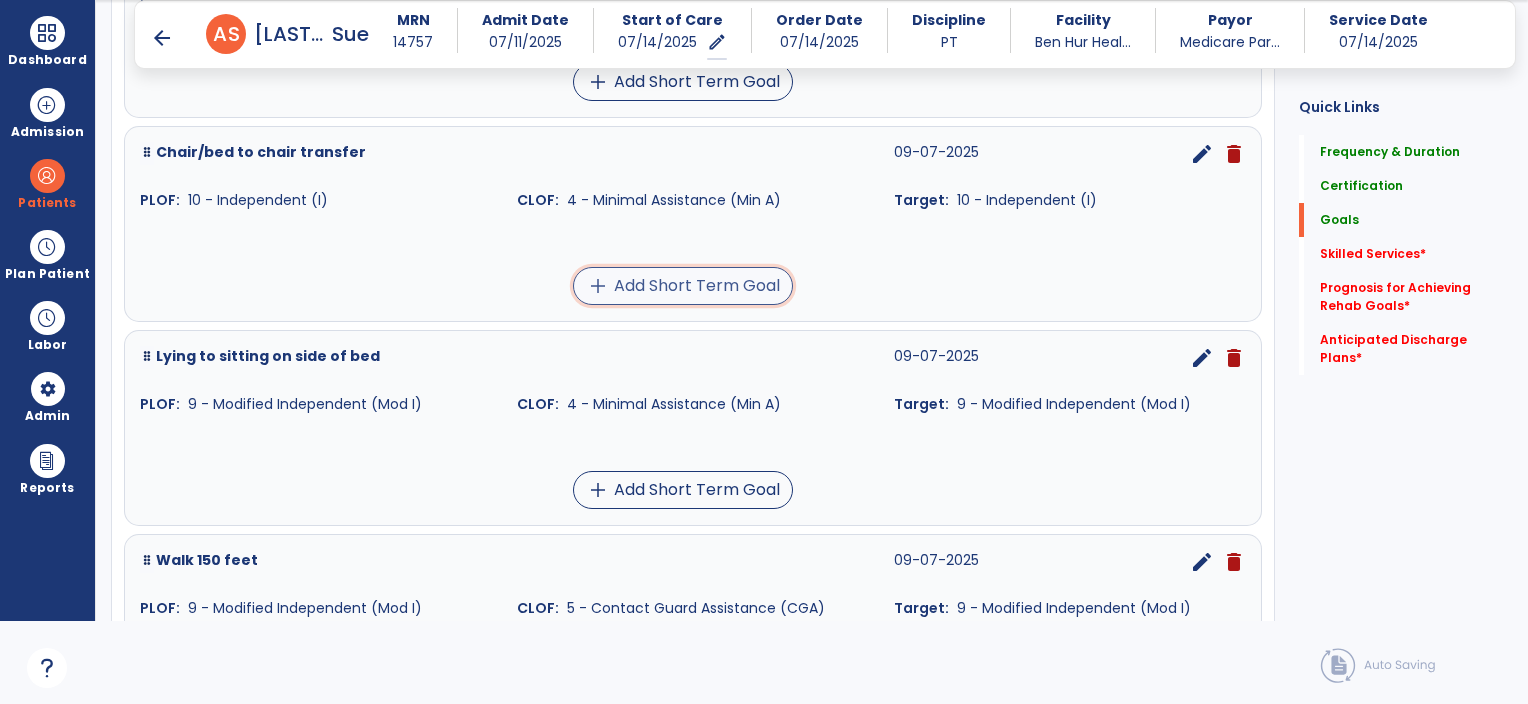 click on "add  Add Short Term Goal" at bounding box center (683, 286) 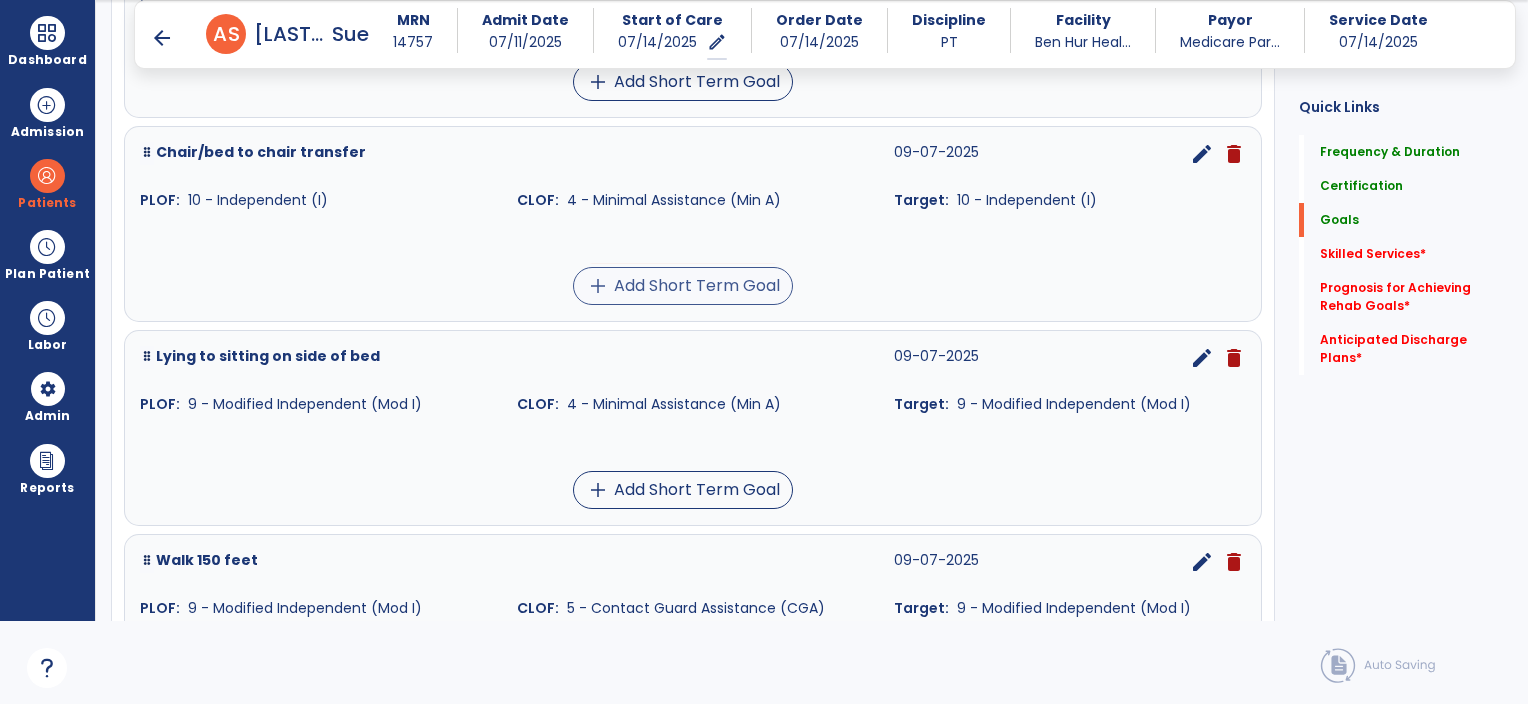 scroll, scrollTop: 0, scrollLeft: 0, axis: both 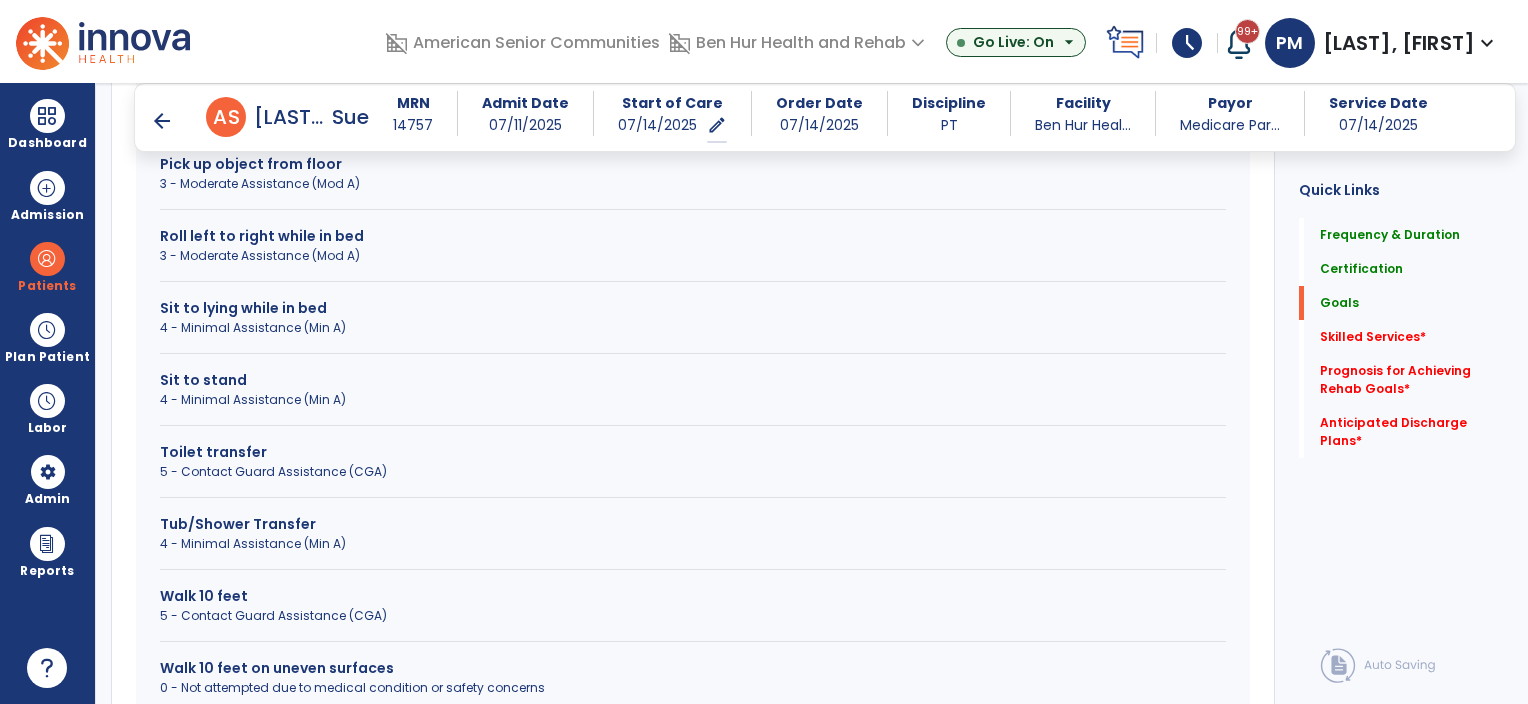 click on "Sit to stand" at bounding box center [693, 380] 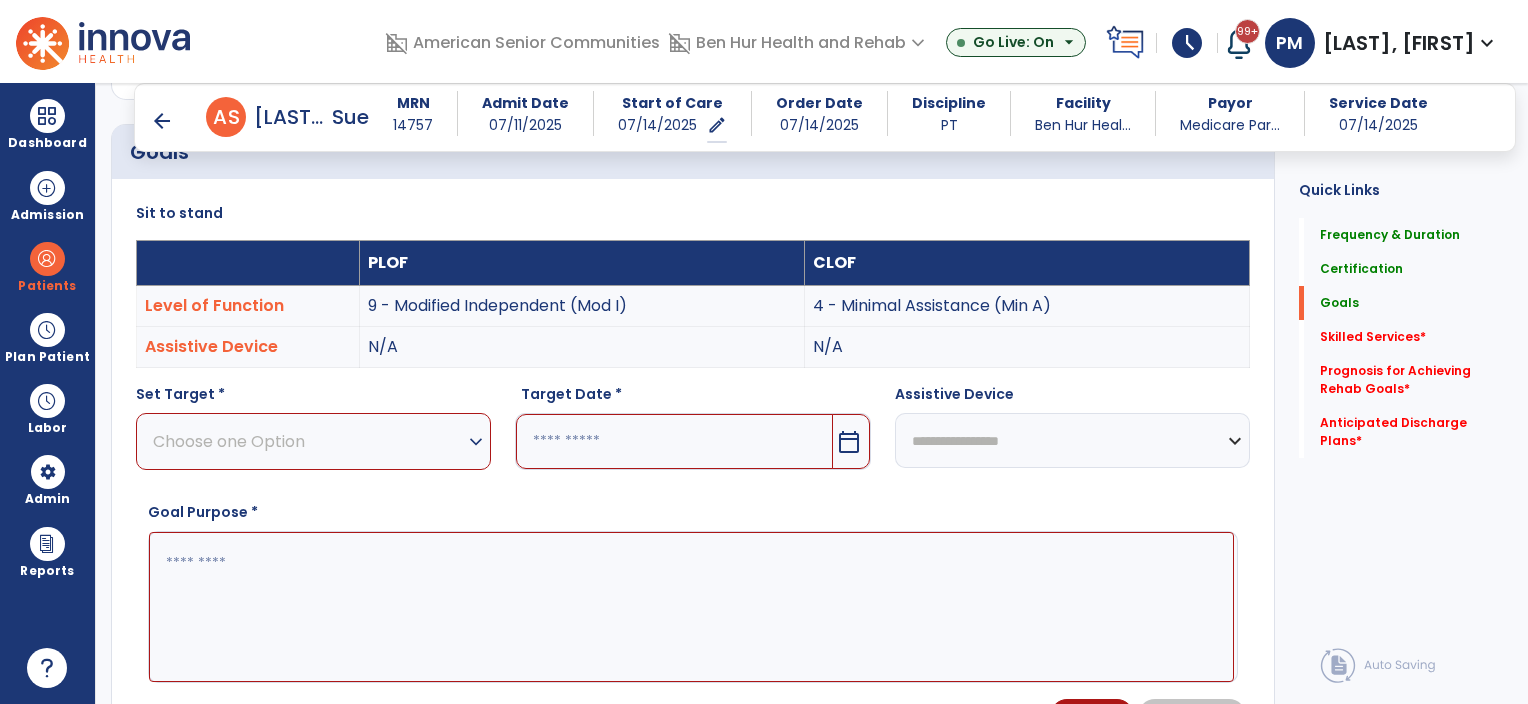 scroll, scrollTop: 415, scrollLeft: 0, axis: vertical 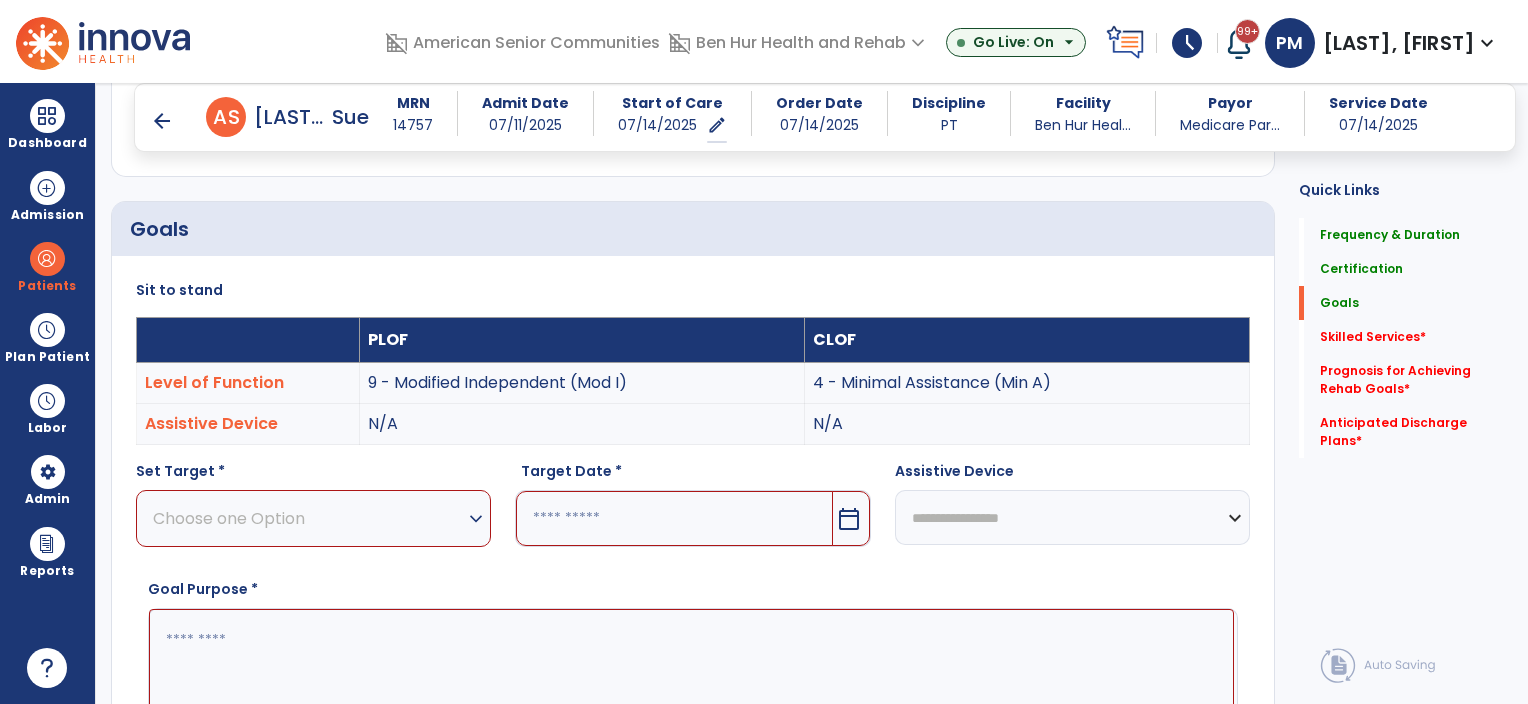 click on "Choose one Option" at bounding box center [308, 518] 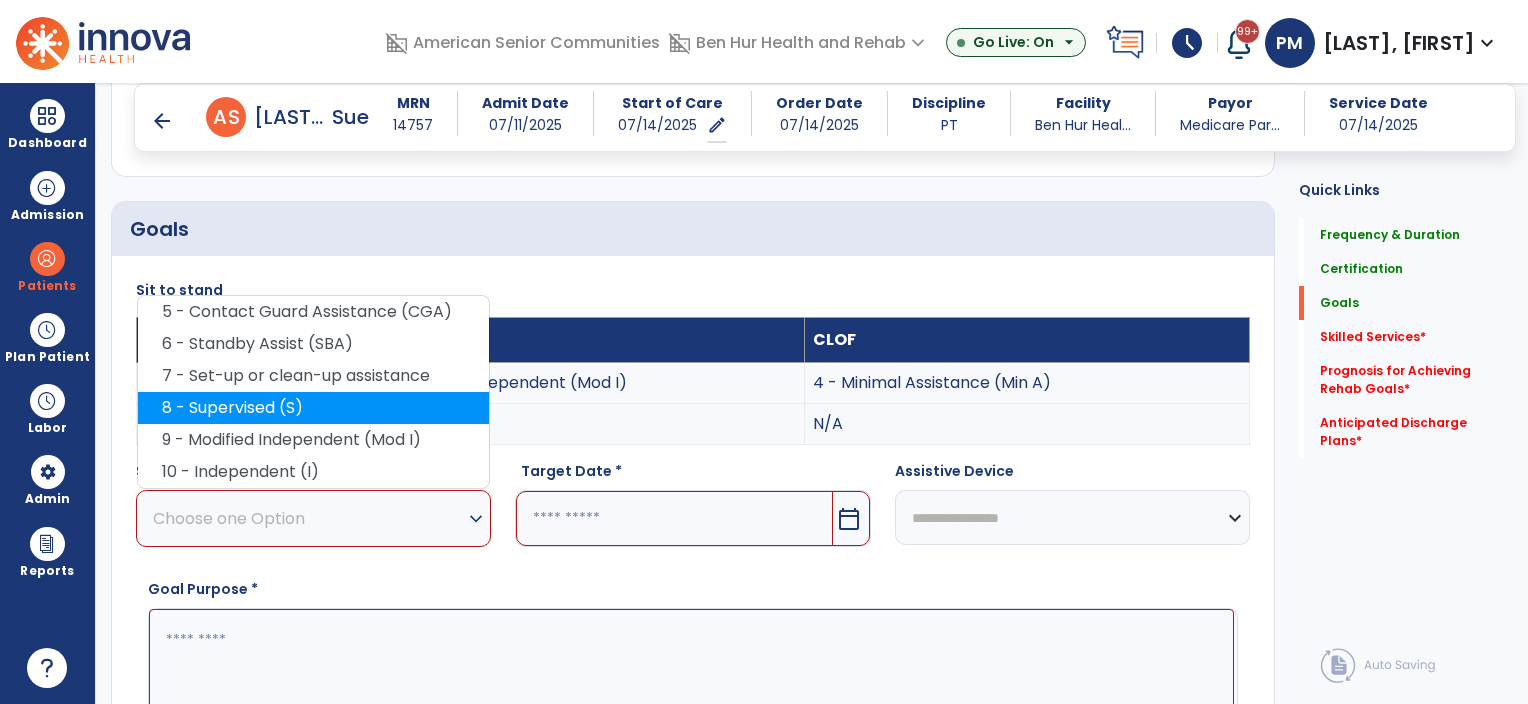 click on "8 - Supervised (S)" at bounding box center (313, 408) 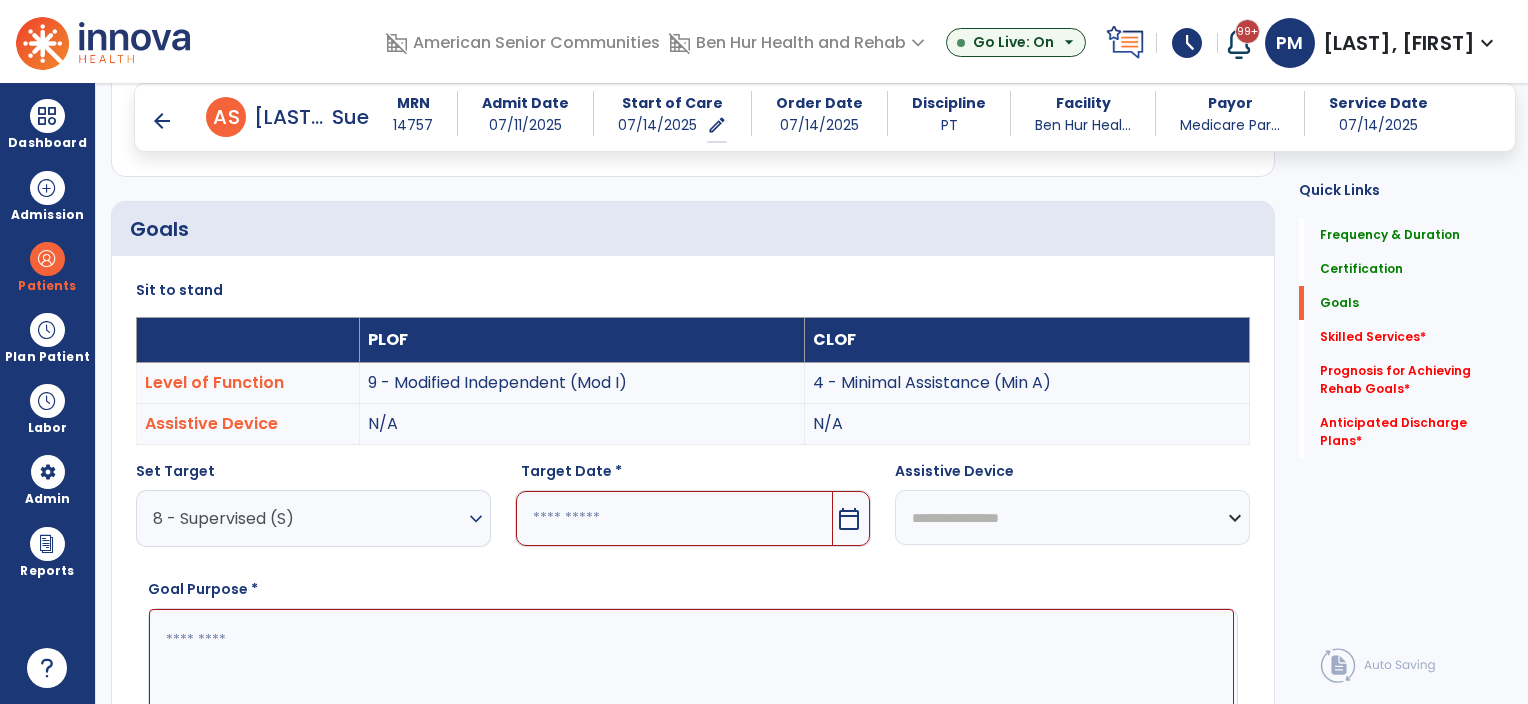 click at bounding box center [674, 518] 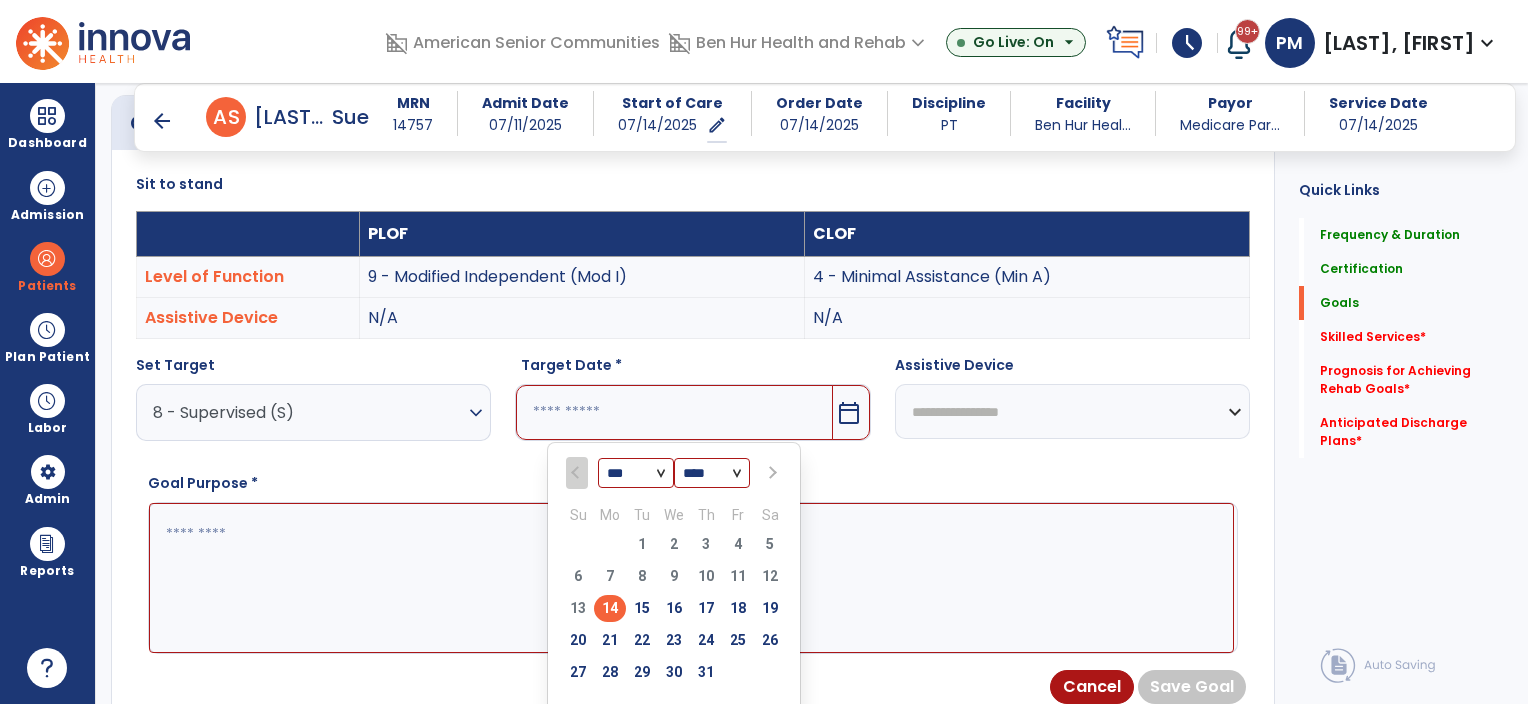 scroll, scrollTop: 544, scrollLeft: 0, axis: vertical 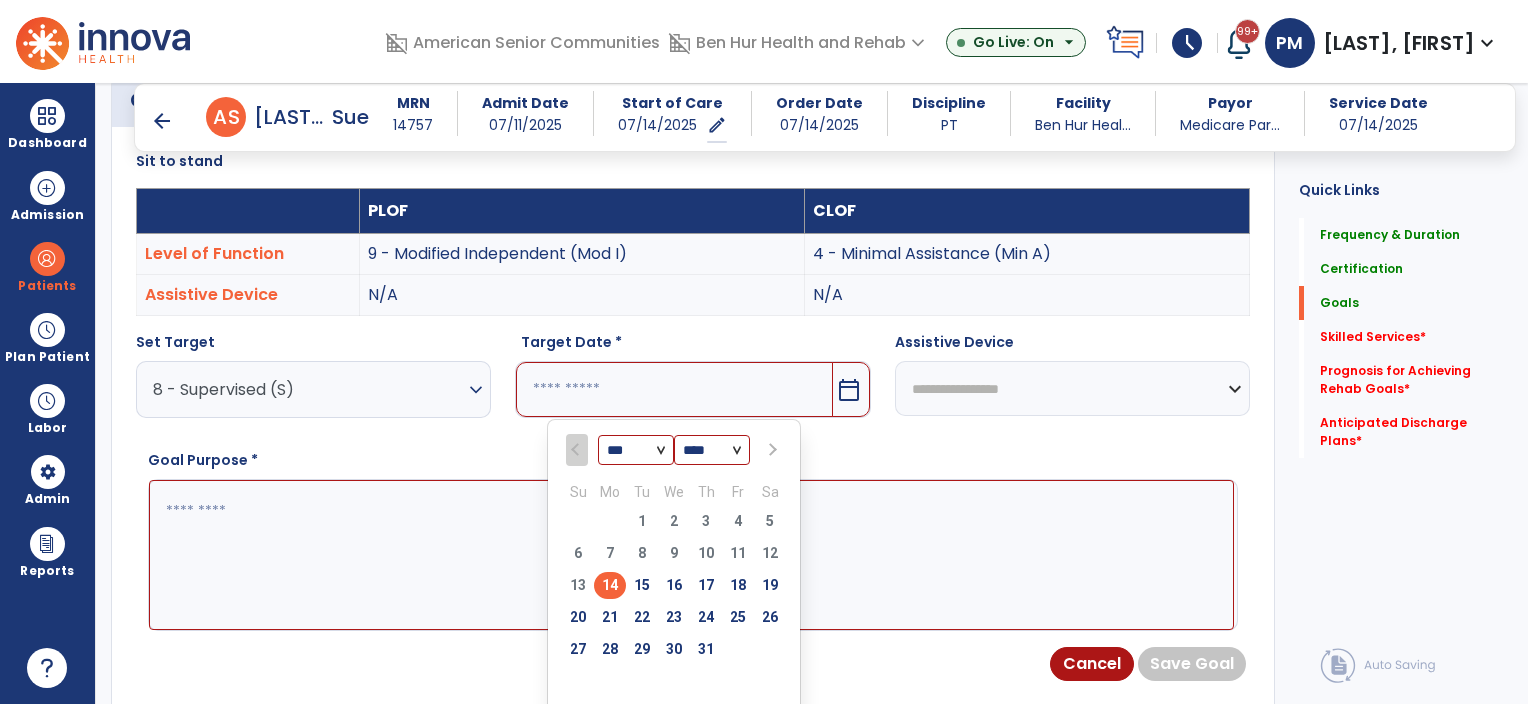 click at bounding box center [771, 450] 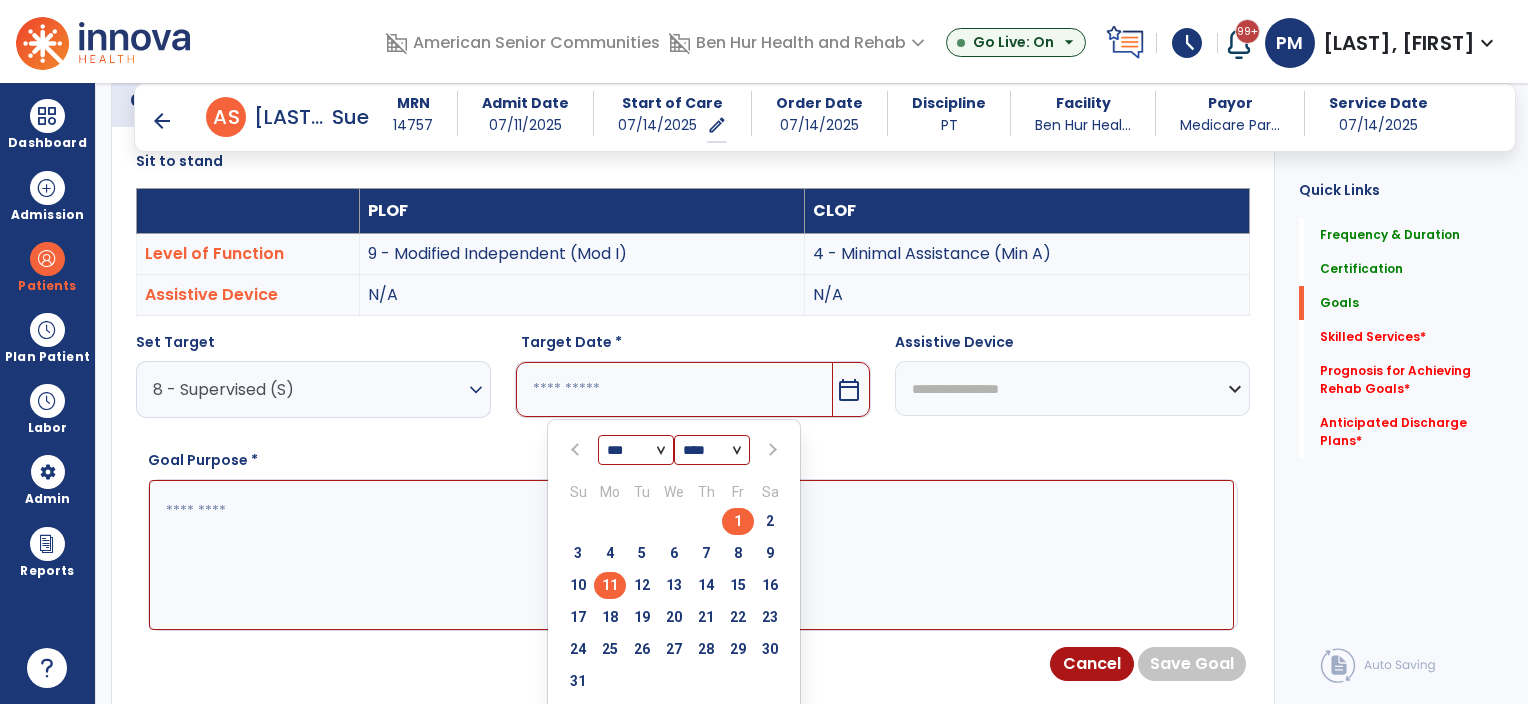click on "11" at bounding box center (610, 585) 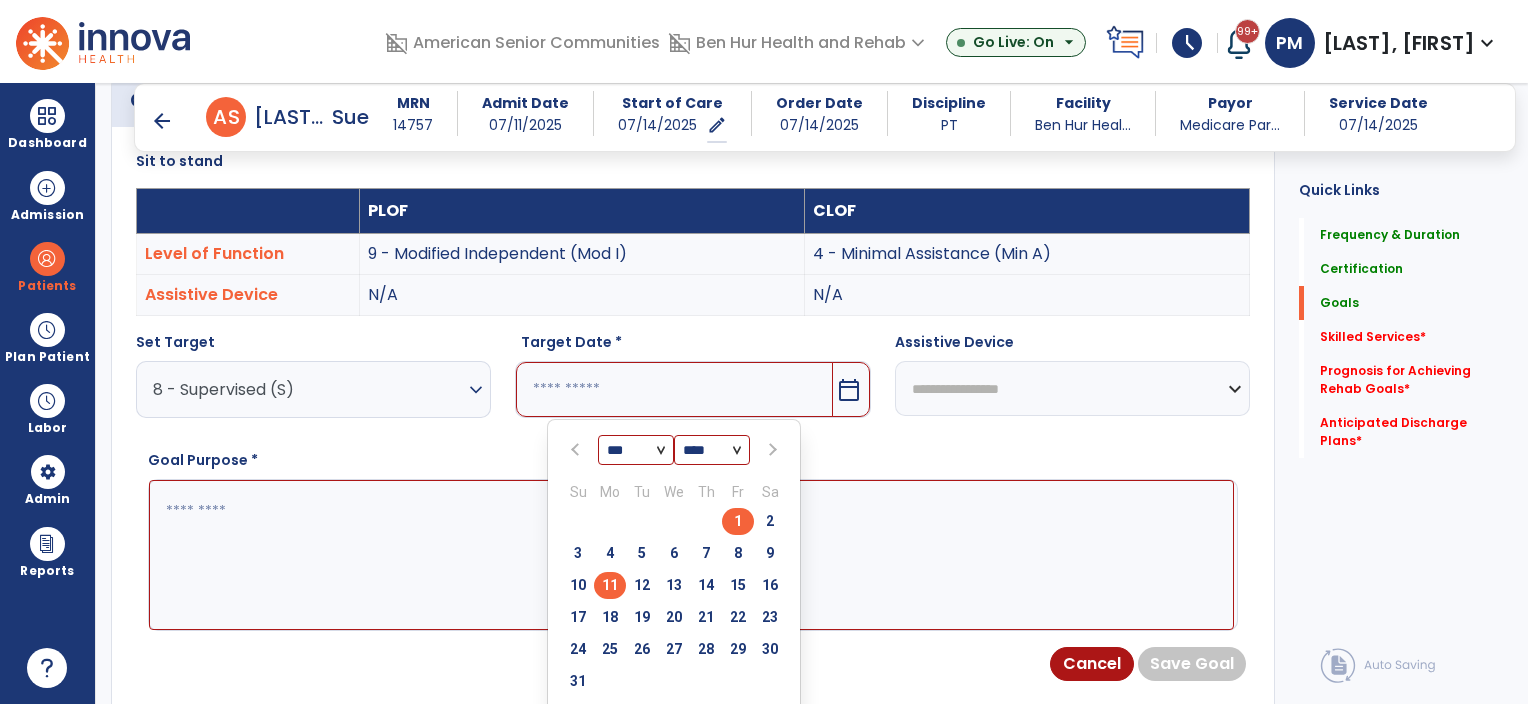 type on "*********" 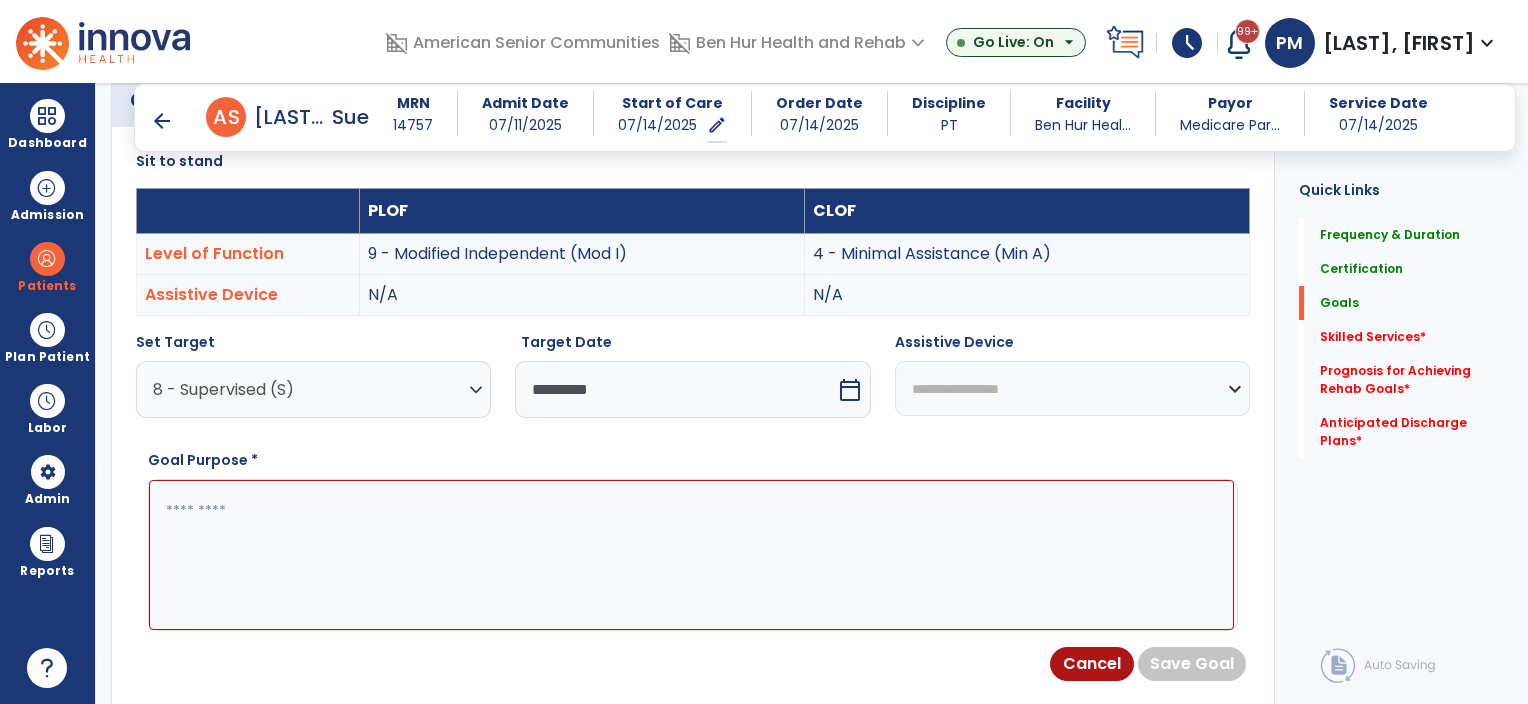 click at bounding box center (691, 555) 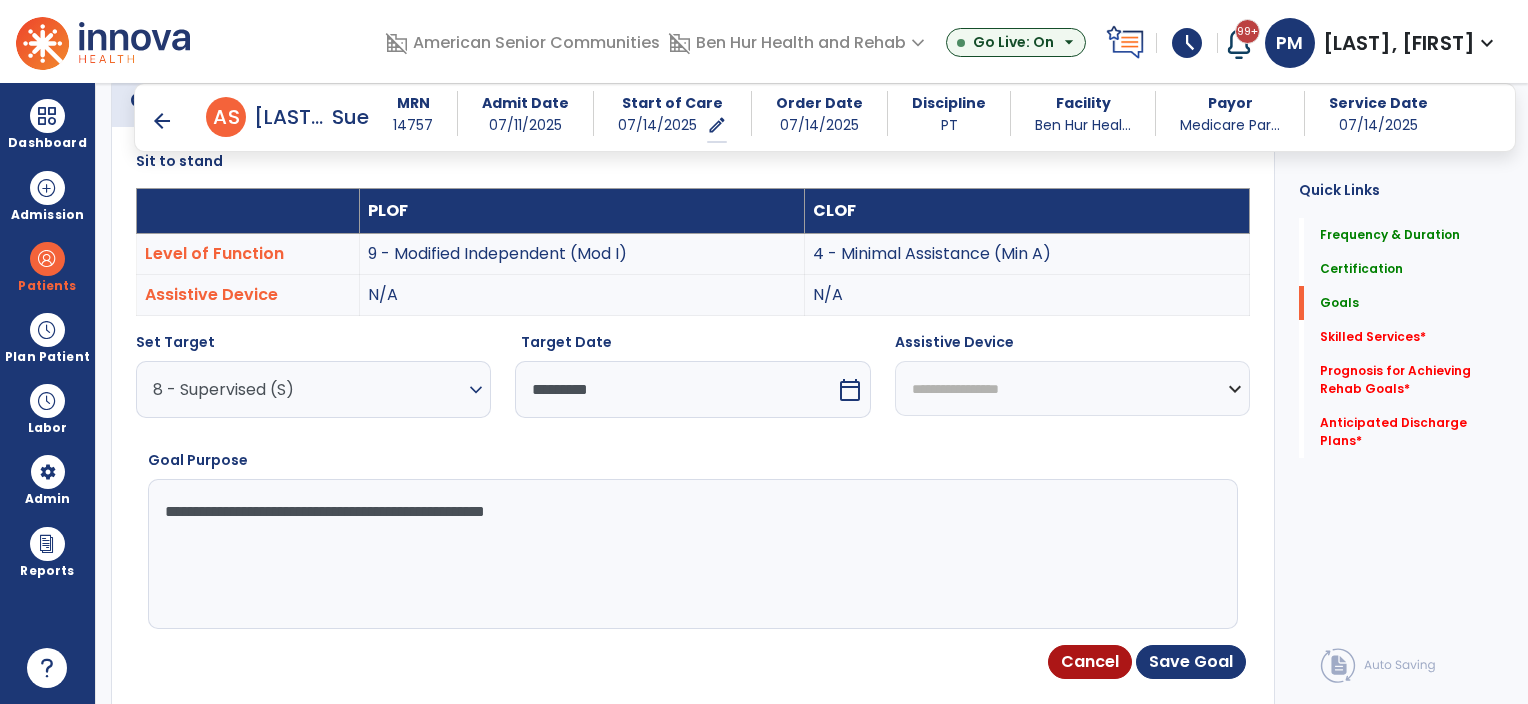 type on "**********" 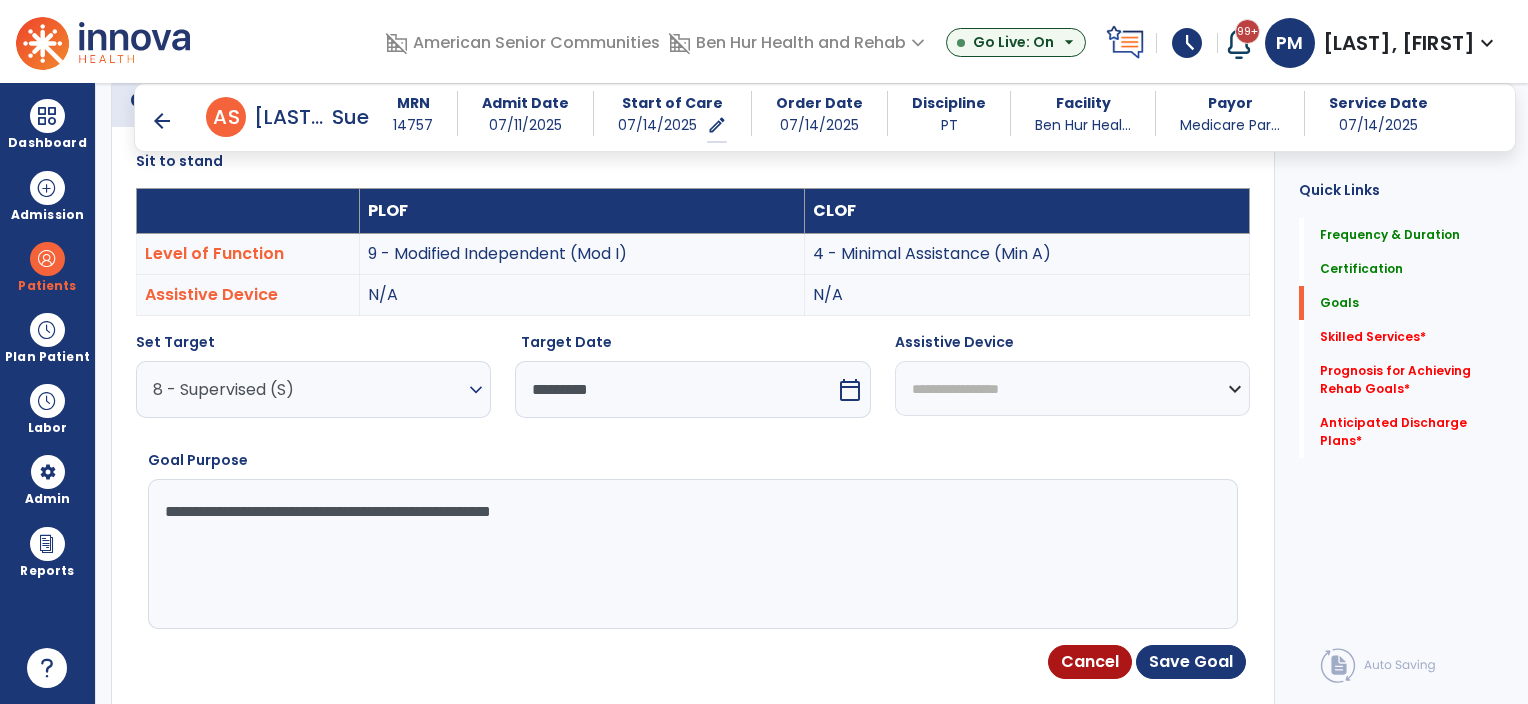 drag, startPoint x: 606, startPoint y: 513, endPoint x: 164, endPoint y: 505, distance: 442.0724 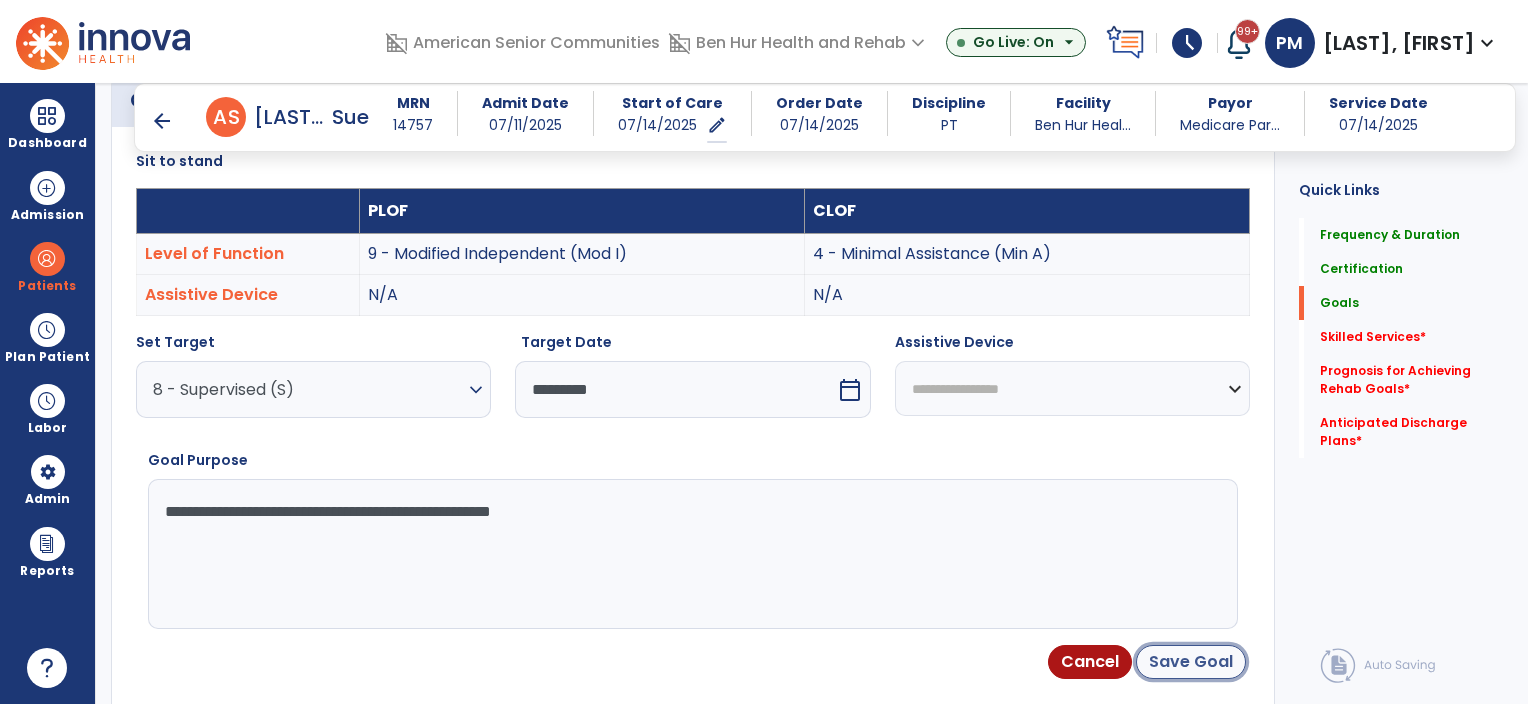click on "Save Goal" at bounding box center (1191, 662) 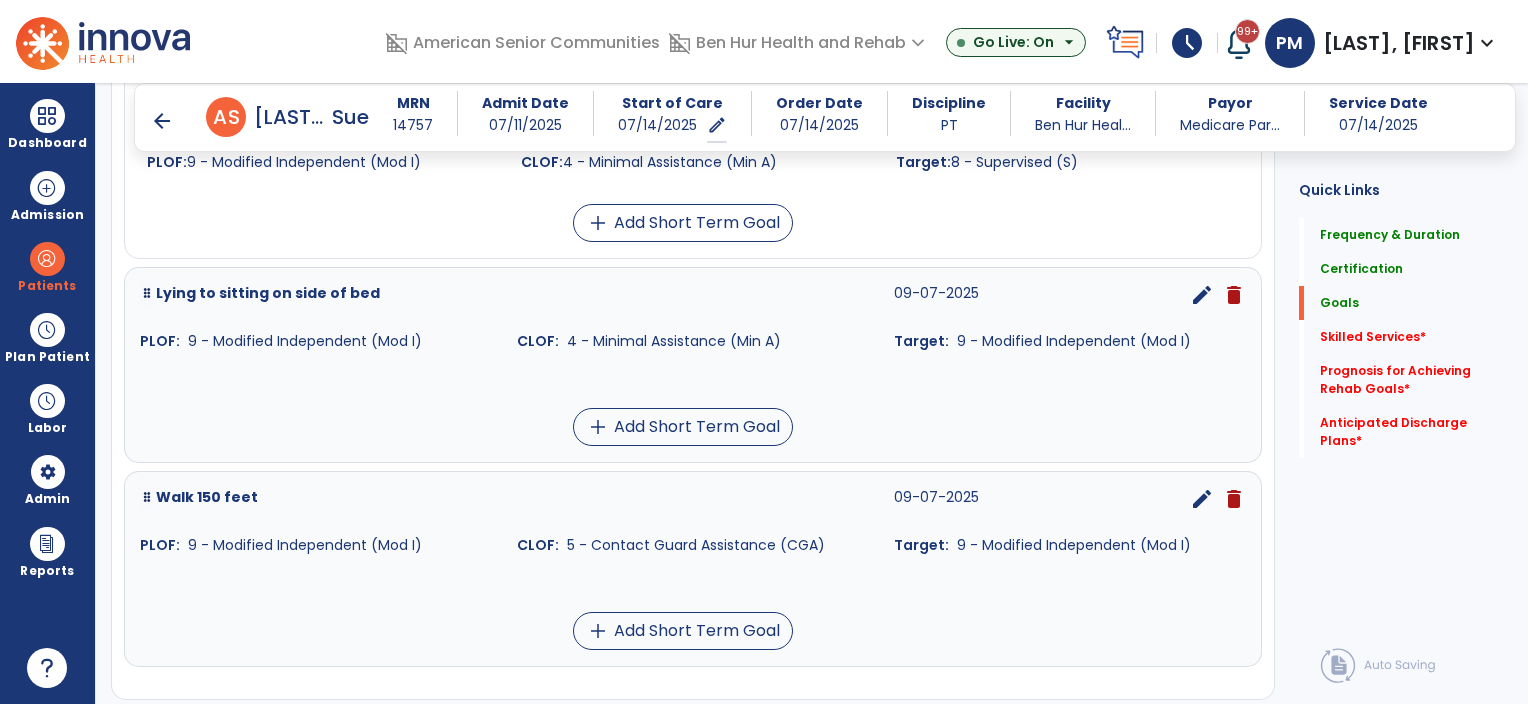 scroll, scrollTop: 1344, scrollLeft: 0, axis: vertical 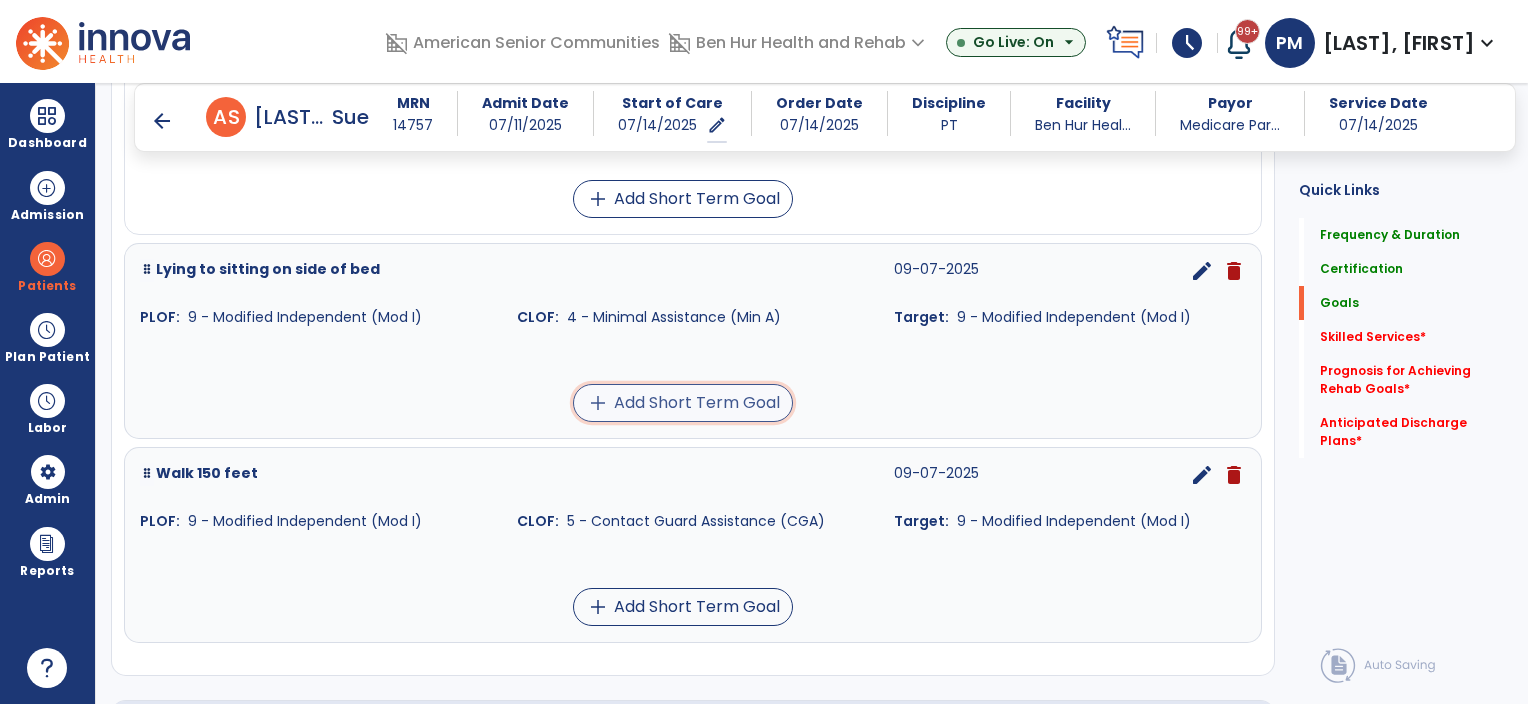 click on "add  Add Short Term Goal" at bounding box center [683, 403] 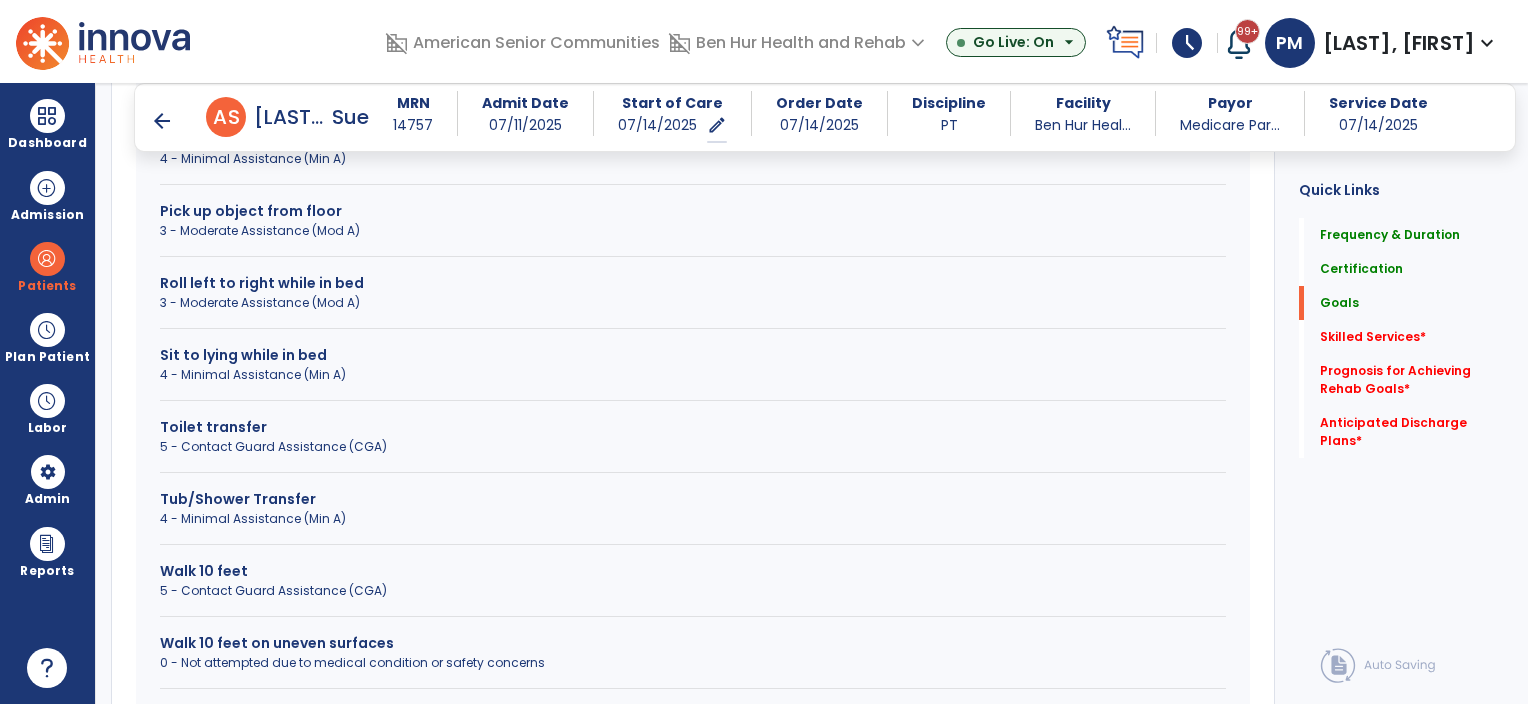 scroll, scrollTop: 843, scrollLeft: 0, axis: vertical 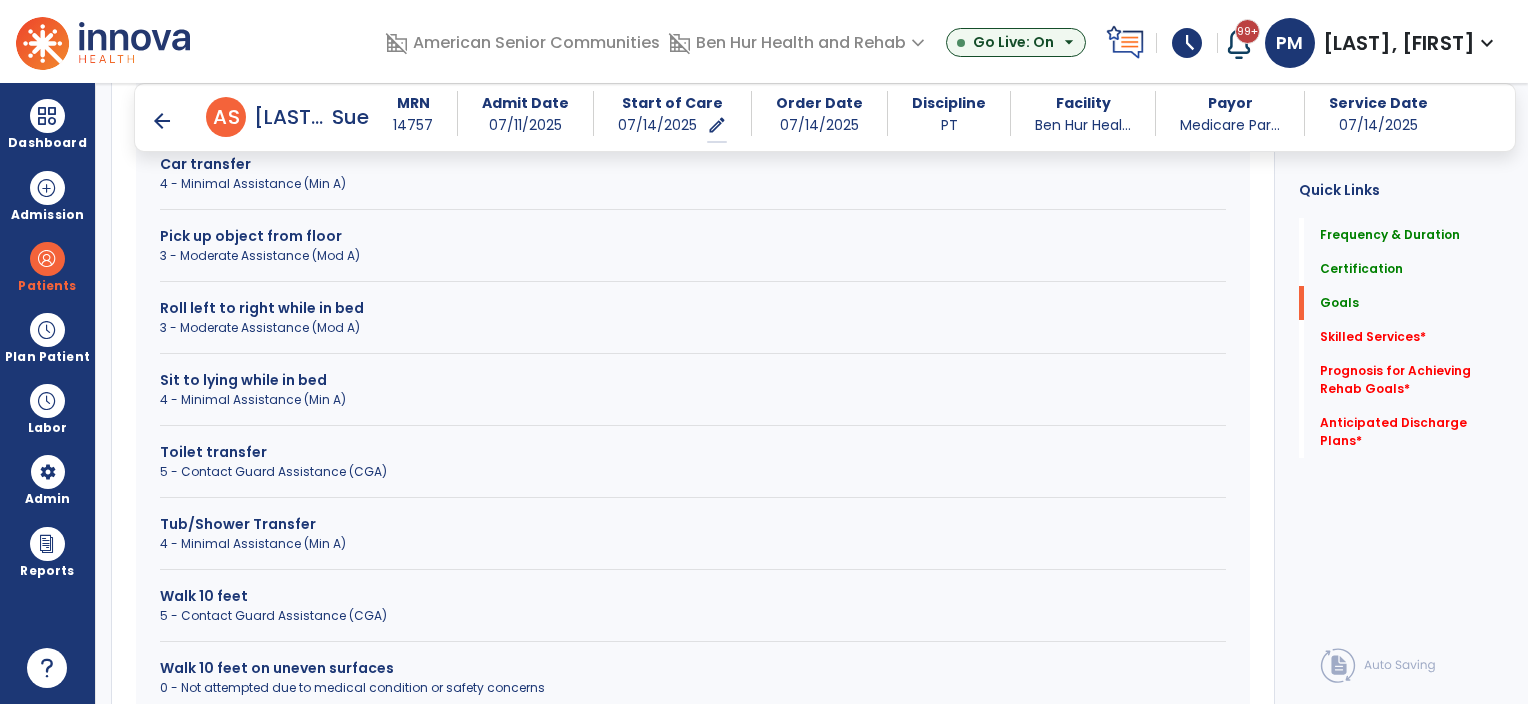 click on "Roll left to right while in bed" at bounding box center [693, 308] 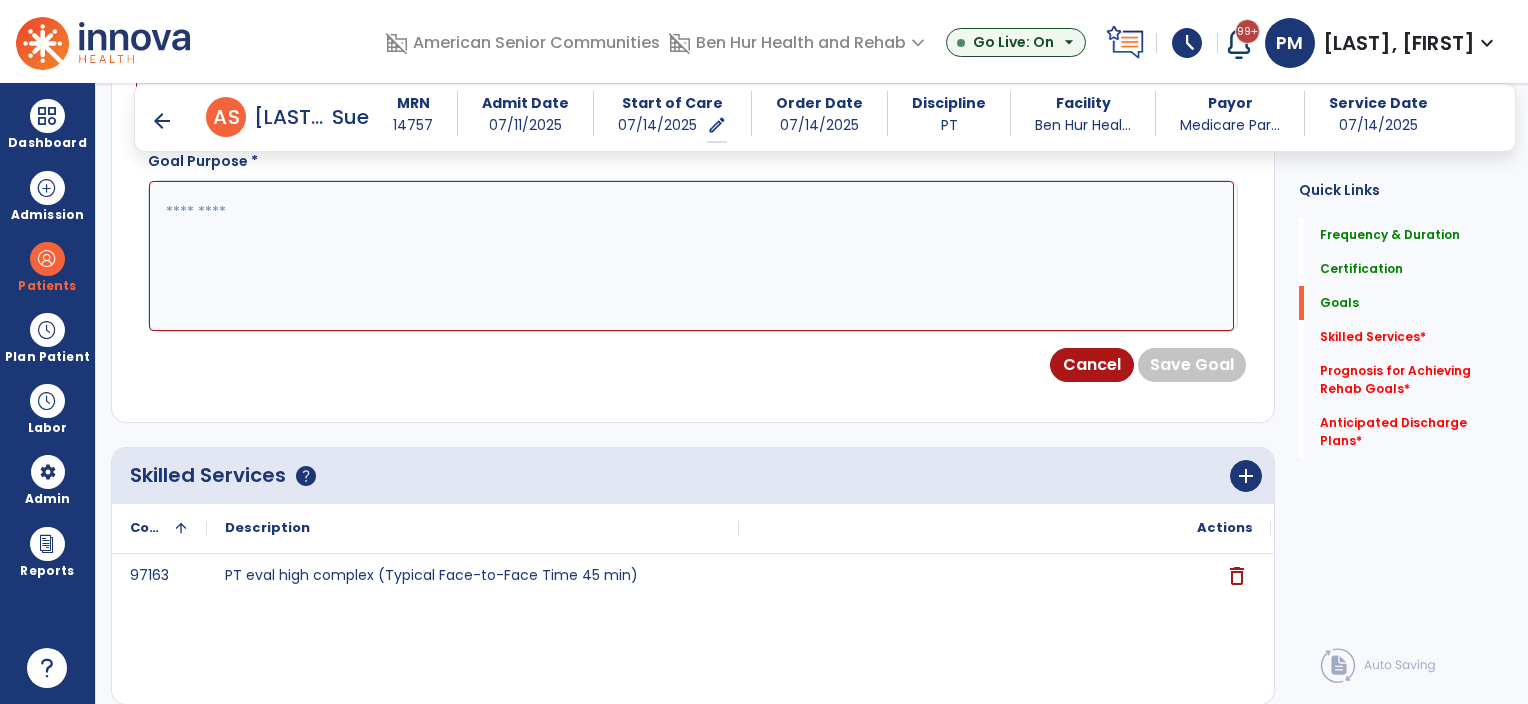 click at bounding box center (691, 256) 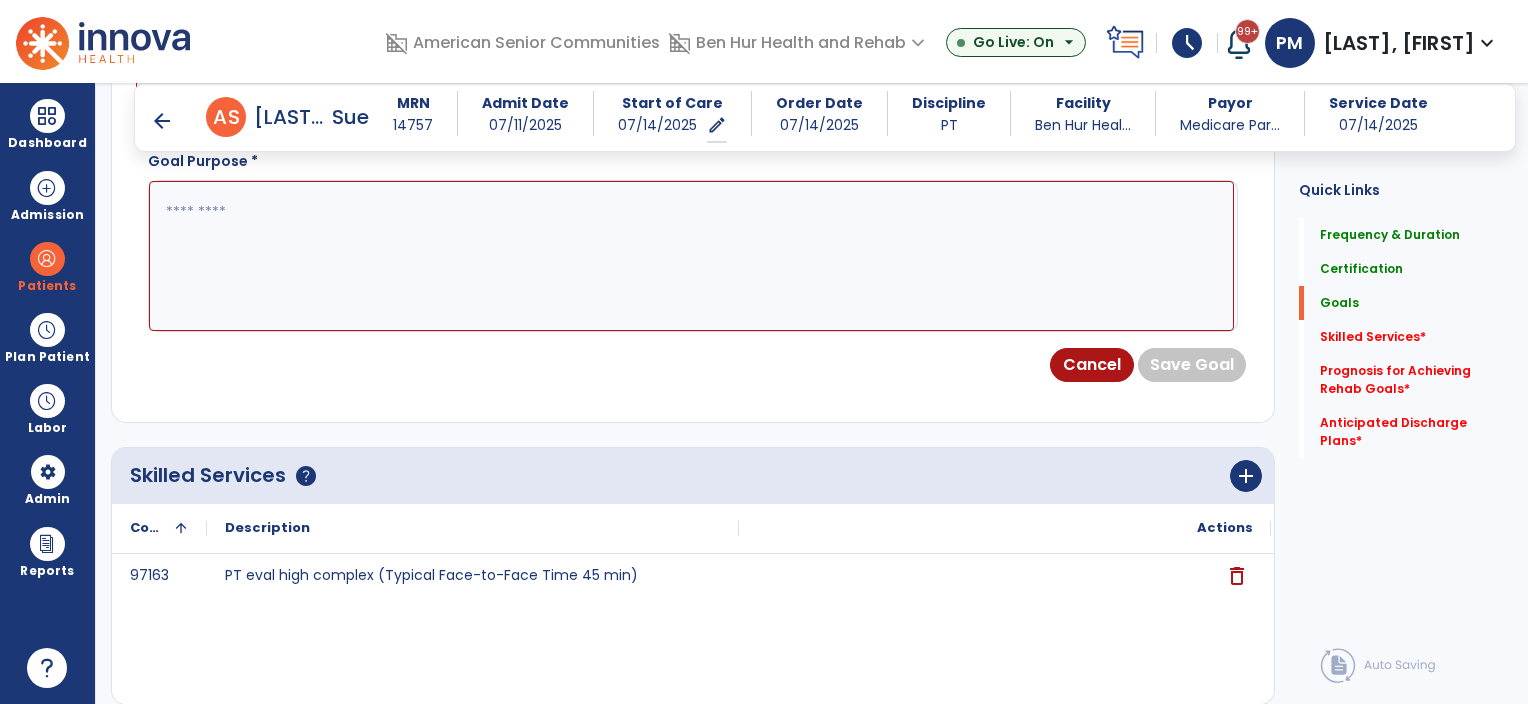 paste on "**********" 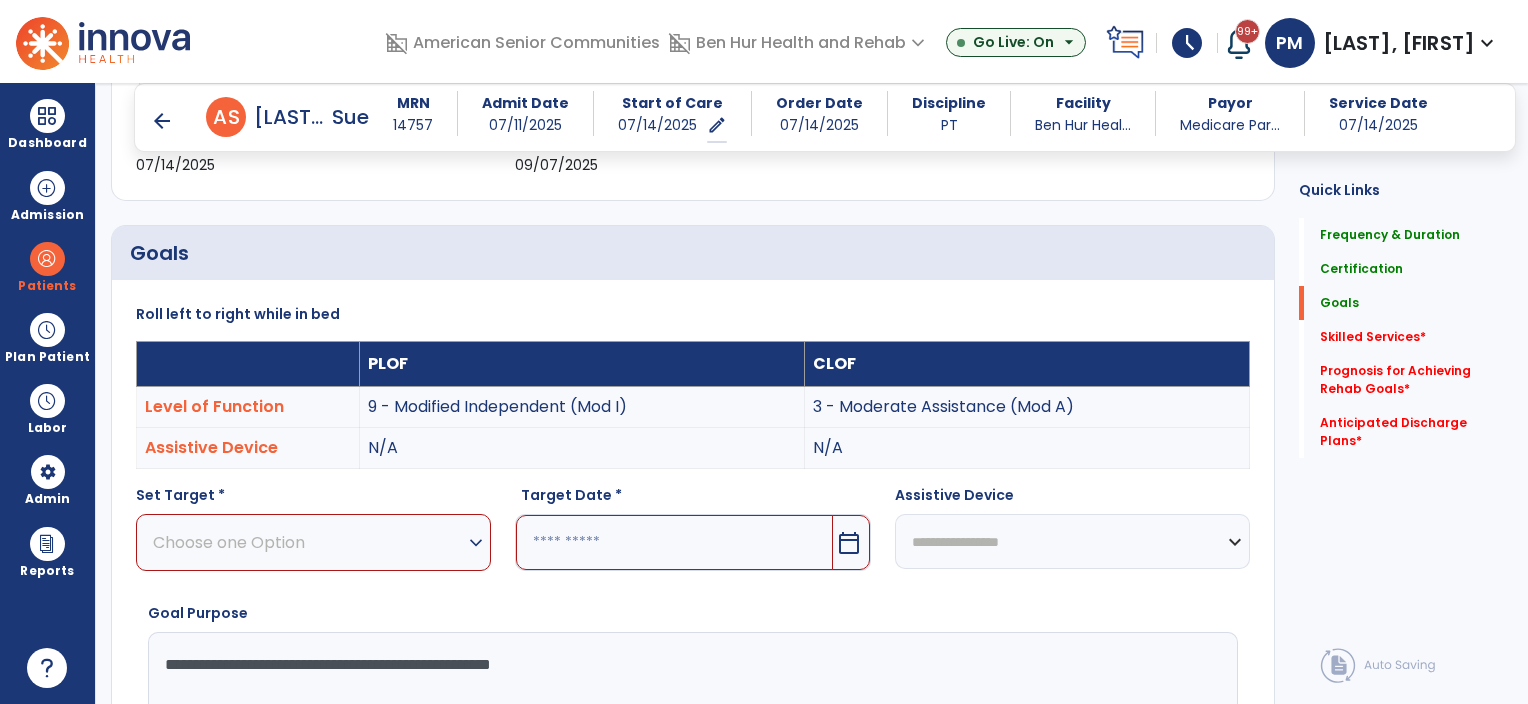 scroll, scrollTop: 343, scrollLeft: 0, axis: vertical 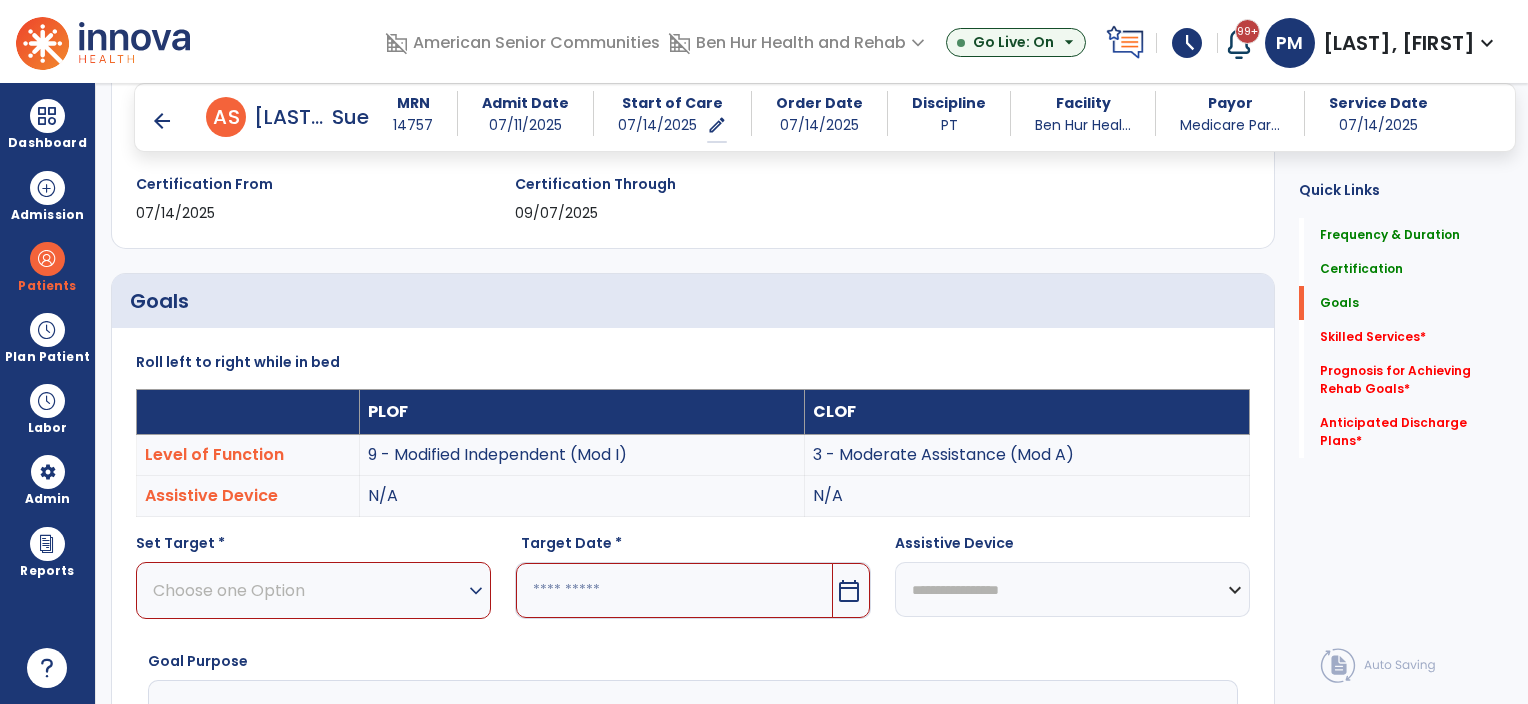 type on "**********" 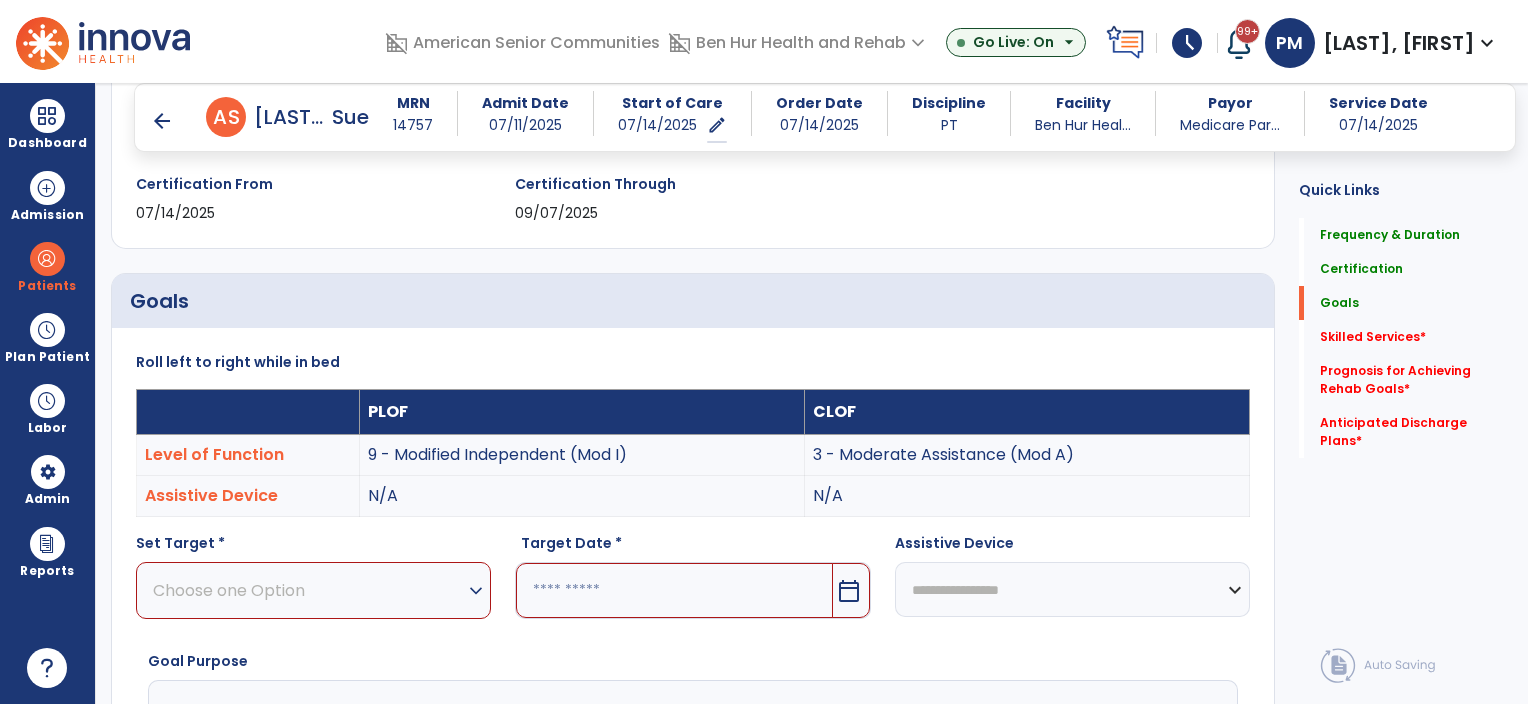 click on "Choose one Option" at bounding box center [308, 590] 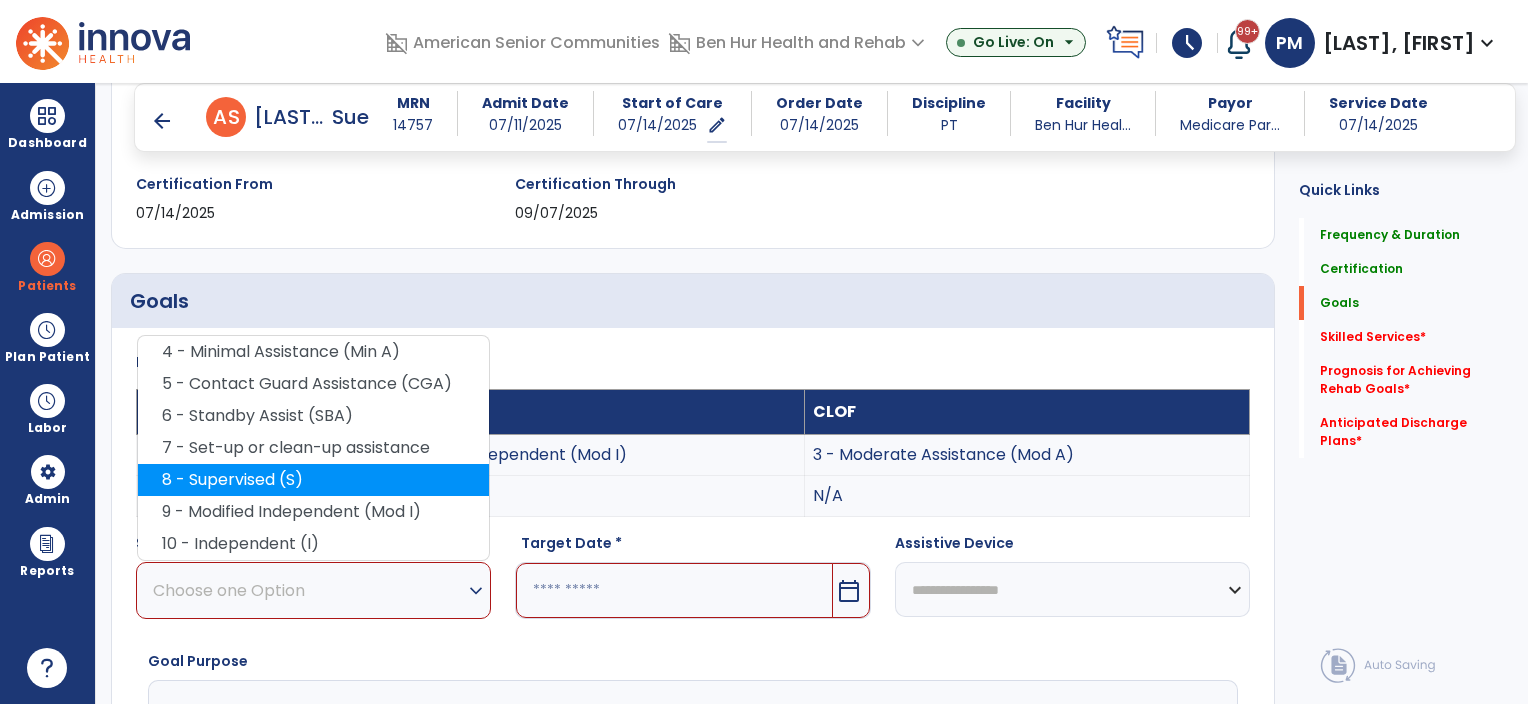 click on "8 - Supervised (S)" at bounding box center (313, 480) 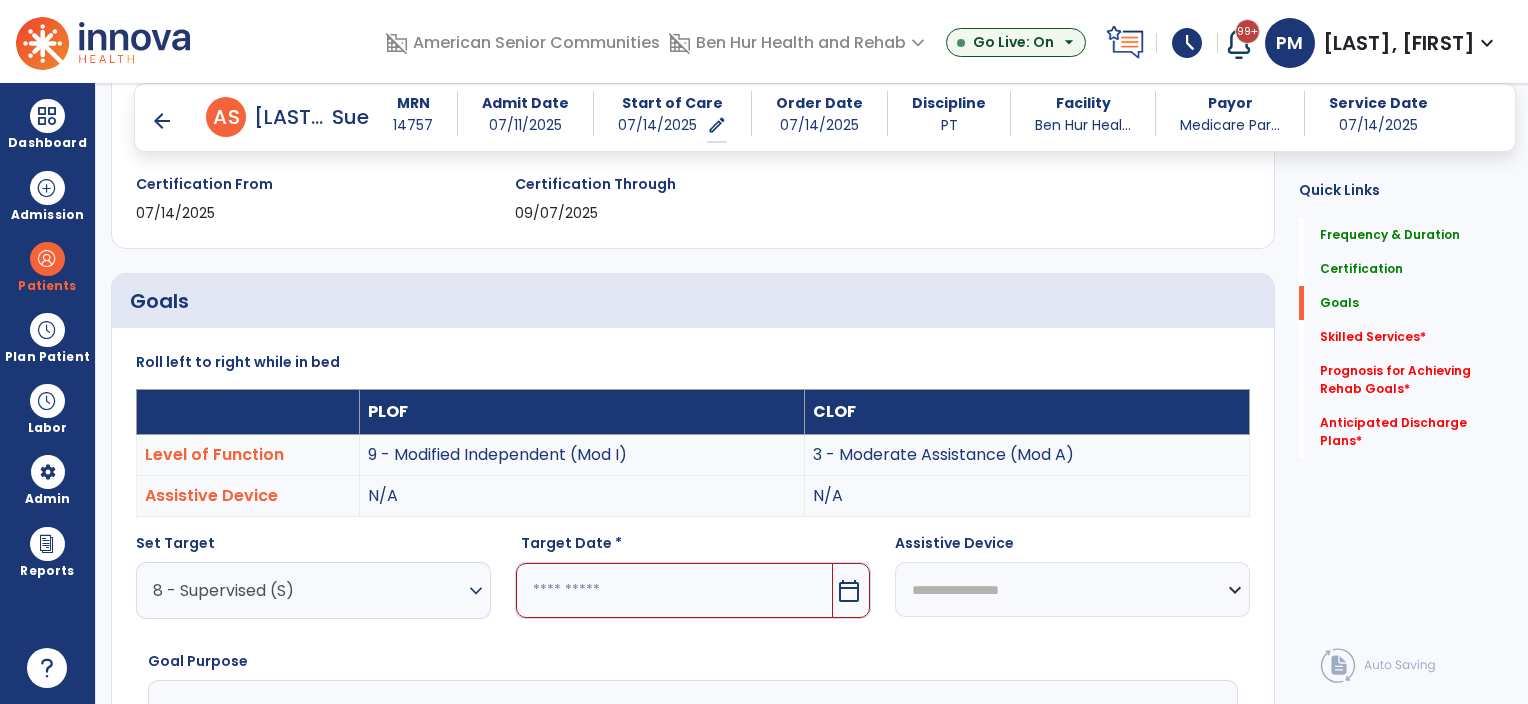 click at bounding box center [674, 590] 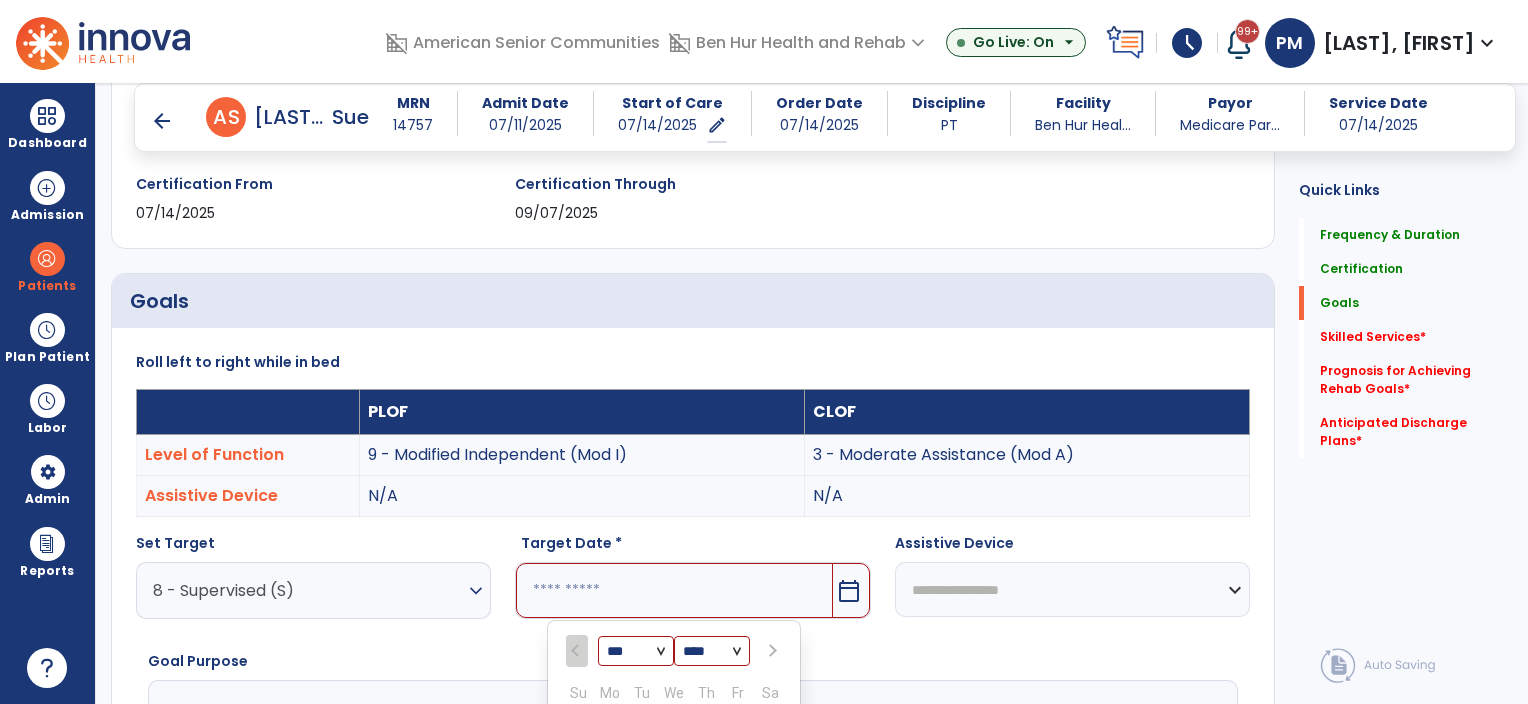 scroll, scrollTop: 738, scrollLeft: 0, axis: vertical 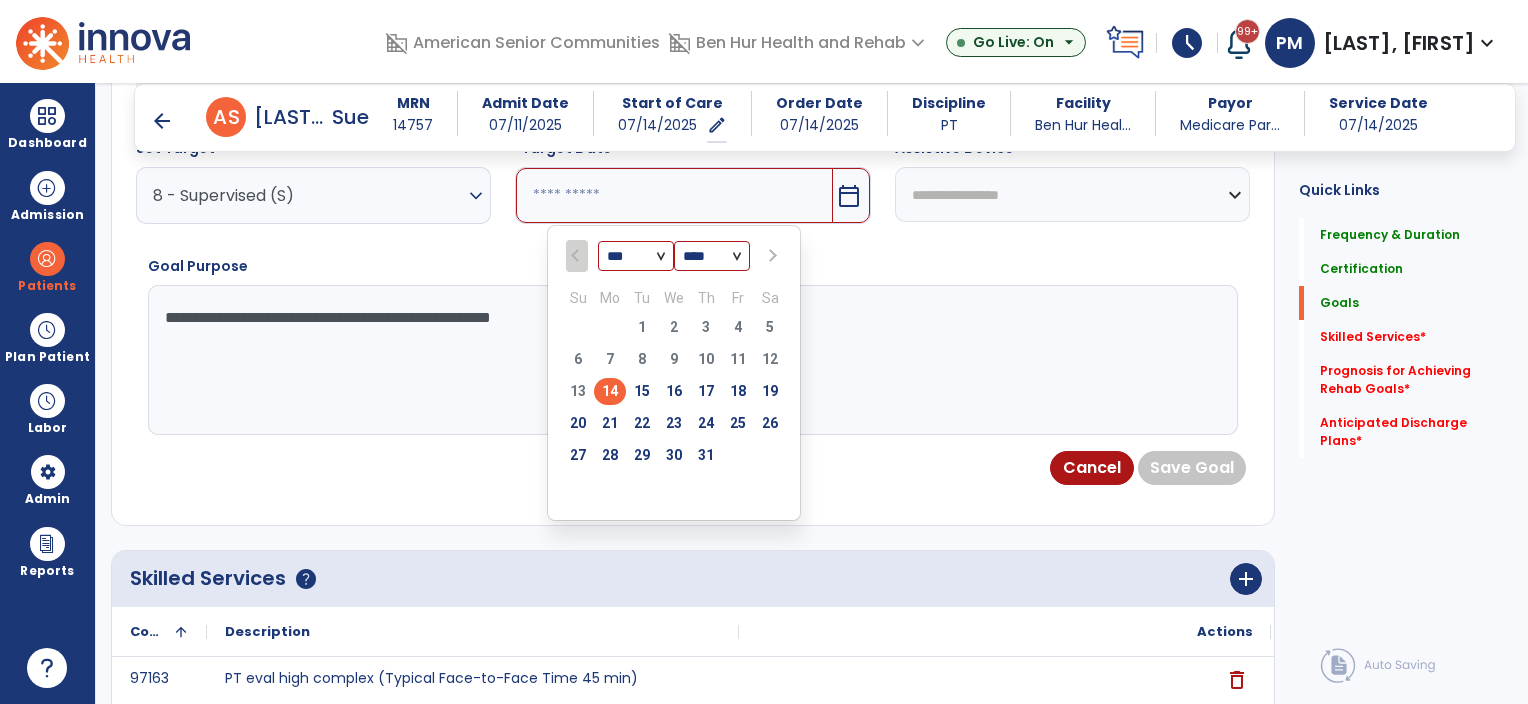 click at bounding box center [772, 256] 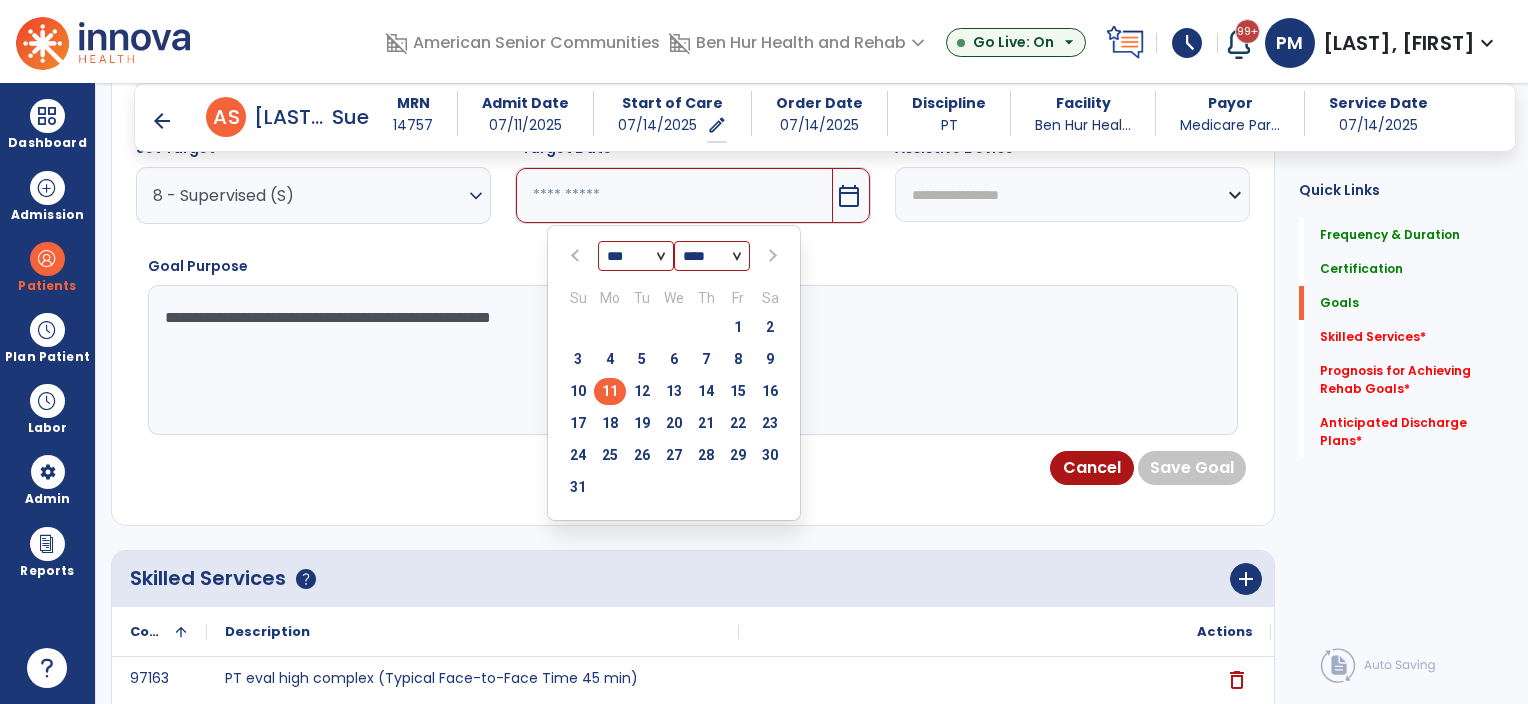click on "11" at bounding box center [610, 391] 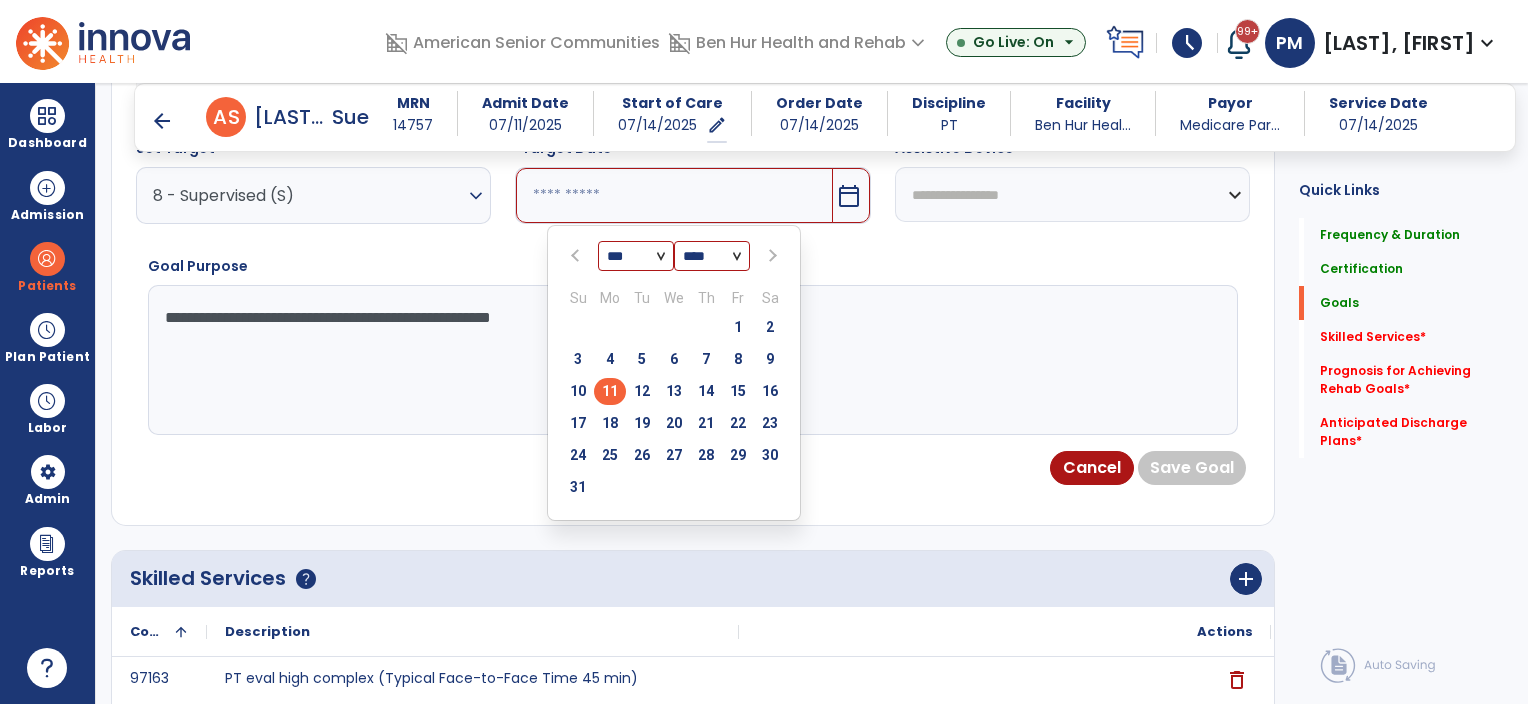 type on "*********" 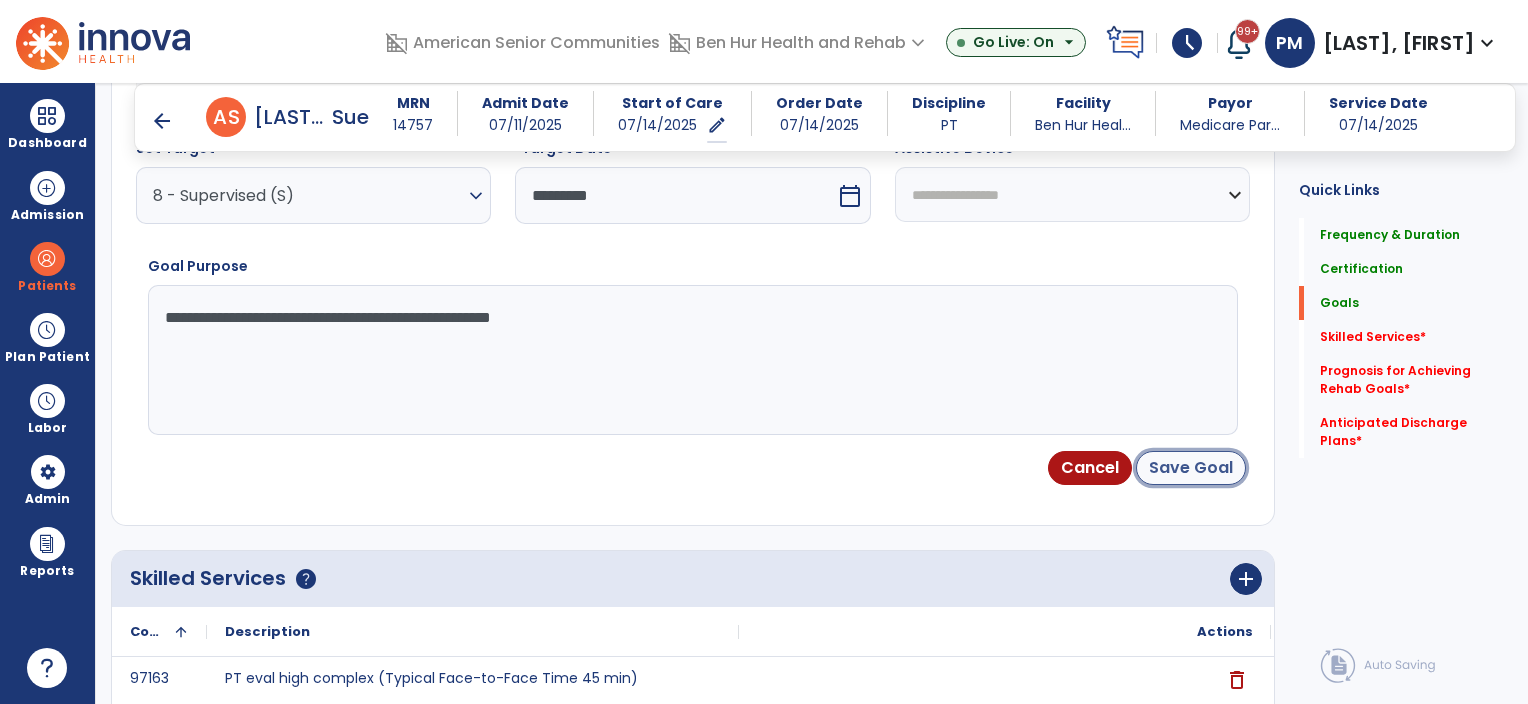 click on "Save Goal" at bounding box center (1191, 468) 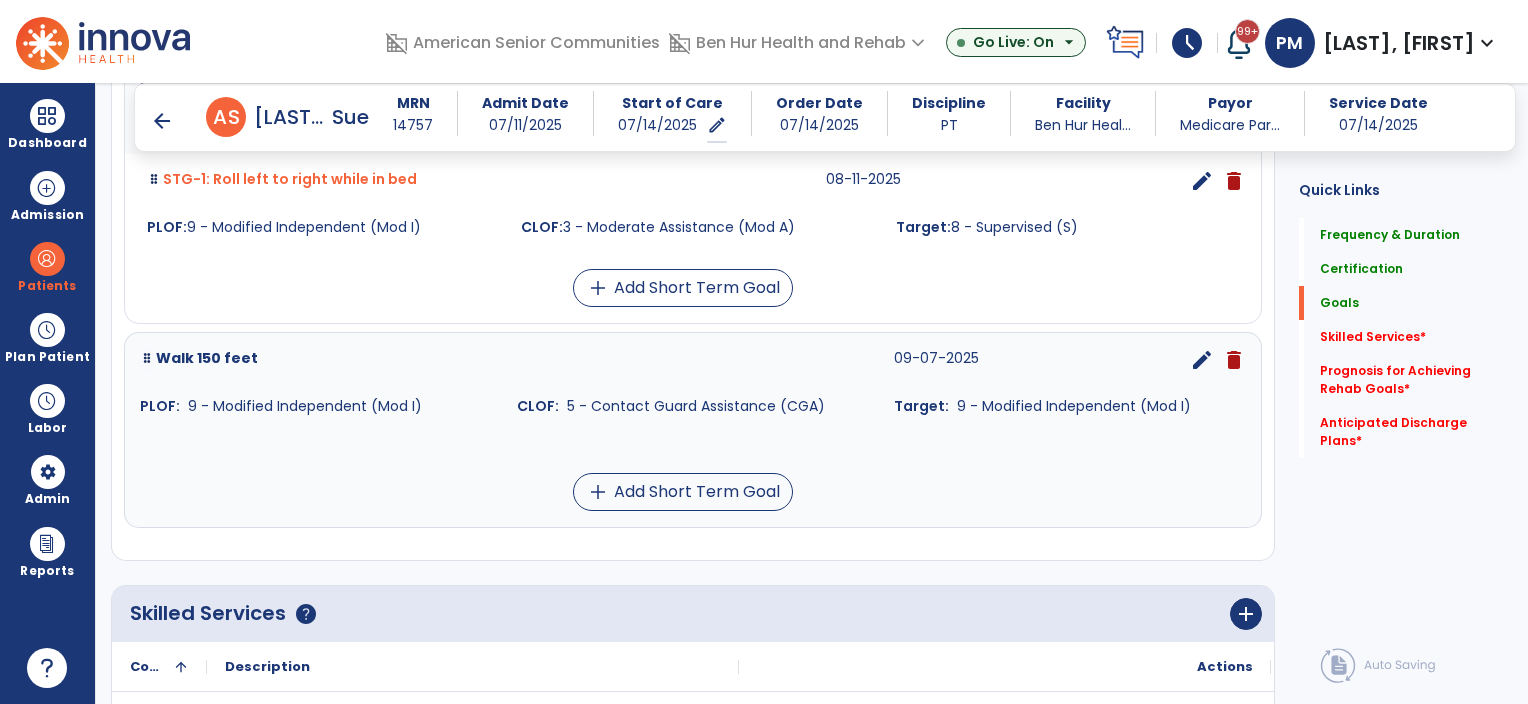 scroll, scrollTop: 1550, scrollLeft: 0, axis: vertical 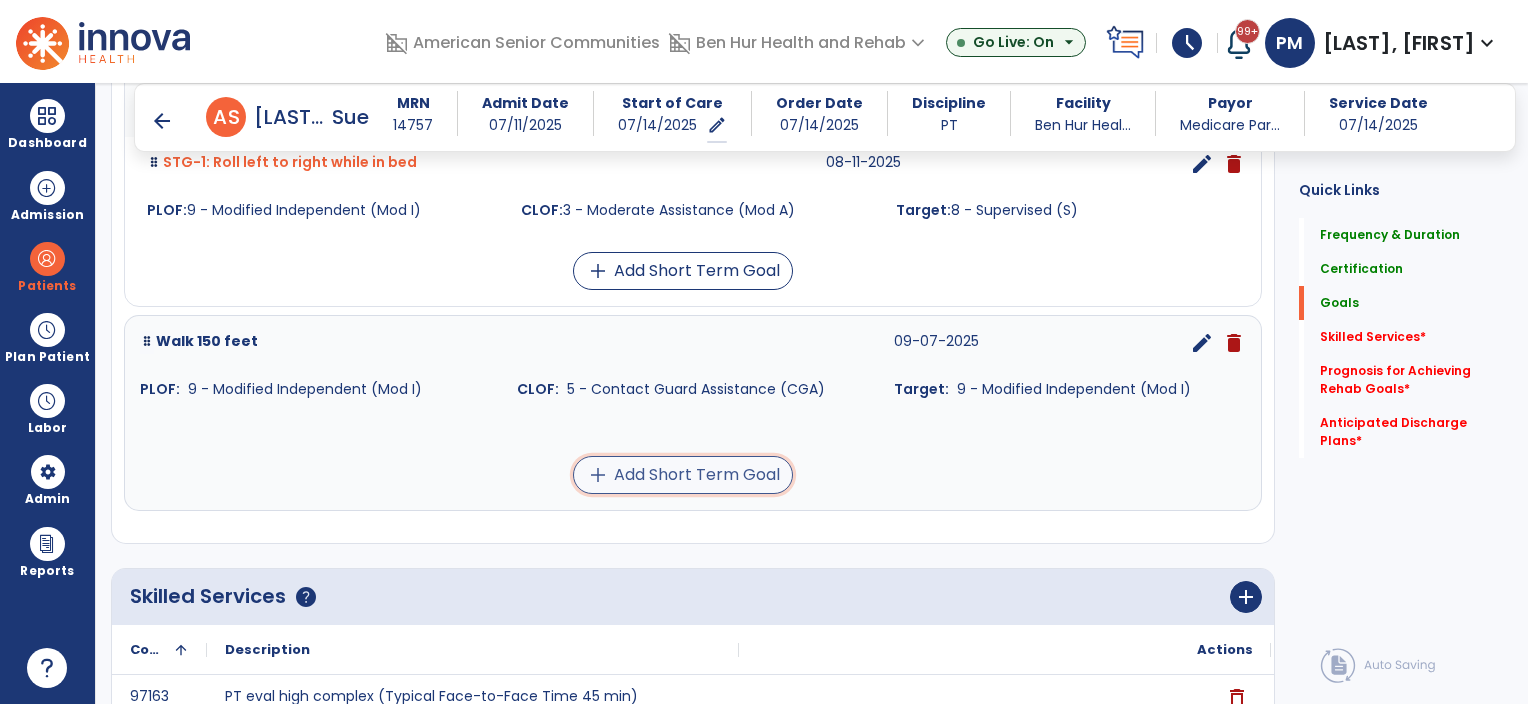 click on "add  Add Short Term Goal" at bounding box center [683, 475] 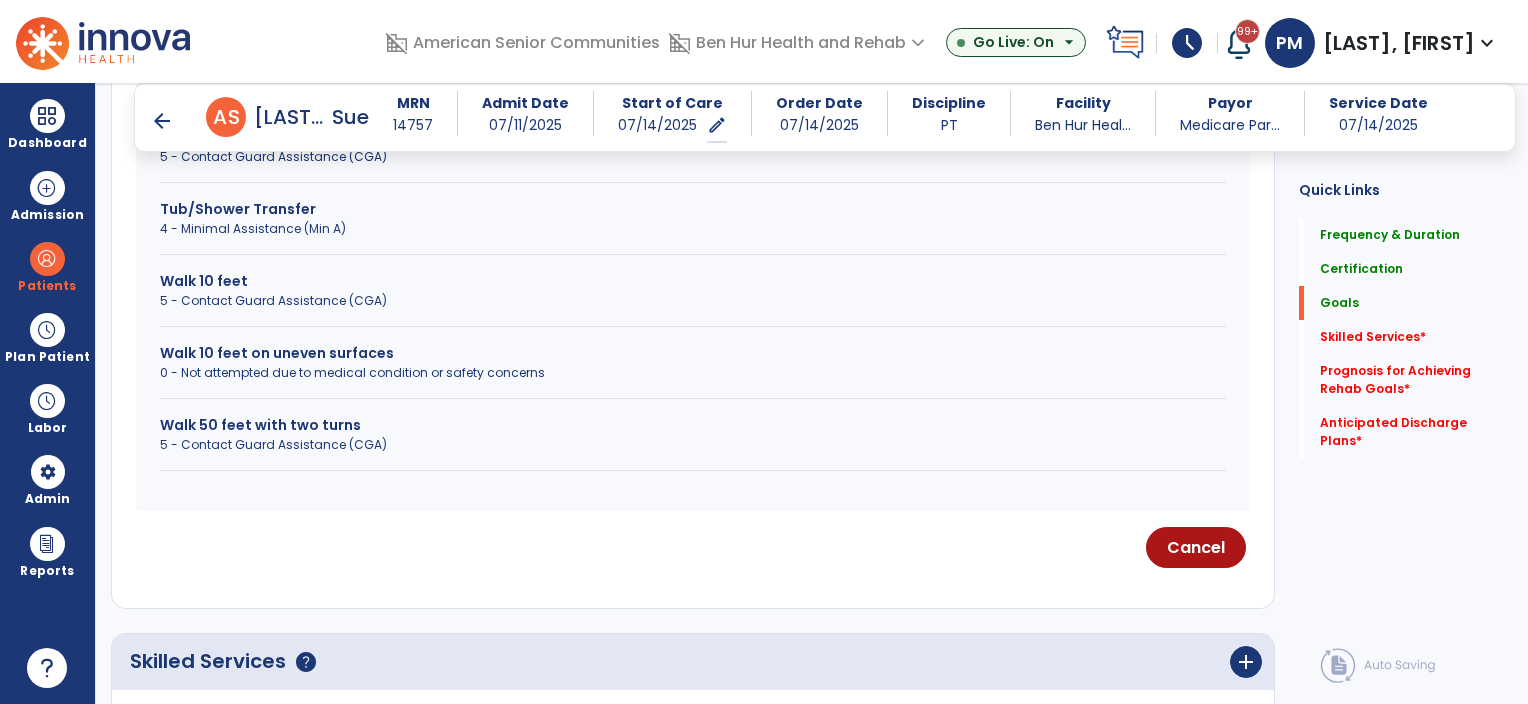scroll, scrollTop: 1071, scrollLeft: 0, axis: vertical 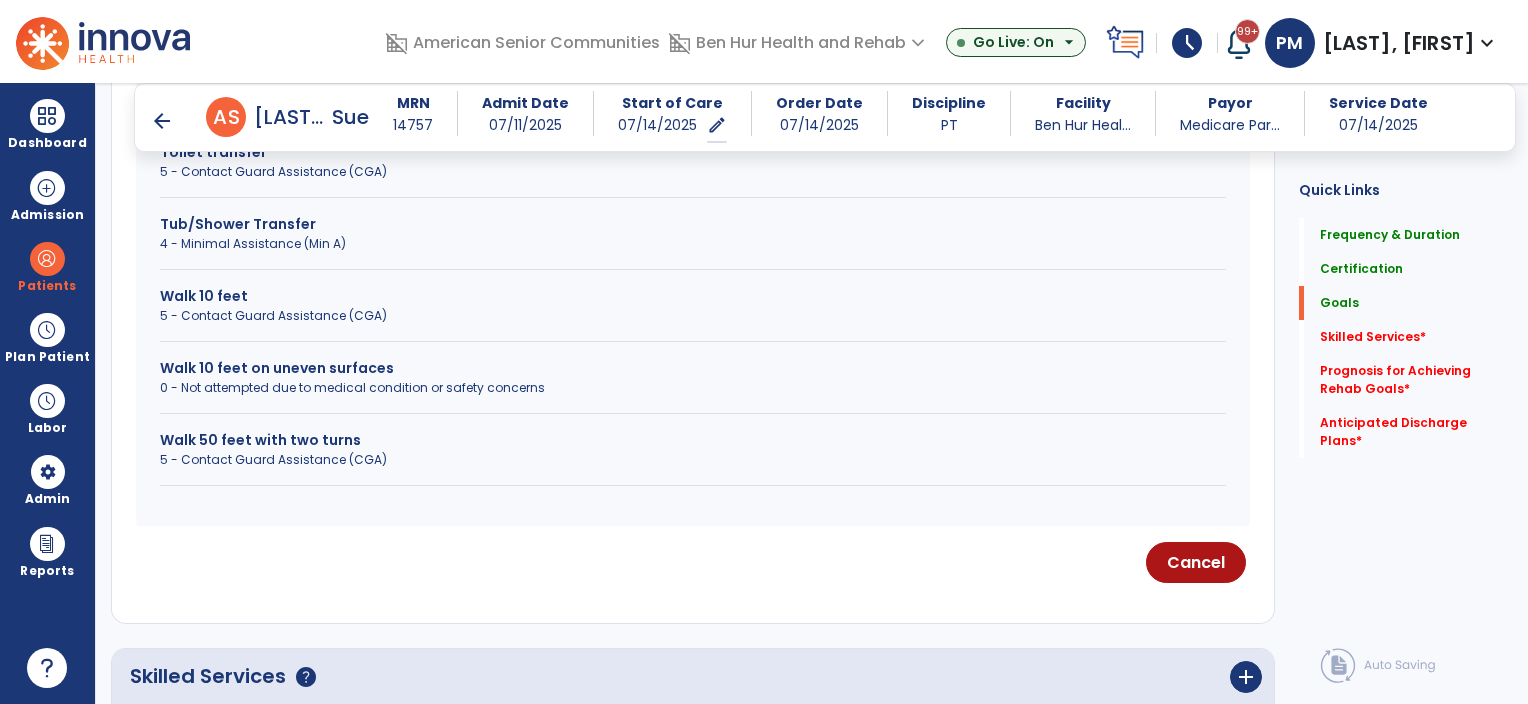 click on "5 - Contact Guard Assistance (CGA)" at bounding box center (693, 460) 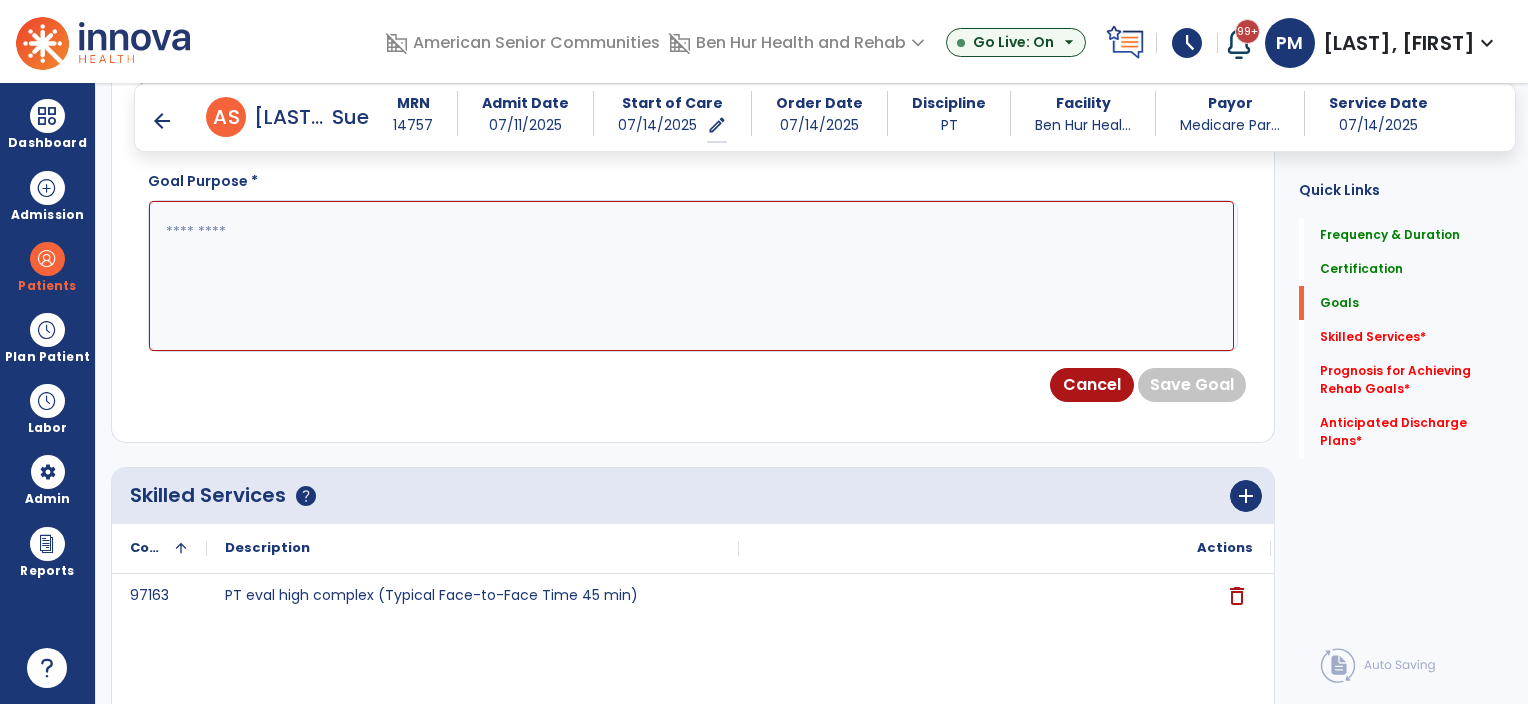 scroll, scrollTop: 542, scrollLeft: 0, axis: vertical 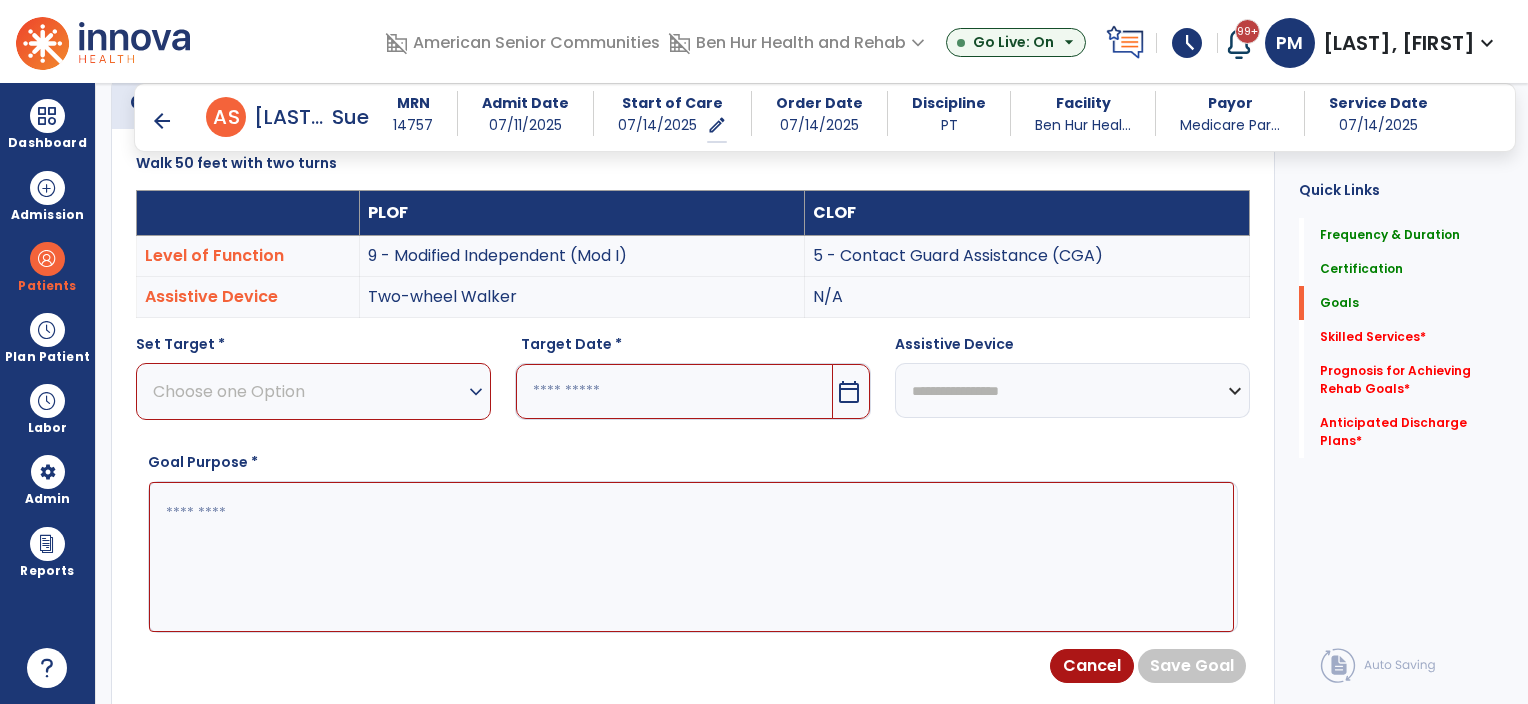 click on "Choose one Option" at bounding box center (308, 391) 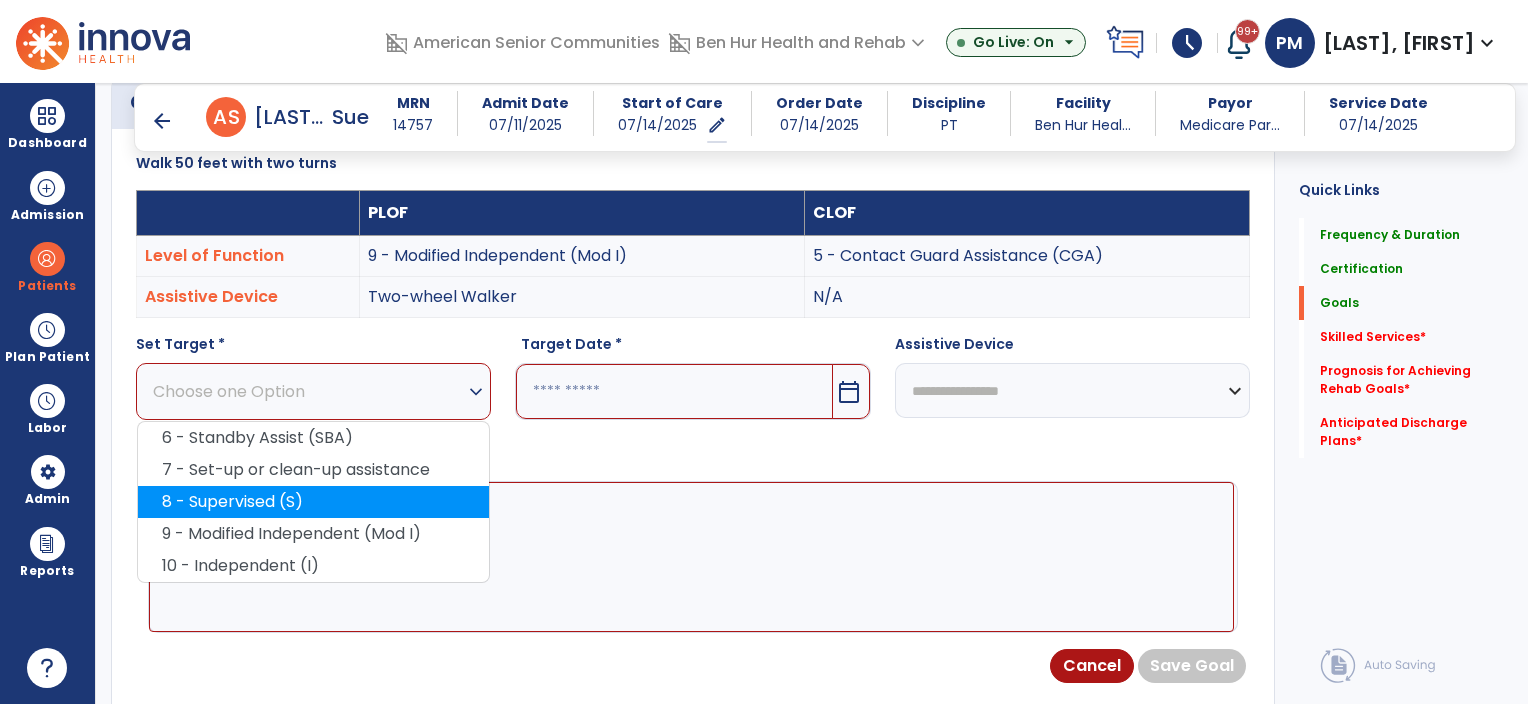 click on "8 - Supervised (S)" at bounding box center (313, 502) 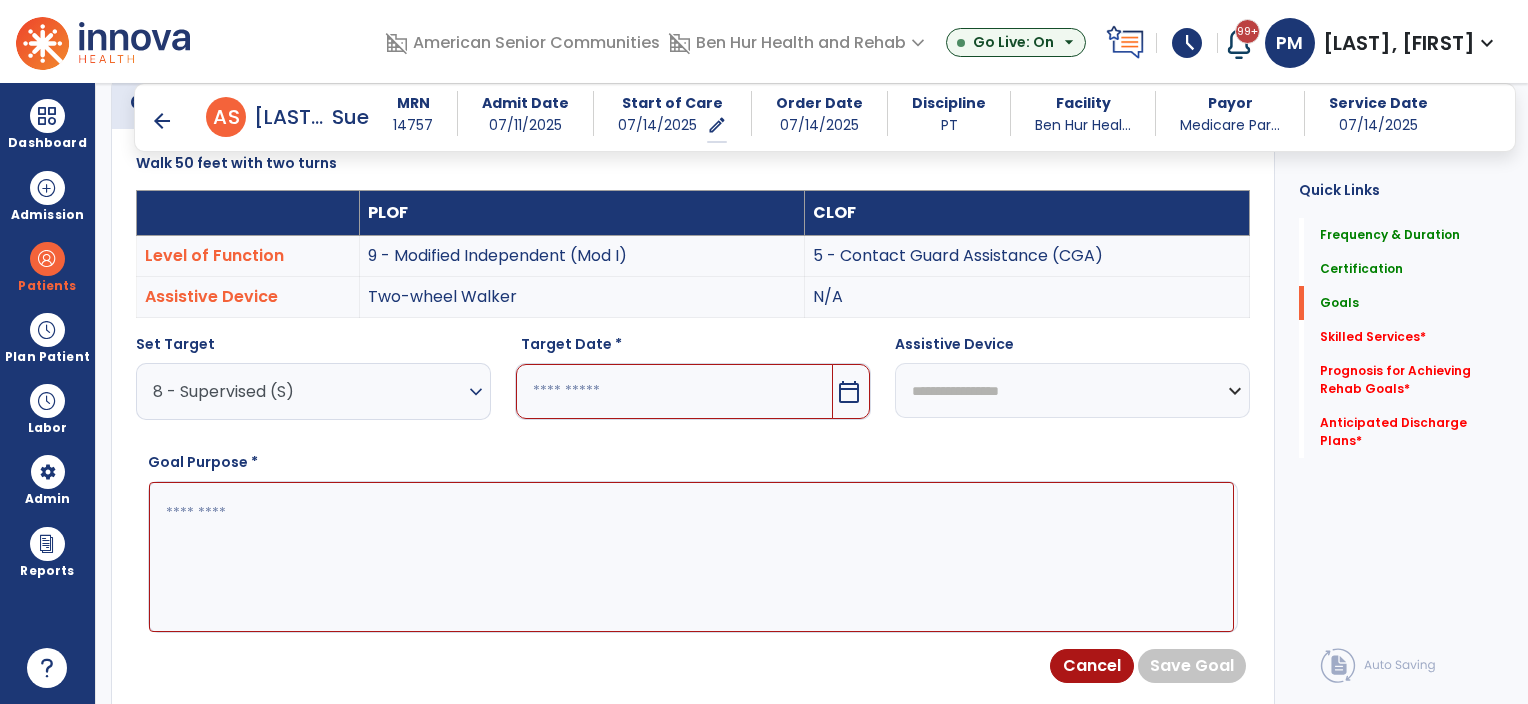 click on "calendar_today" at bounding box center [849, 392] 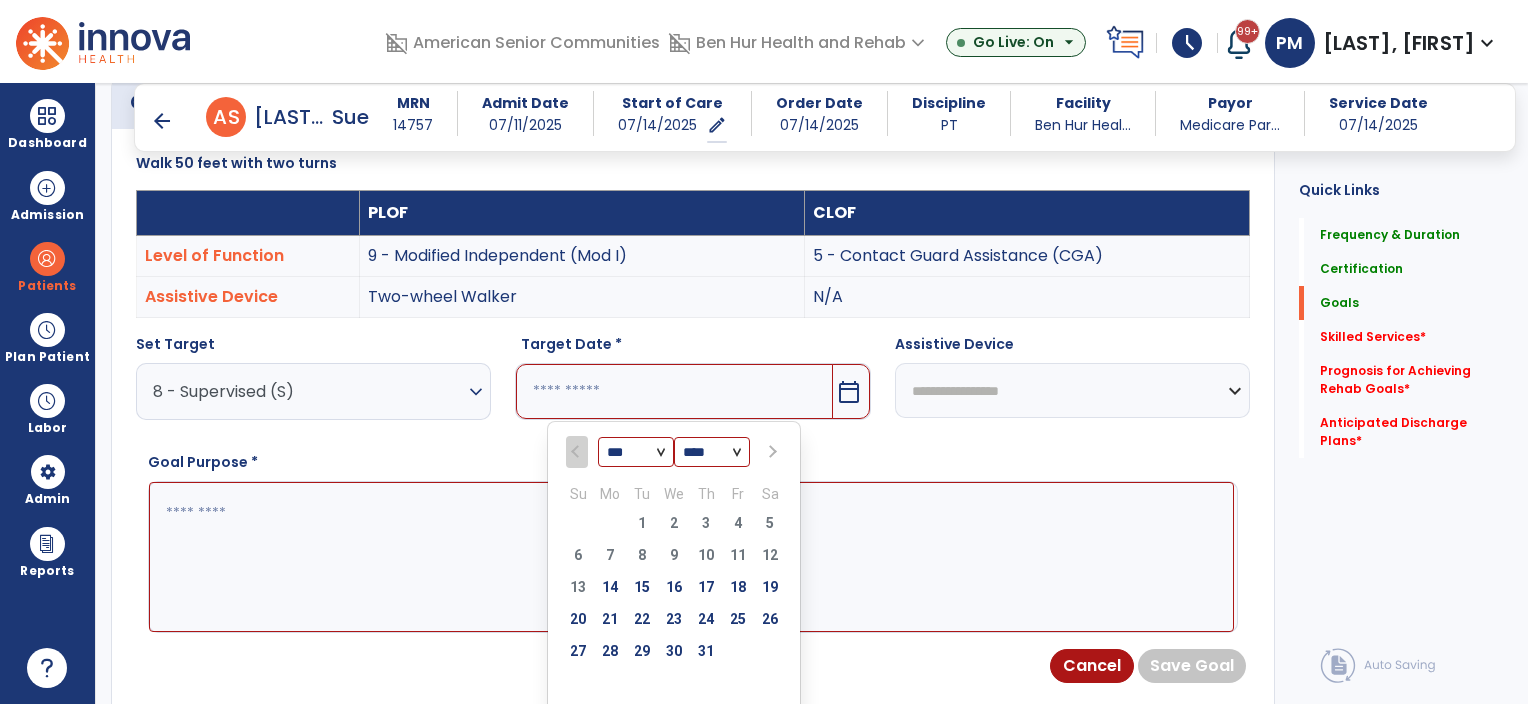 click at bounding box center (771, 452) 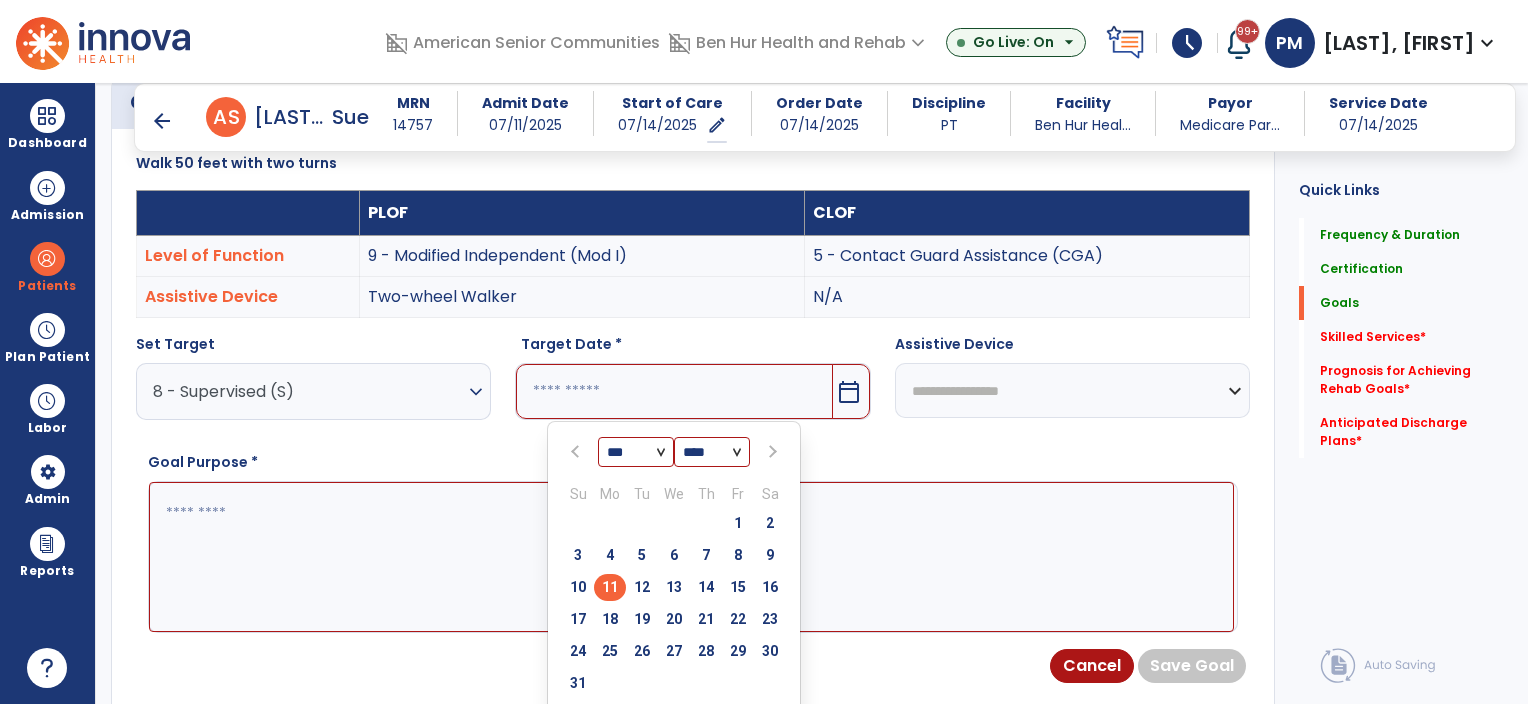 click on "11" at bounding box center [610, 587] 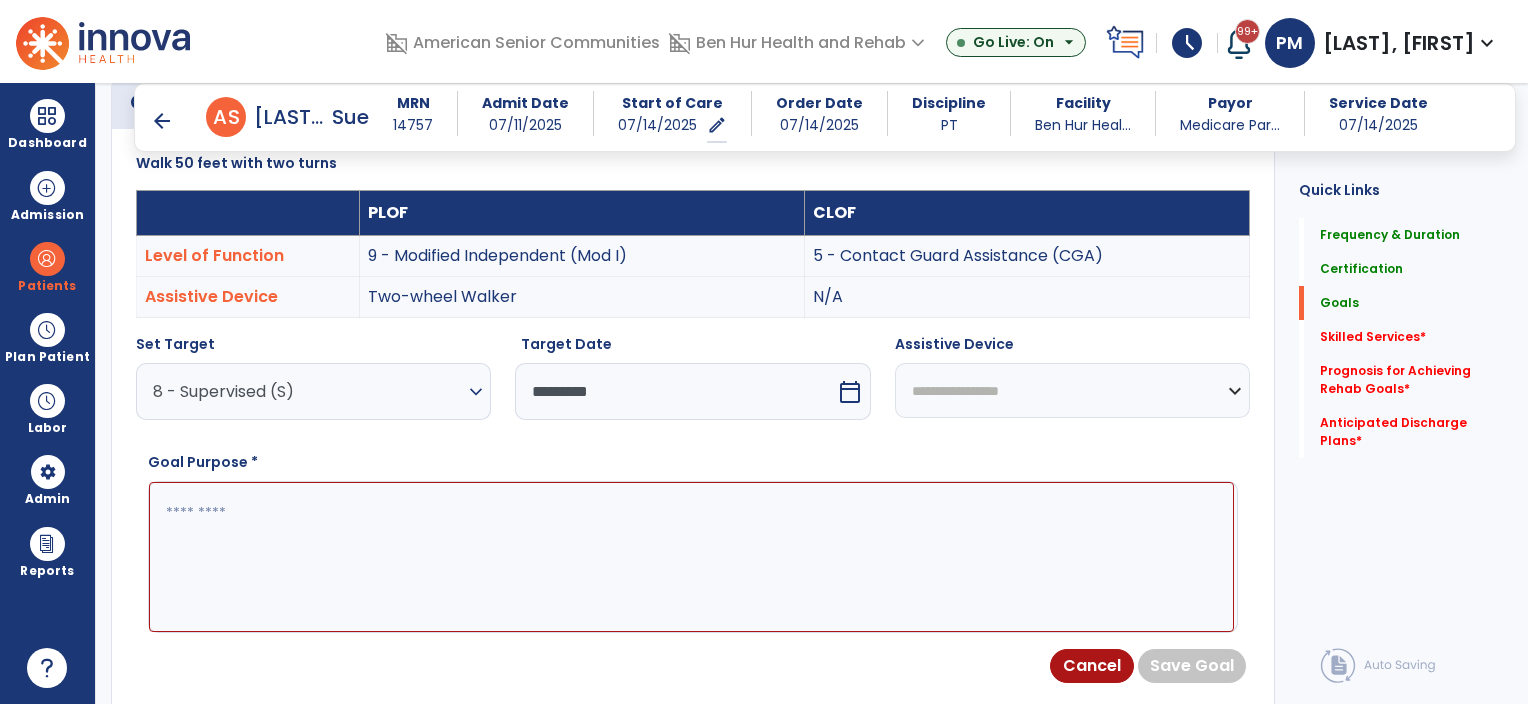 click on "**********" at bounding box center (1072, 390) 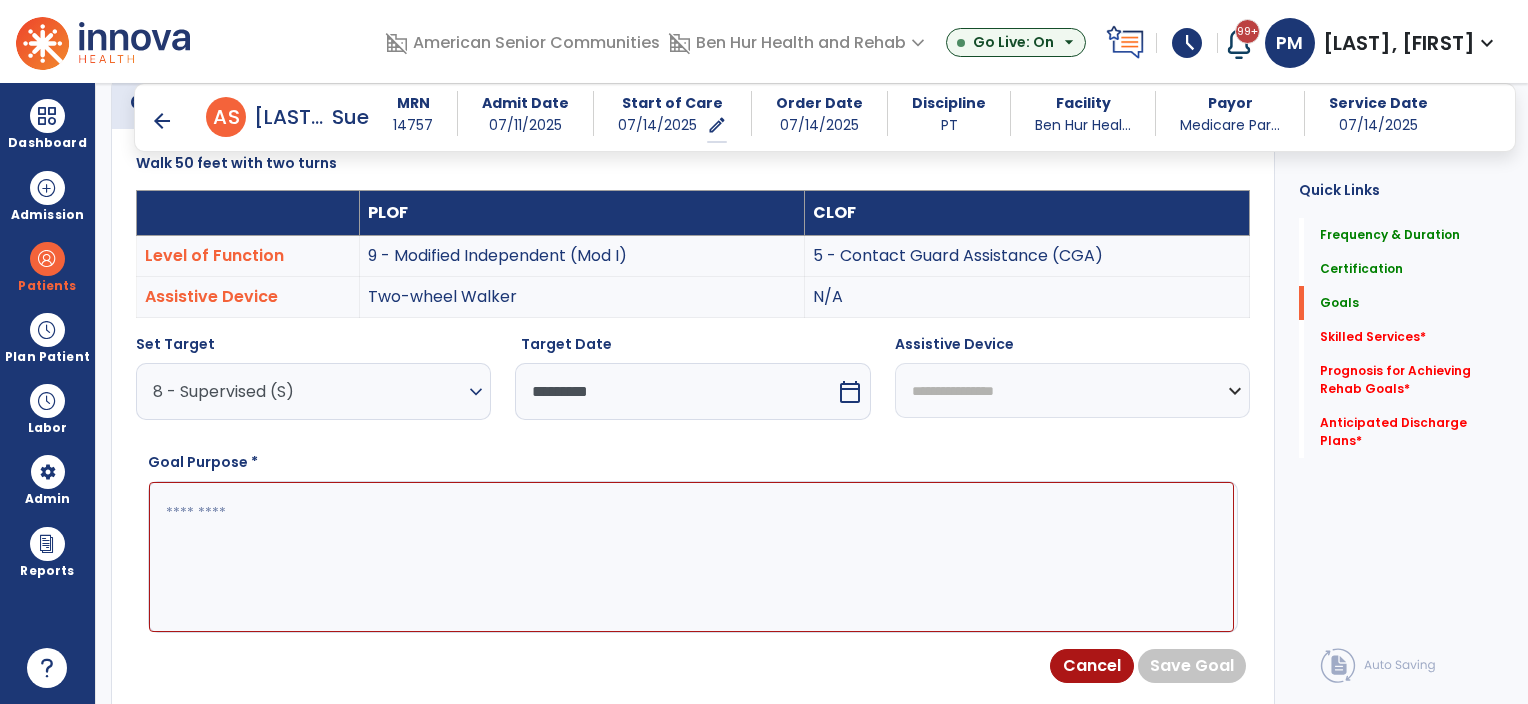 click on "**********" at bounding box center (1072, 390) 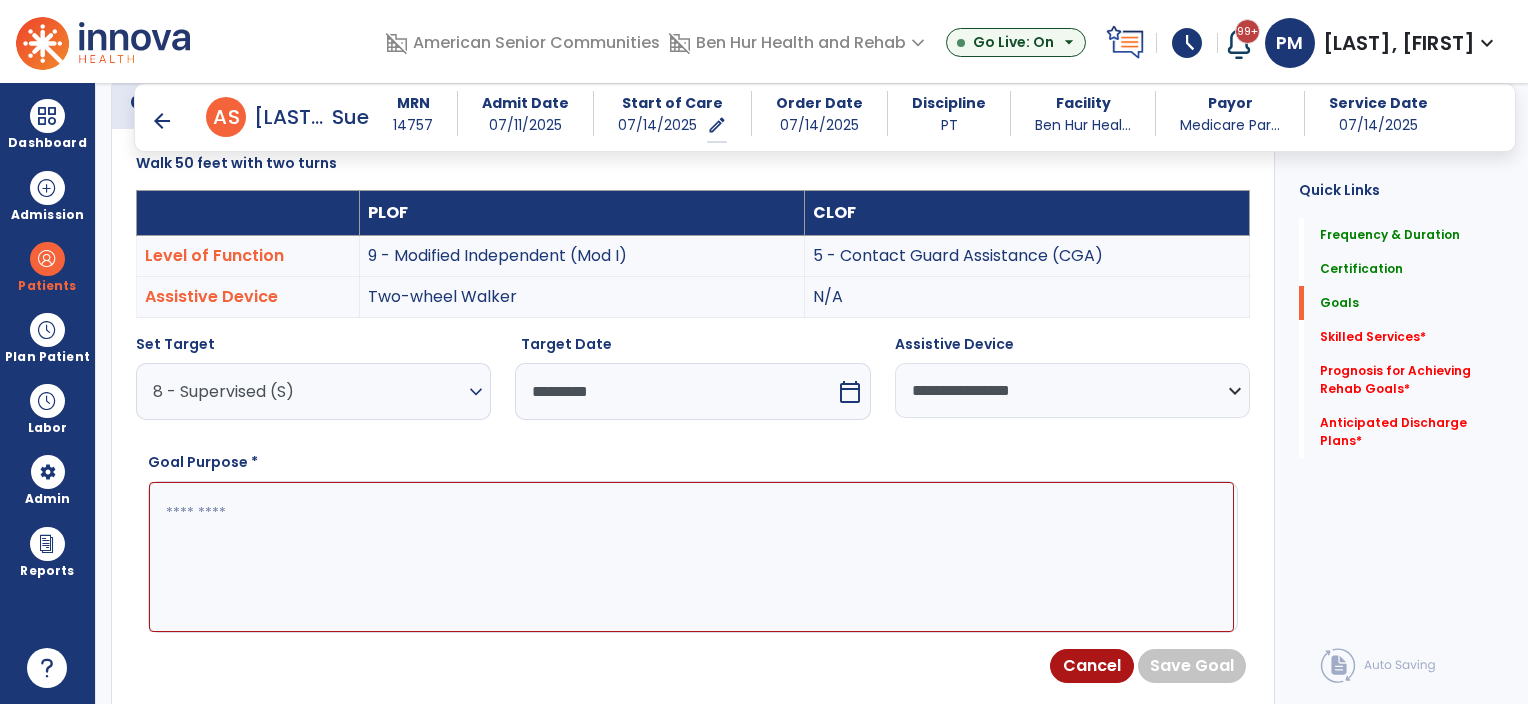 click at bounding box center (691, 557) 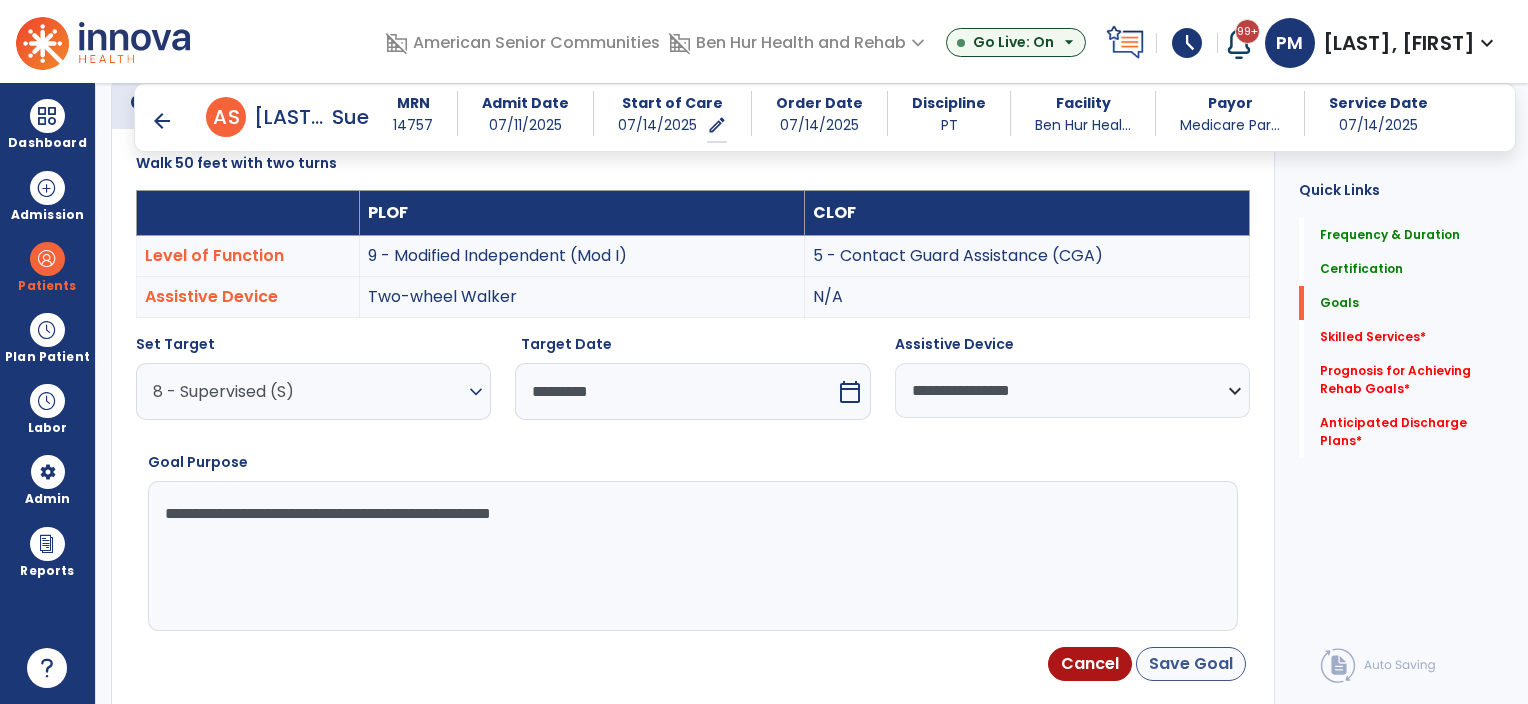 type on "**********" 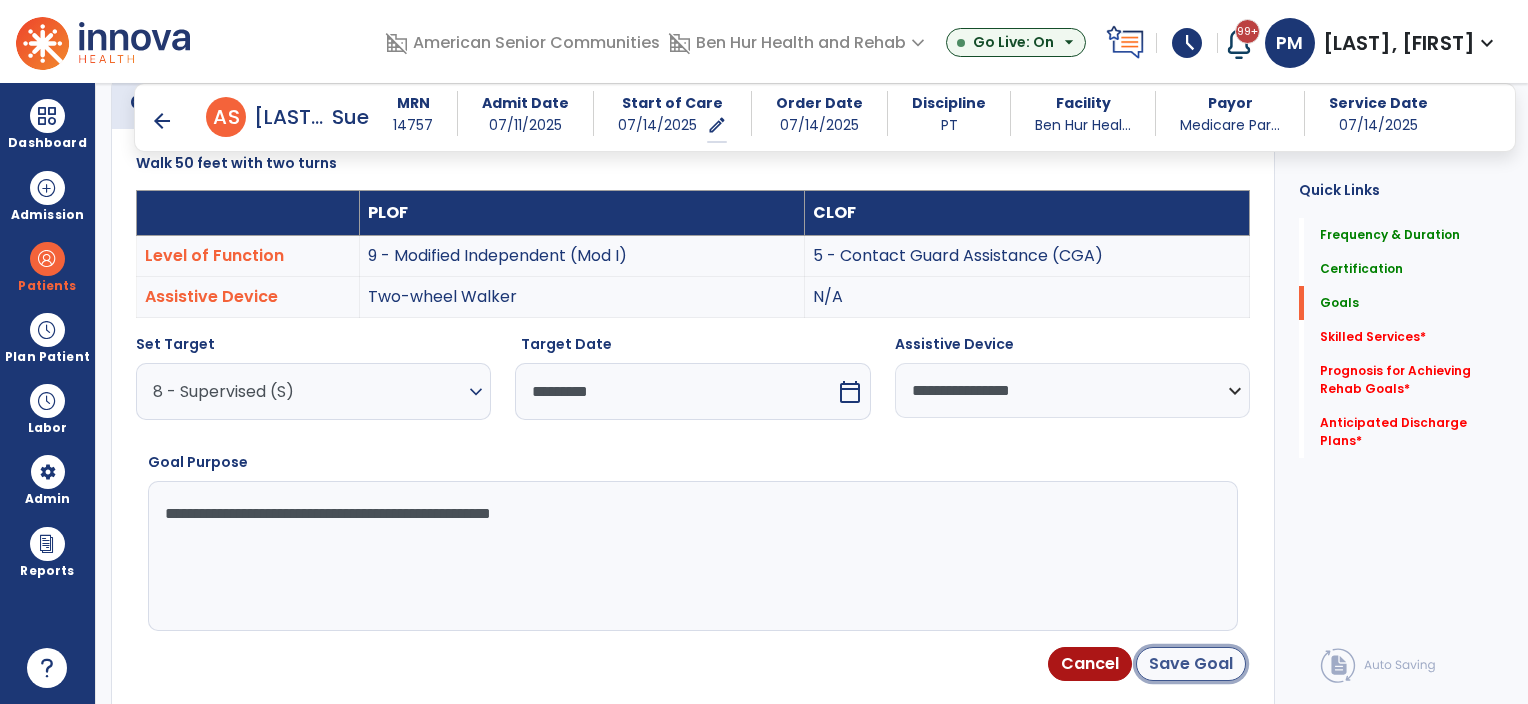 click on "Save Goal" at bounding box center [1191, 664] 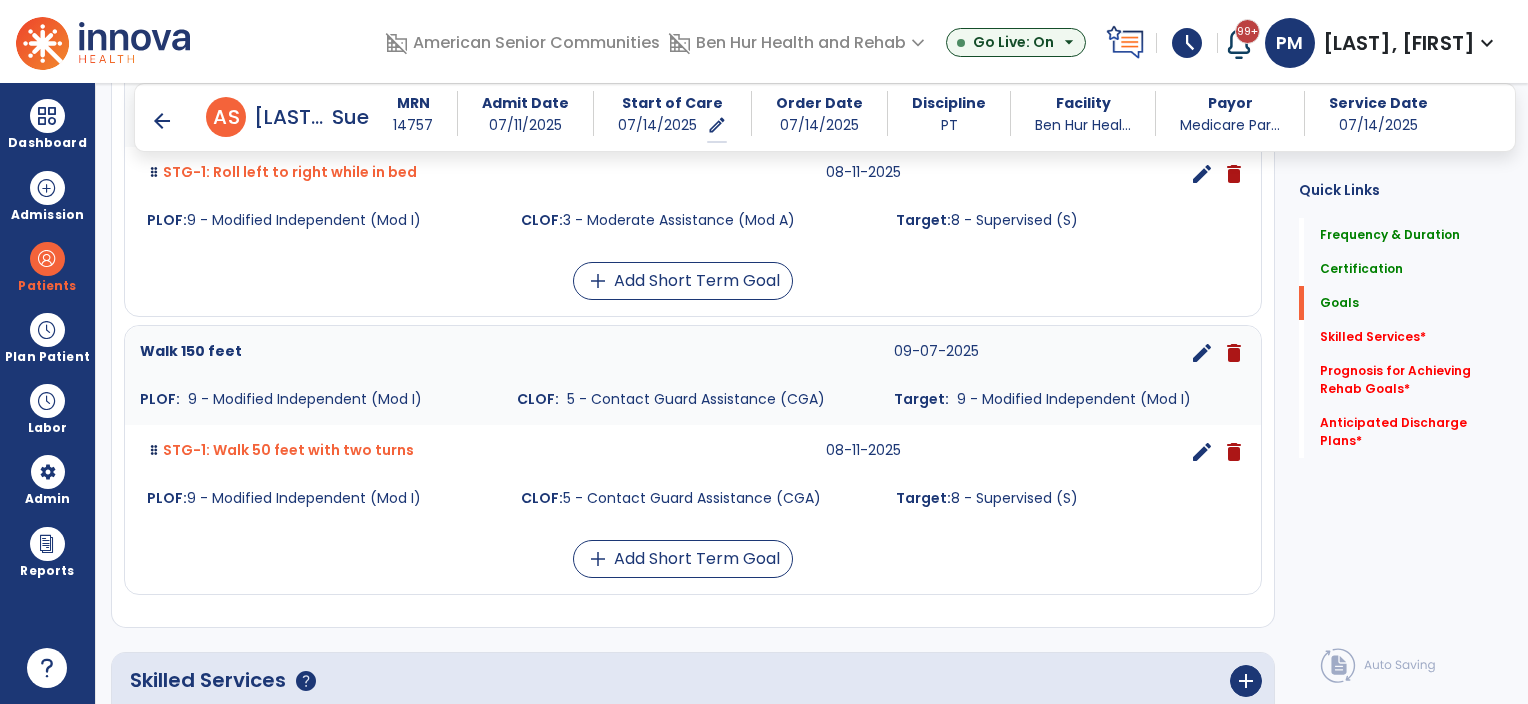 scroll, scrollTop: 2042, scrollLeft: 0, axis: vertical 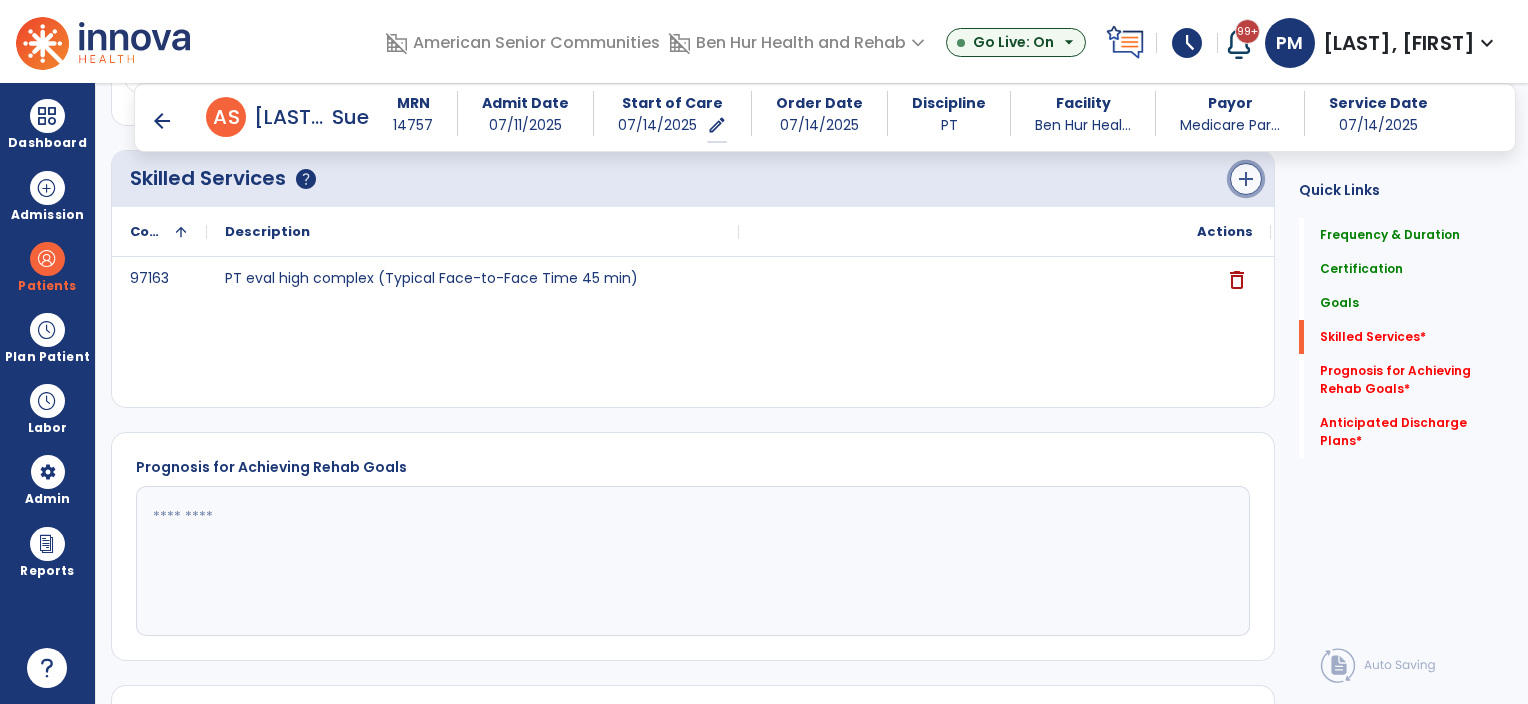 click on "add" 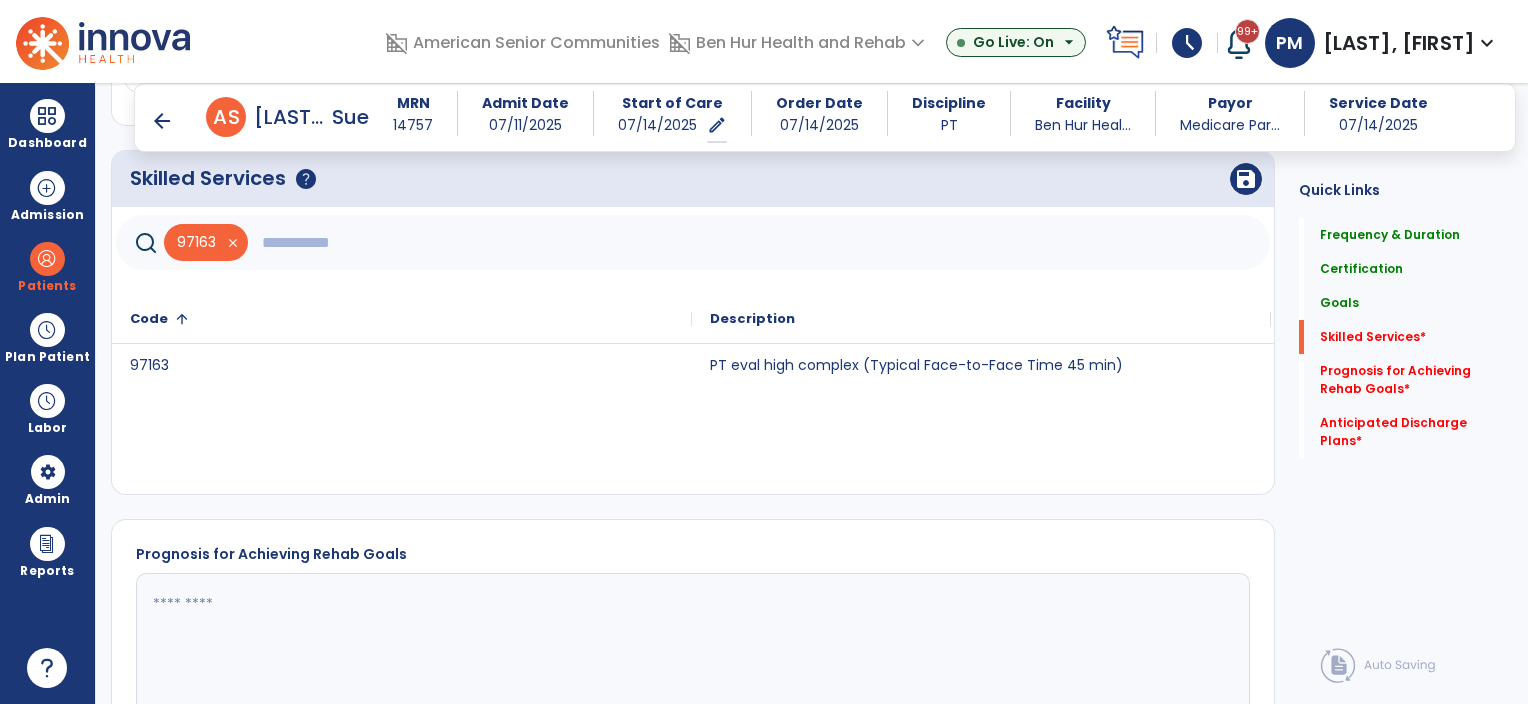click 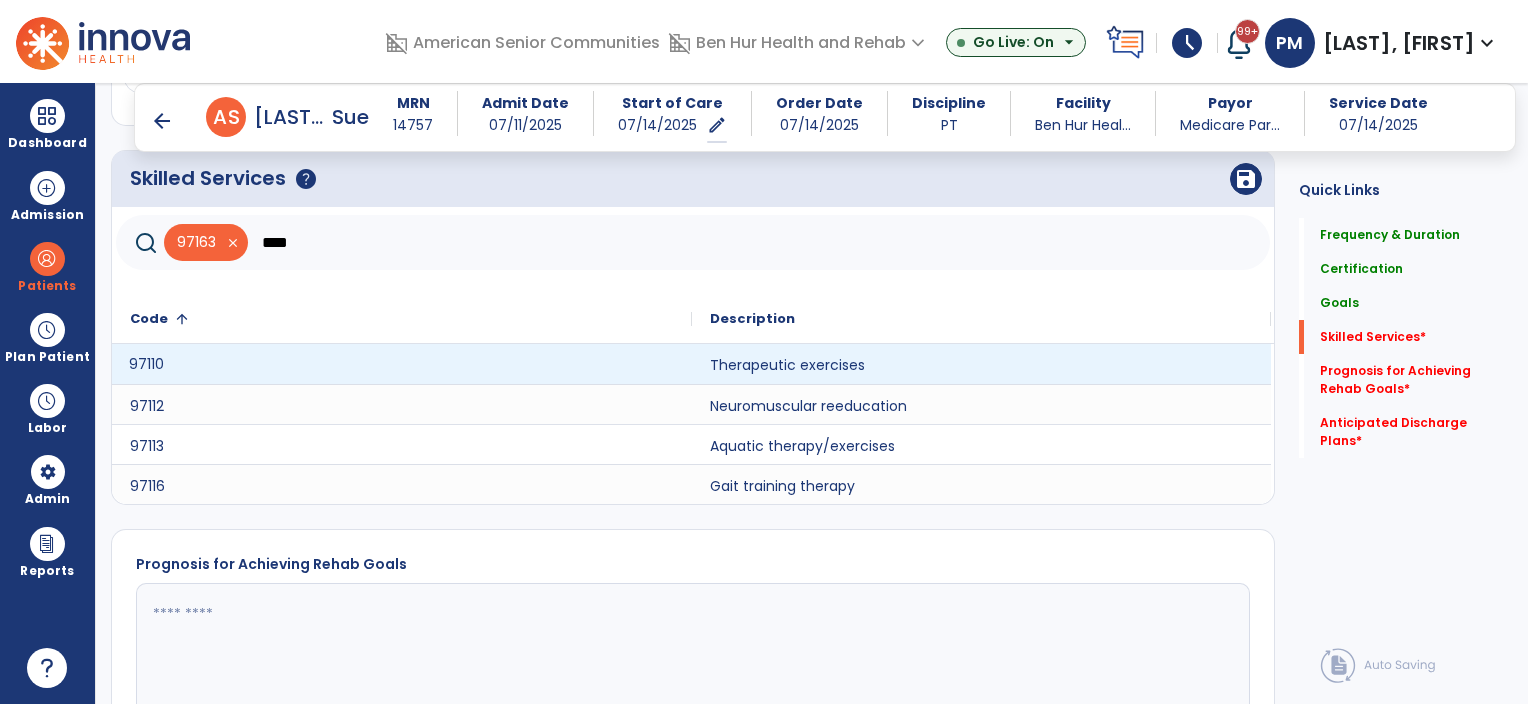 click on "97110" 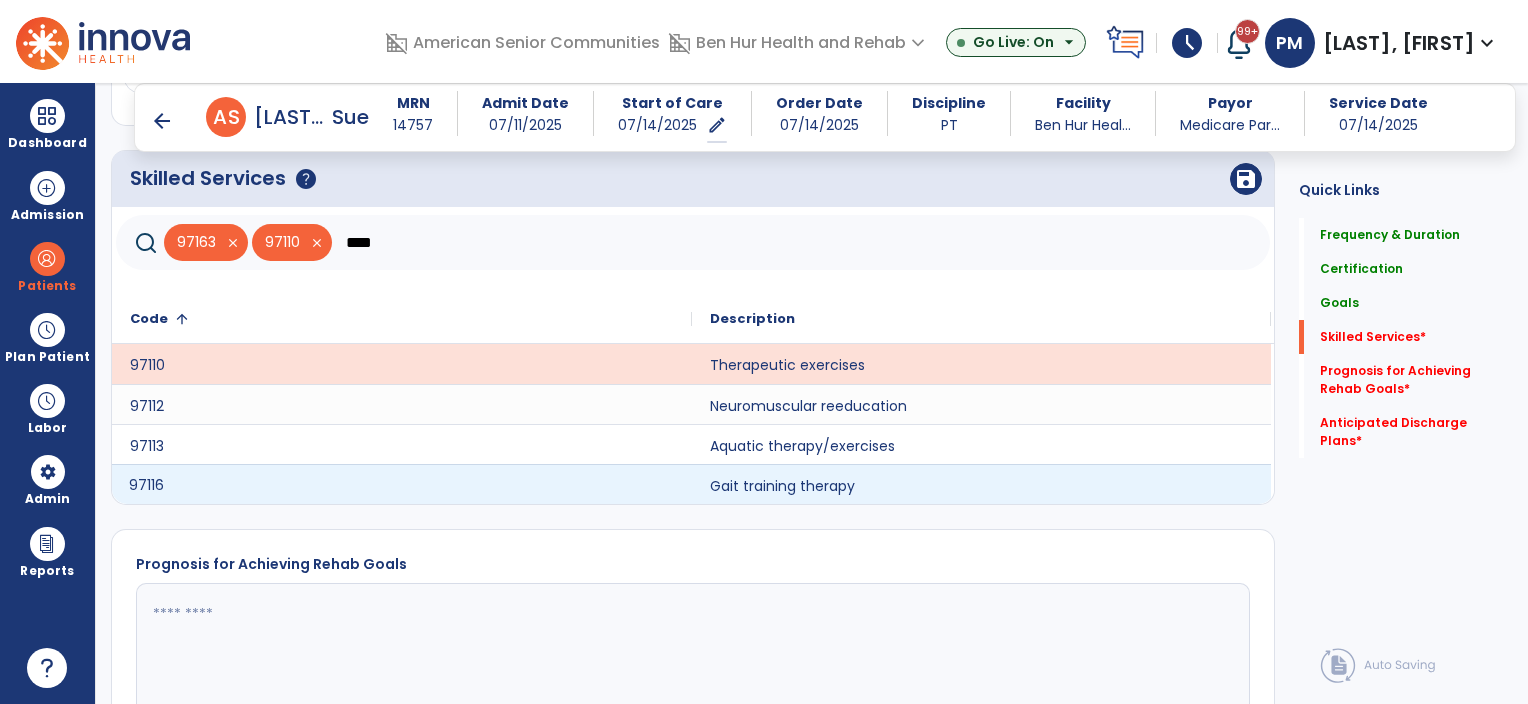click on "97116" 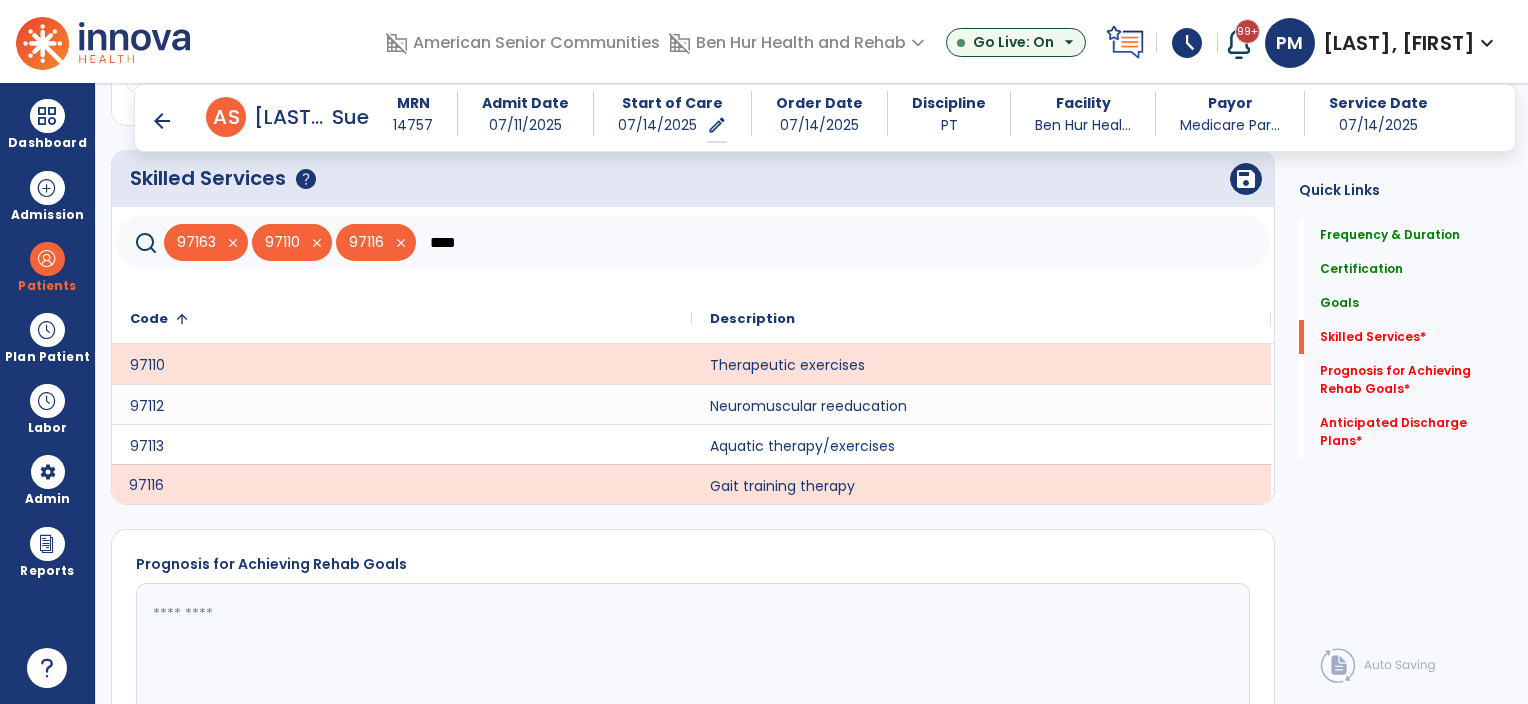 click on "****" 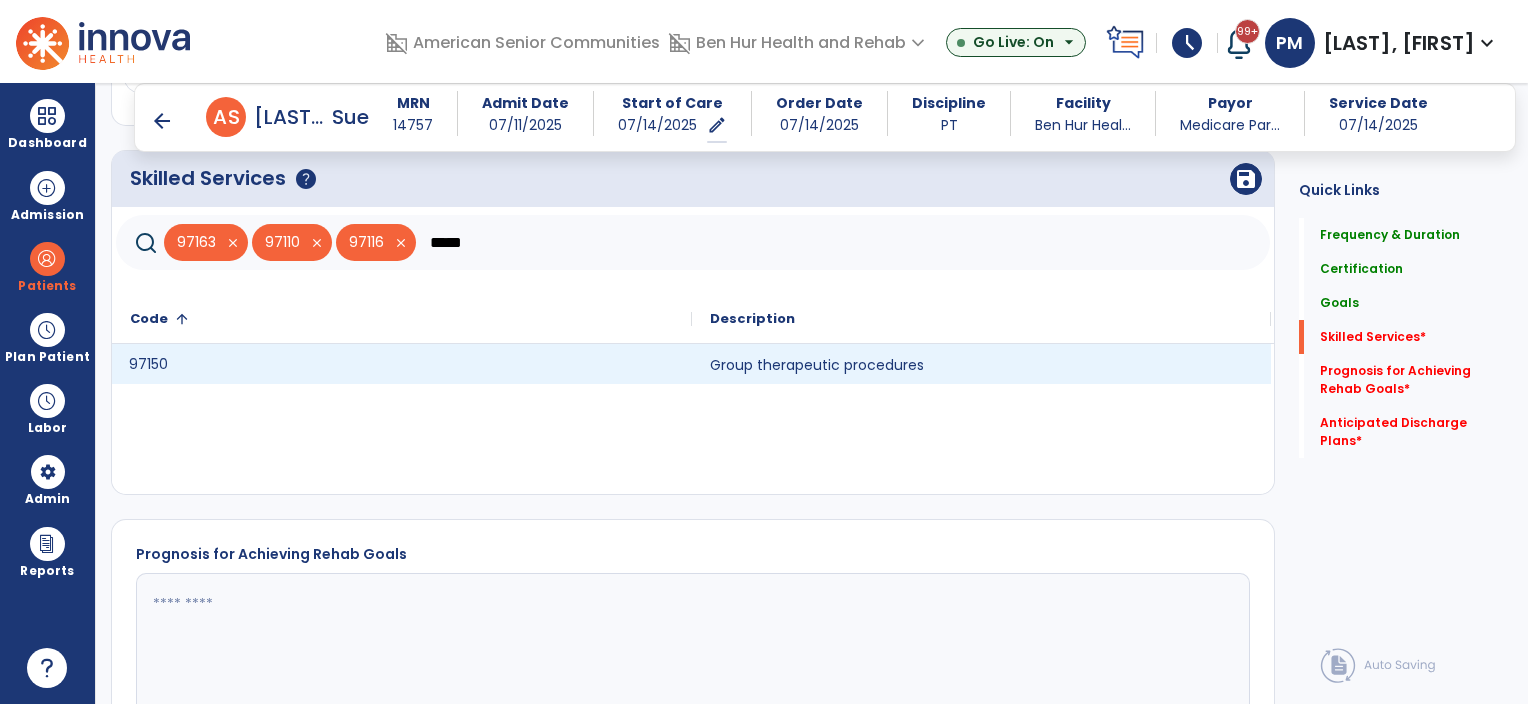 click on "97150" 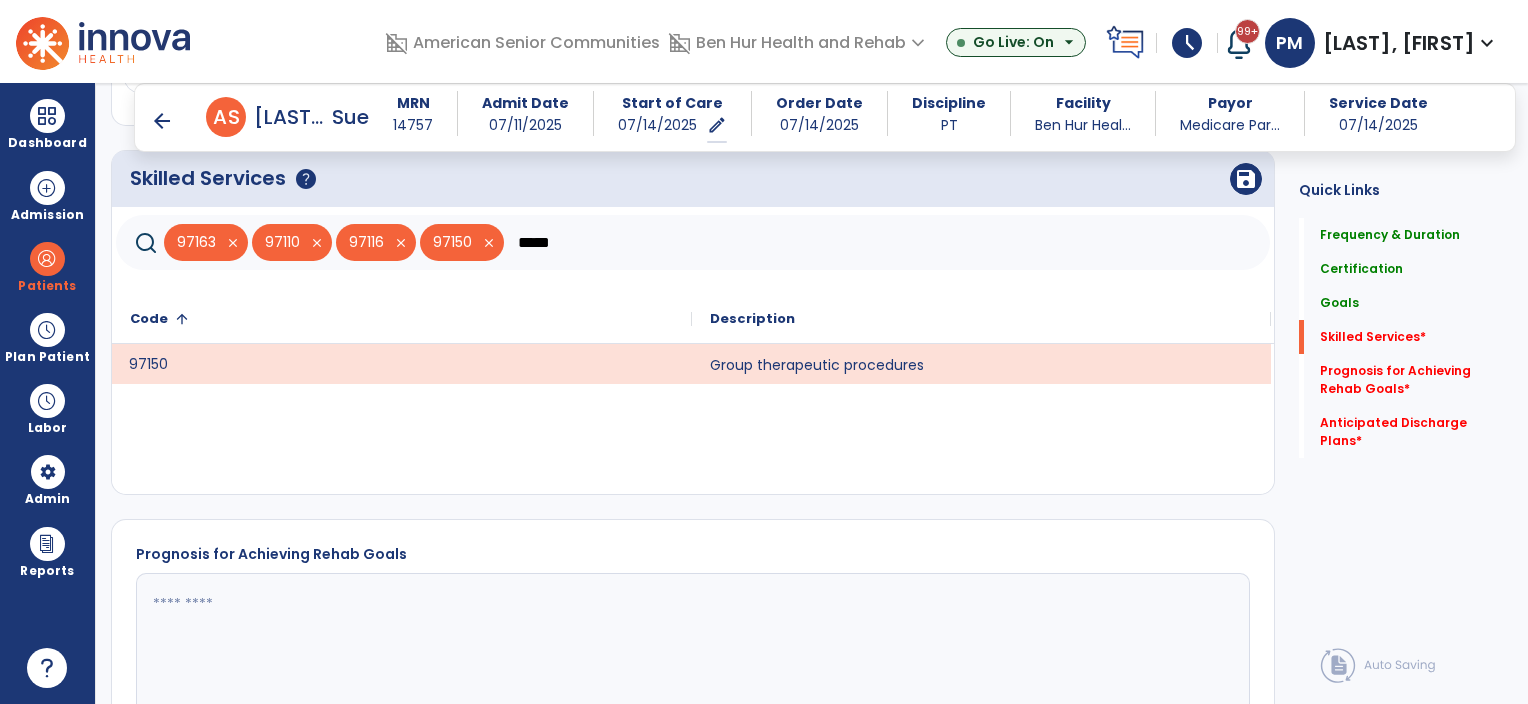 click on "*****" 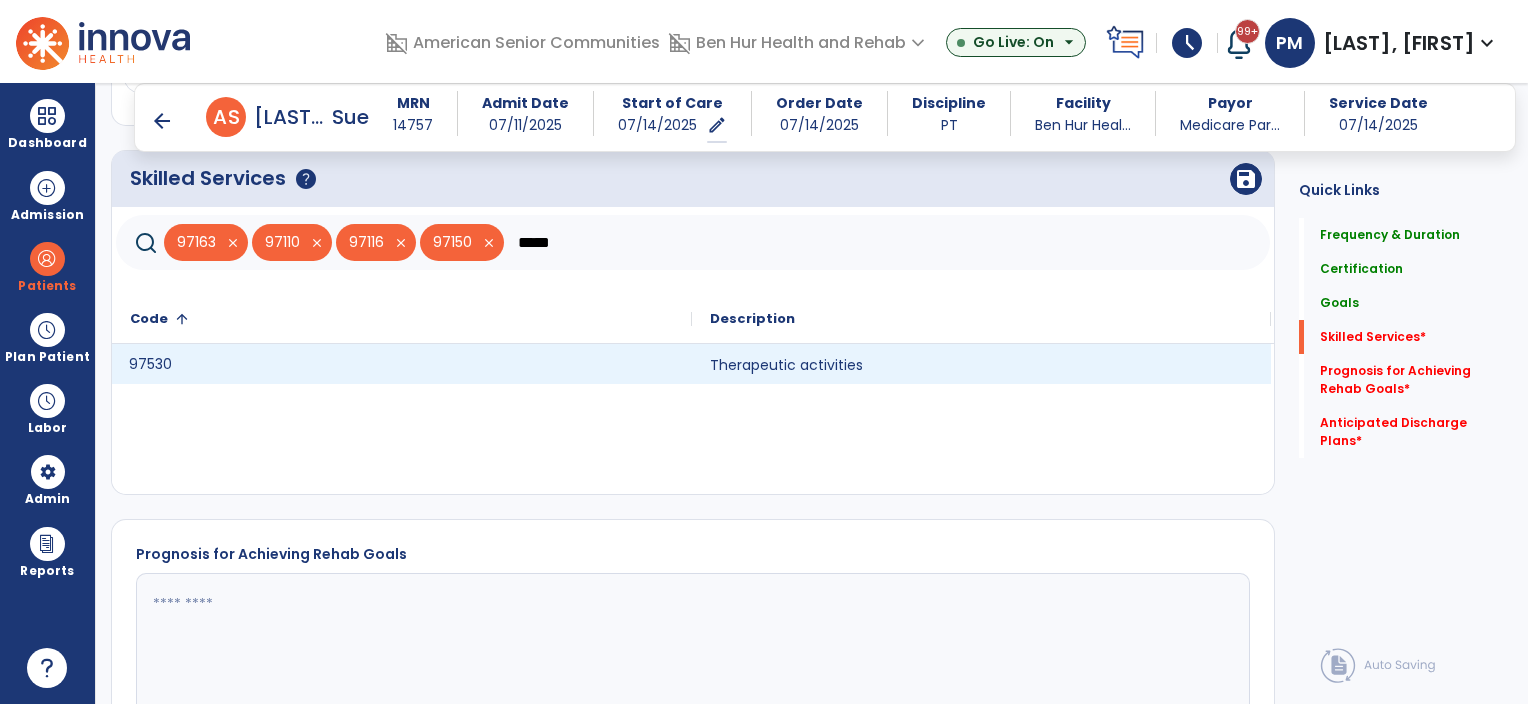 type on "*****" 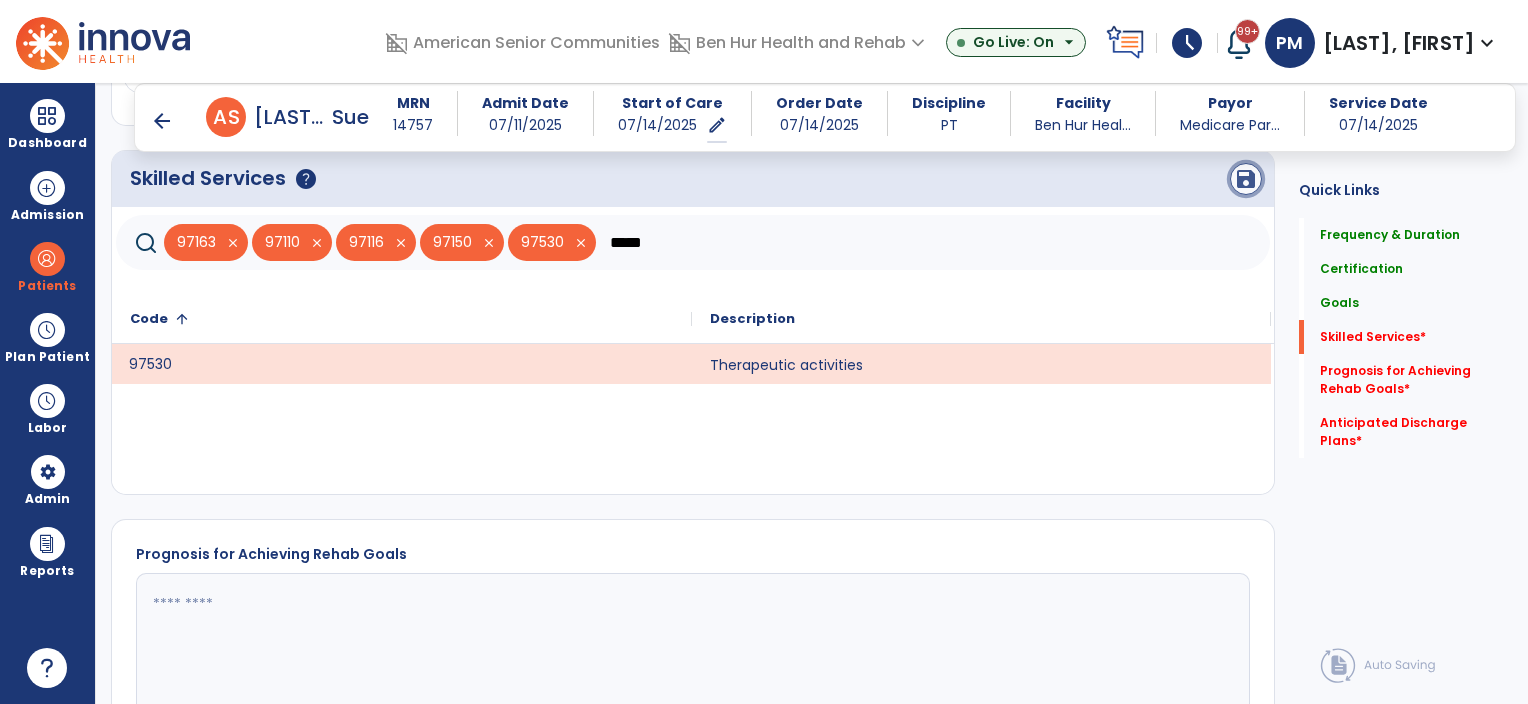 click on "save" 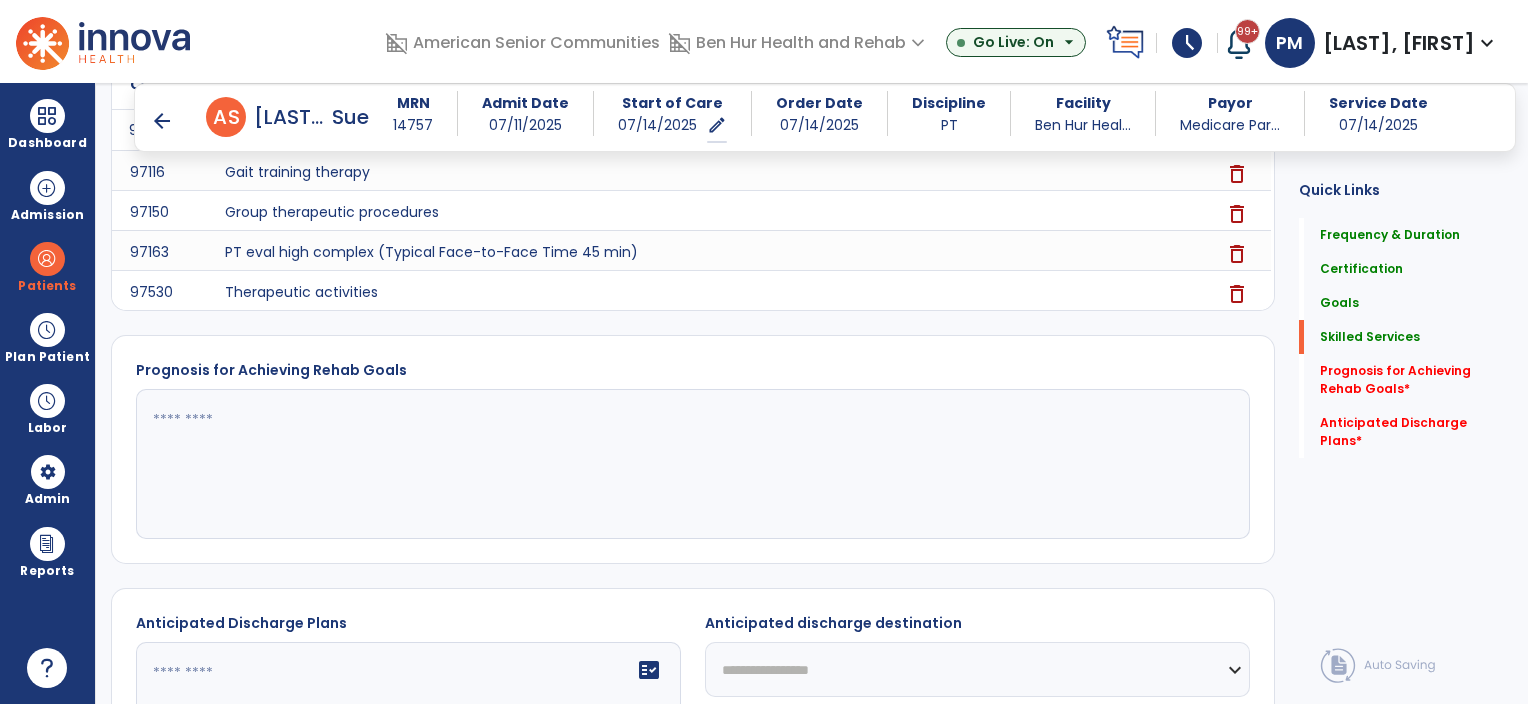 scroll, scrollTop: 2200, scrollLeft: 0, axis: vertical 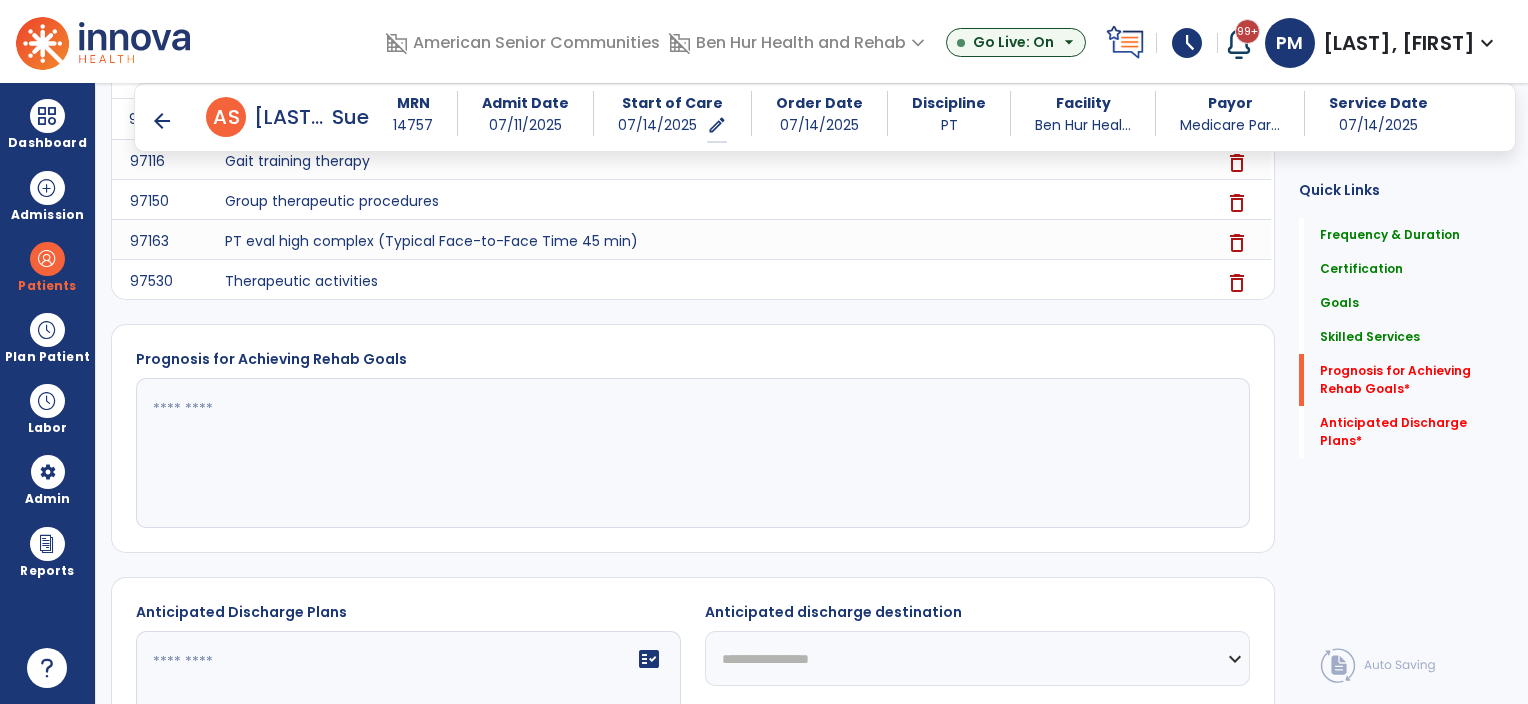 click 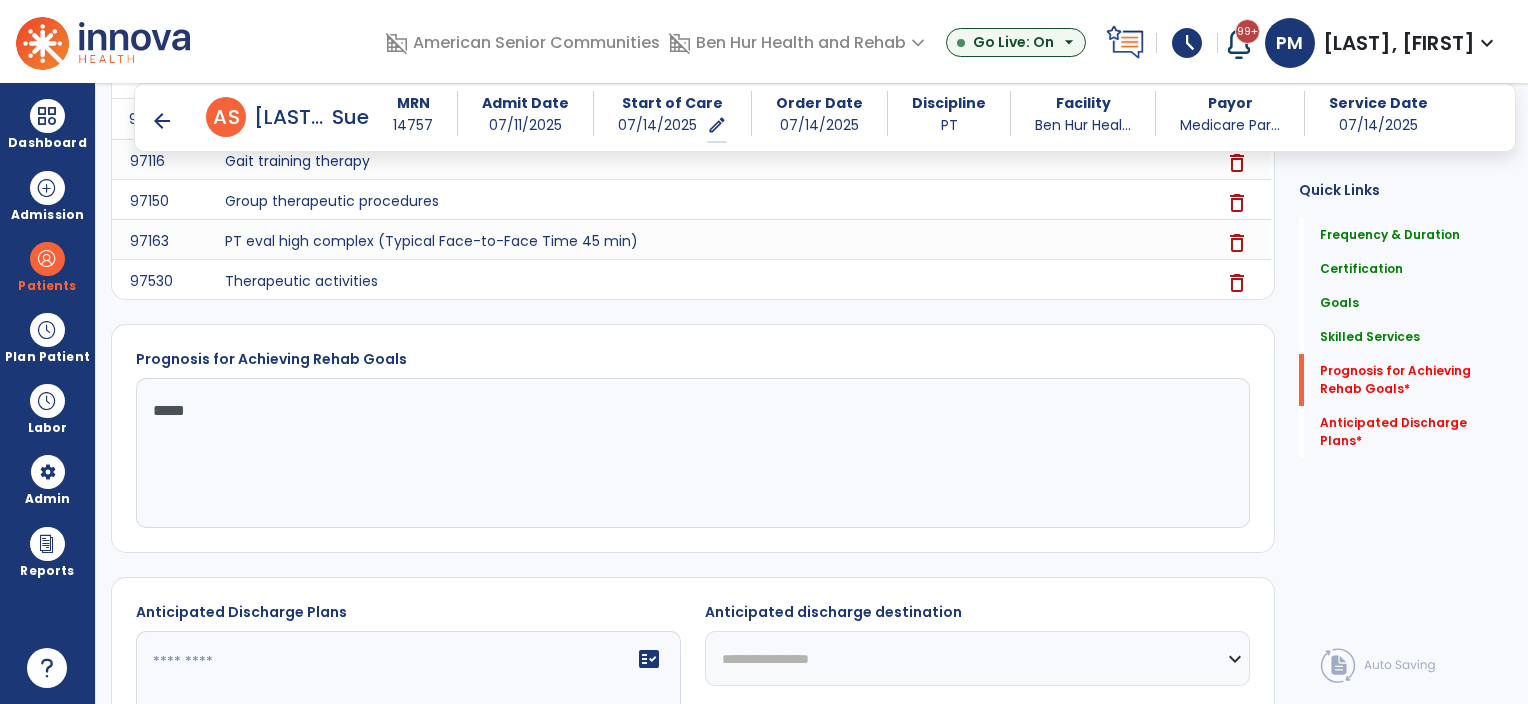 scroll, scrollTop: 2392, scrollLeft: 0, axis: vertical 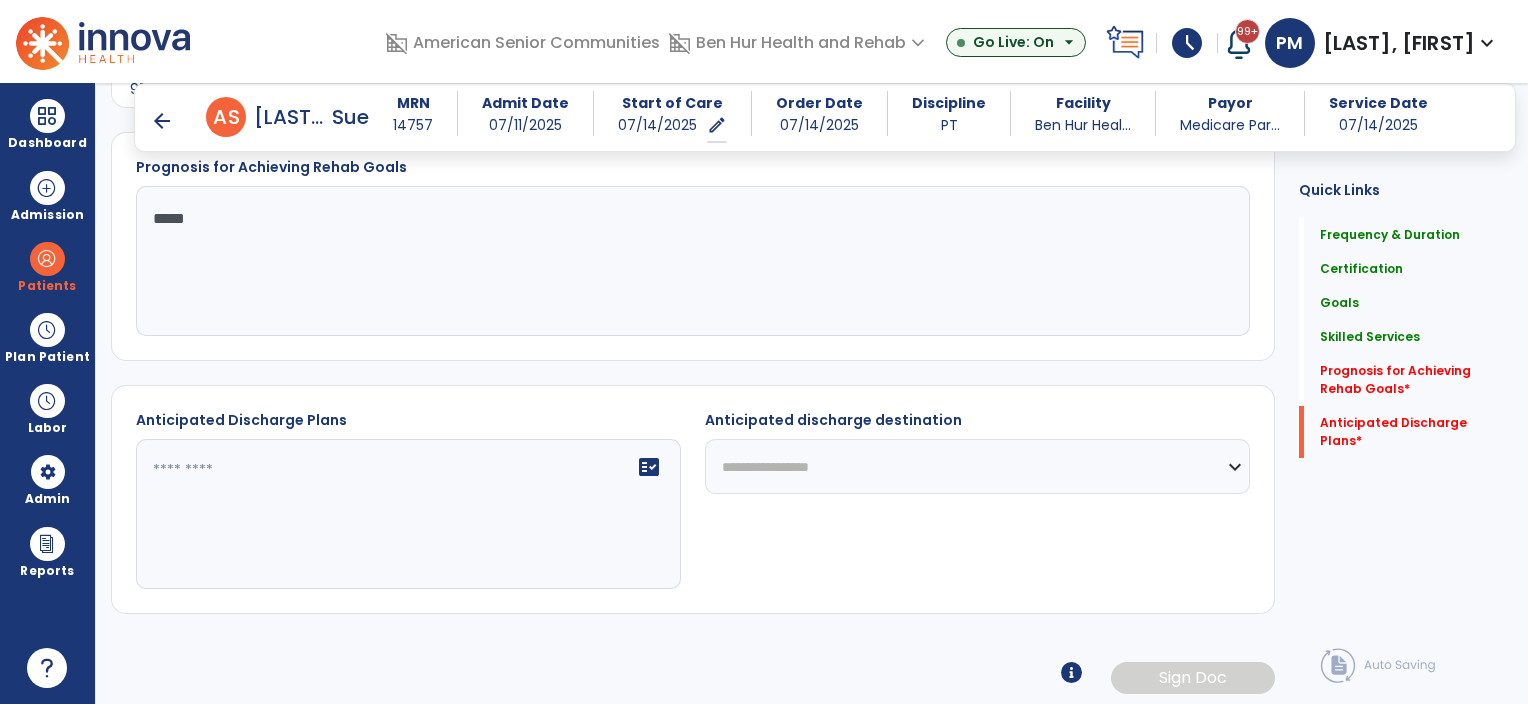 type on "*****" 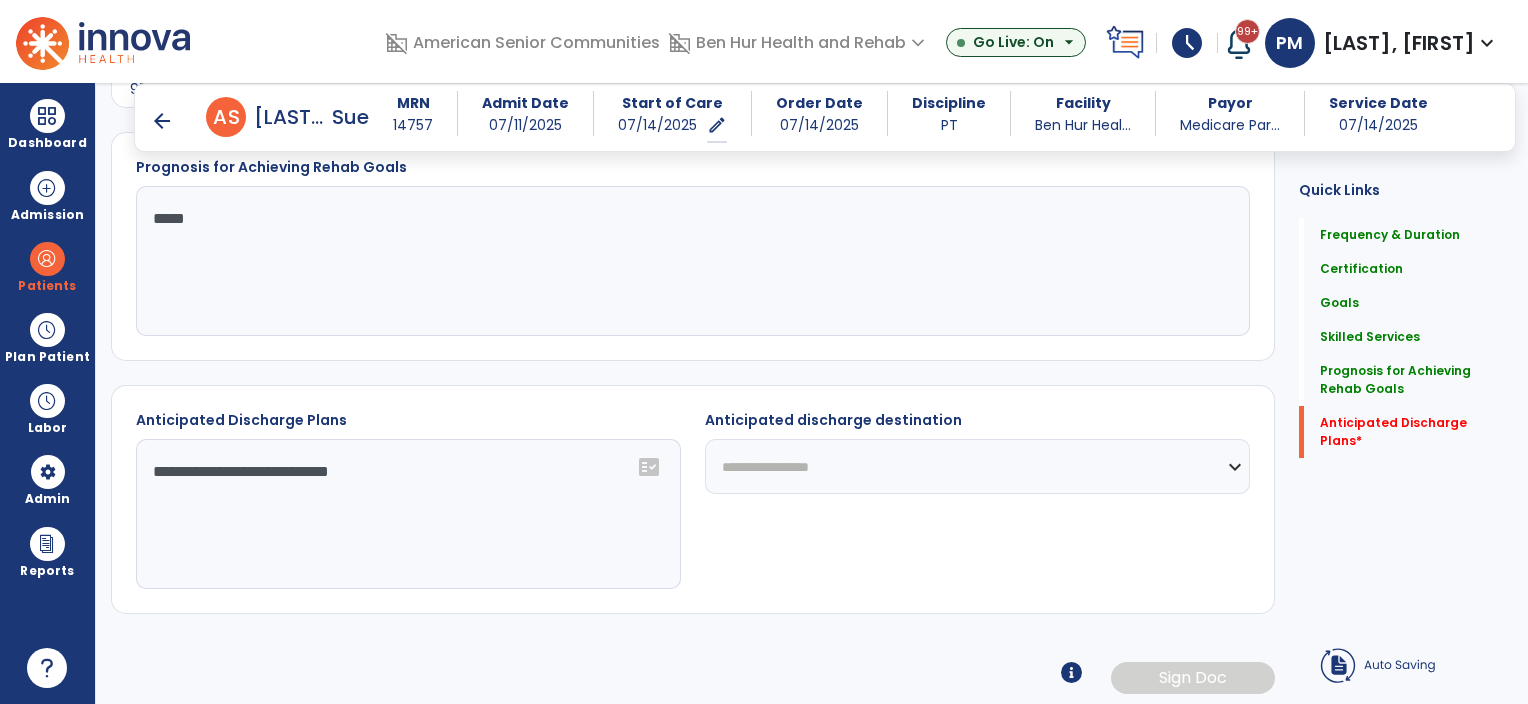 type on "**********" 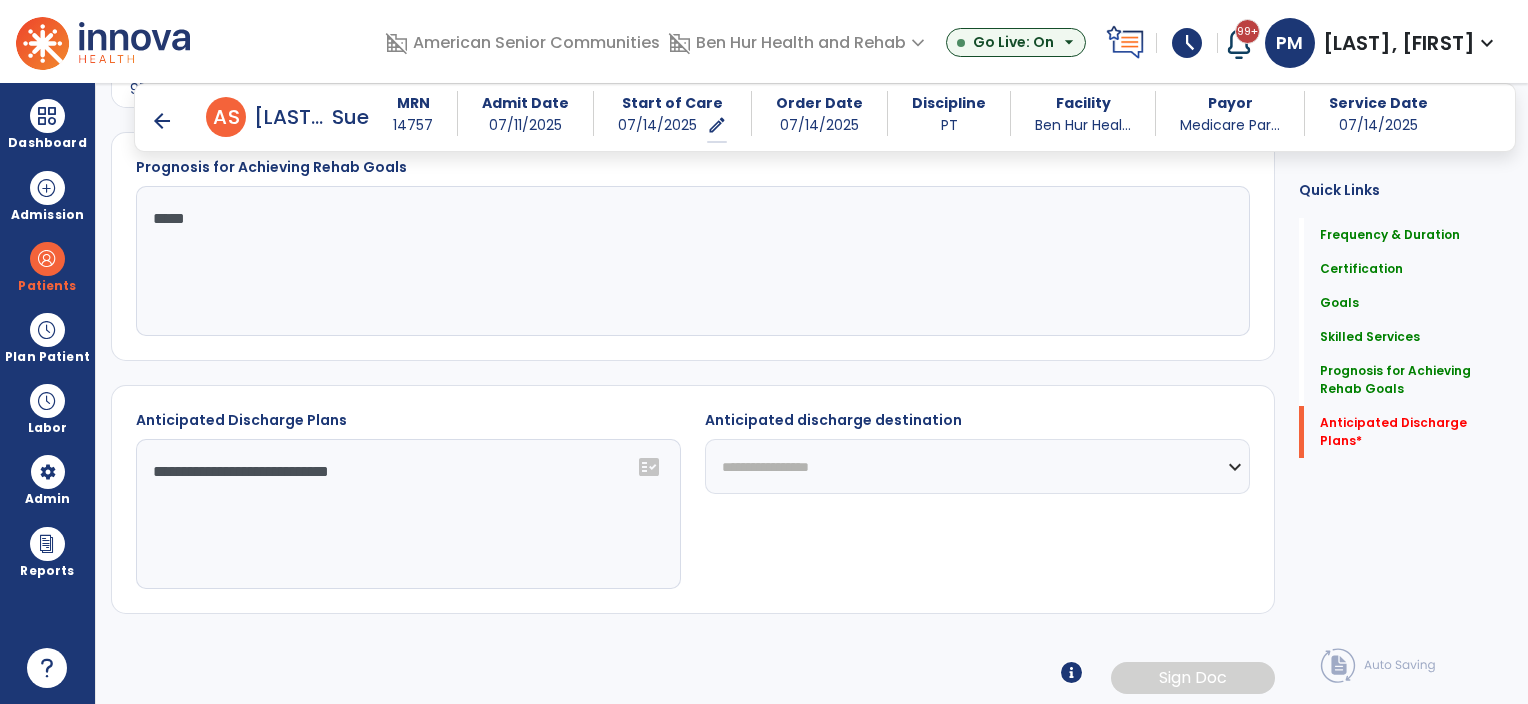 scroll, scrollTop: 2391, scrollLeft: 0, axis: vertical 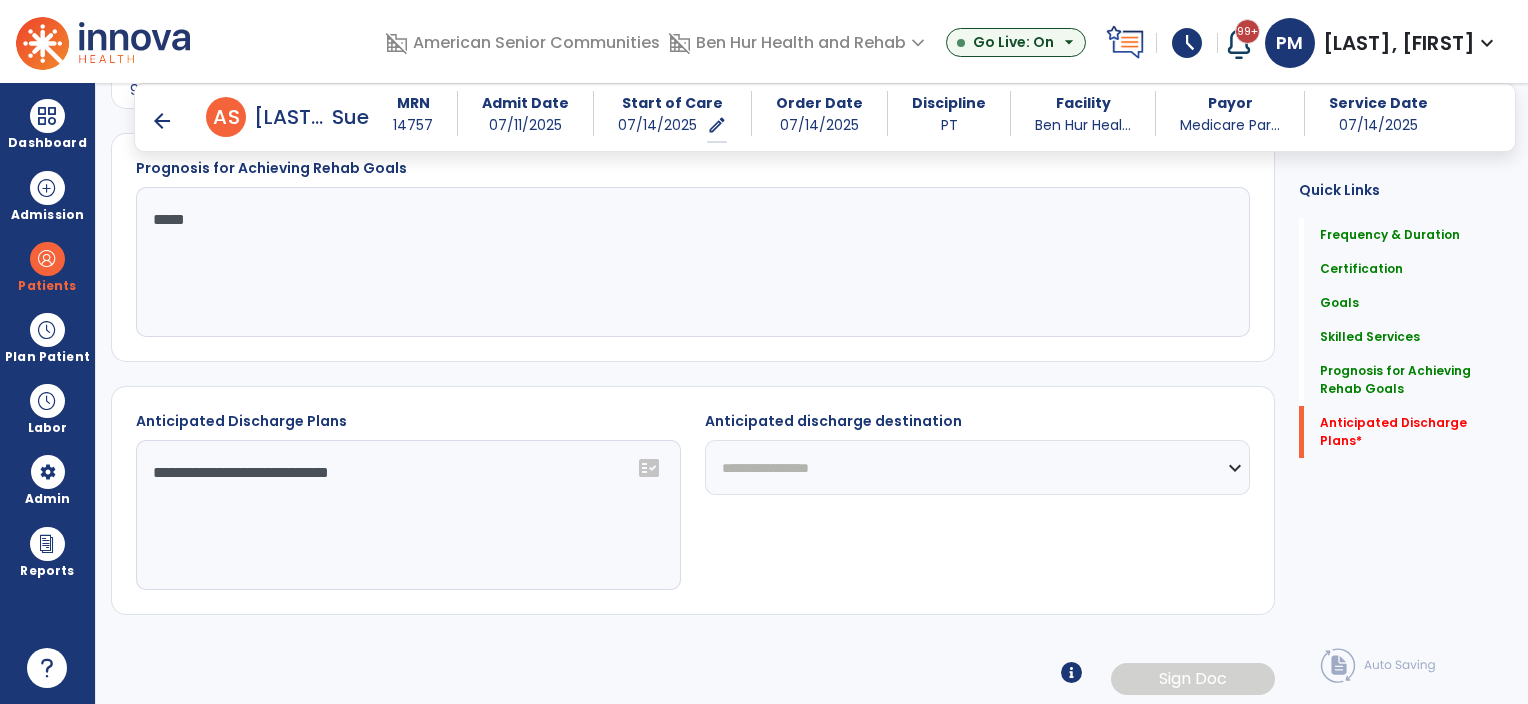 click on "**********" 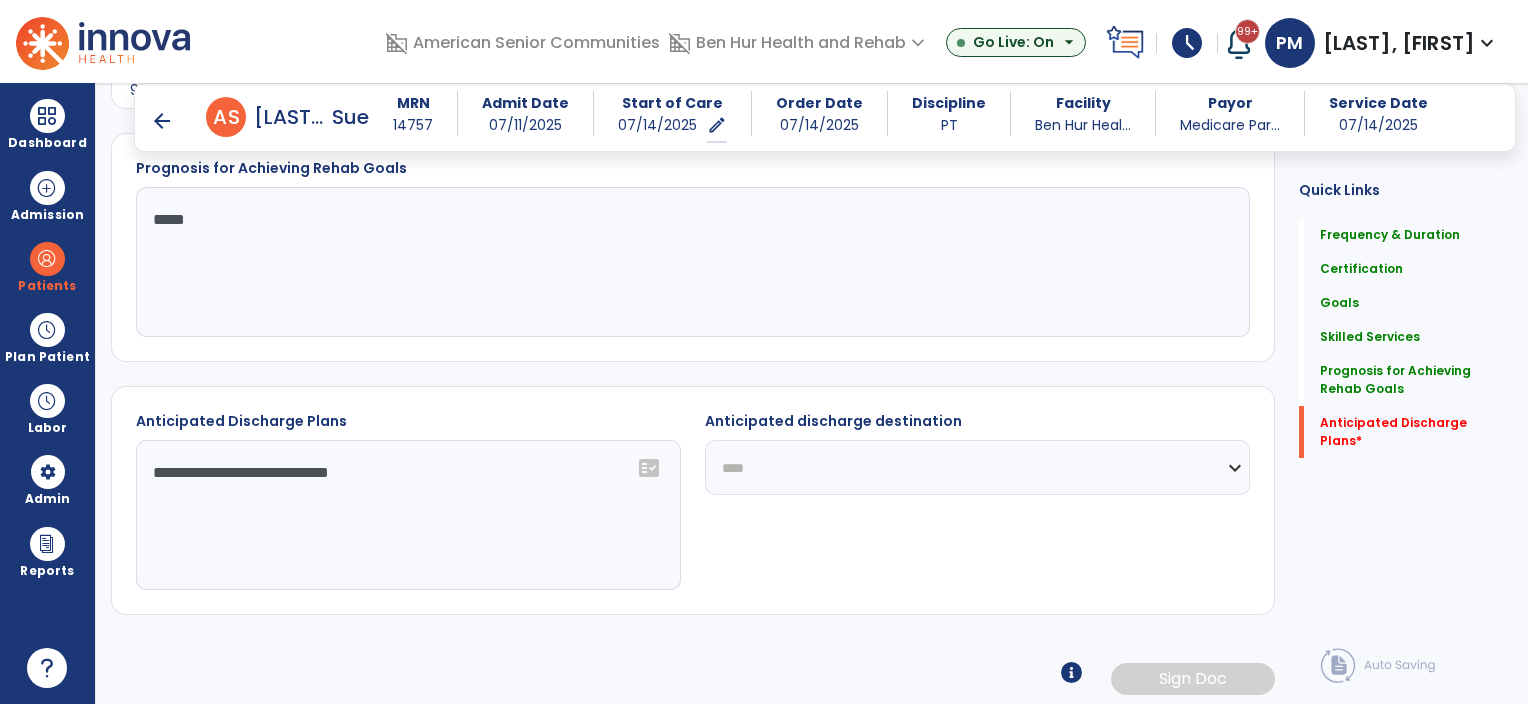 click on "**********" 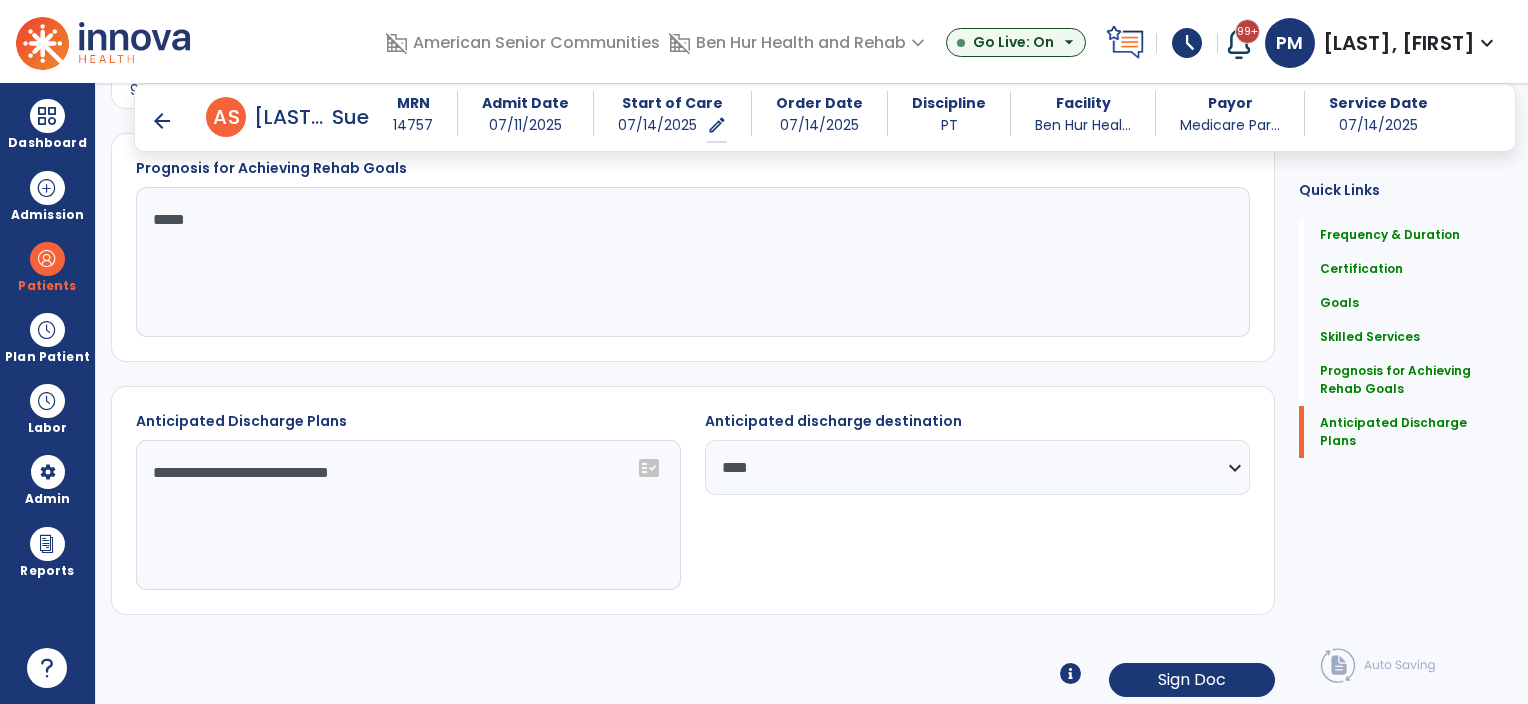click on "**********" 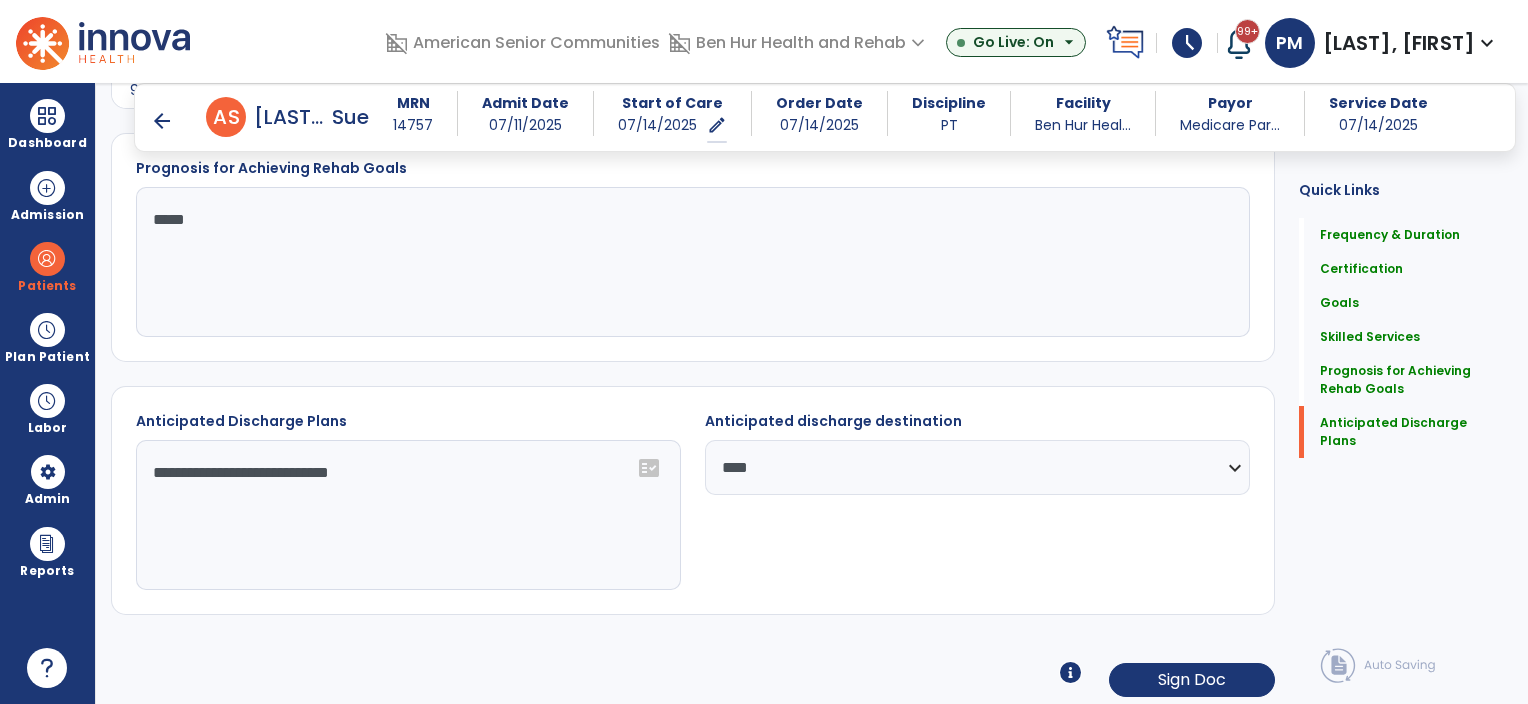 scroll, scrollTop: 2393, scrollLeft: 0, axis: vertical 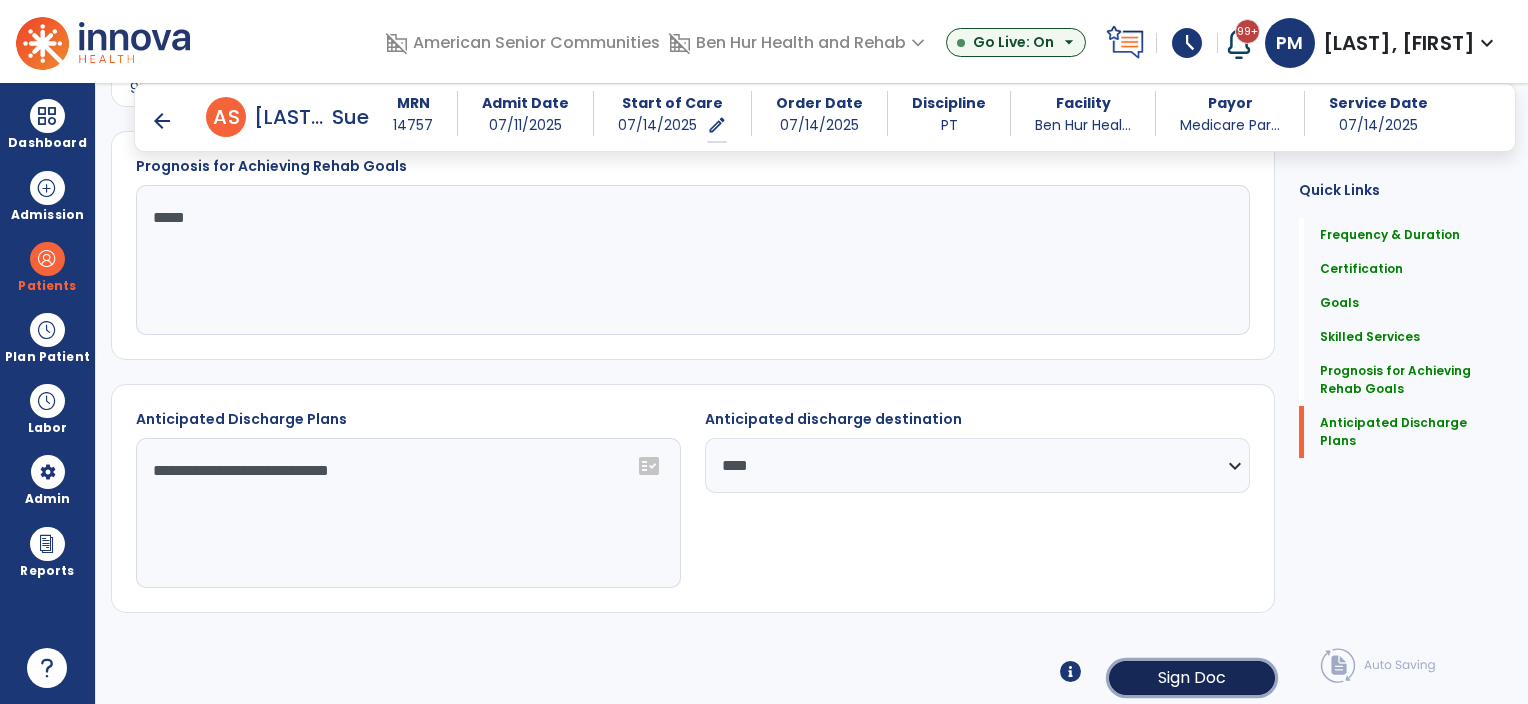 click on "Sign Doc" 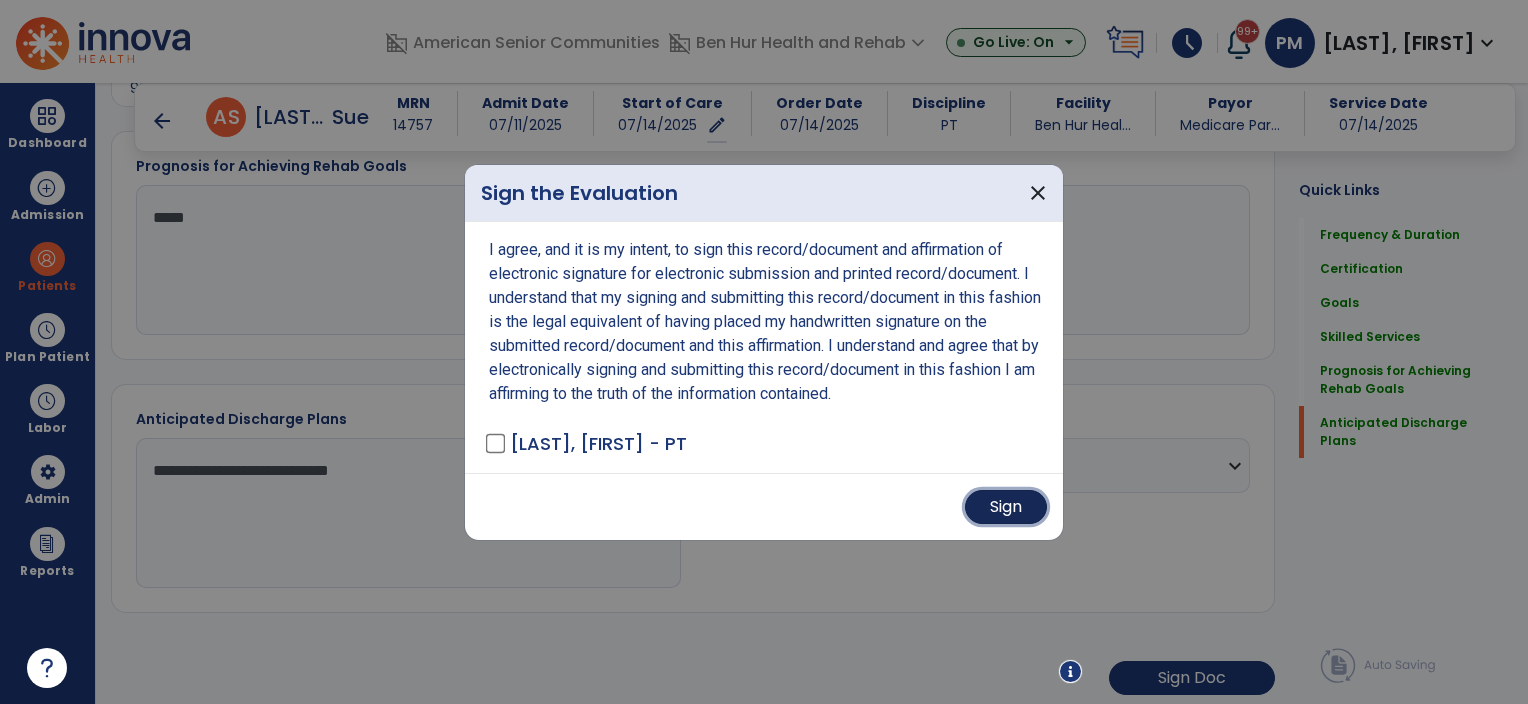 click on "Sign" at bounding box center [1006, 507] 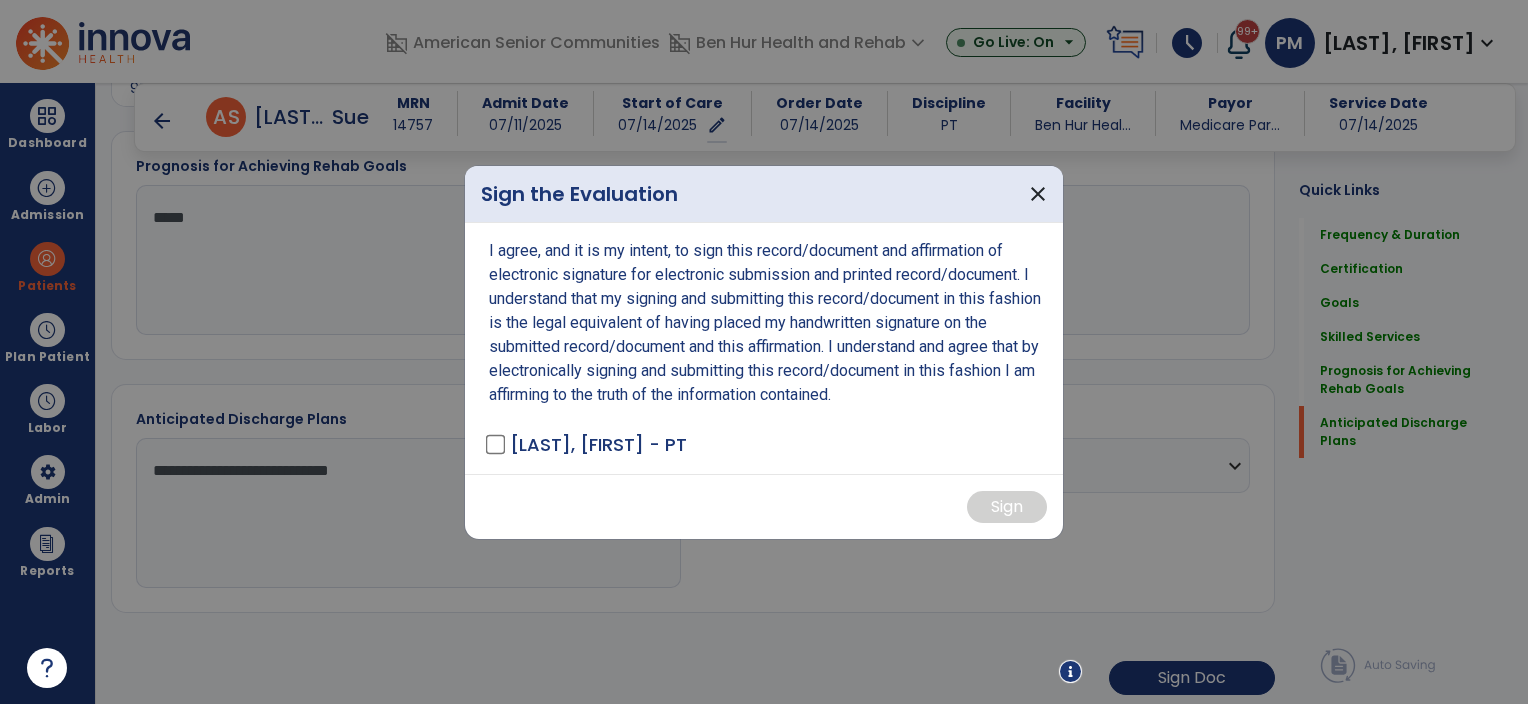 scroll, scrollTop: 2392, scrollLeft: 0, axis: vertical 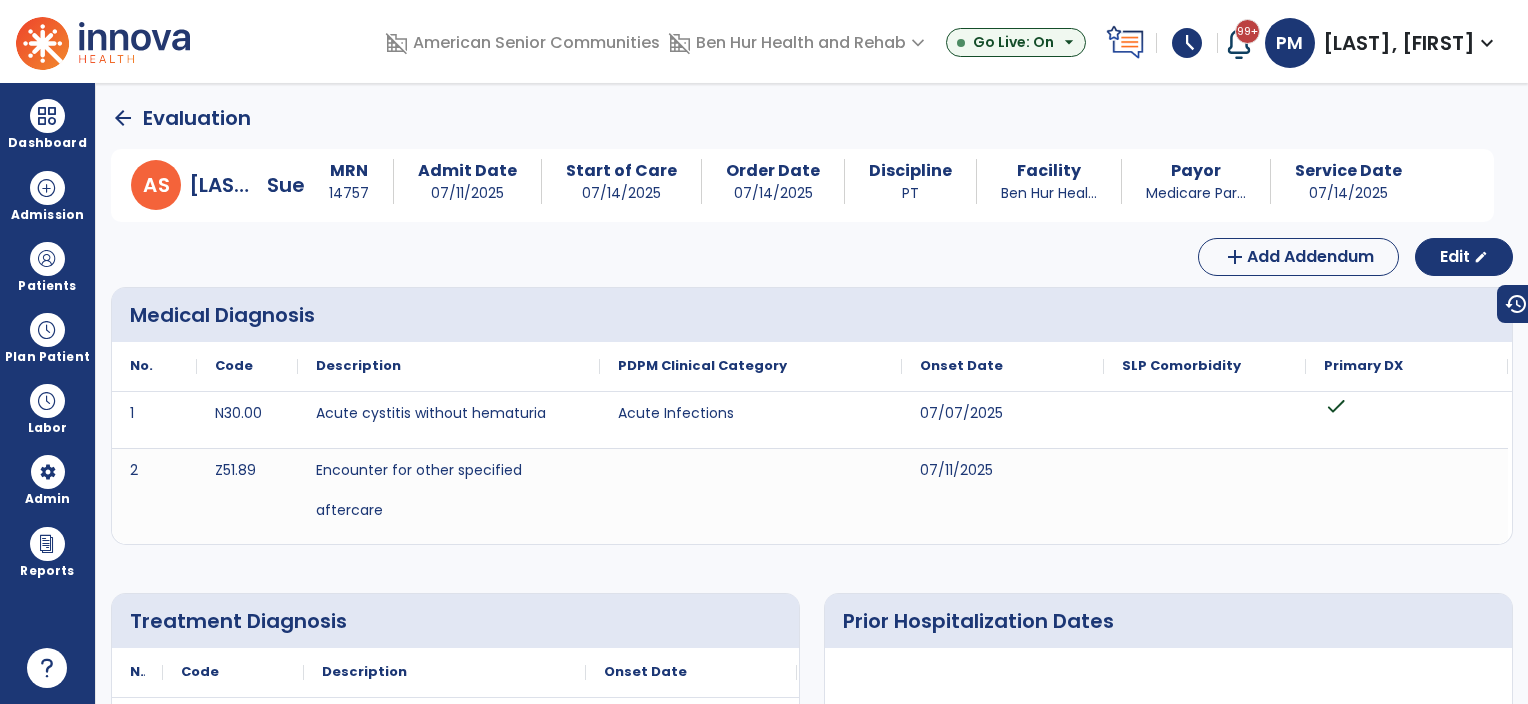 click on "arrow_back" 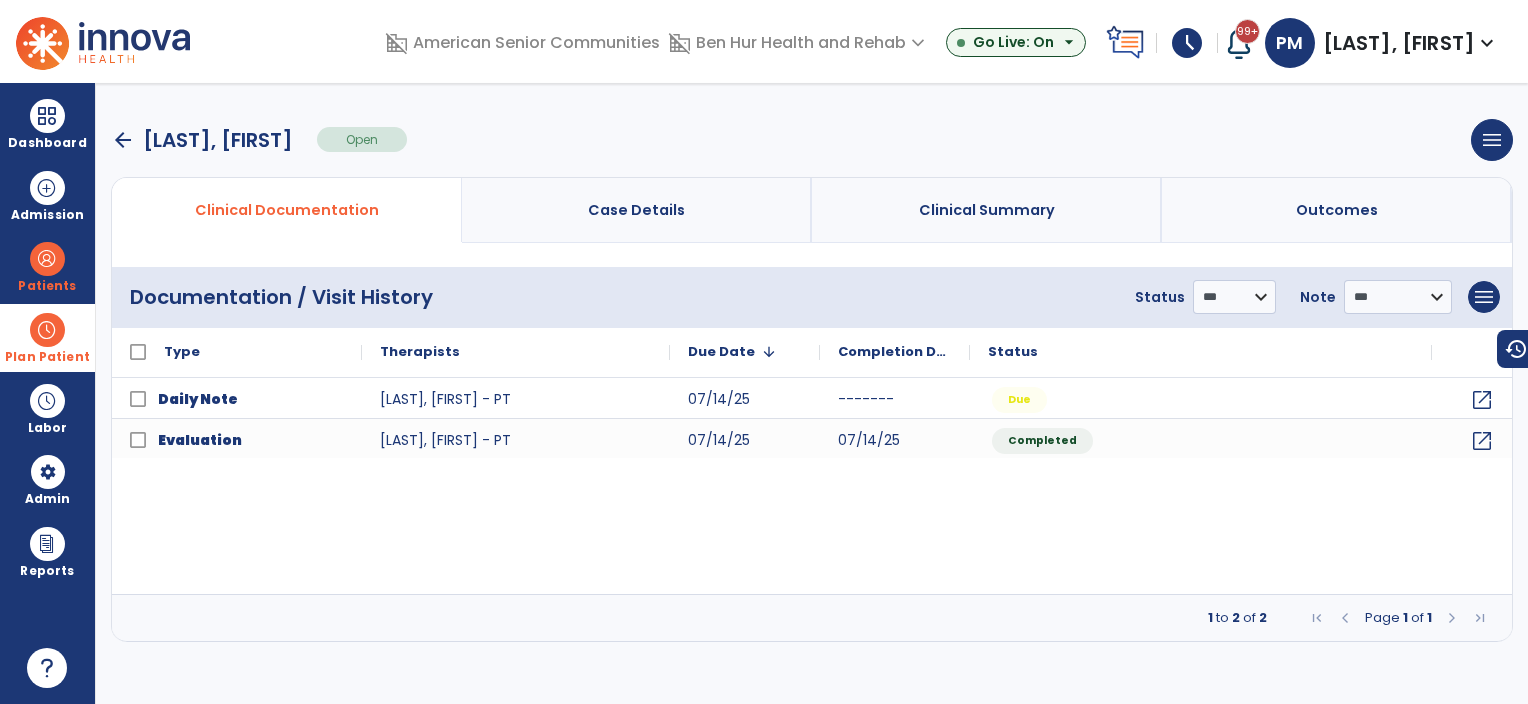 click on "Plan Patient" at bounding box center (47, 266) 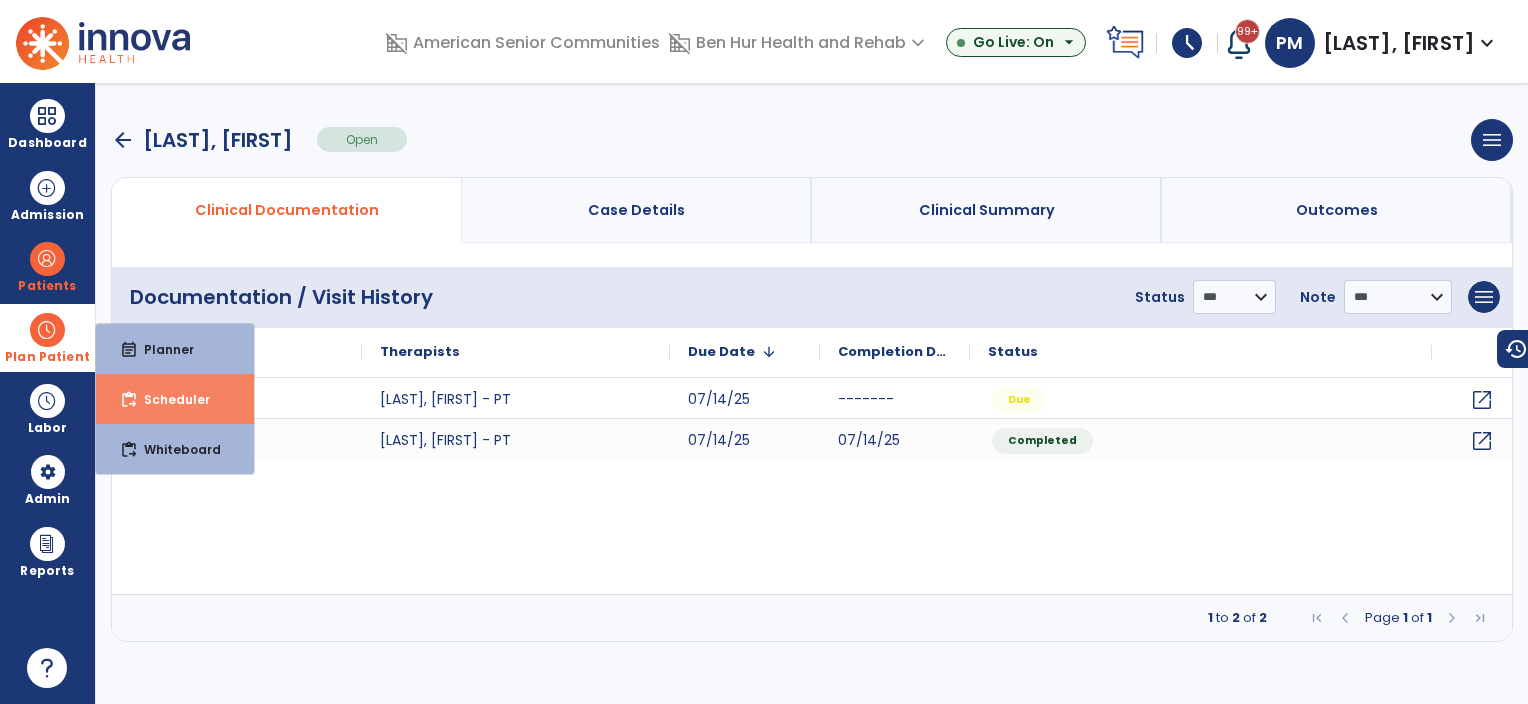 click on "content_paste_go  Scheduler" at bounding box center (175, 399) 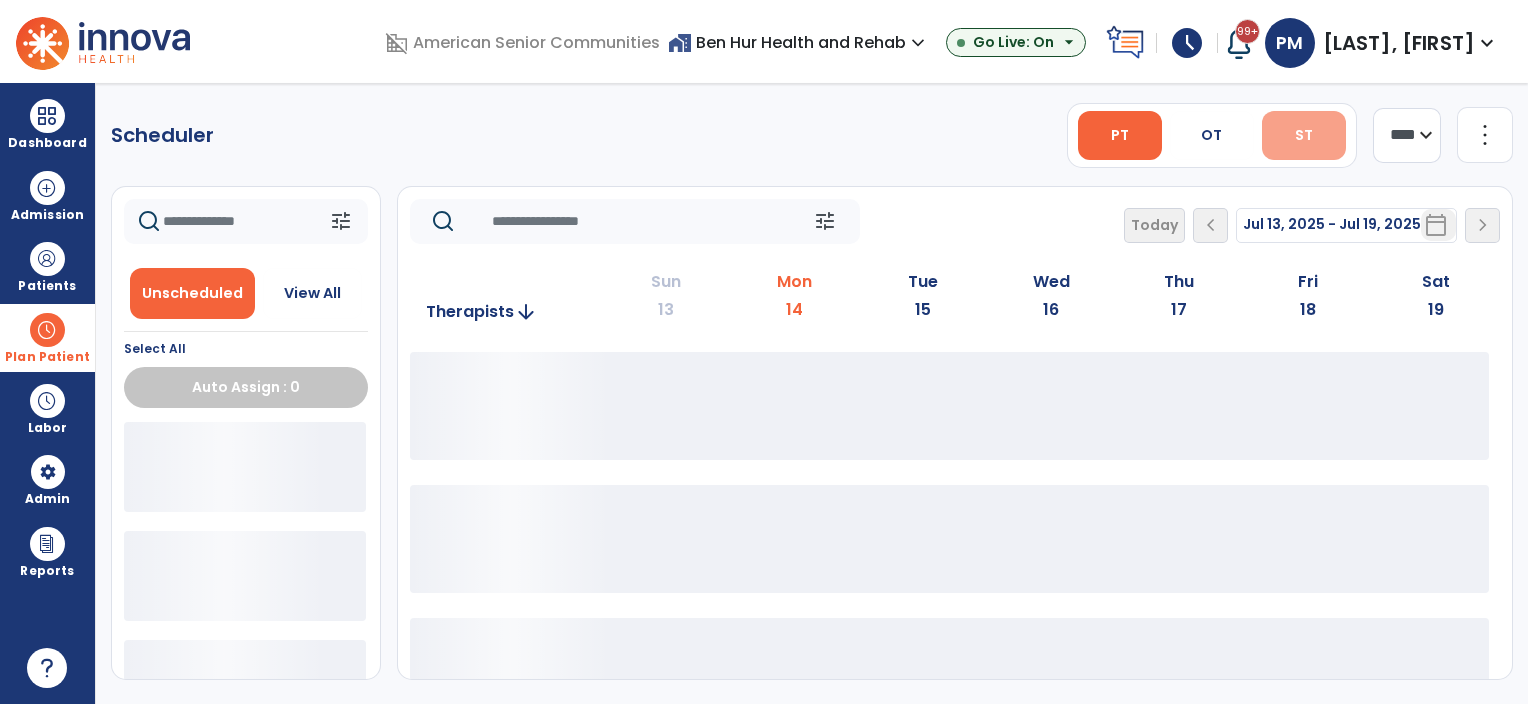 click on "ST" at bounding box center (1304, 135) 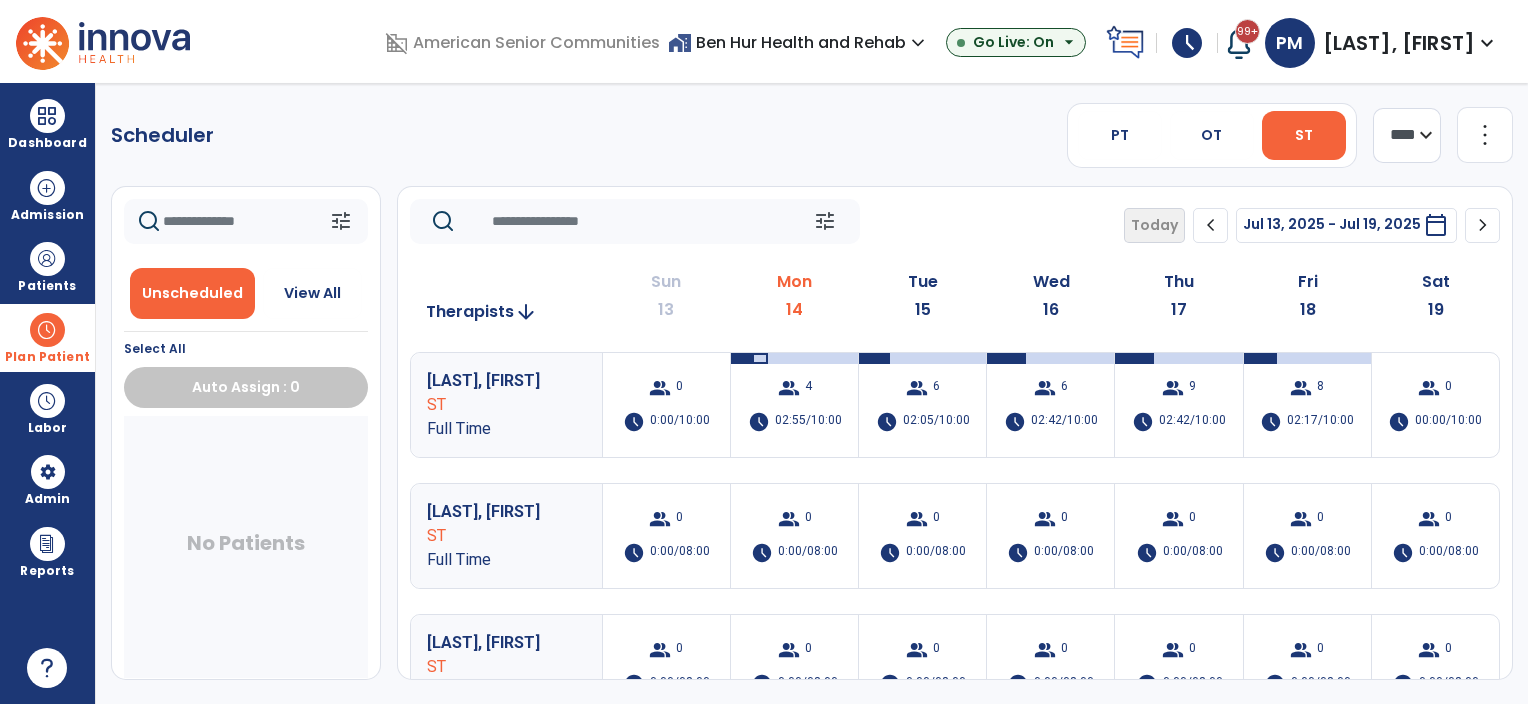 click on "ST" at bounding box center [1304, 135] 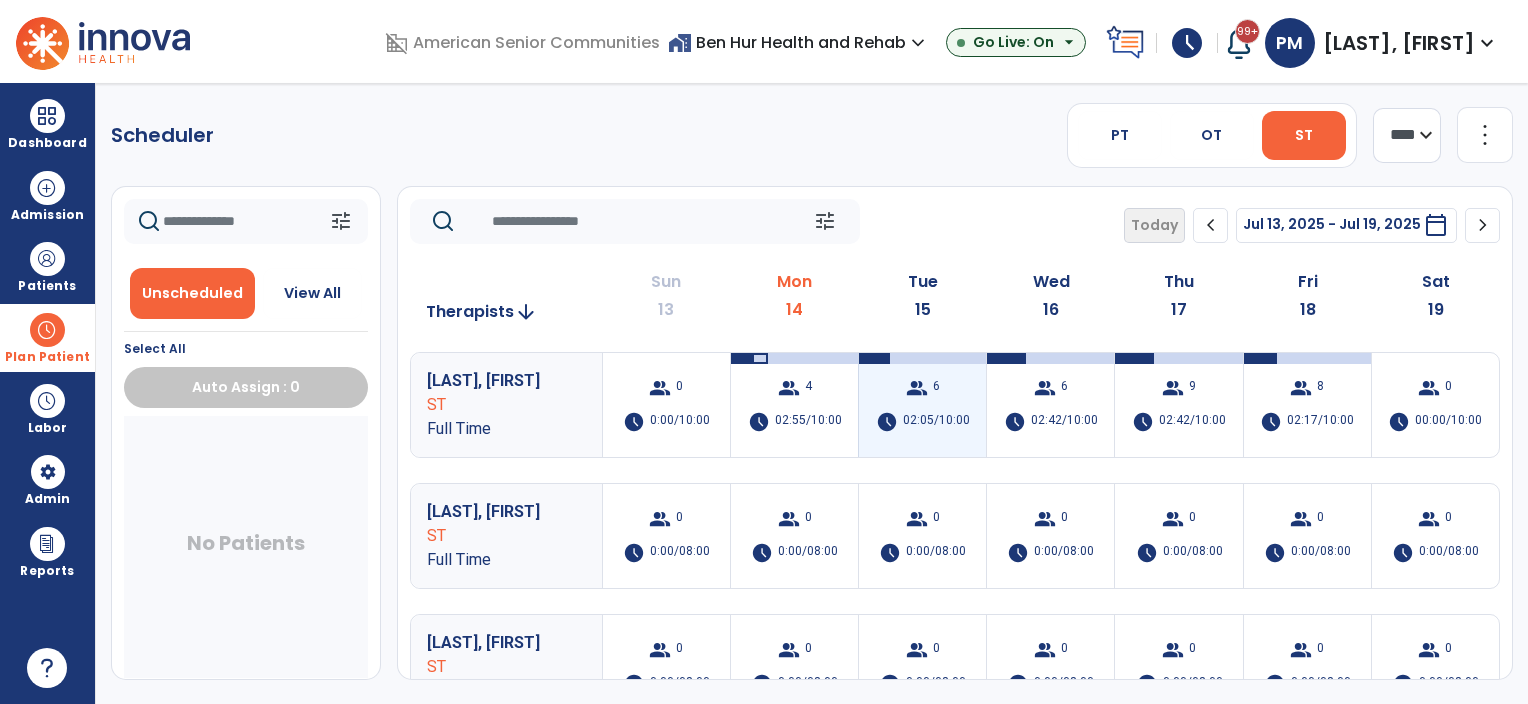 click on "group  6  schedule  02:05/10:00" at bounding box center [922, 405] 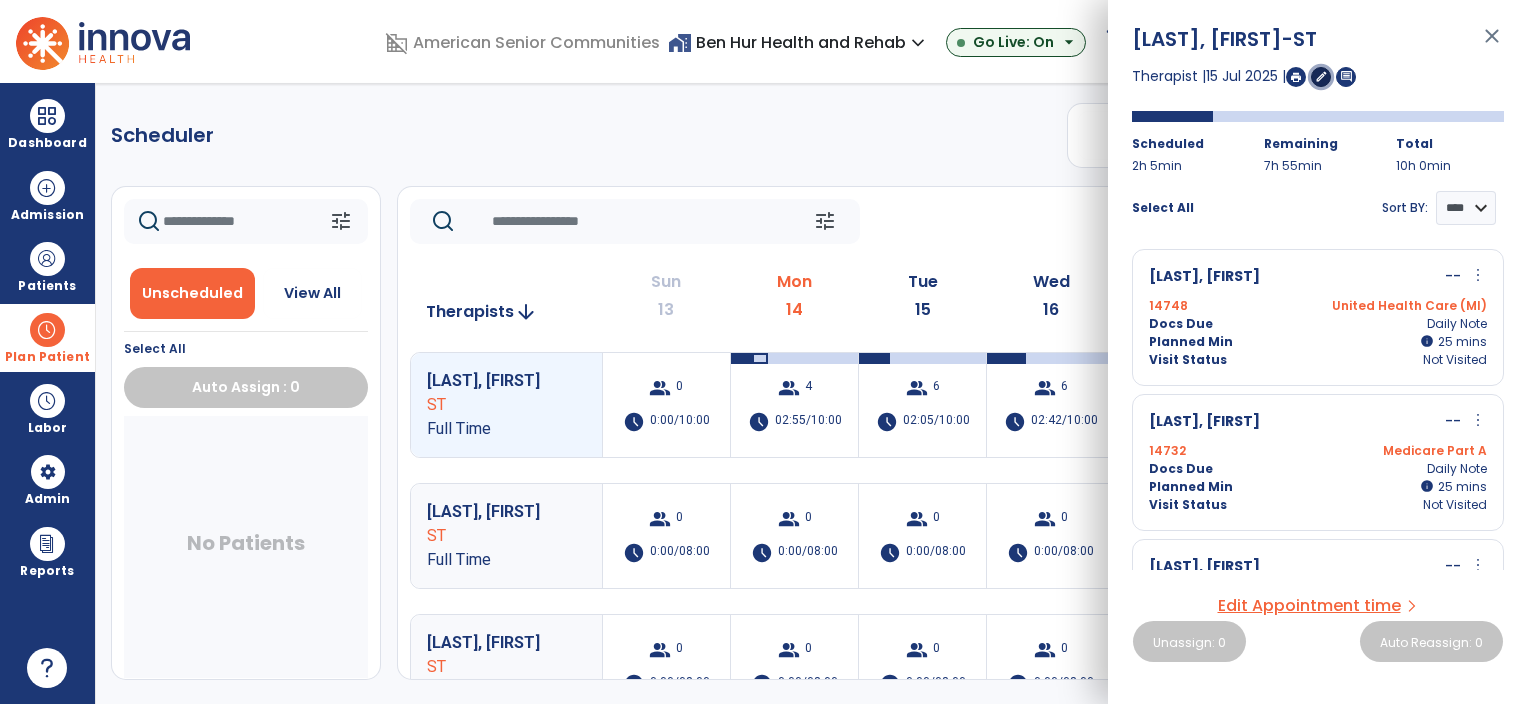 click on "edit" at bounding box center (1321, 76) 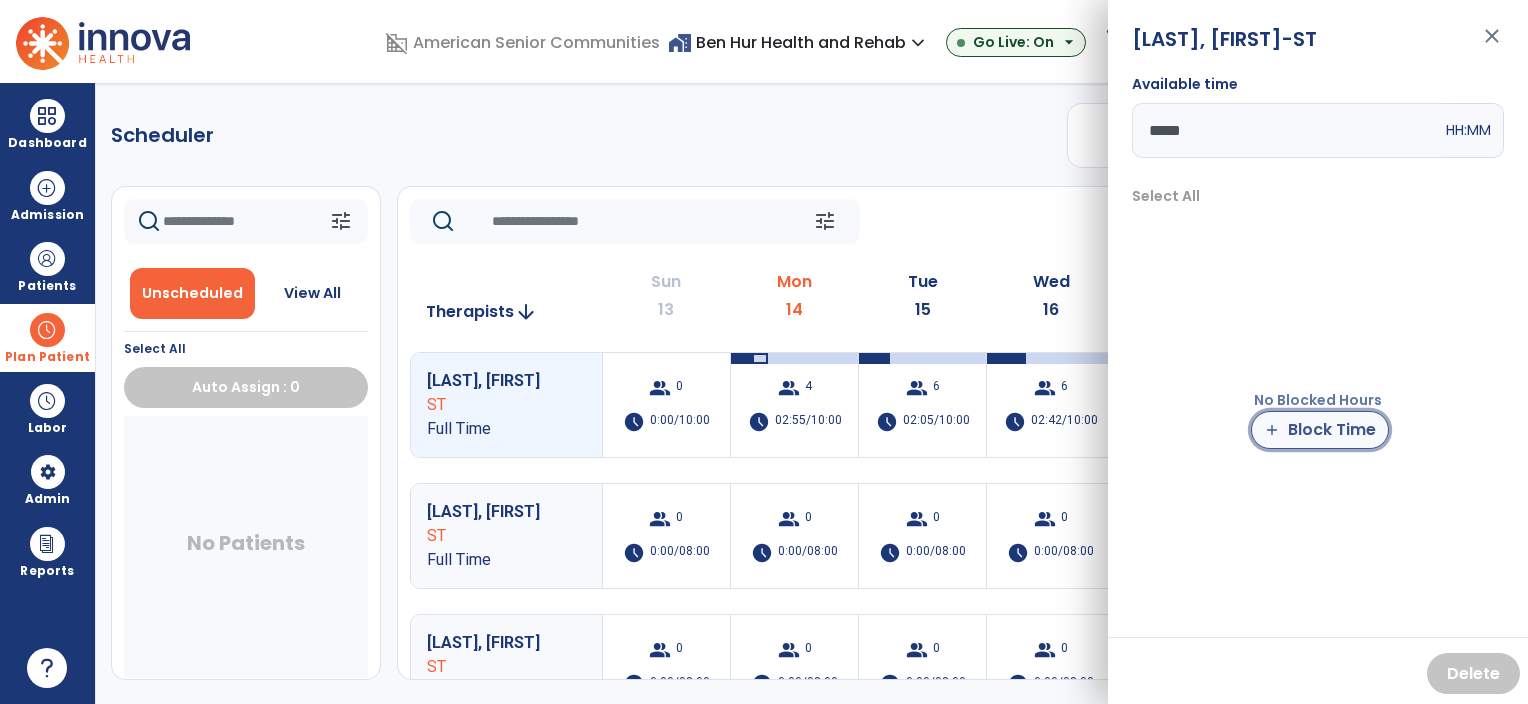 click on "add" at bounding box center [1272, 430] 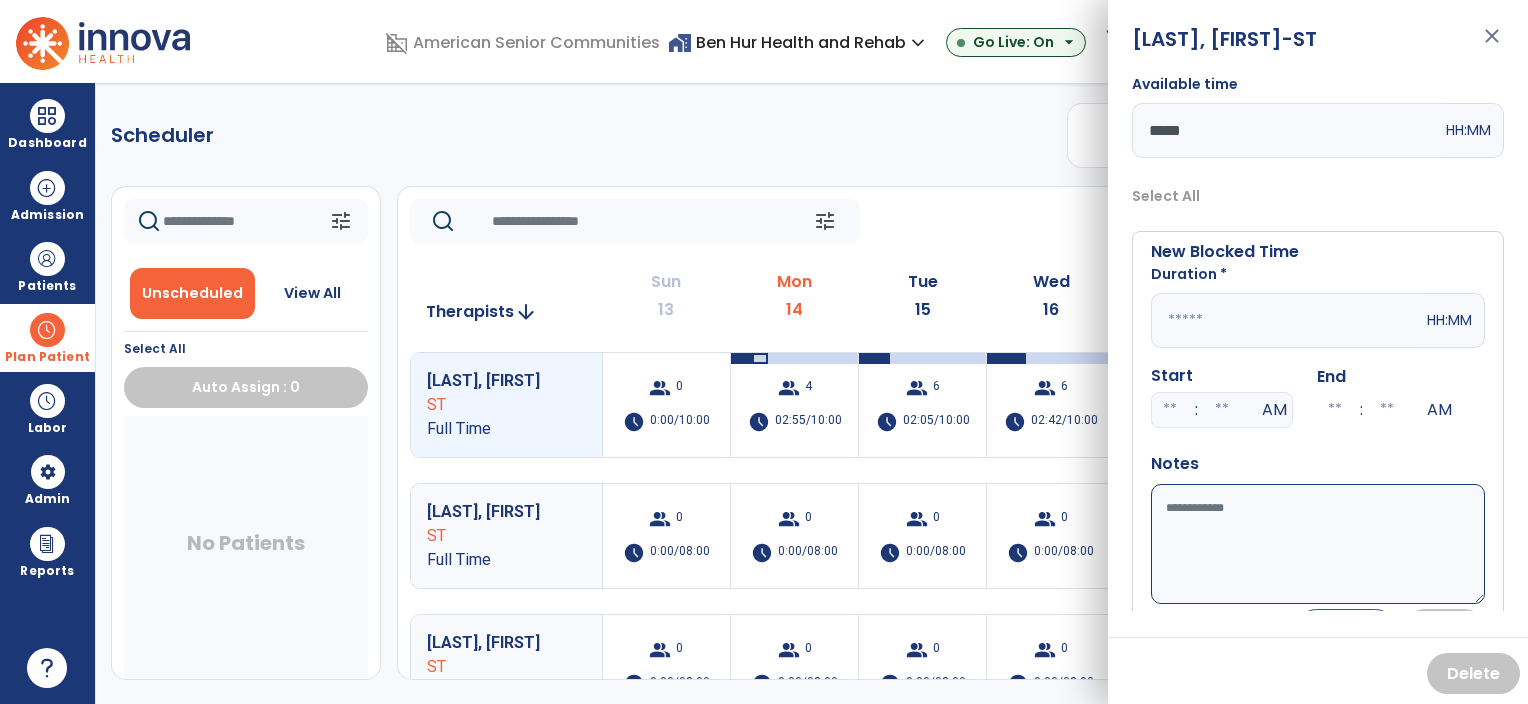 click at bounding box center (1287, 320) 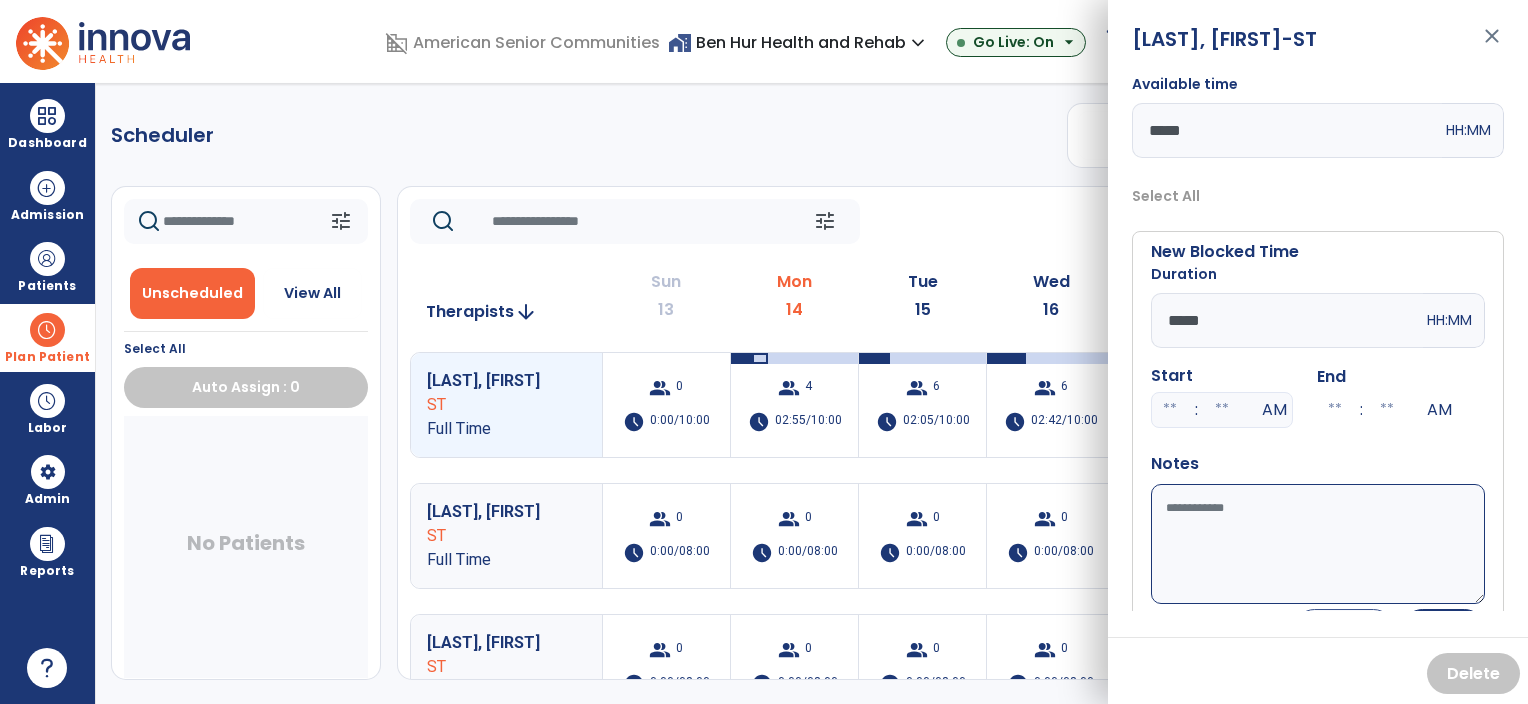 type on "*****" 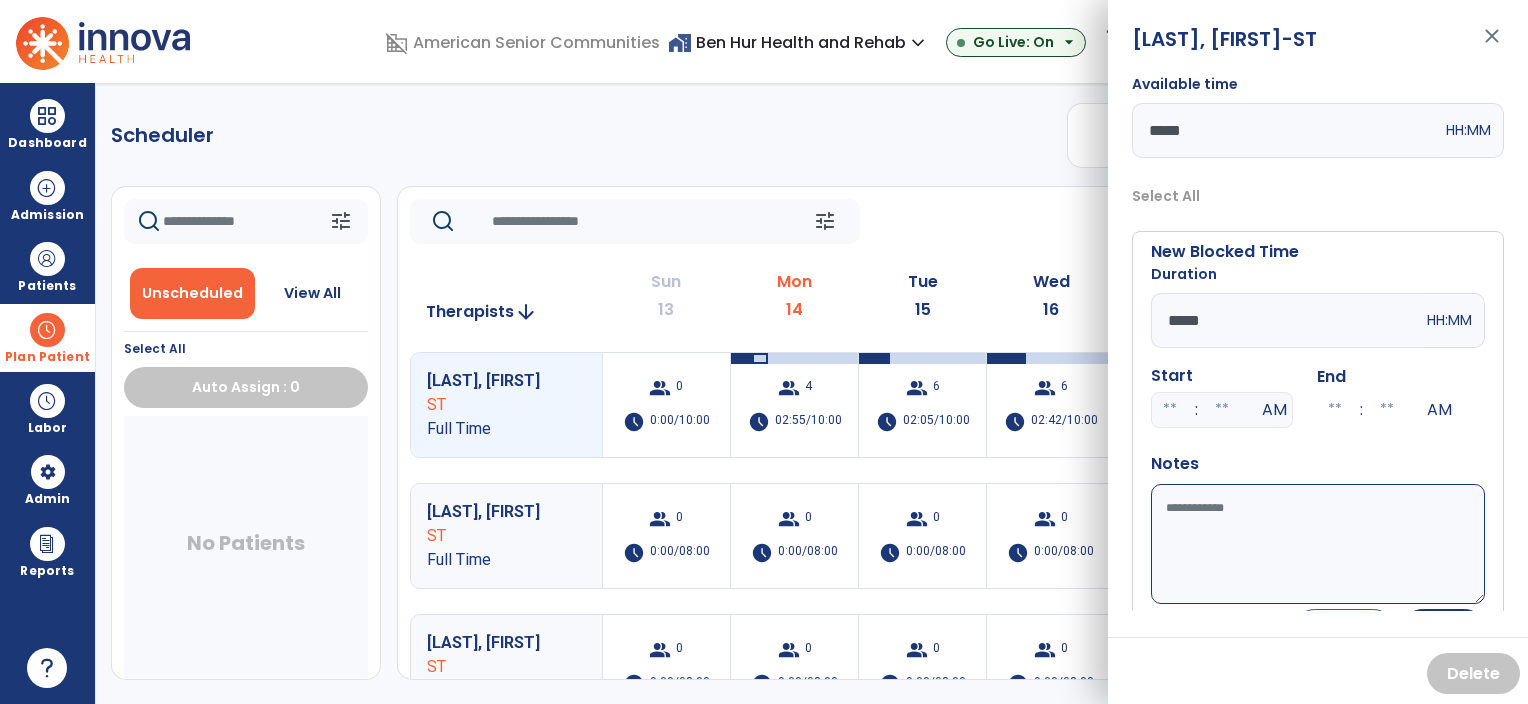 click on "Available time" at bounding box center (1318, 544) 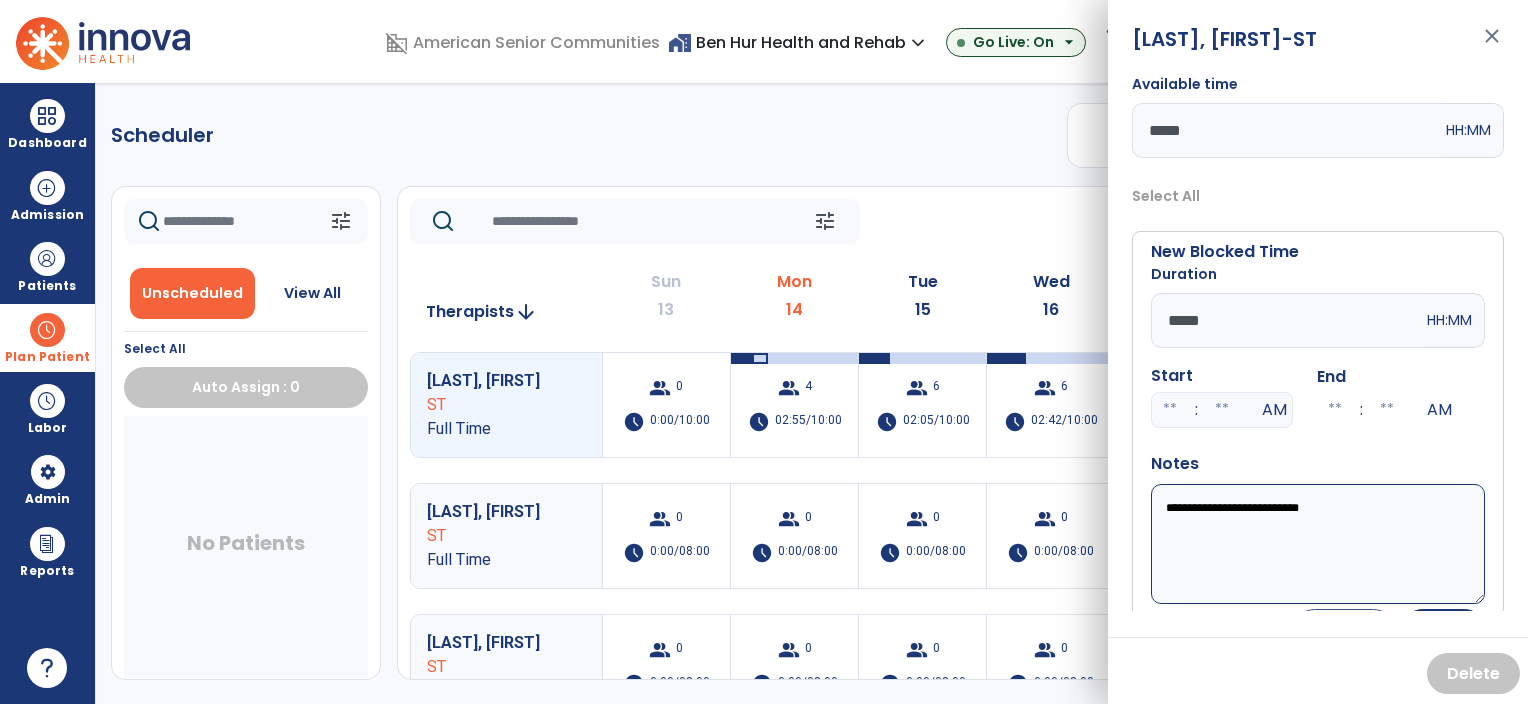 scroll, scrollTop: 47, scrollLeft: 0, axis: vertical 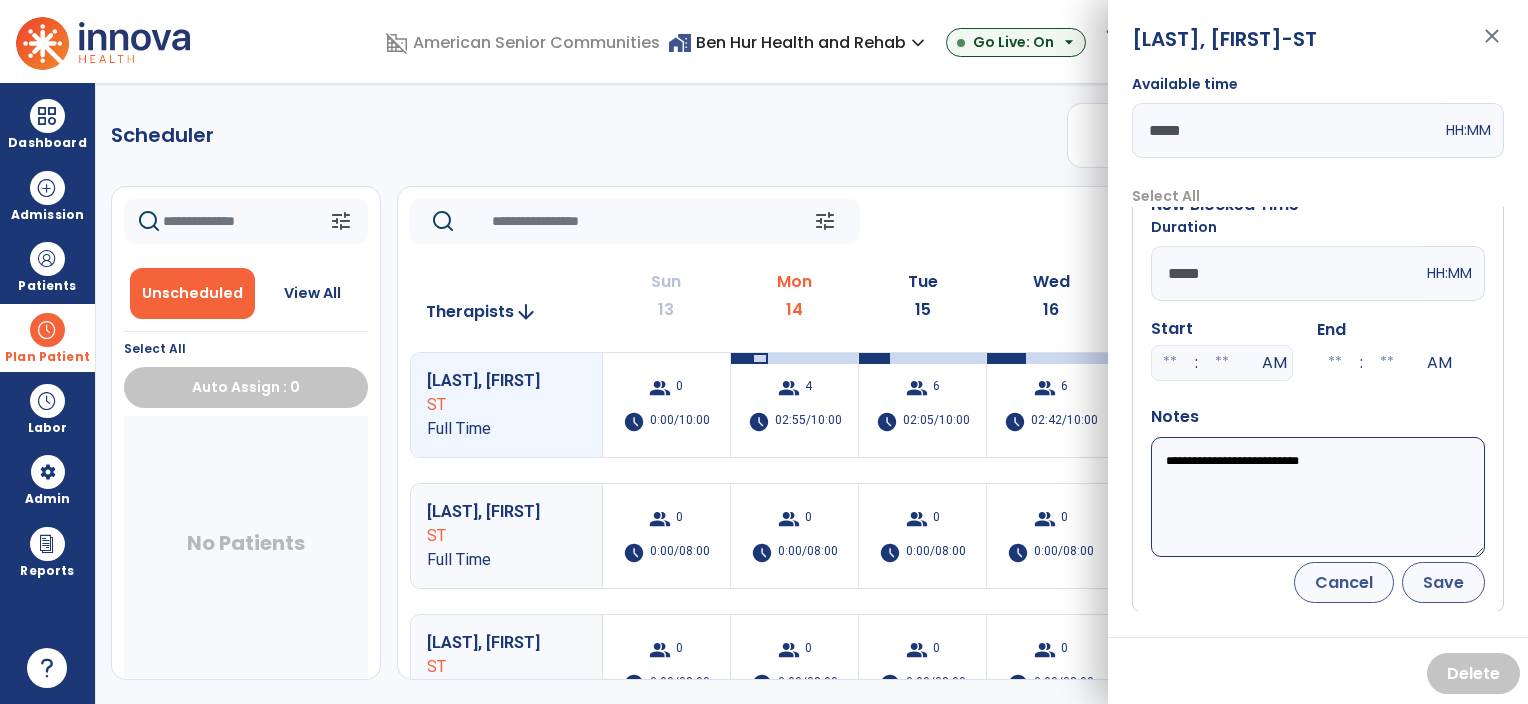 type on "**********" 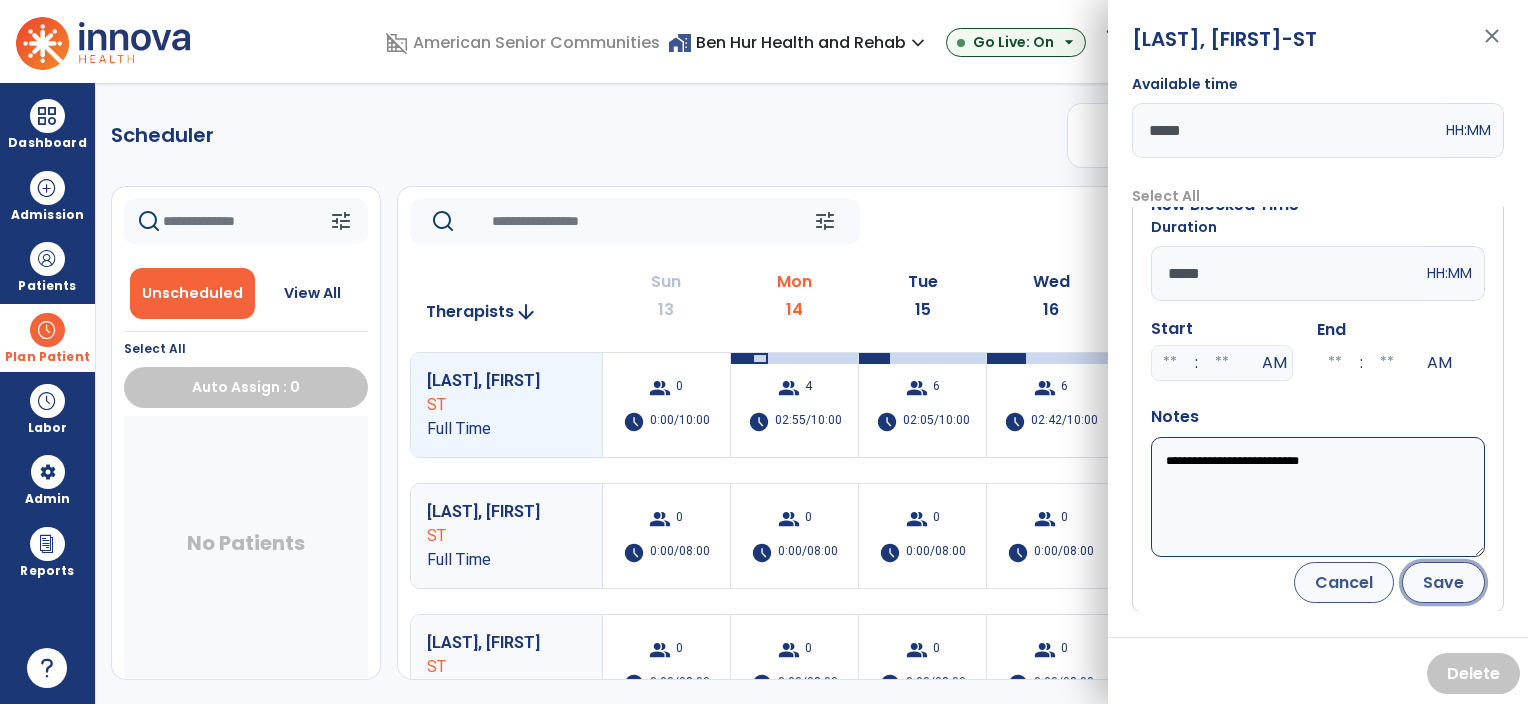 click on "Save" at bounding box center (1443, 582) 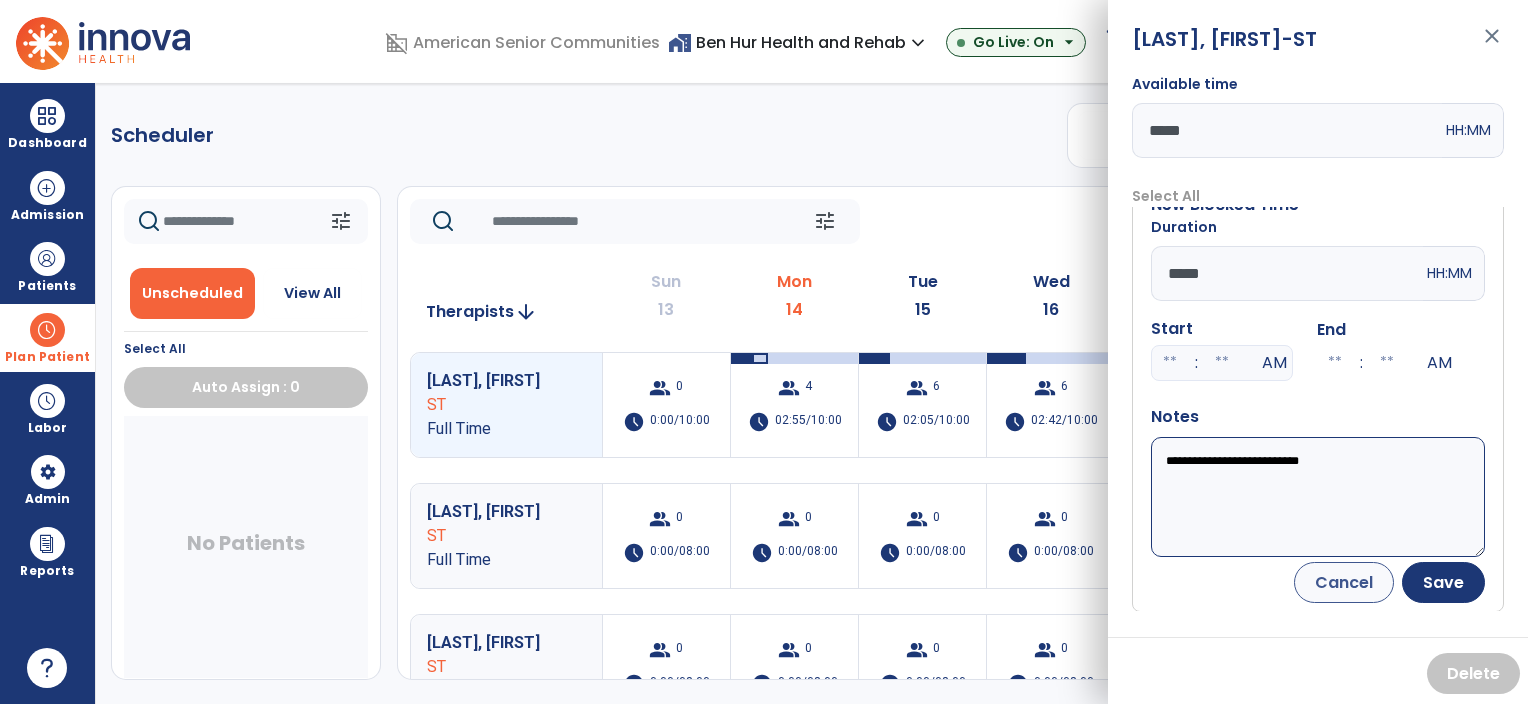 scroll, scrollTop: 0, scrollLeft: 0, axis: both 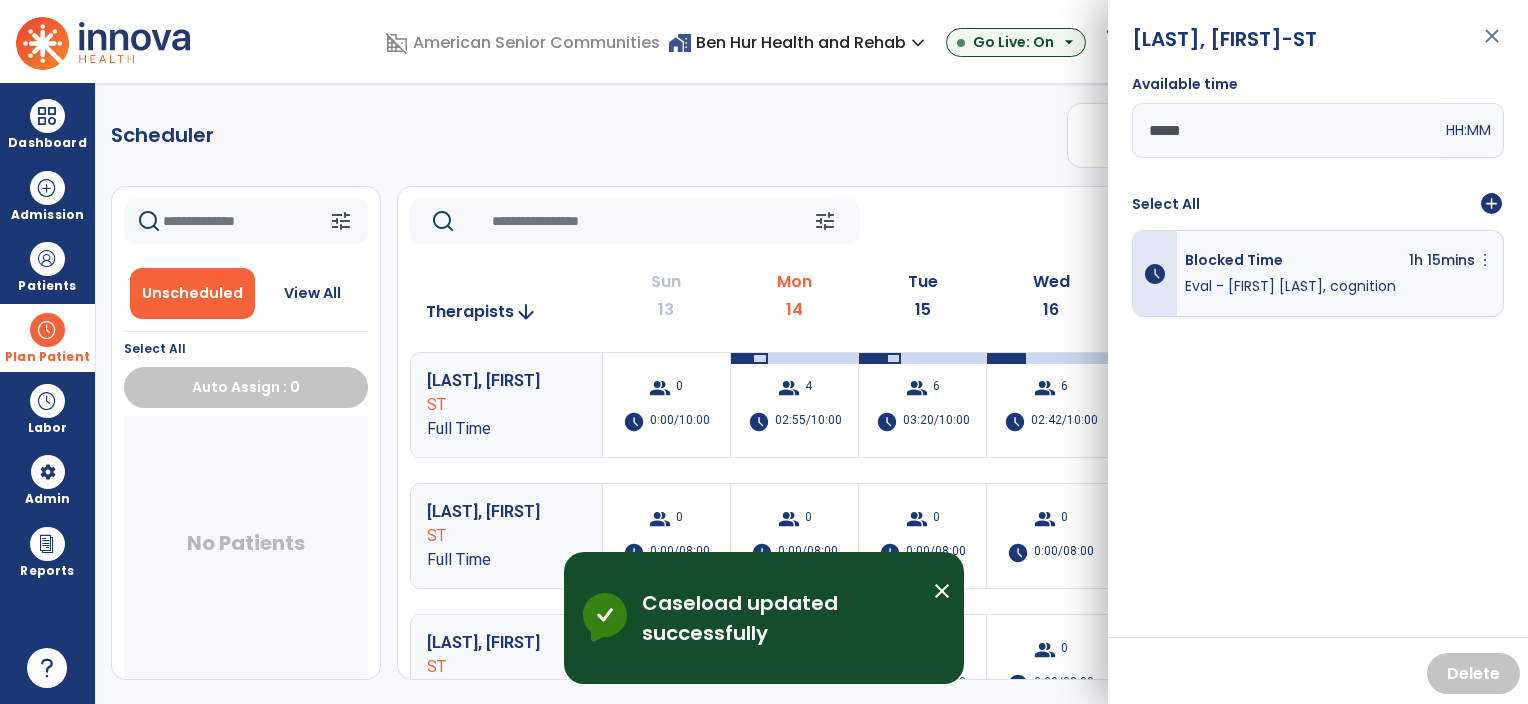 click on "Scheduler   PT   OT   ST  **** *** more_vert  Manage Labor   View All Therapists   Print" 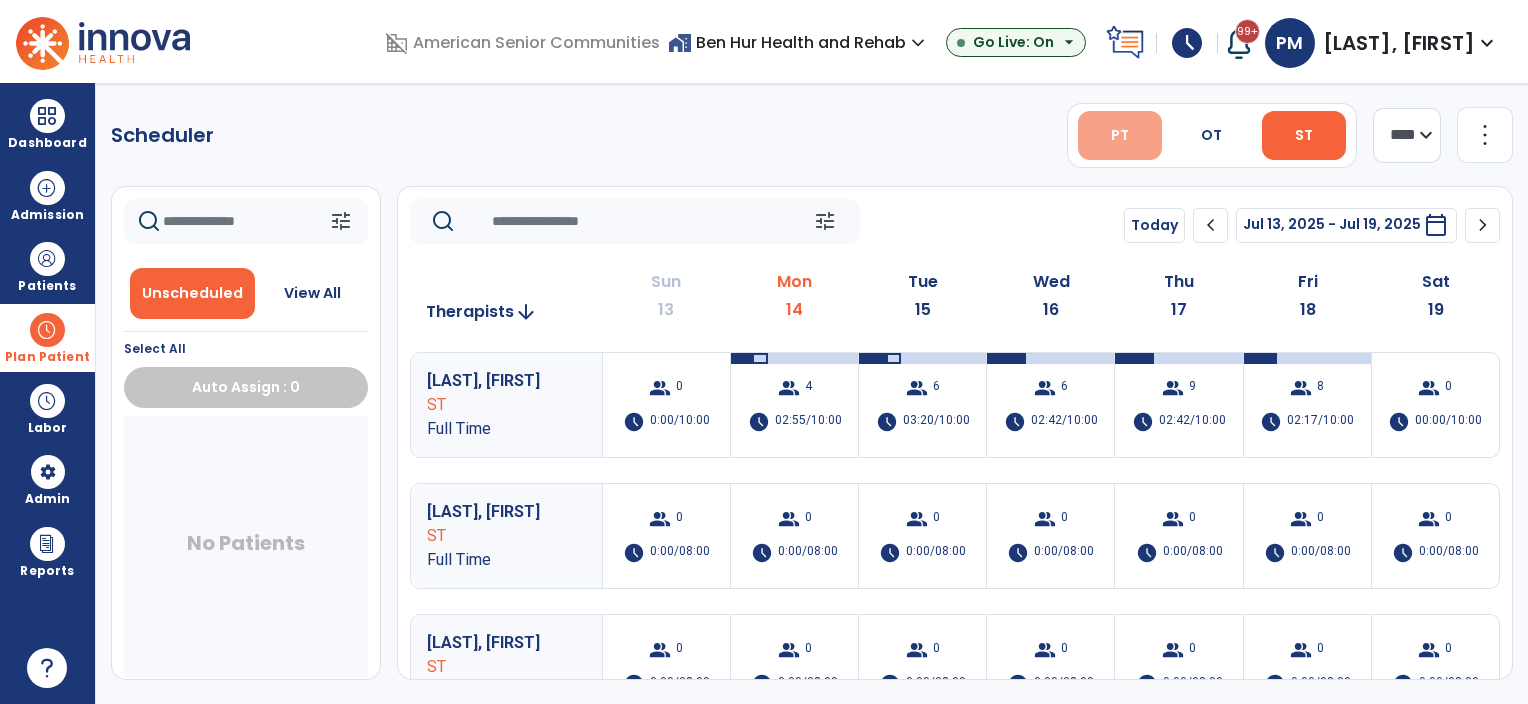 click on "PT" at bounding box center (1120, 135) 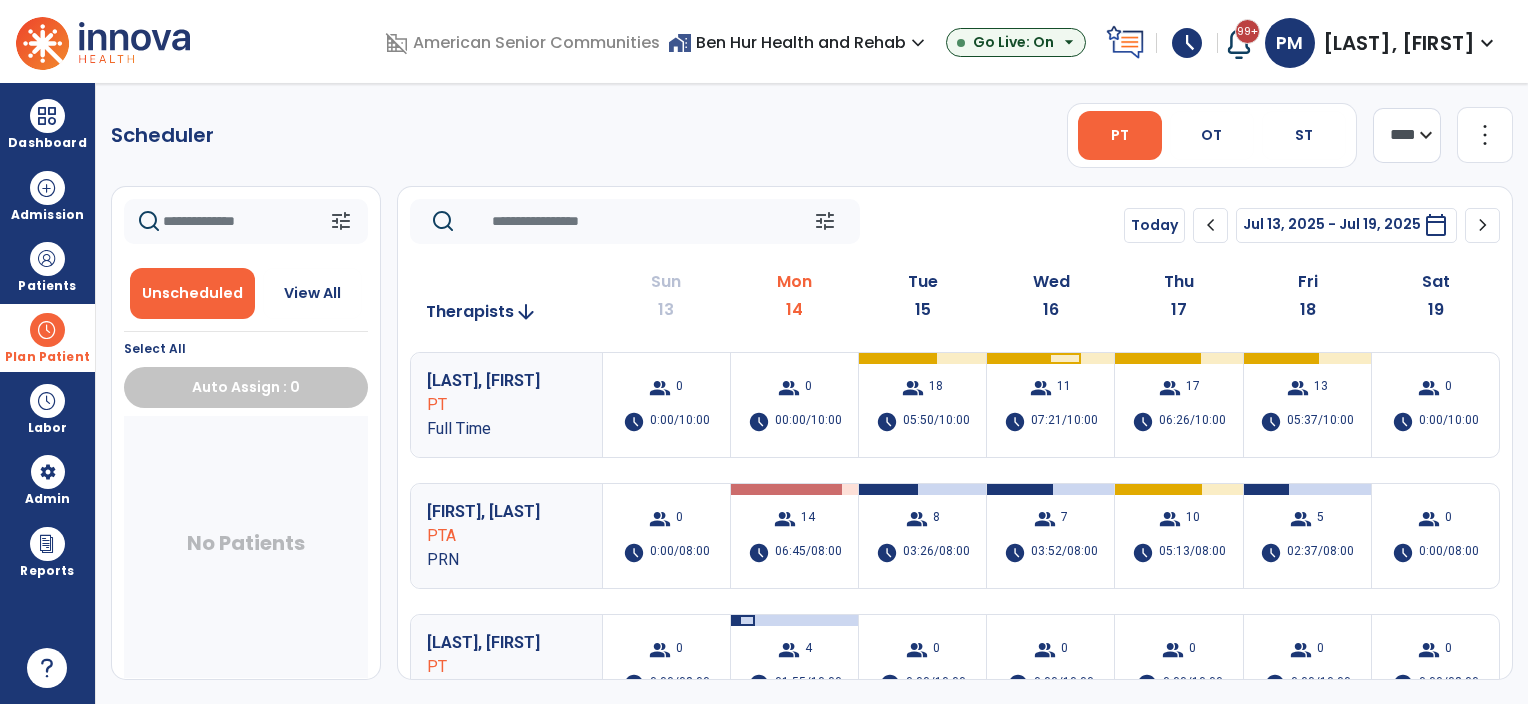 click at bounding box center [47, 330] 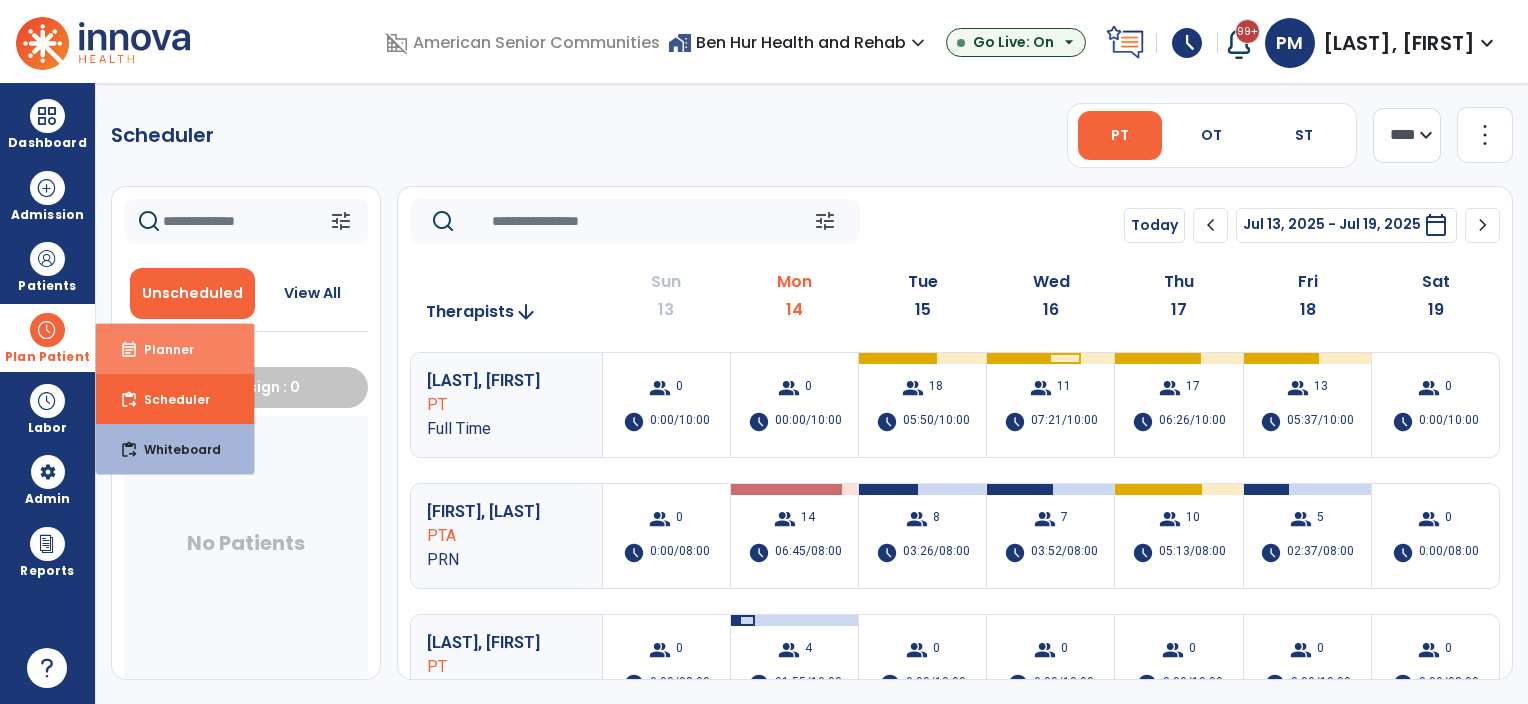 click on "Planner" at bounding box center [161, 349] 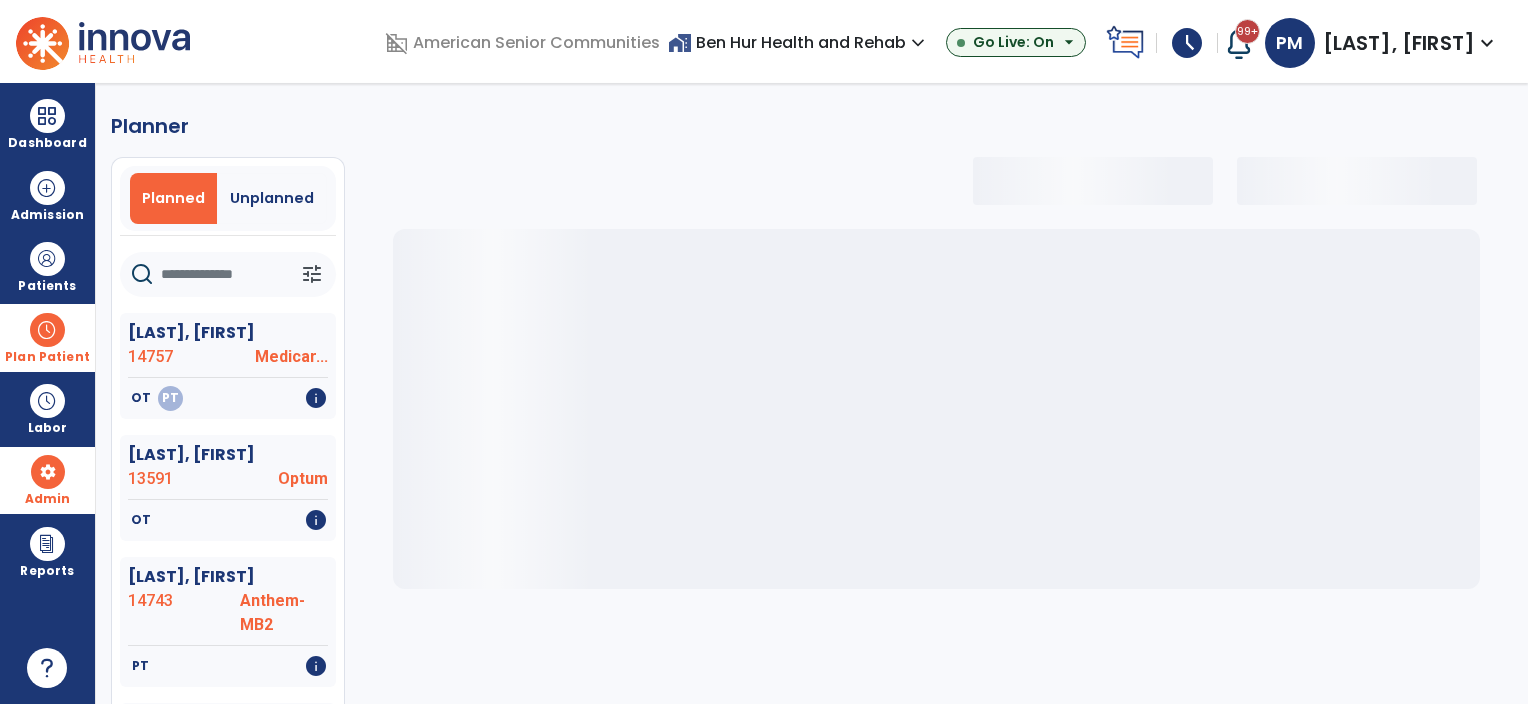 select on "***" 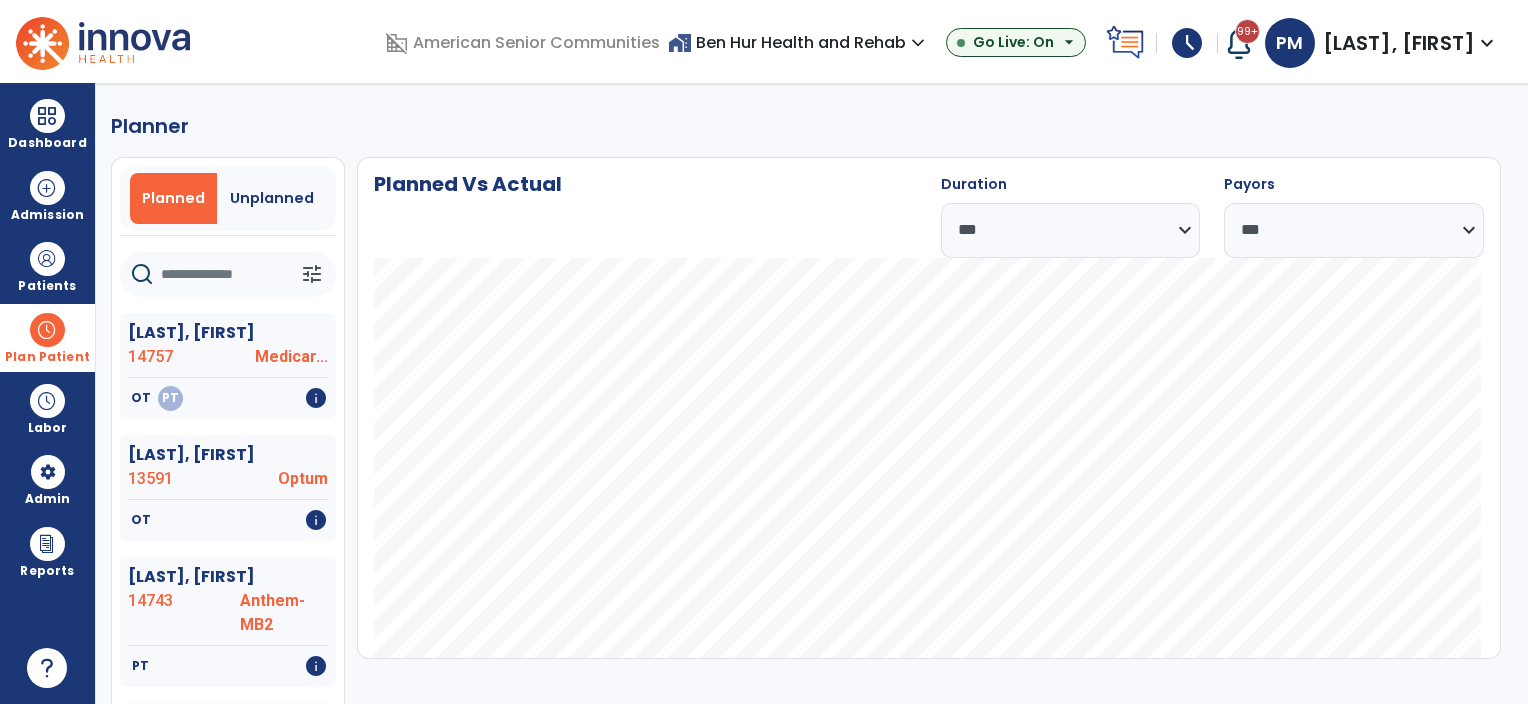 click at bounding box center [47, 330] 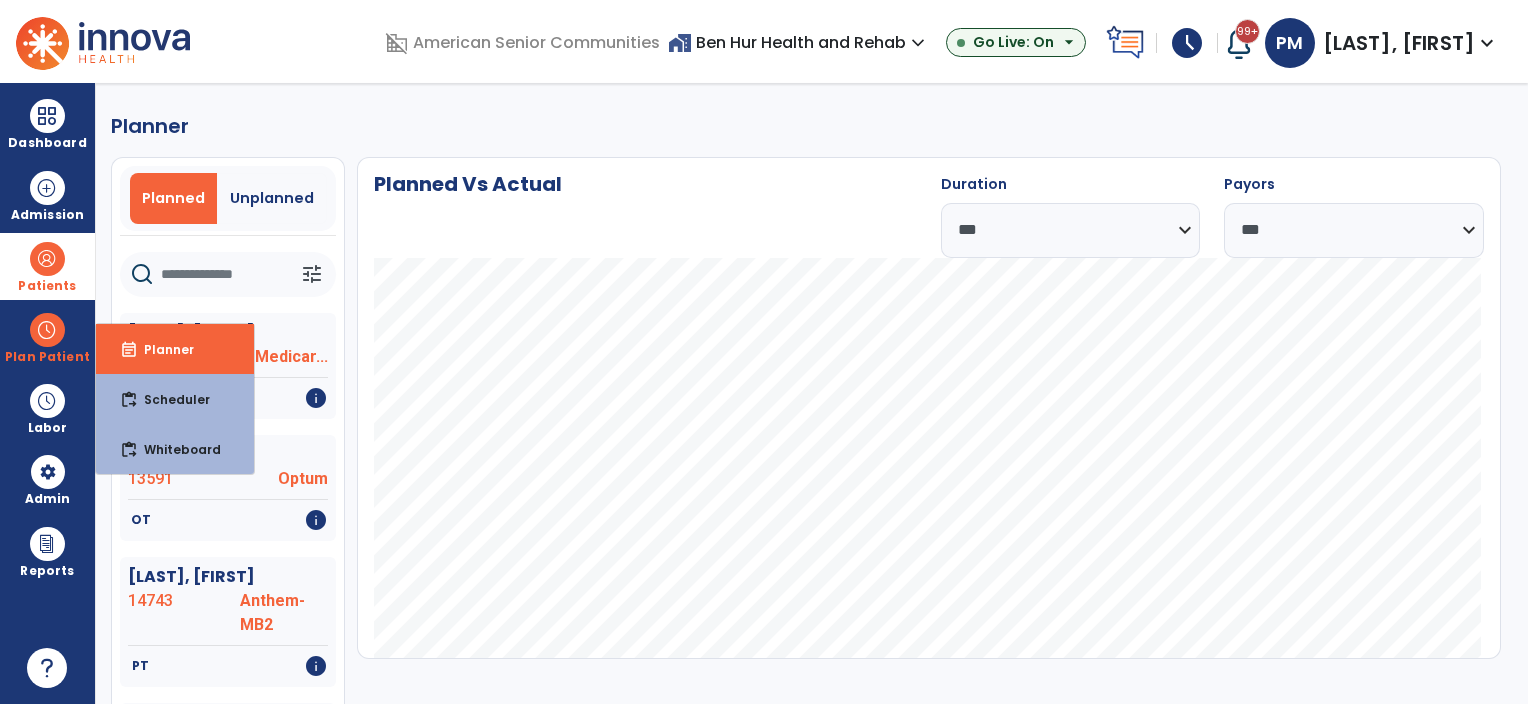 click at bounding box center [47, 259] 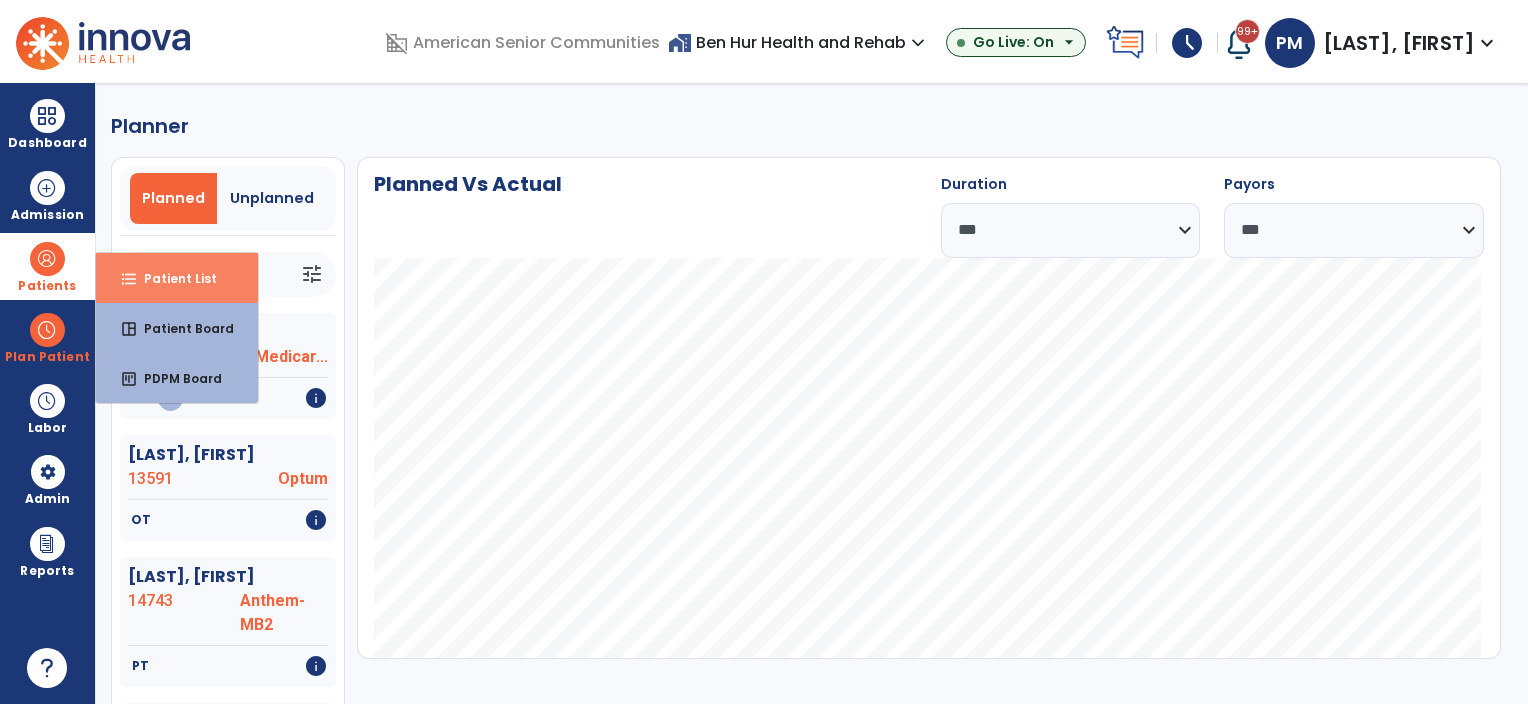 drag, startPoint x: 151, startPoint y: 280, endPoint x: 228, endPoint y: 288, distance: 77.41447 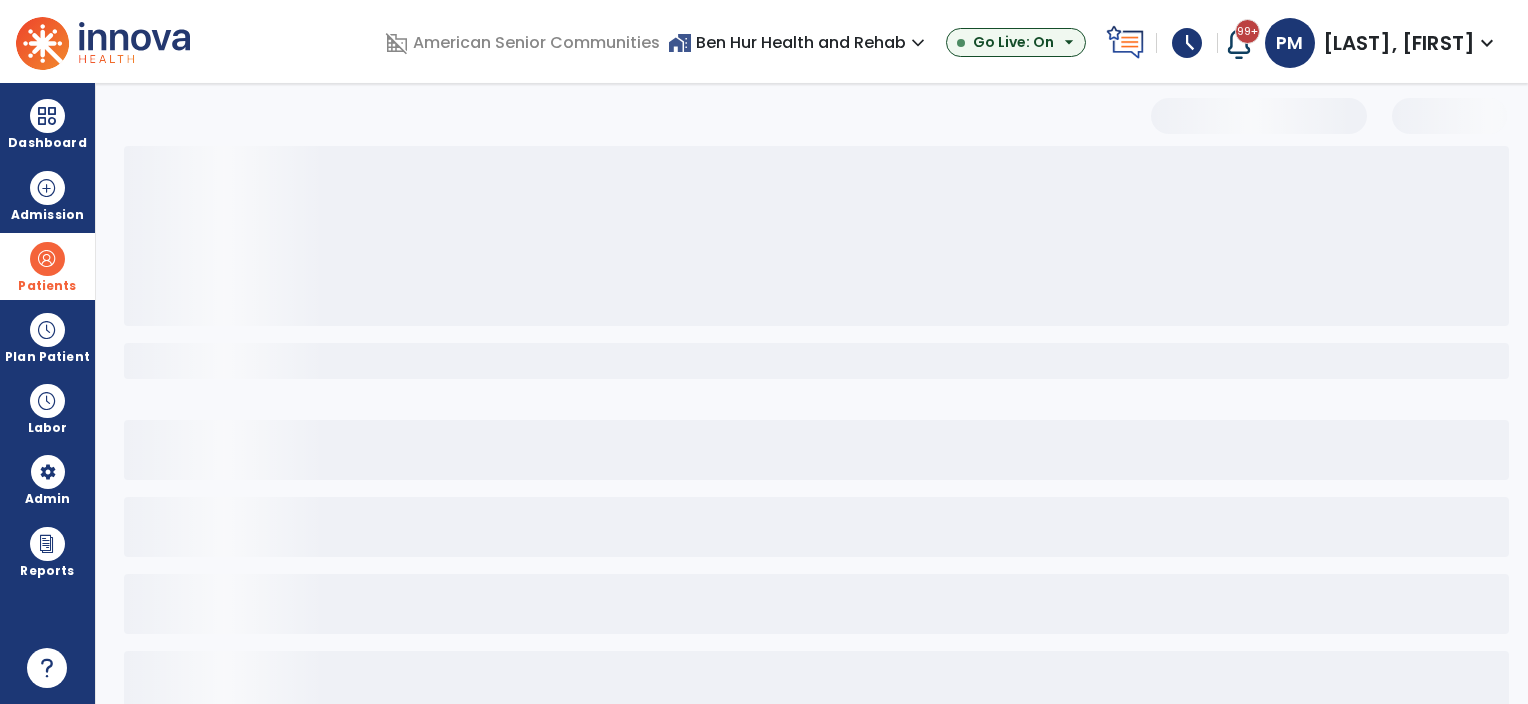 select on "***" 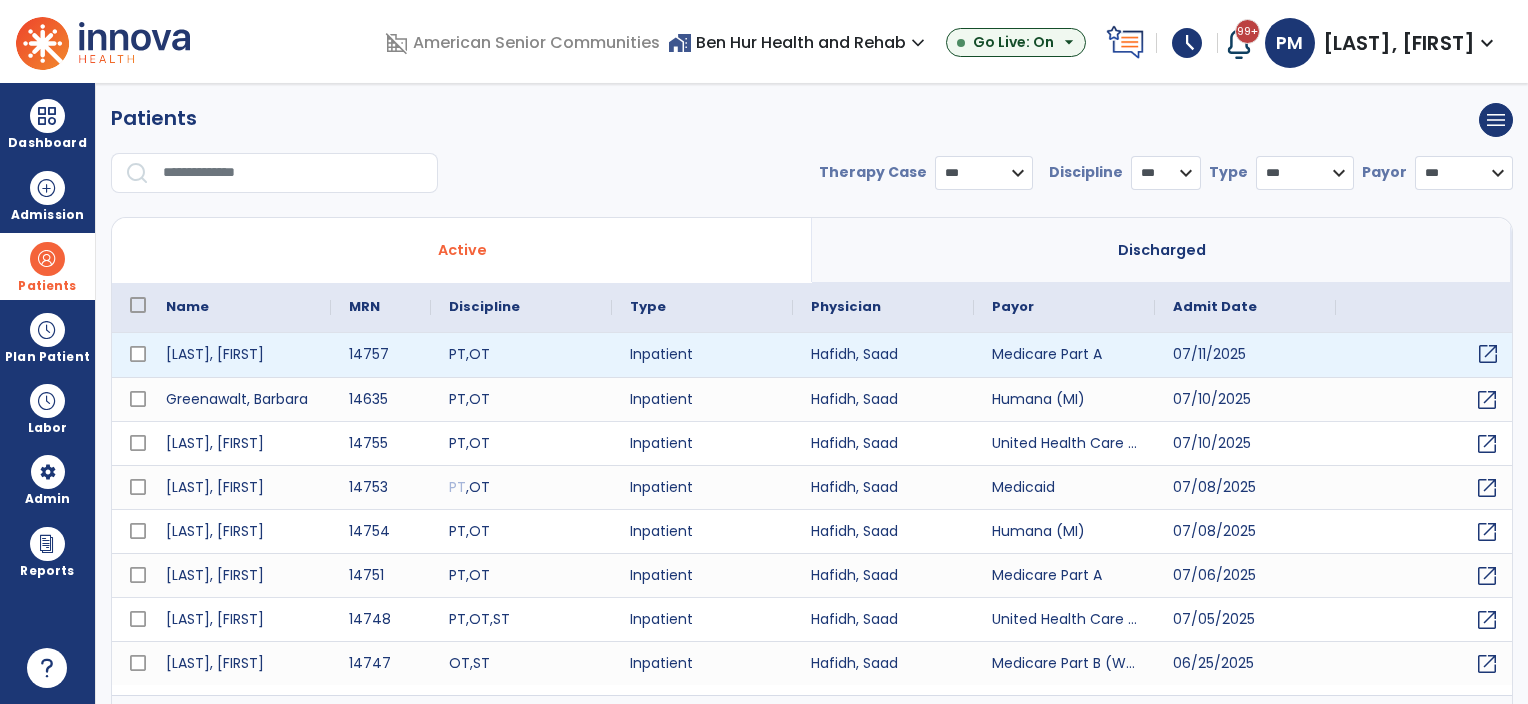 click on "open_in_new" at bounding box center [1488, 354] 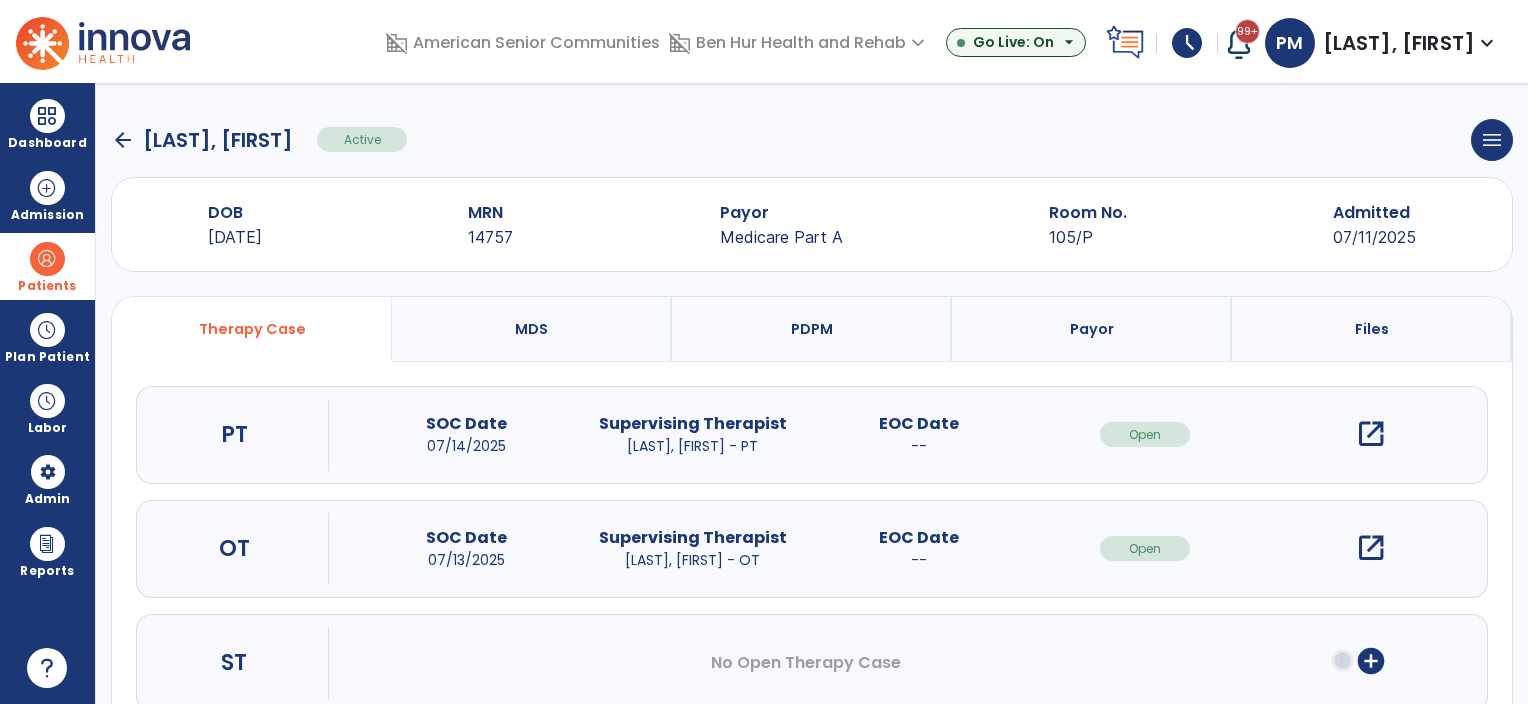 click on "open_in_new" at bounding box center [1371, 434] 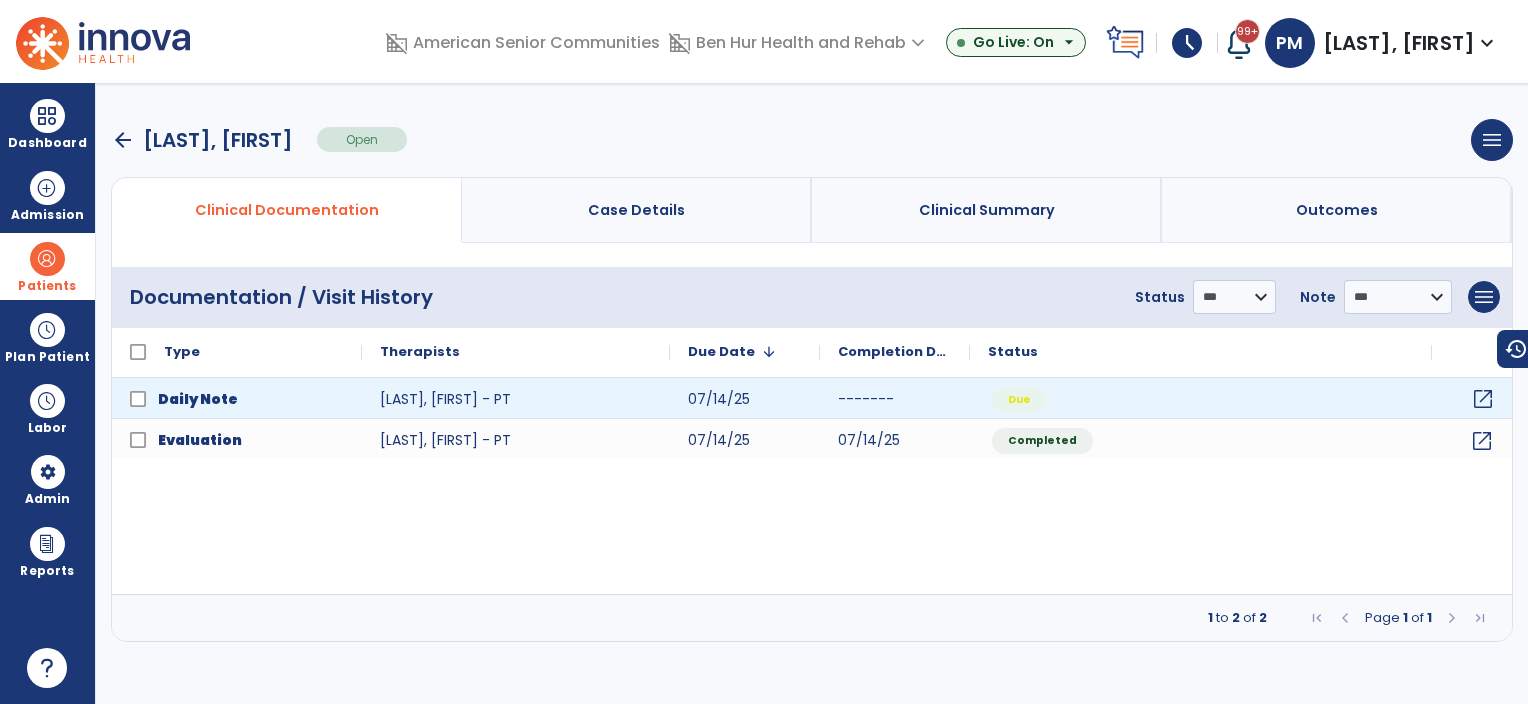 click on "open_in_new" 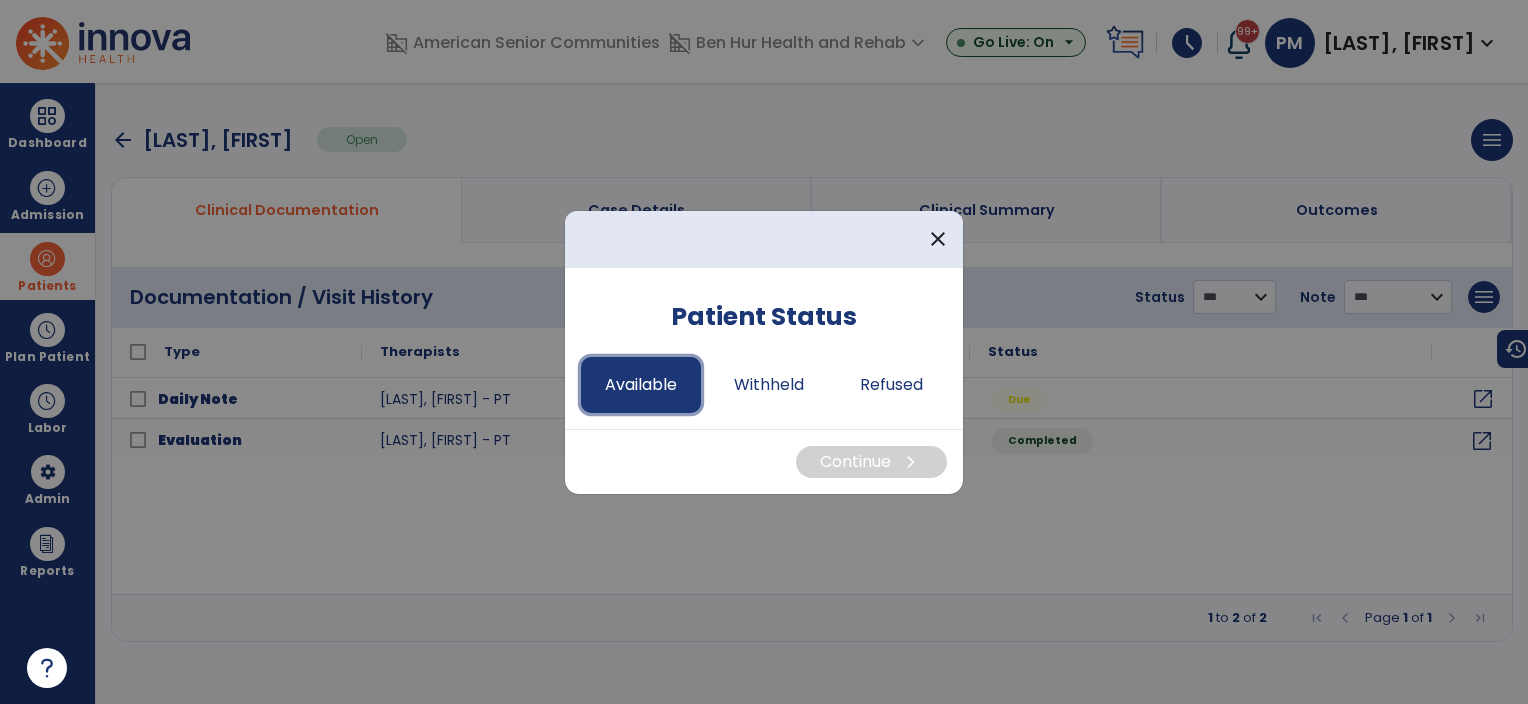 click on "Available" at bounding box center [641, 385] 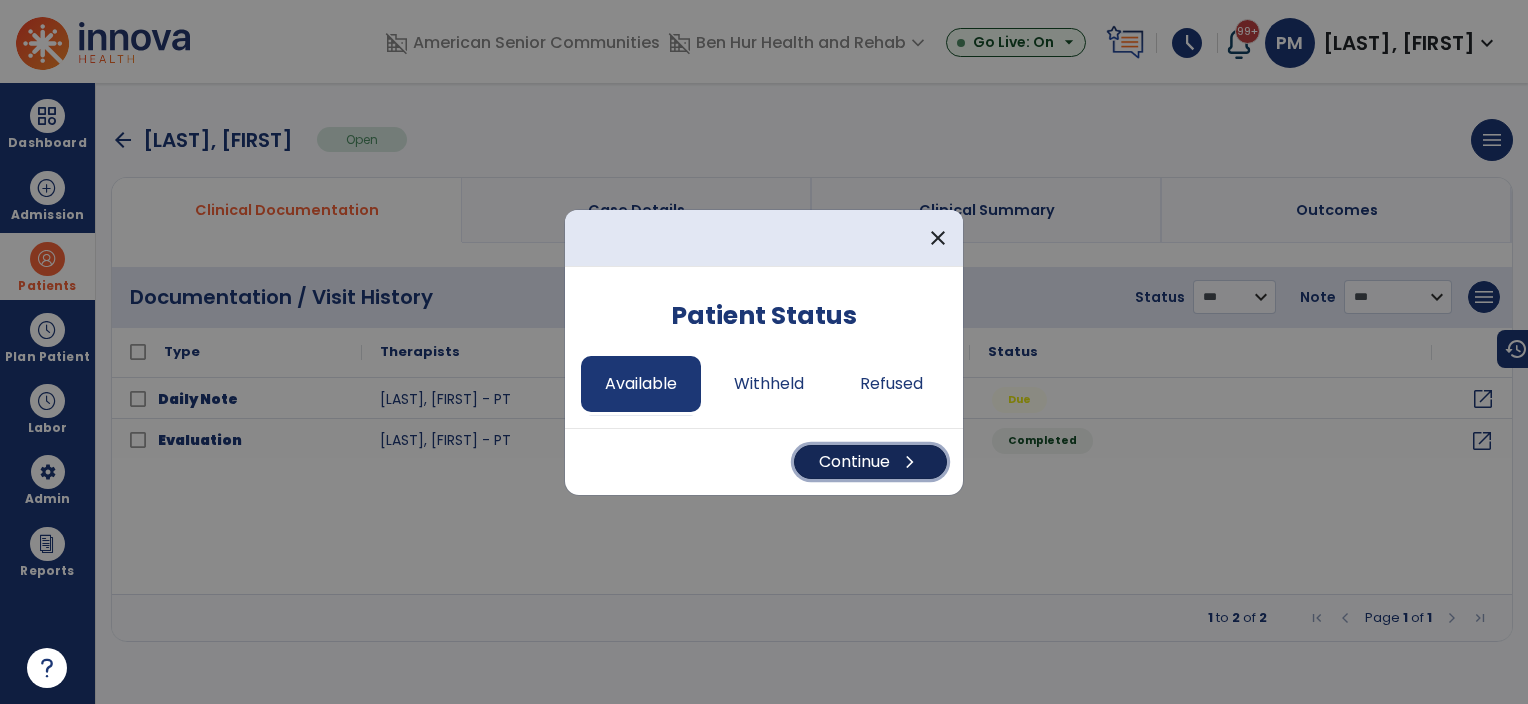 click on "Continue   chevron_right" at bounding box center [870, 462] 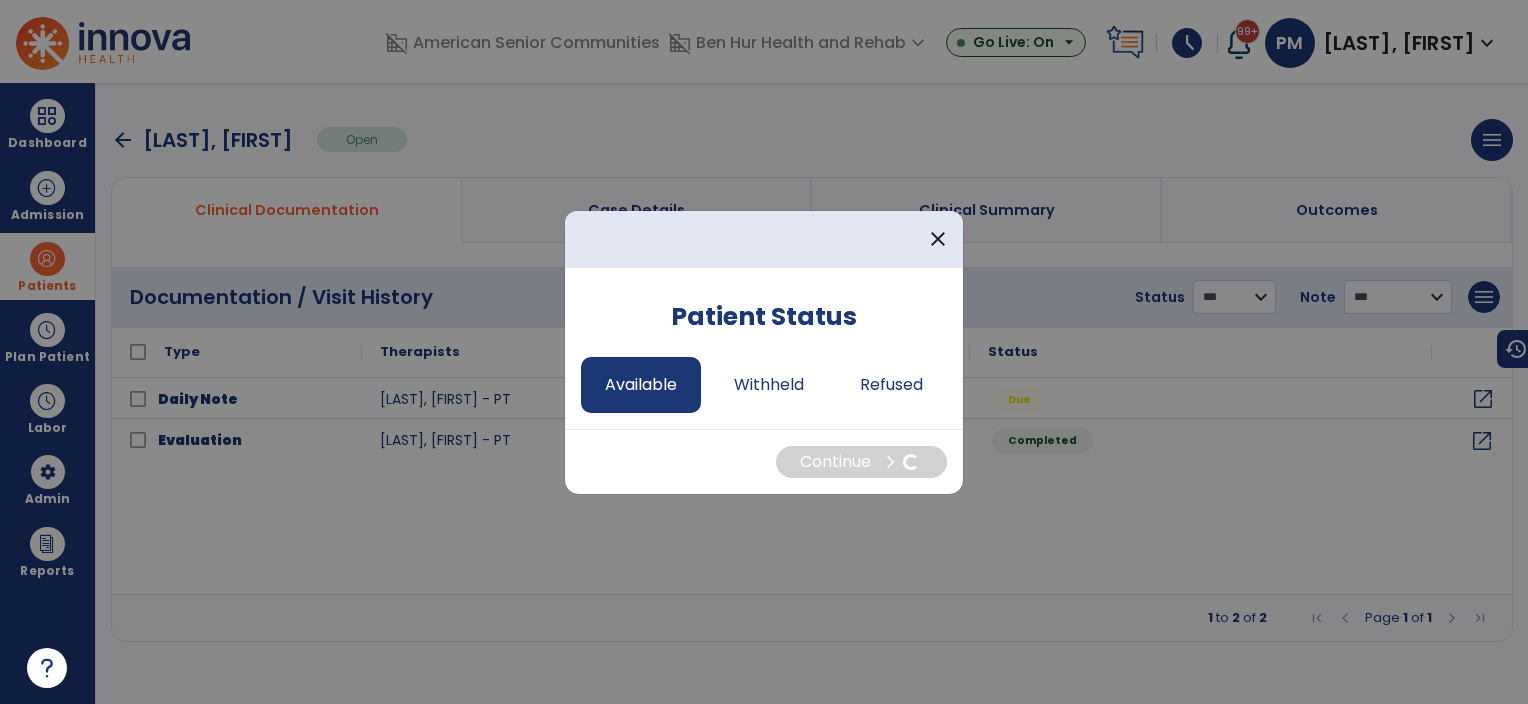 select on "*" 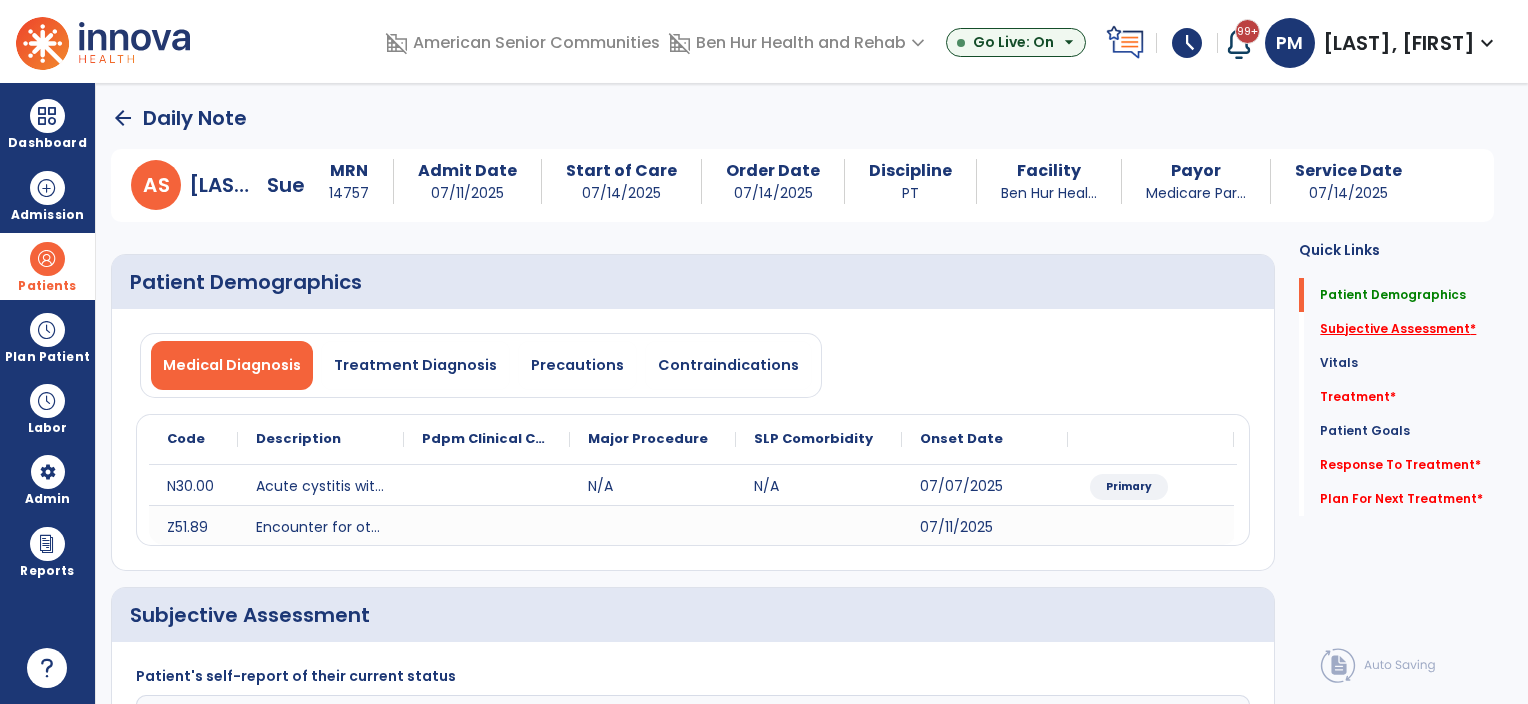 click on "Subjective Assessment   *" 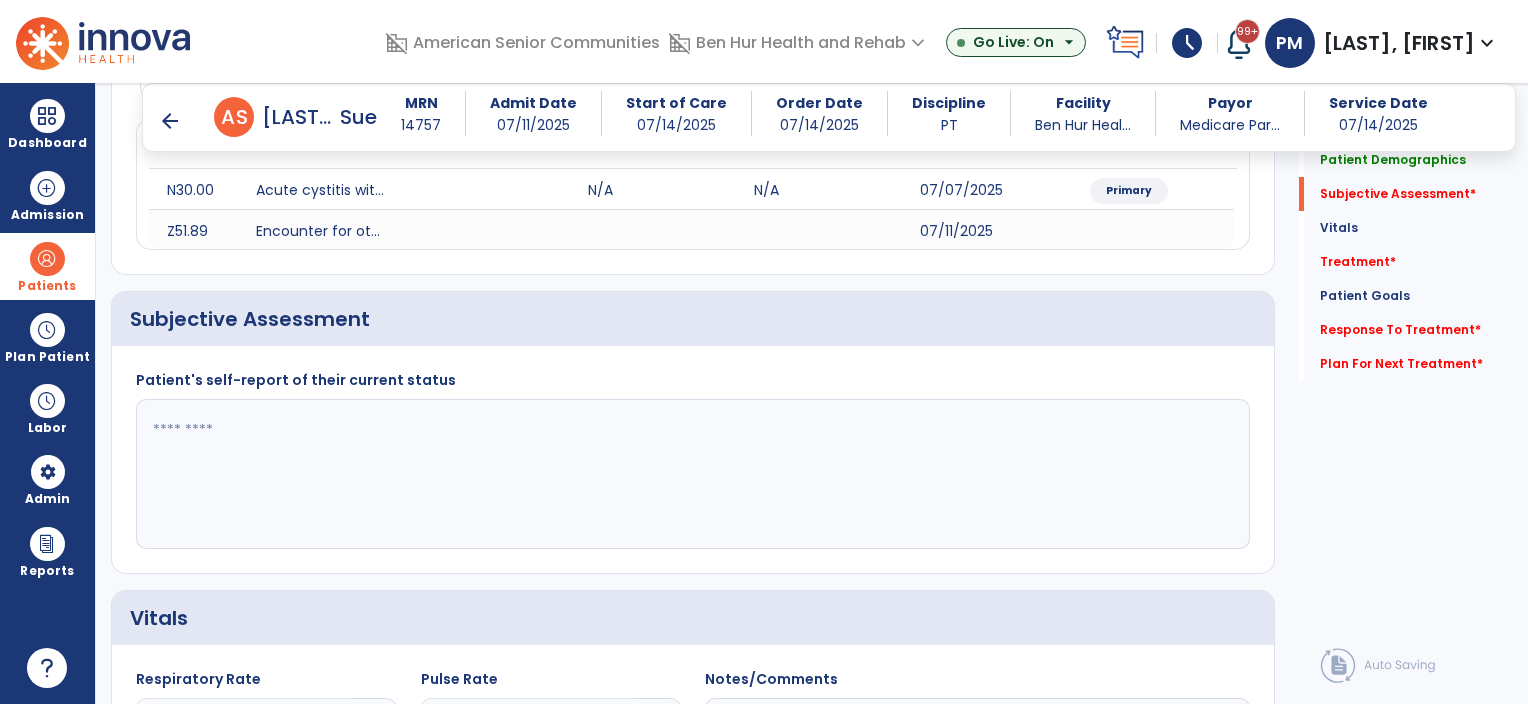 scroll, scrollTop: 276, scrollLeft: 0, axis: vertical 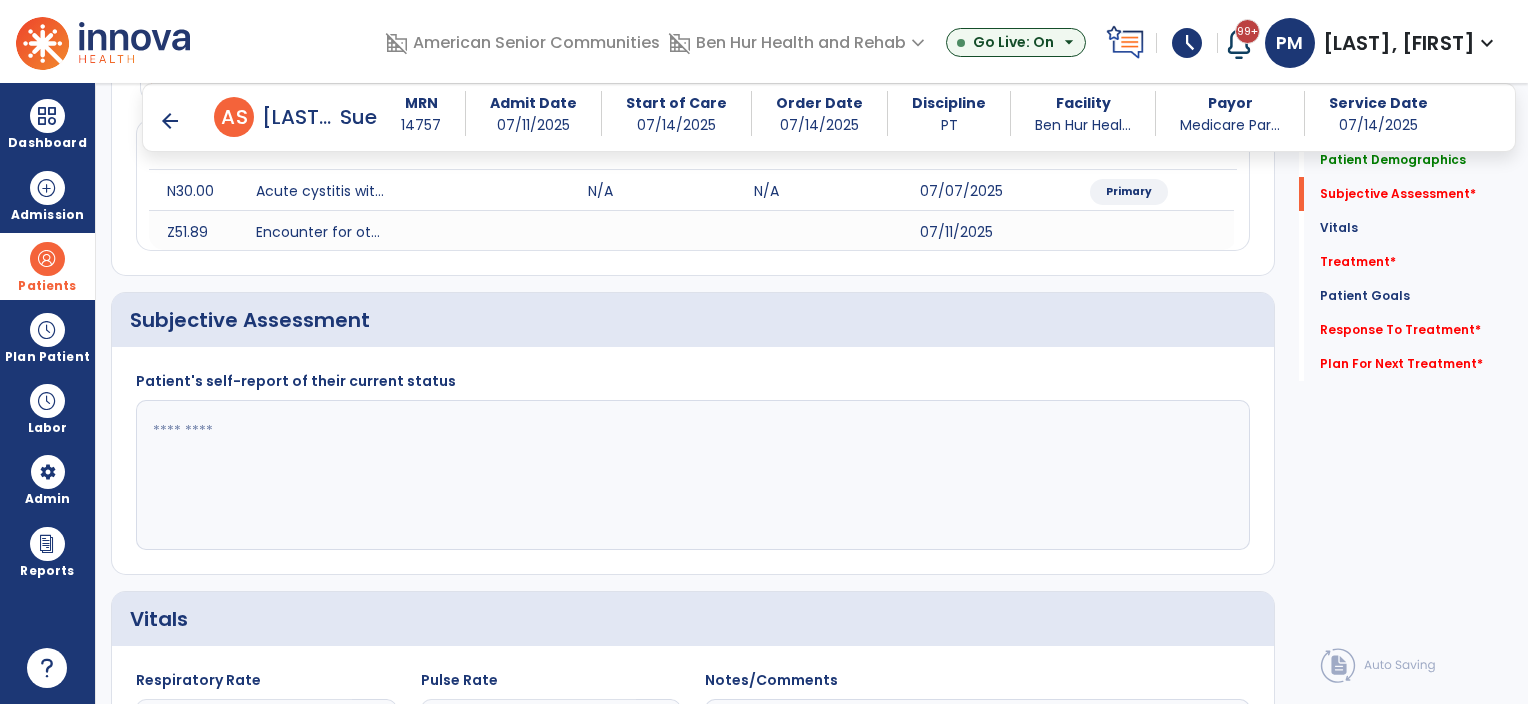 click 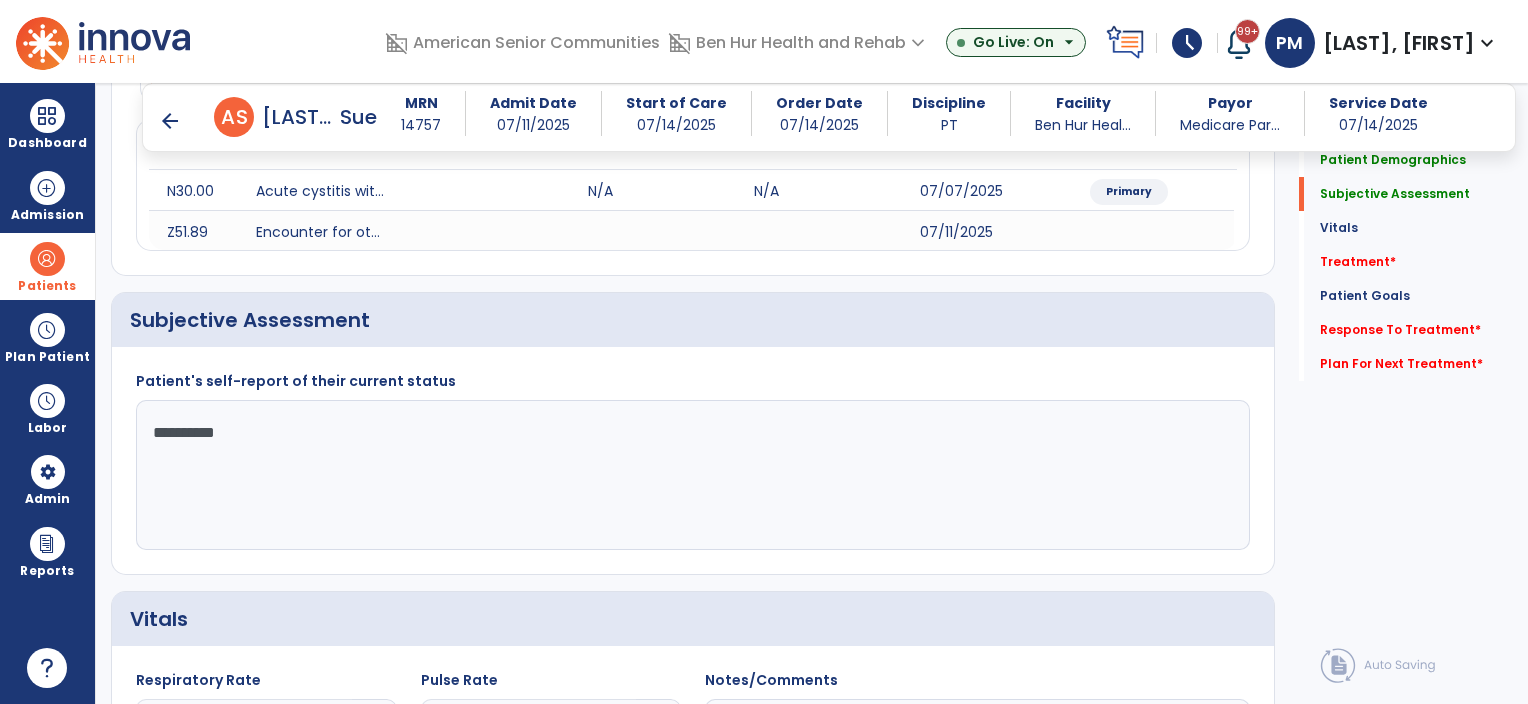 click on "**********" 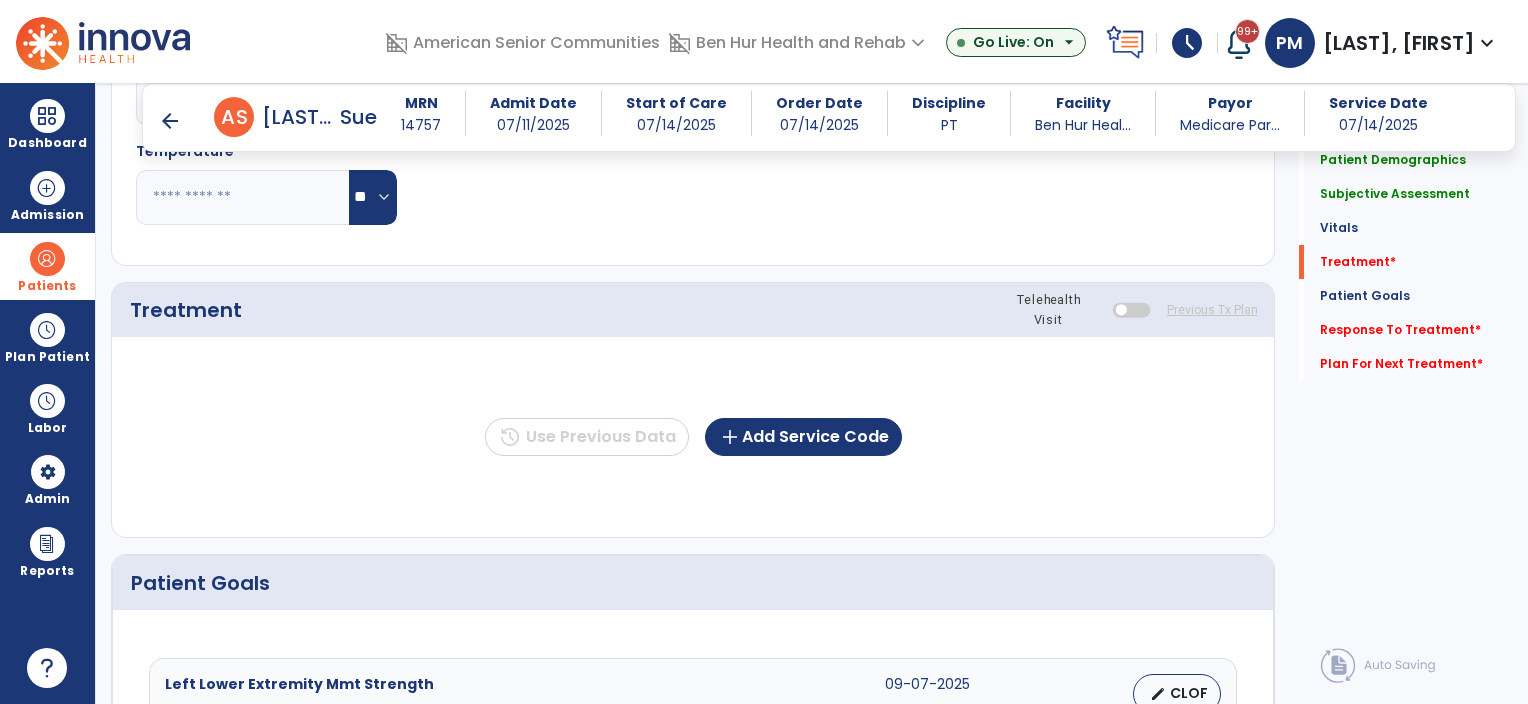 scroll, scrollTop: 1076, scrollLeft: 0, axis: vertical 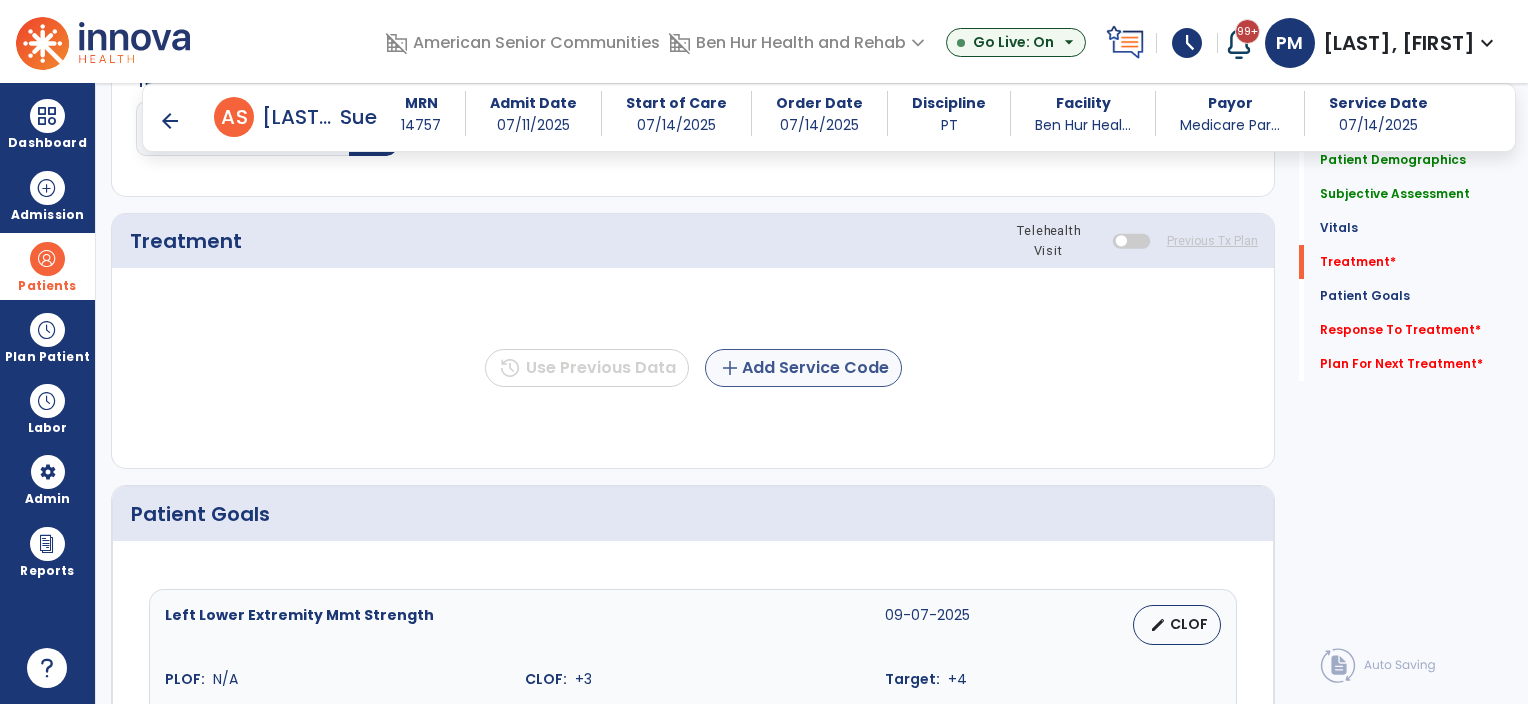 type on "**********" 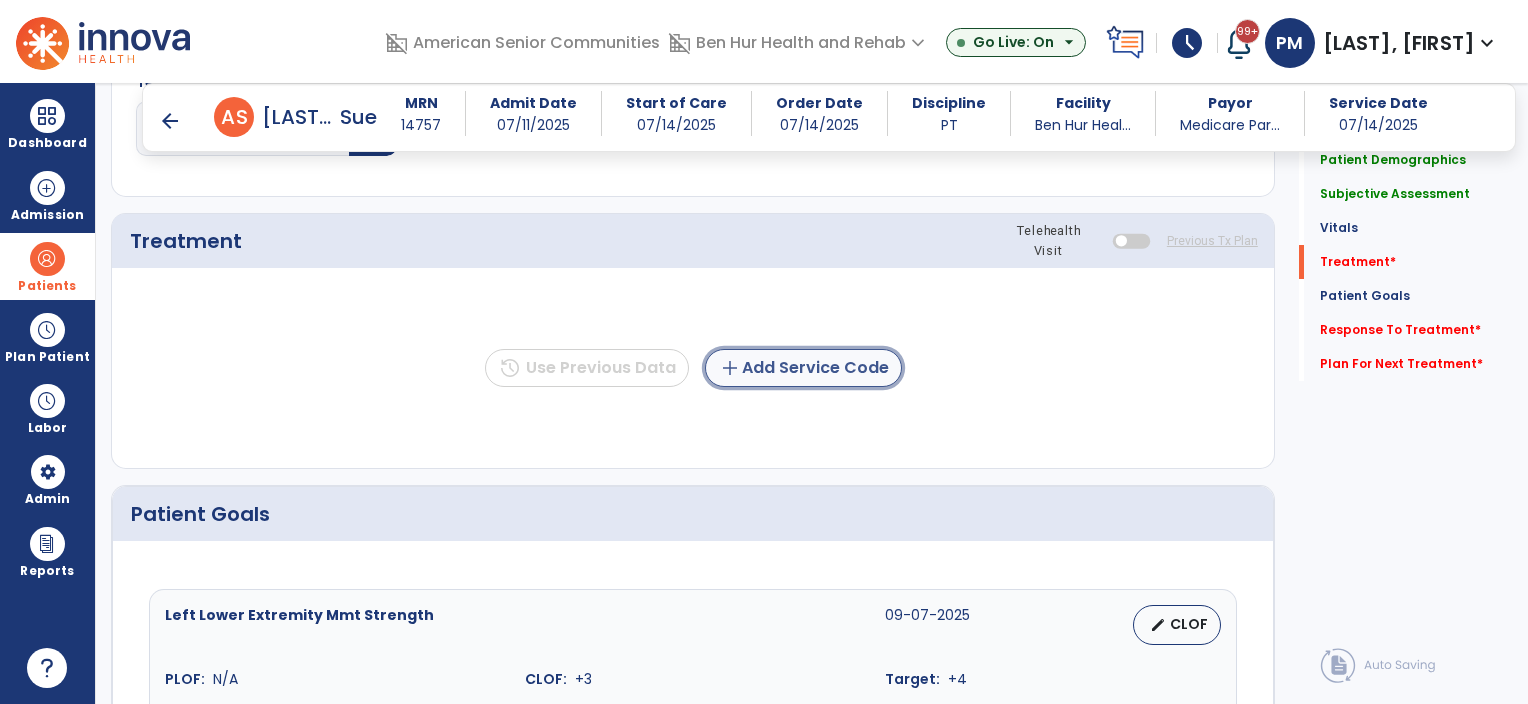 click on "add  Add Service Code" 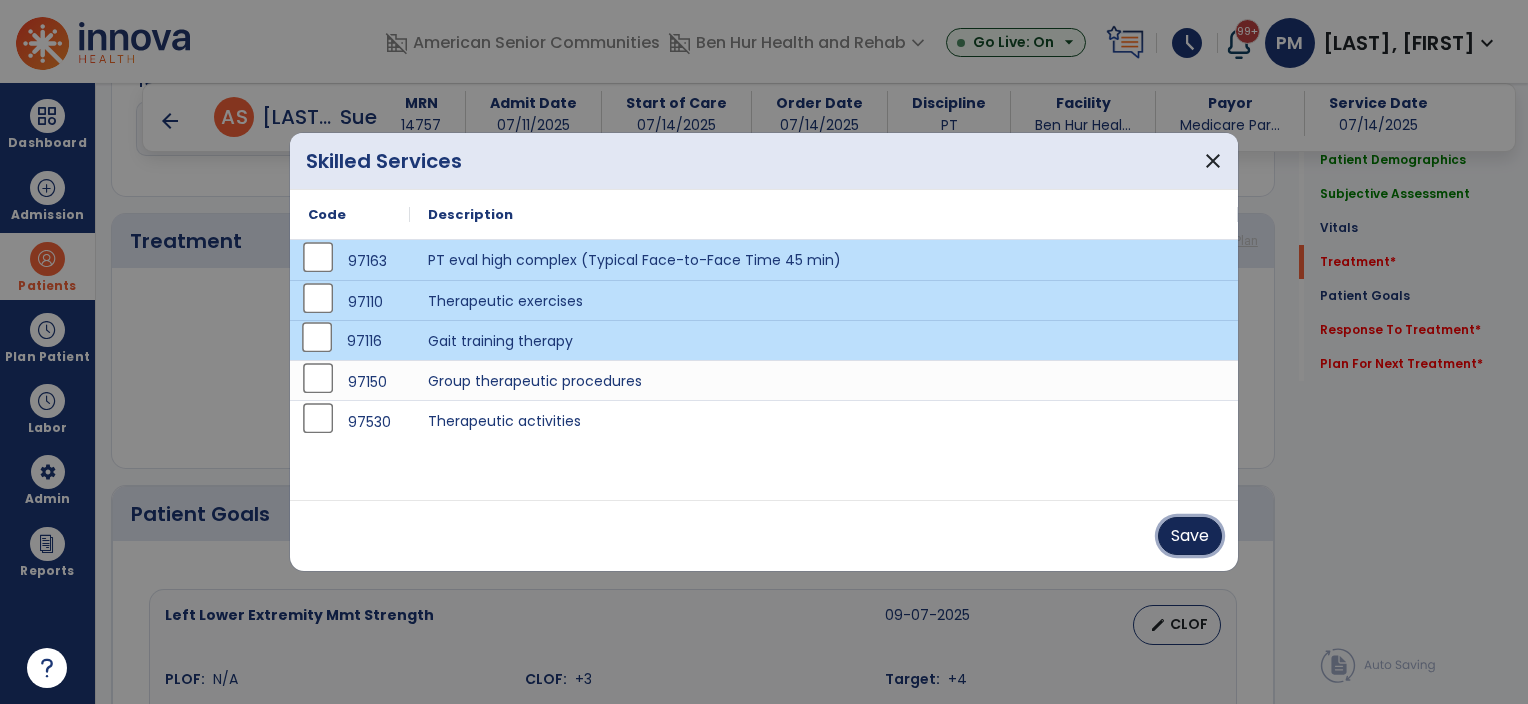 click on "Save" at bounding box center [1190, 536] 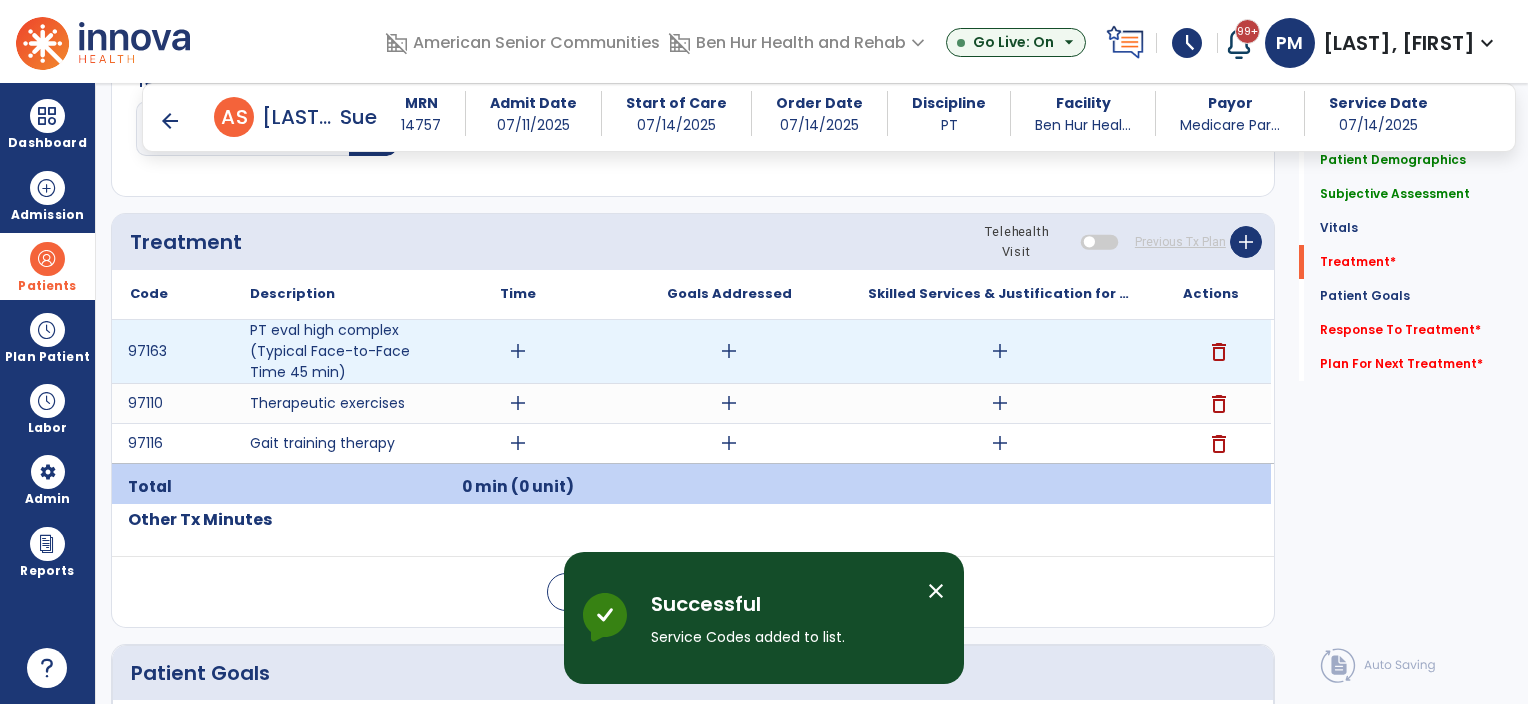 click on "add" at bounding box center [518, 351] 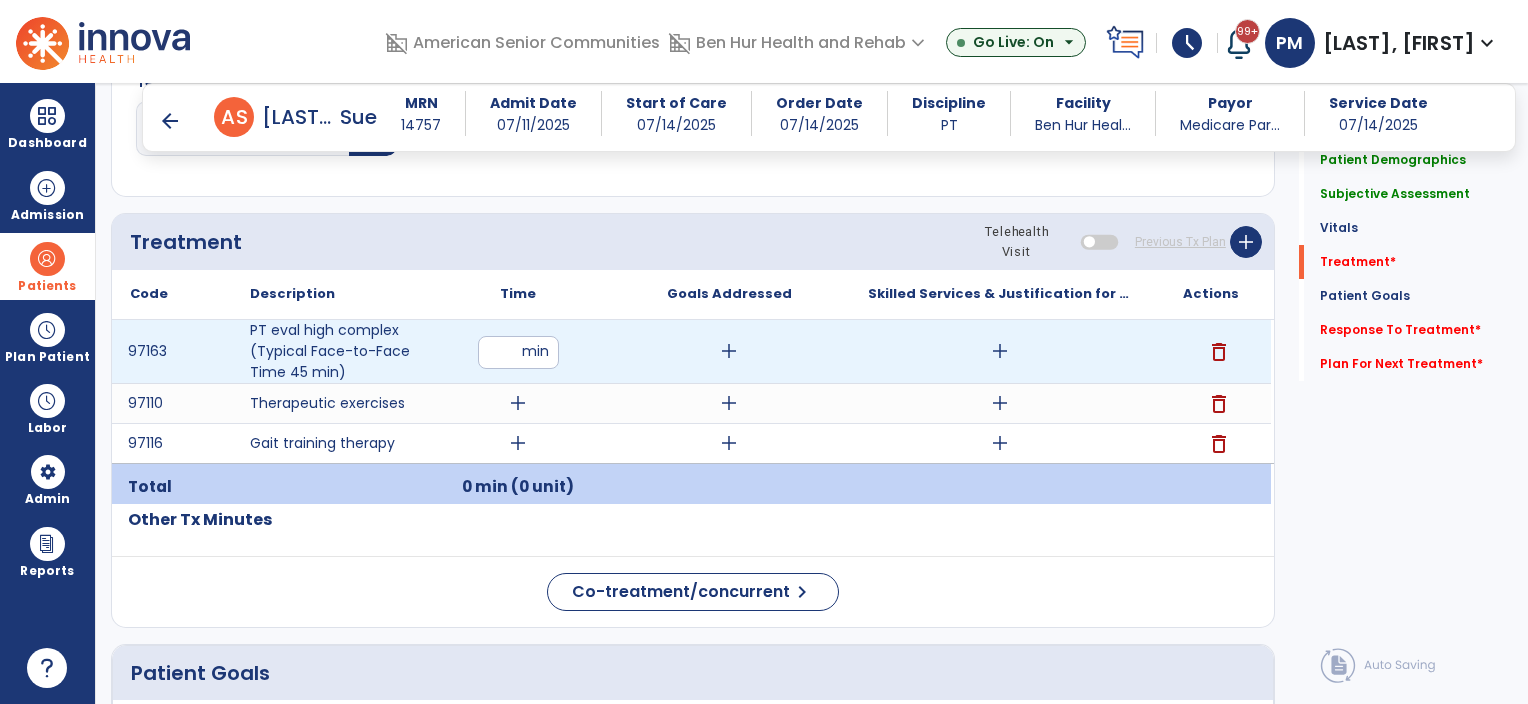 type on "**" 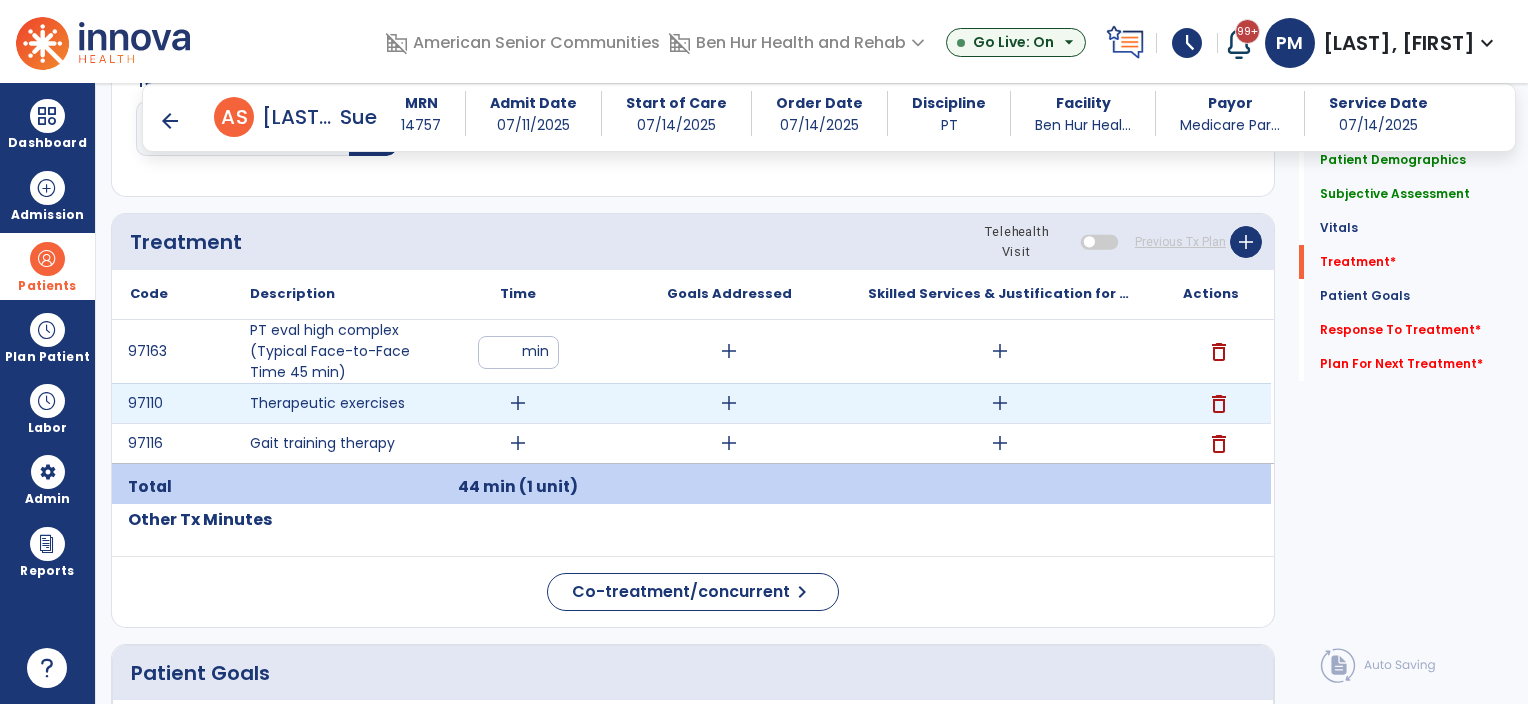 click on "add" at bounding box center [518, 403] 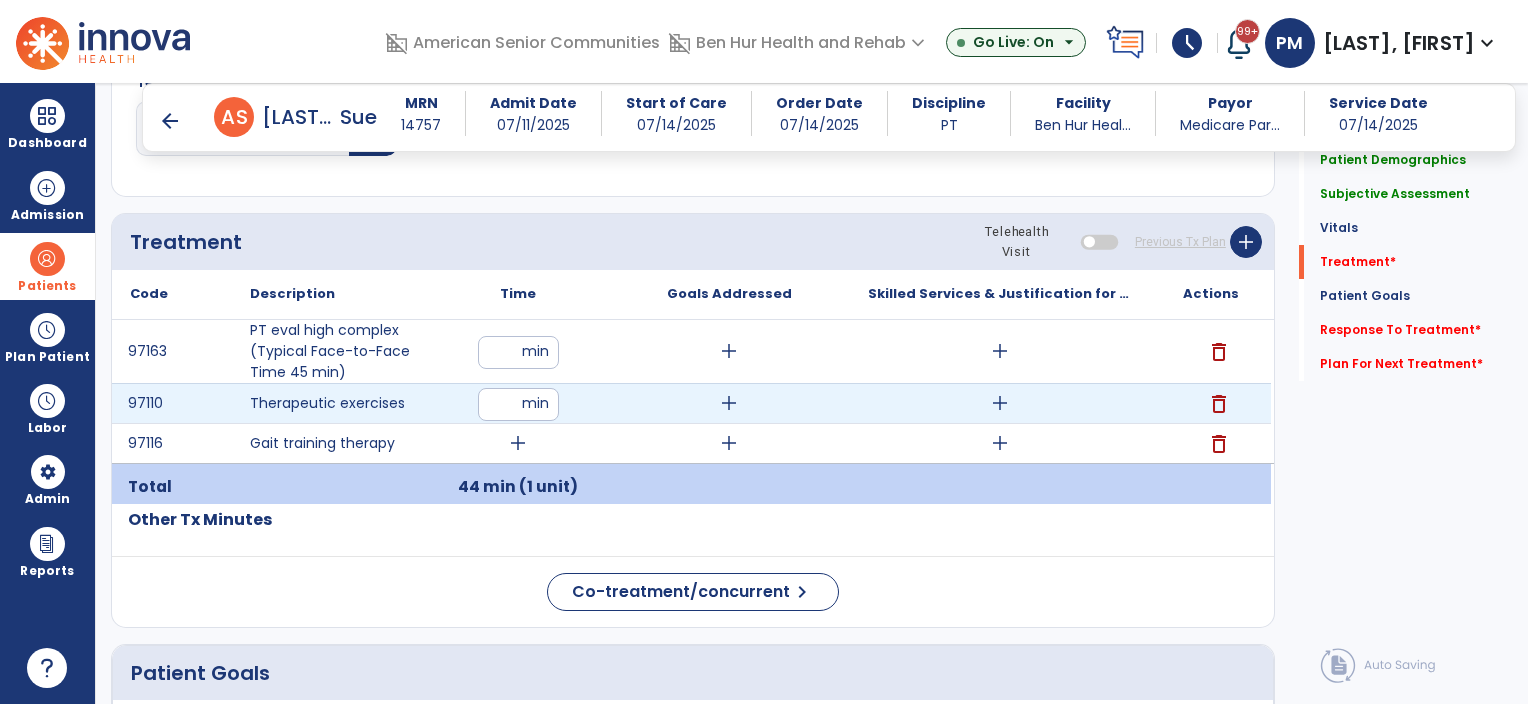 type on "**" 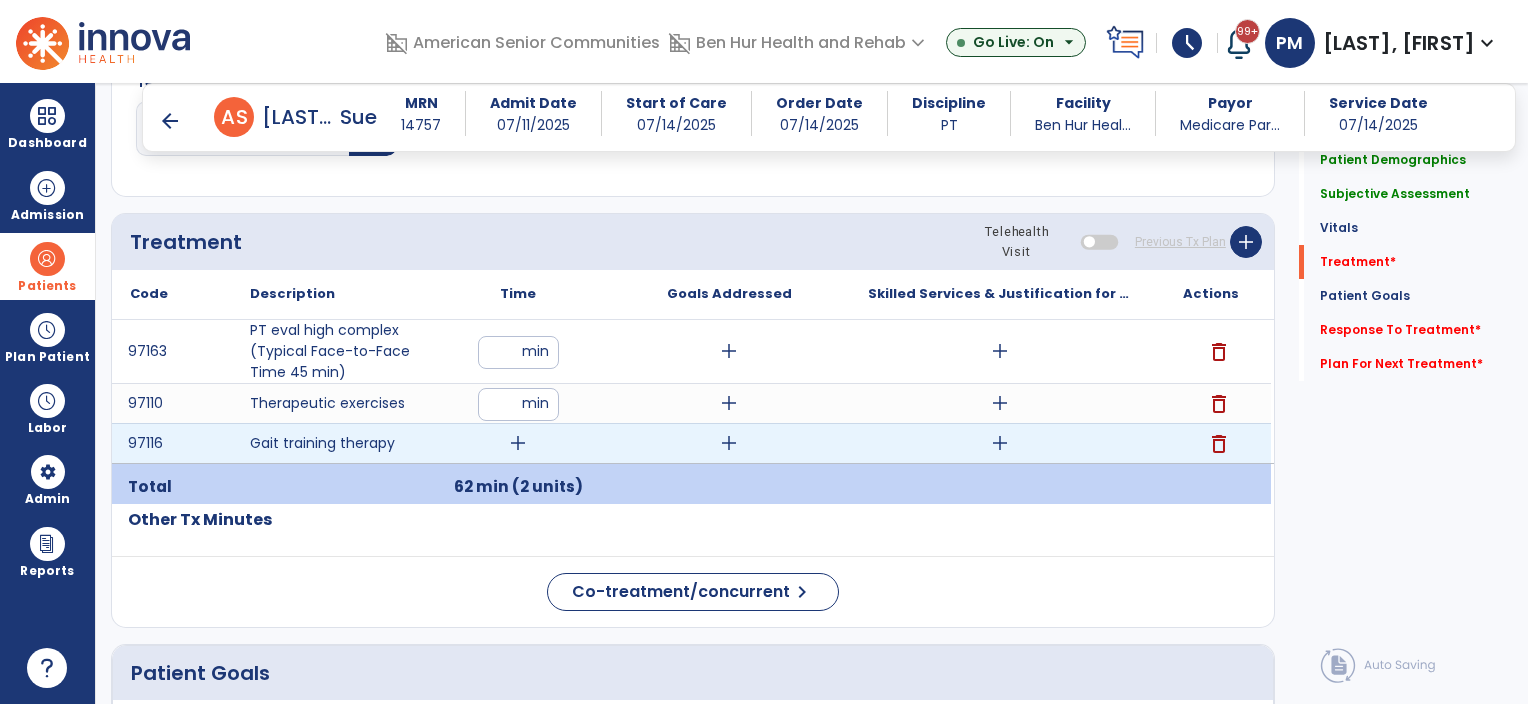click on "add" at bounding box center (518, 443) 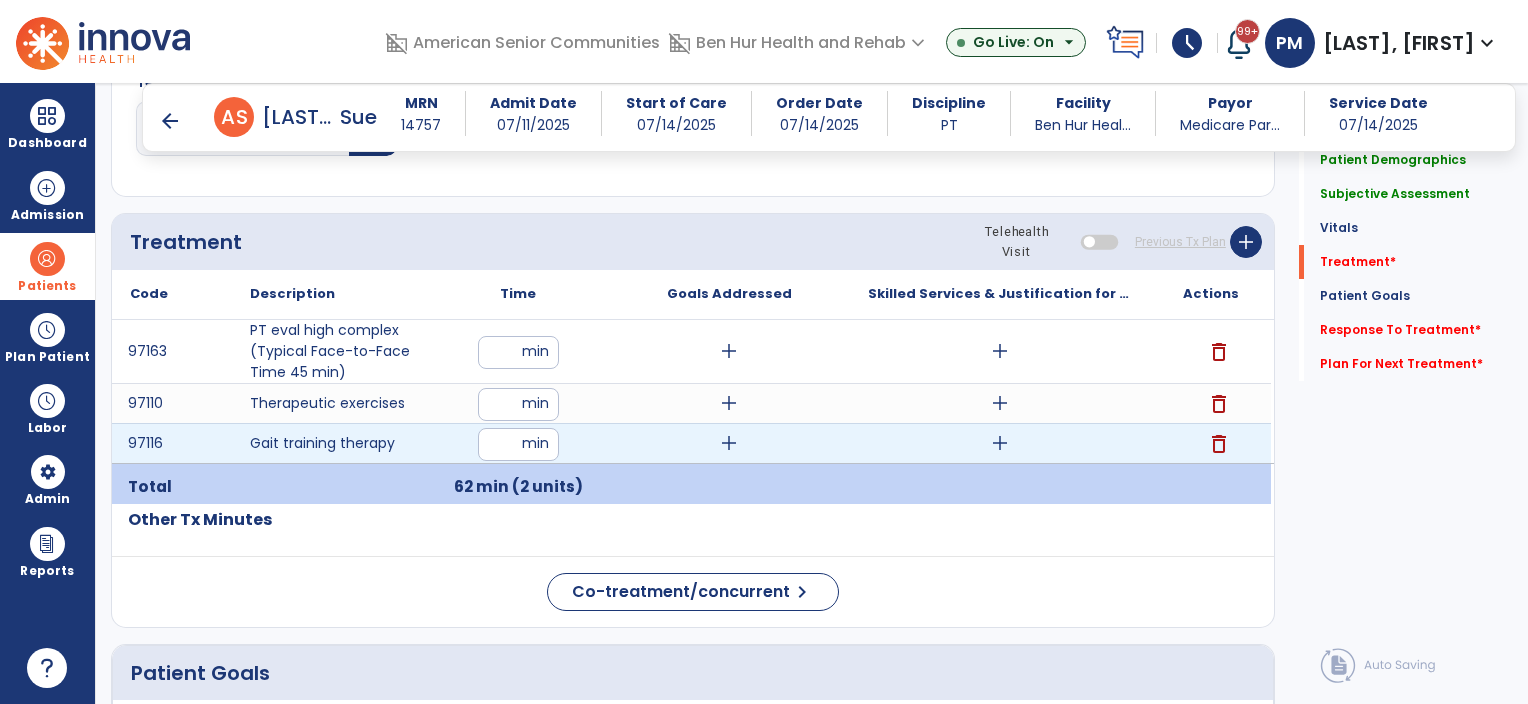 type on "**" 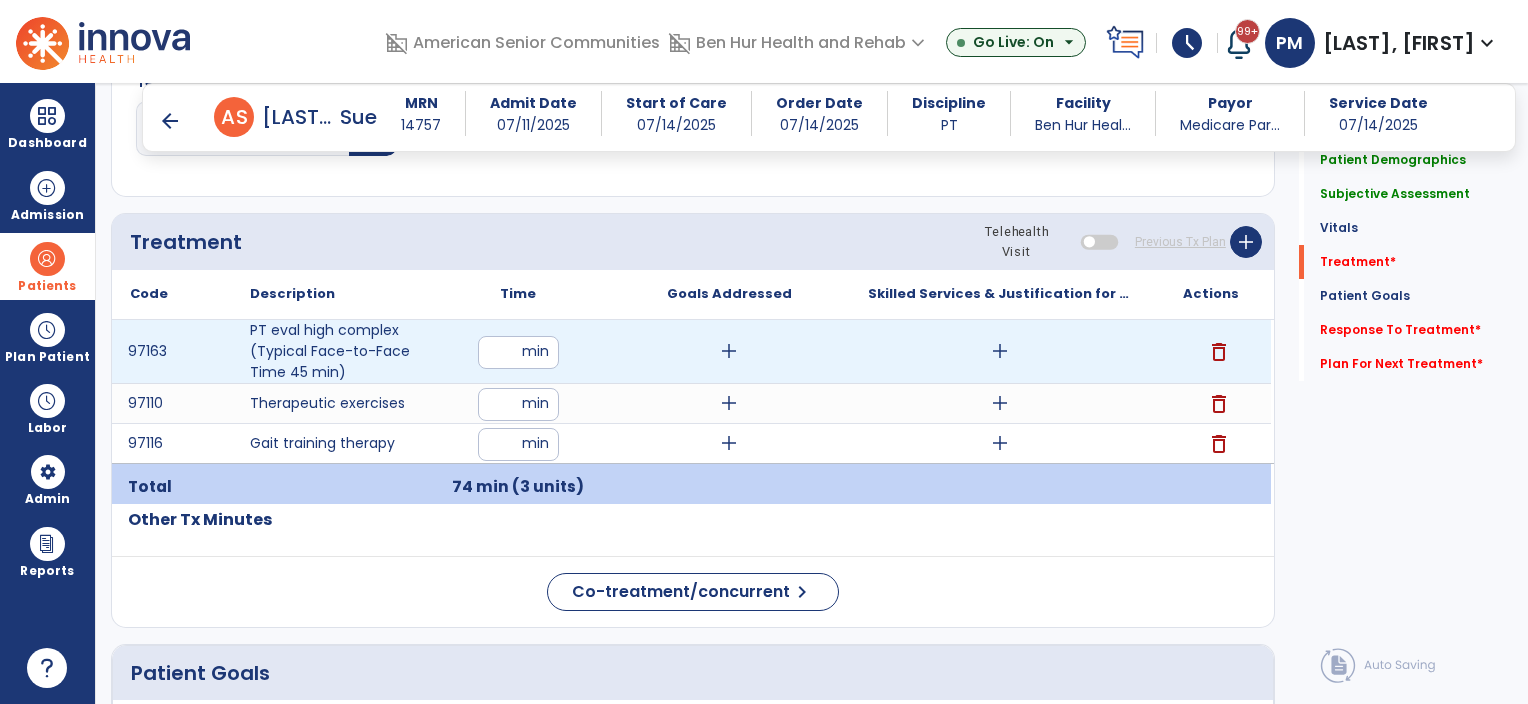click on "add" at bounding box center [1000, 351] 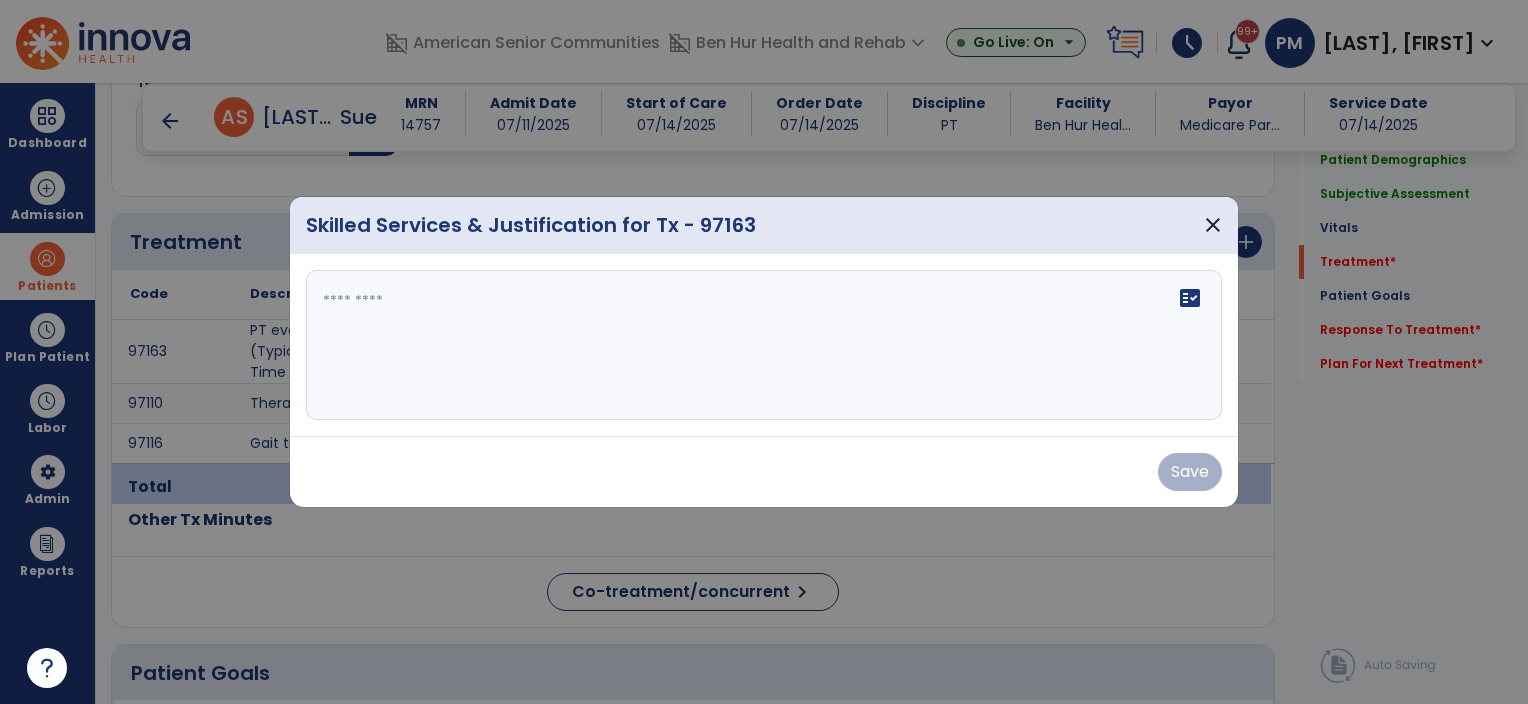 click on "fact_check" at bounding box center (764, 345) 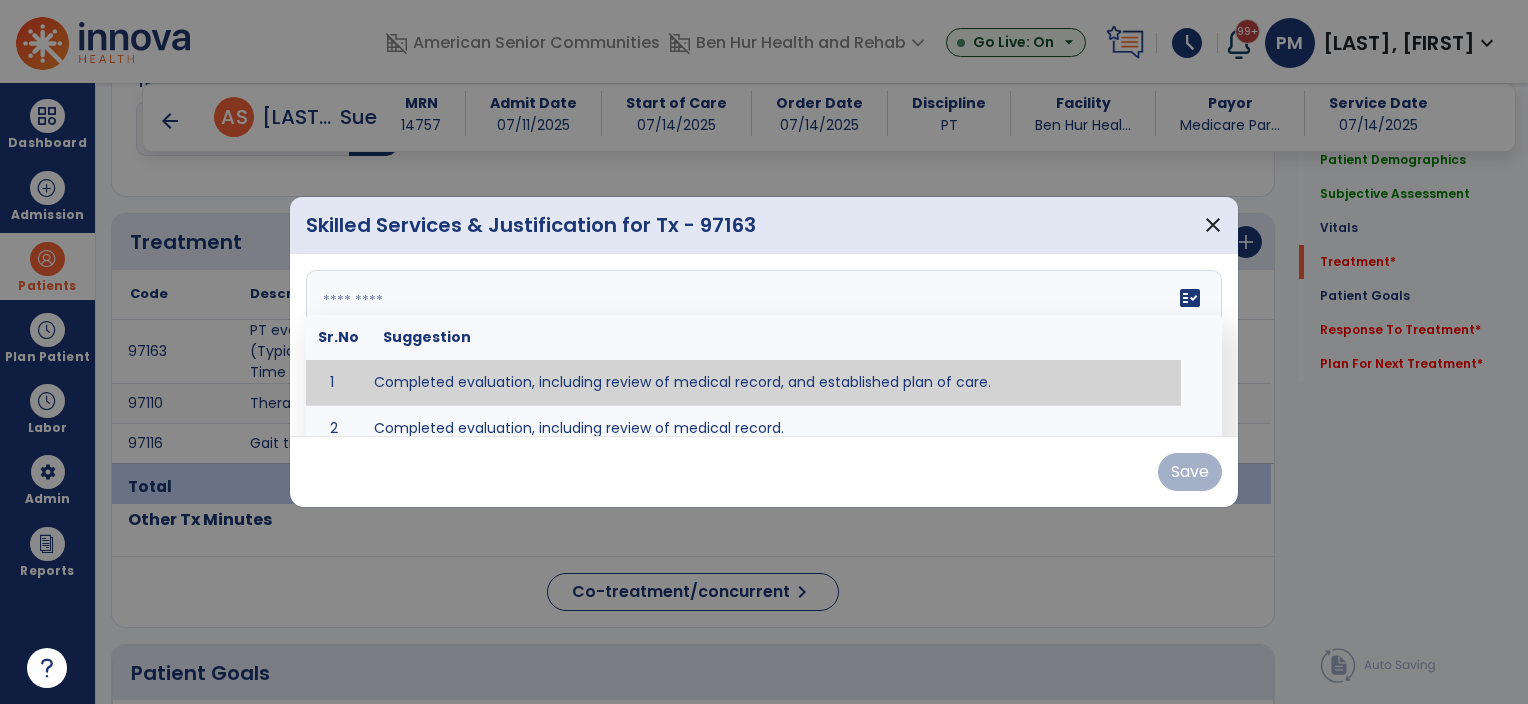 type on "**********" 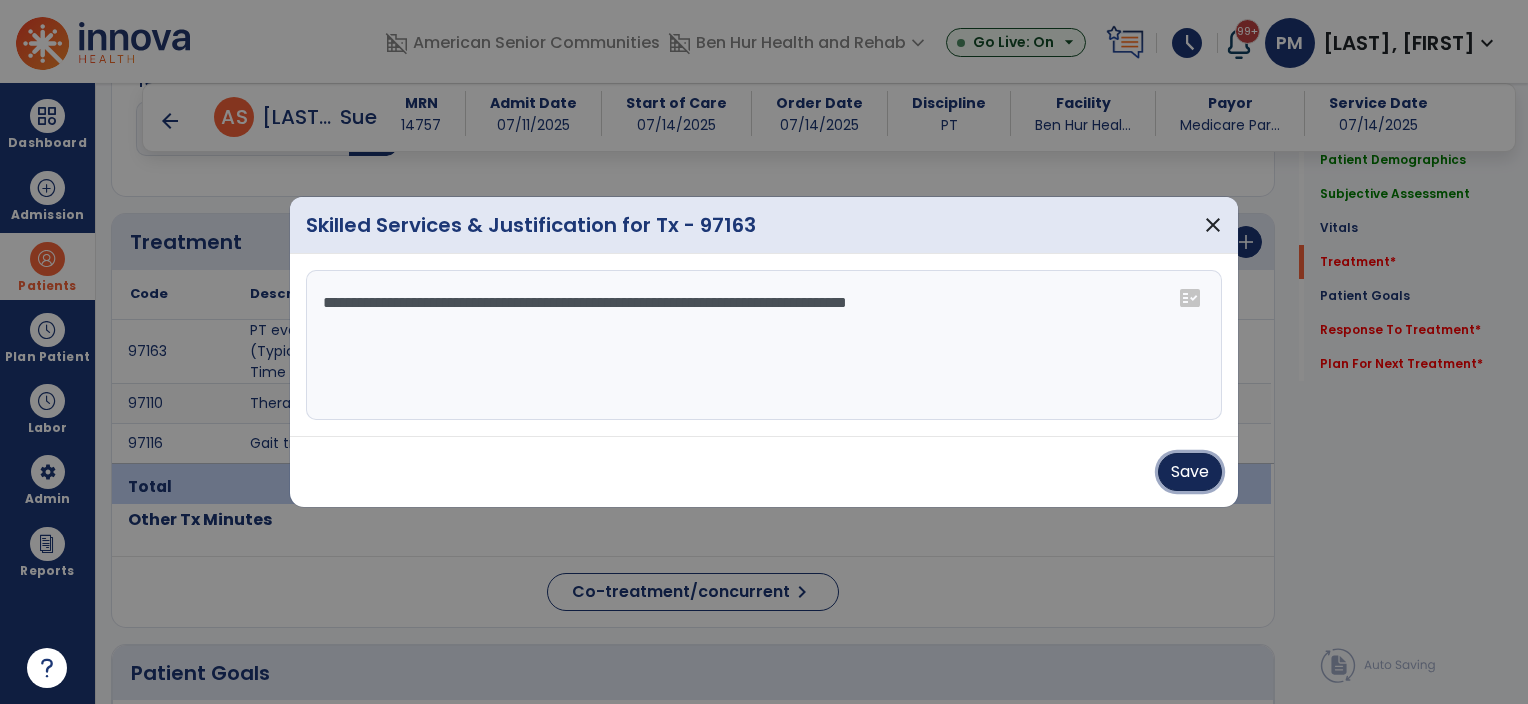click on "Save" at bounding box center (1190, 472) 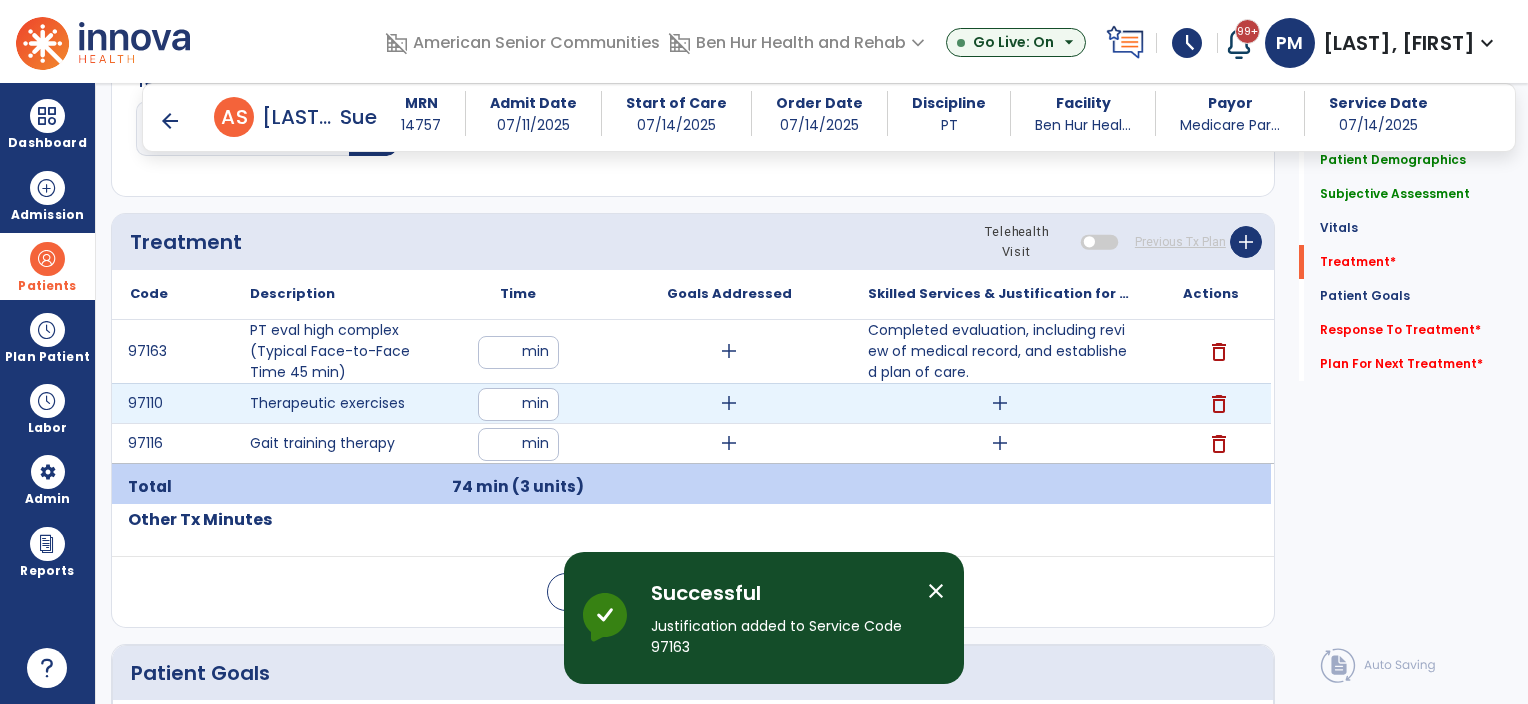 click on "add" at bounding box center [729, 403] 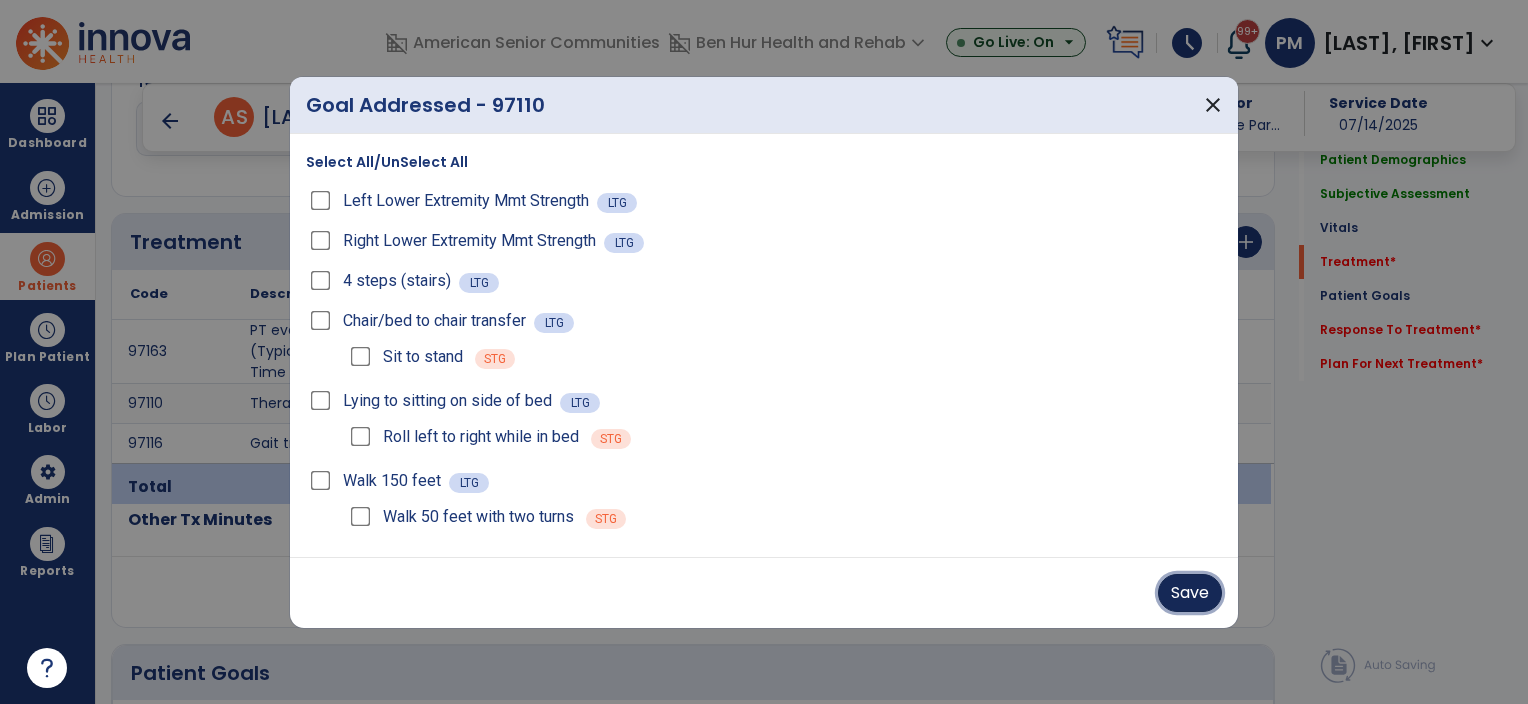 click on "Save" at bounding box center [1190, 593] 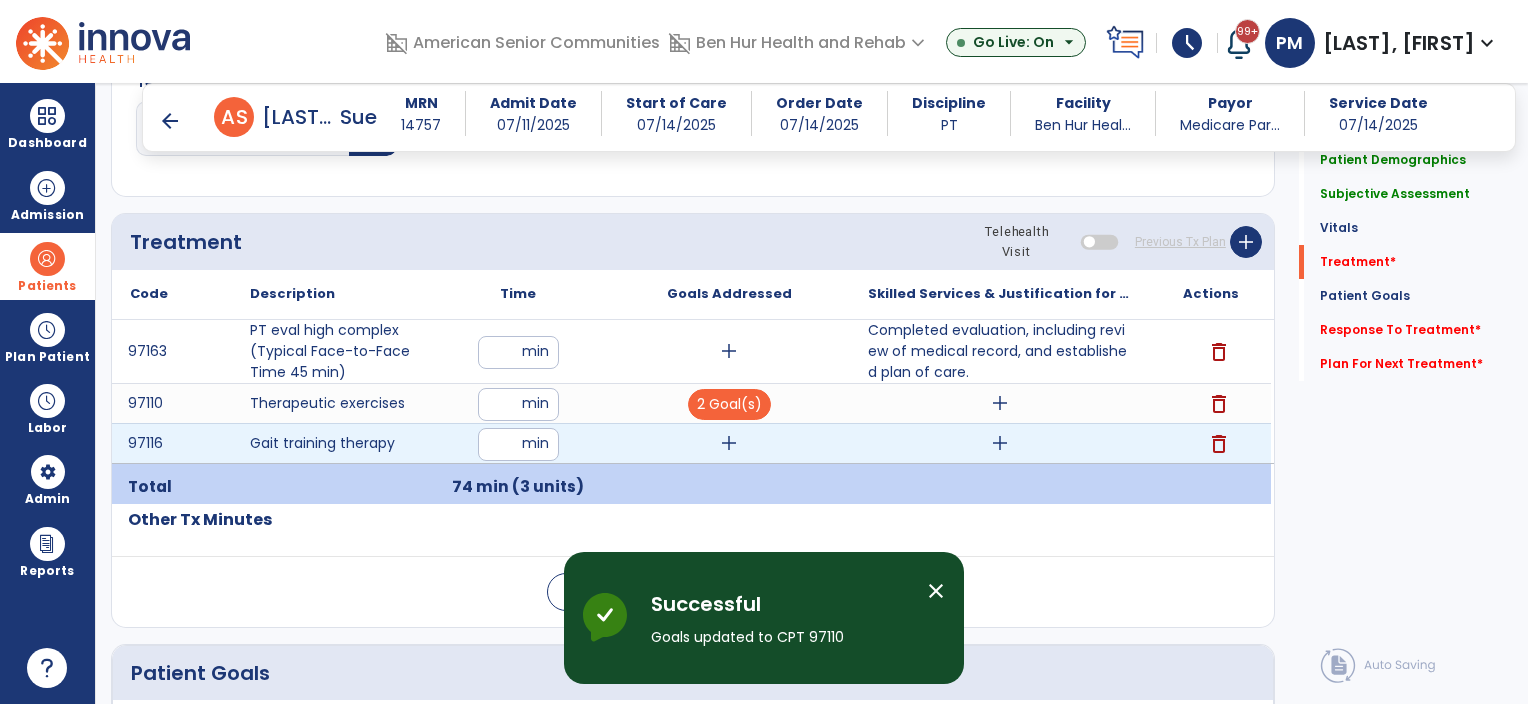 click on "add" at bounding box center (729, 443) 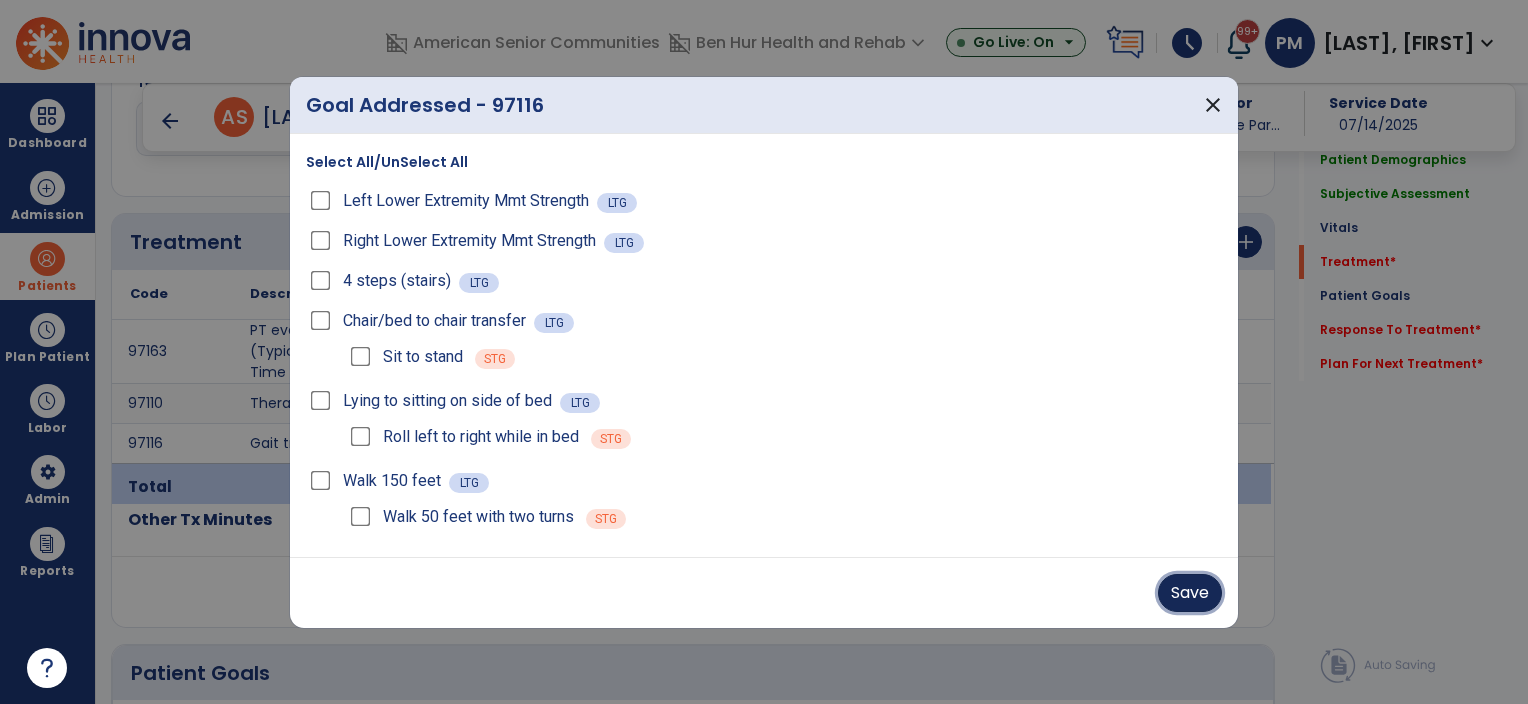 click on "Save" at bounding box center (1190, 593) 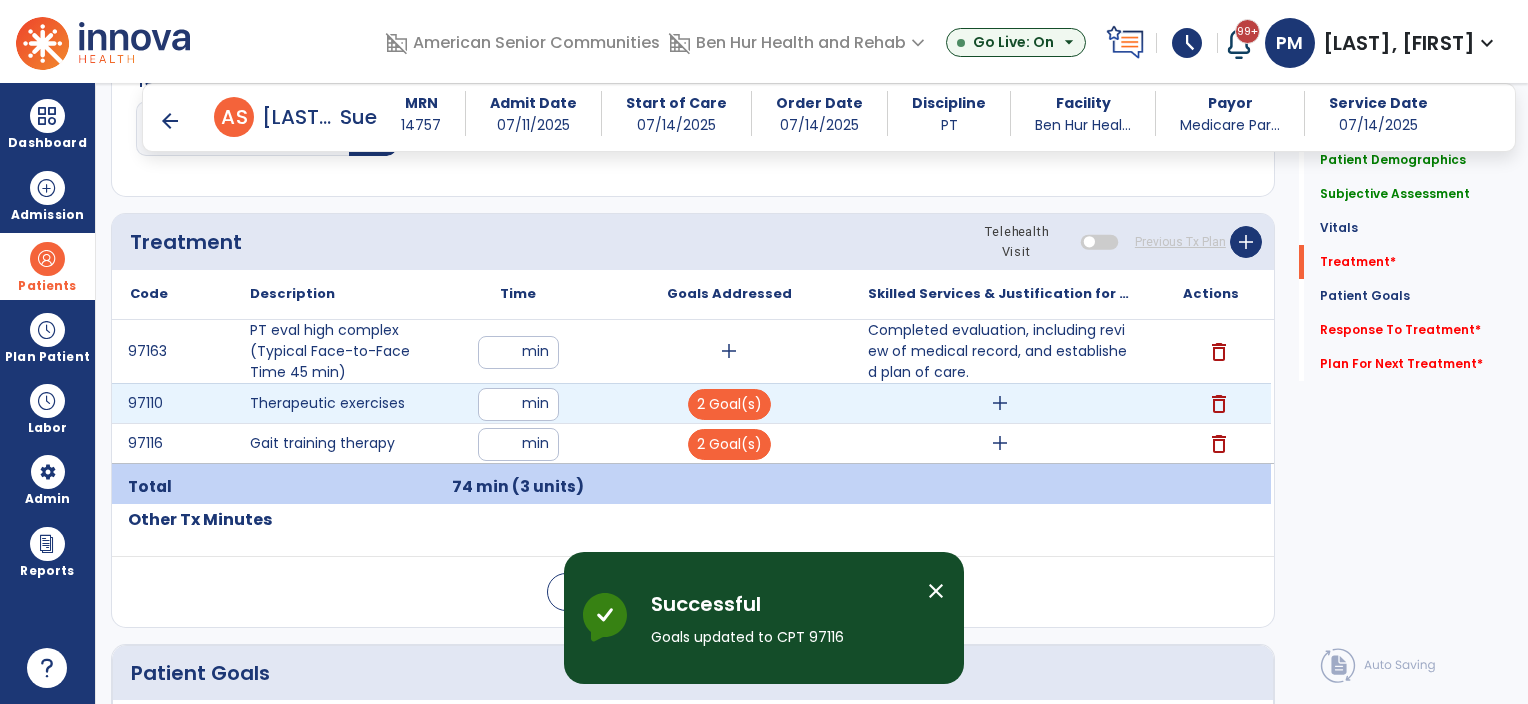 click on "add" at bounding box center [1000, 403] 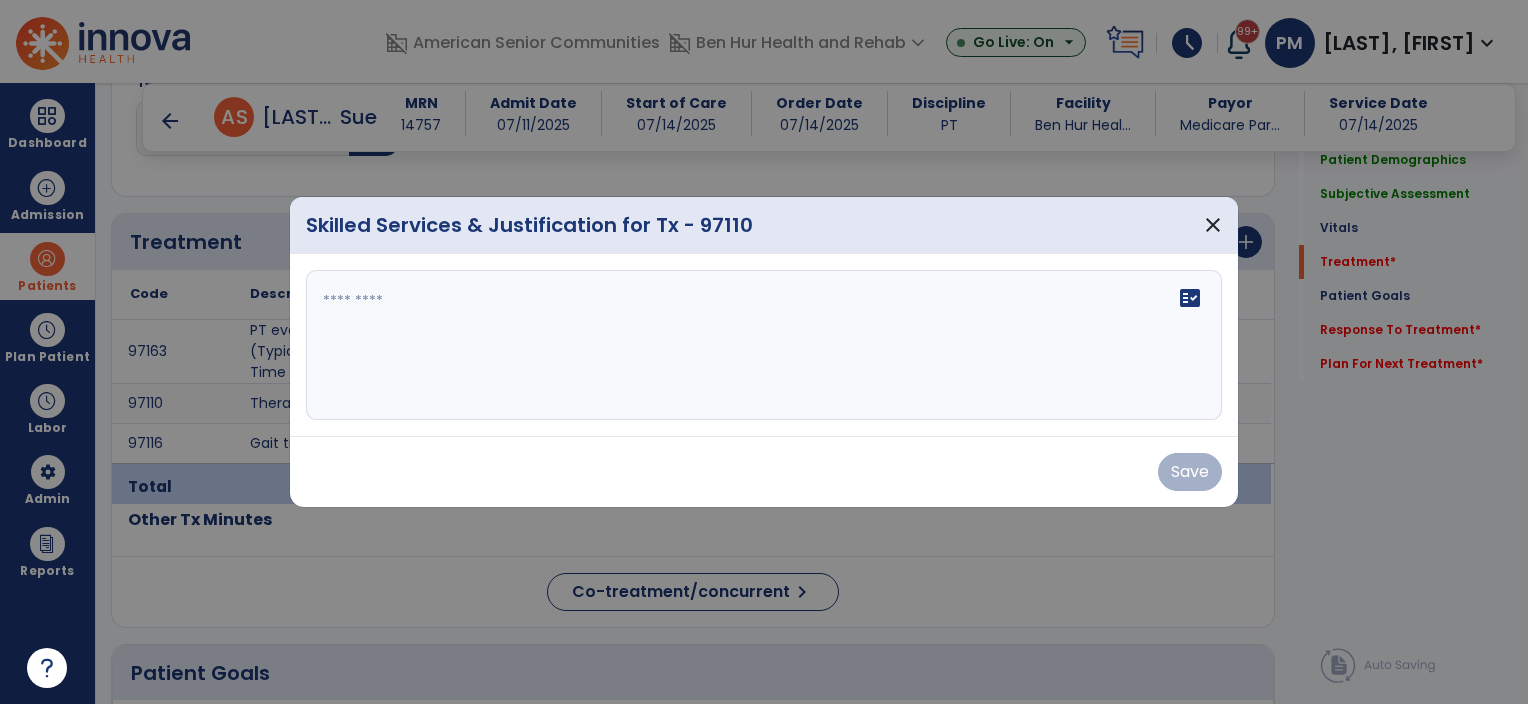 click on "fact_check" at bounding box center [764, 345] 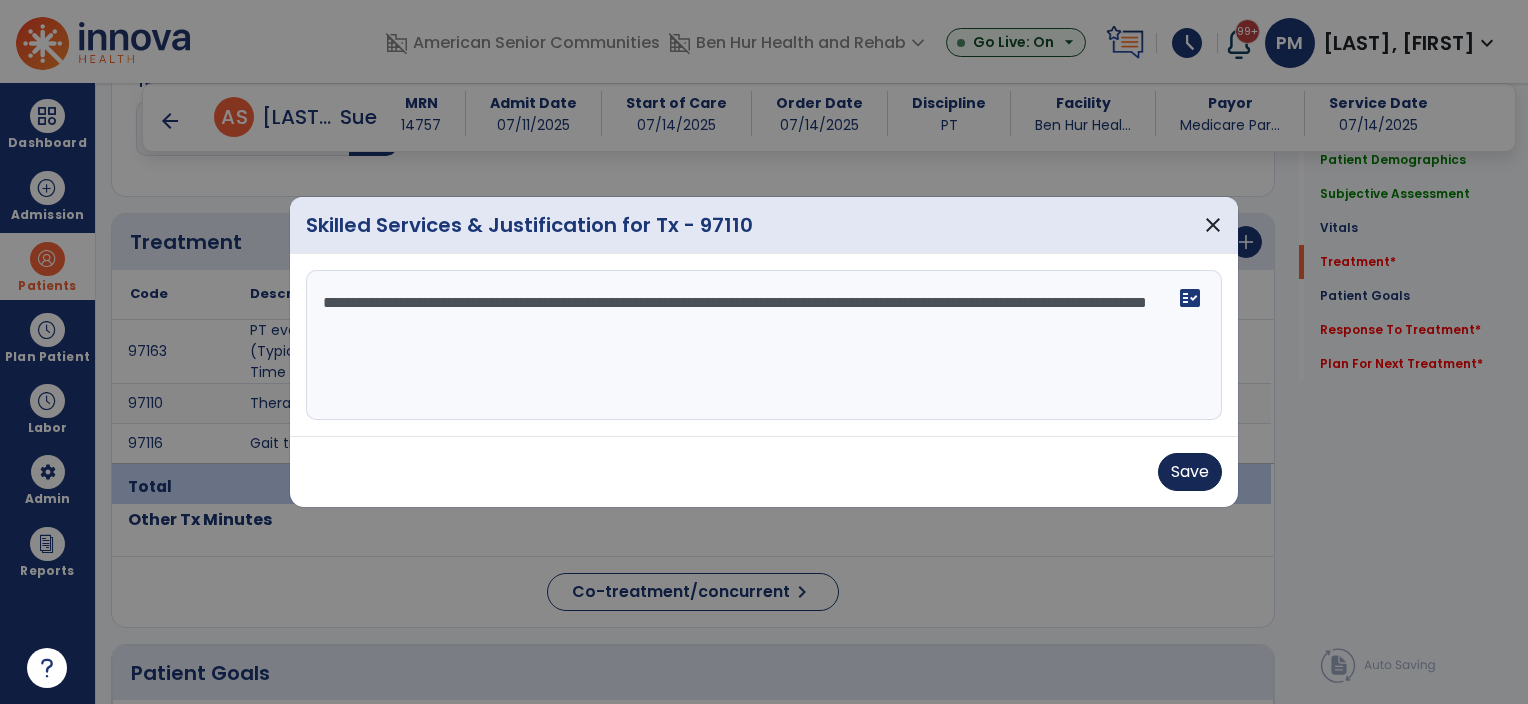 type on "**********" 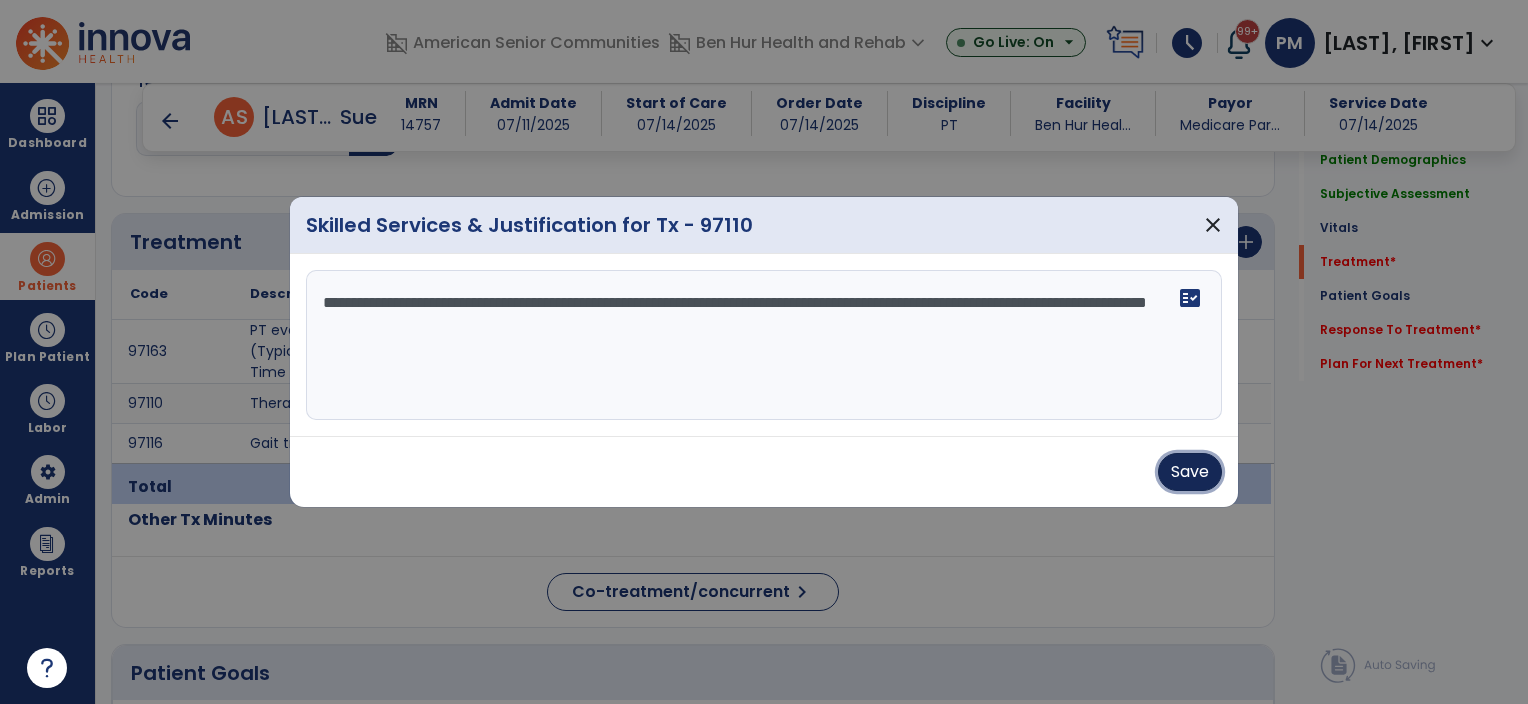 drag, startPoint x: 1196, startPoint y: 467, endPoint x: 1092, endPoint y: 476, distance: 104.388695 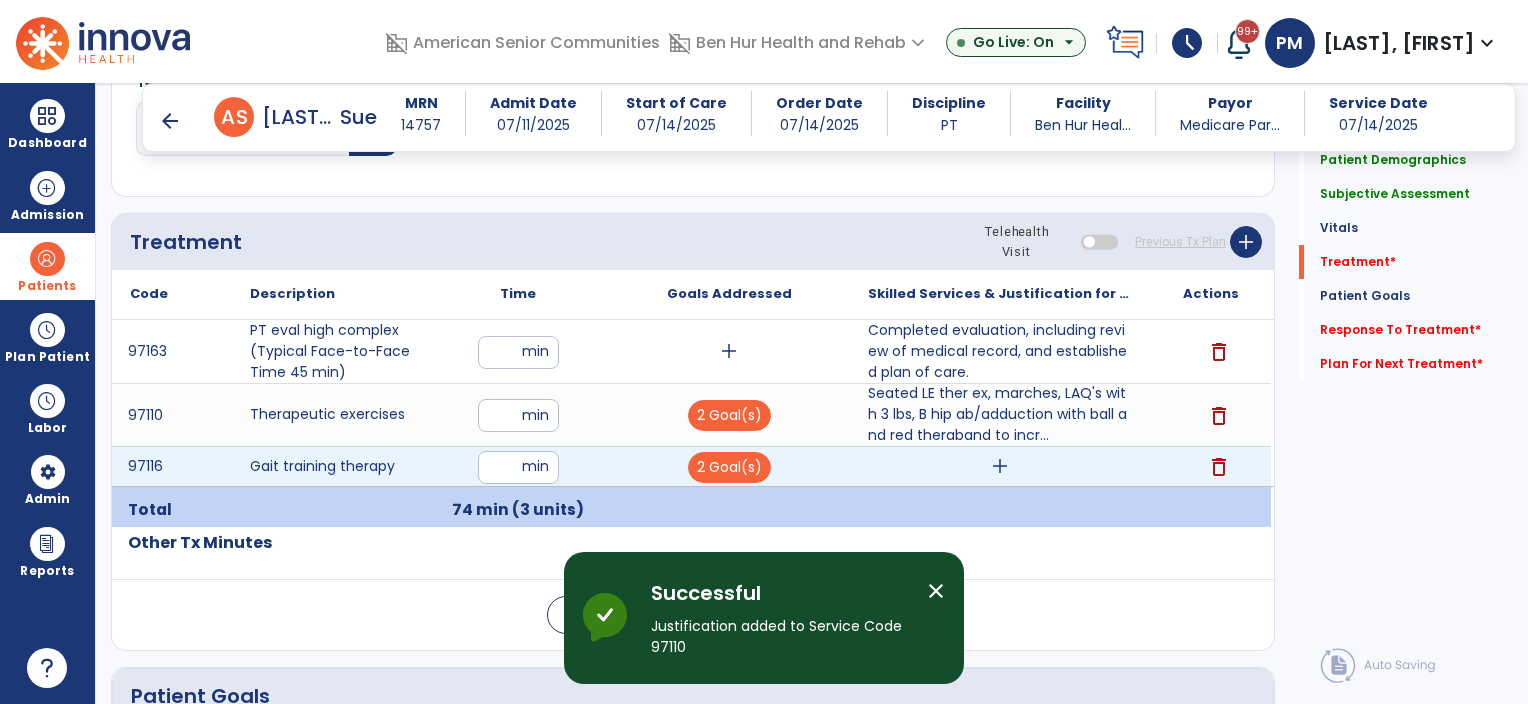 click on "add" at bounding box center (1000, 466) 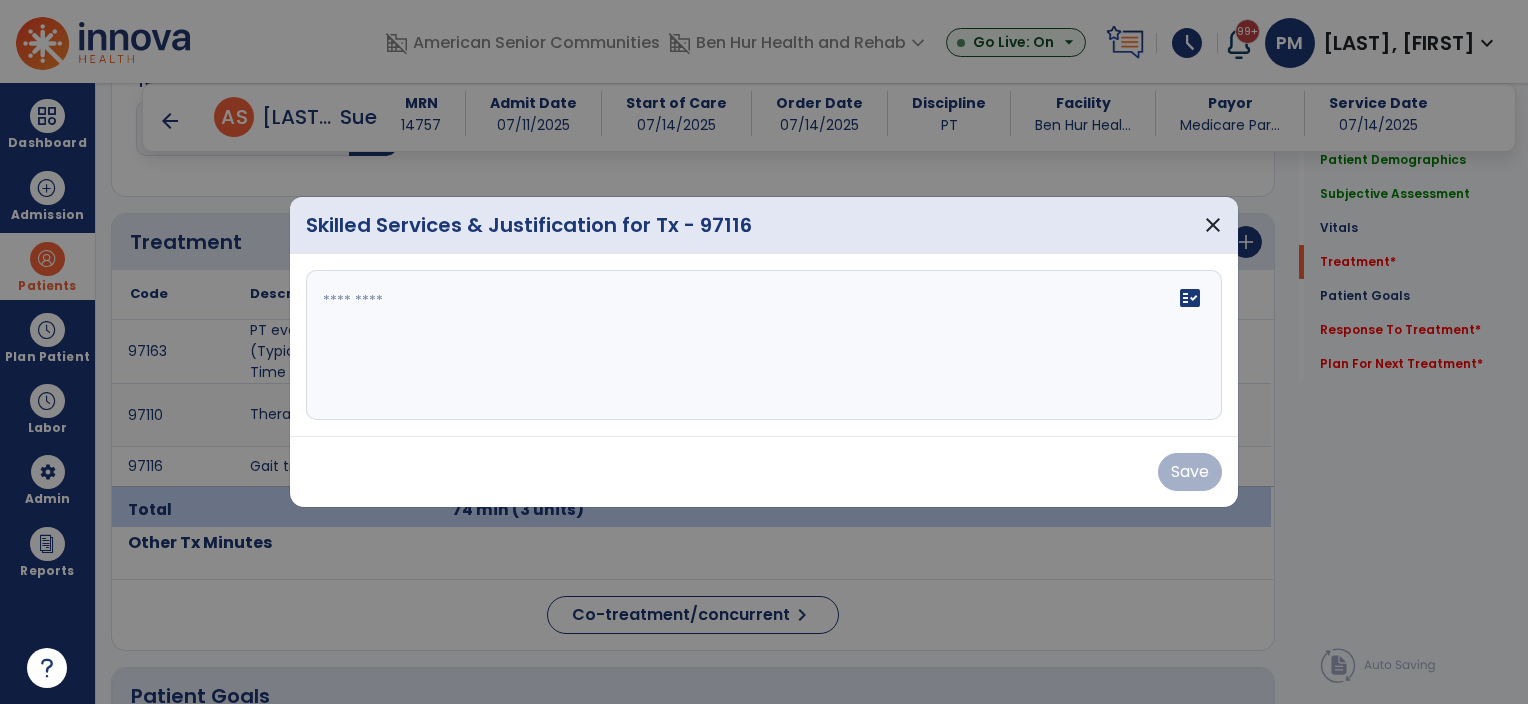 click on "fact_check" at bounding box center (764, 345) 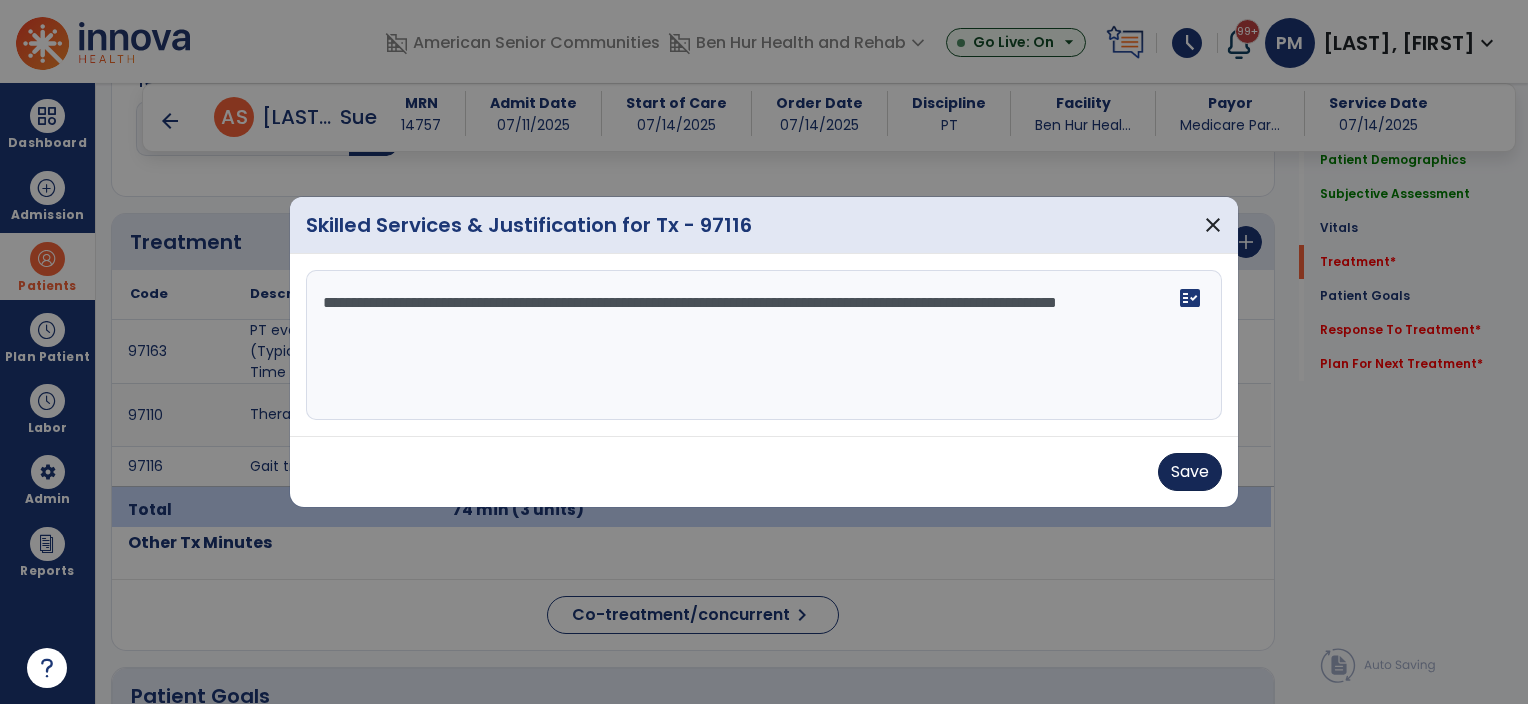 type on "**********" 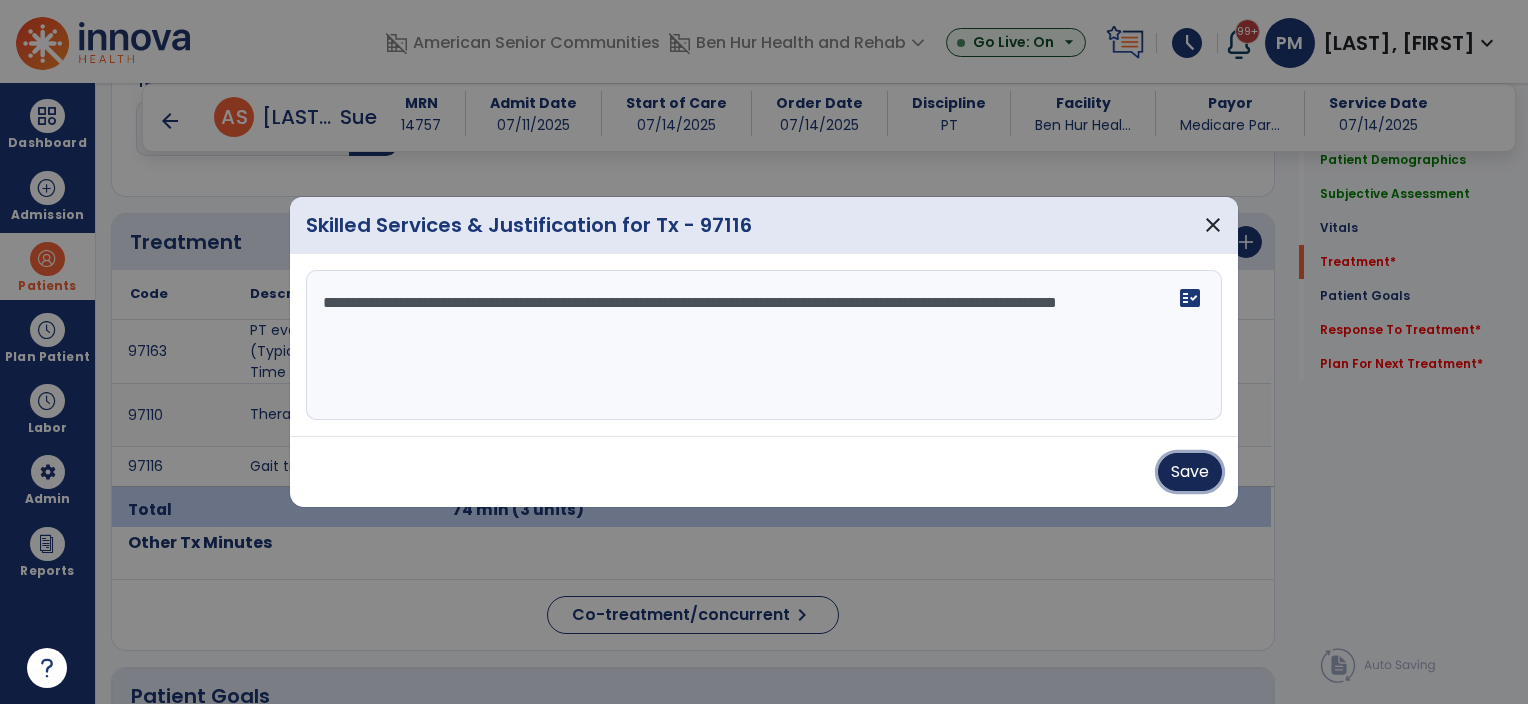click on "Save" at bounding box center (1190, 472) 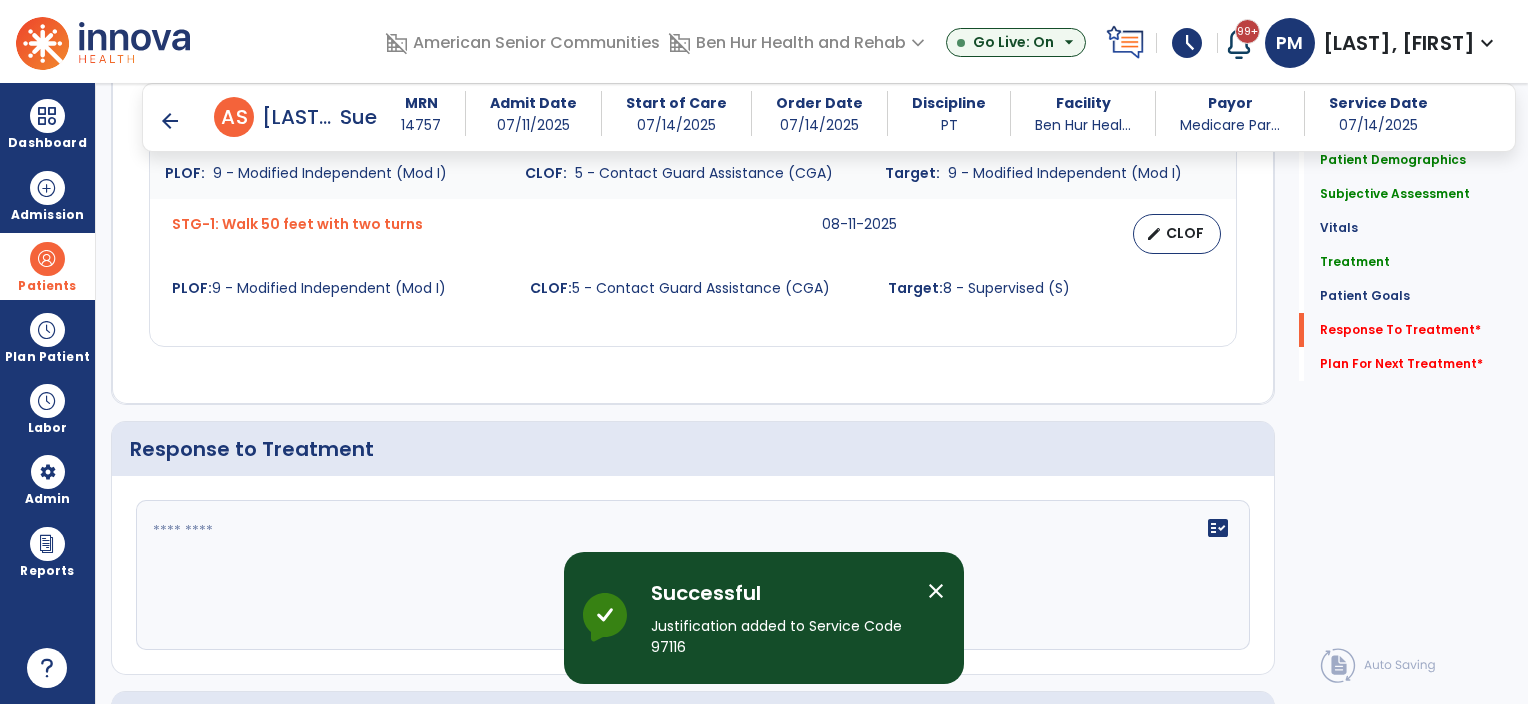 scroll, scrollTop: 2876, scrollLeft: 0, axis: vertical 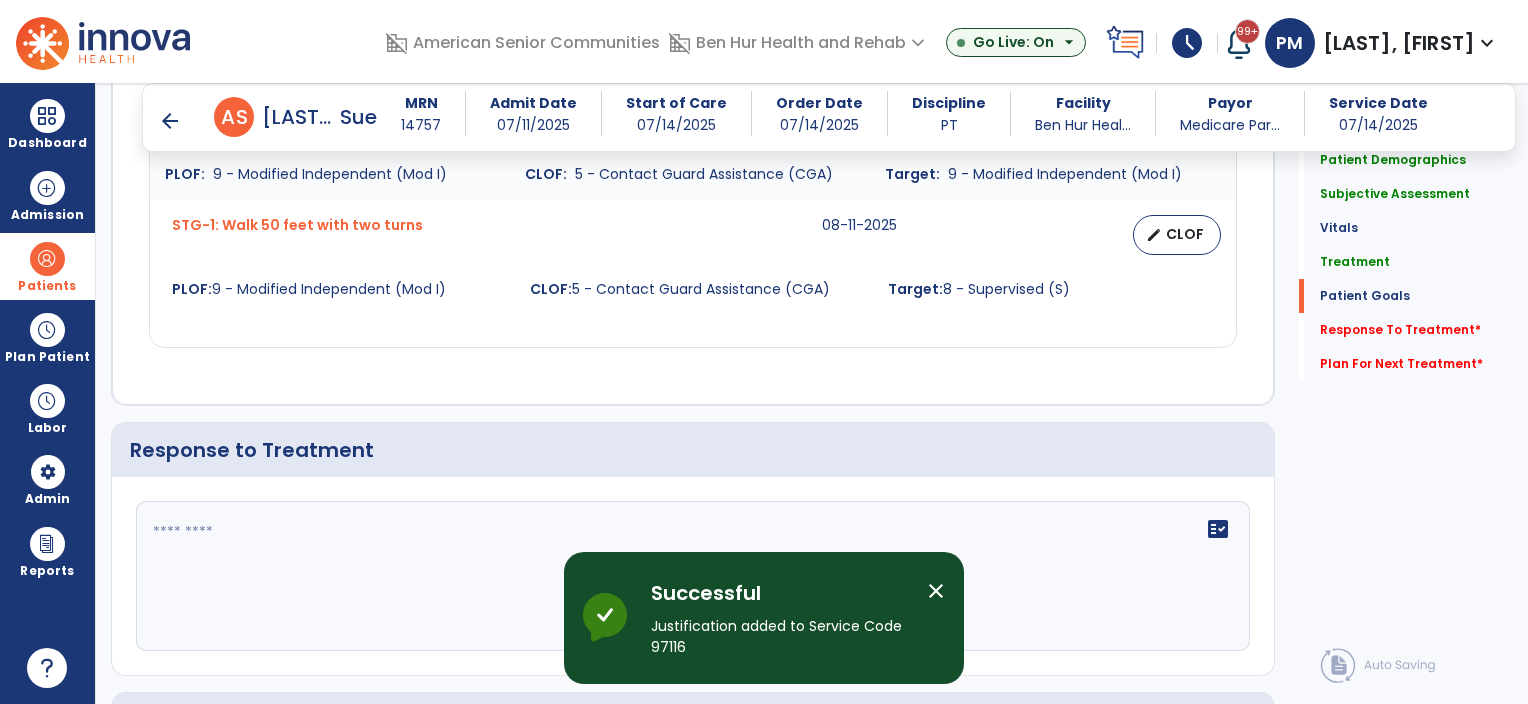 click on "fact_check" 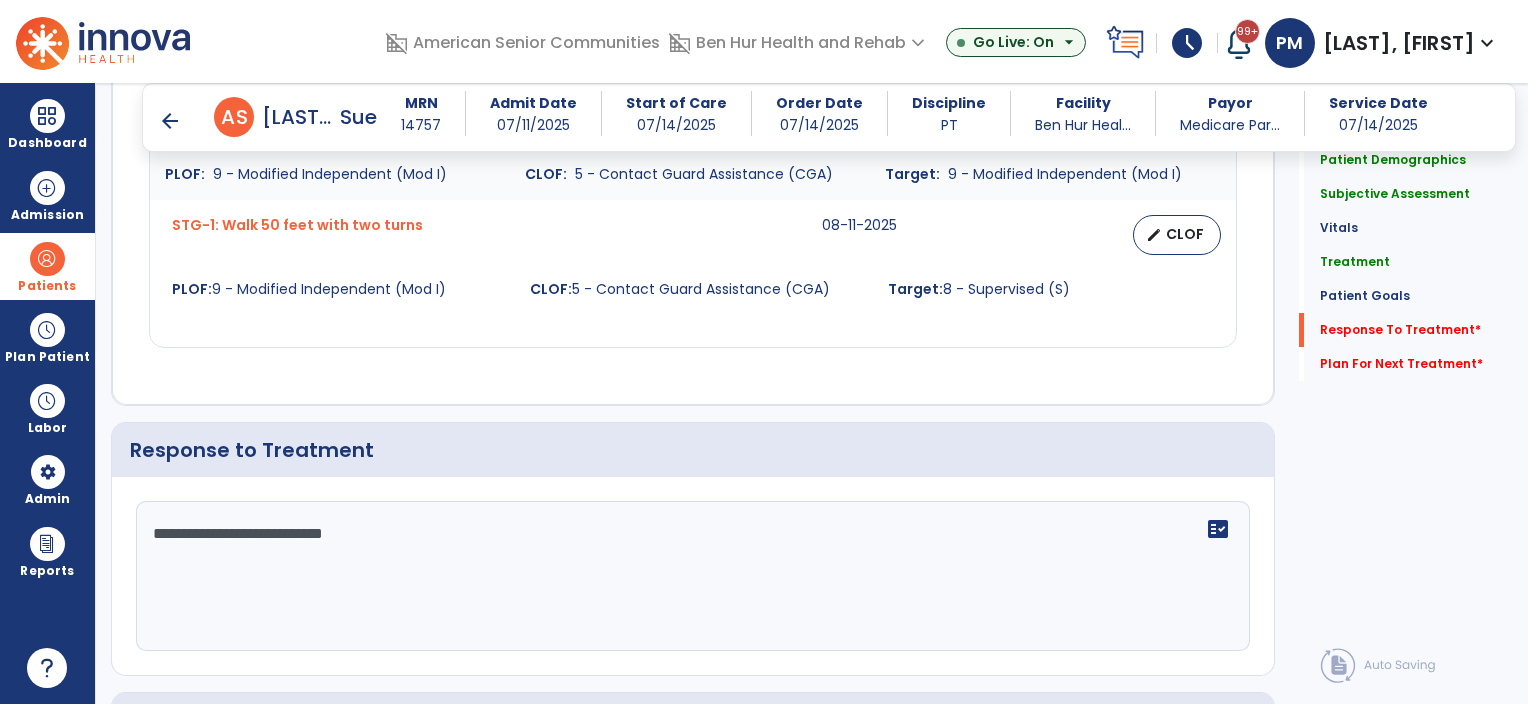 scroll, scrollTop: 3176, scrollLeft: 0, axis: vertical 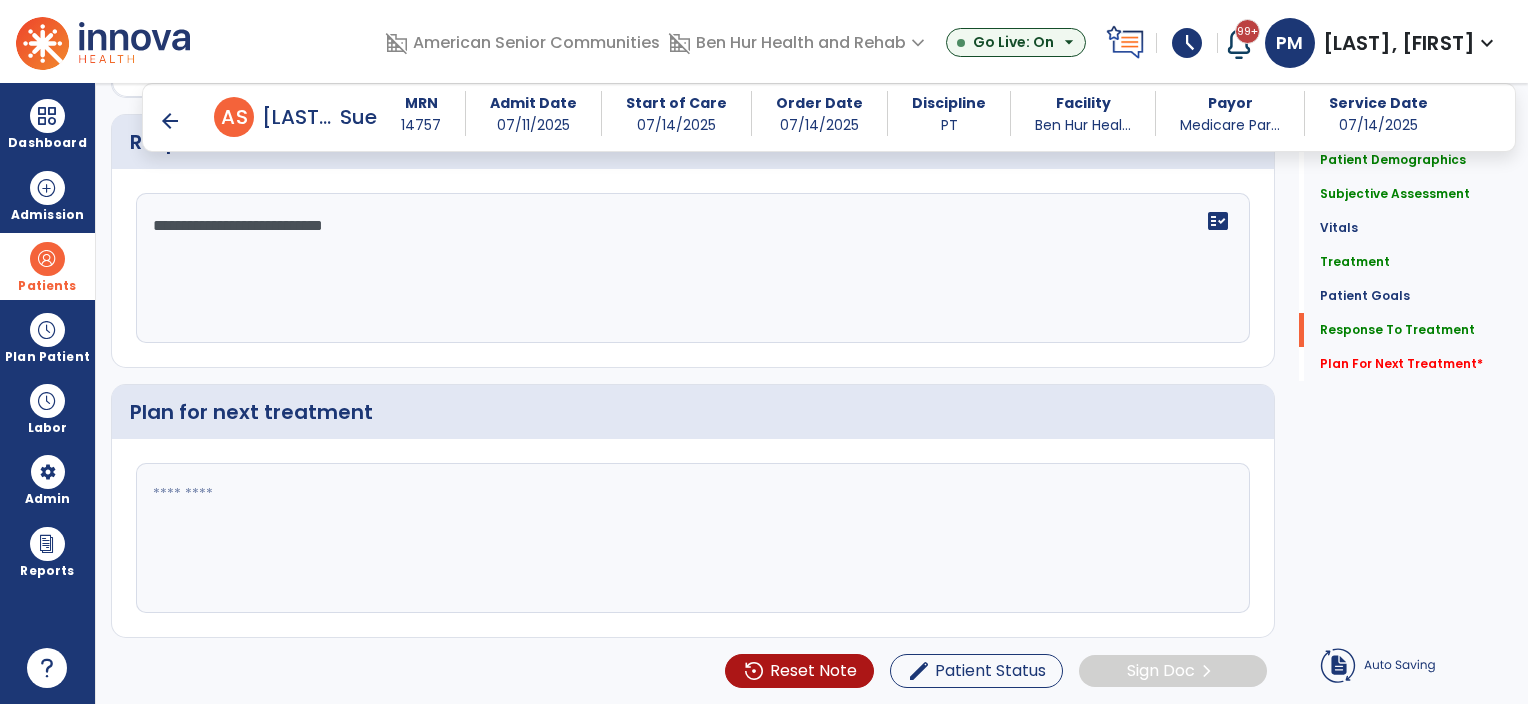 type on "**********" 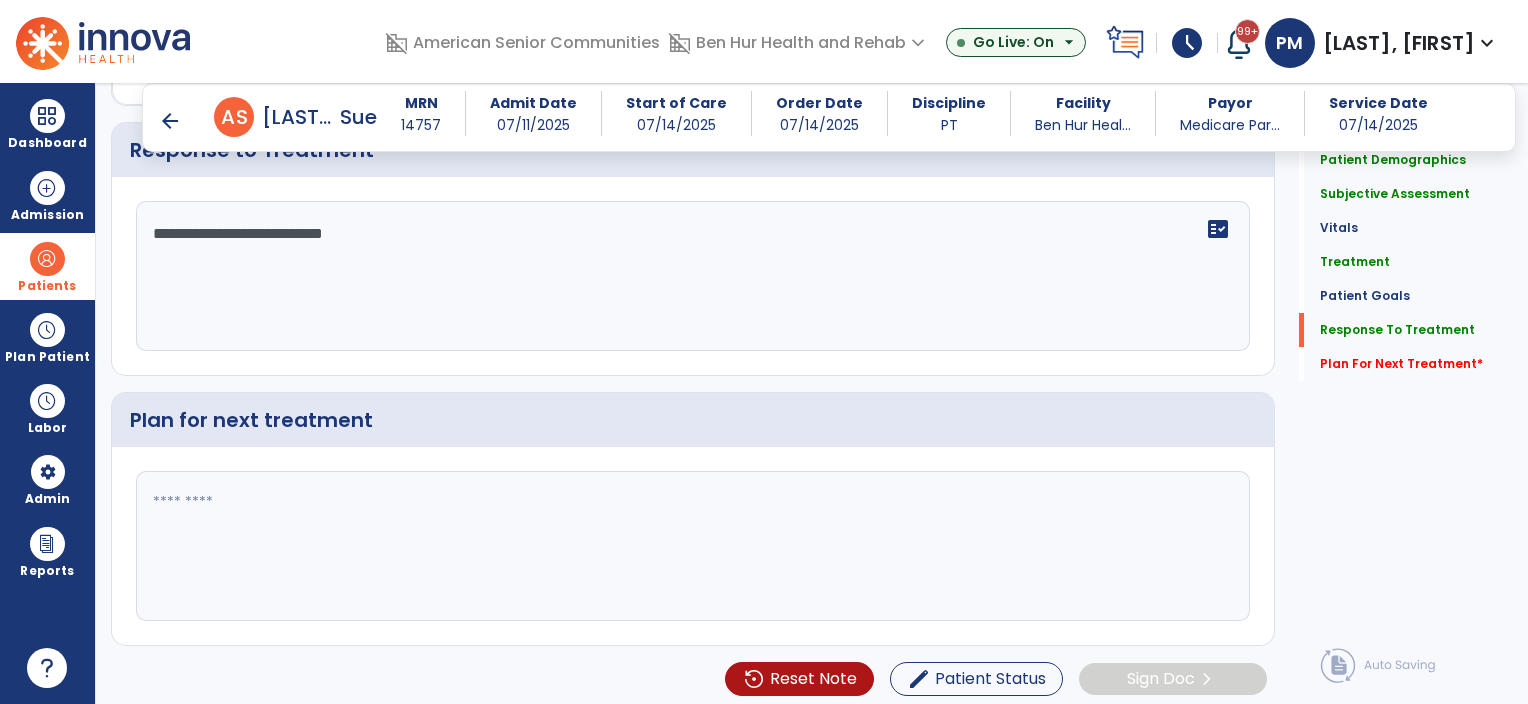 scroll, scrollTop: 3176, scrollLeft: 0, axis: vertical 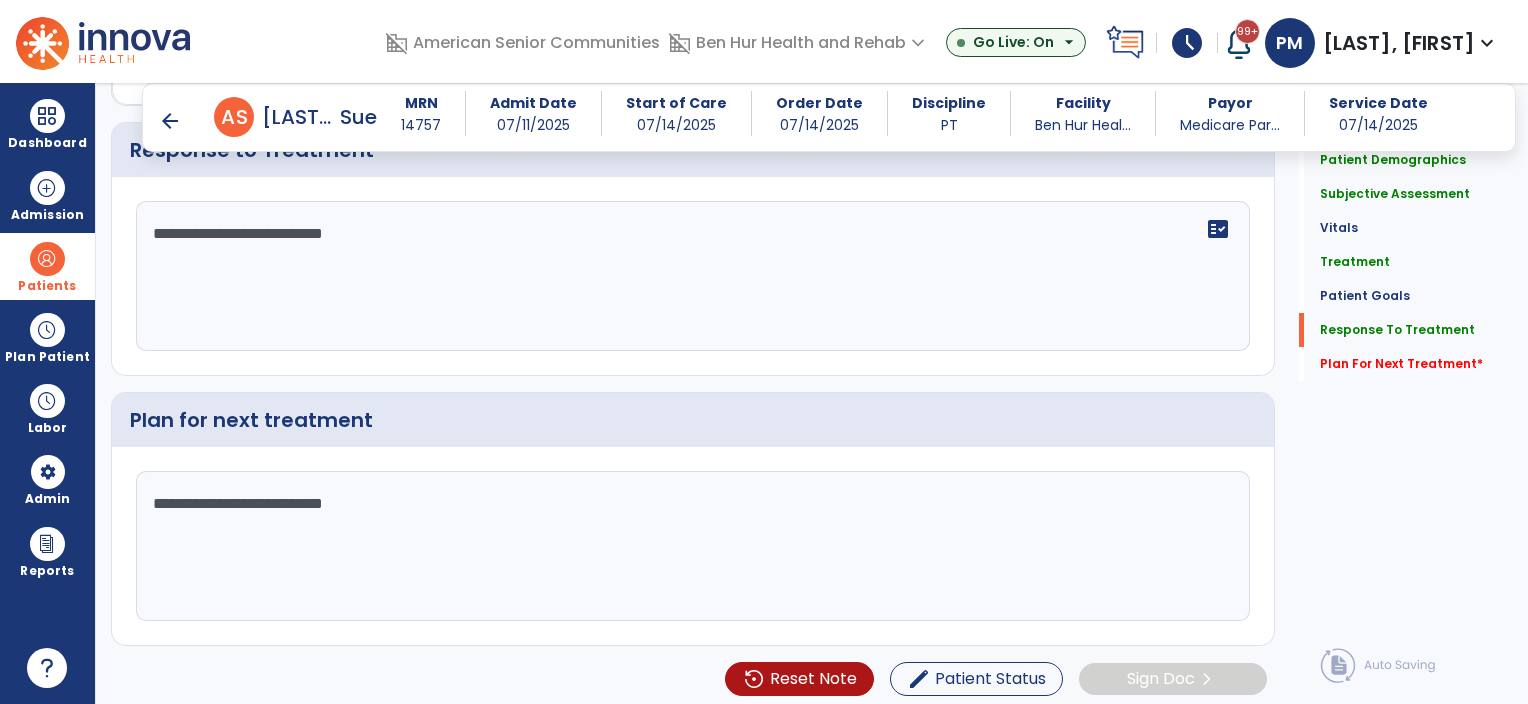 type on "**********" 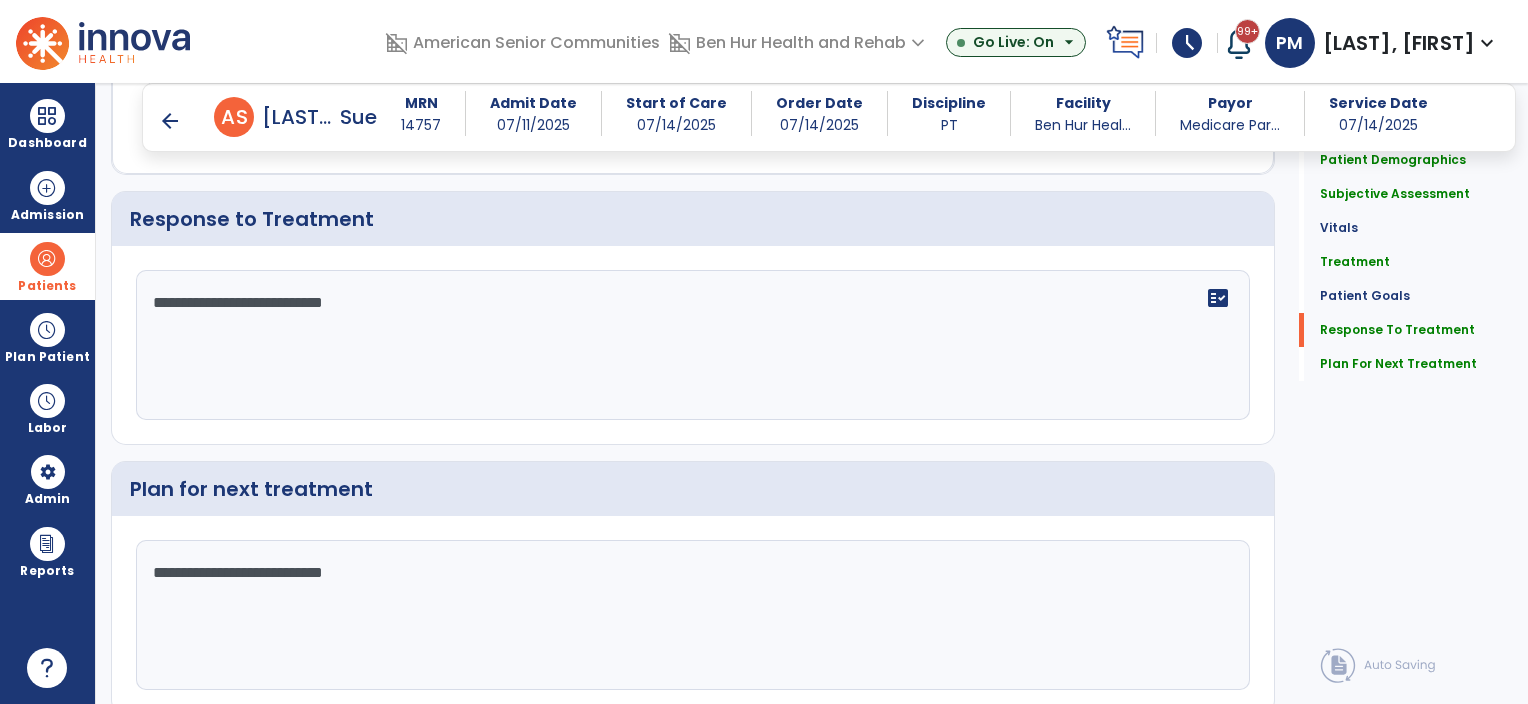 scroll, scrollTop: 3176, scrollLeft: 0, axis: vertical 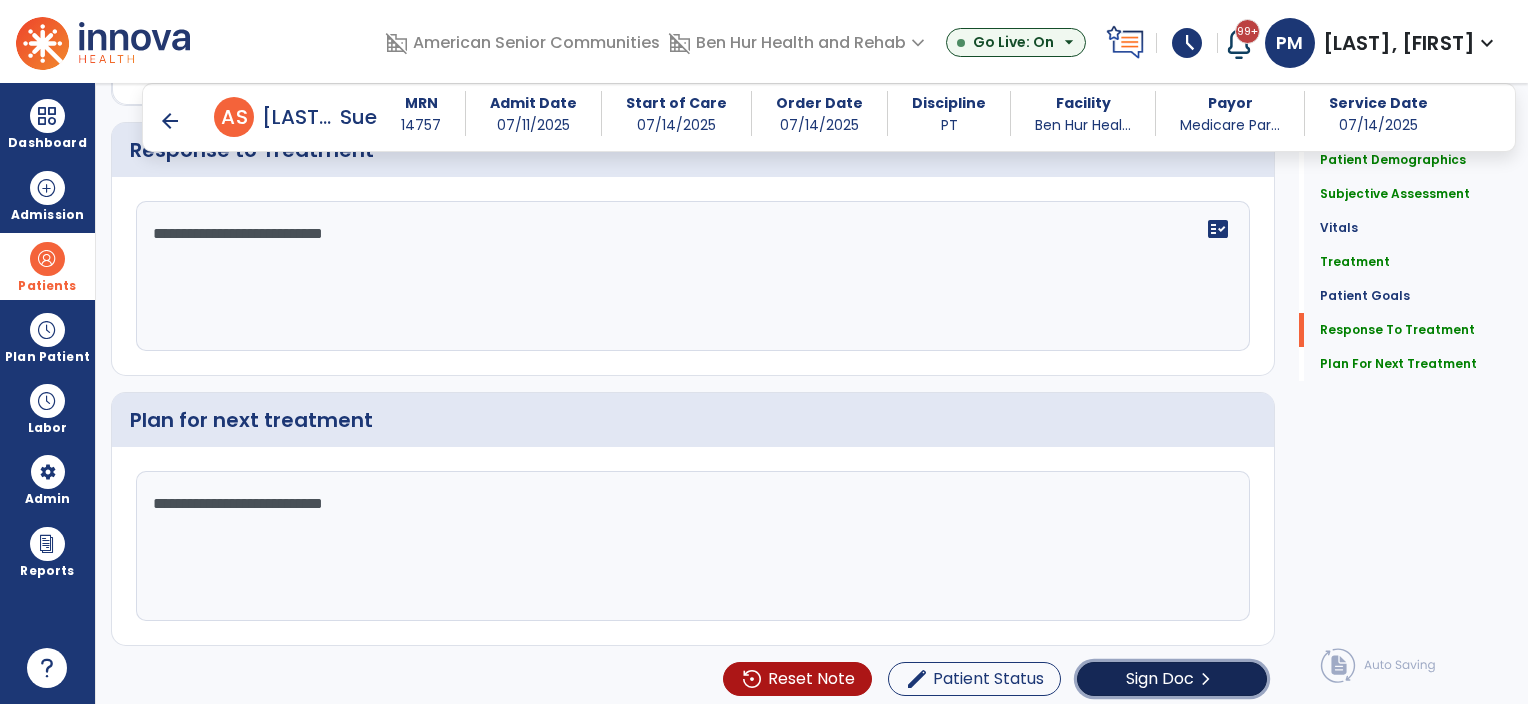 click on "Sign Doc  chevron_right" 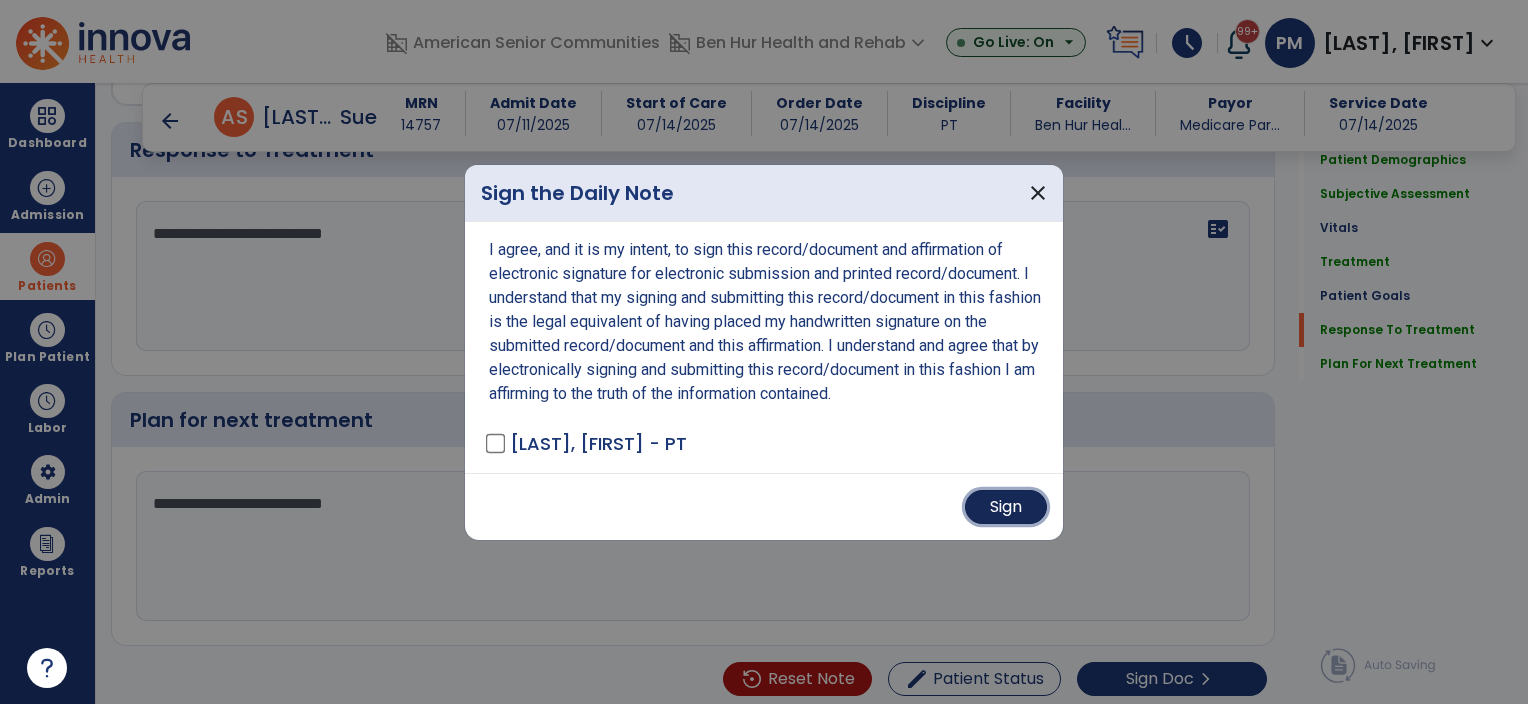 click on "Sign" at bounding box center (1006, 507) 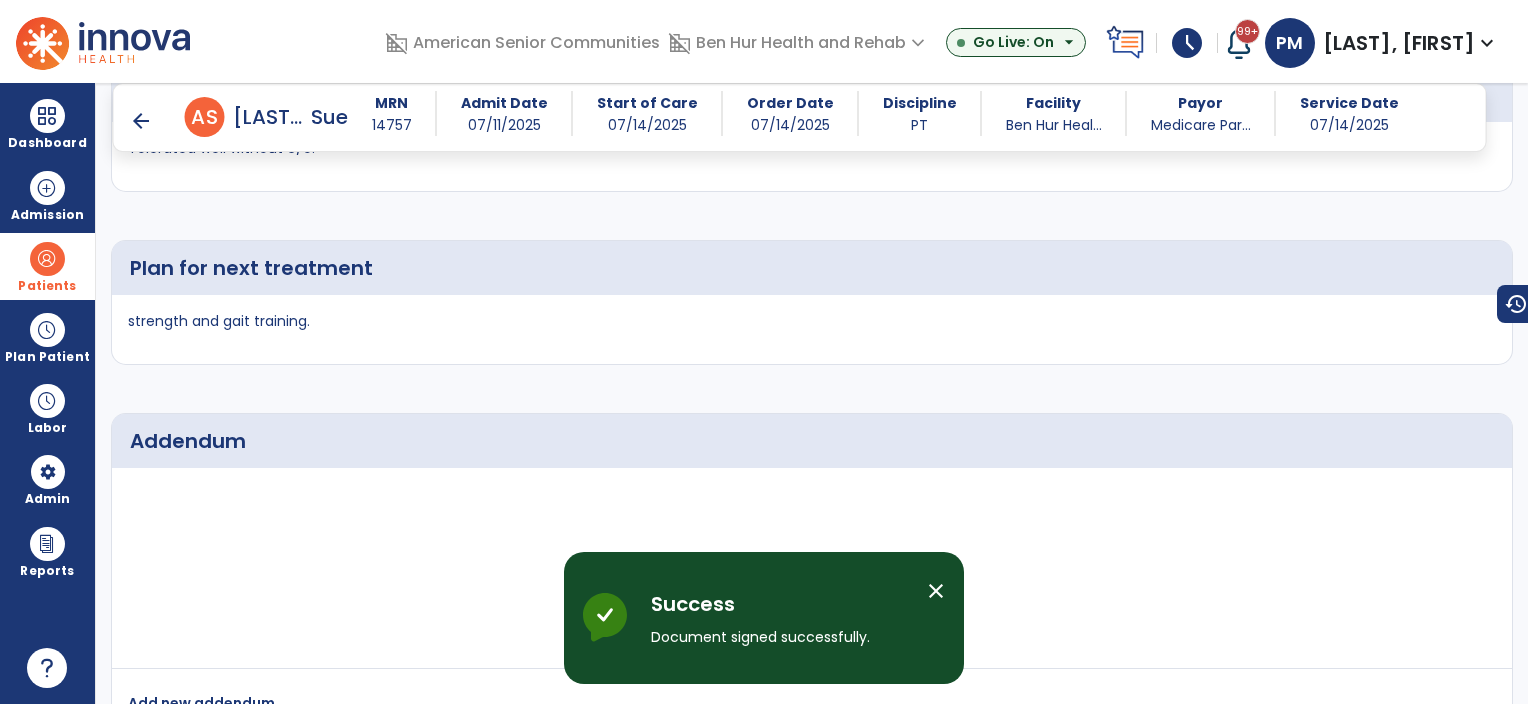 scroll, scrollTop: 4192, scrollLeft: 0, axis: vertical 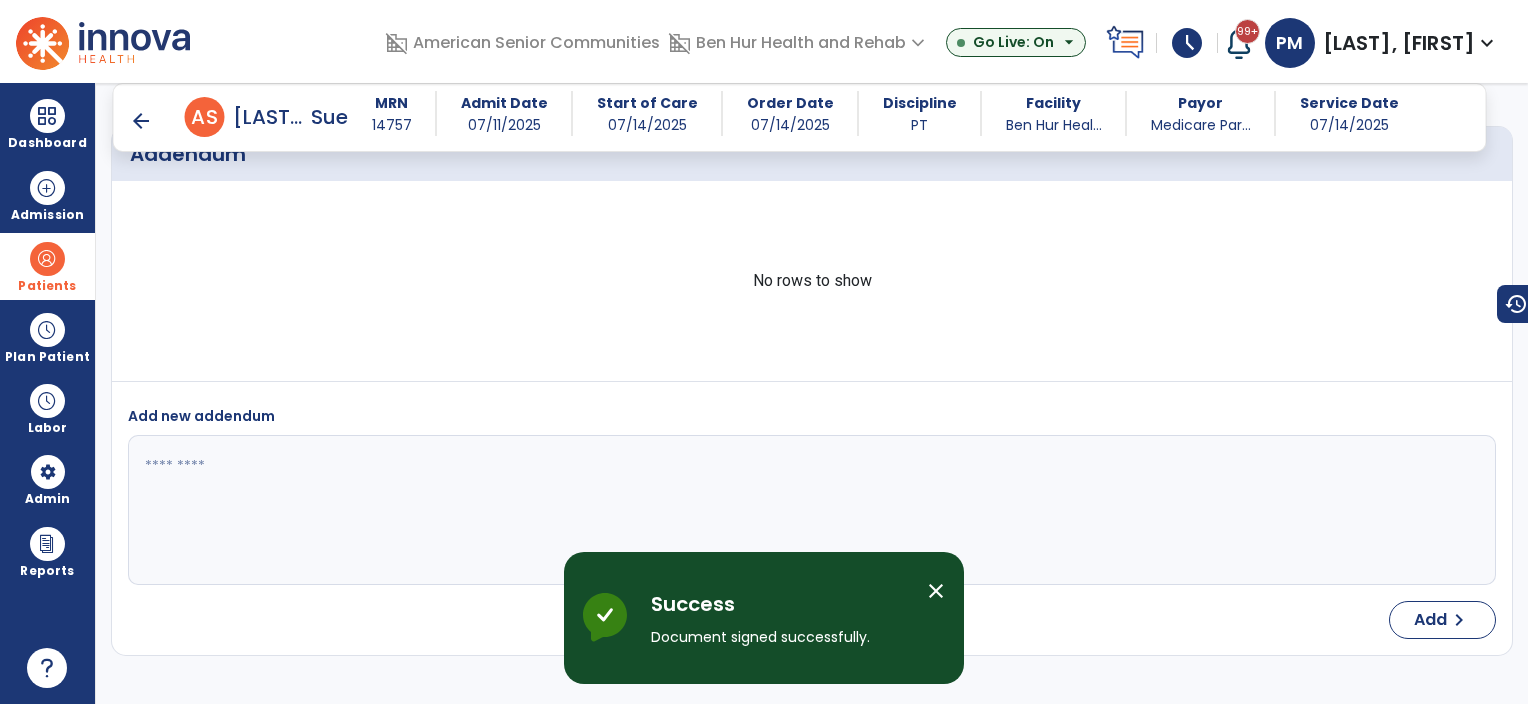click on "arrow_back" at bounding box center [141, 121] 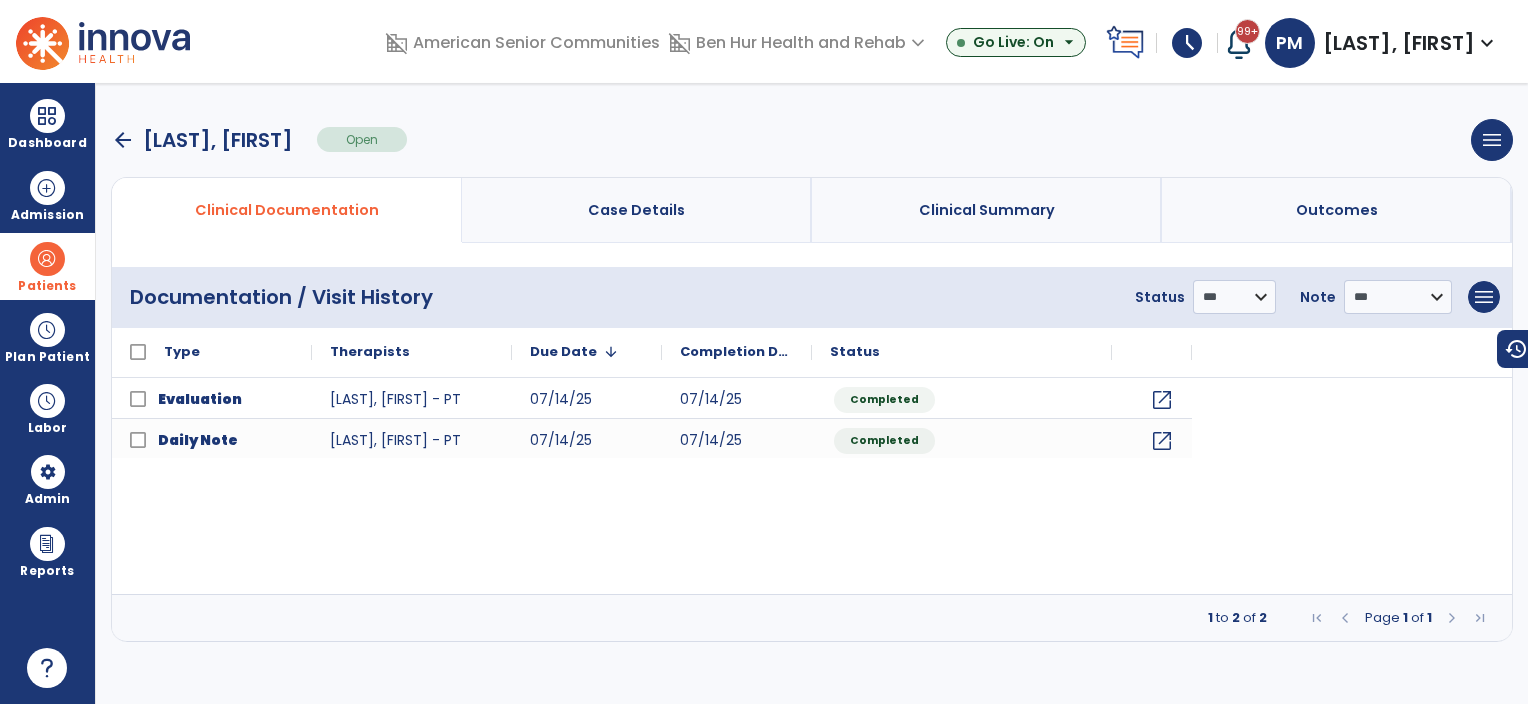 scroll, scrollTop: 0, scrollLeft: 0, axis: both 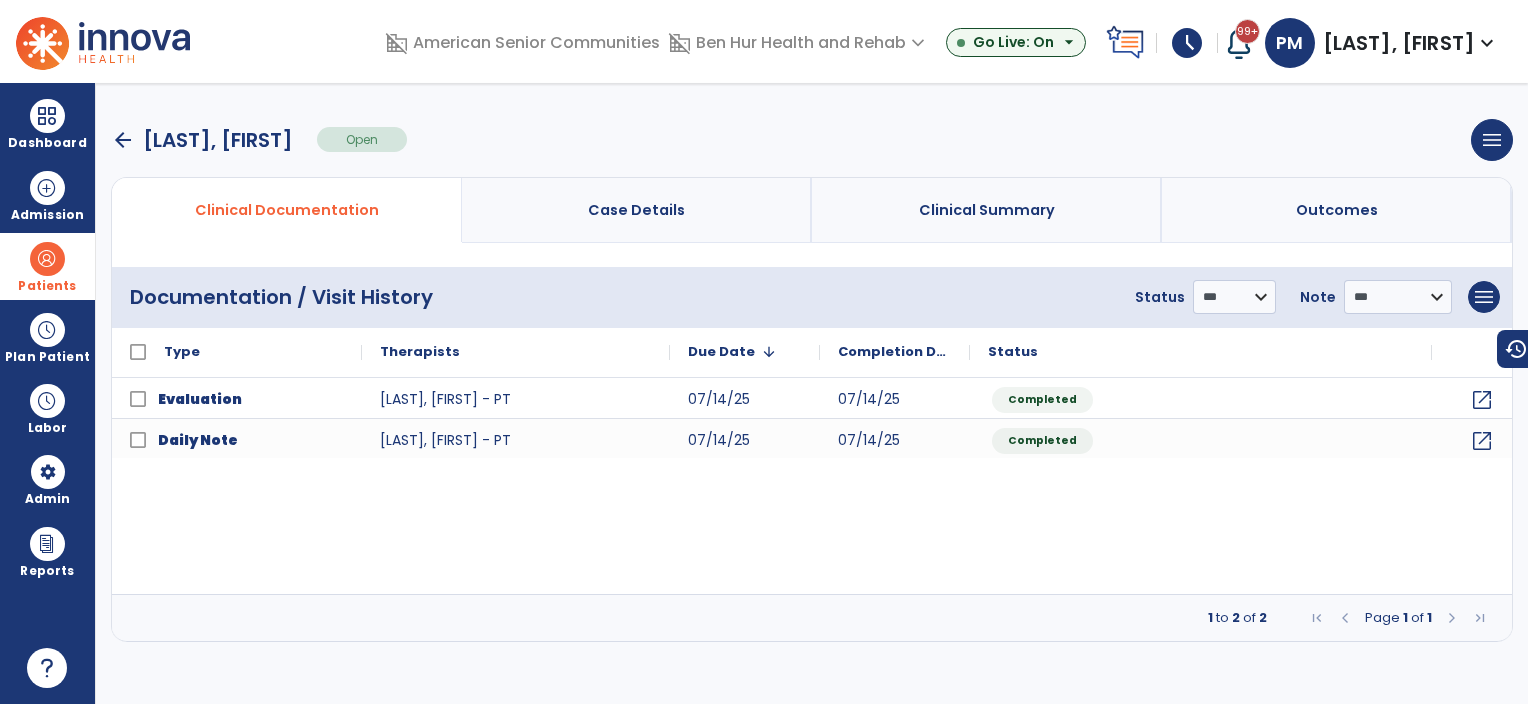 click on "arrow_back" at bounding box center [123, 140] 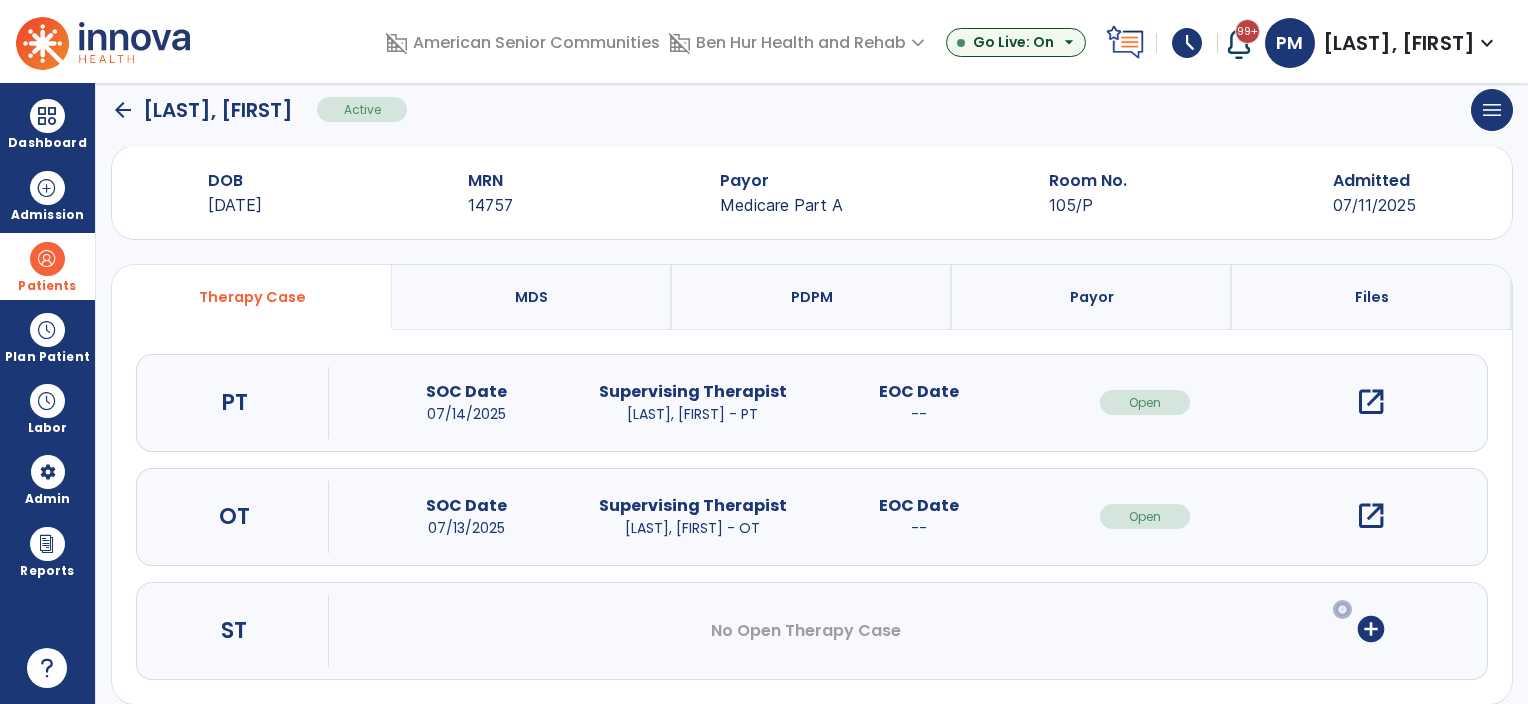 scroll, scrollTop: 0, scrollLeft: 0, axis: both 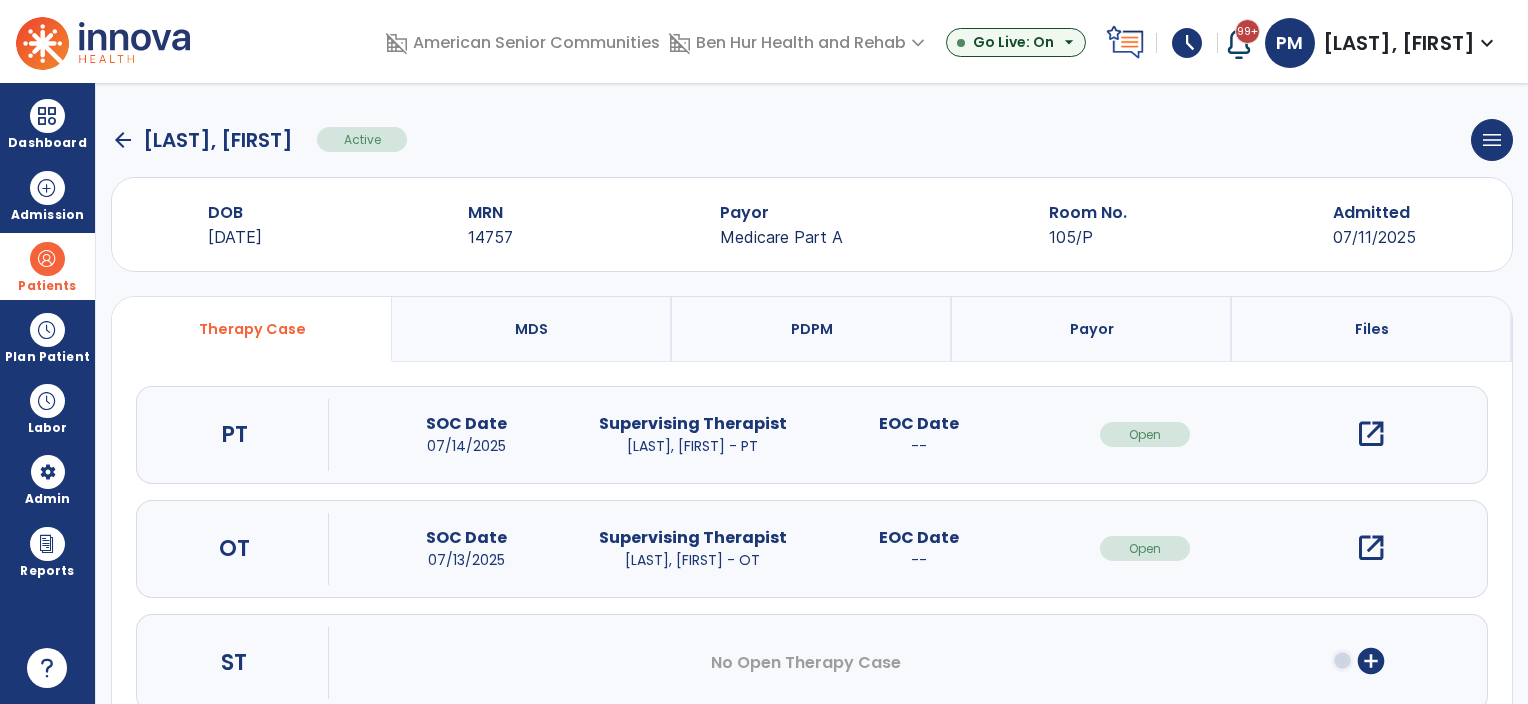 click on "arrow_back" 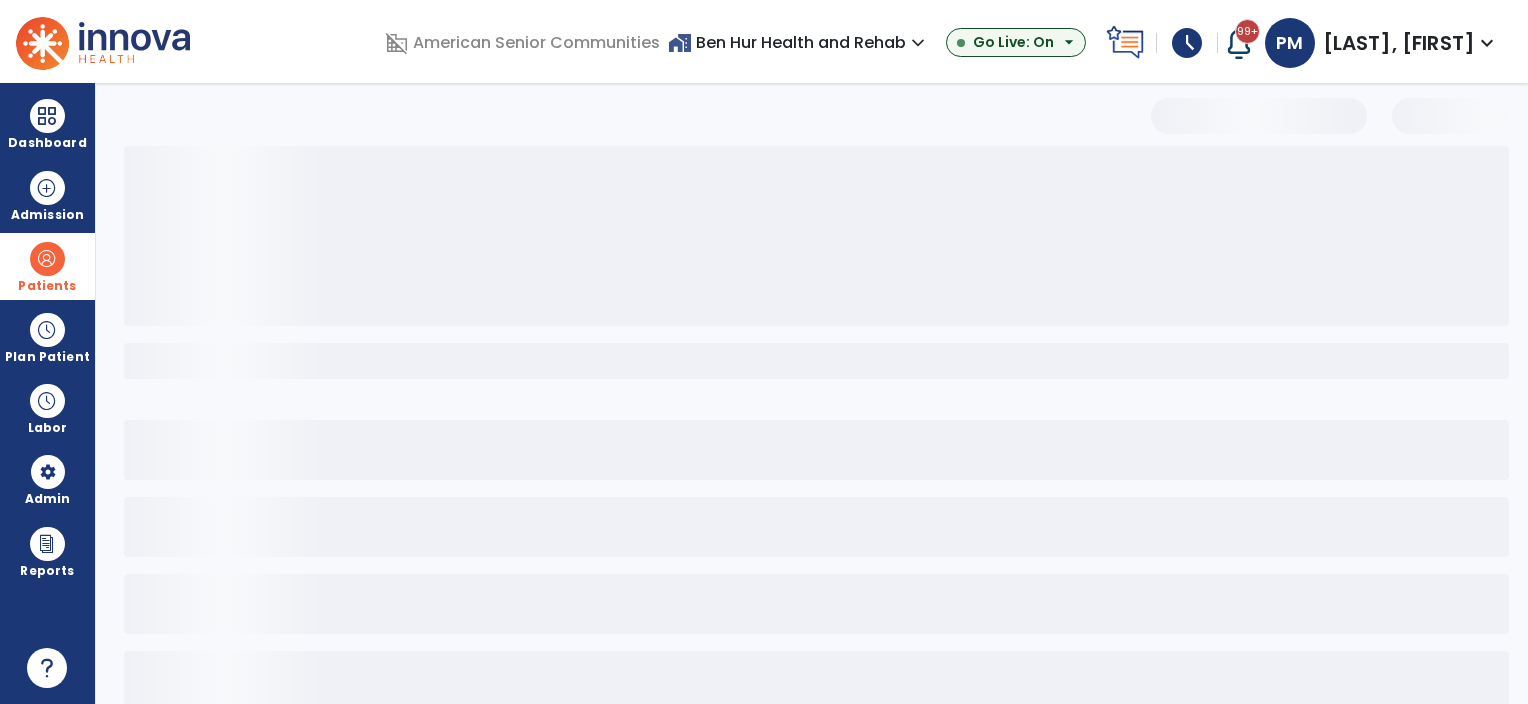 select on "***" 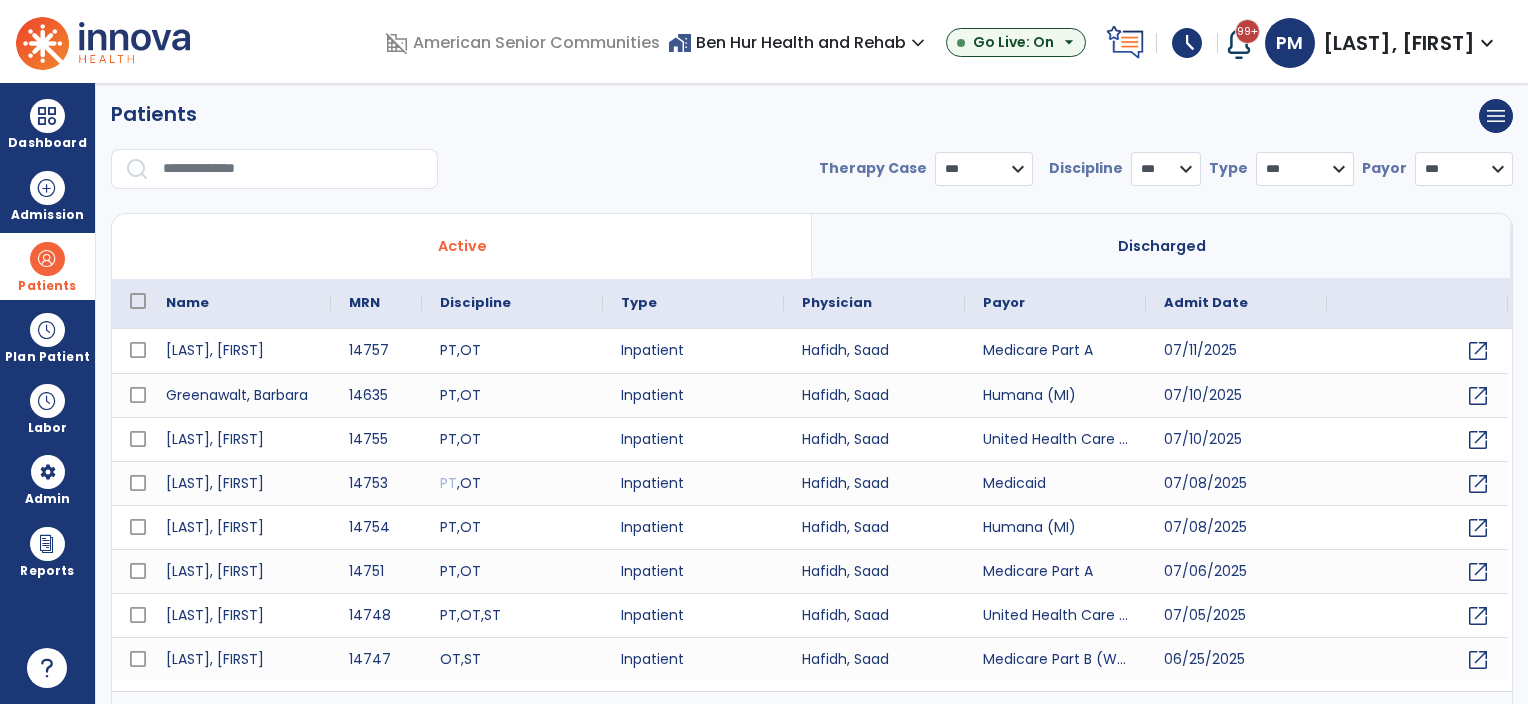 scroll, scrollTop: 0, scrollLeft: 0, axis: both 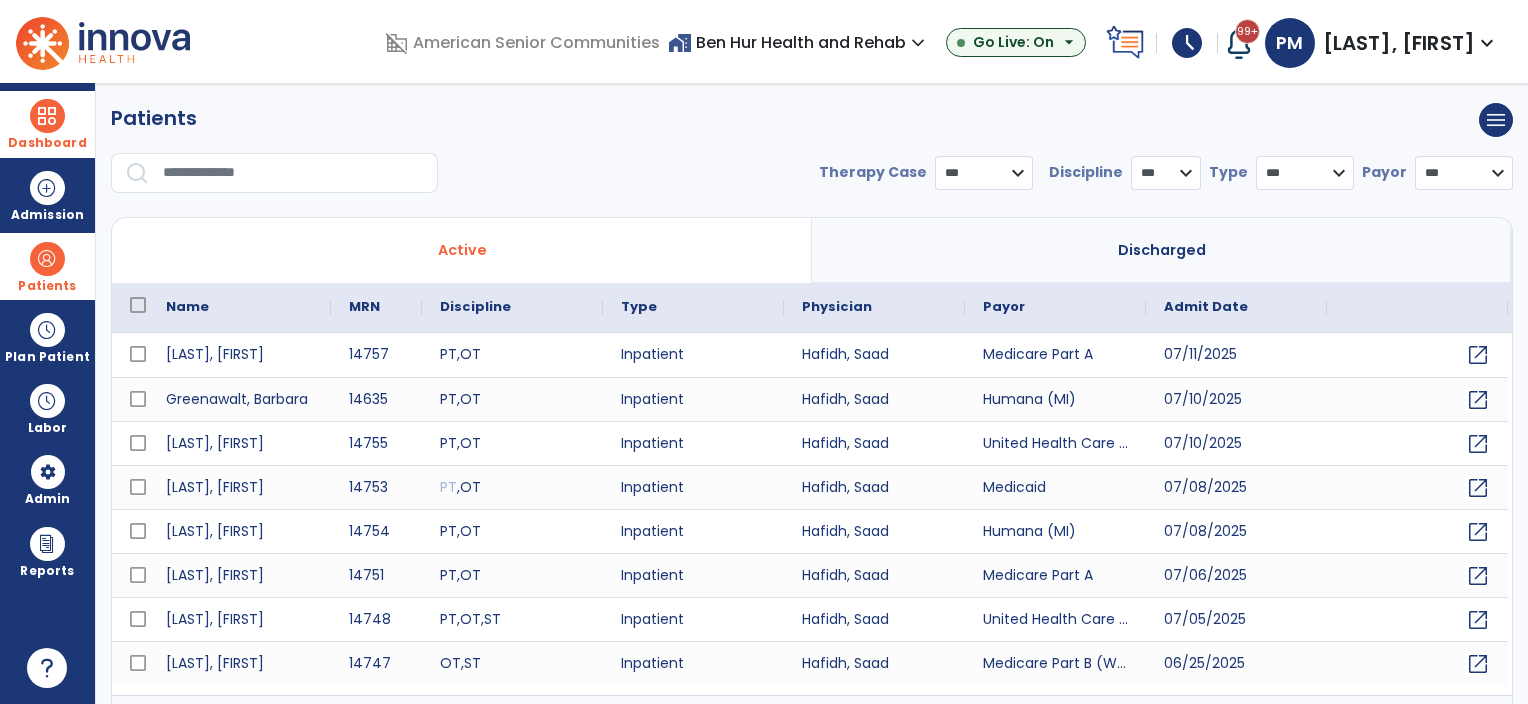 click on "Dashboard" at bounding box center [47, 124] 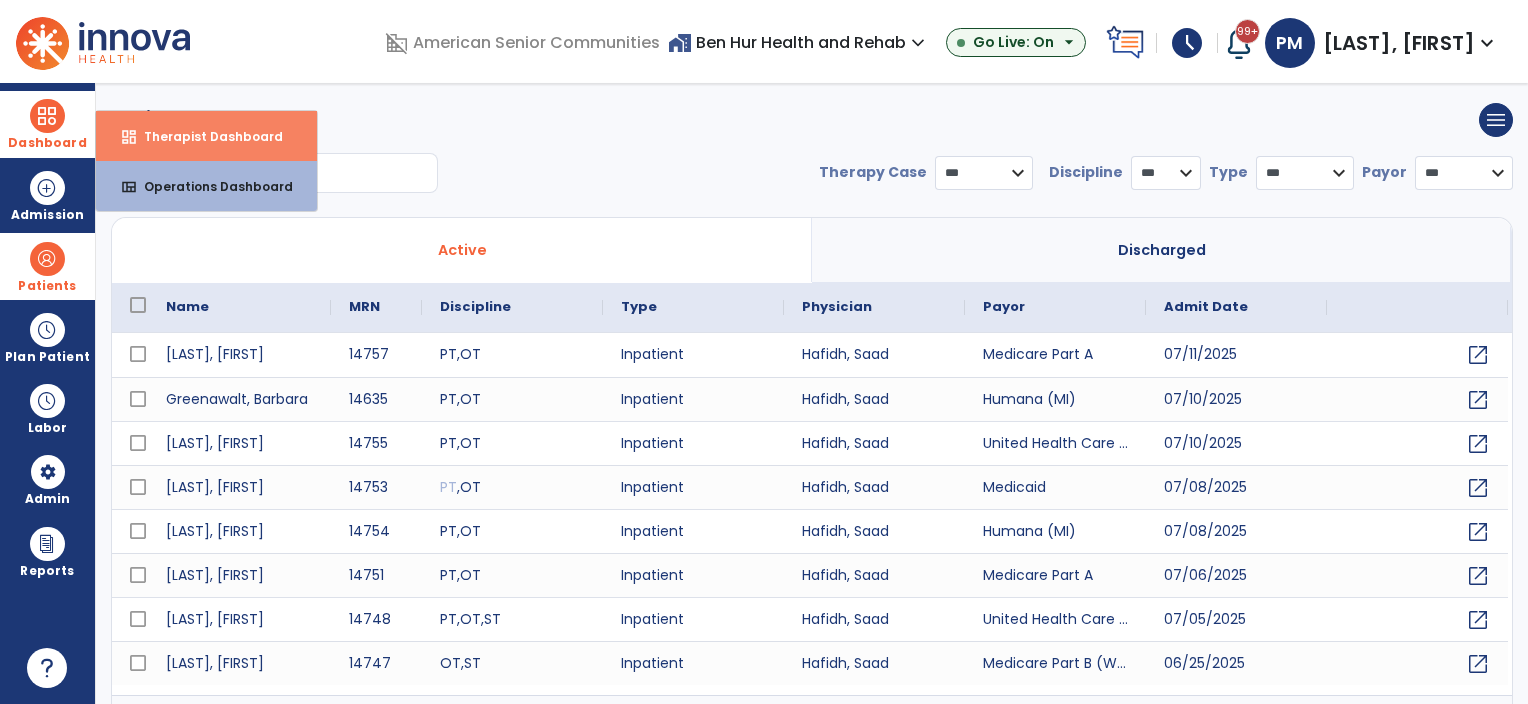 click on "Therapist Dashboard" at bounding box center (205, 136) 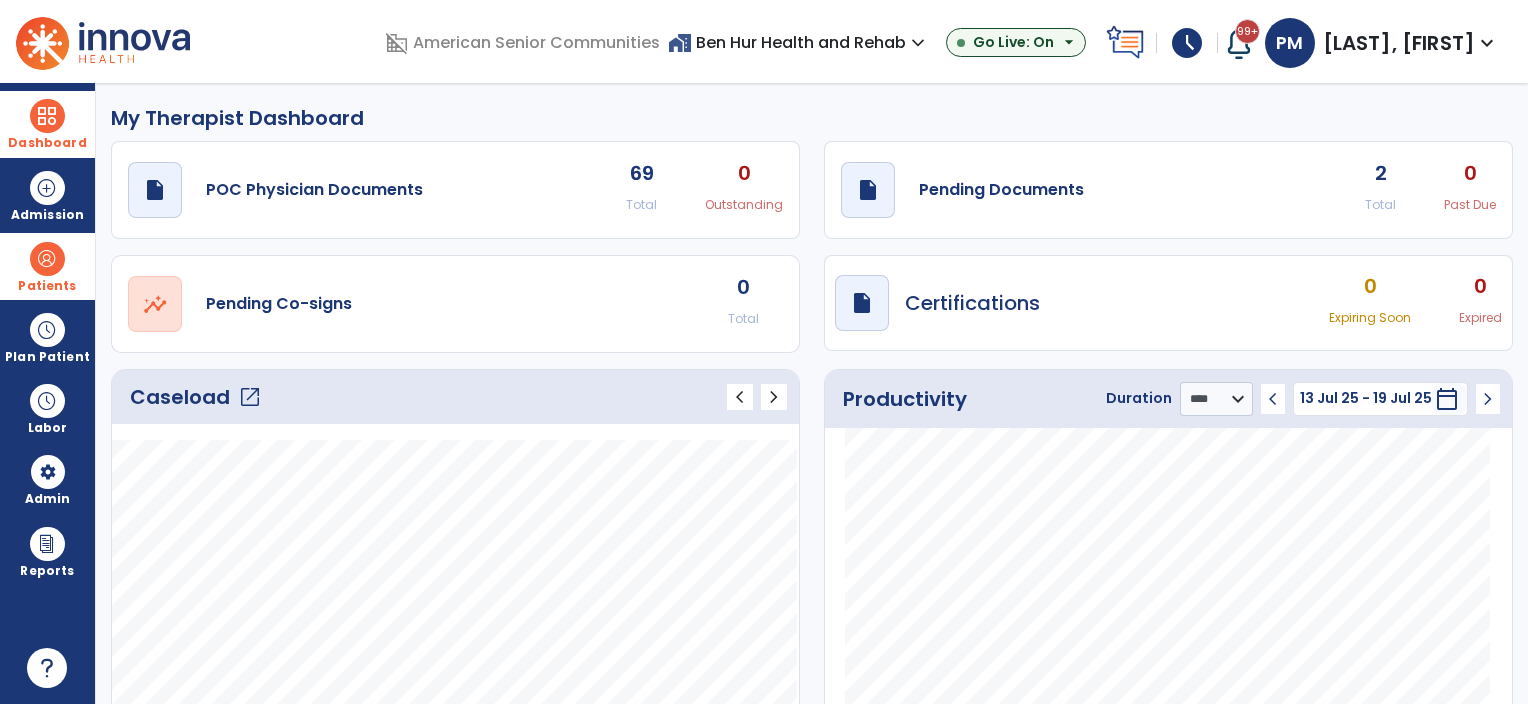 click on "open_in_new" 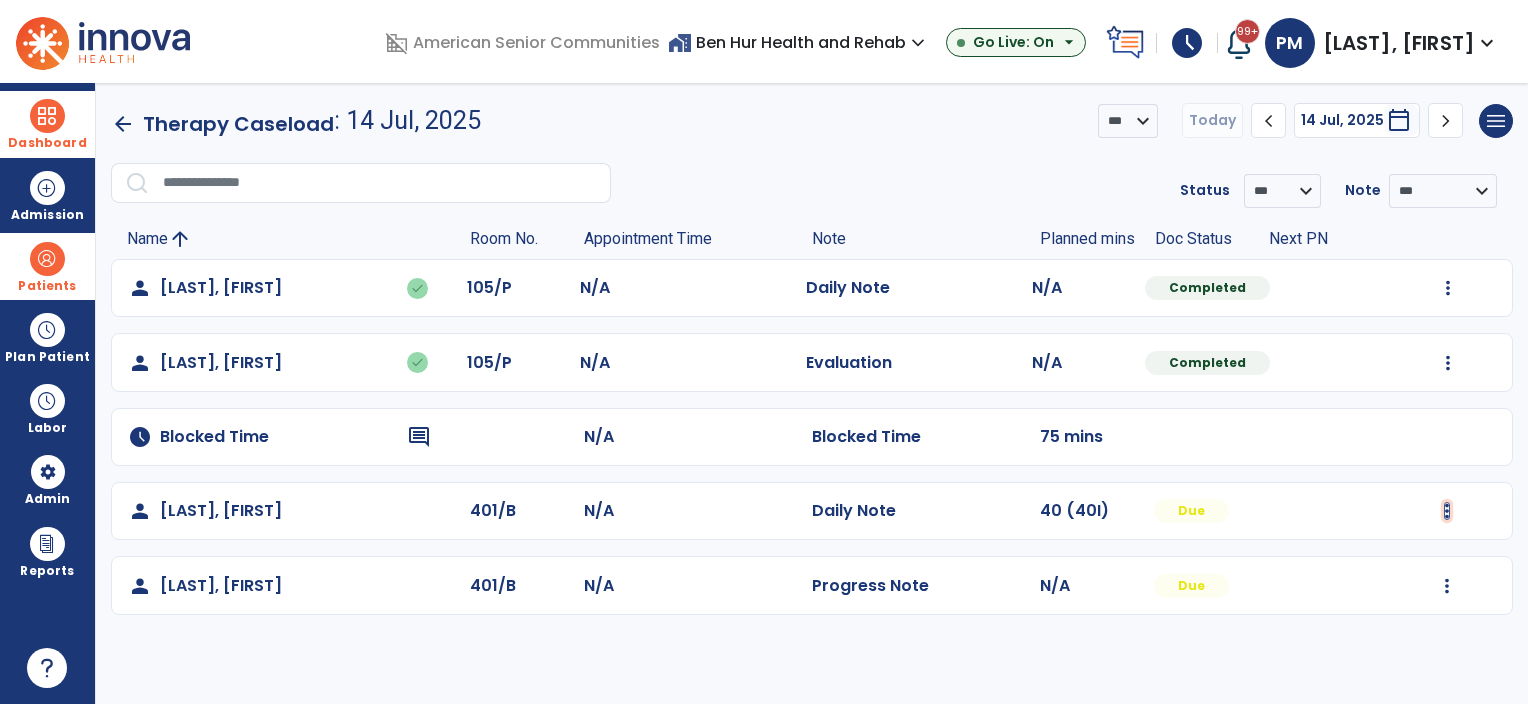 click at bounding box center [1448, 288] 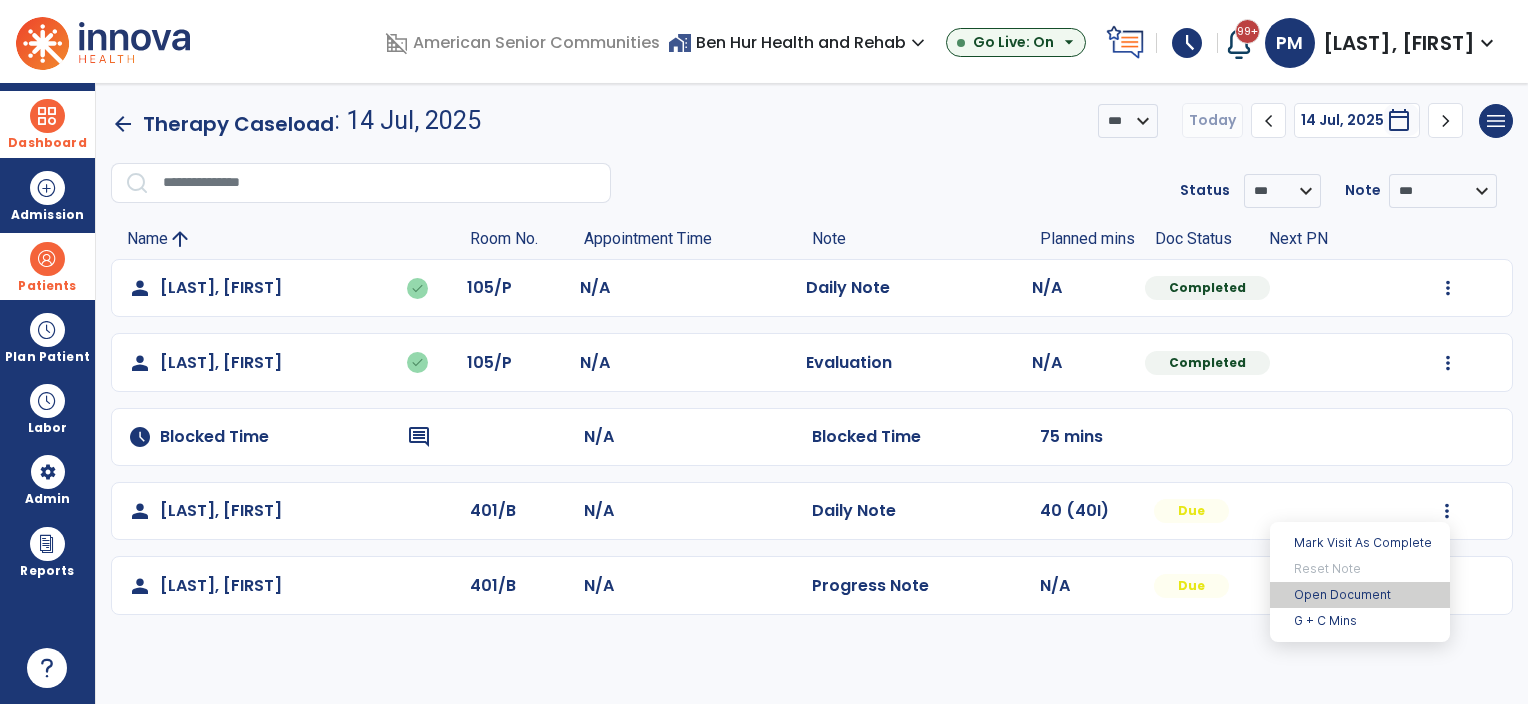 click on "Open Document" at bounding box center (1360, 595) 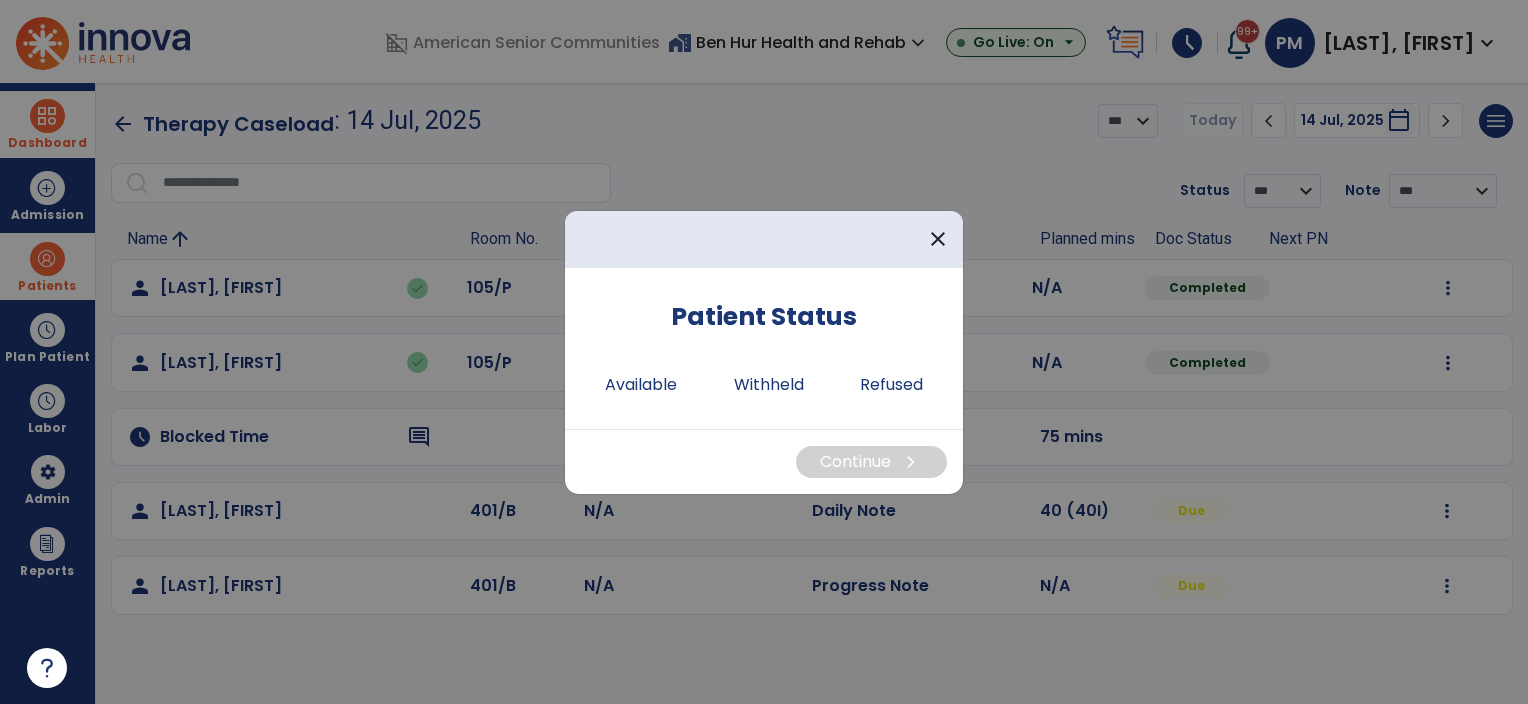 click on "Patient Status  Available   Withheld   Refused" at bounding box center [764, 348] 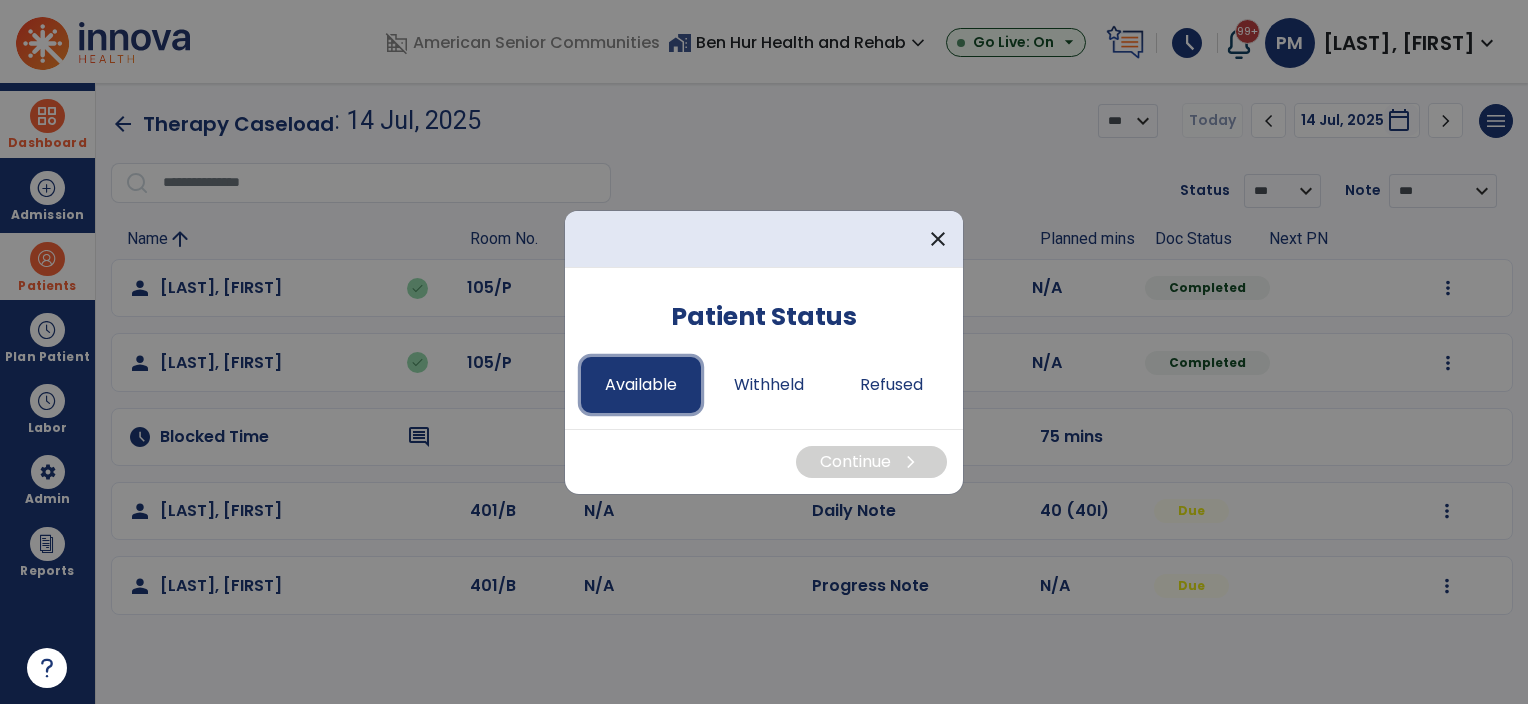 click on "Available" at bounding box center (641, 385) 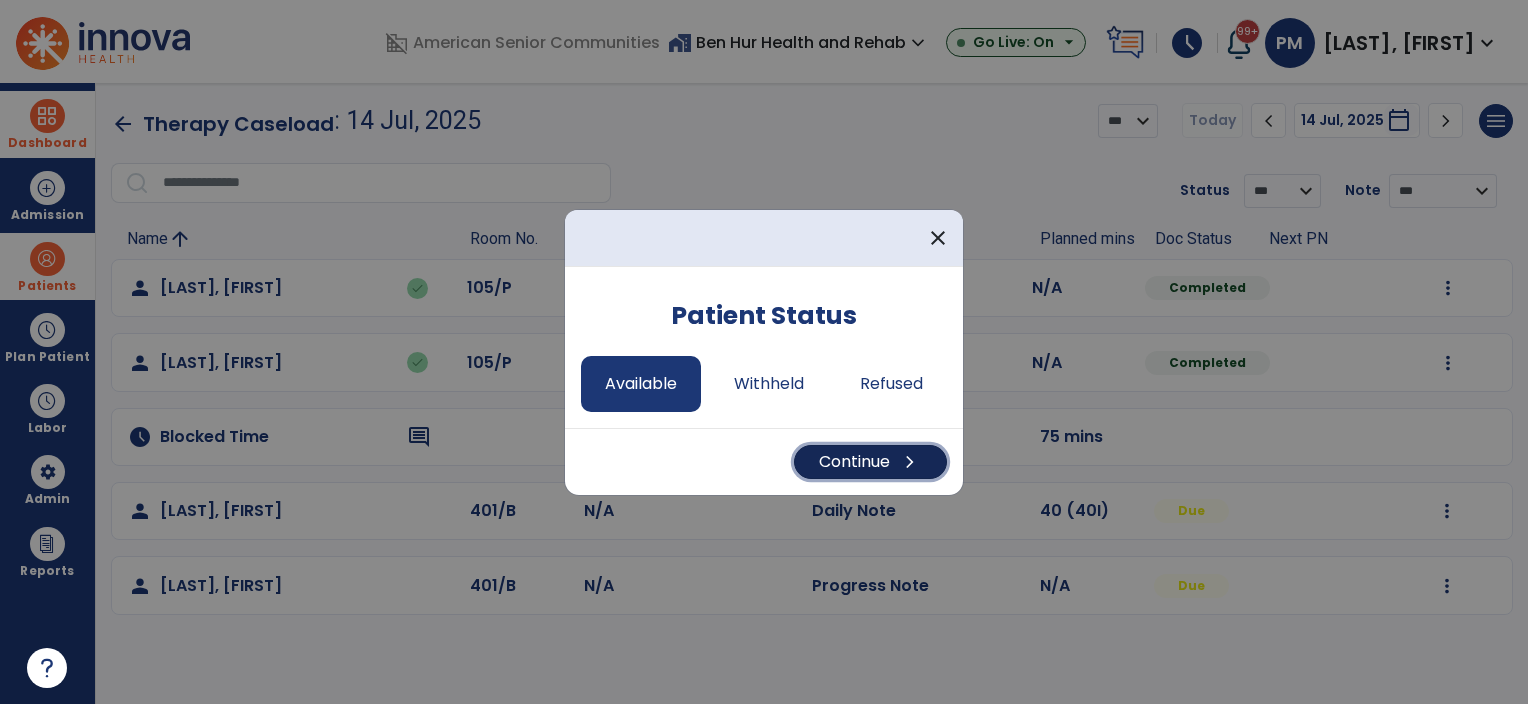 click on "Continue   chevron_right" at bounding box center (870, 462) 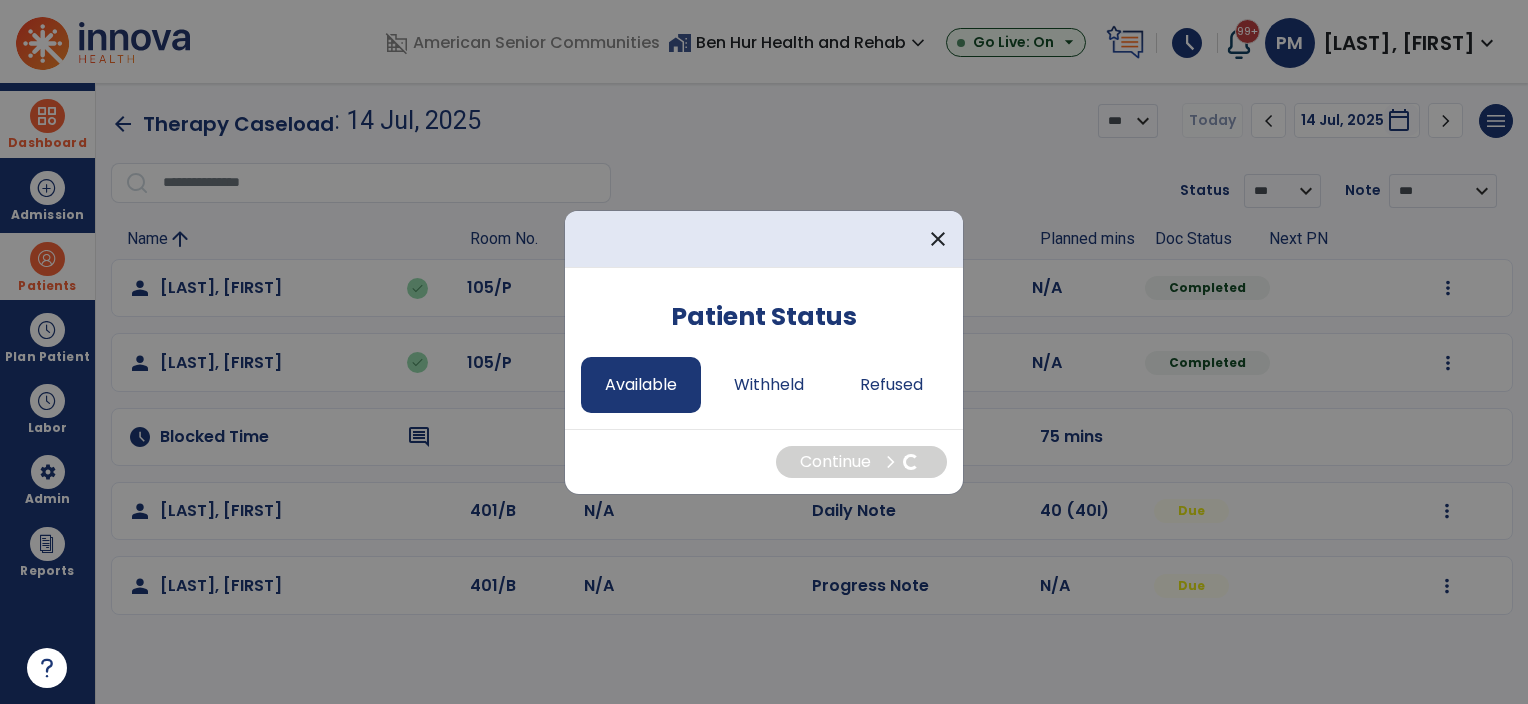 select on "*" 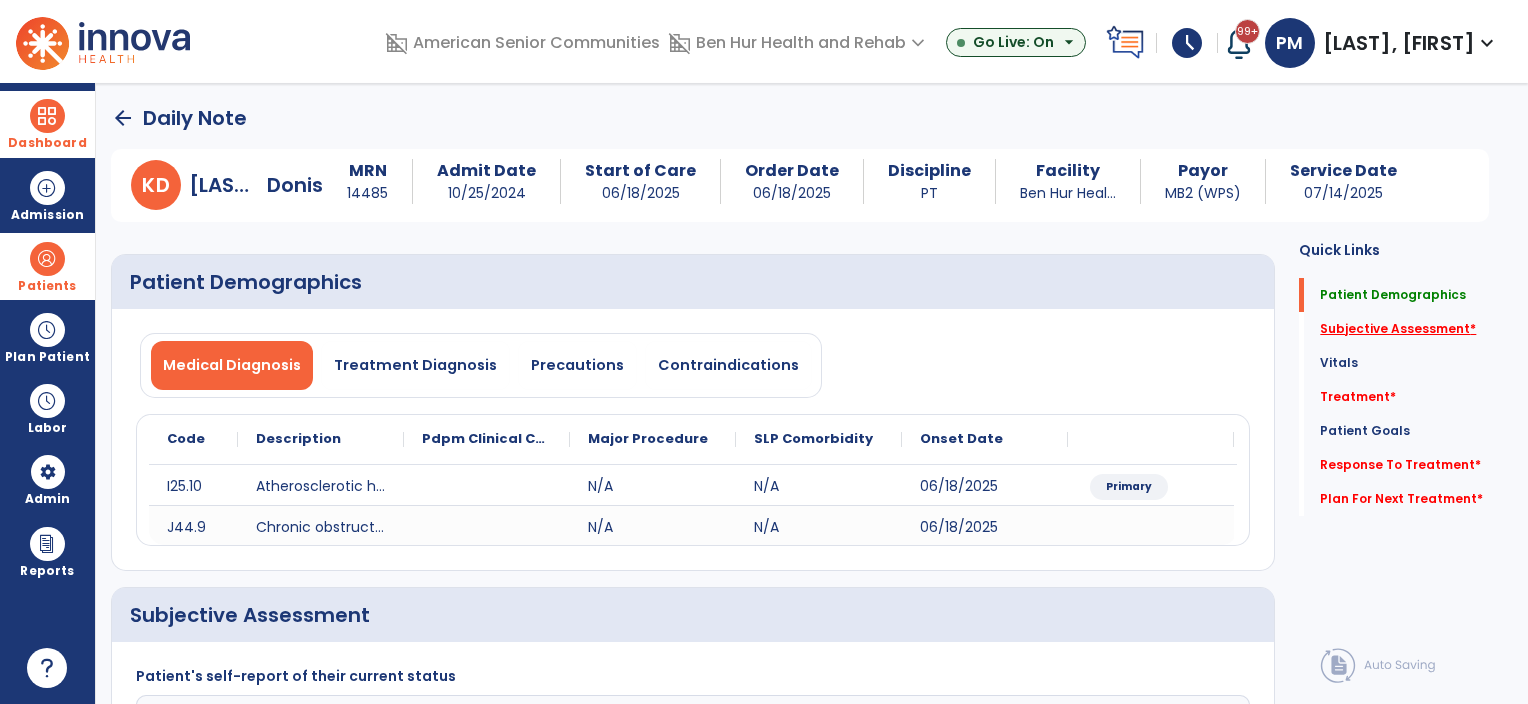 click on "Subjective Assessment   *" 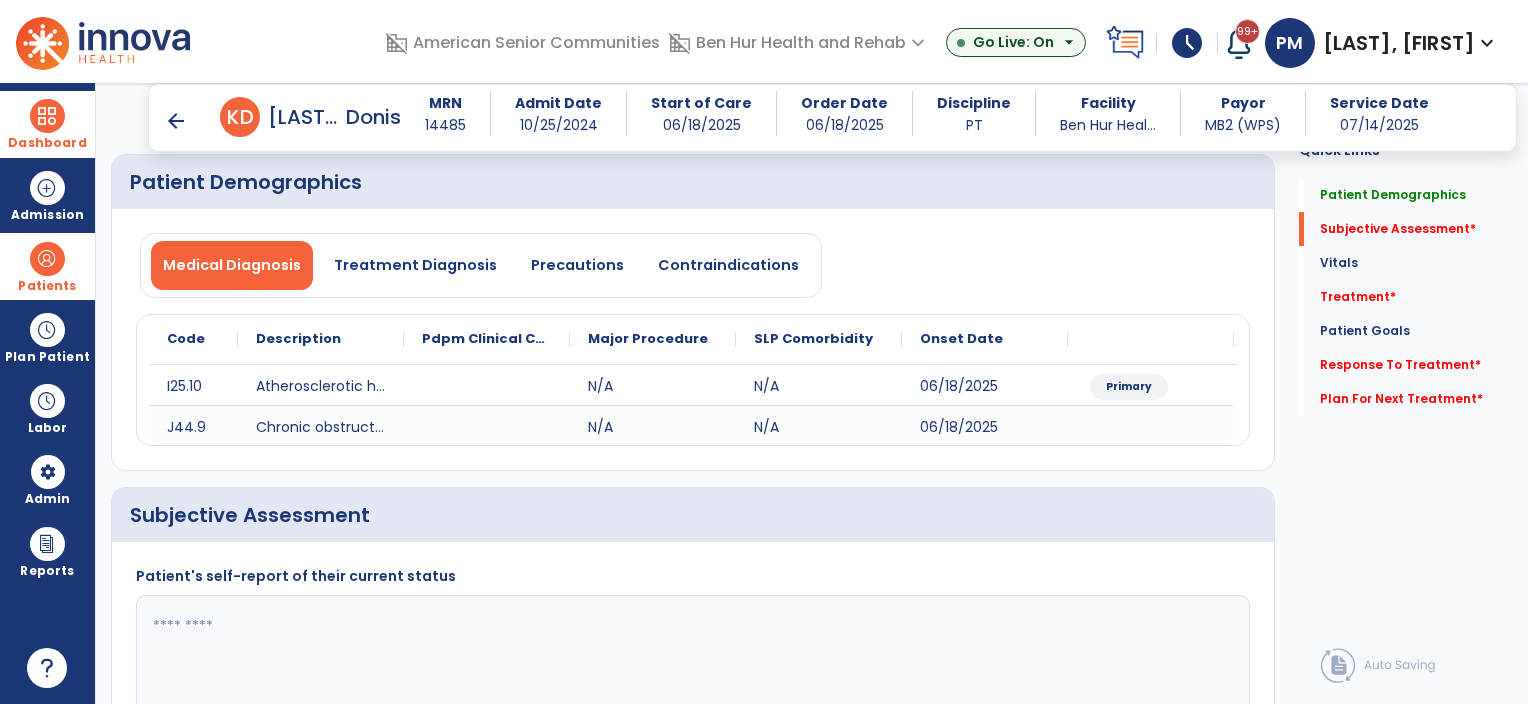 scroll, scrollTop: 333, scrollLeft: 0, axis: vertical 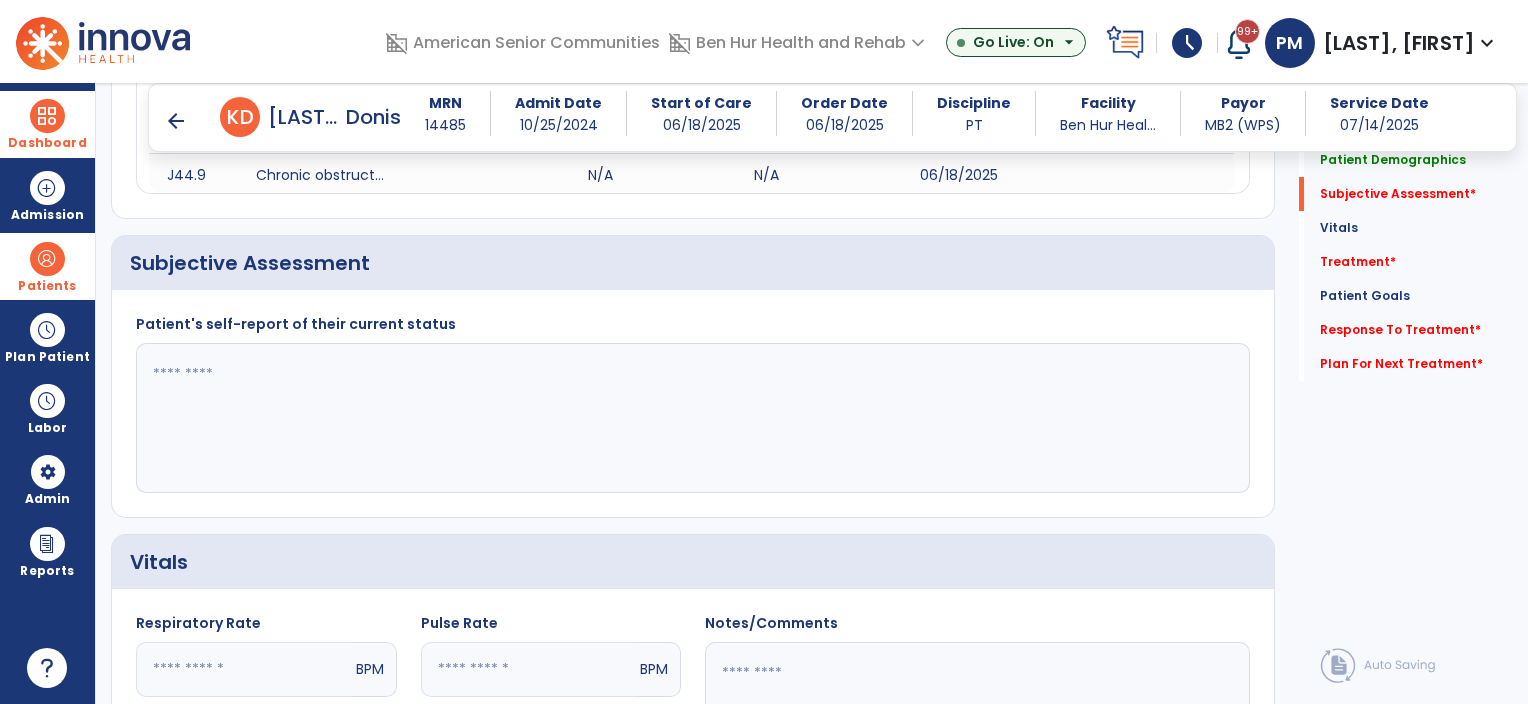 click 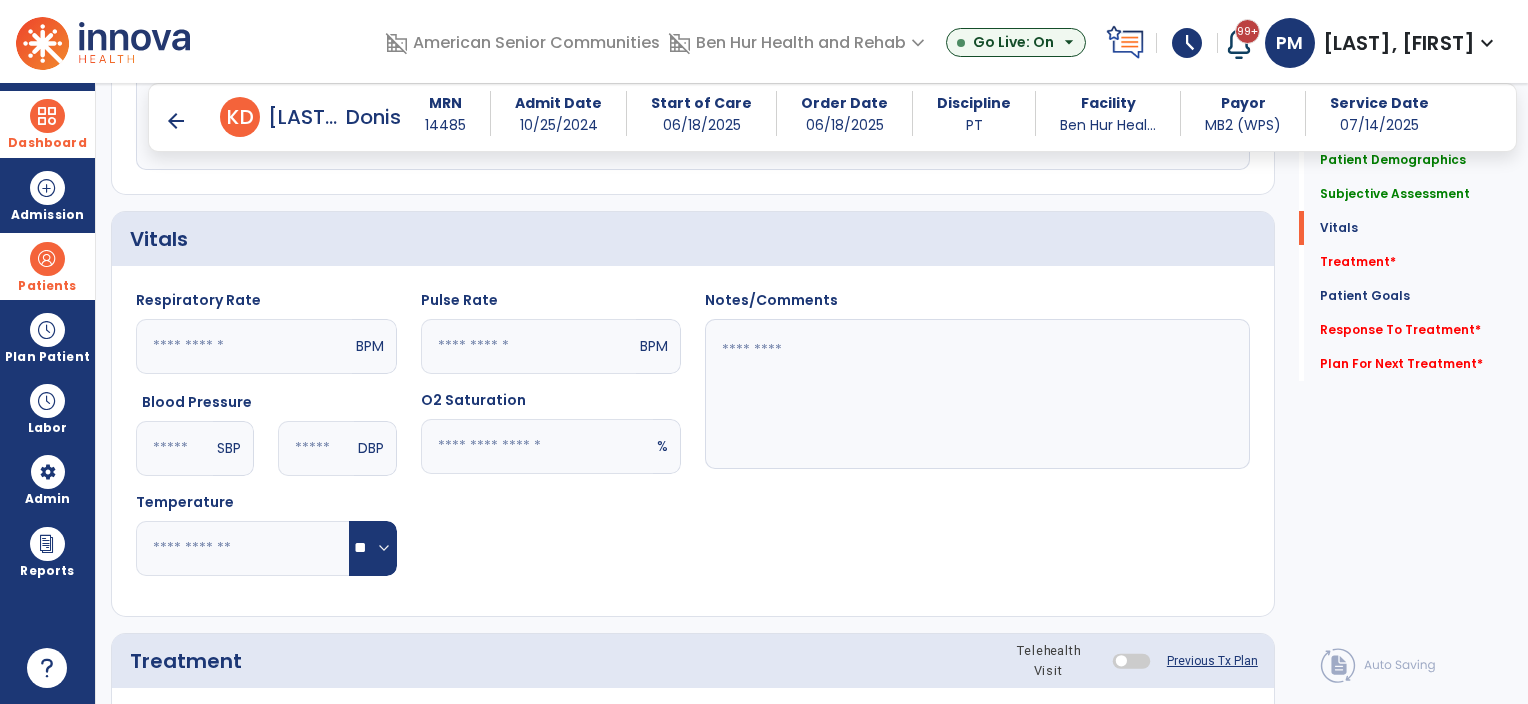 scroll, scrollTop: 933, scrollLeft: 0, axis: vertical 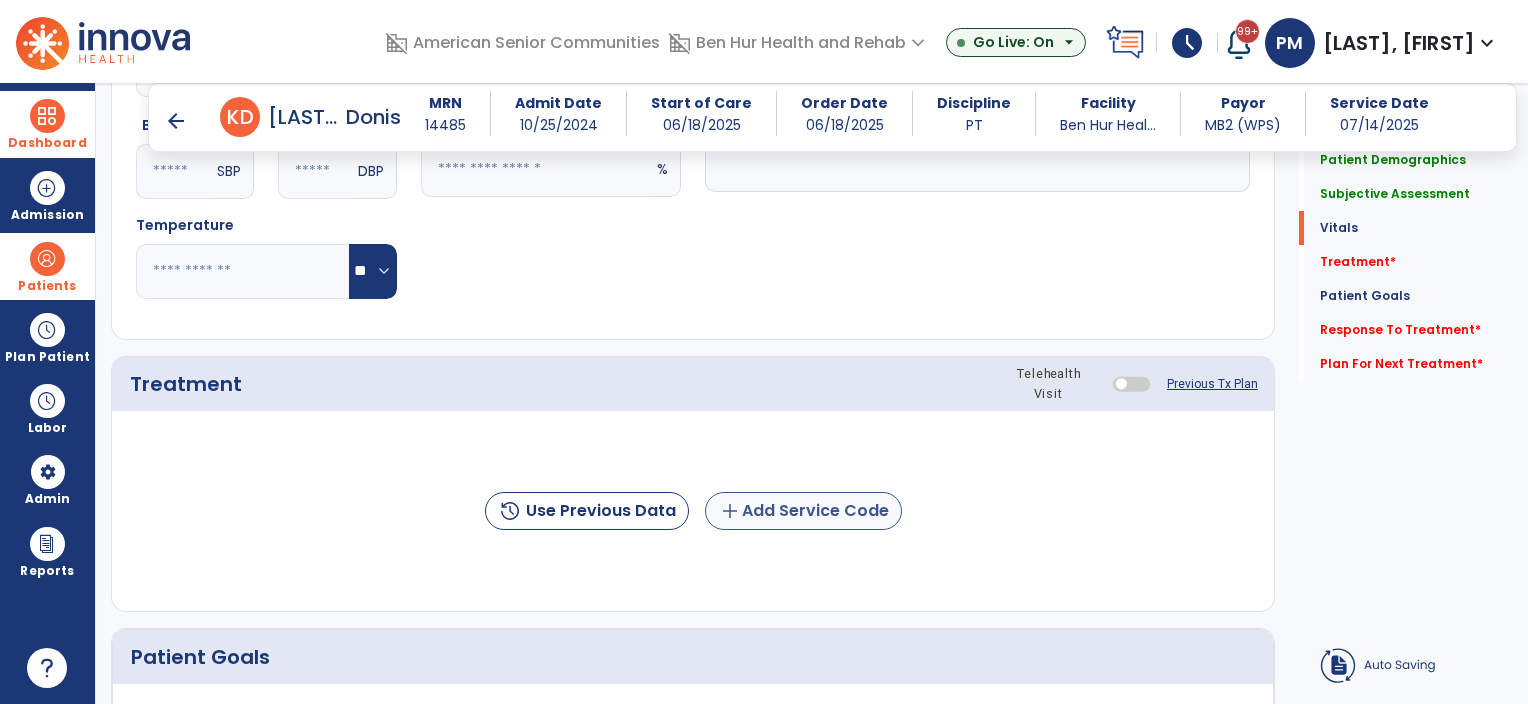 type on "**********" 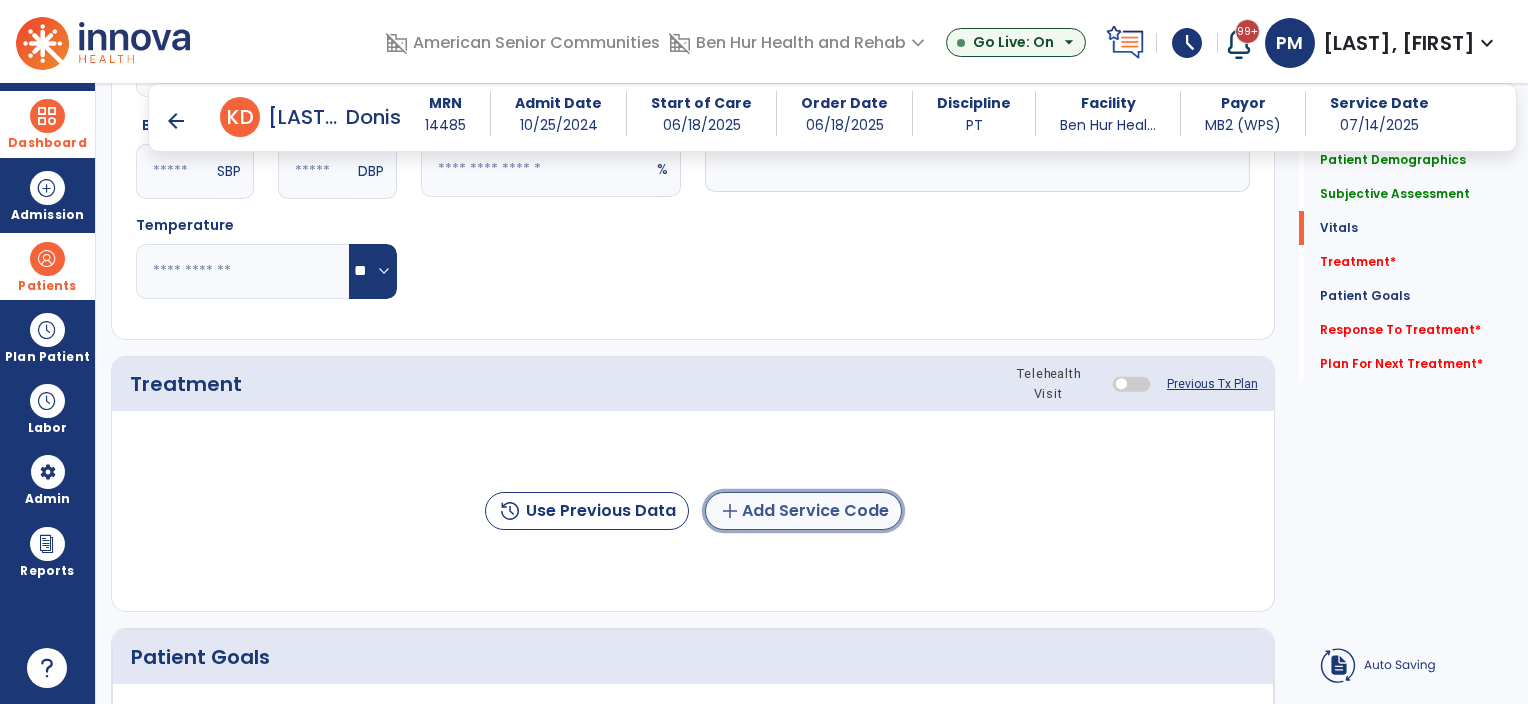 click on "add  Add Service Code" 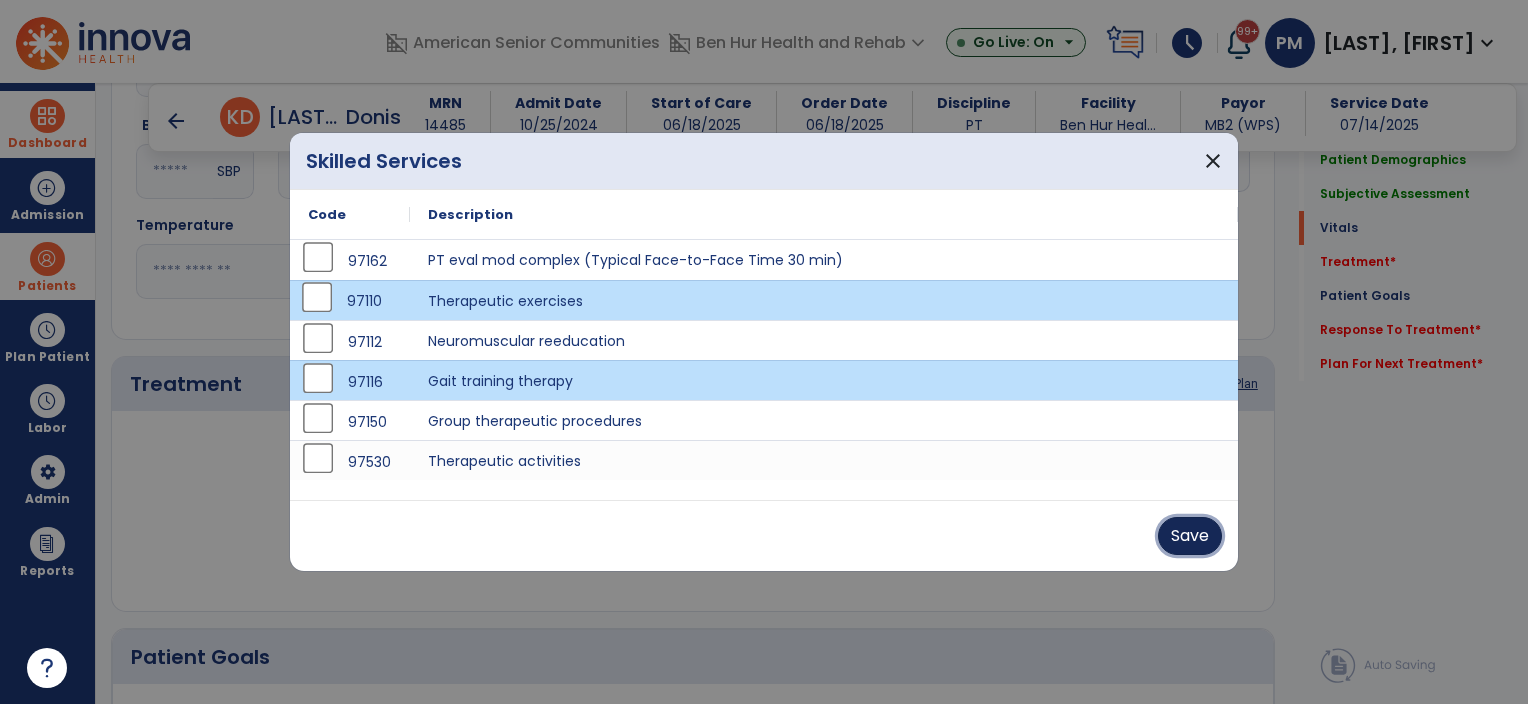 click on "Save" at bounding box center (1190, 536) 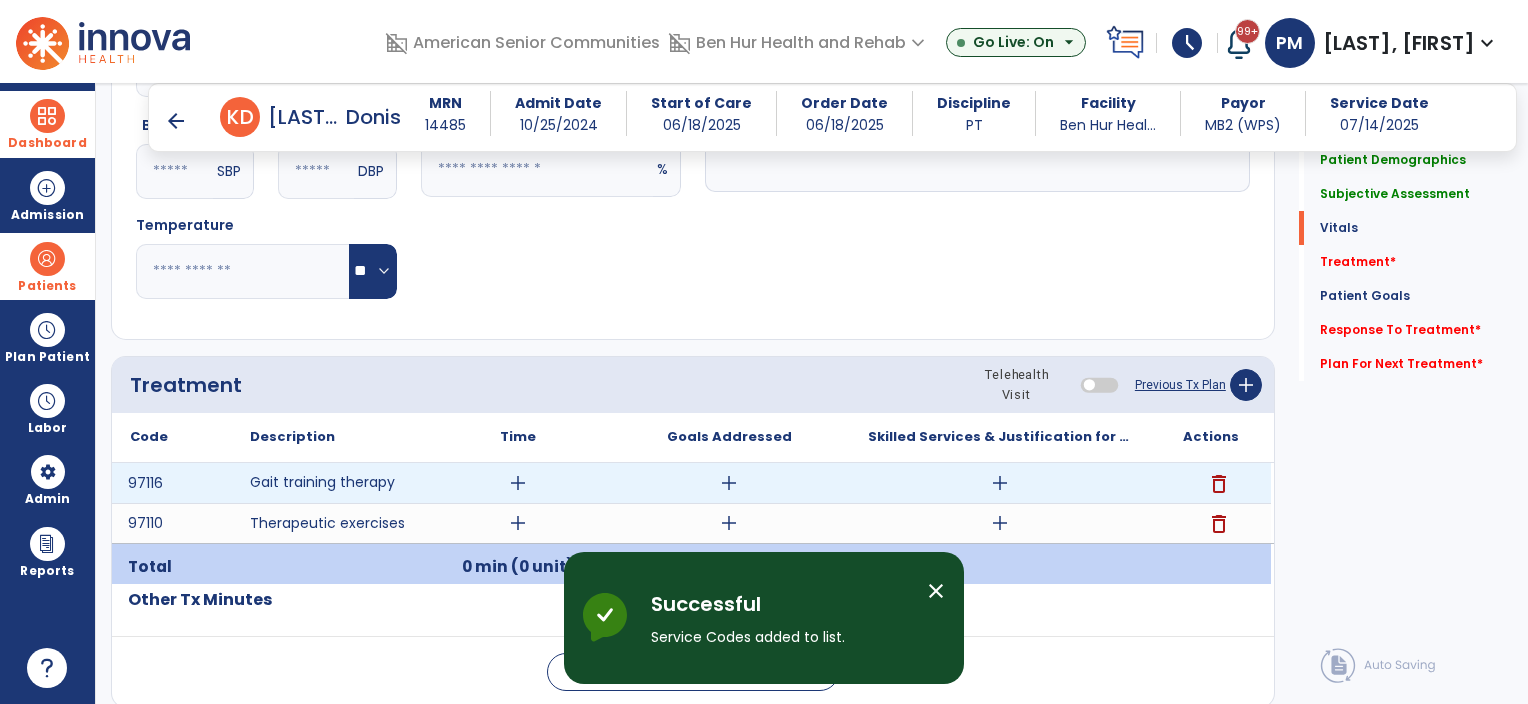 click on "add" at bounding box center (518, 483) 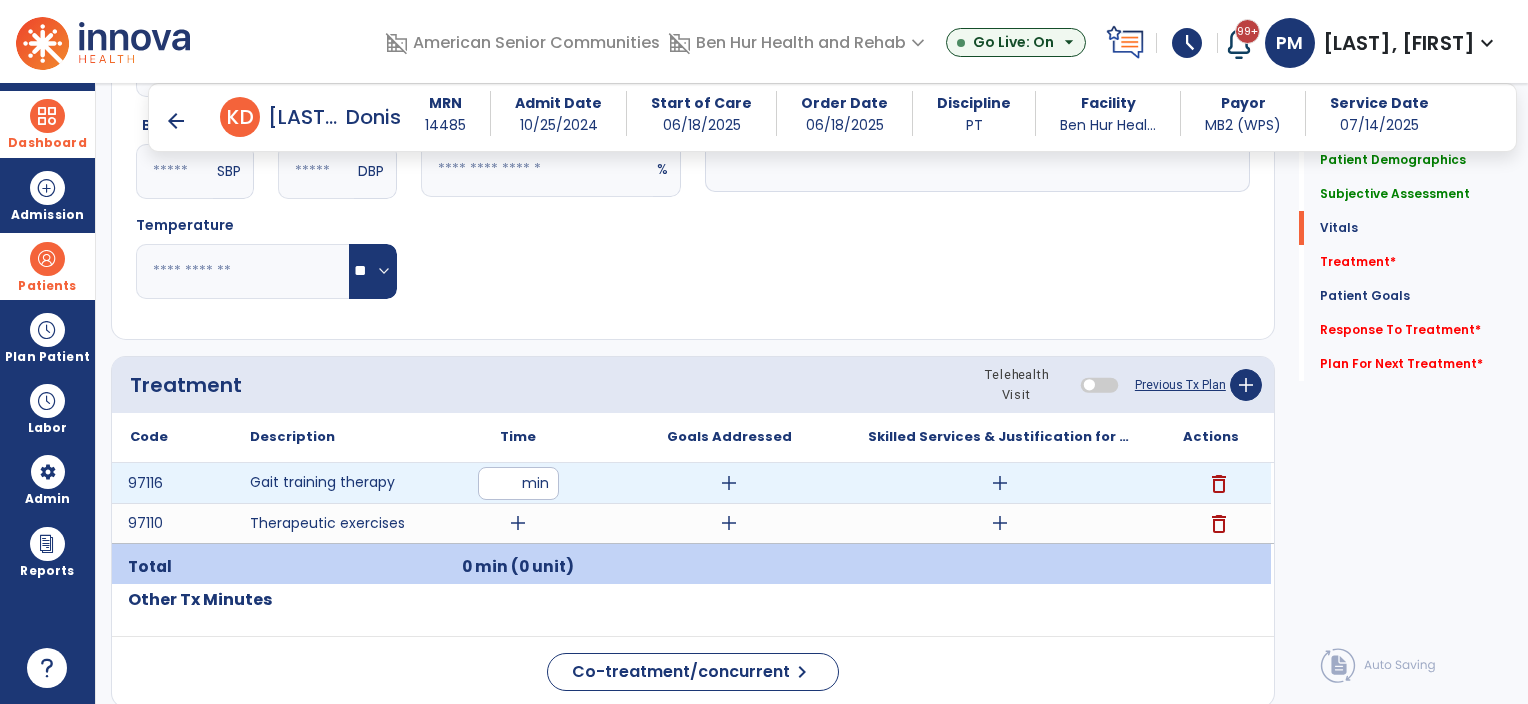 type on "**" 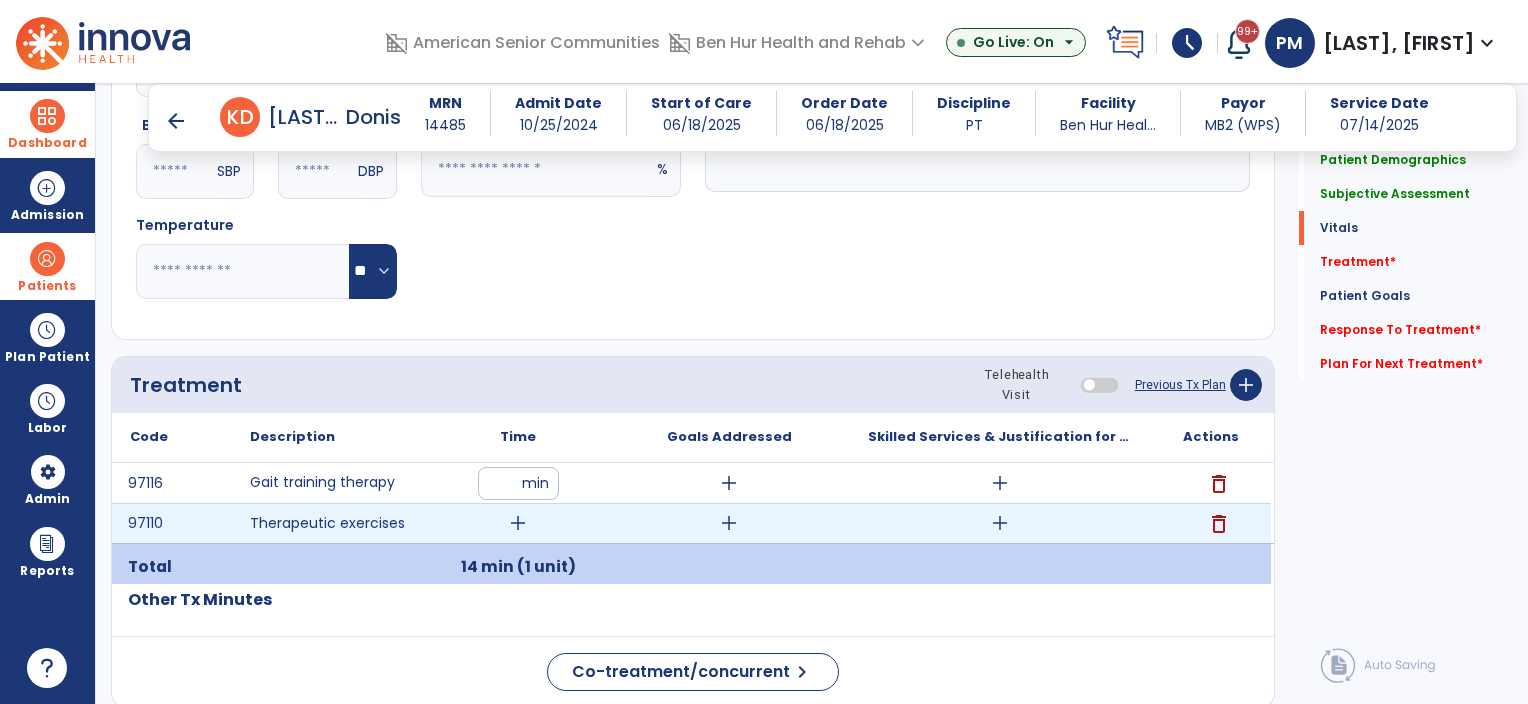 click on "add" at bounding box center (518, 523) 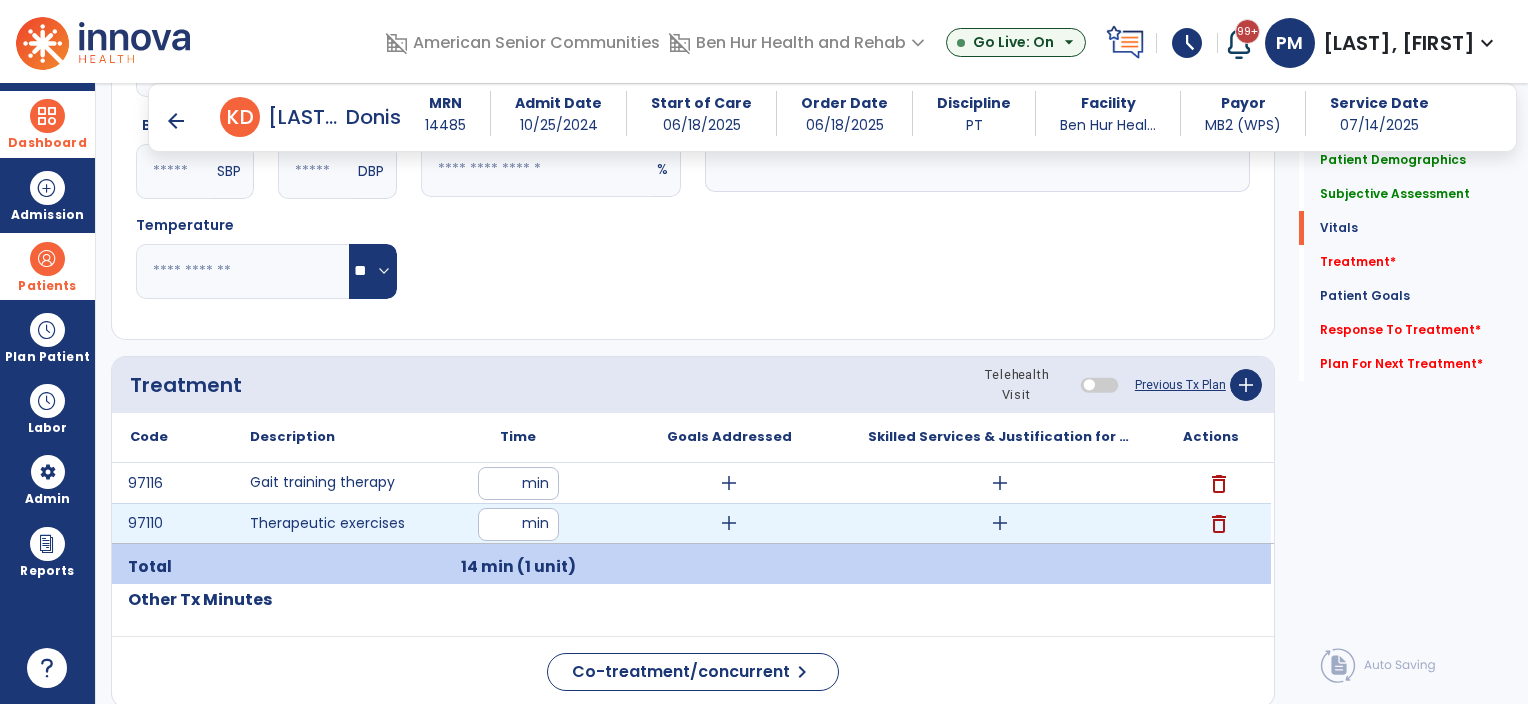 type on "**" 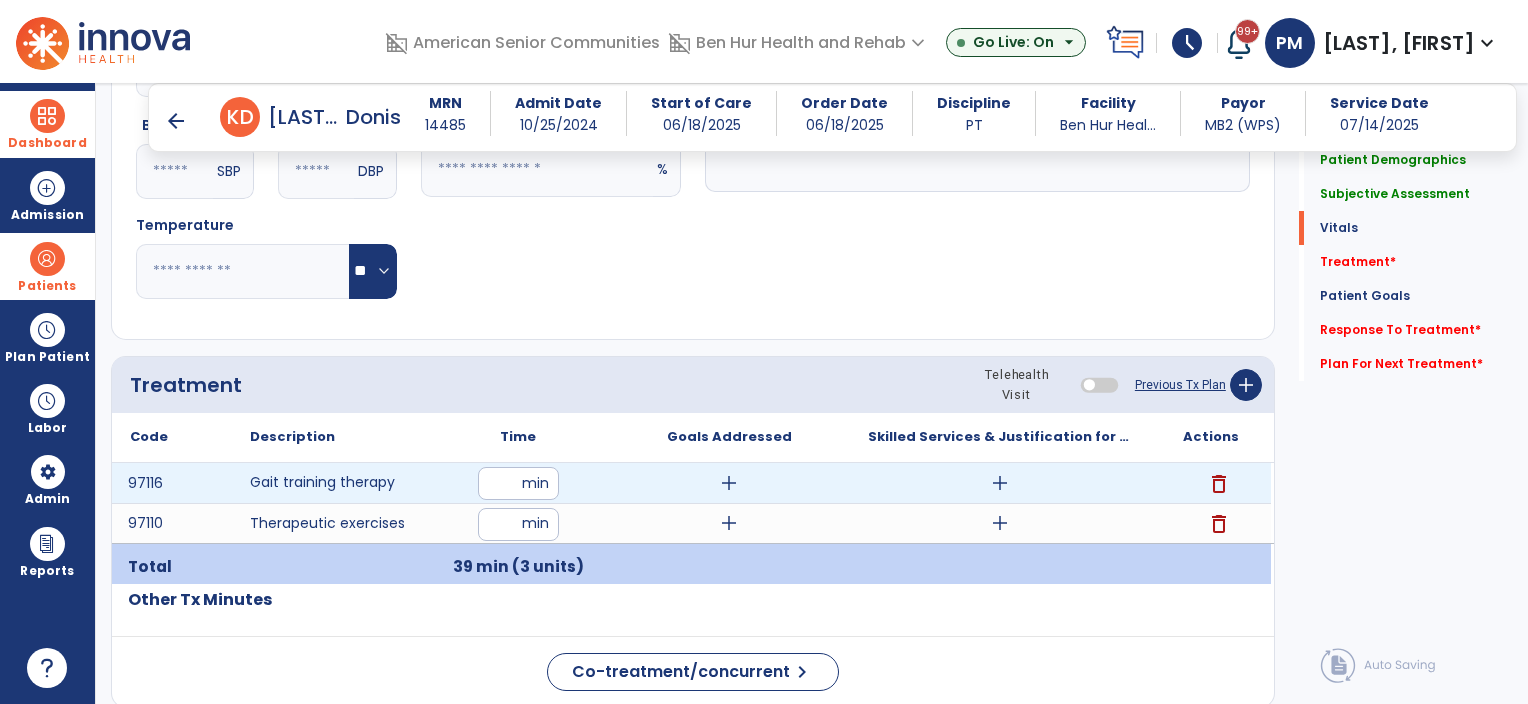 click on "add" at bounding box center [729, 483] 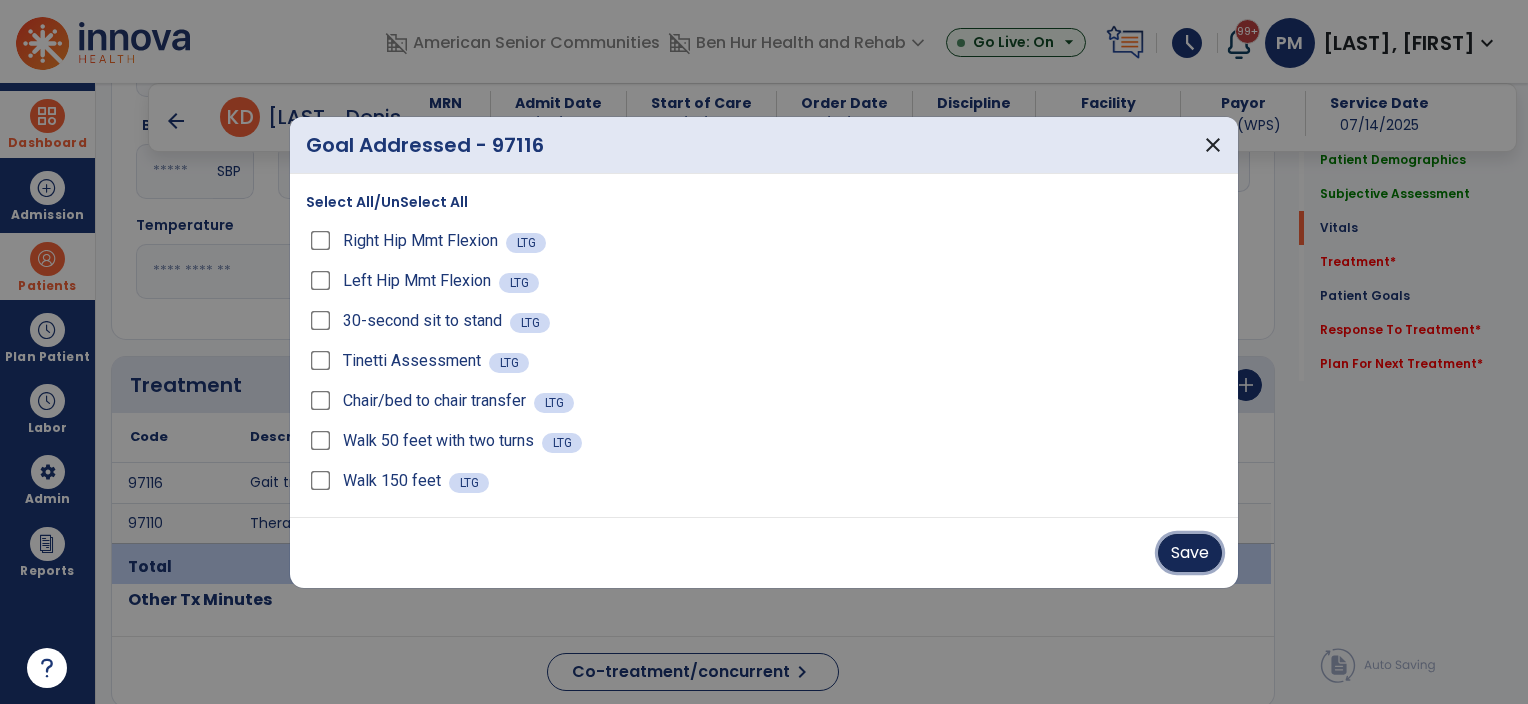 click on "Save" at bounding box center (1190, 553) 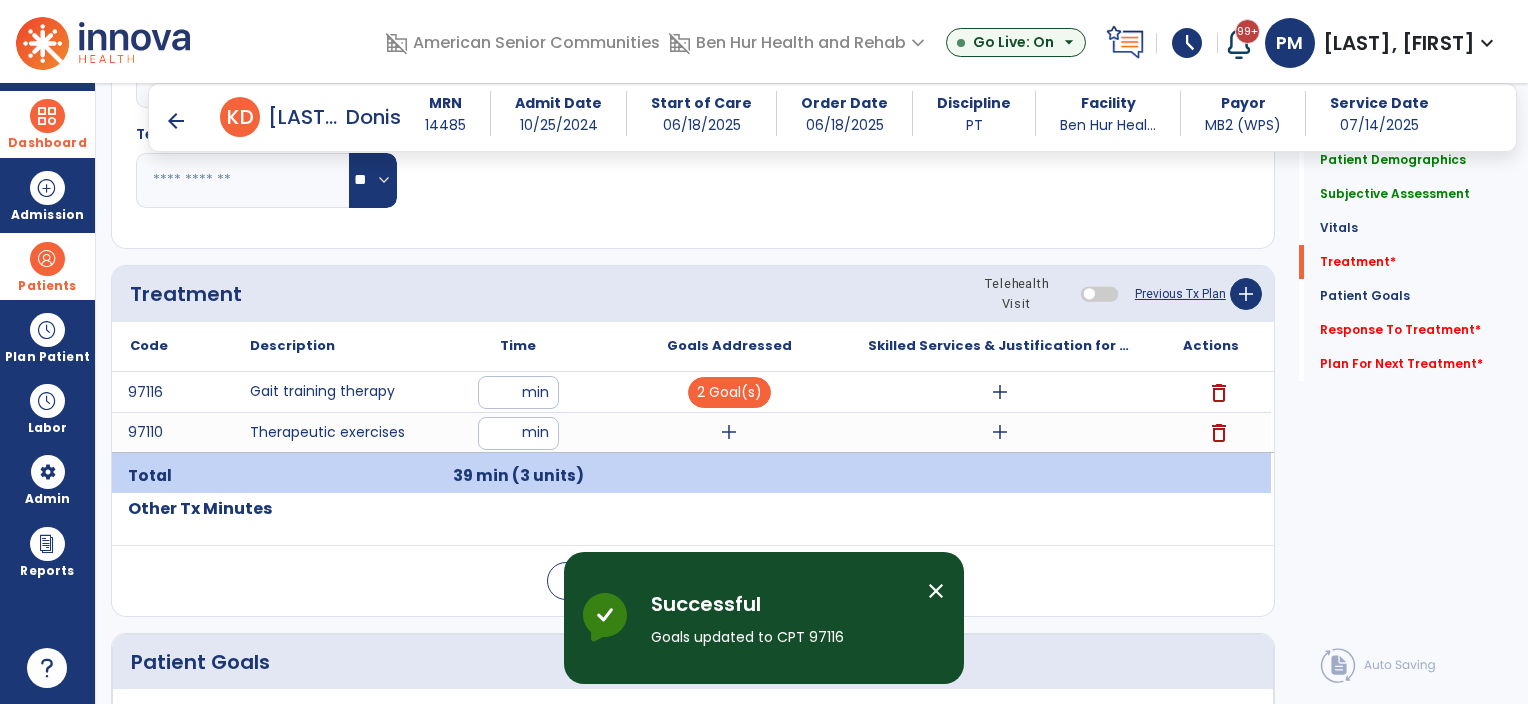 scroll, scrollTop: 1033, scrollLeft: 0, axis: vertical 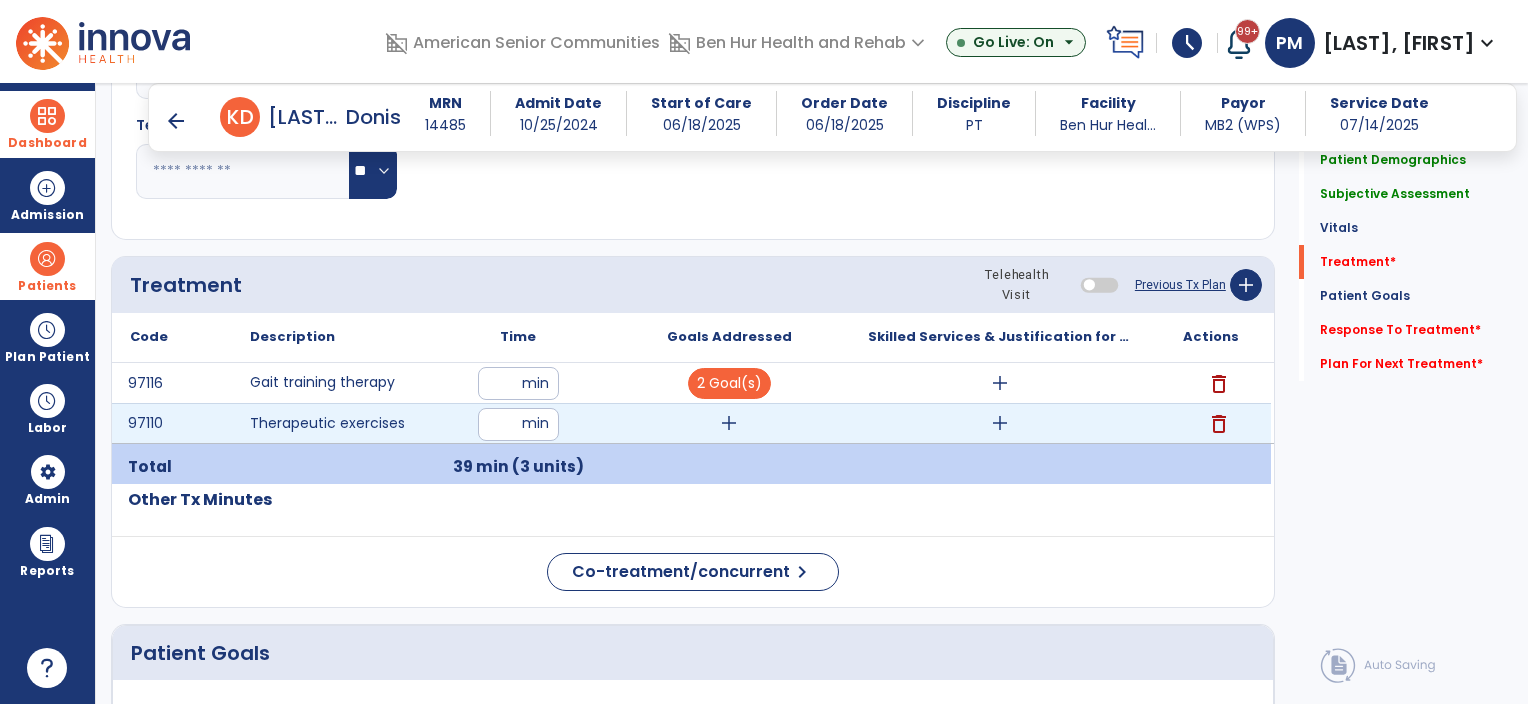 click on "add" at bounding box center (729, 423) 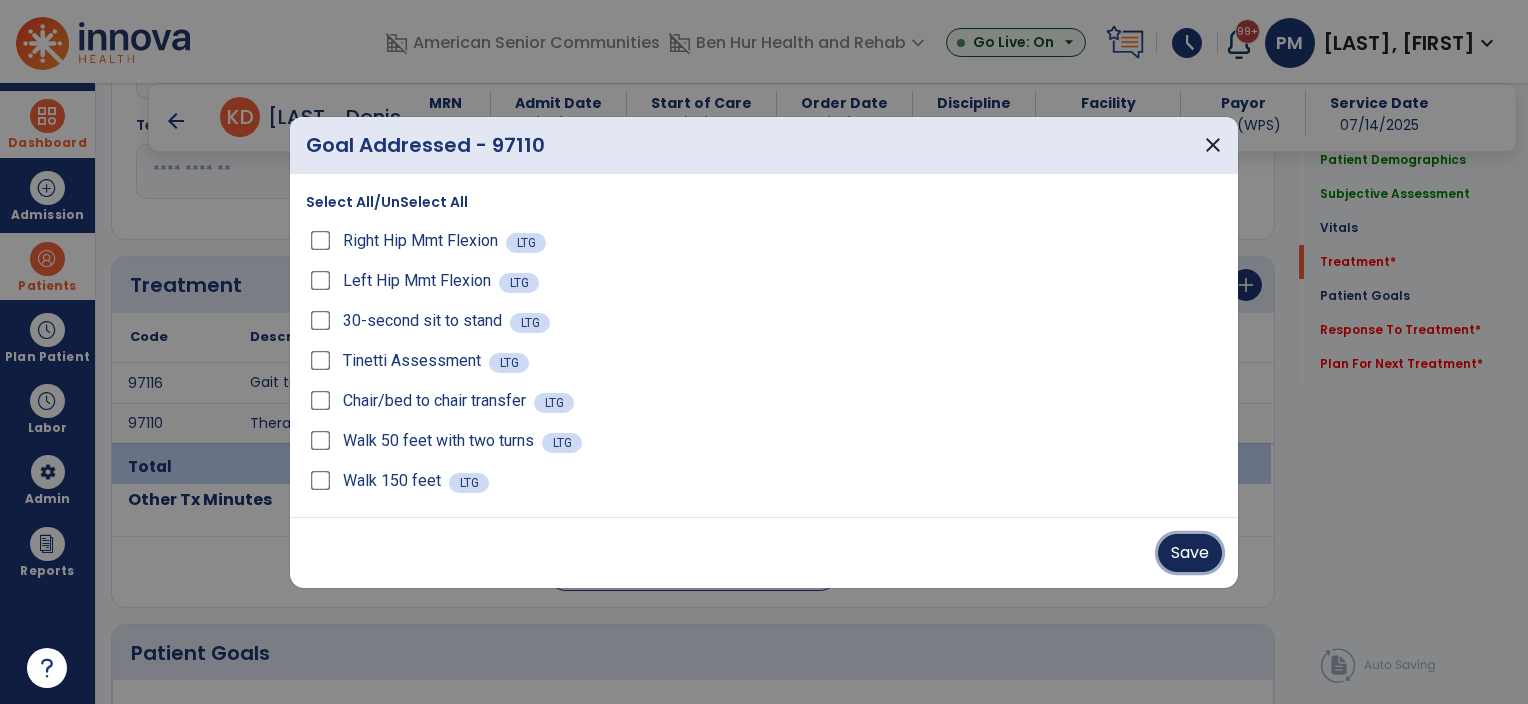 click on "Save" at bounding box center (1190, 553) 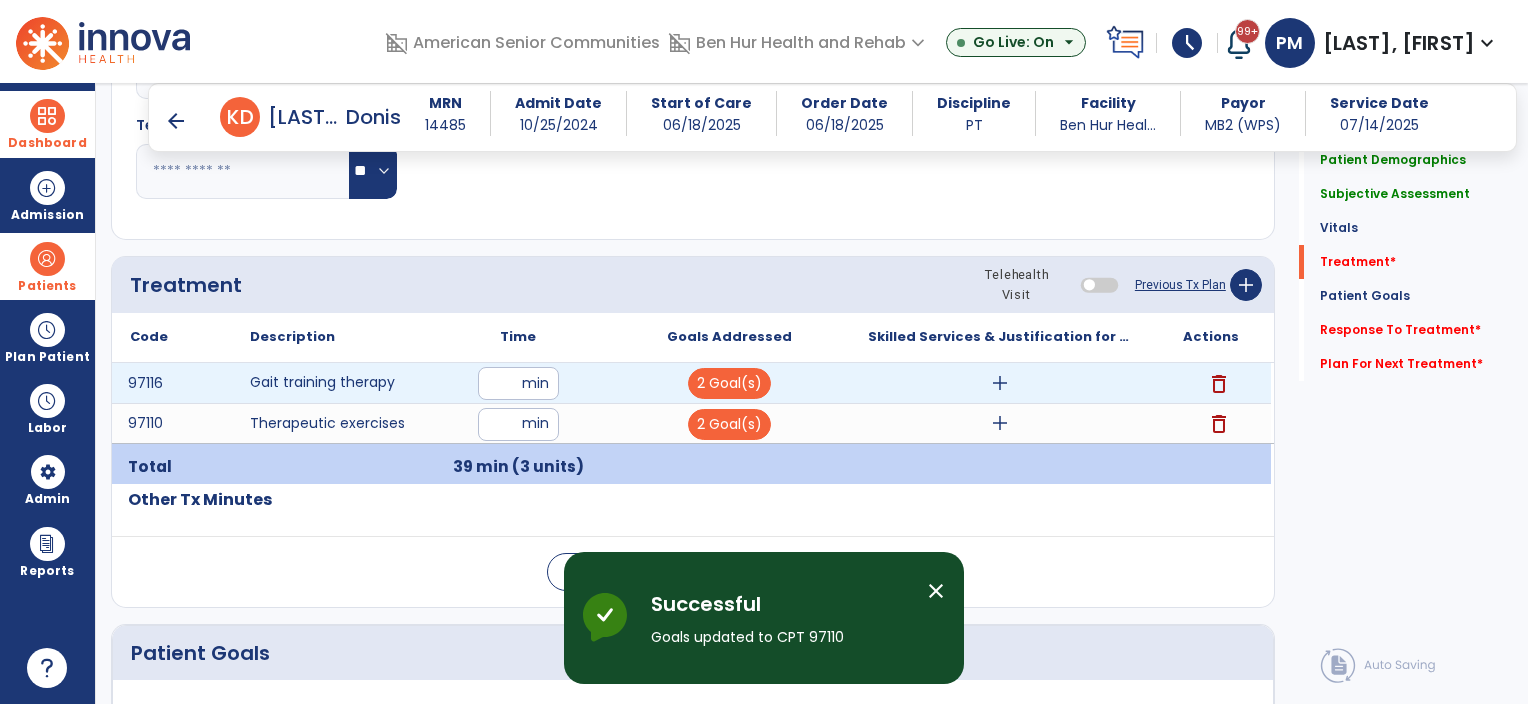 click on "add" at bounding box center [1000, 383] 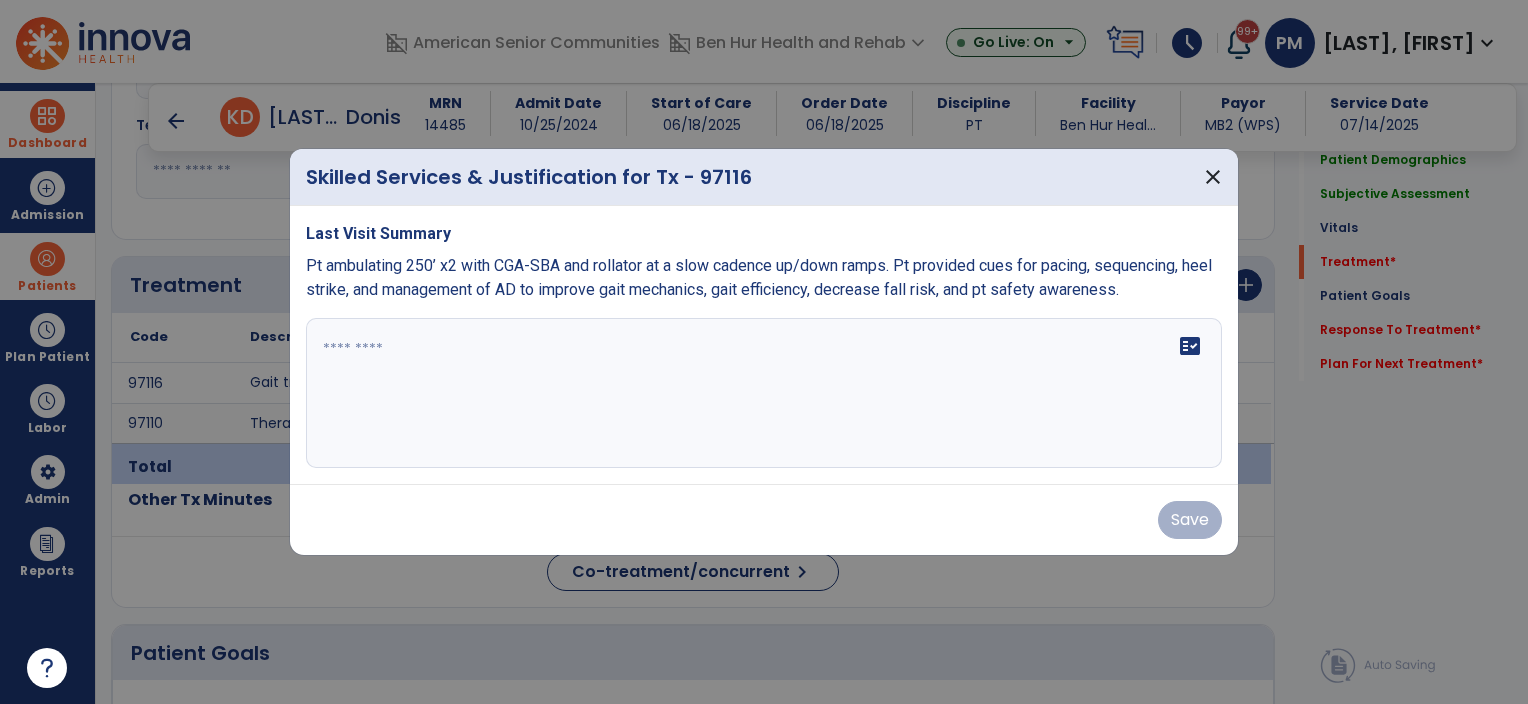 click at bounding box center [764, 393] 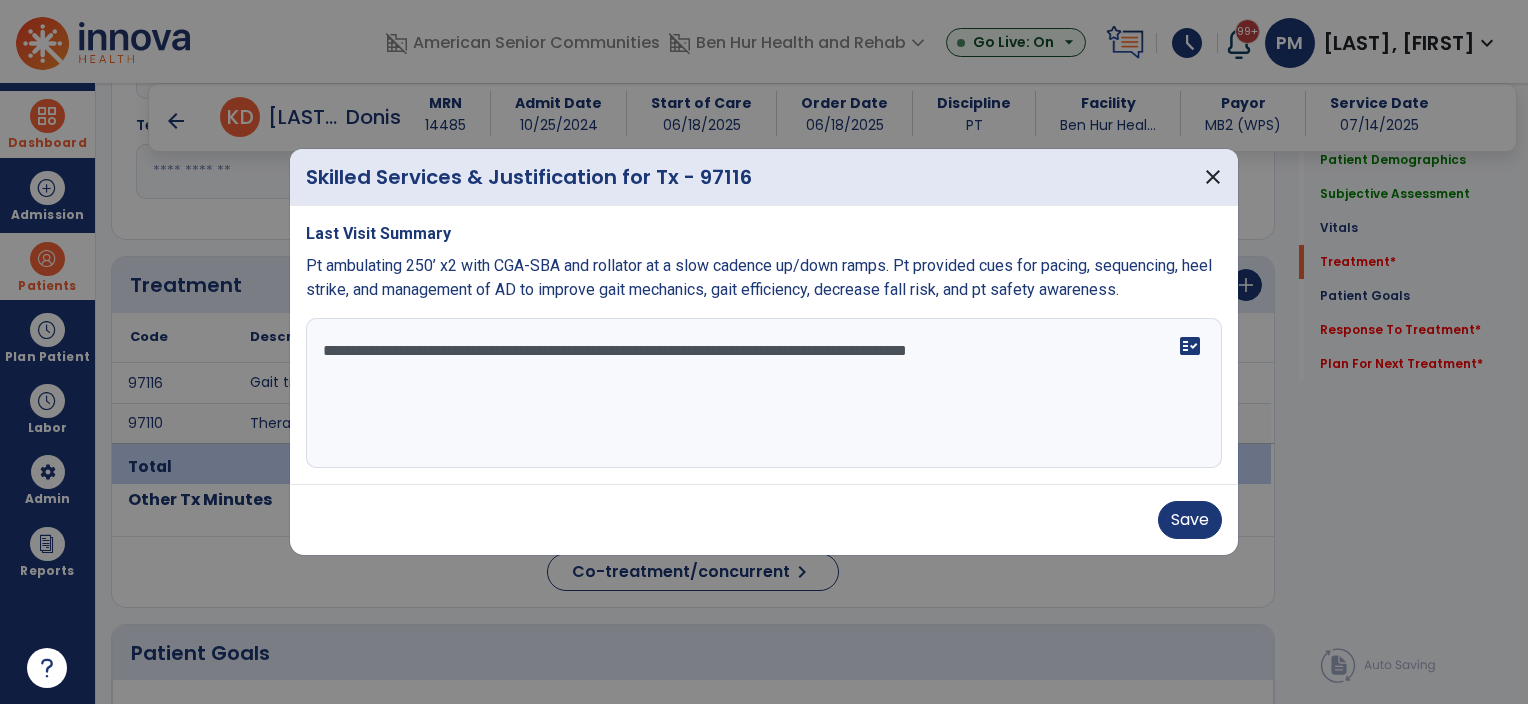 click on "**********" at bounding box center (764, 393) 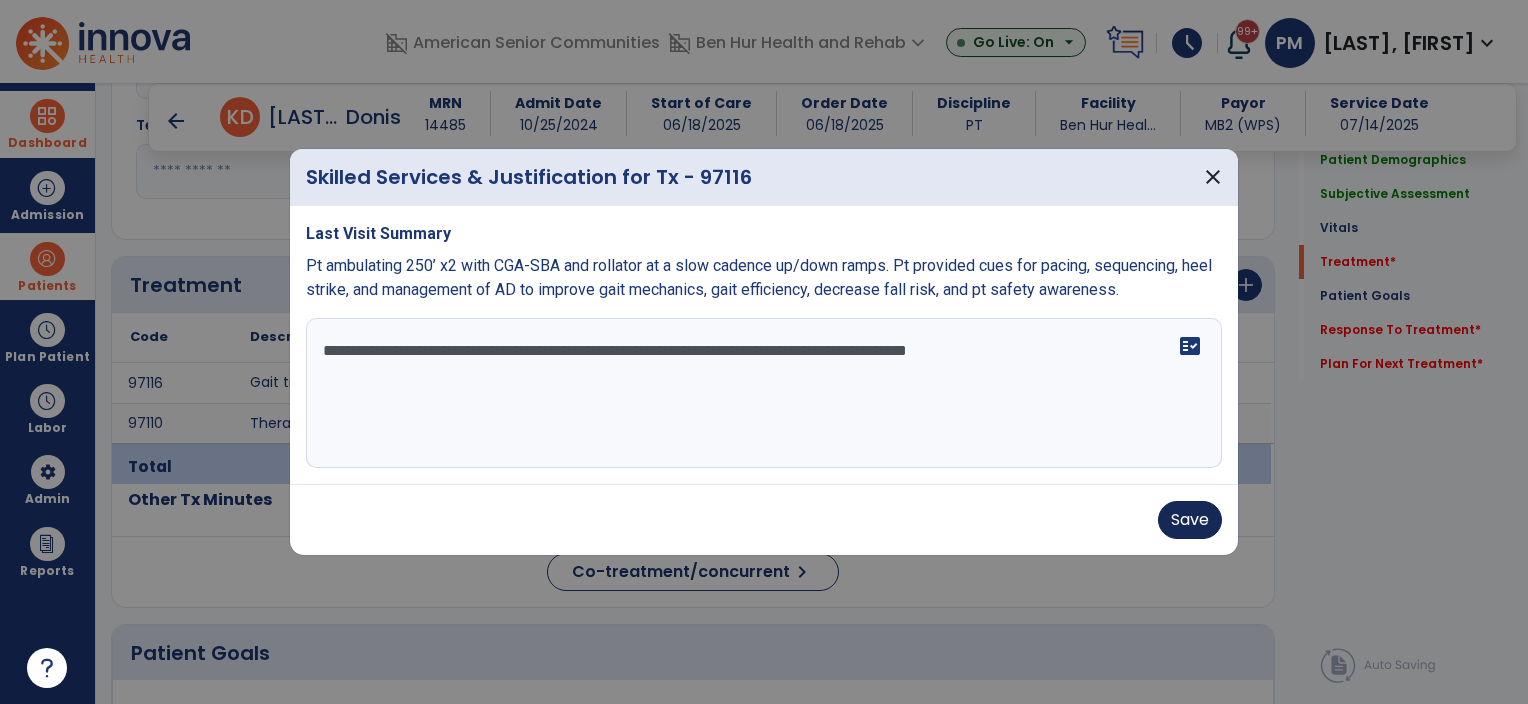 type on "**********" 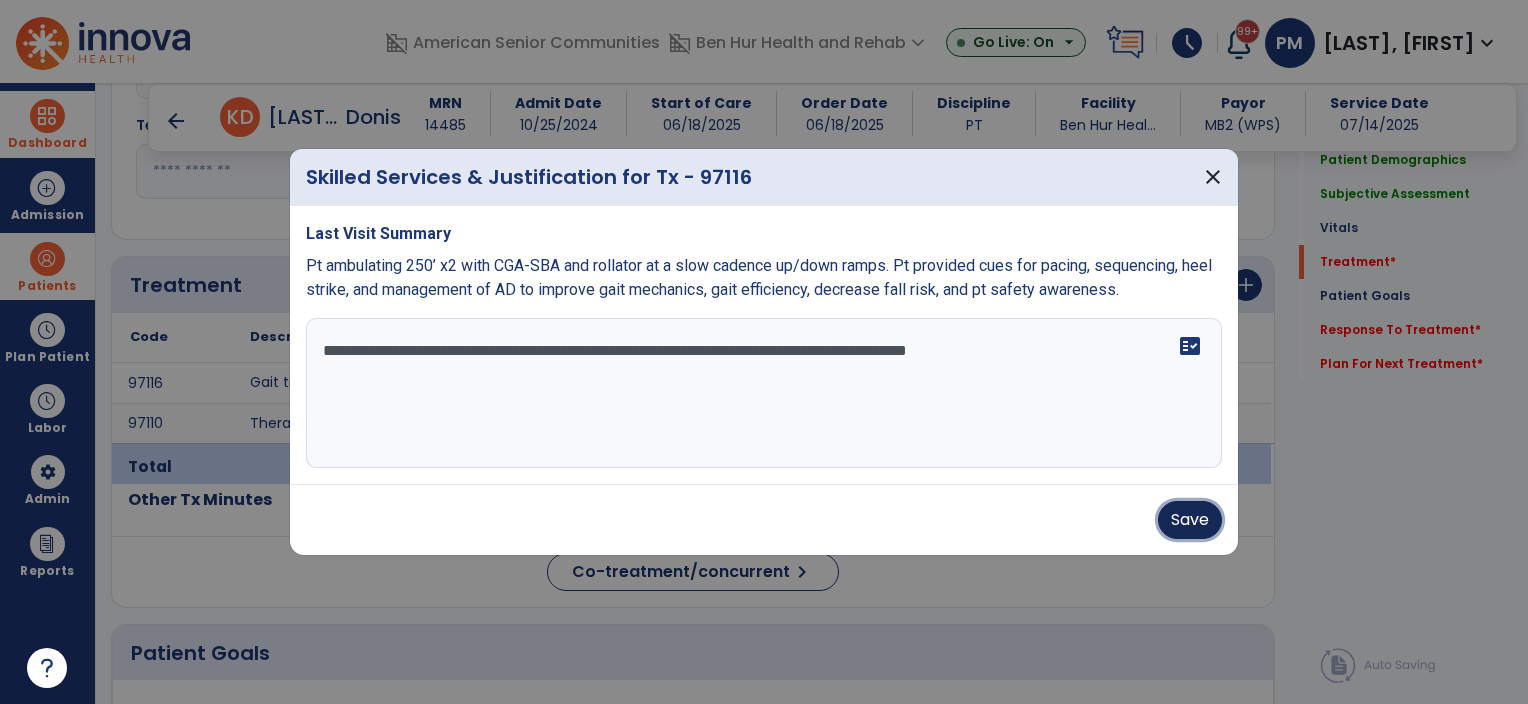 click on "Save" at bounding box center (1190, 520) 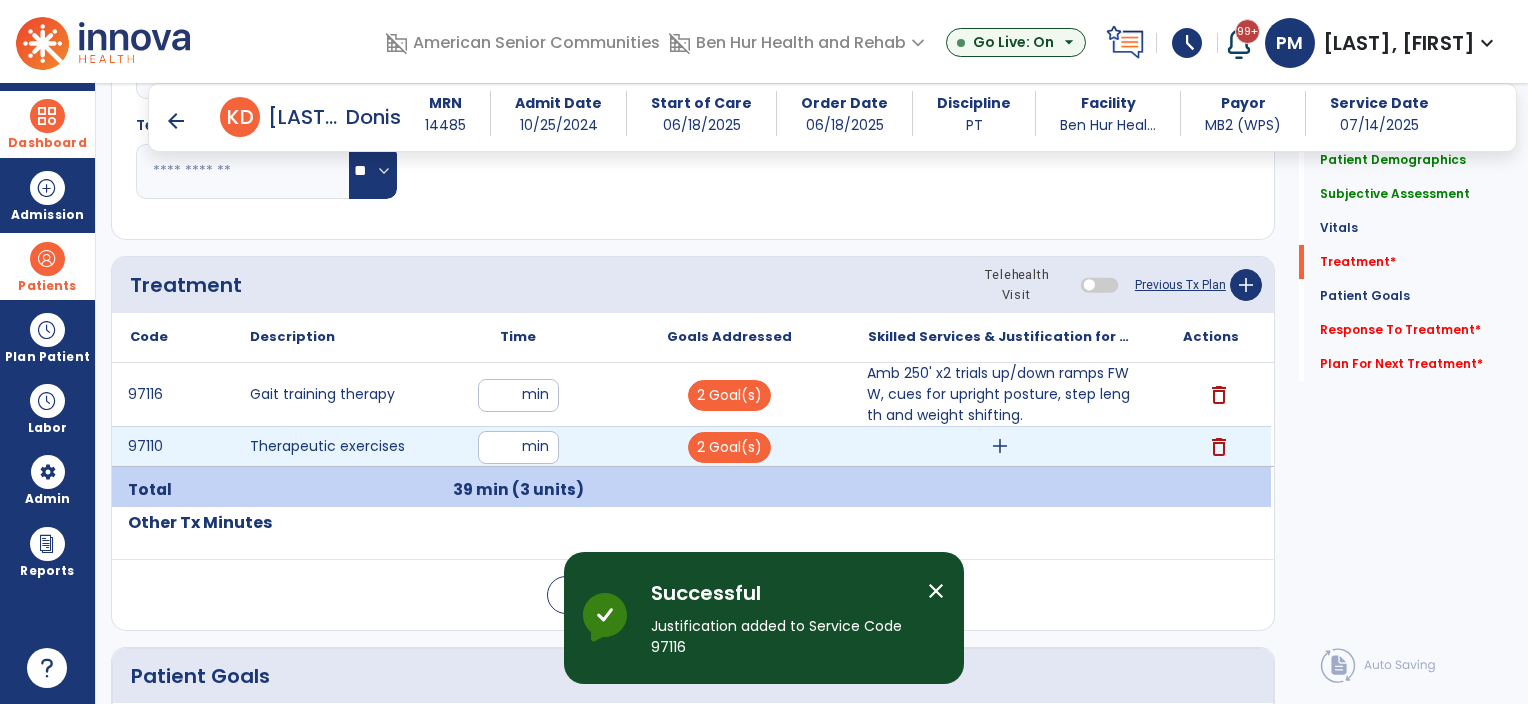 click on "add" at bounding box center [1000, 446] 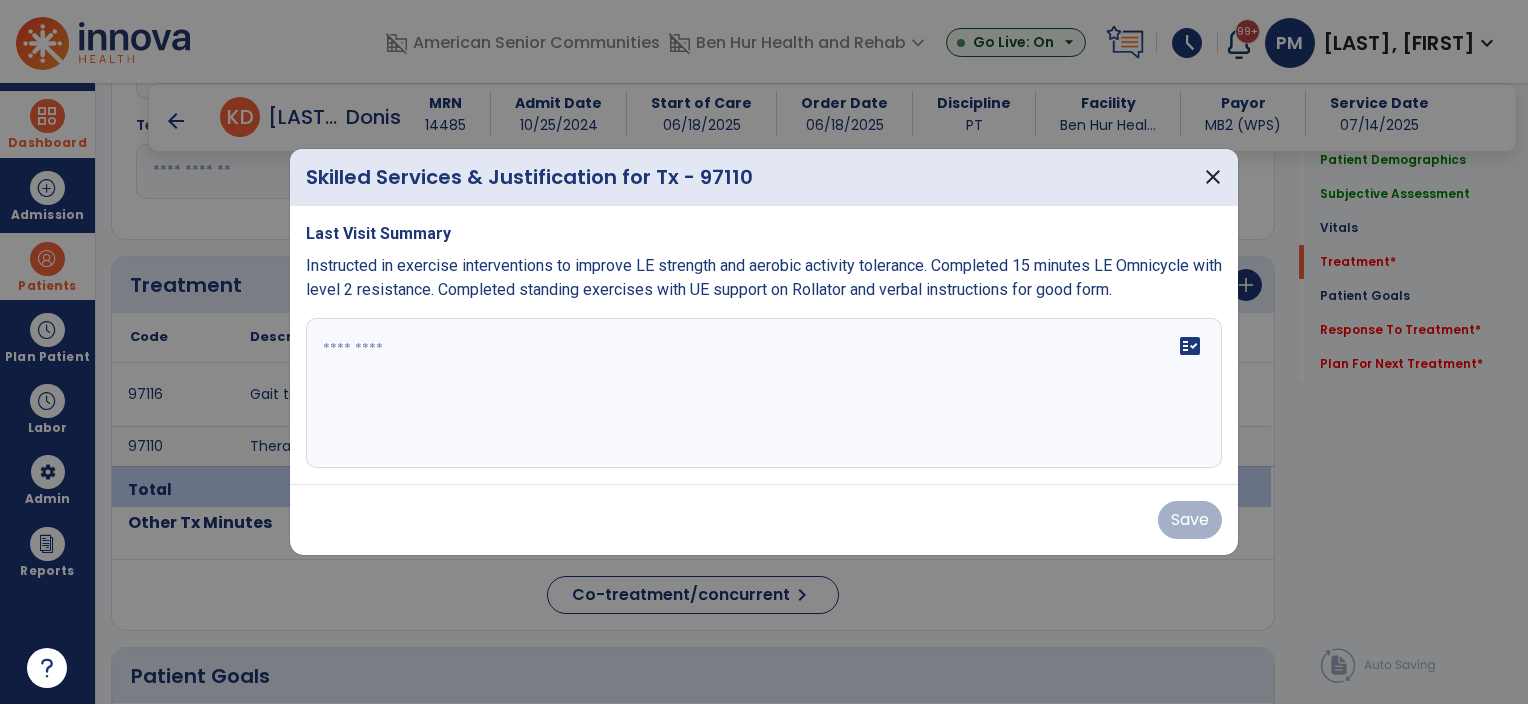 click on "fact_check" at bounding box center [764, 393] 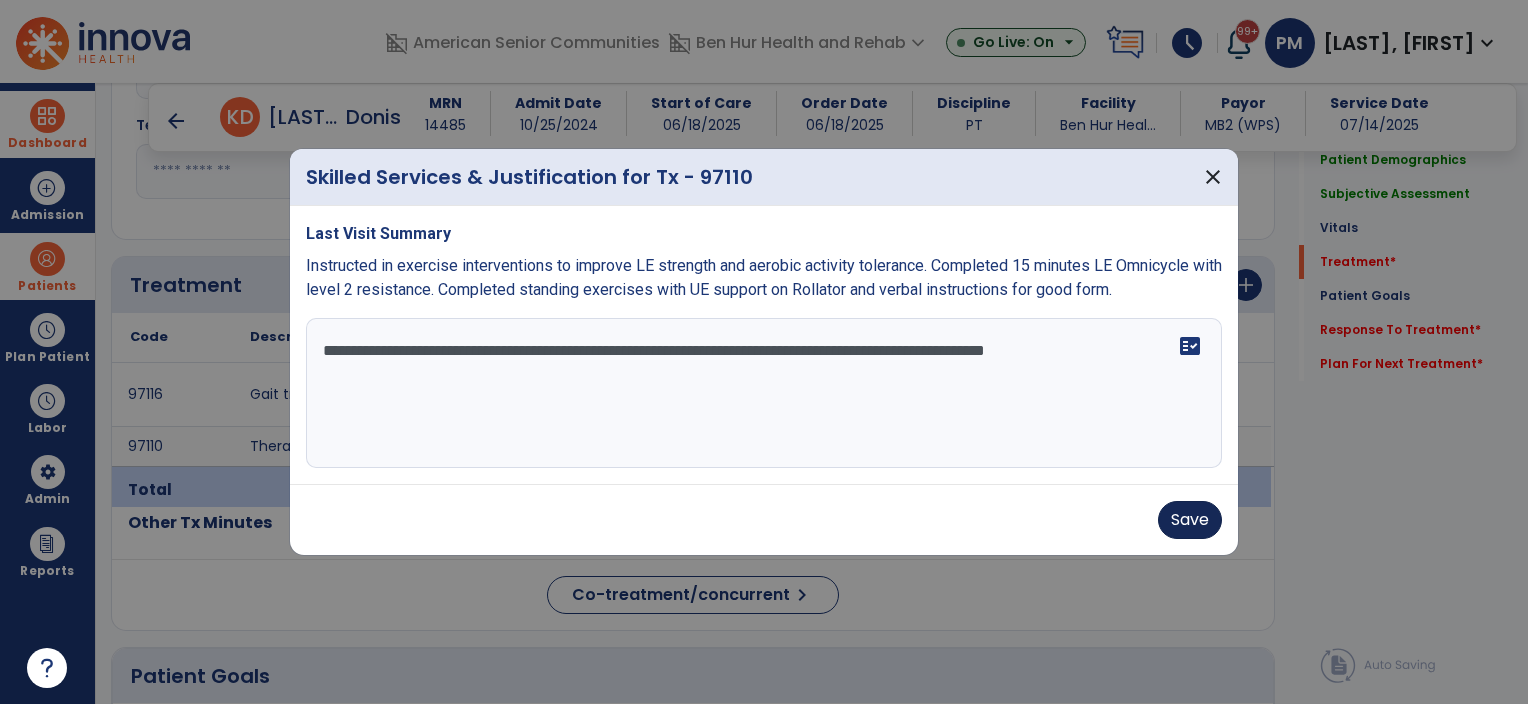 type on "**********" 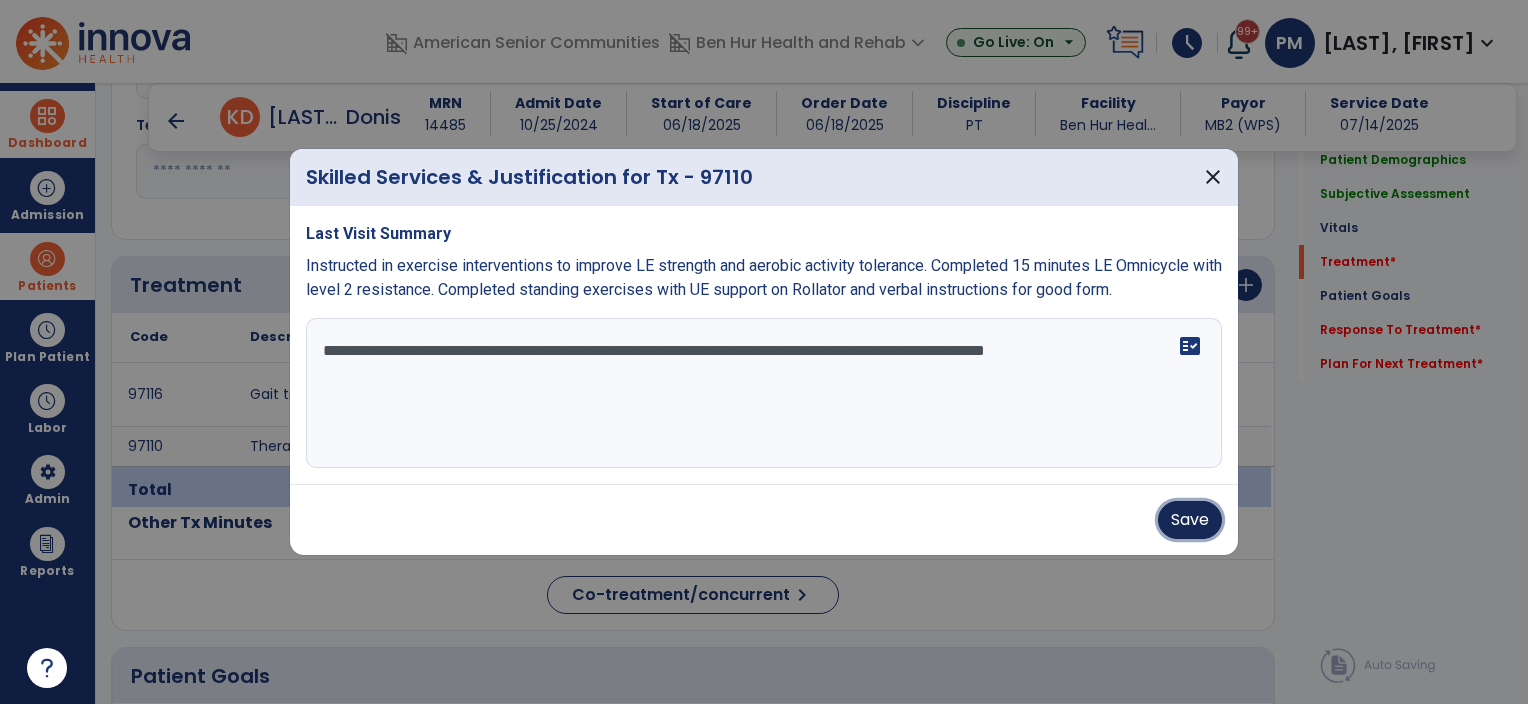 click on "Save" at bounding box center [1190, 520] 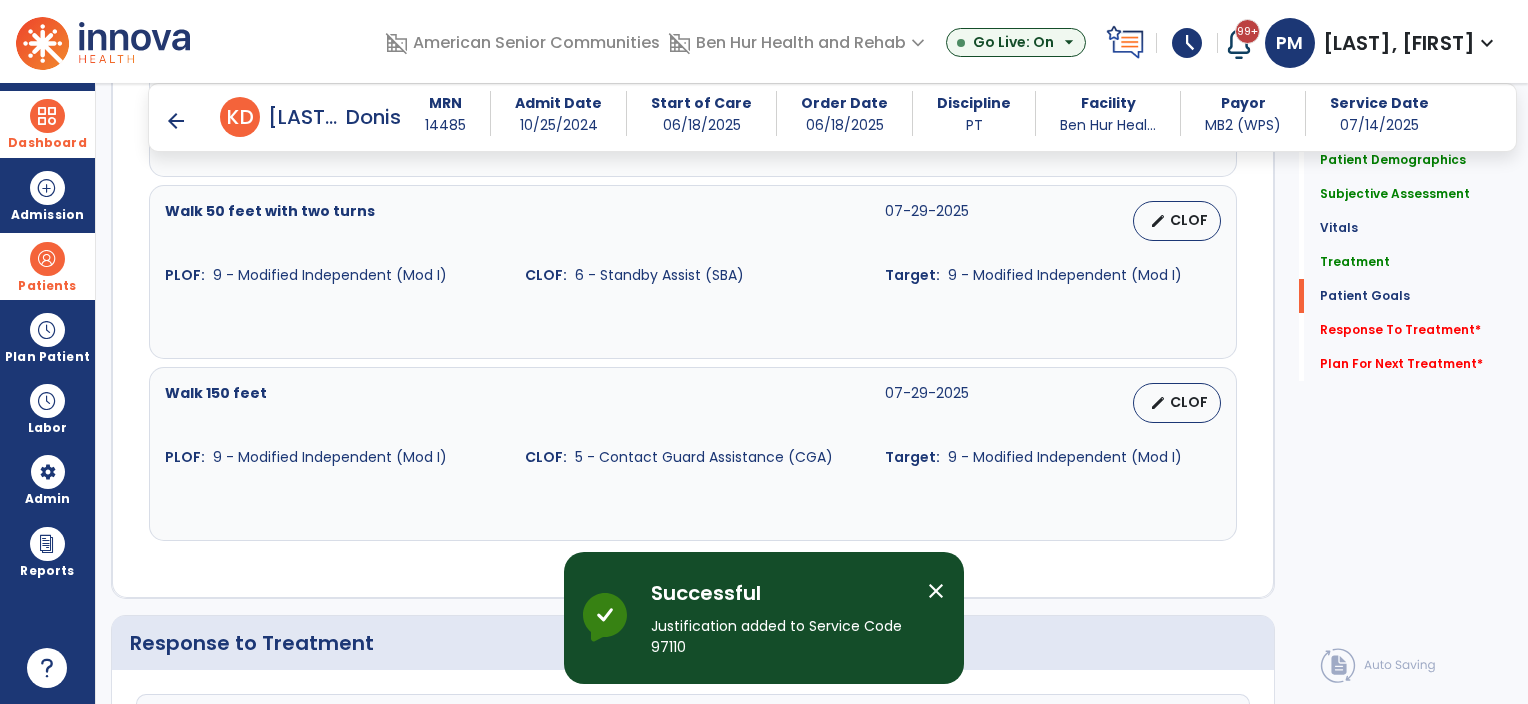 scroll, scrollTop: 2833, scrollLeft: 0, axis: vertical 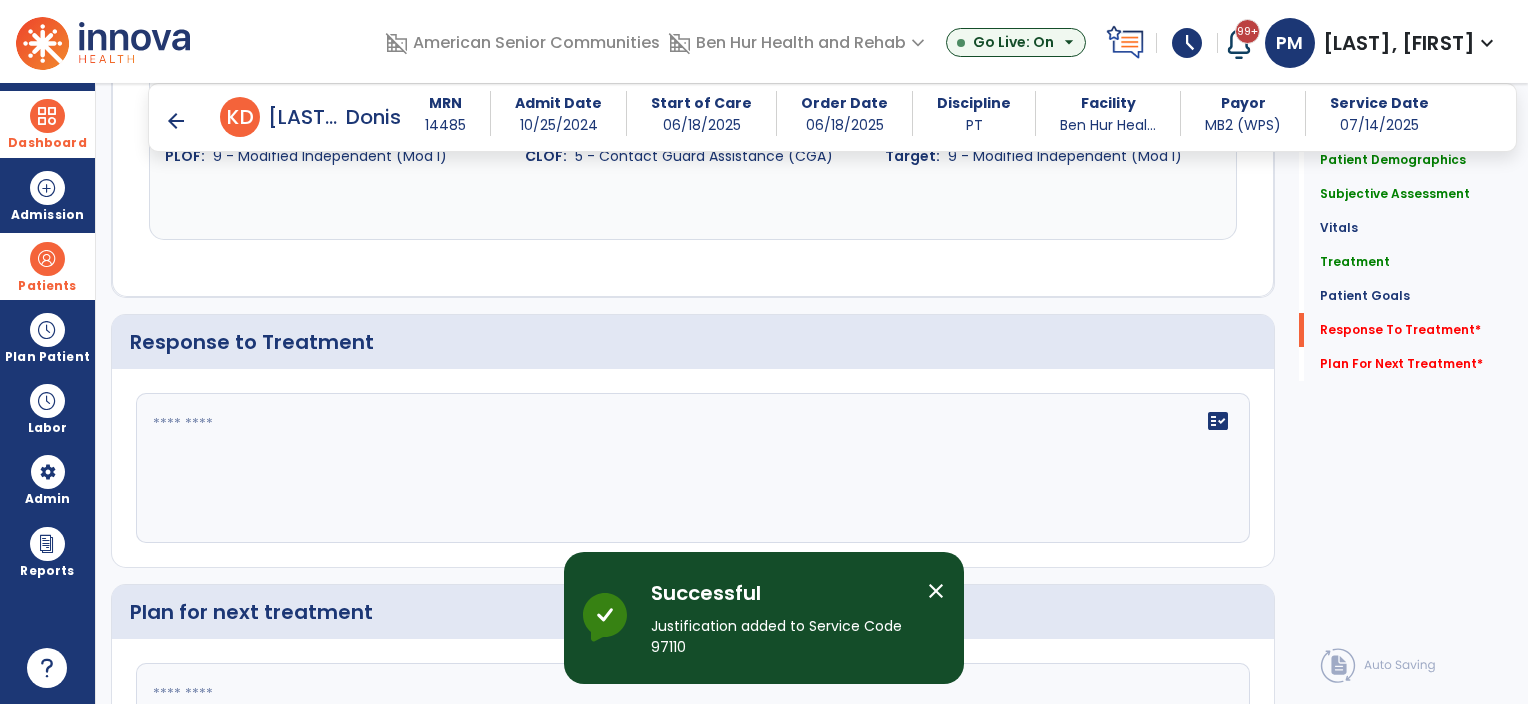 click on "fact_check" 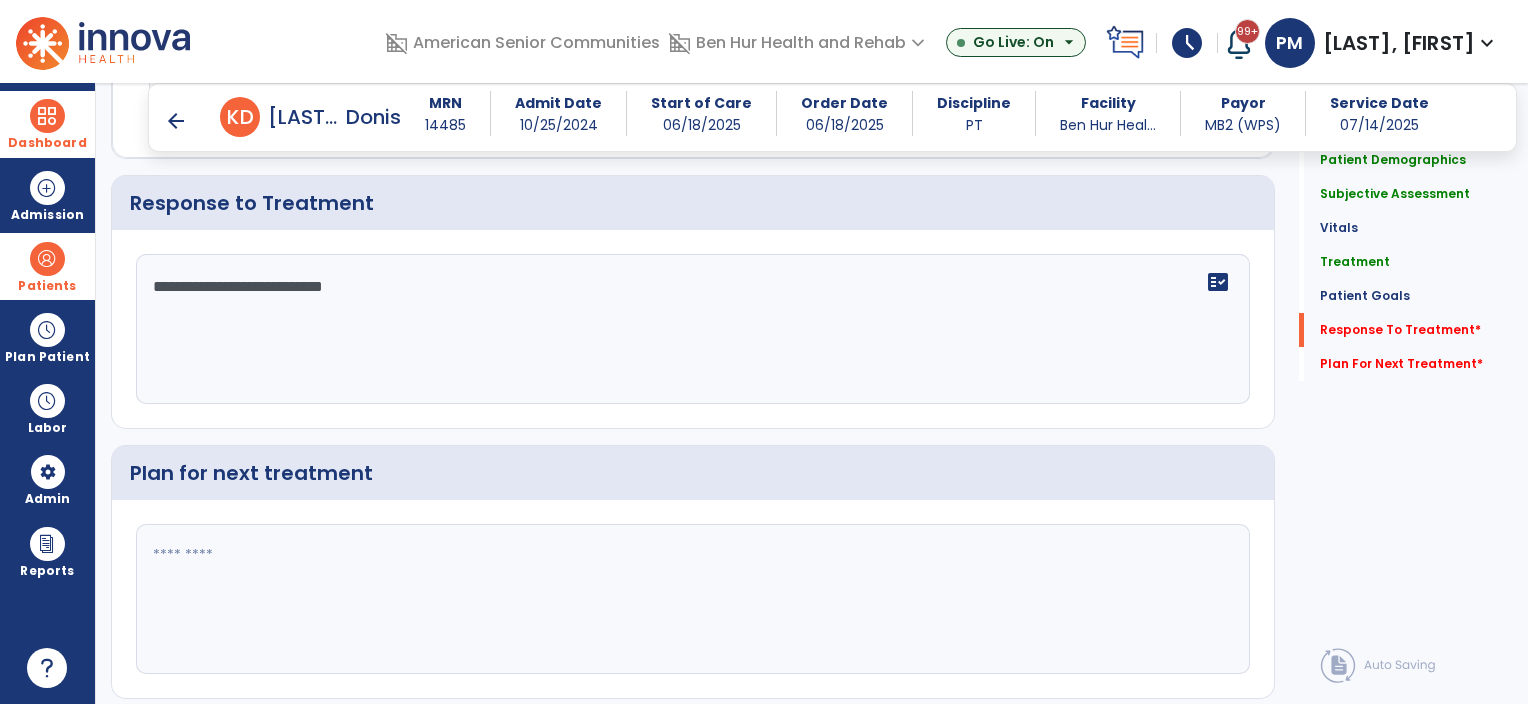 scroll, scrollTop: 3024, scrollLeft: 0, axis: vertical 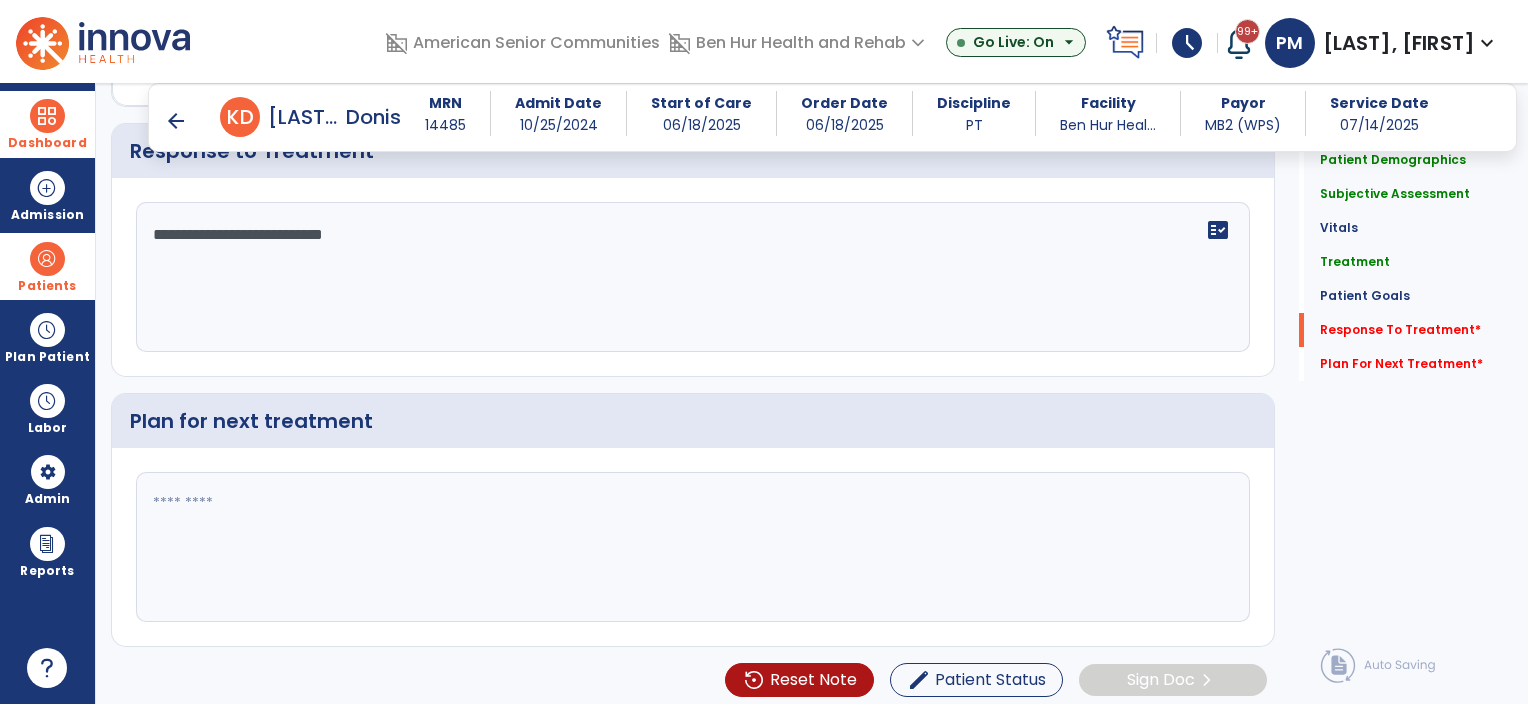 type on "**********" 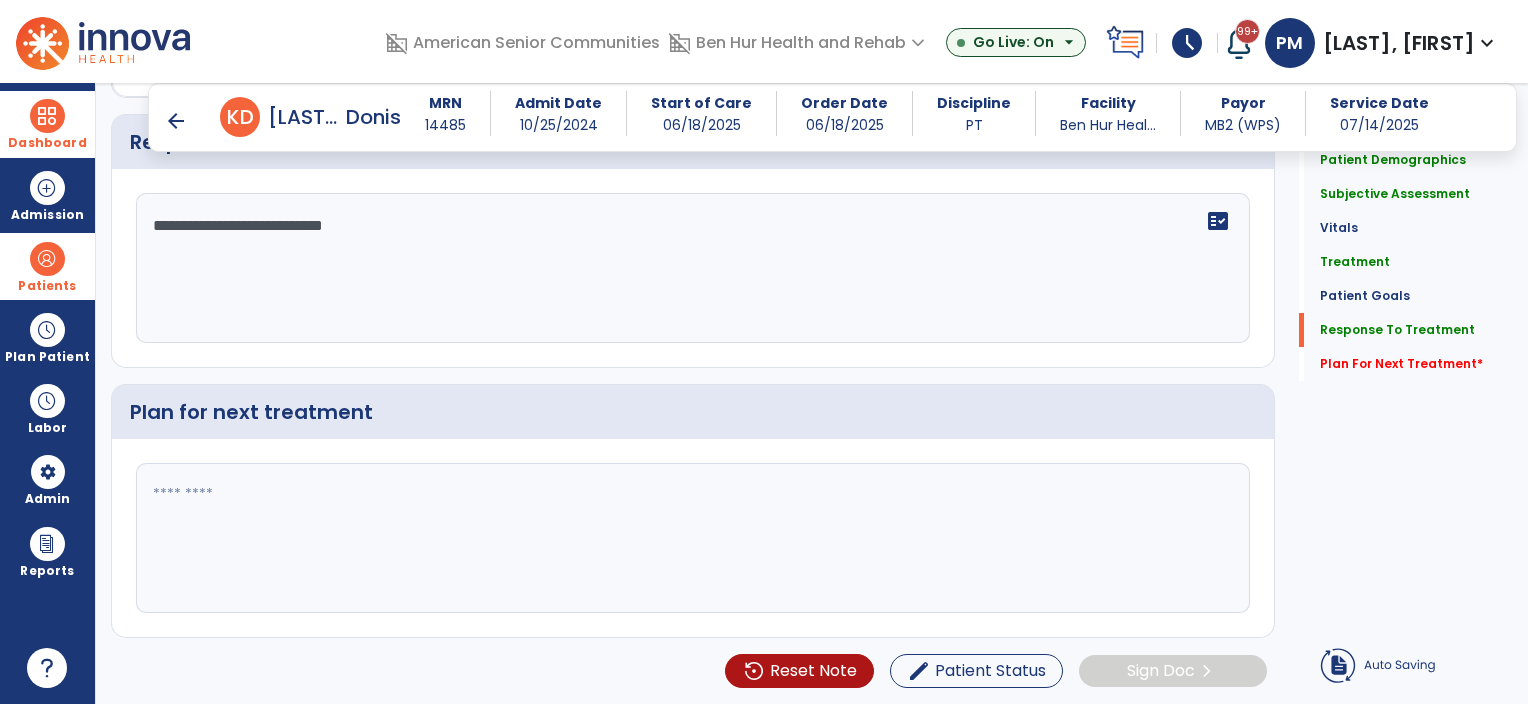 click 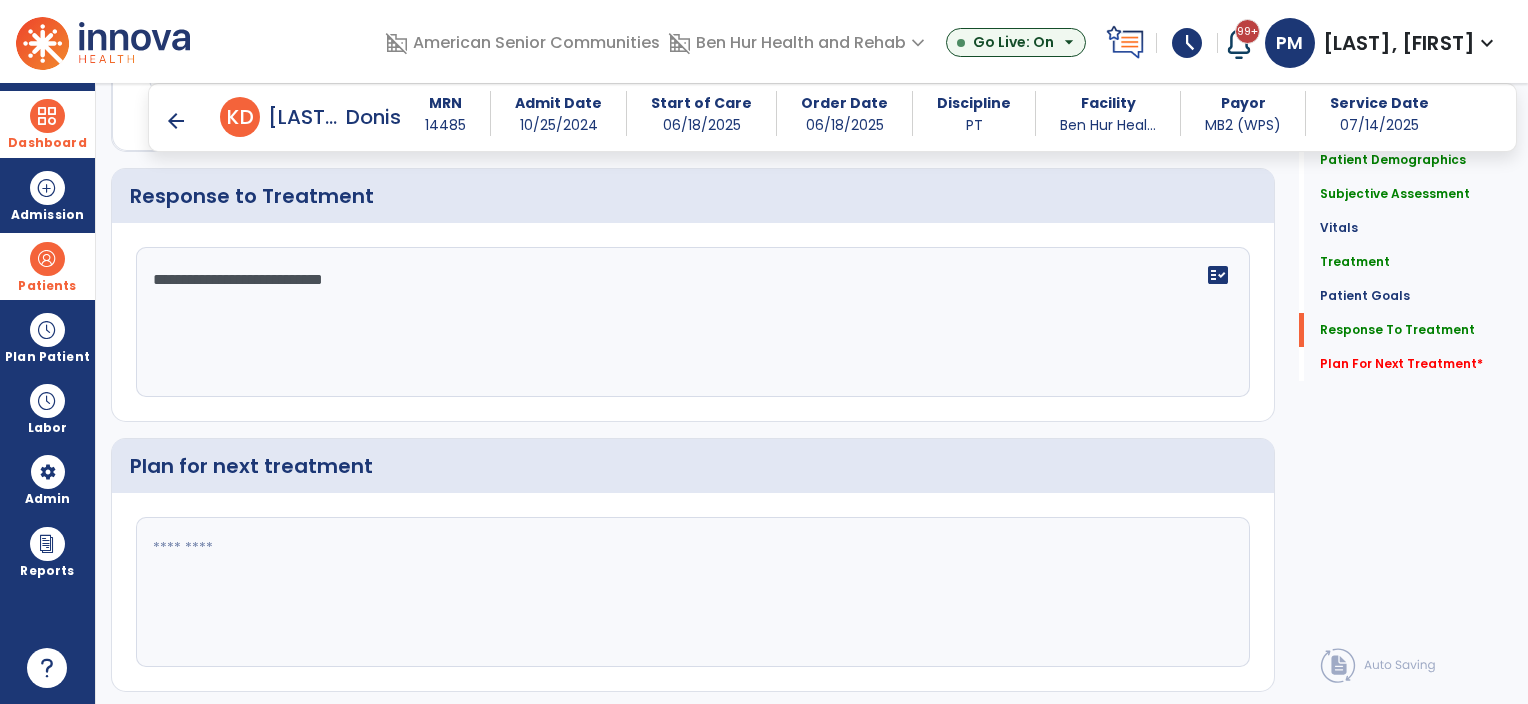scroll, scrollTop: 3024, scrollLeft: 0, axis: vertical 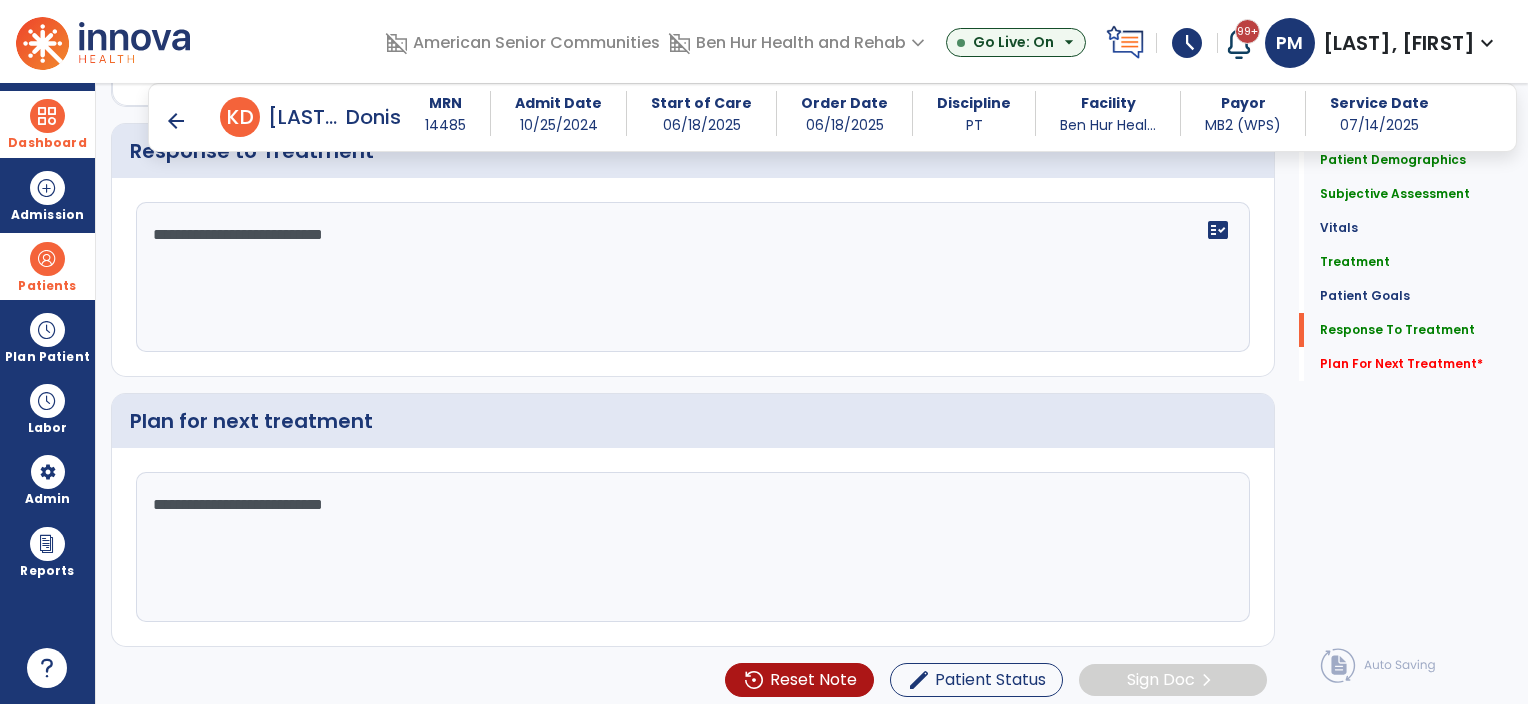 type on "**********" 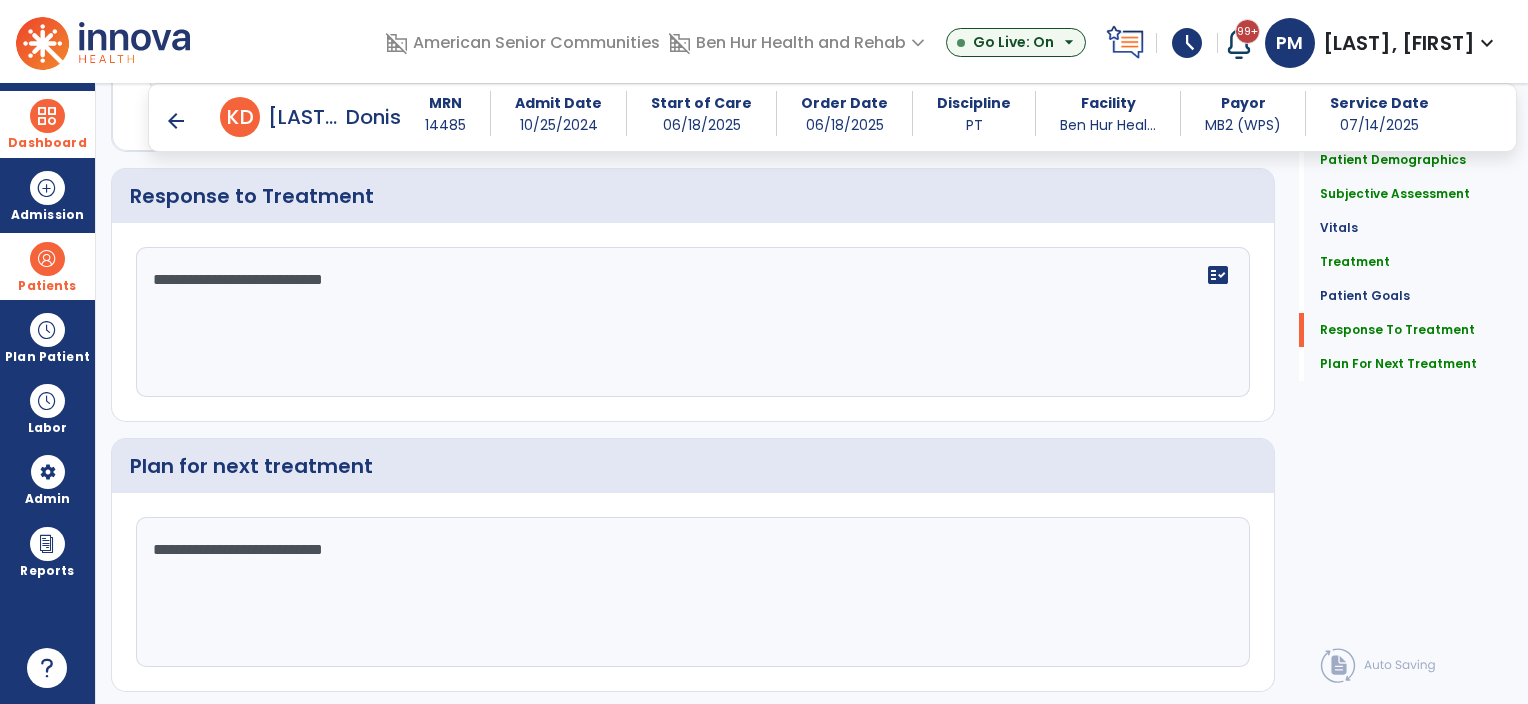 scroll, scrollTop: 3024, scrollLeft: 0, axis: vertical 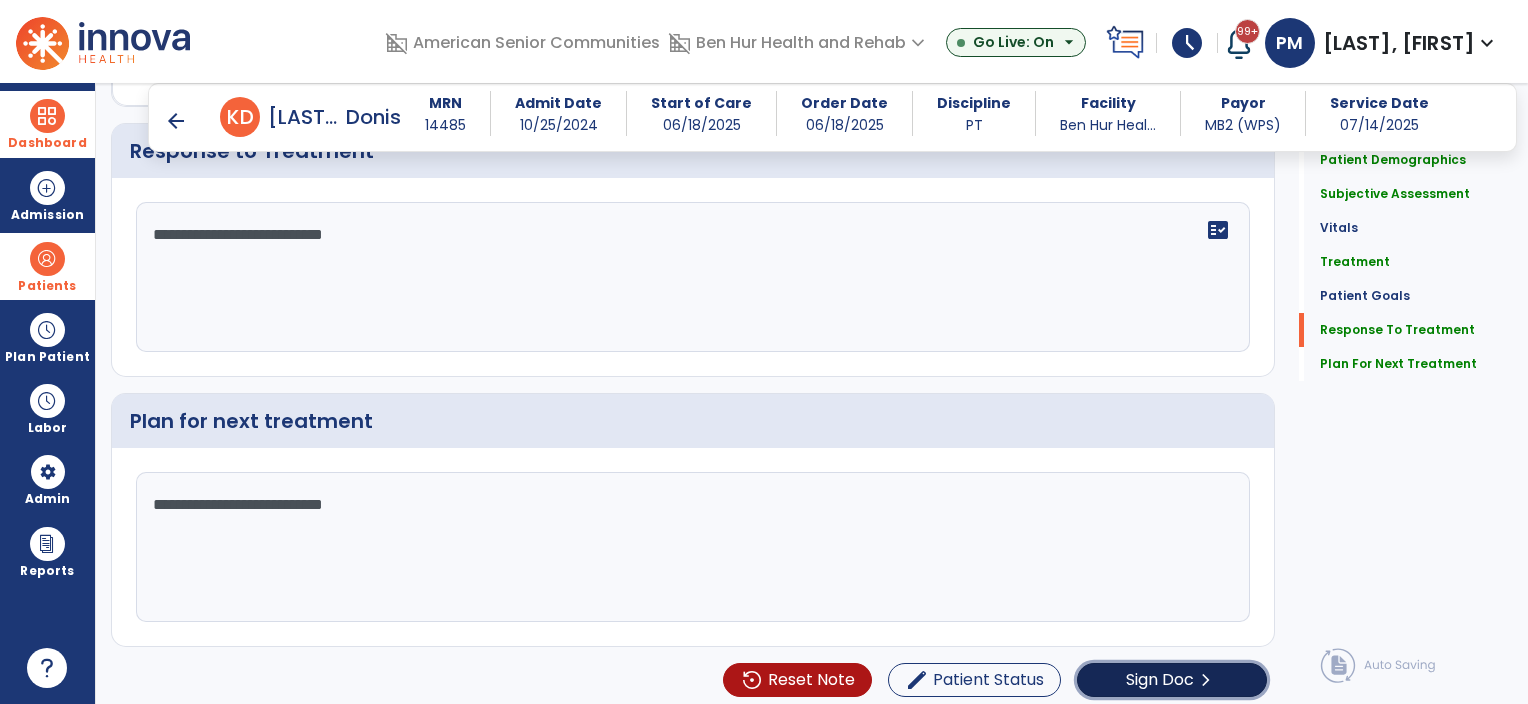 click on "Sign Doc" 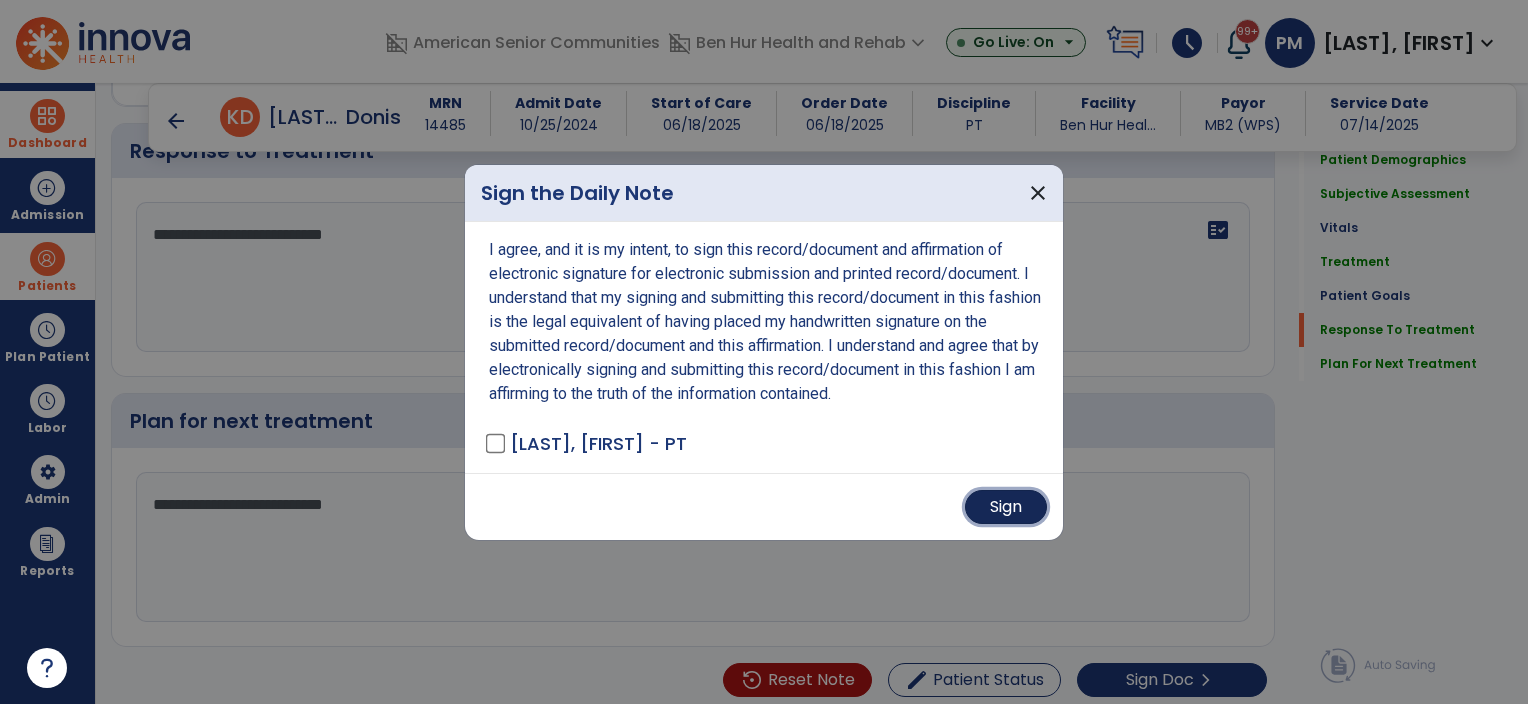 click on "Sign" at bounding box center (1006, 507) 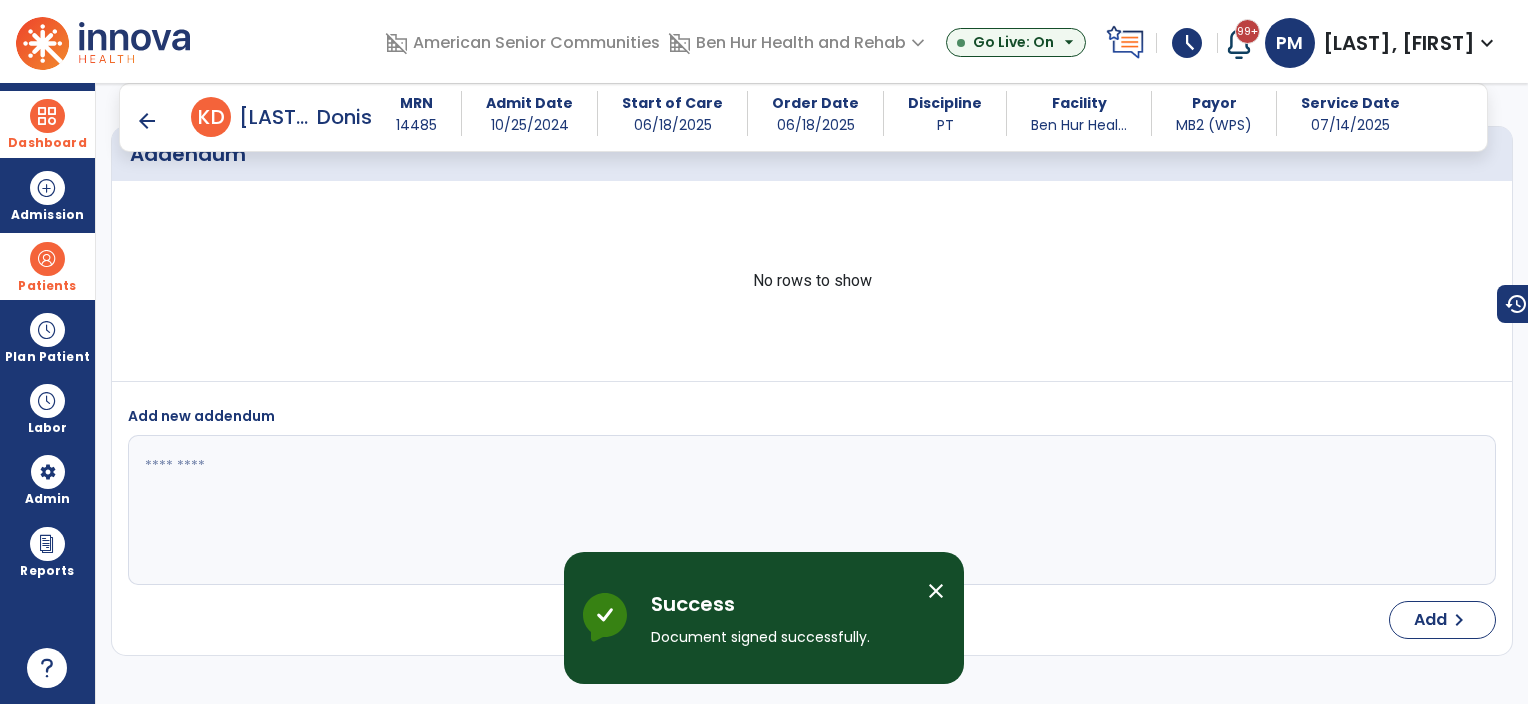 scroll, scrollTop: 3812, scrollLeft: 0, axis: vertical 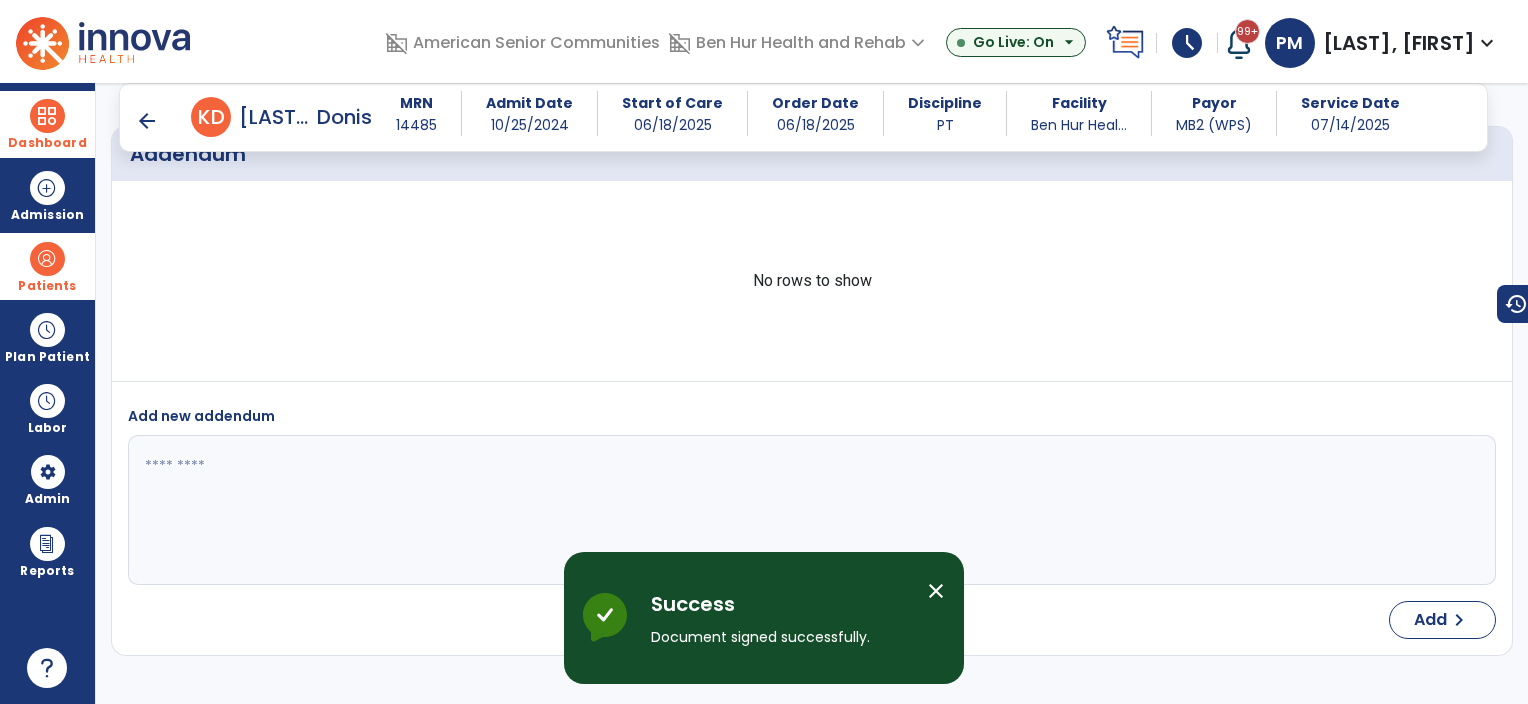 click on "arrow_back" at bounding box center (147, 121) 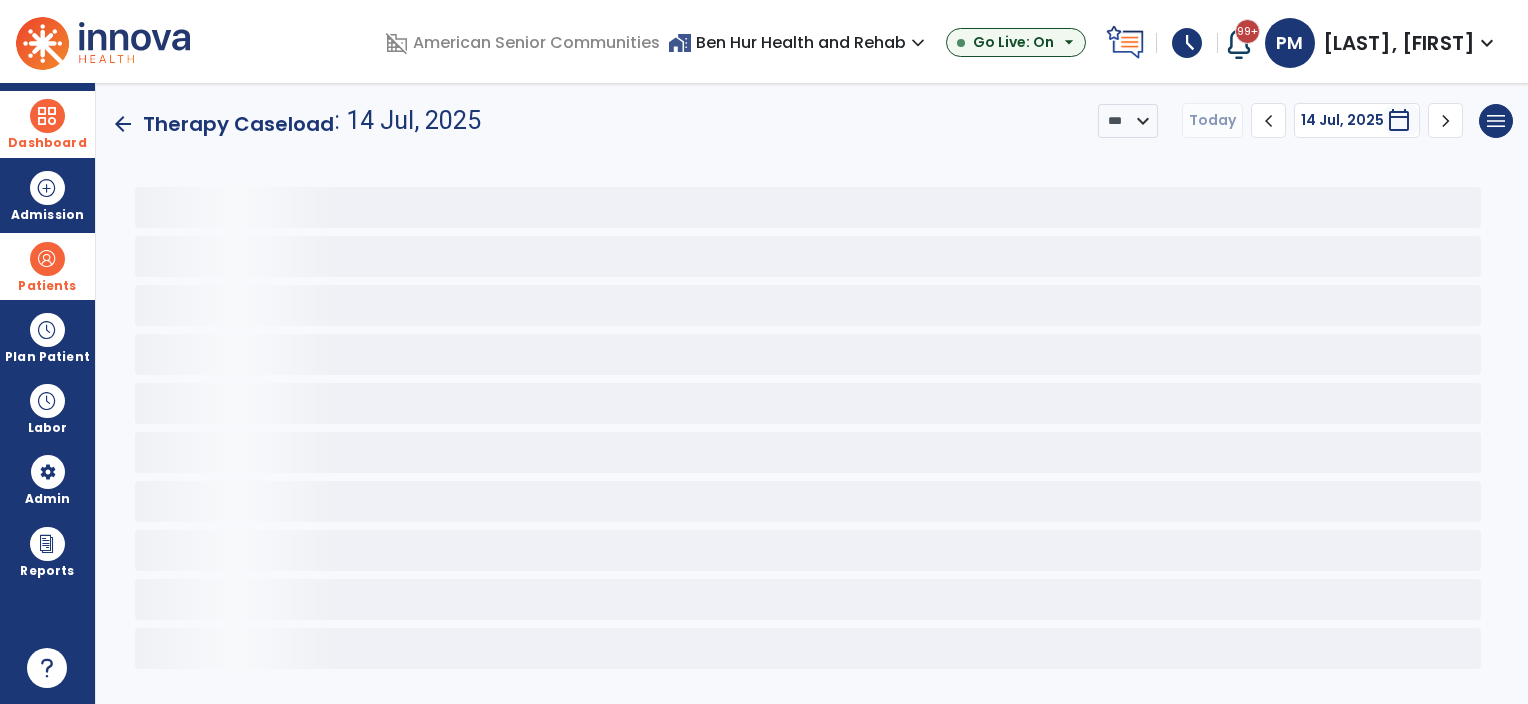 scroll, scrollTop: 0, scrollLeft: 0, axis: both 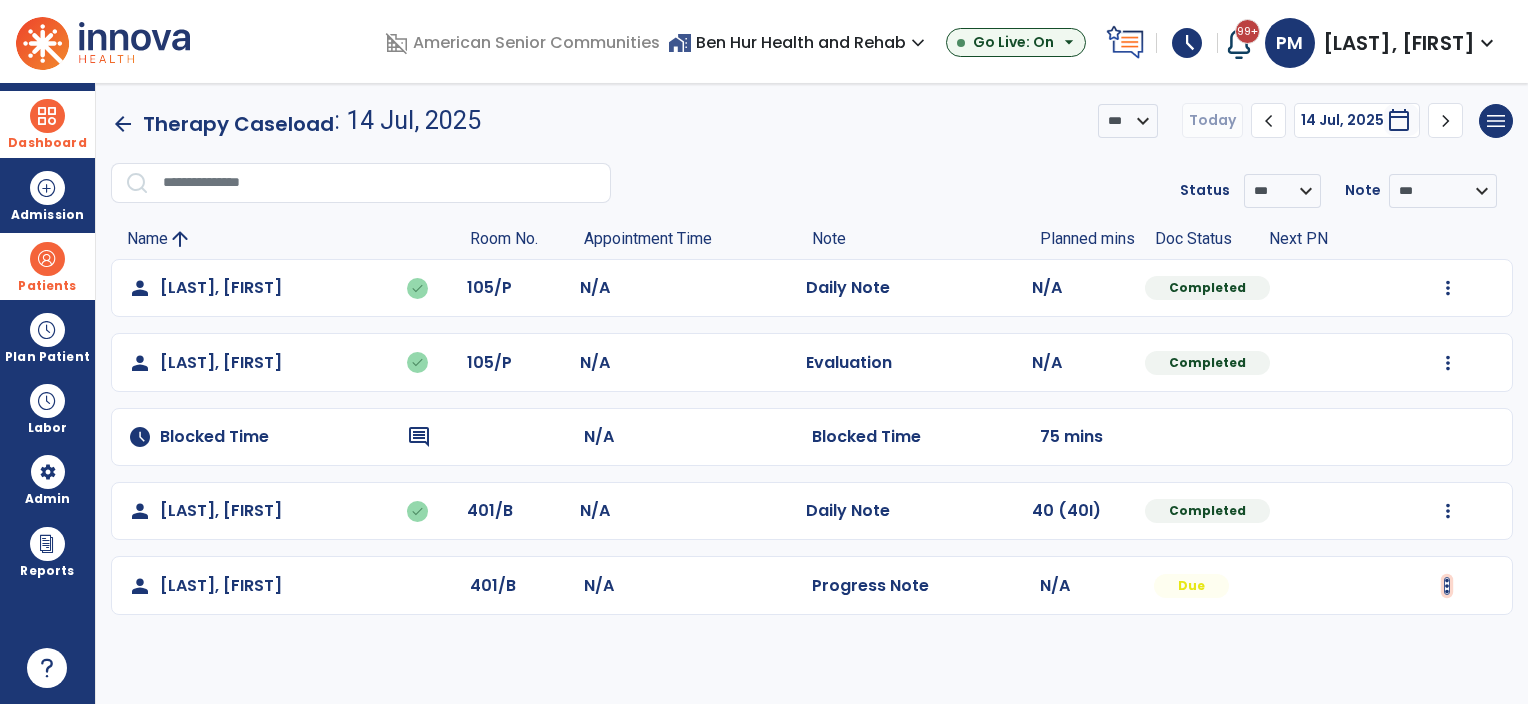 click at bounding box center [1448, 288] 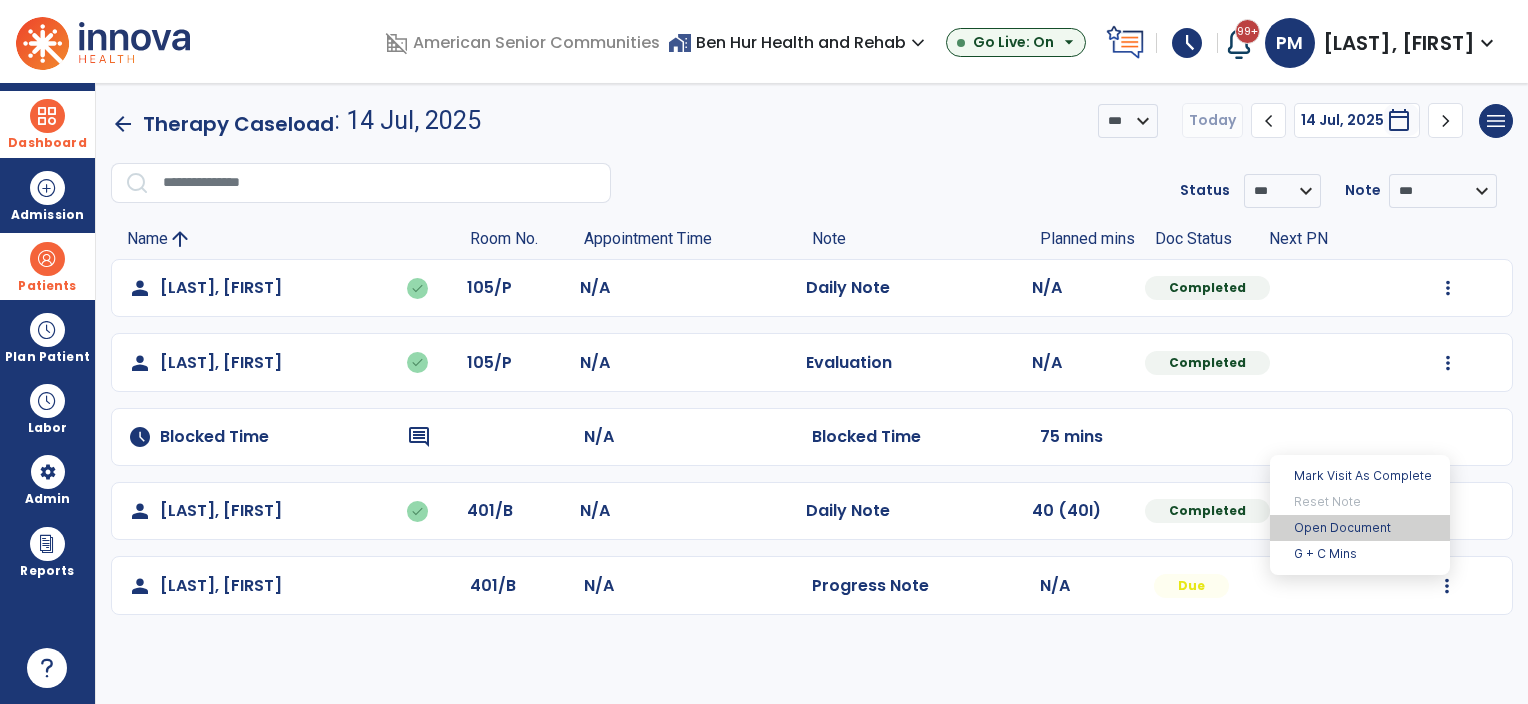 click on "Open Document" at bounding box center [1360, 528] 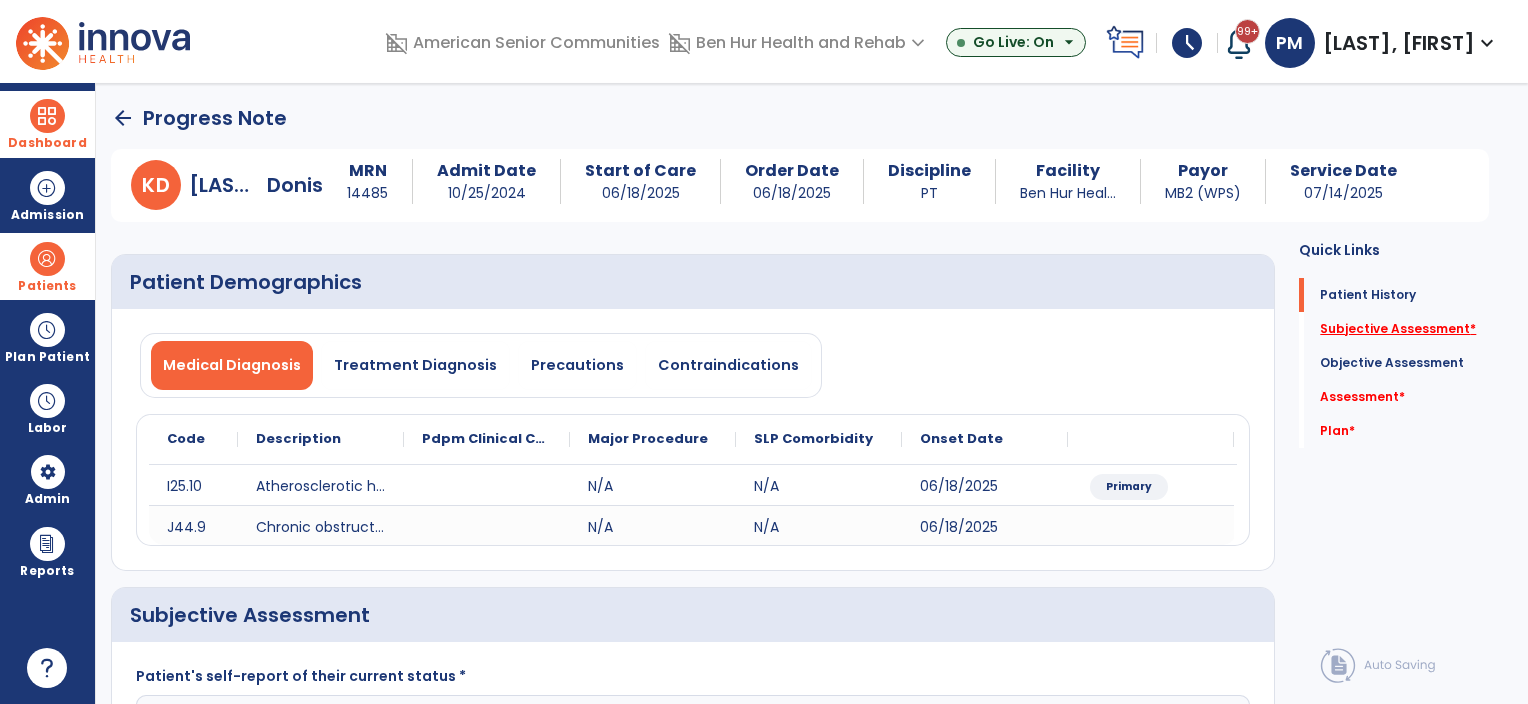 click on "Subjective Assessment   *" 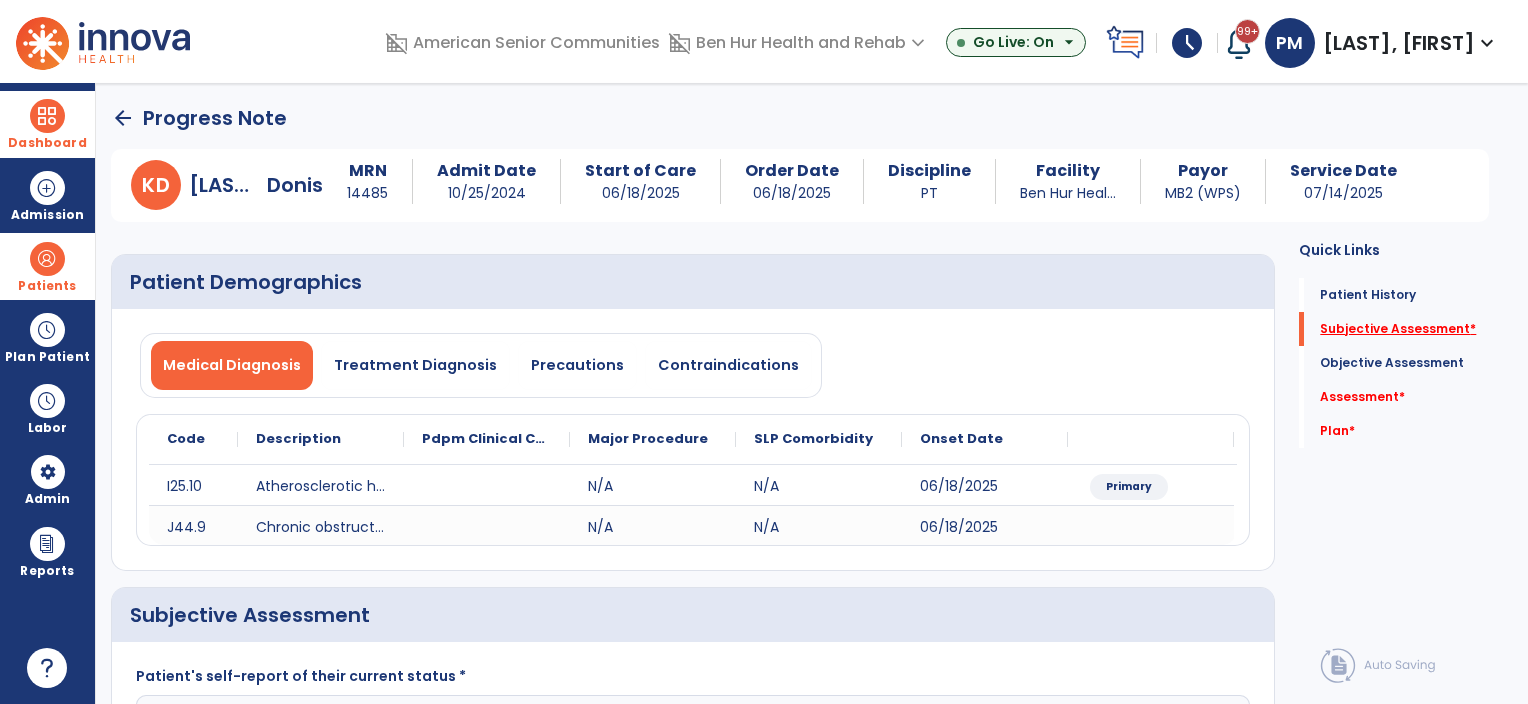 scroll, scrollTop: 41, scrollLeft: 0, axis: vertical 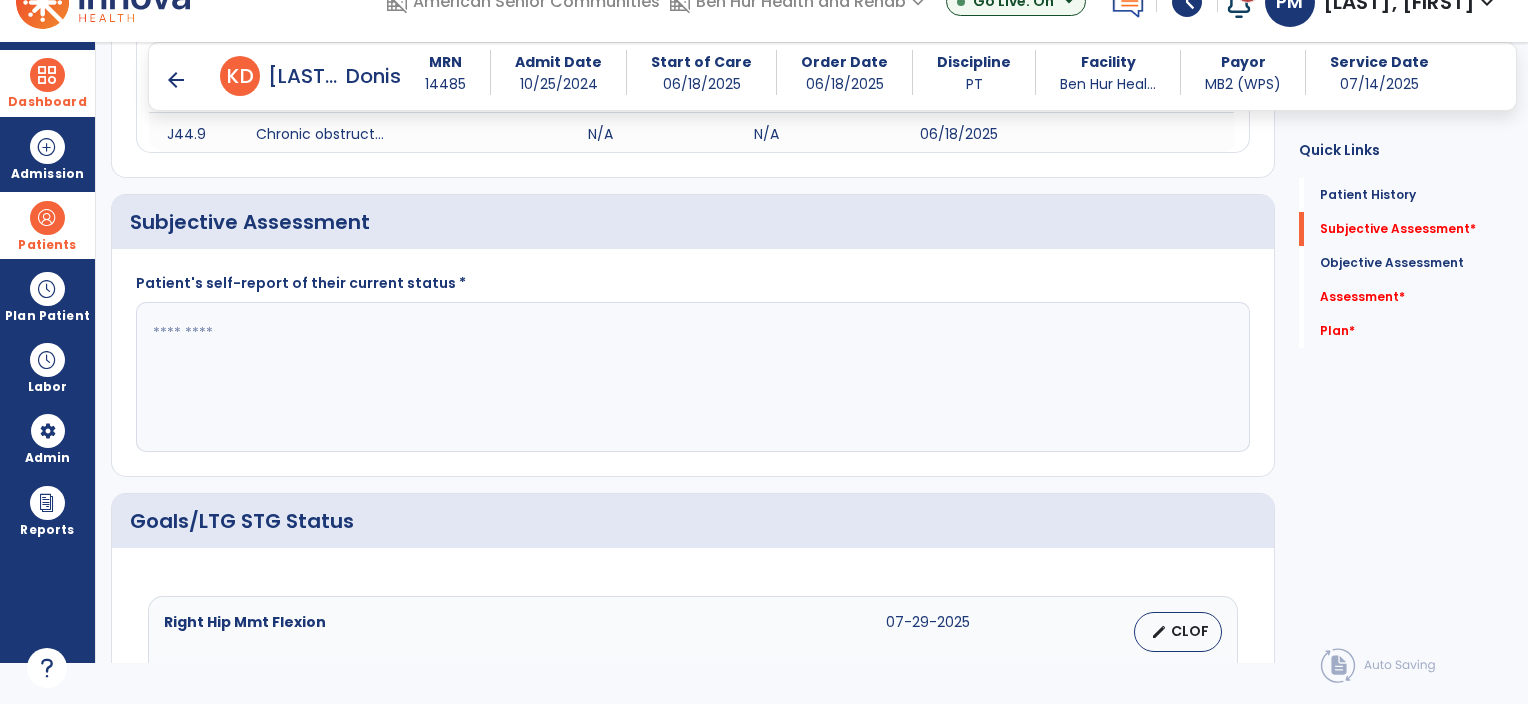 click 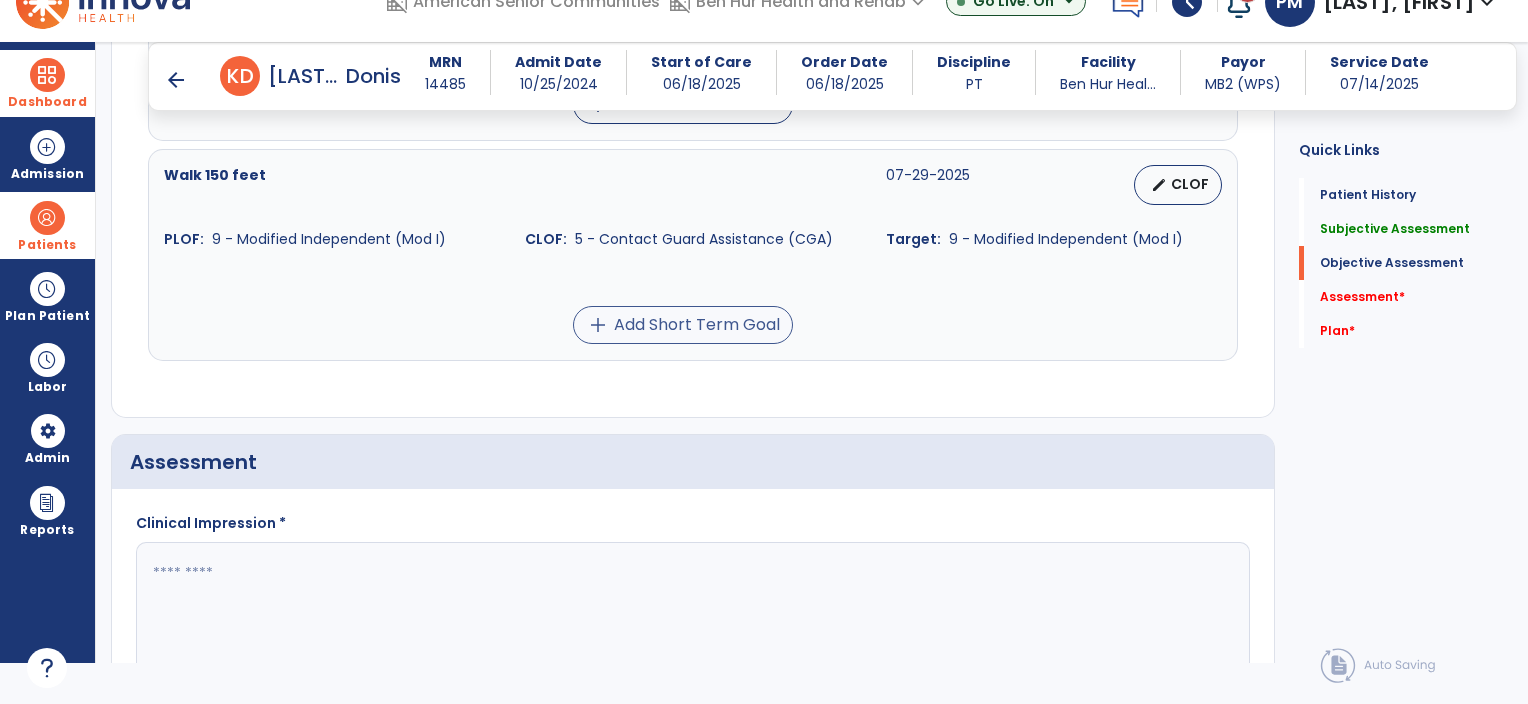 scroll, scrollTop: 2333, scrollLeft: 0, axis: vertical 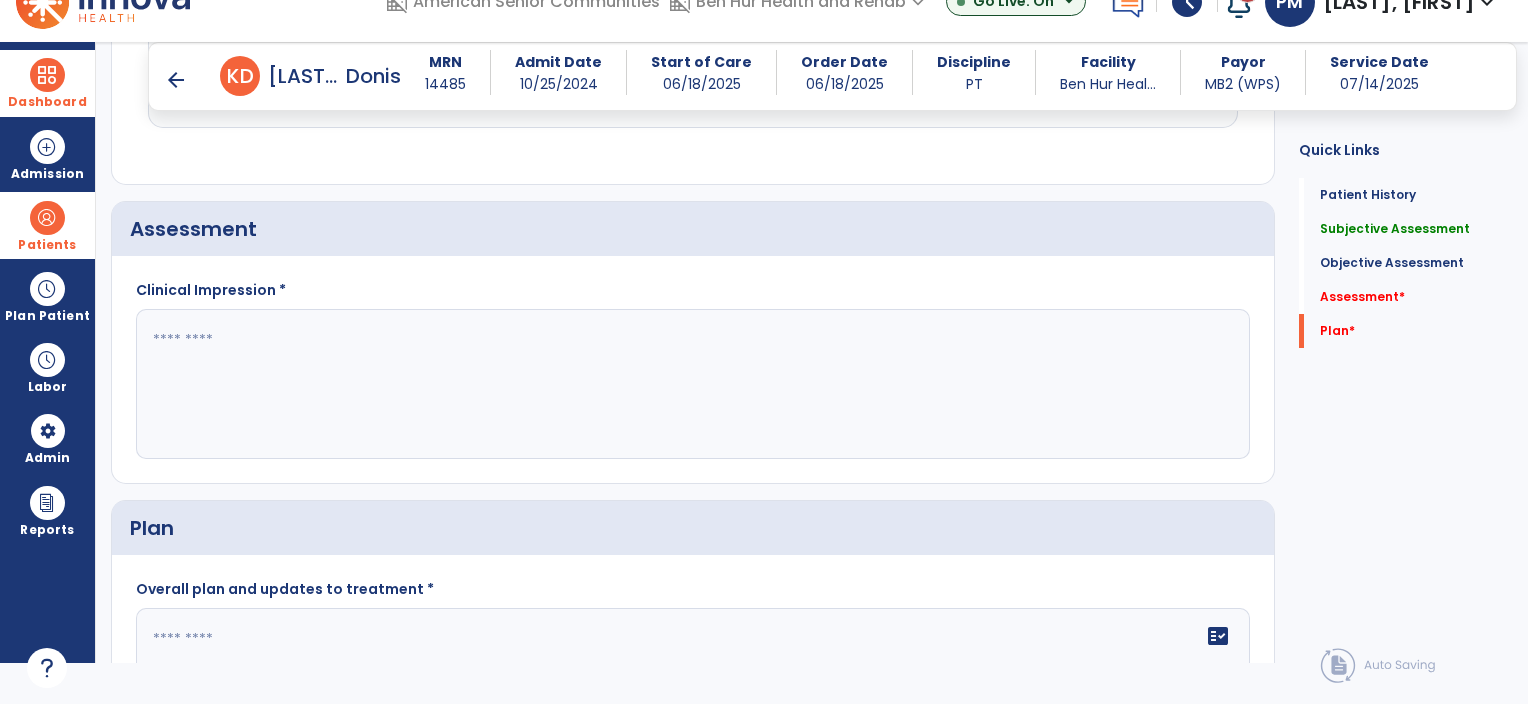 type on "*****" 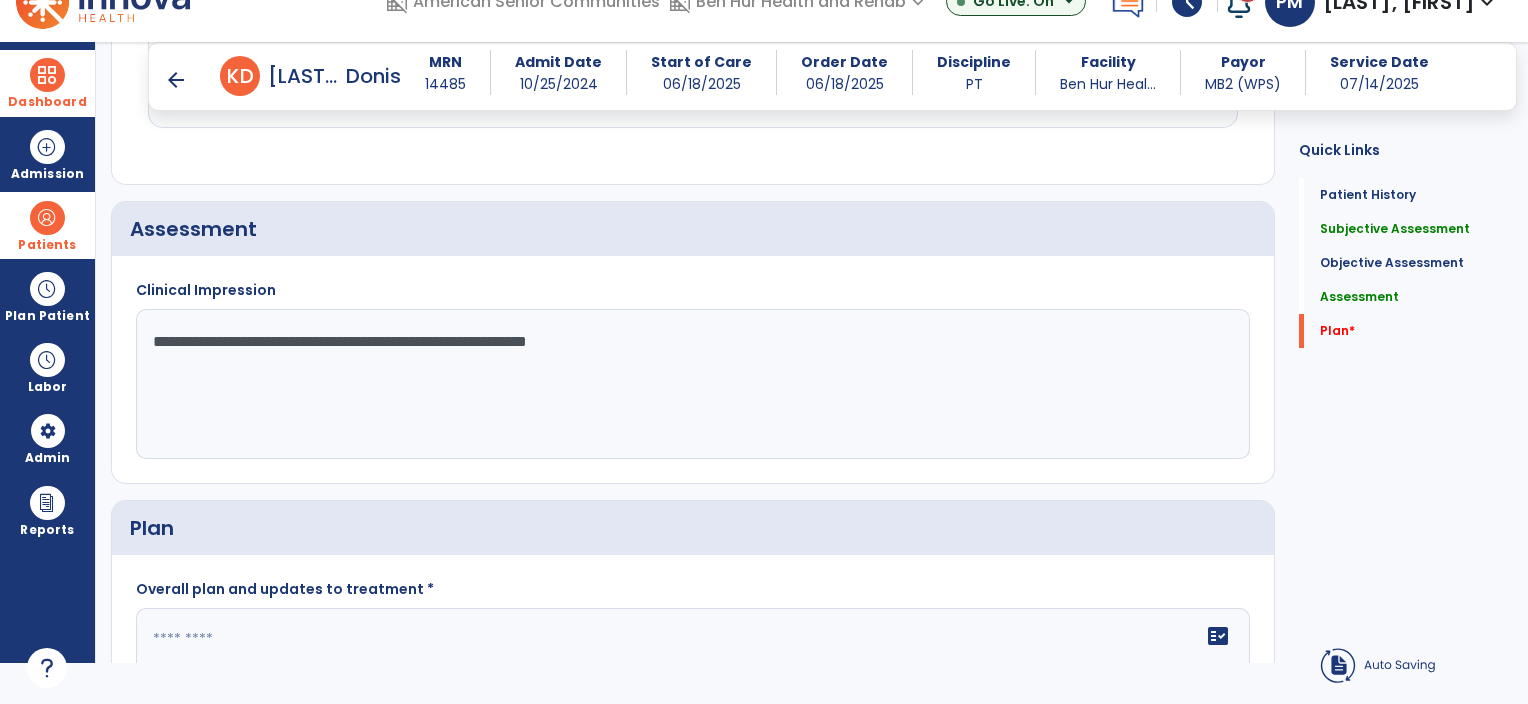 click on "**********" 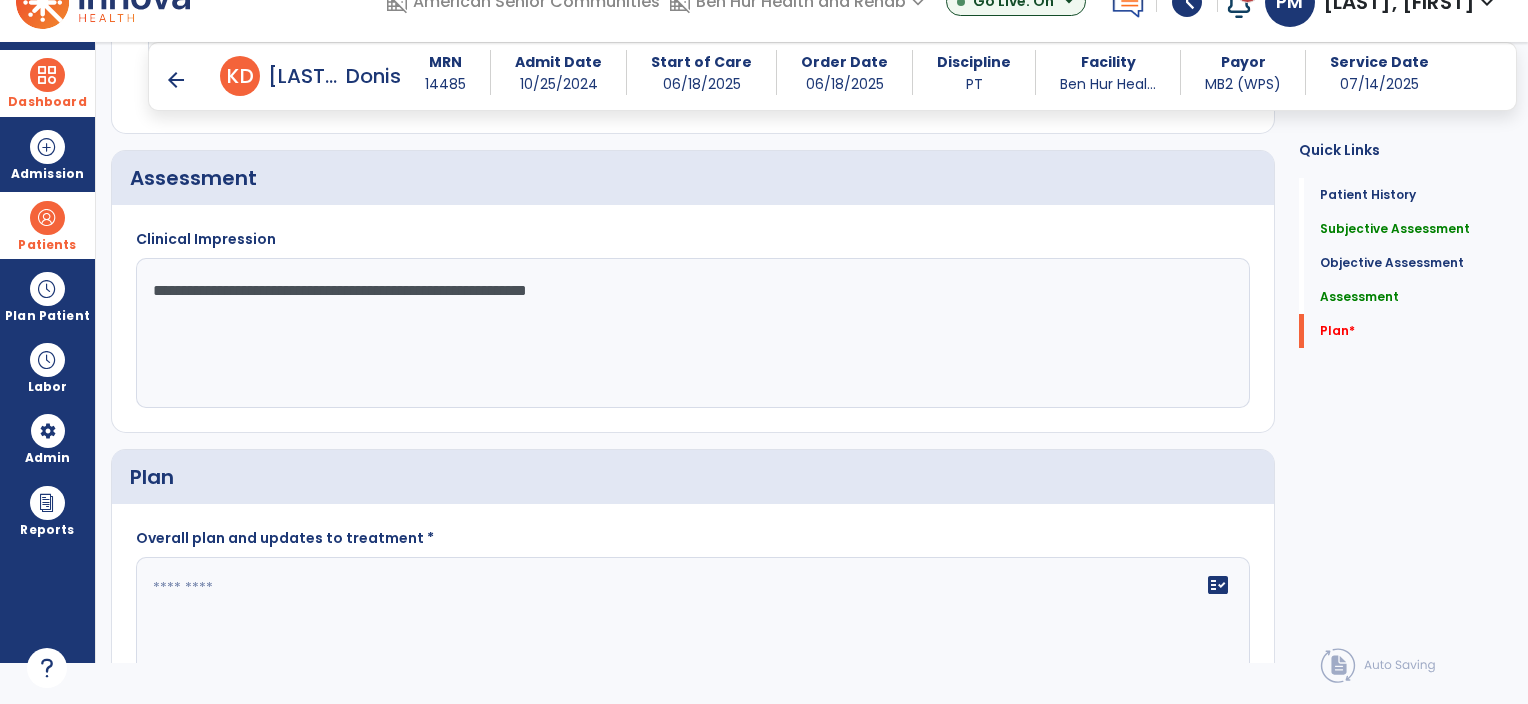 scroll, scrollTop: 2433, scrollLeft: 0, axis: vertical 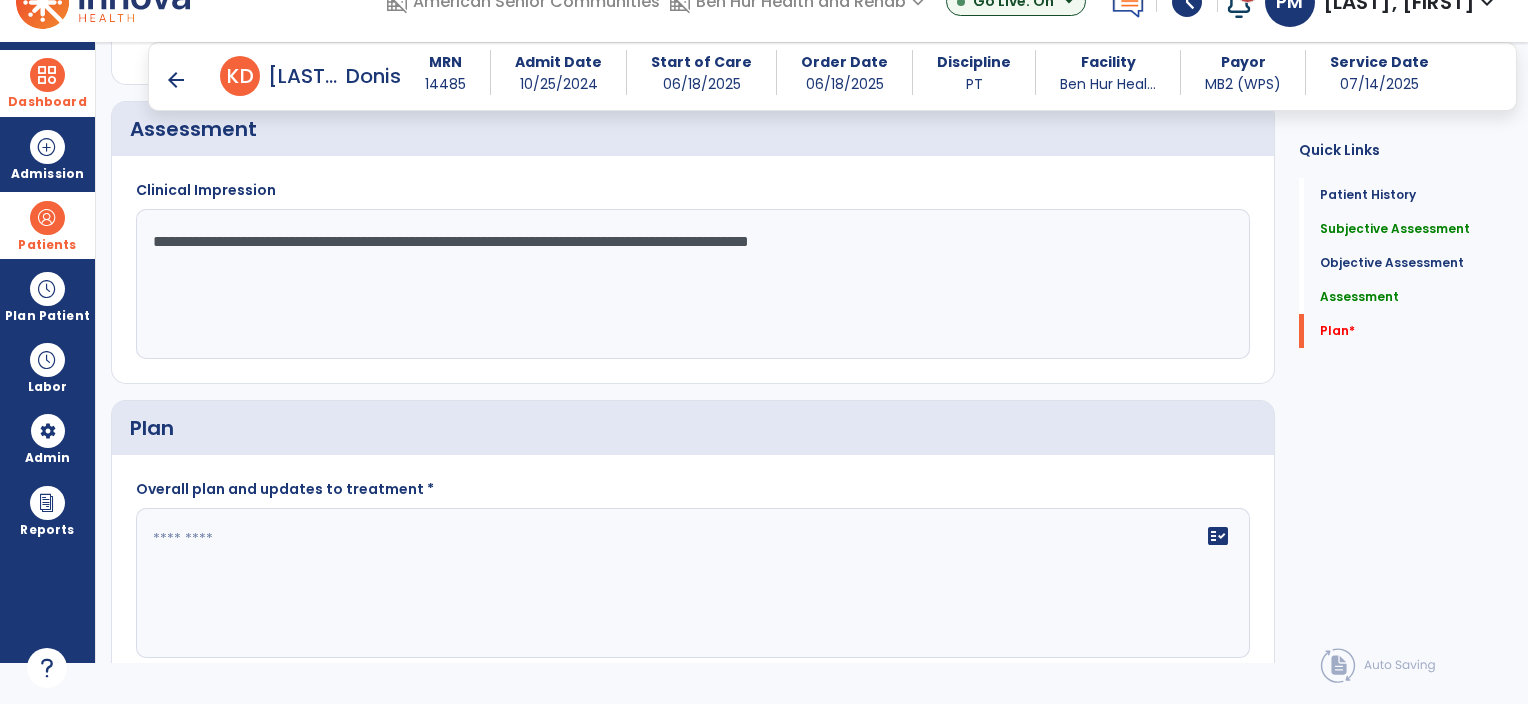 type on "**********" 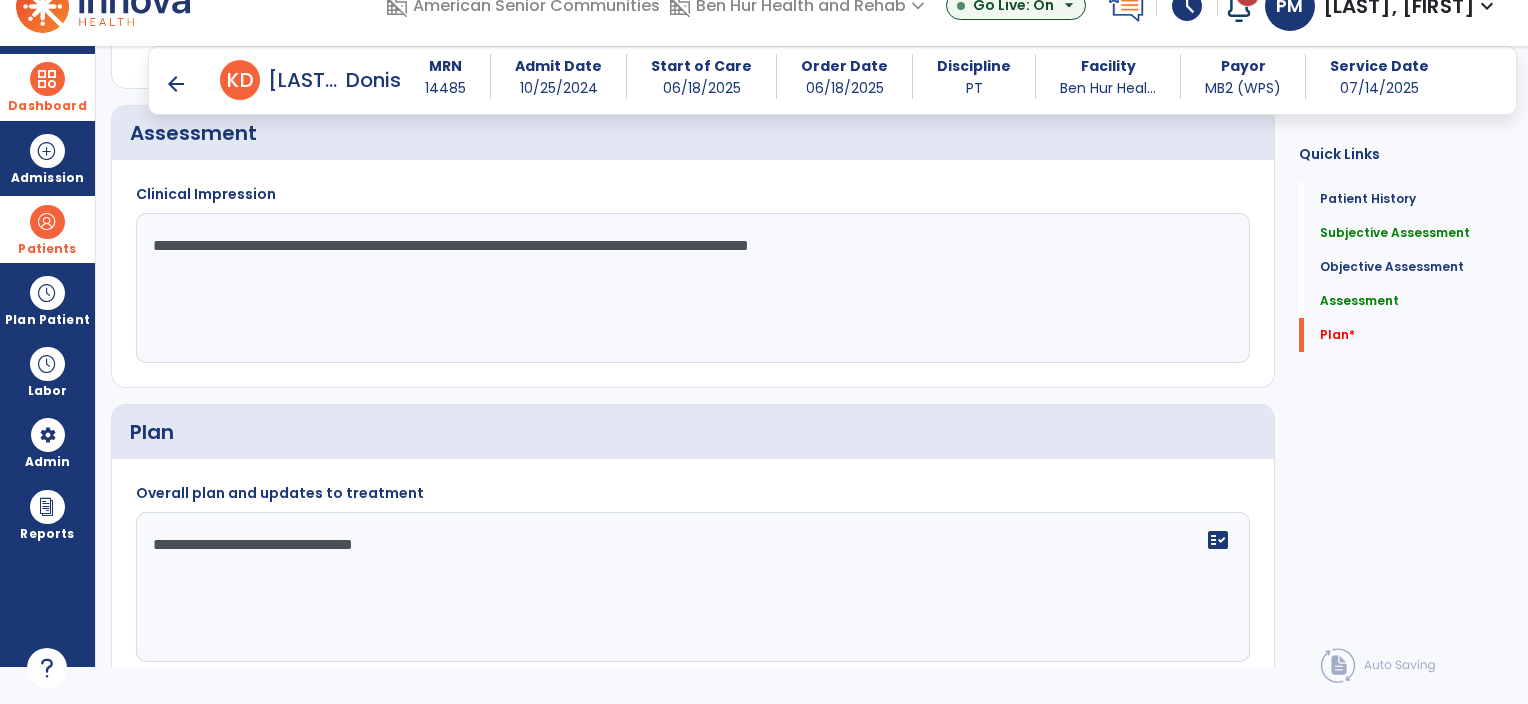 scroll, scrollTop: 2507, scrollLeft: 0, axis: vertical 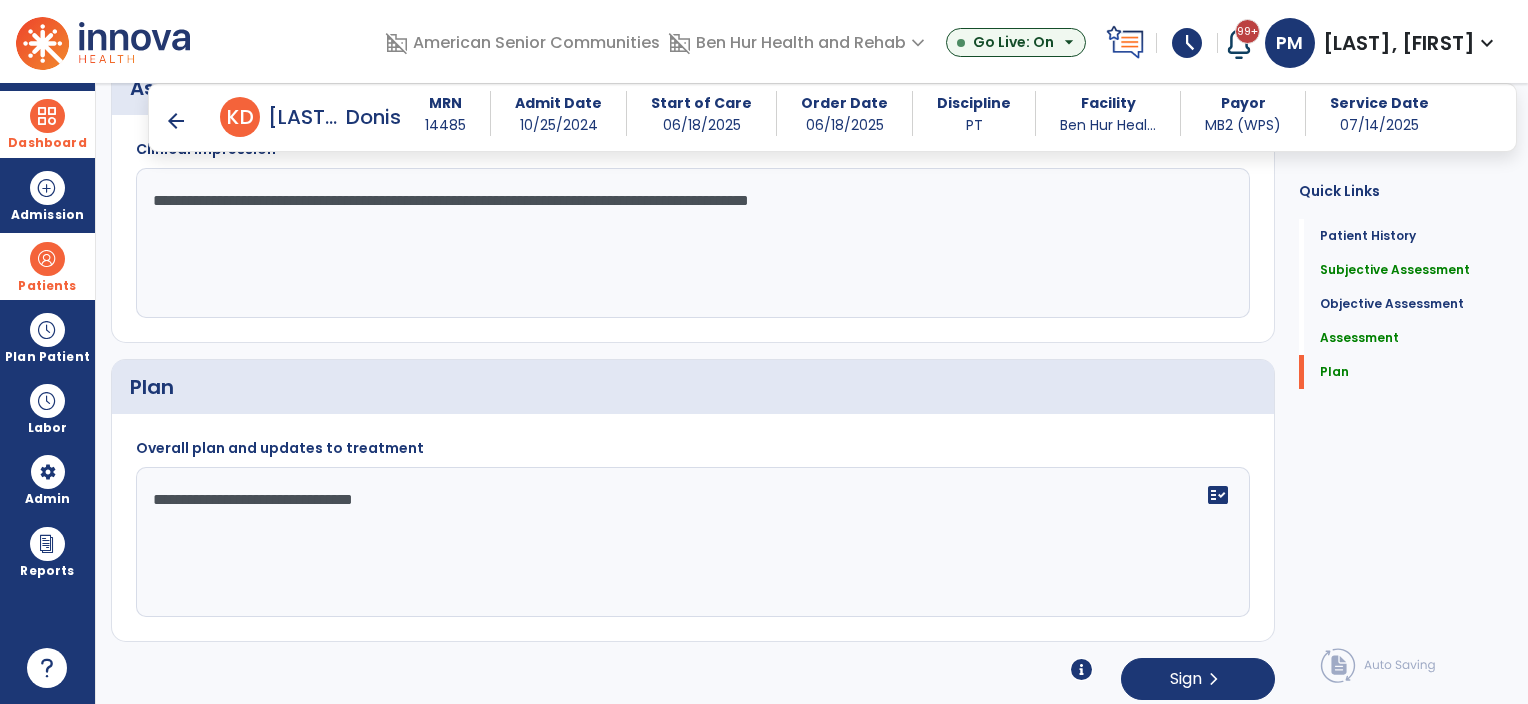 click on "**********" 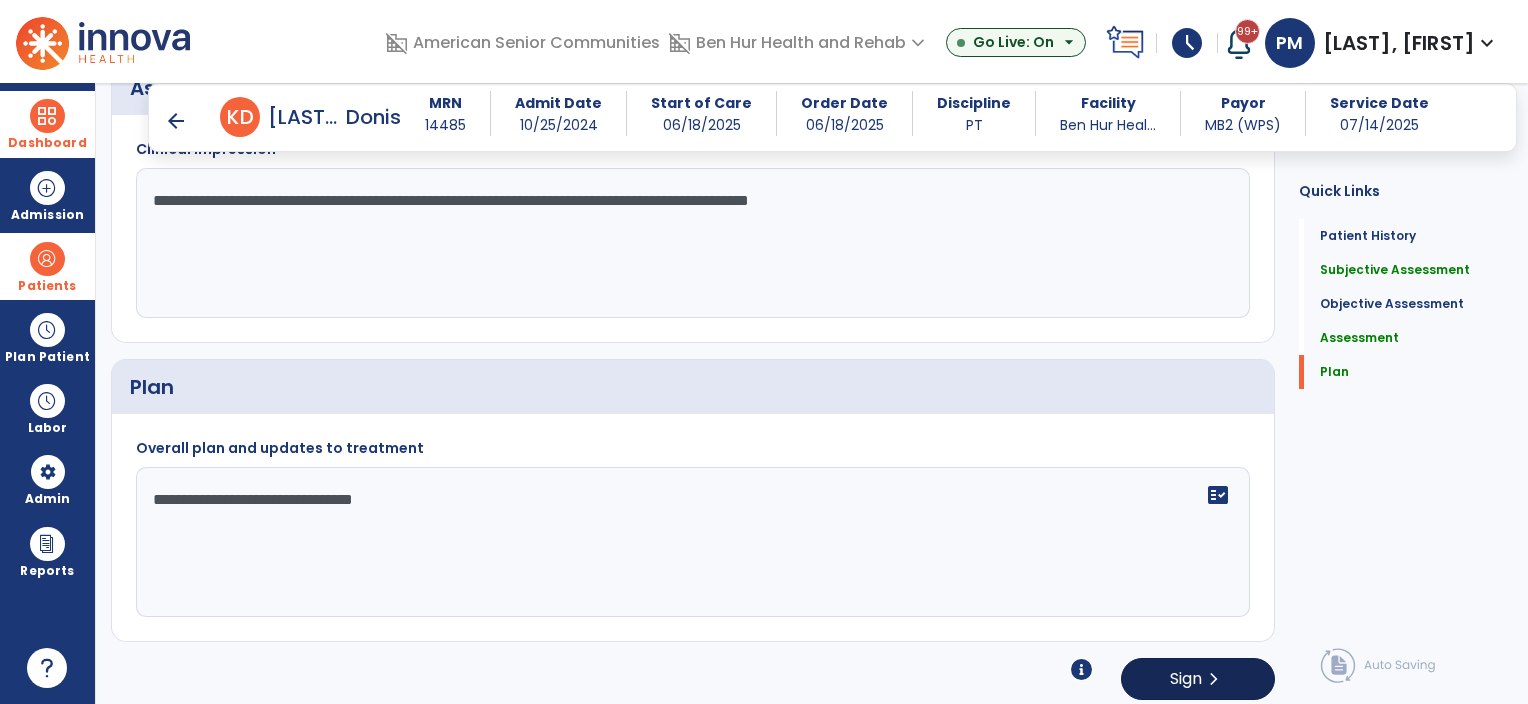 type on "**********" 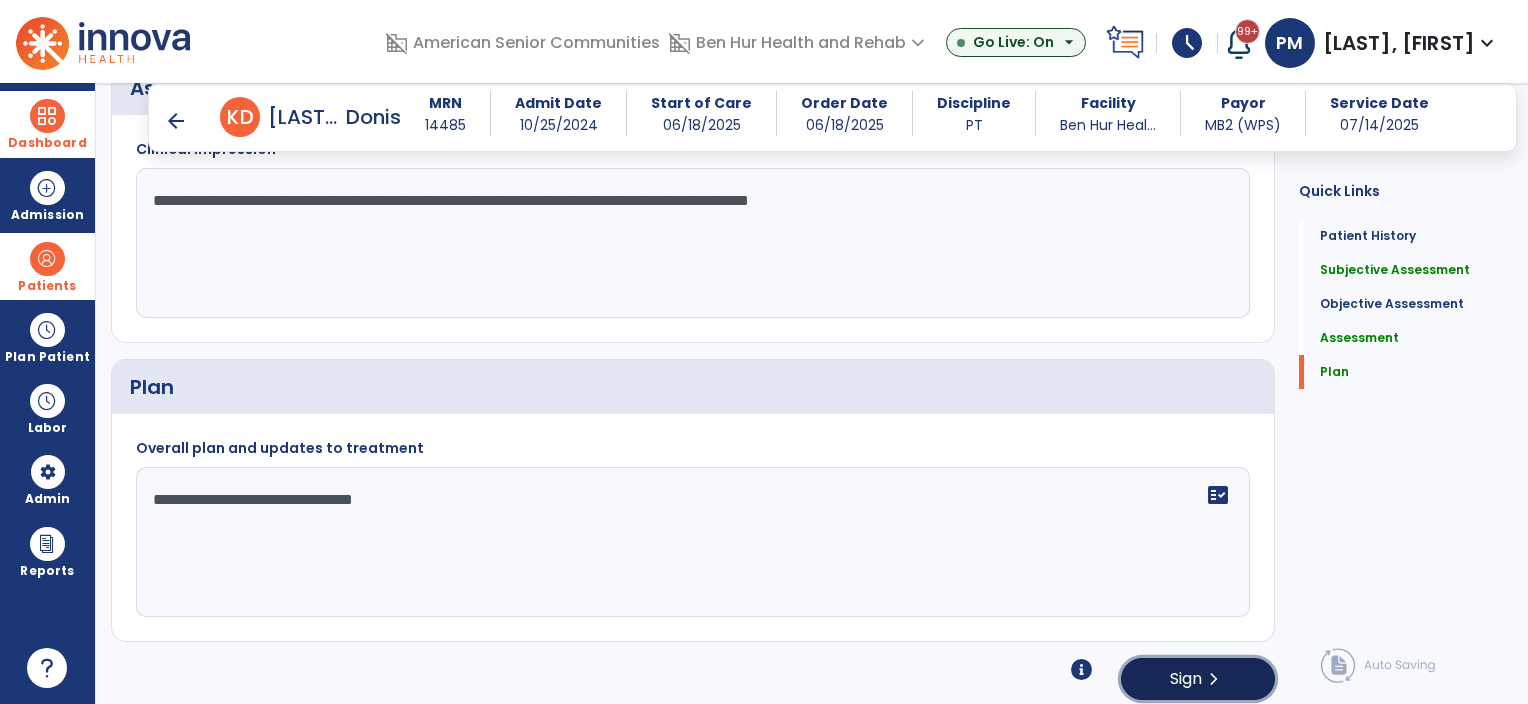 click on "Sign" 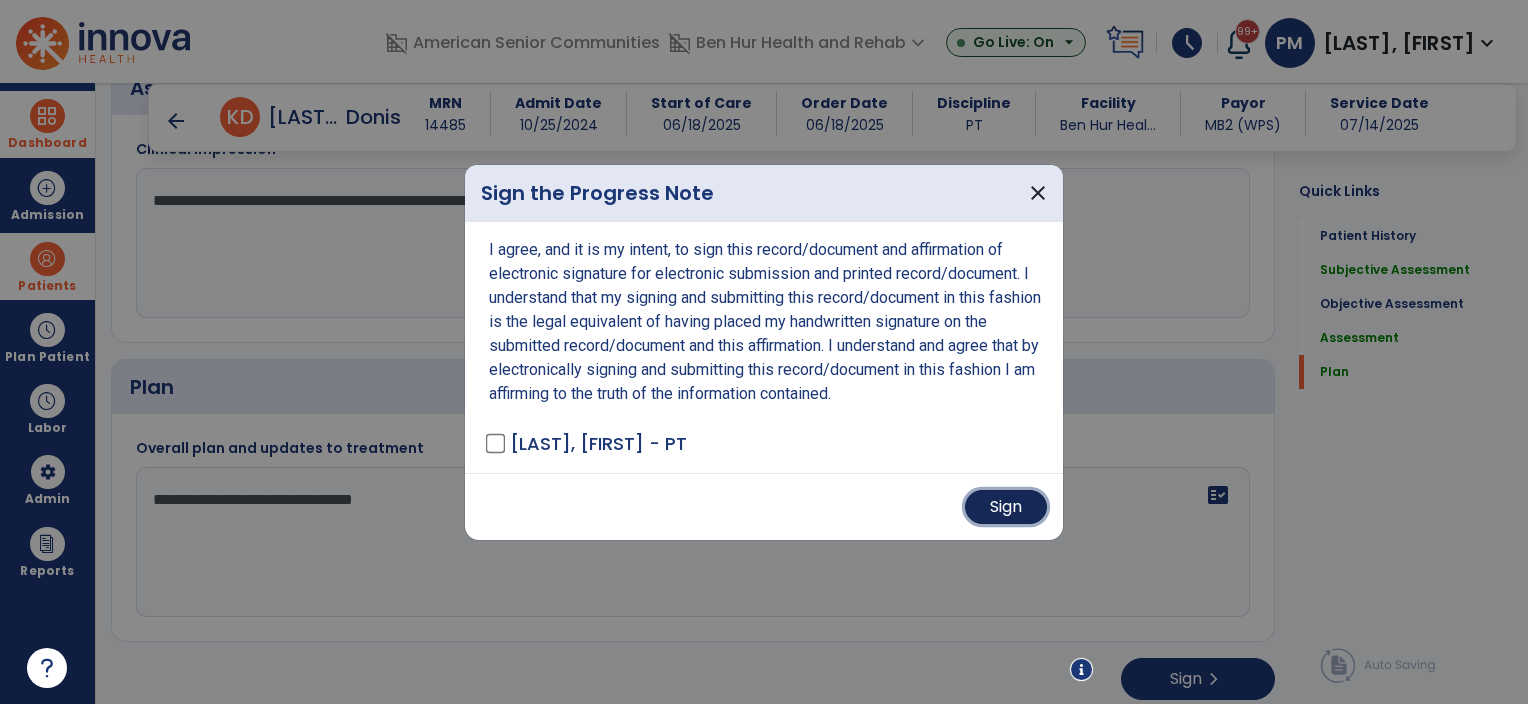 click on "Sign" at bounding box center [1006, 507] 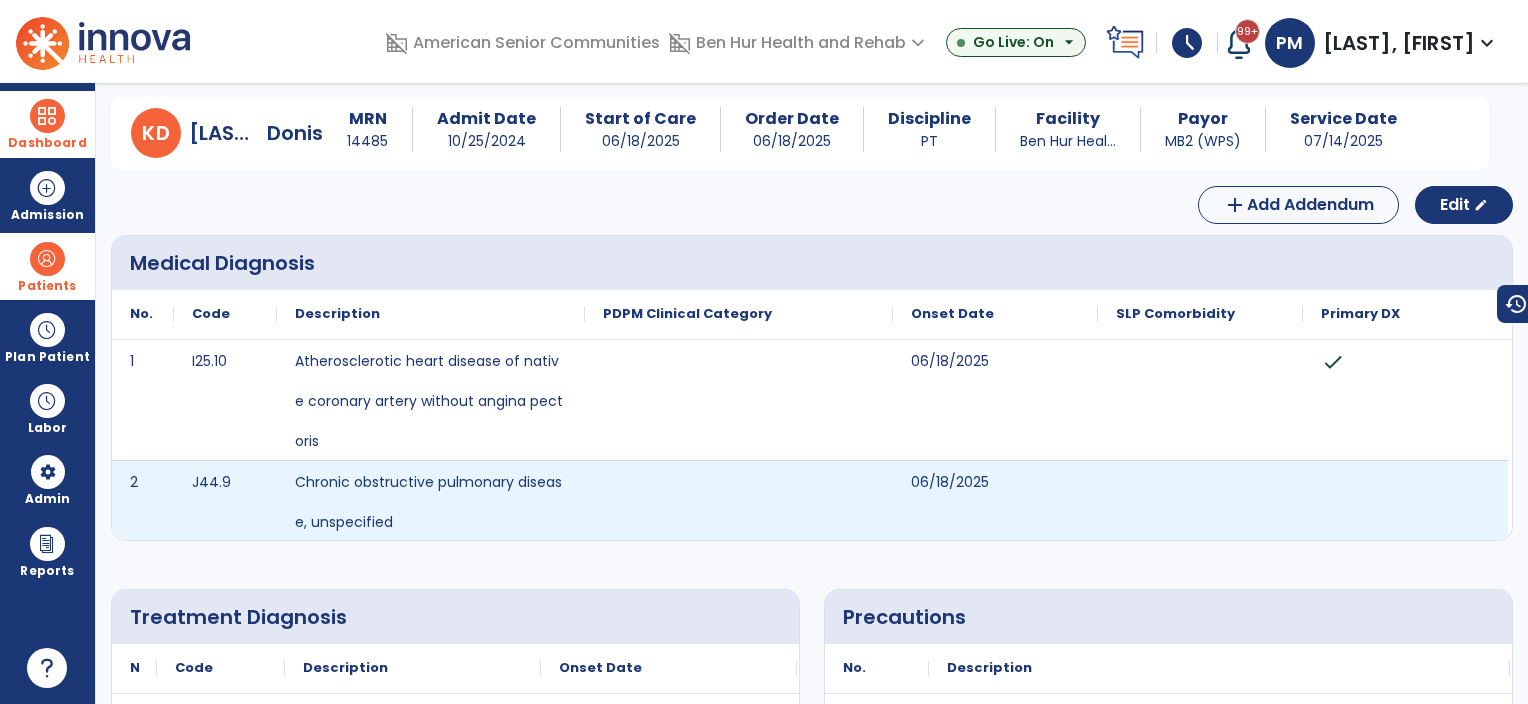 scroll, scrollTop: 0, scrollLeft: 0, axis: both 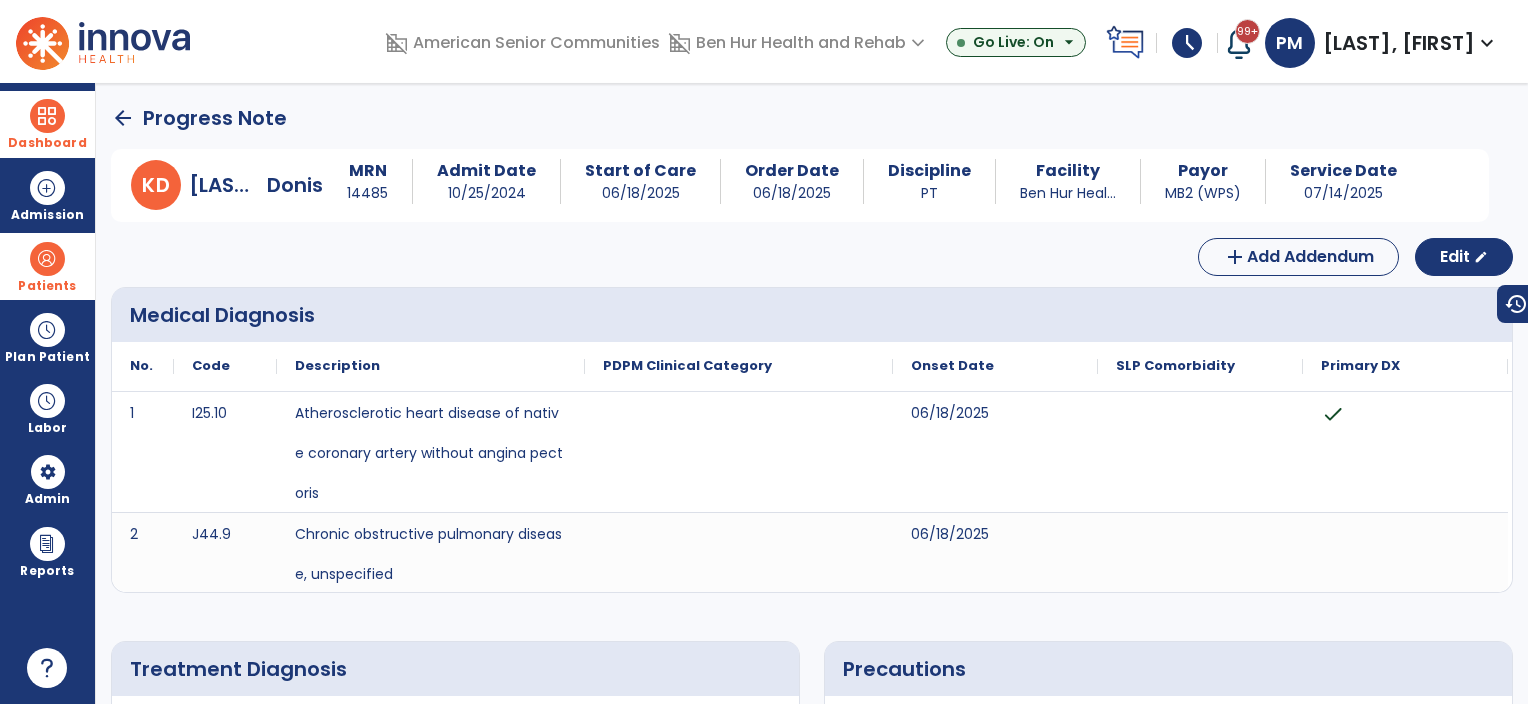 click on "arrow_back" 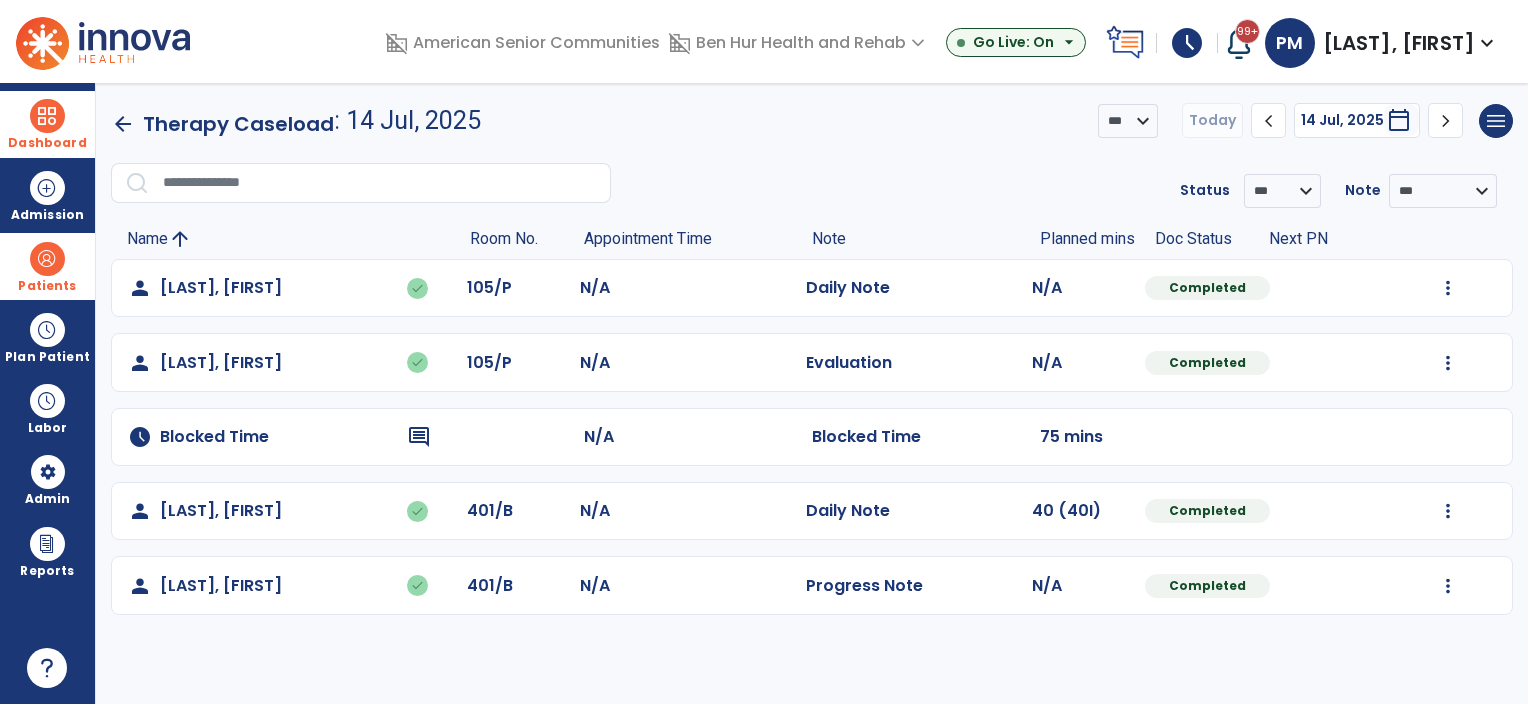 click on "arrow_back" 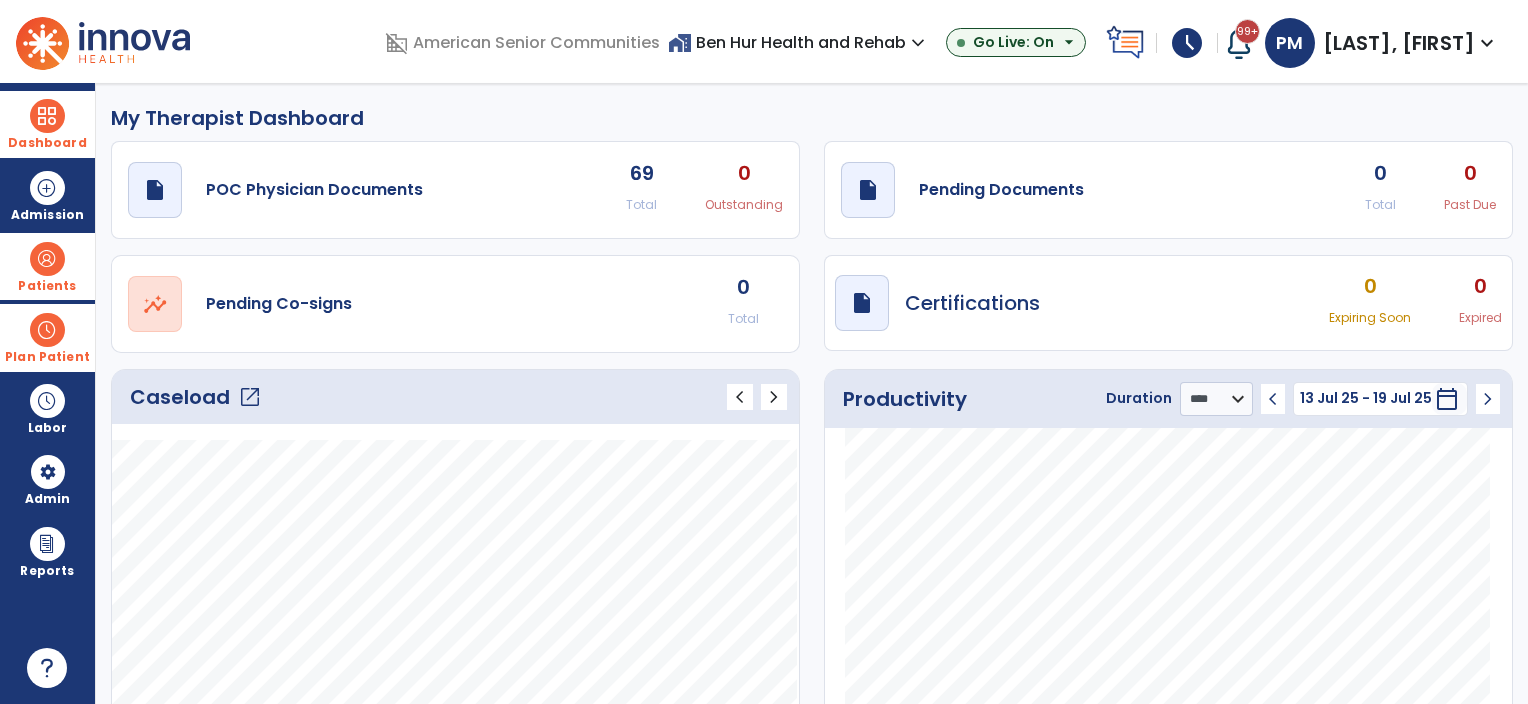 click at bounding box center [47, 330] 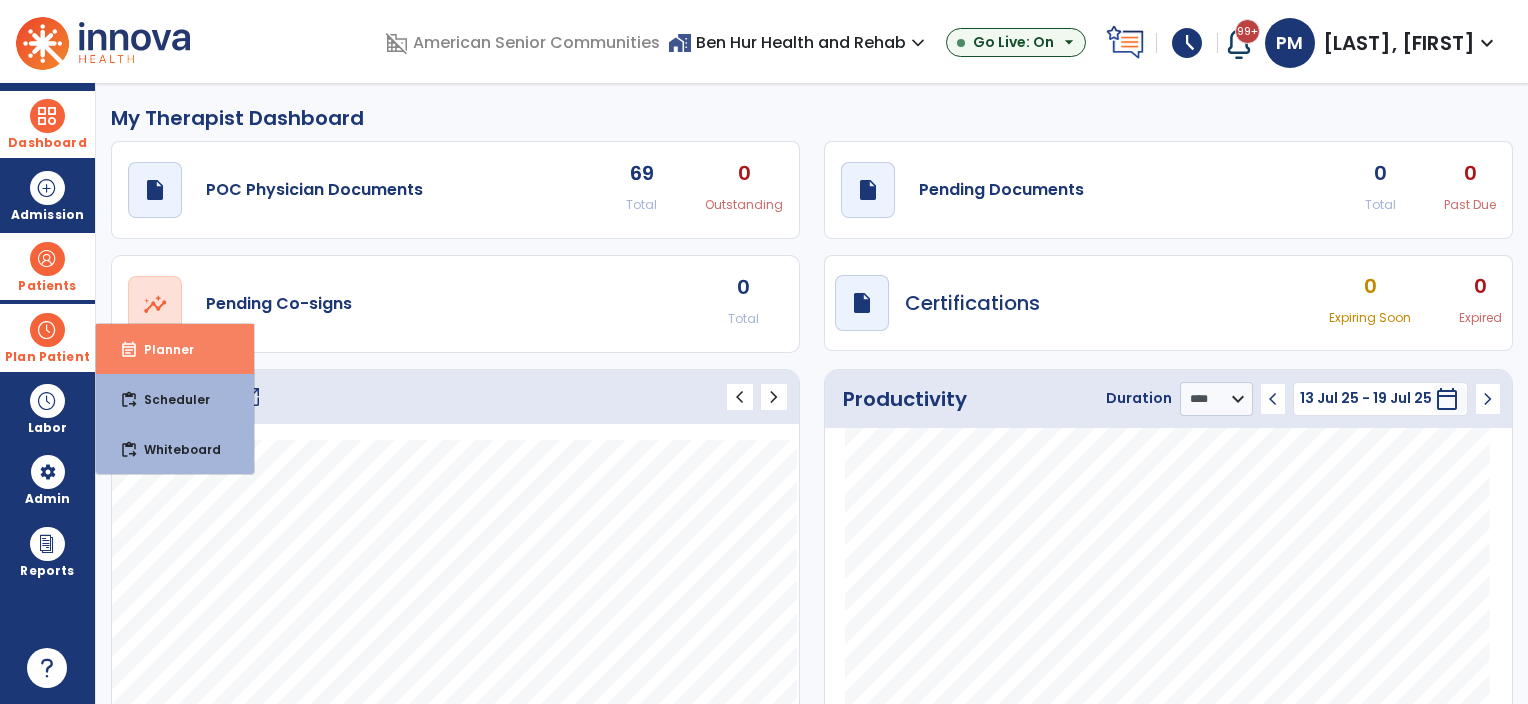 click on "Planner" at bounding box center (161, 349) 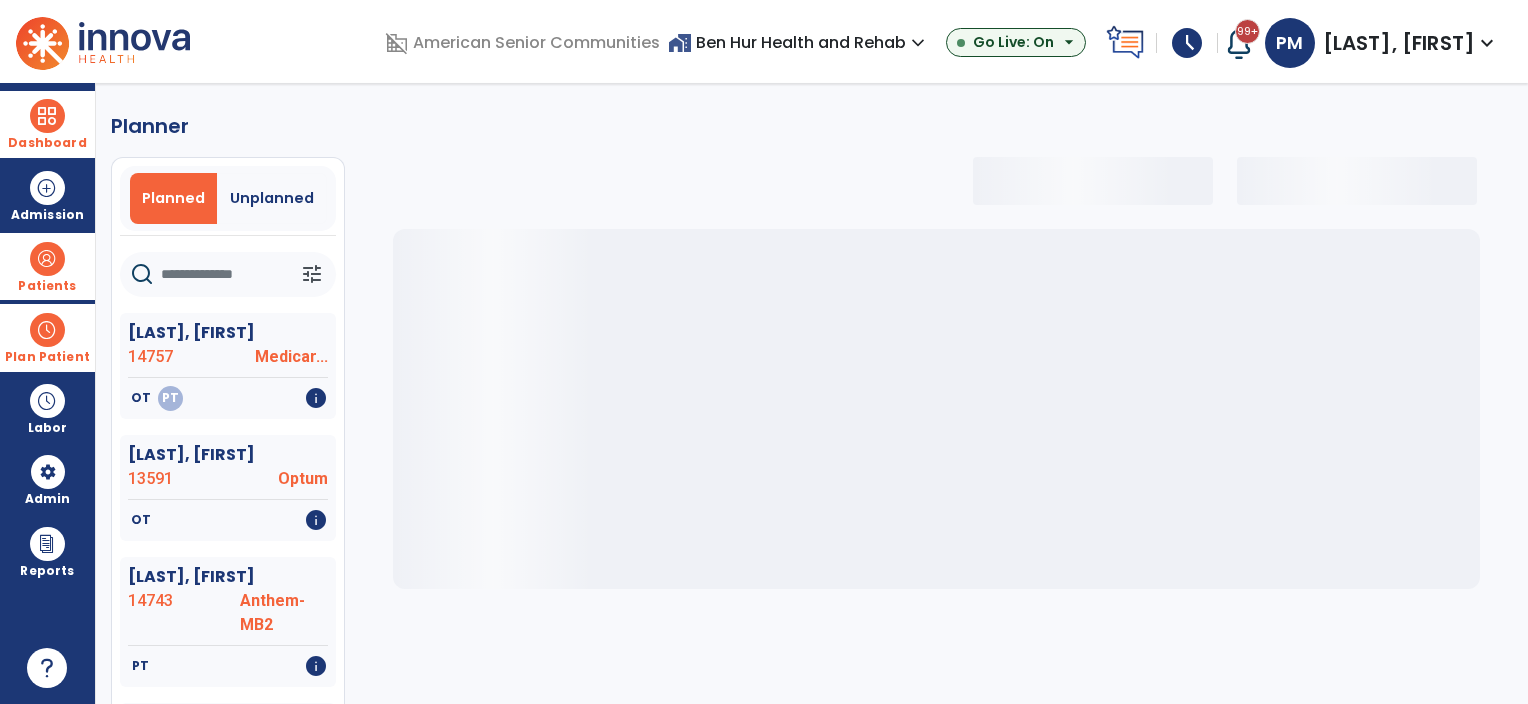select on "***" 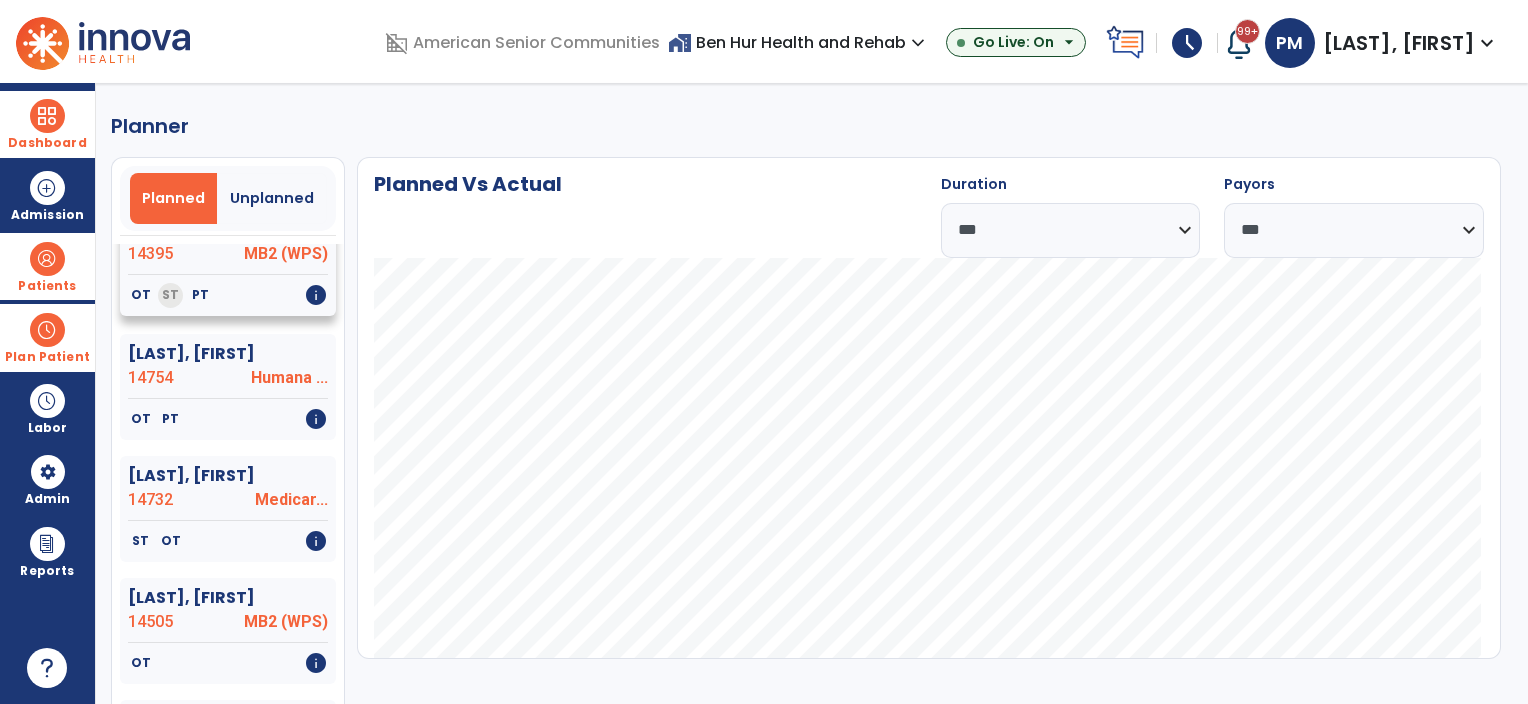 scroll, scrollTop: 1000, scrollLeft: 0, axis: vertical 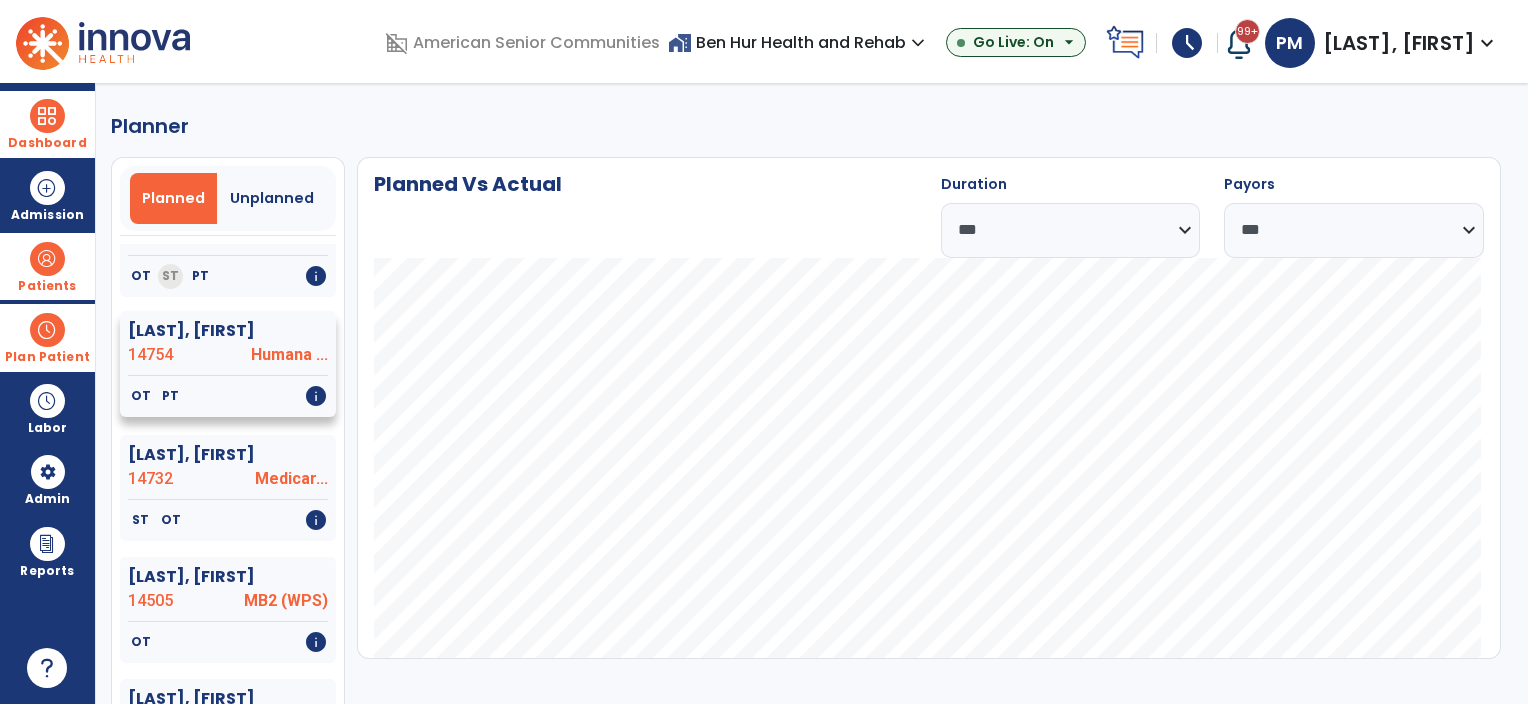 click on "14754" 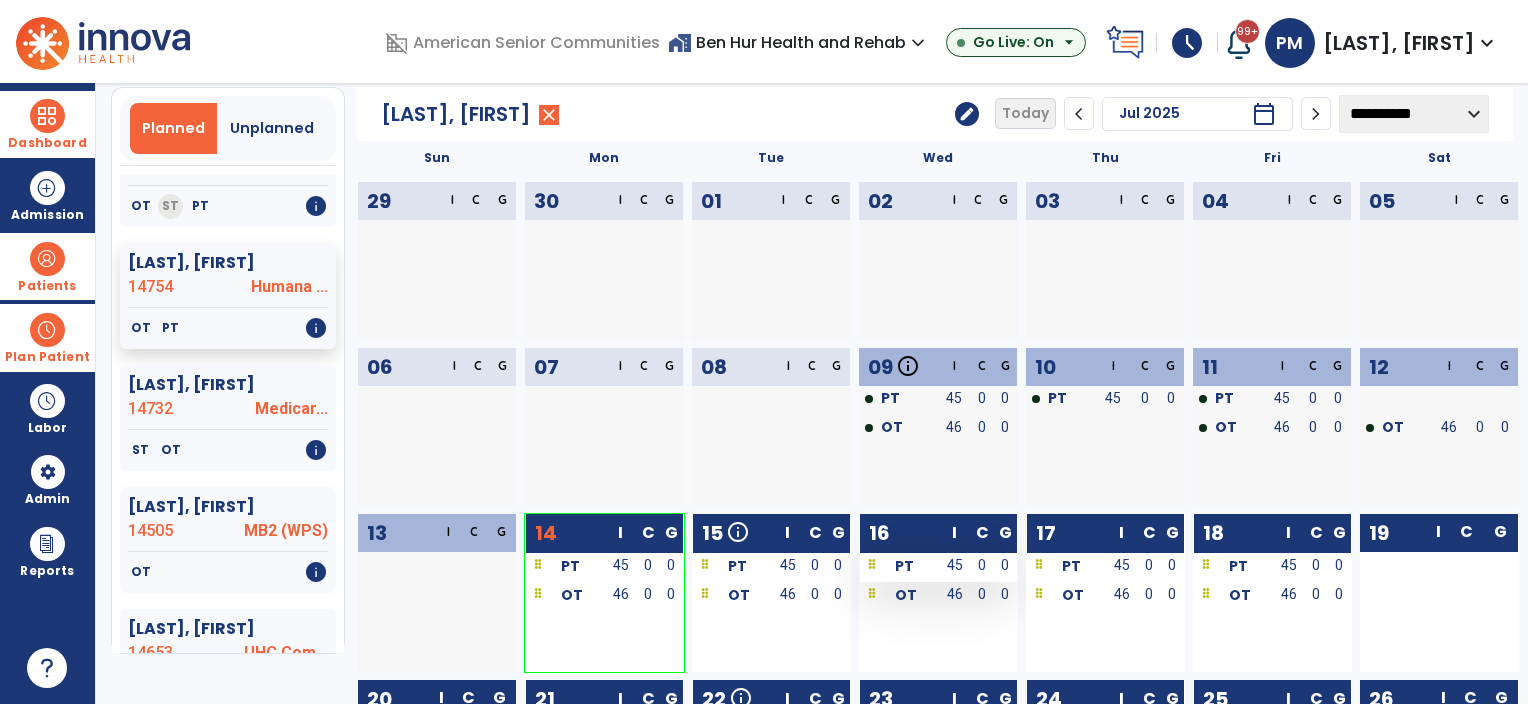 scroll, scrollTop: 0, scrollLeft: 0, axis: both 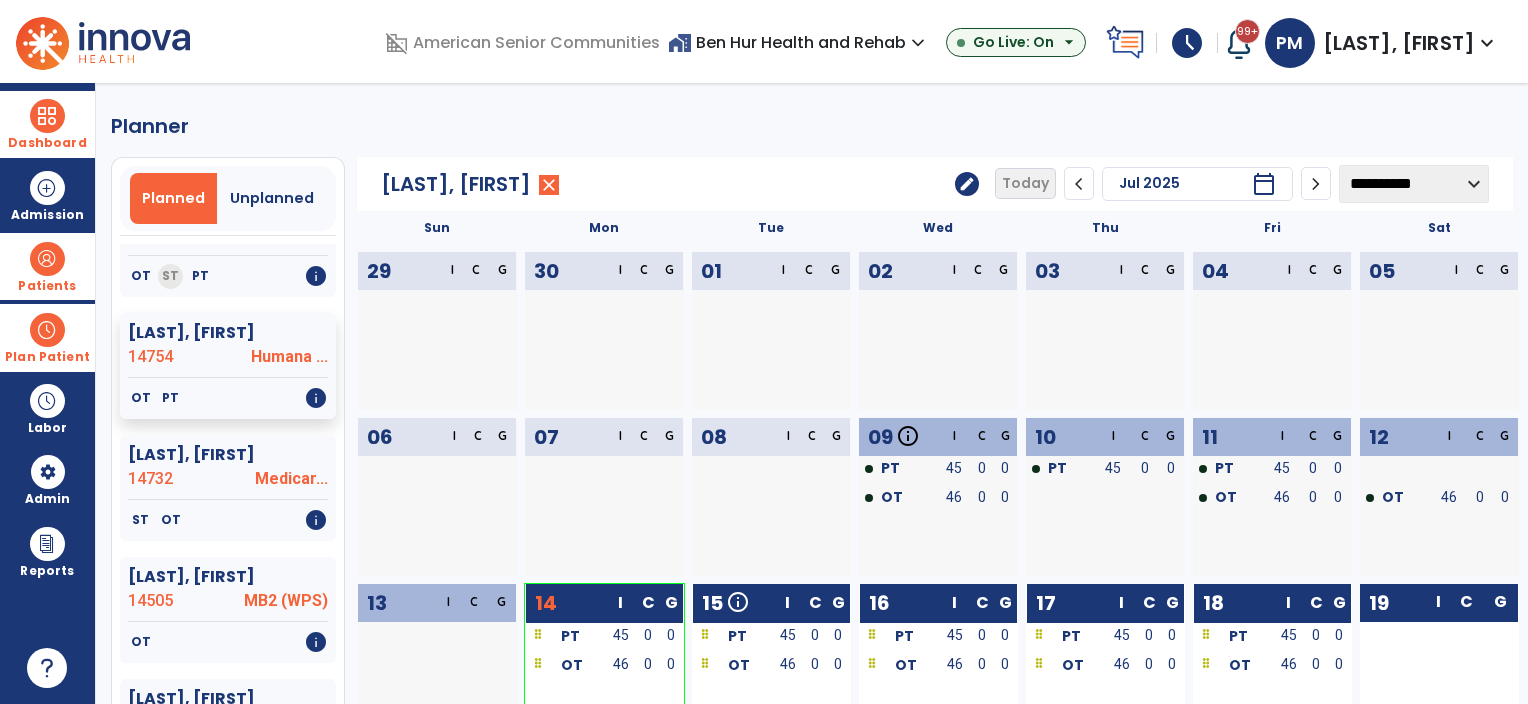 click on "edit" 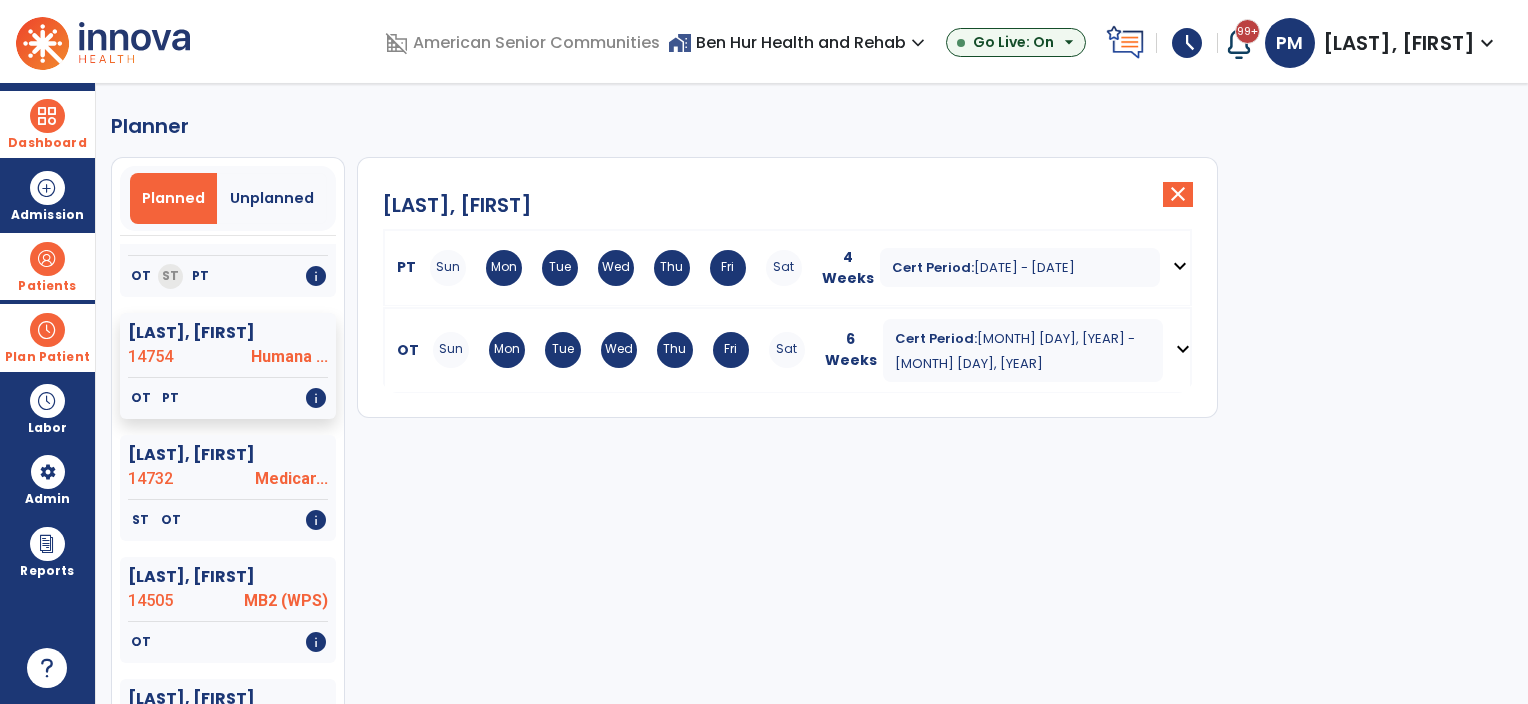 click on "expand_more" at bounding box center [1180, 266] 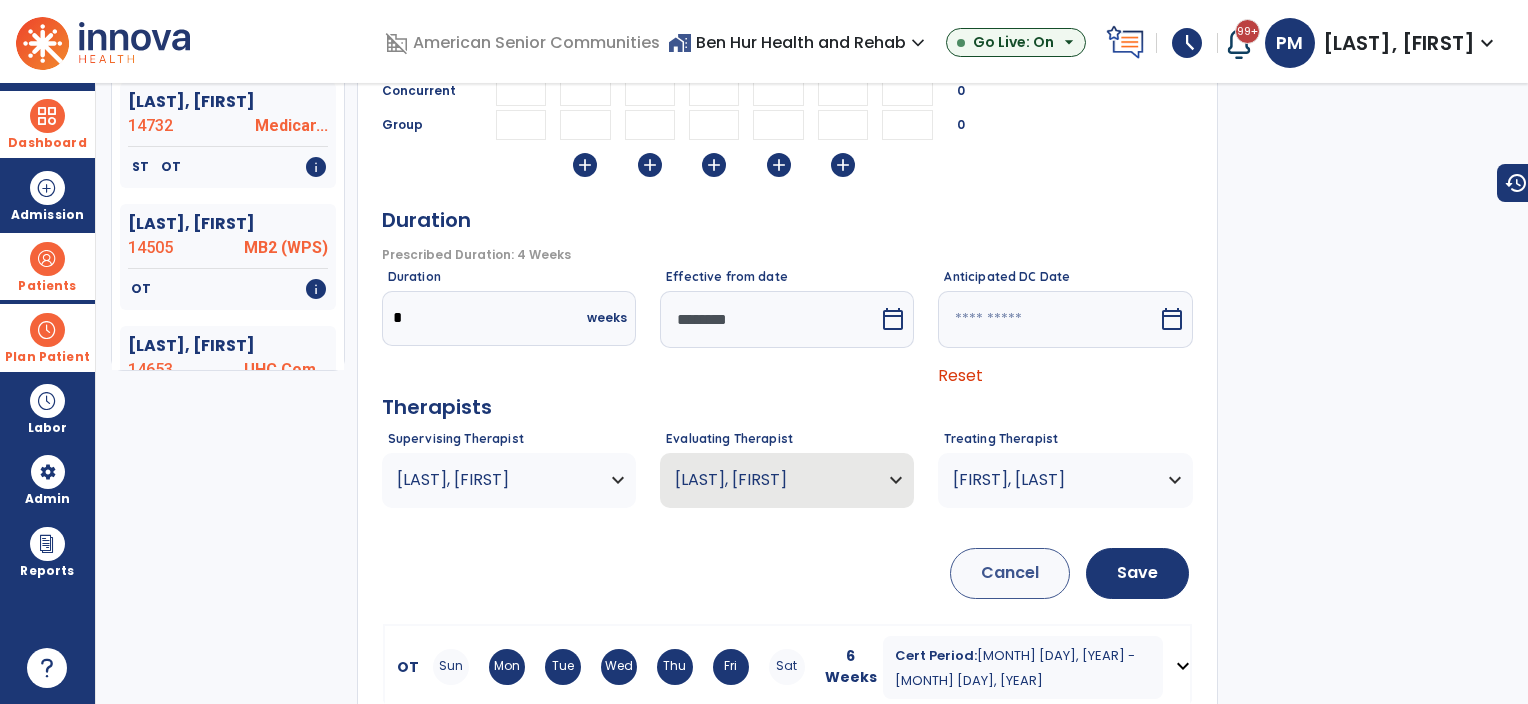 scroll, scrollTop: 372, scrollLeft: 0, axis: vertical 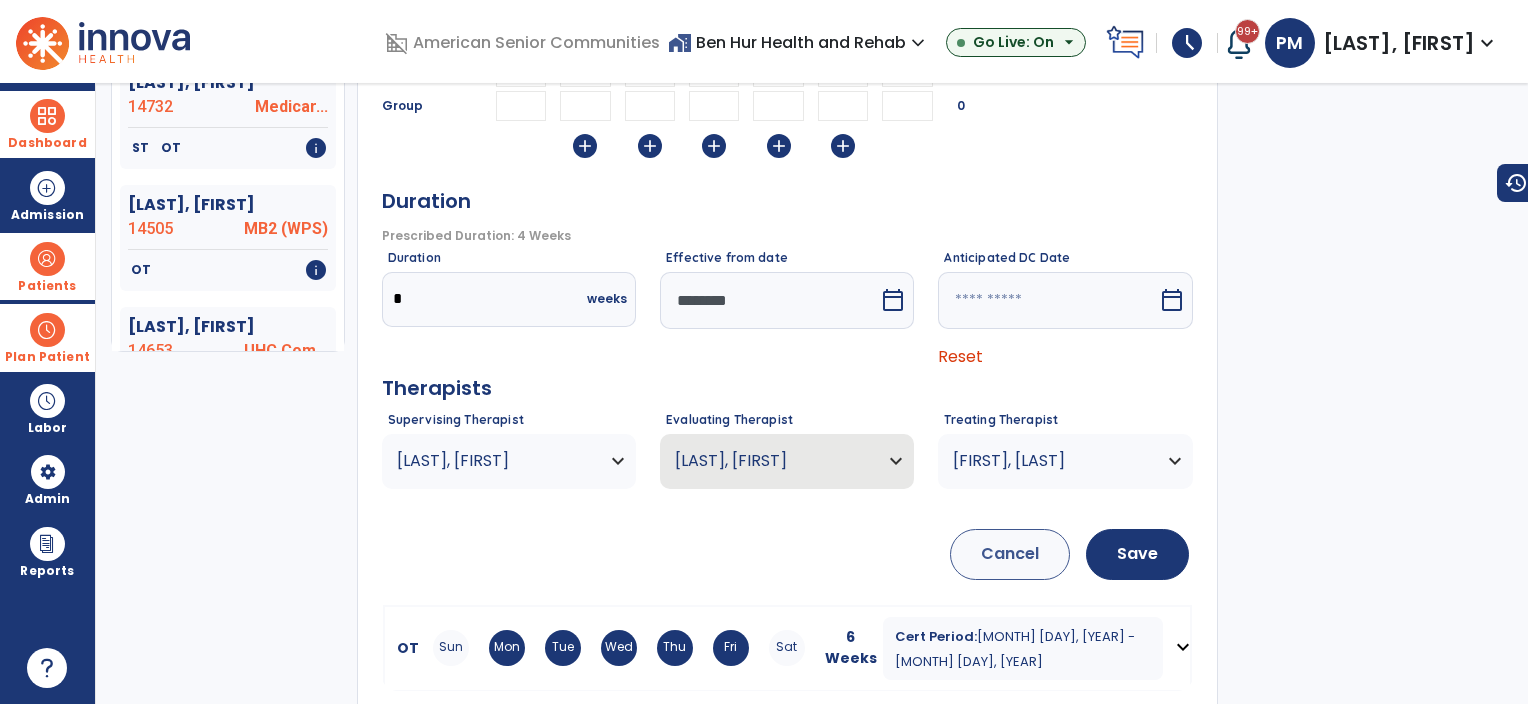 click on "calendar_today" at bounding box center [893, 300] 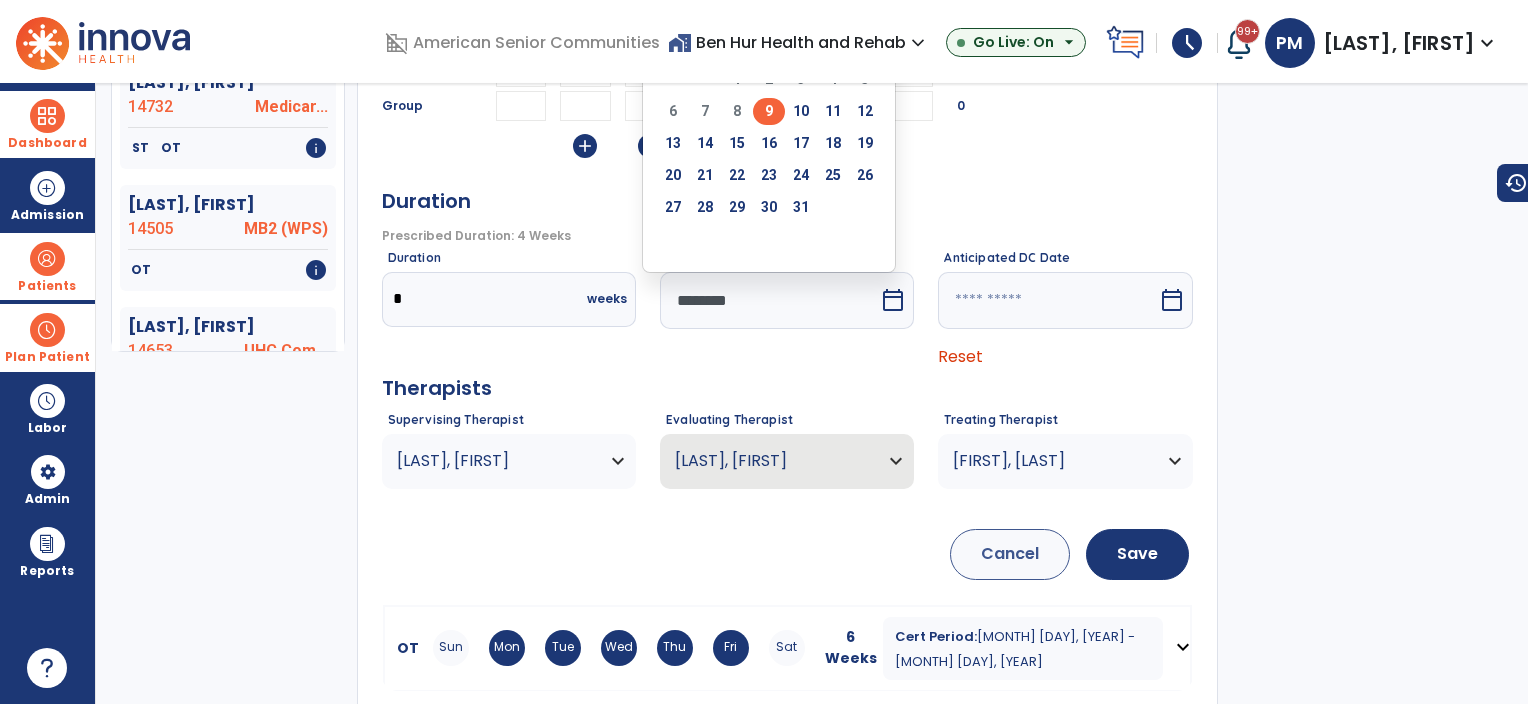 click on "calendar_today" at bounding box center (893, 300) 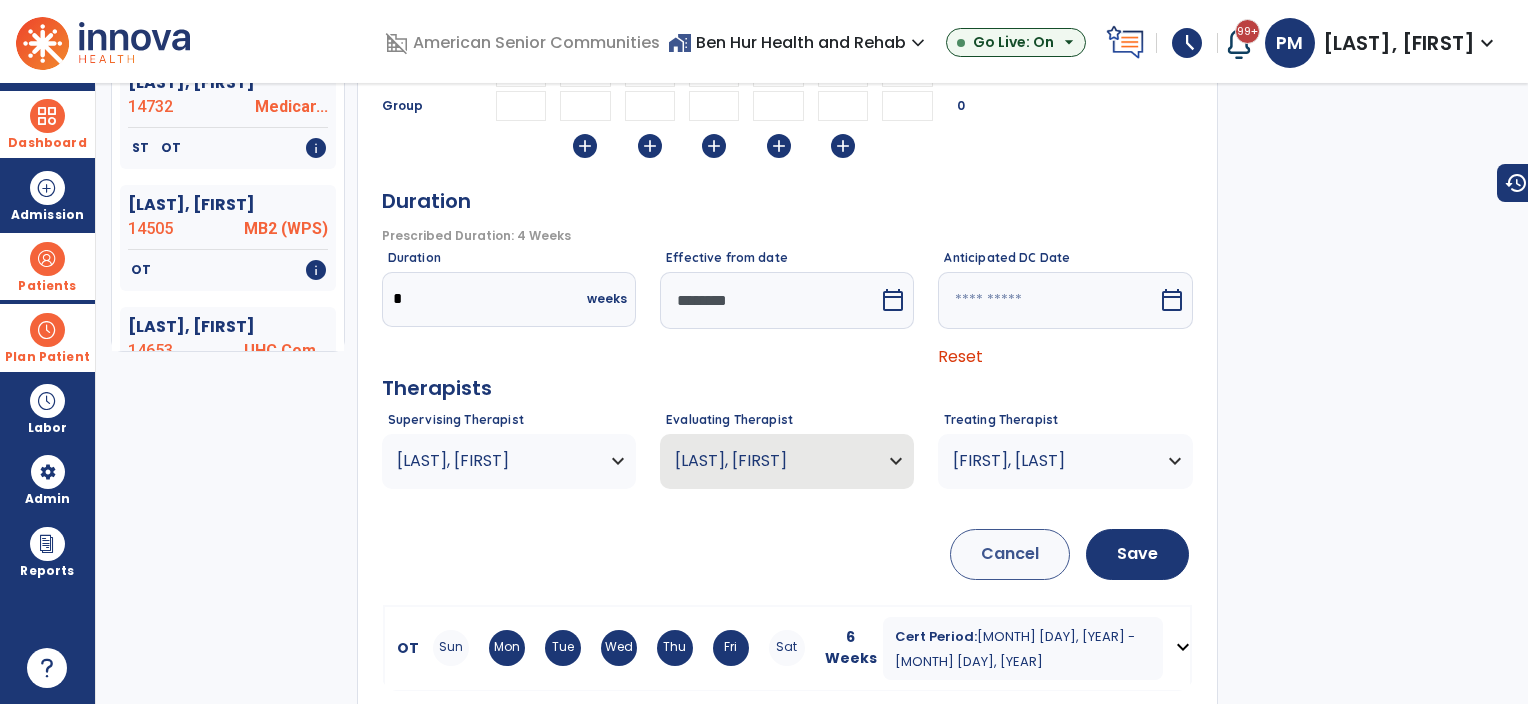 click on "calendar_today" at bounding box center (893, 300) 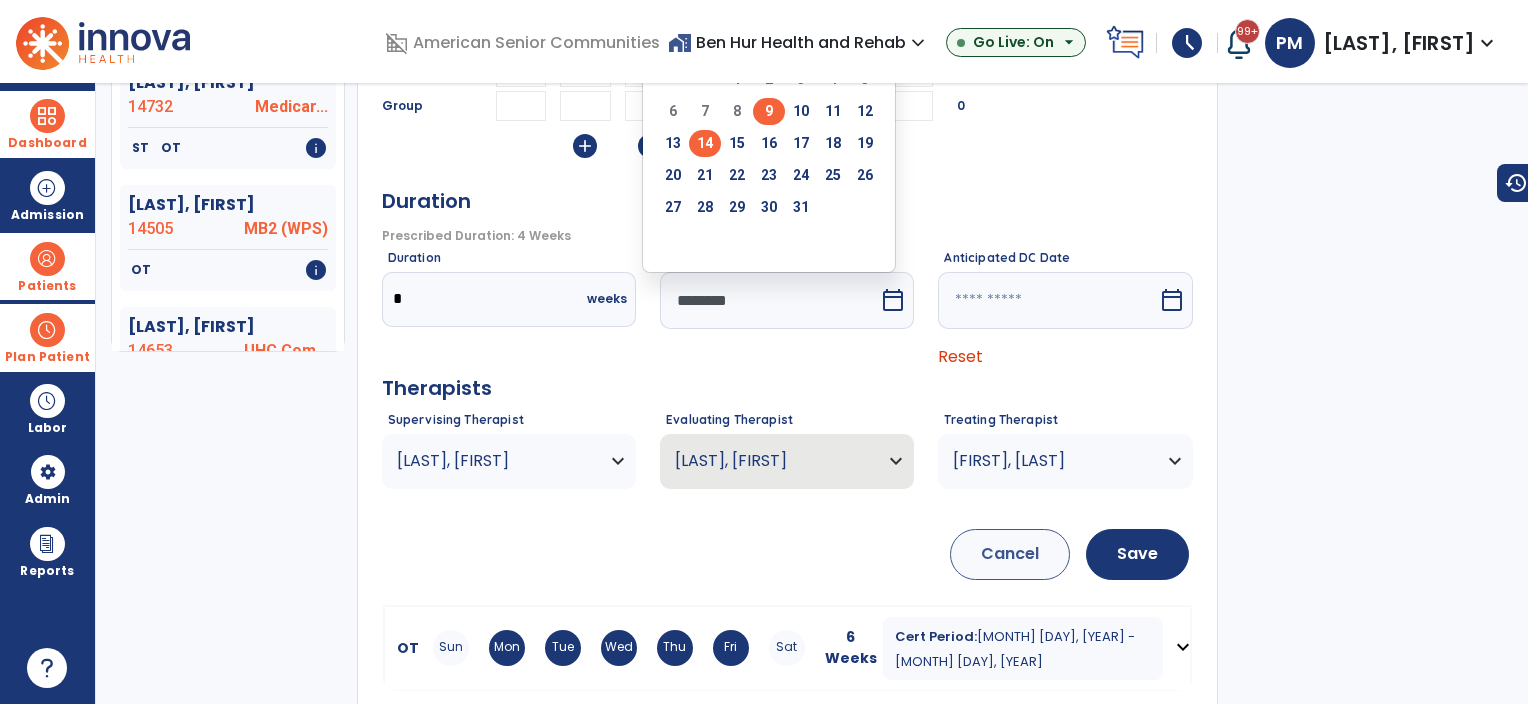 click on "14" at bounding box center [705, 143] 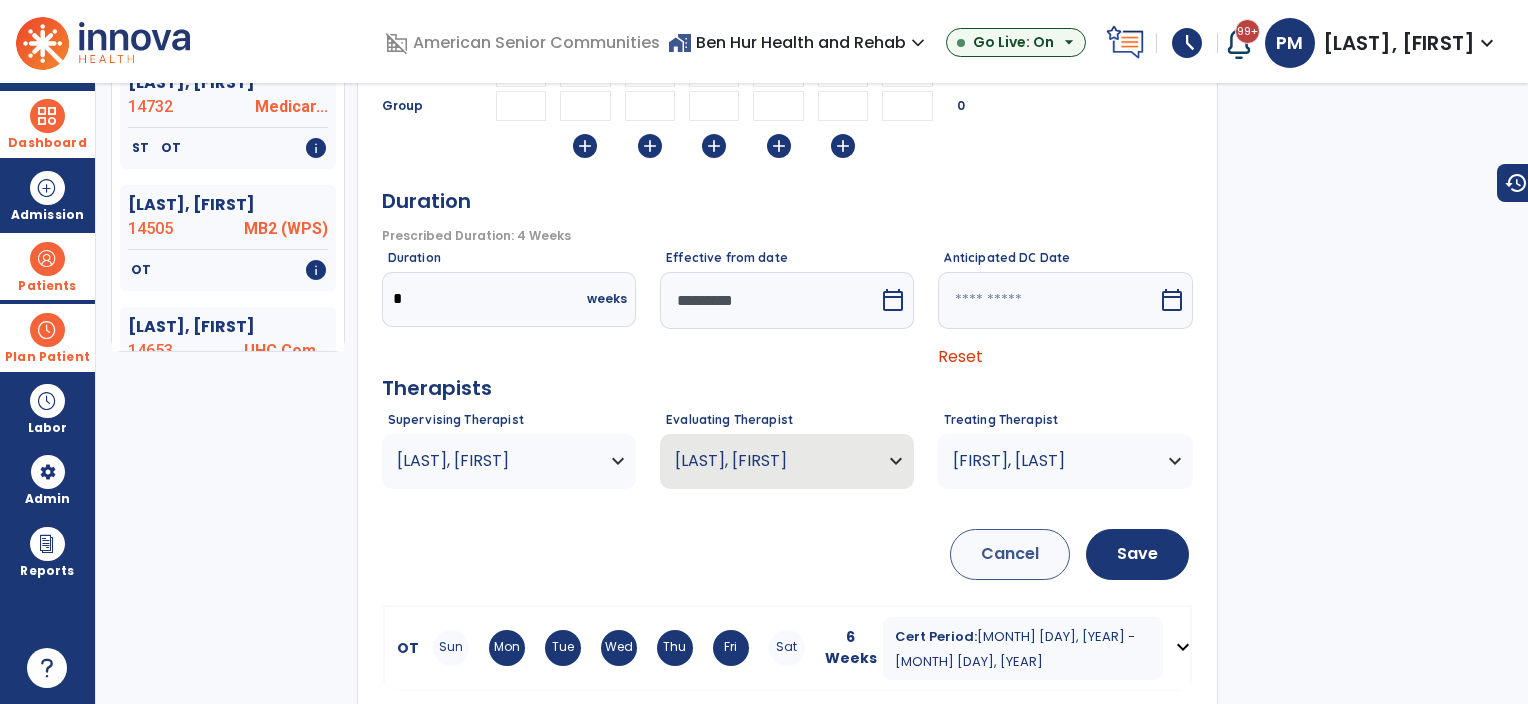 click on "calendar_today" at bounding box center [1172, 300] 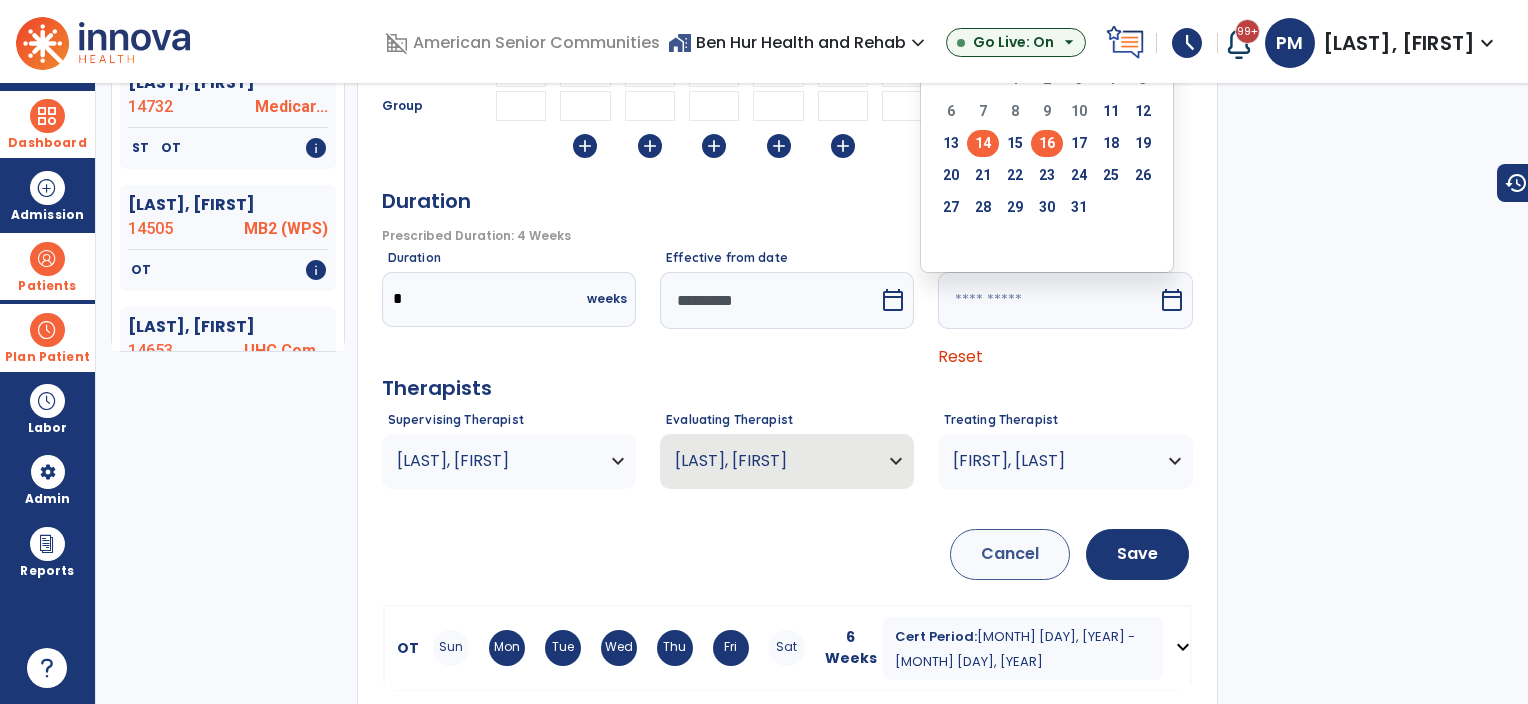 click on "16" at bounding box center [1047, 143] 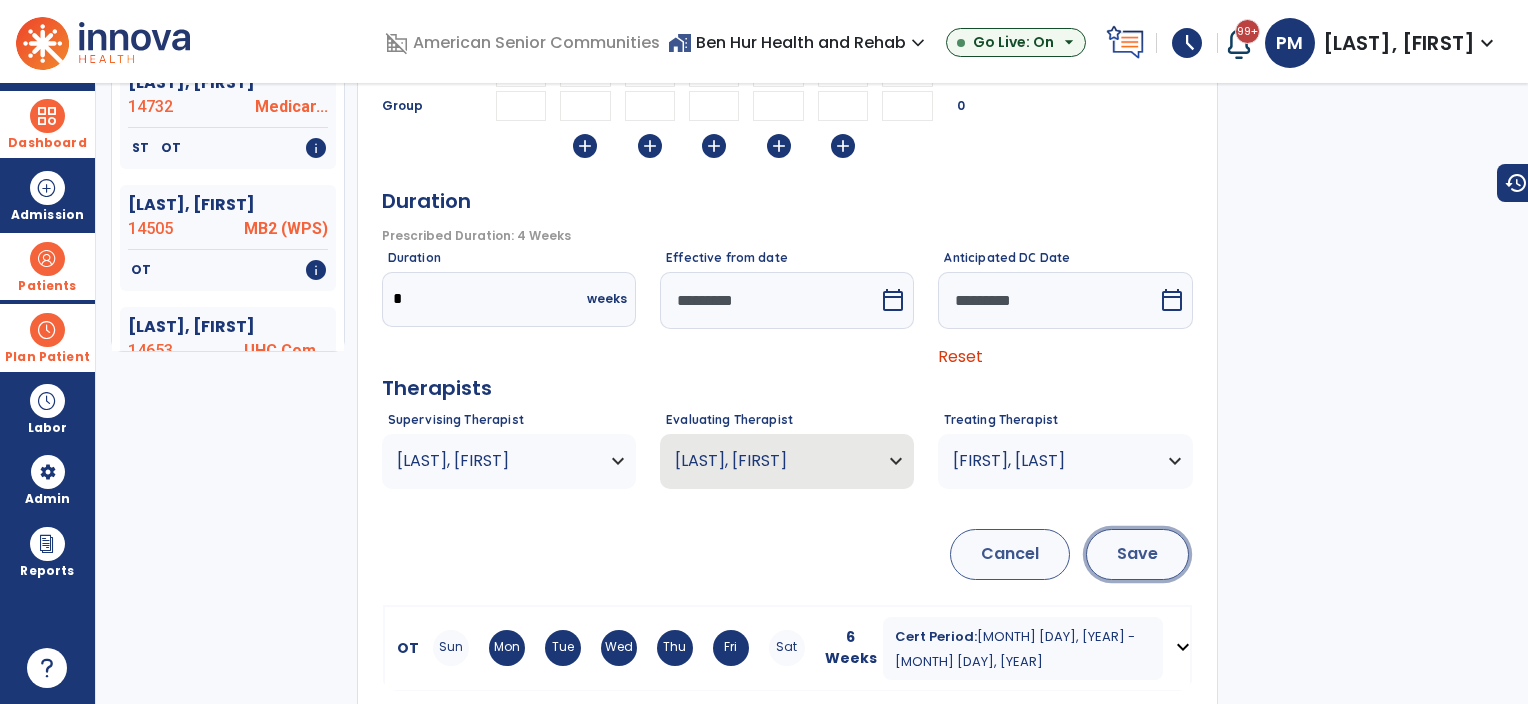 click on "Save" at bounding box center (1137, 554) 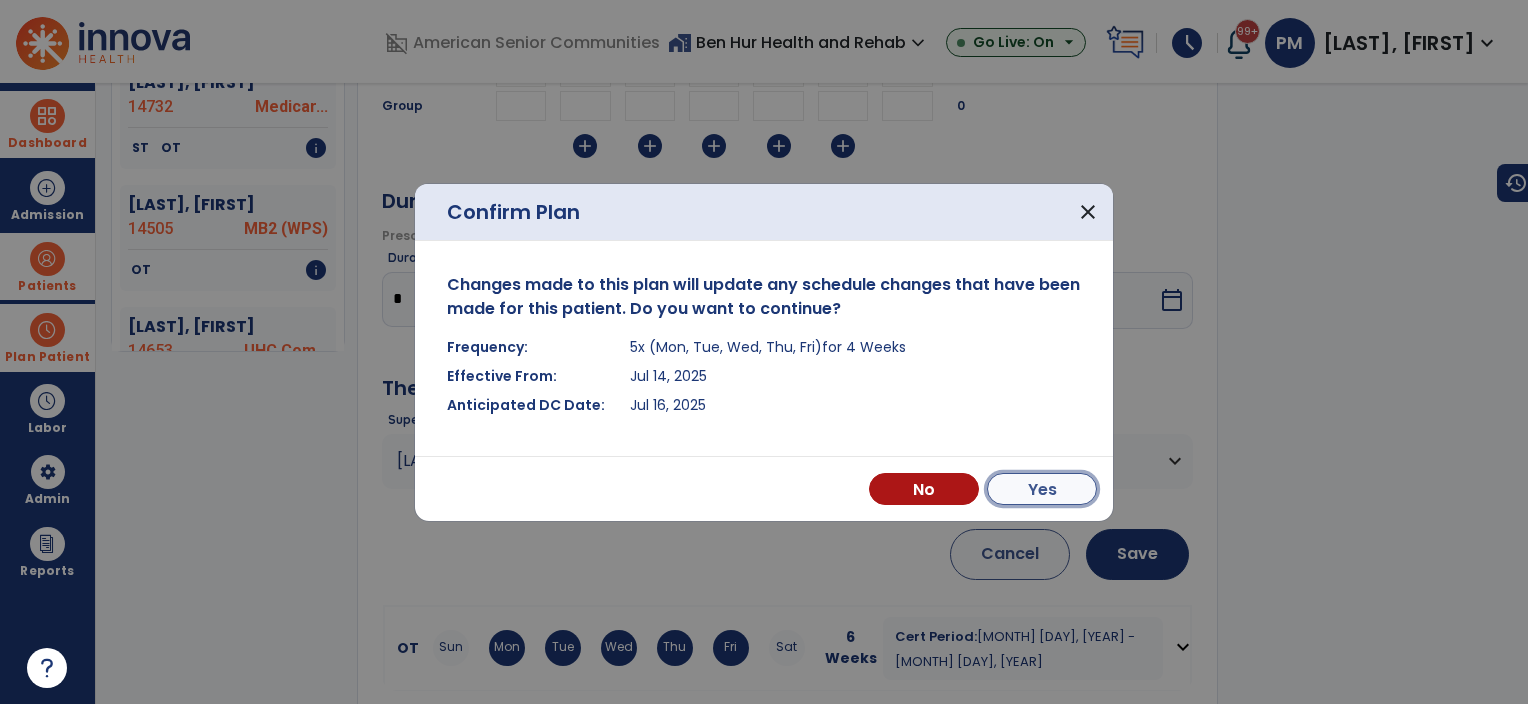 click on "Yes" at bounding box center (1042, 489) 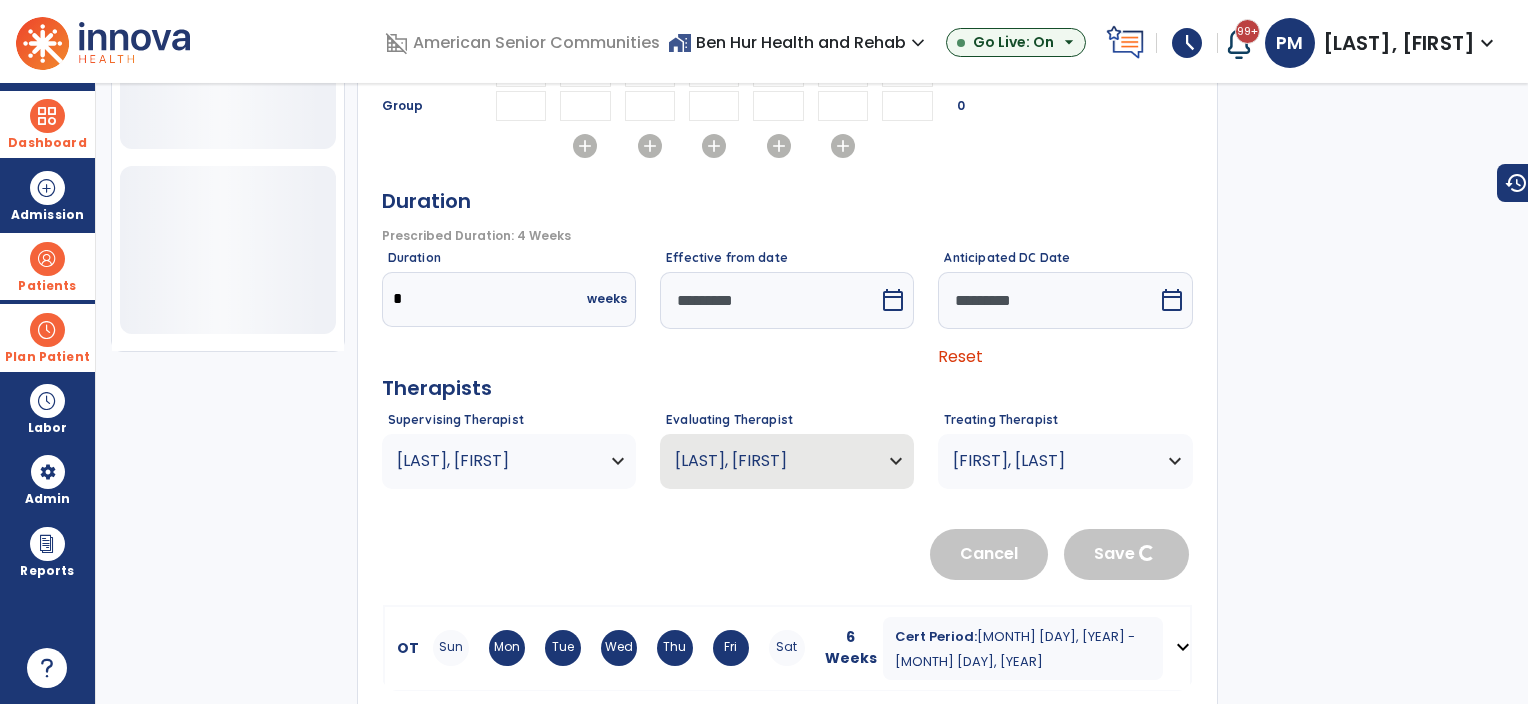 scroll, scrollTop: 716, scrollLeft: 0, axis: vertical 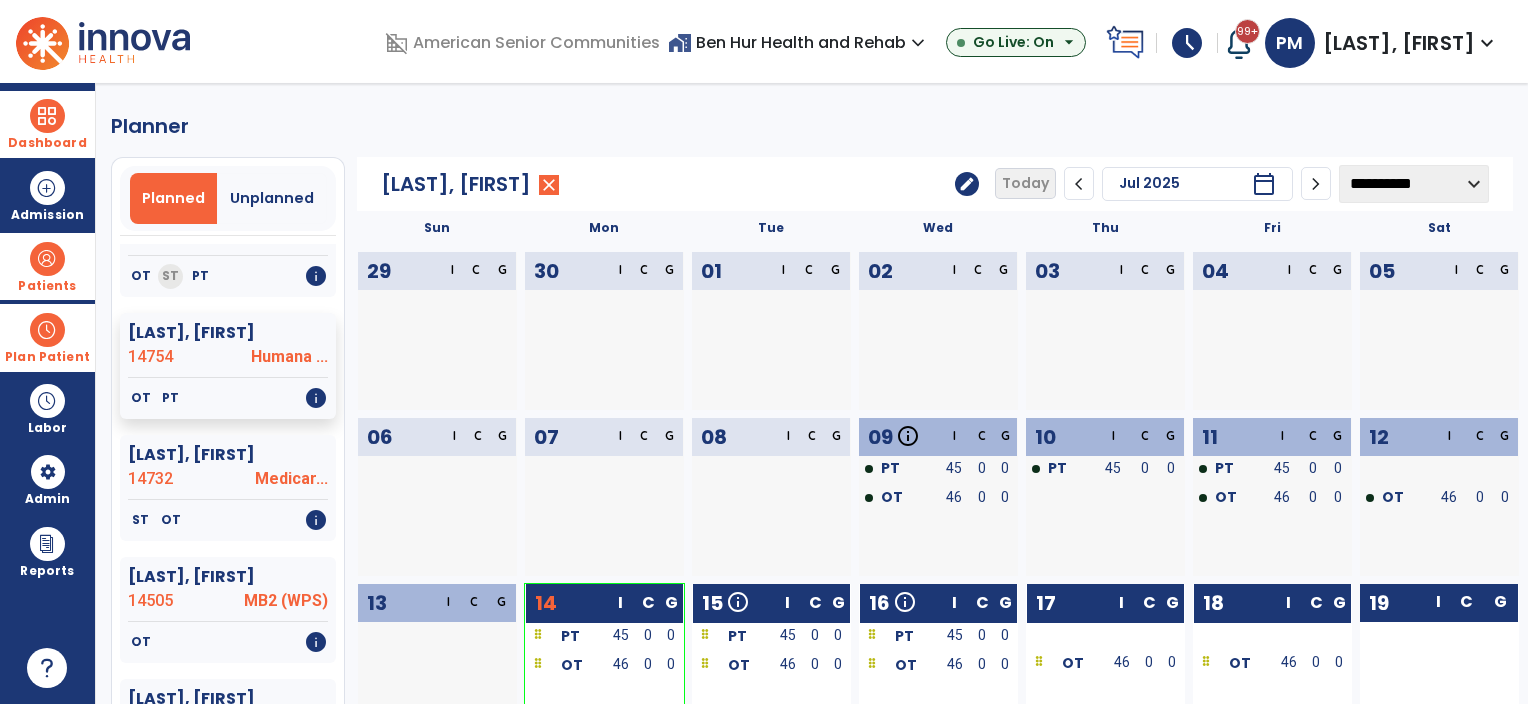 click on "edit" 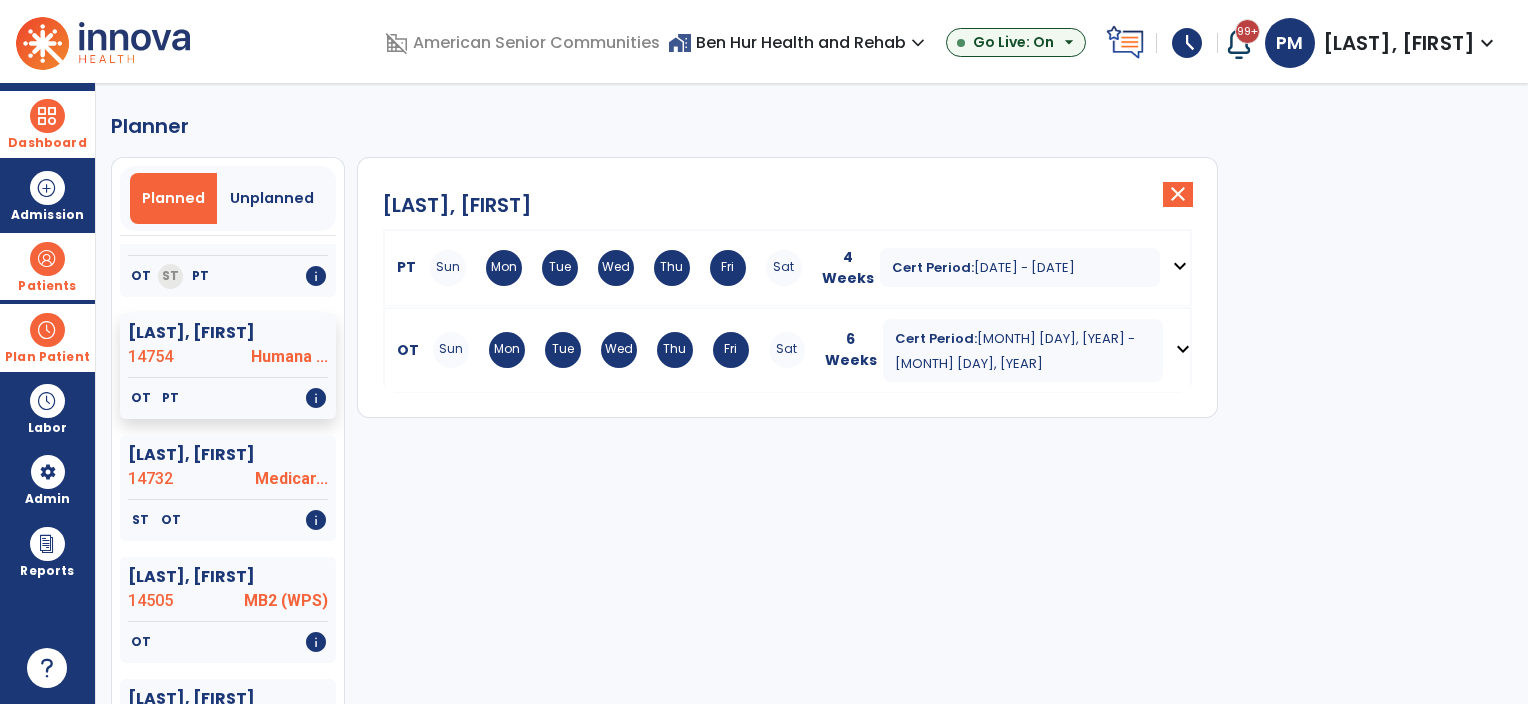 click on "expand_more" at bounding box center [1183, 349] 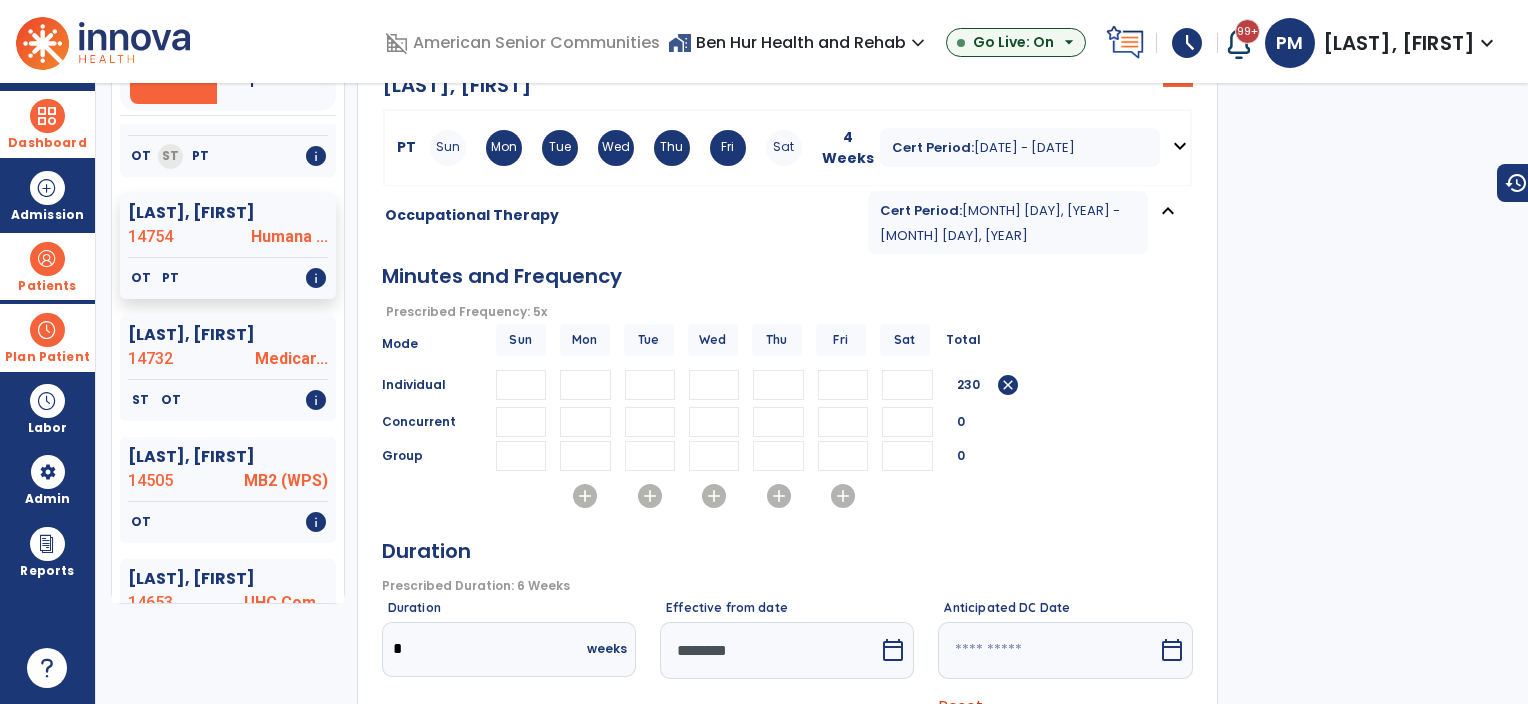 scroll, scrollTop: 300, scrollLeft: 0, axis: vertical 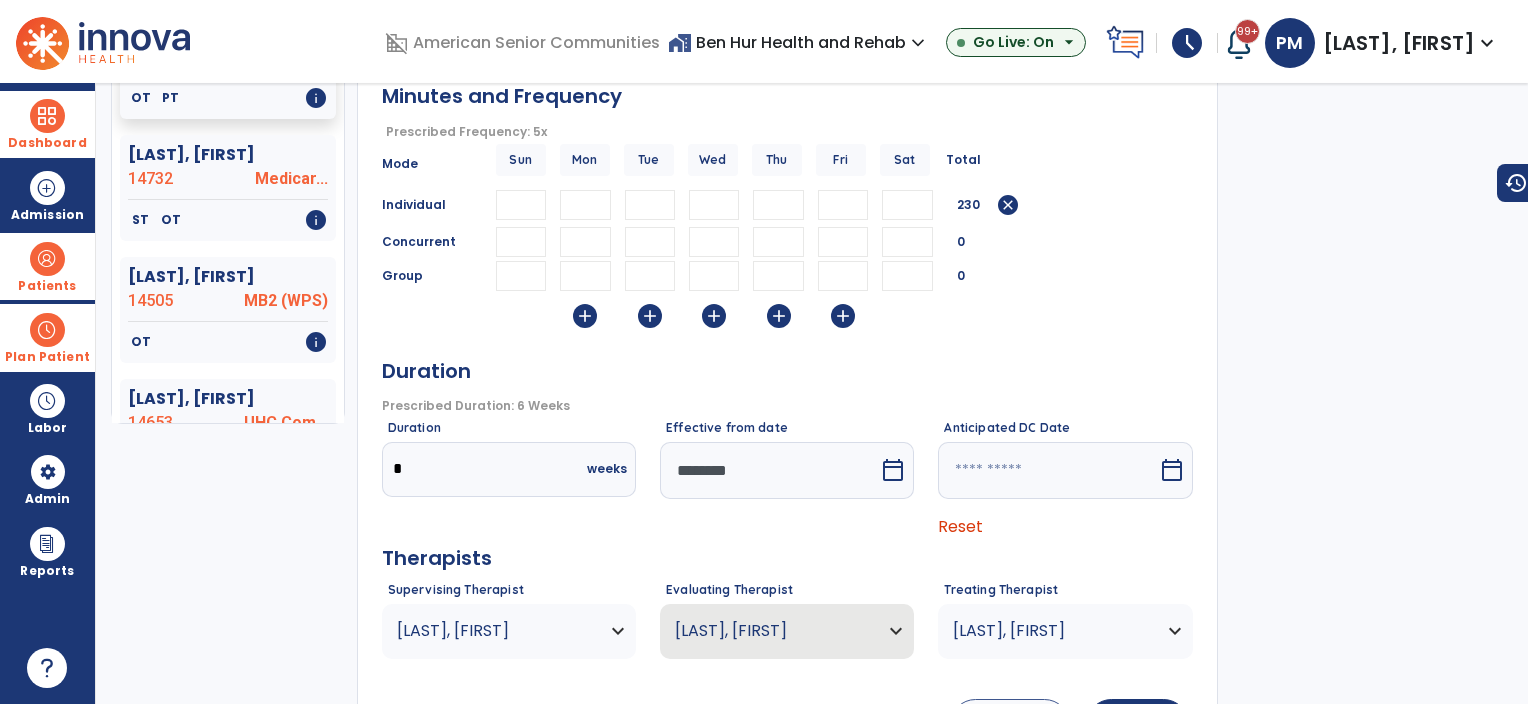 click on "calendar_today" at bounding box center (893, 470) 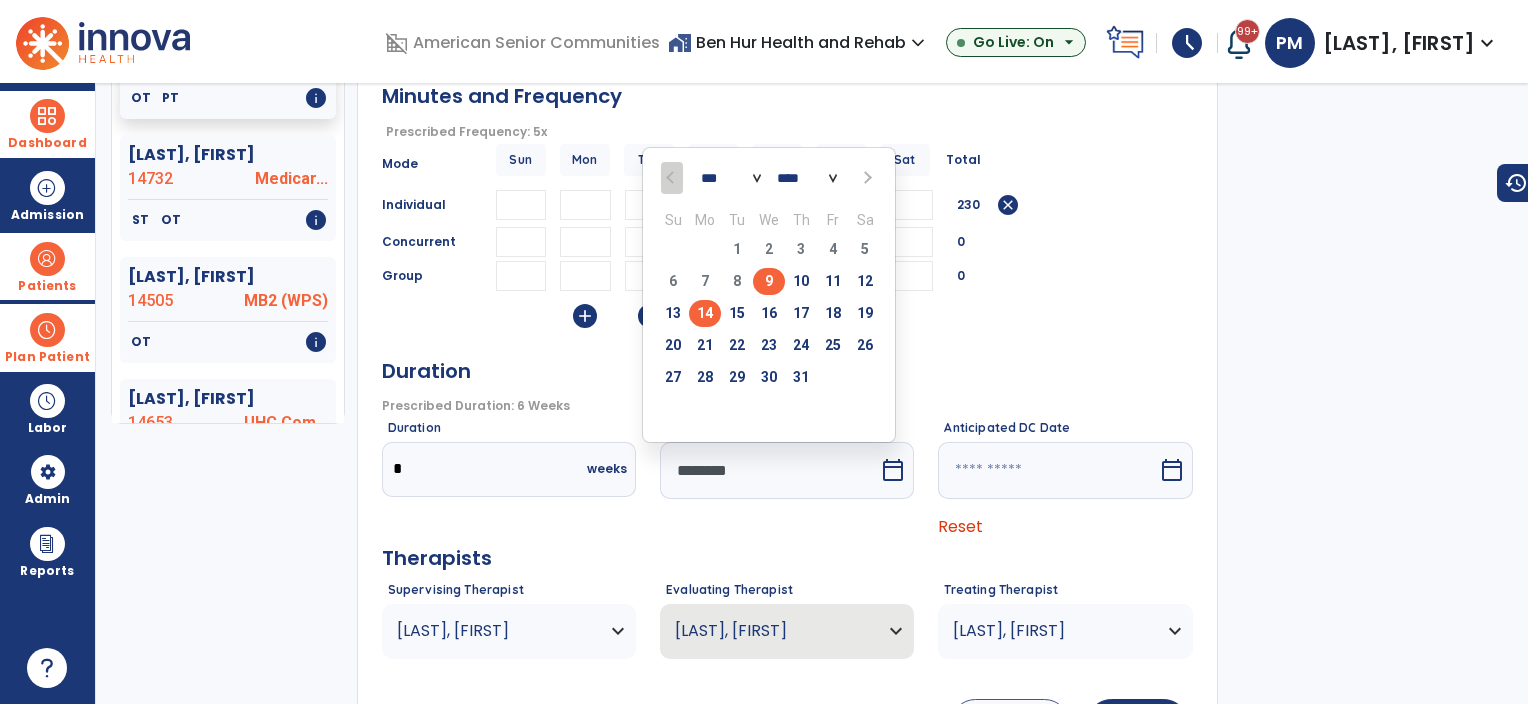 click on "14" at bounding box center (705, 313) 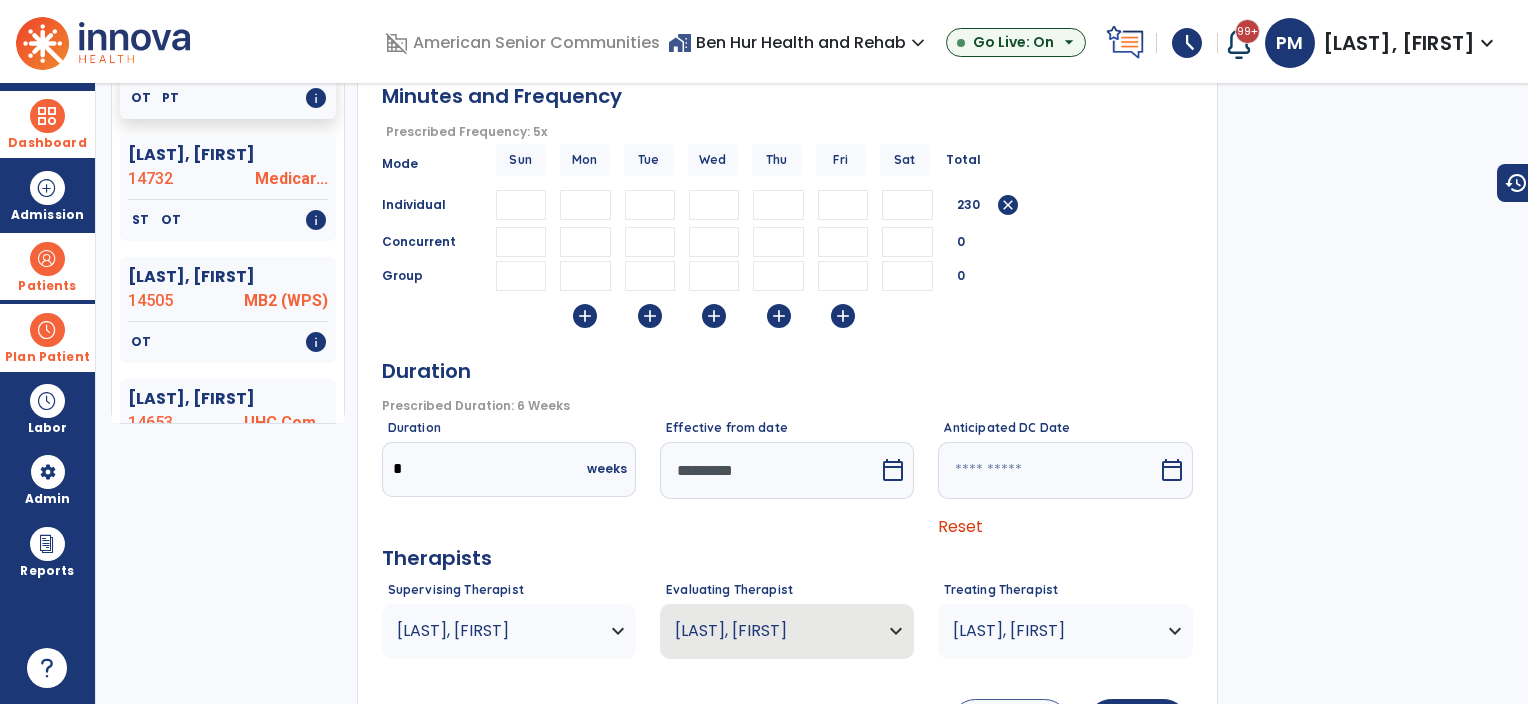 click on "calendar_today" at bounding box center [1172, 470] 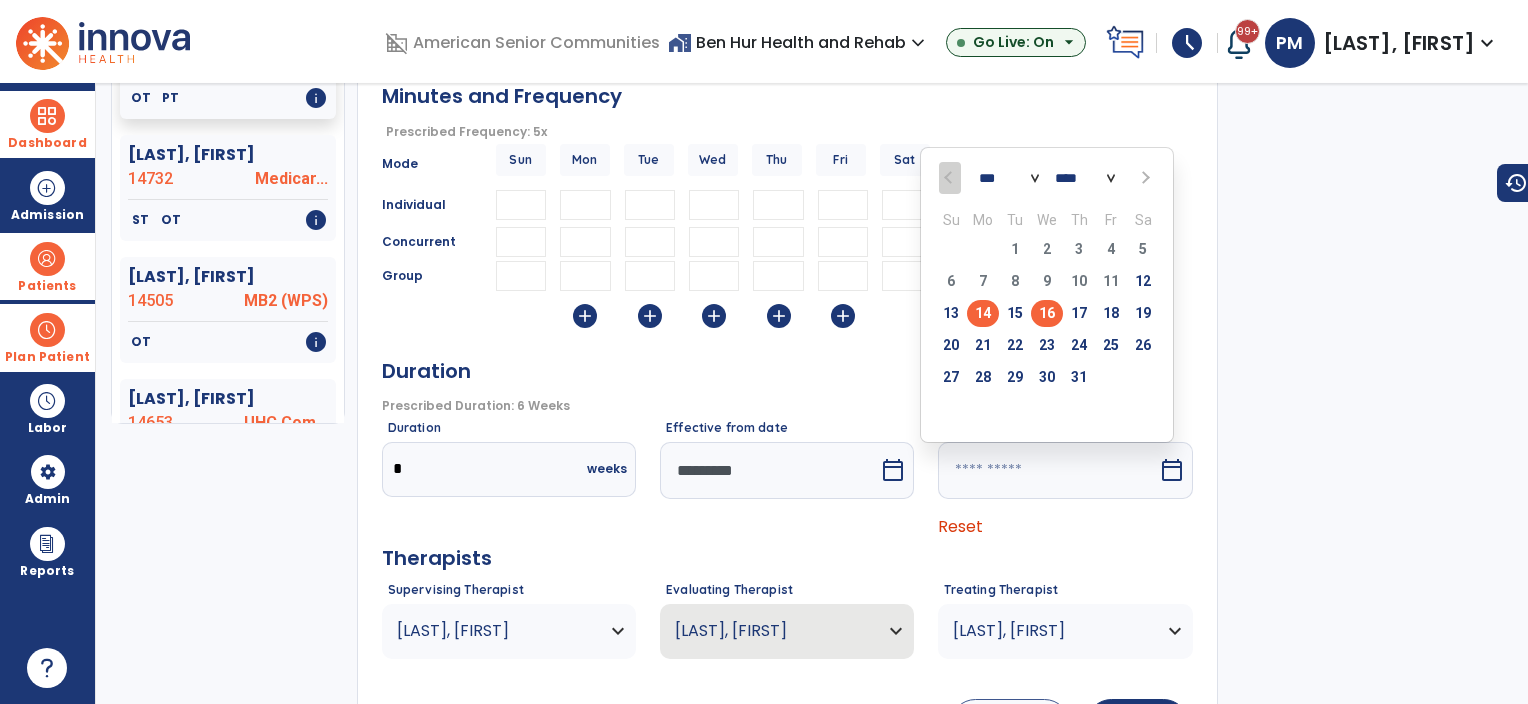 click on "16" at bounding box center (1047, 313) 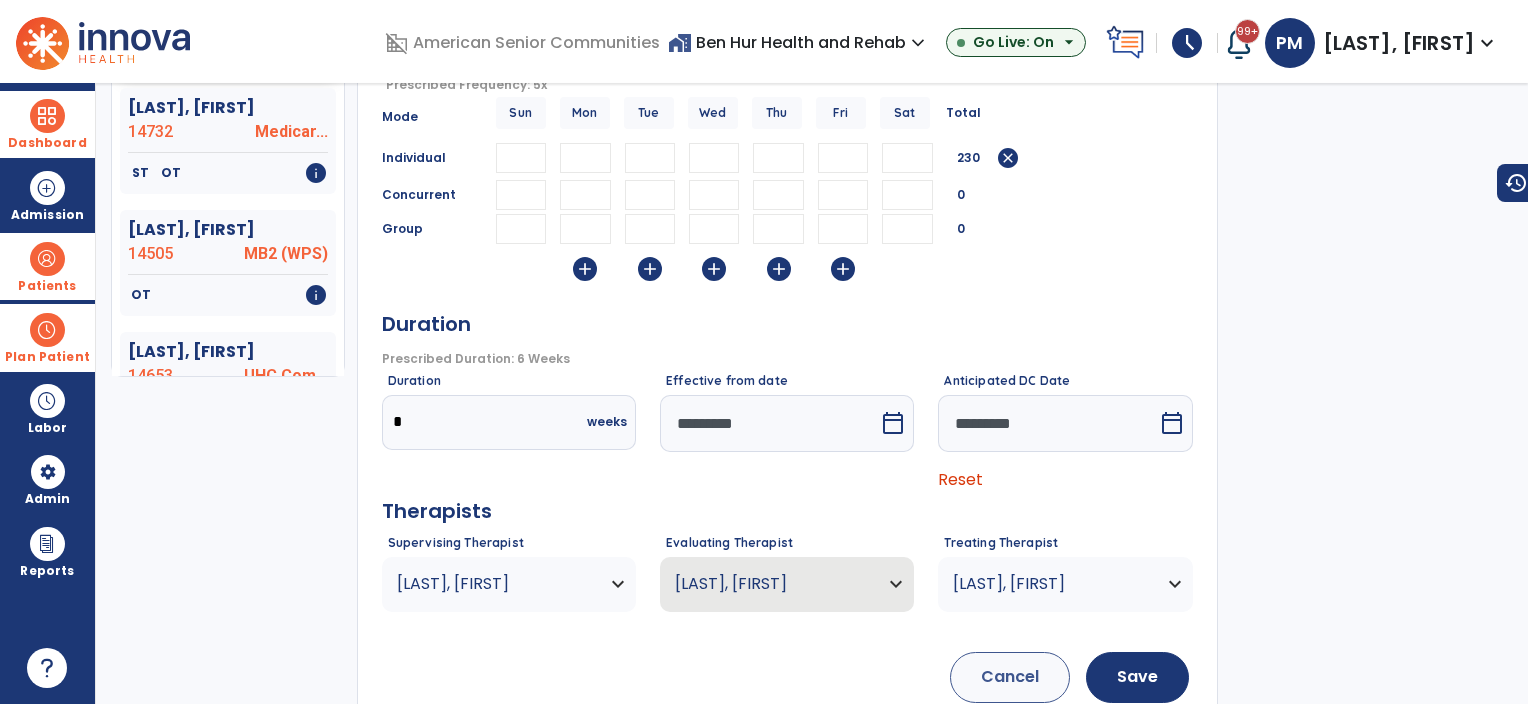 scroll, scrollTop: 372, scrollLeft: 0, axis: vertical 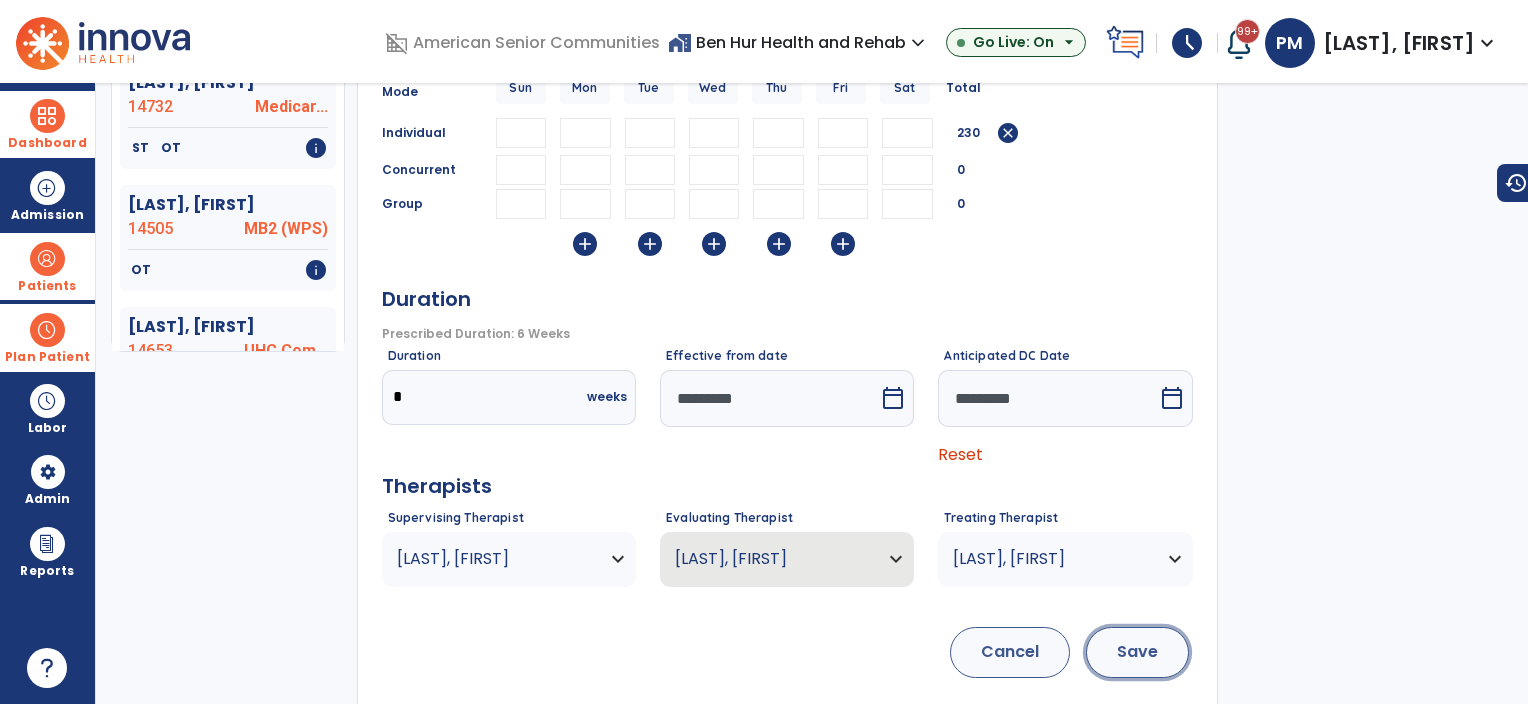click on "Save" at bounding box center (1137, 652) 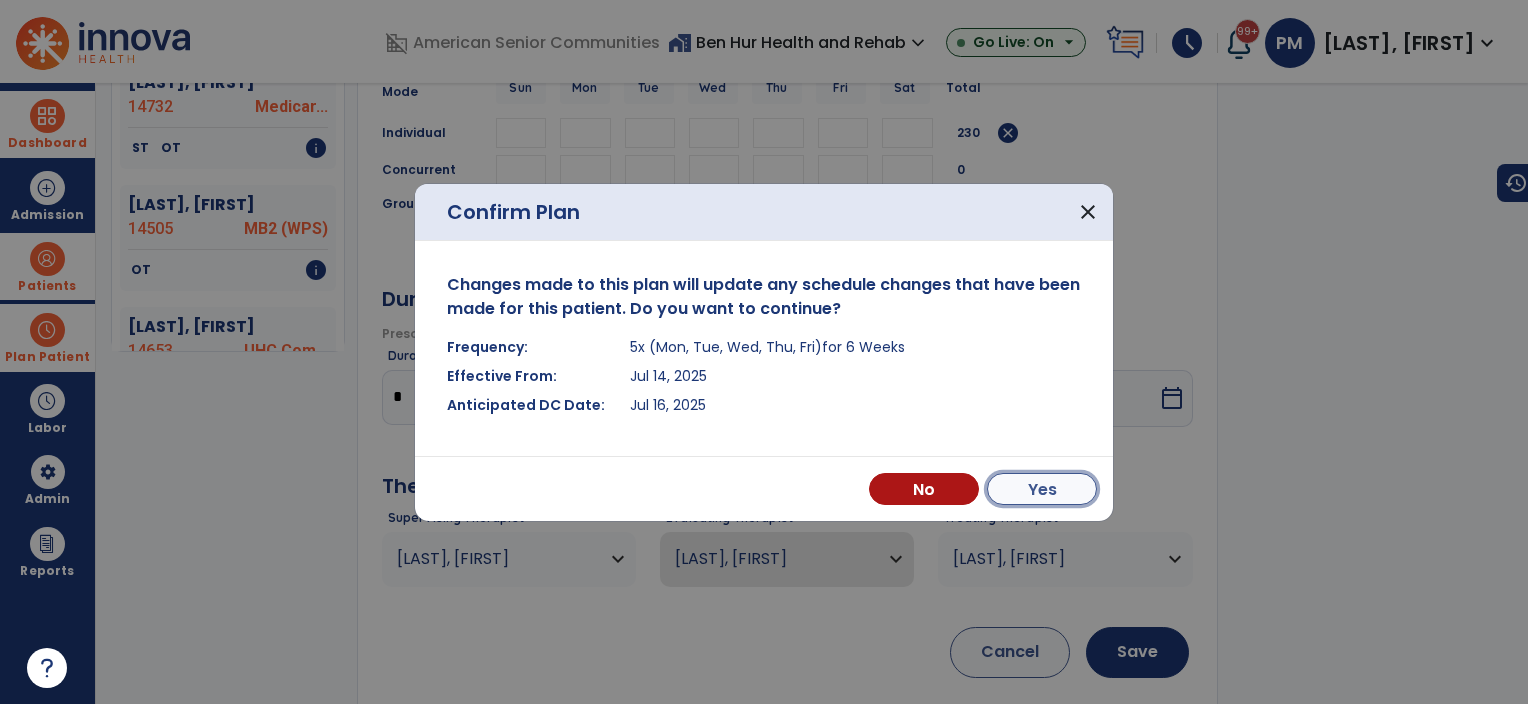 click on "Yes" at bounding box center [1042, 489] 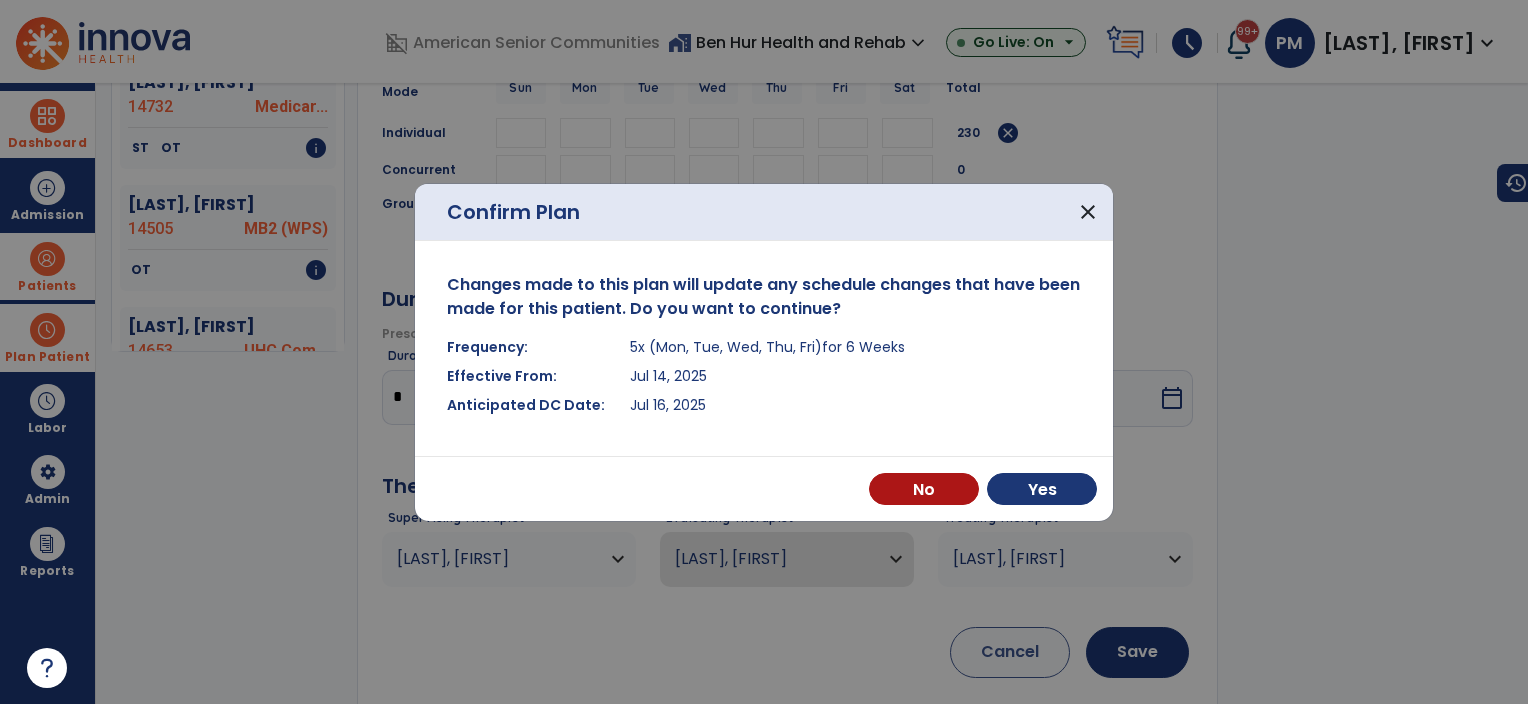 scroll, scrollTop: 716, scrollLeft: 0, axis: vertical 